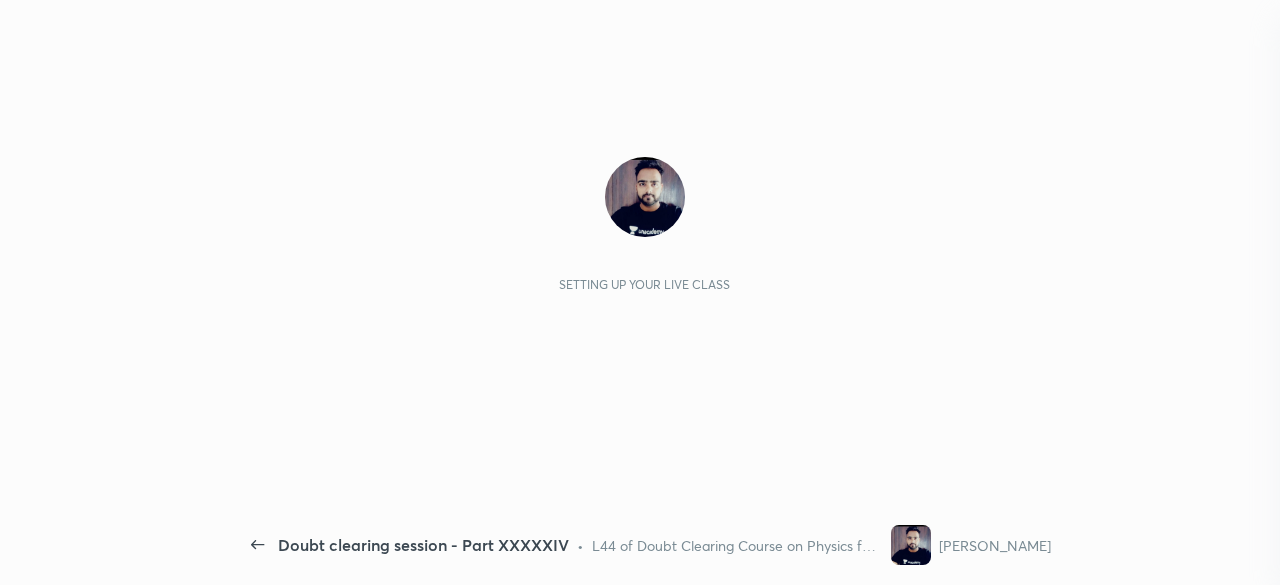 scroll, scrollTop: 0, scrollLeft: 0, axis: both 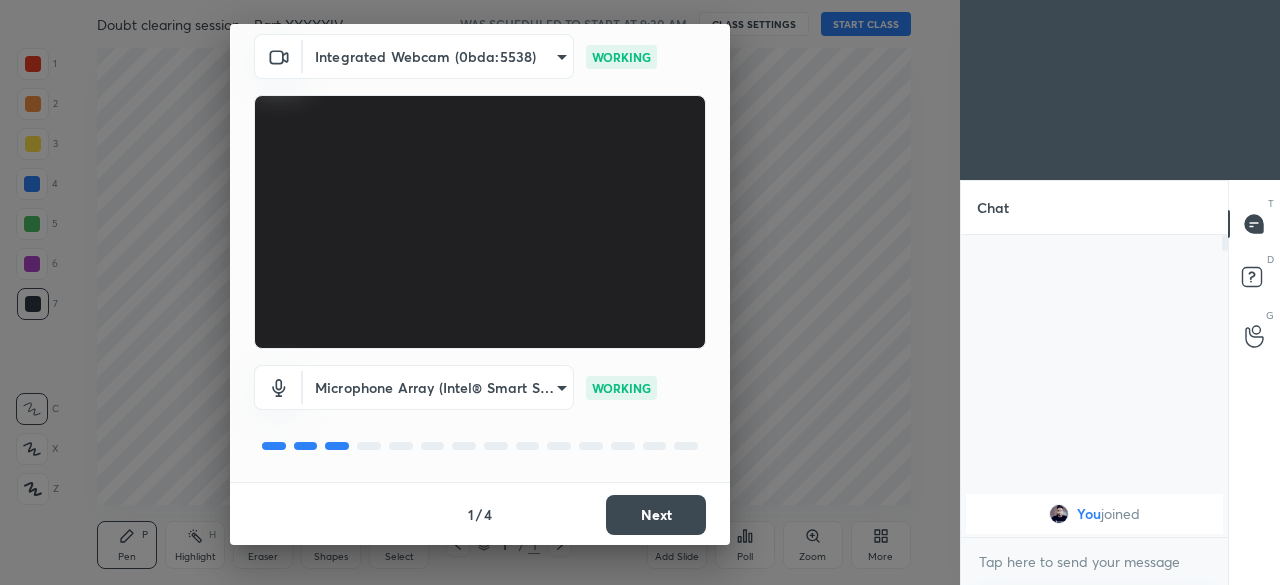 click on "Next" at bounding box center (656, 515) 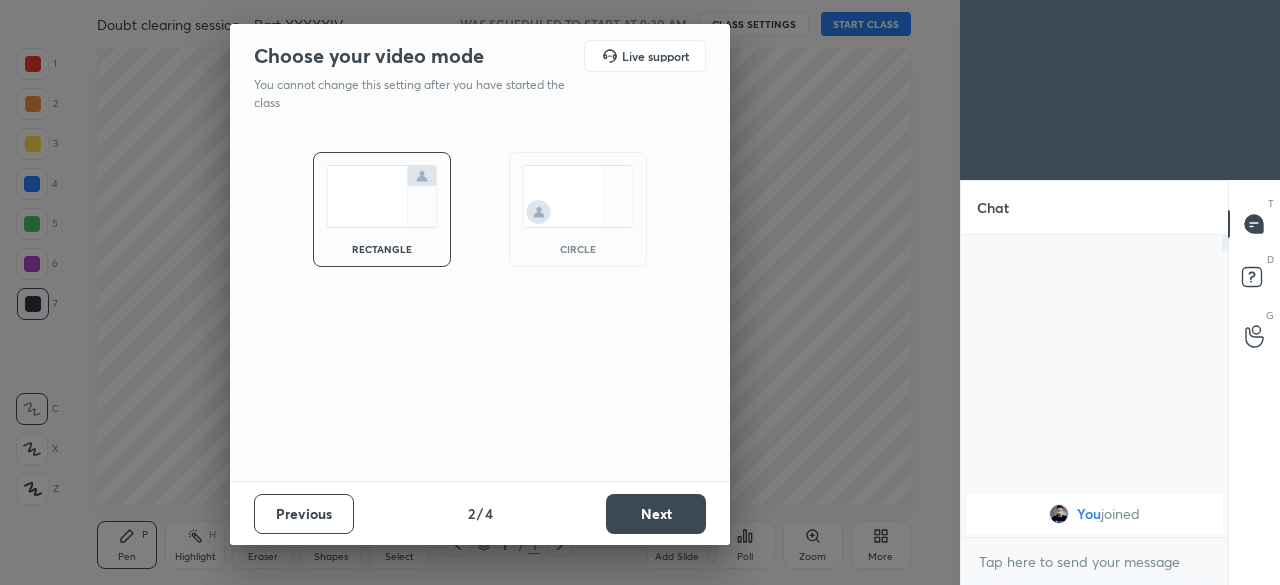 scroll, scrollTop: 0, scrollLeft: 0, axis: both 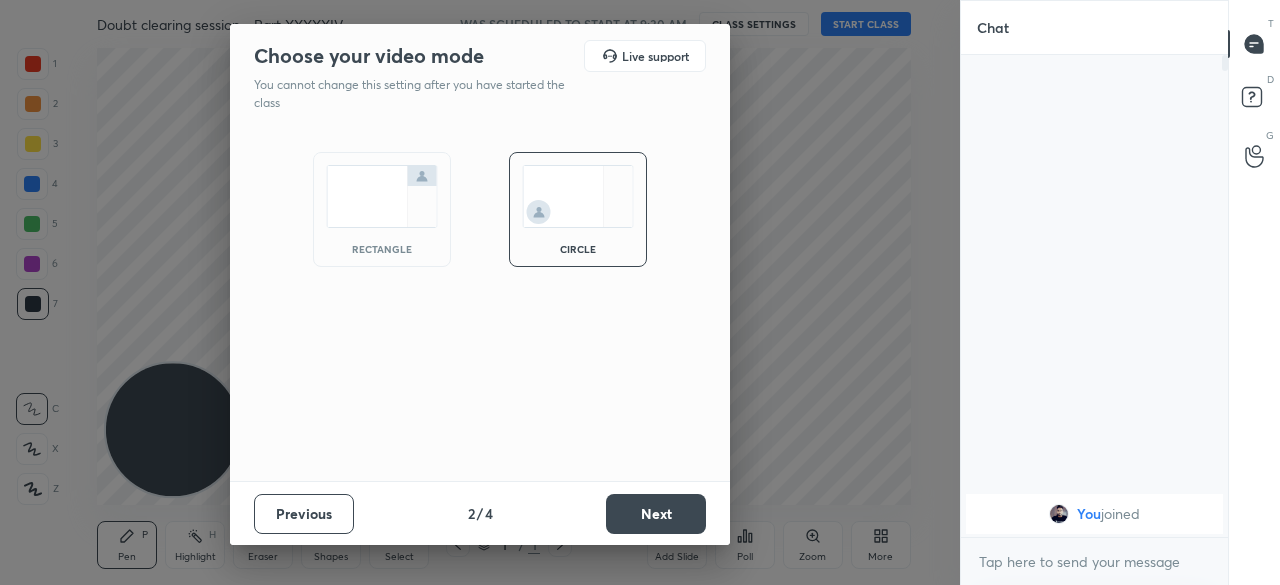 click on "Next" at bounding box center [656, 514] 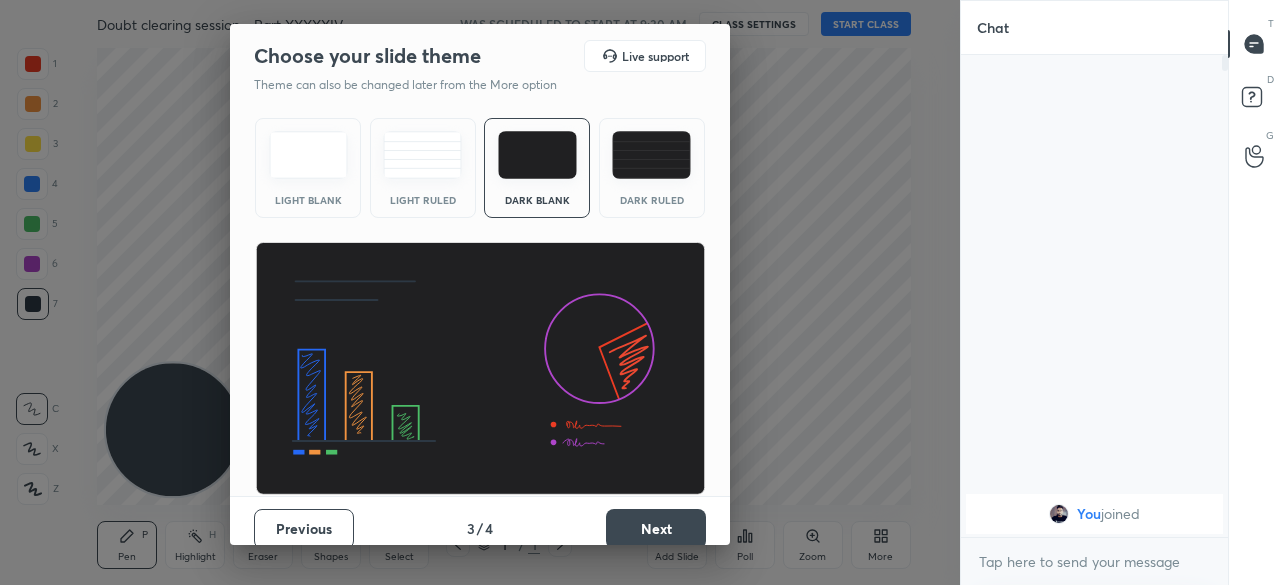 click on "Next" at bounding box center (656, 529) 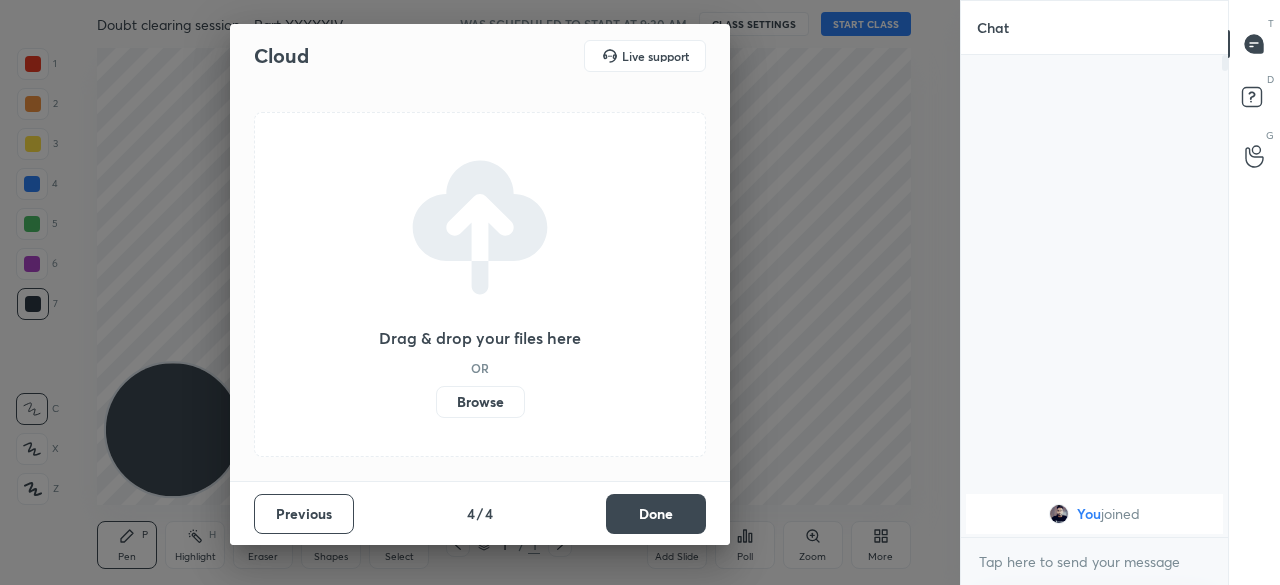click on "Done" at bounding box center (656, 514) 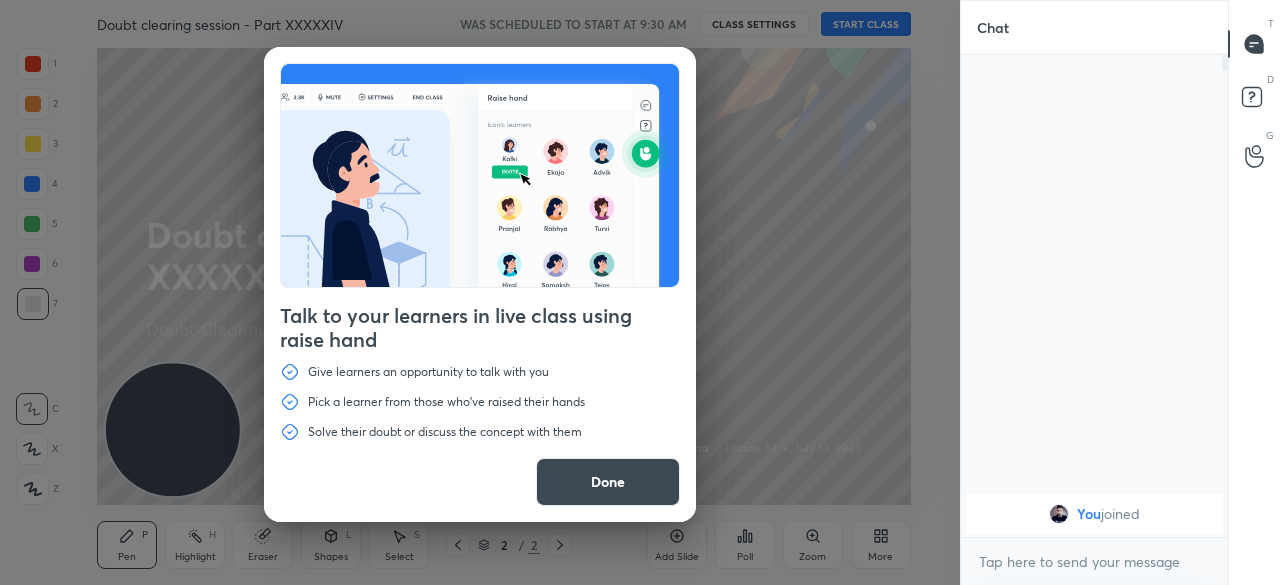 click on "Done" at bounding box center (608, 482) 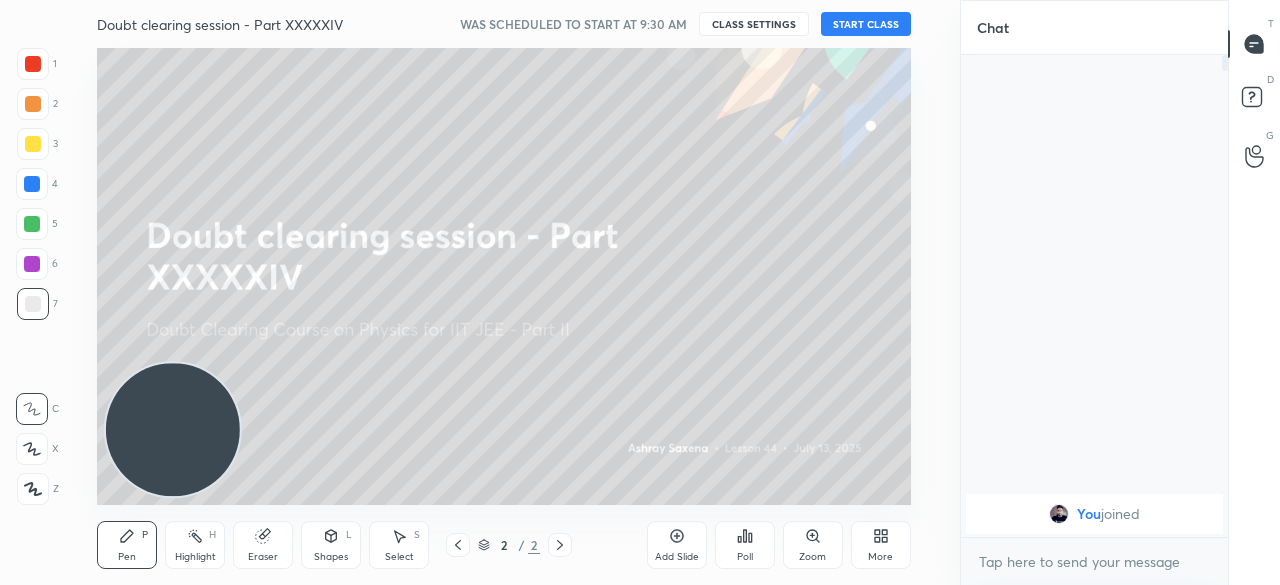 click on "START CLASS" at bounding box center (866, 24) 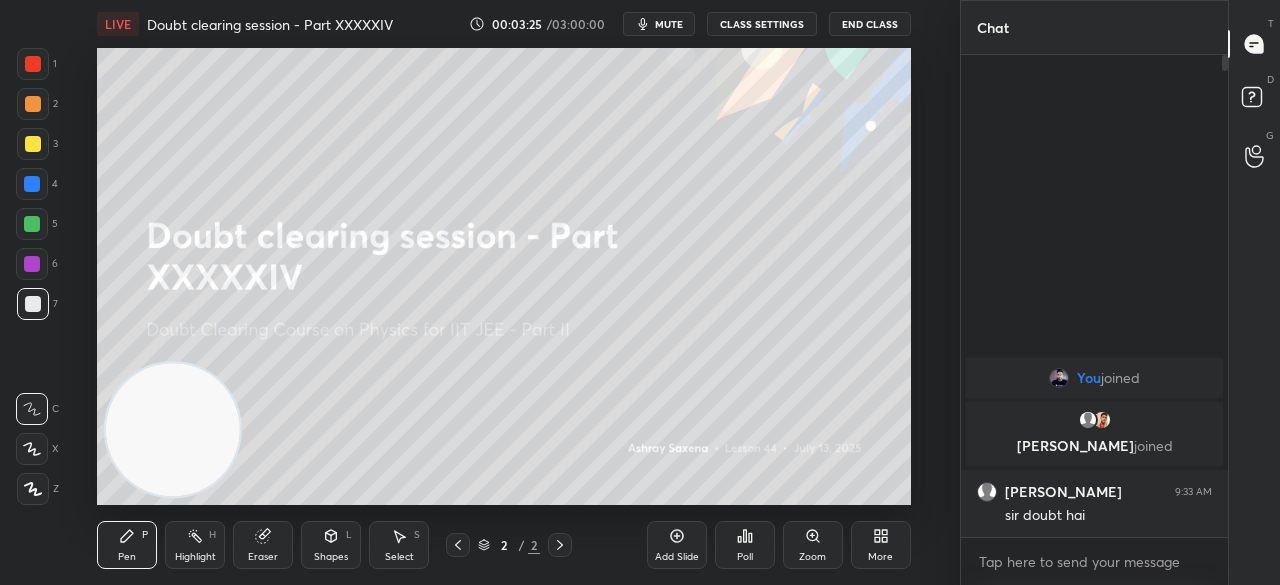 click on "End Class" at bounding box center (870, 24) 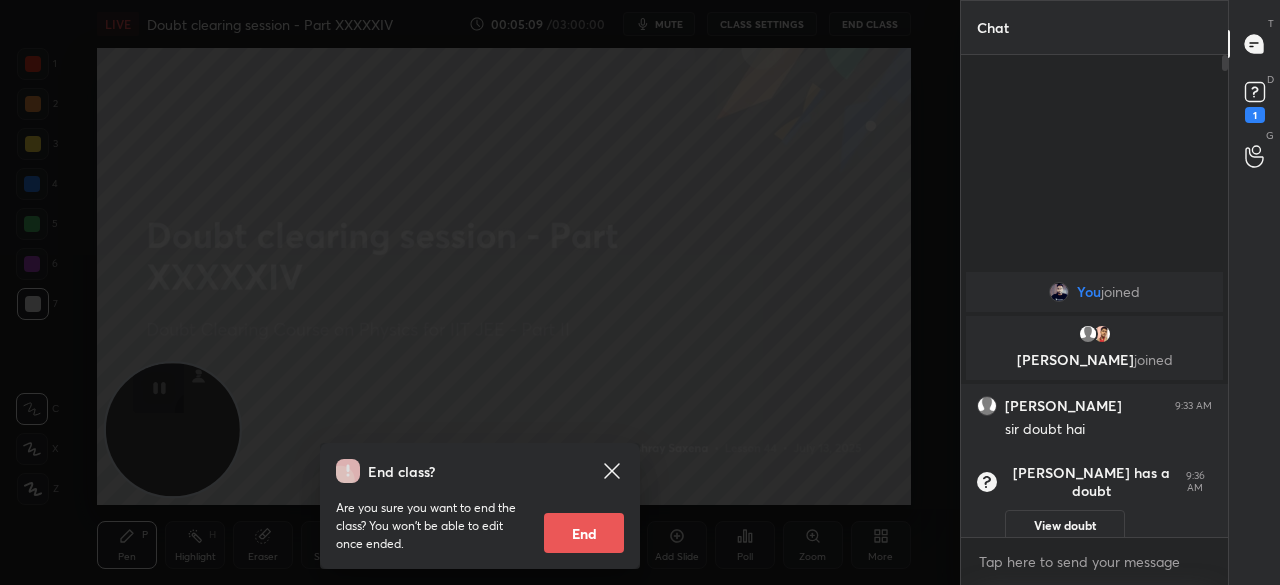 click 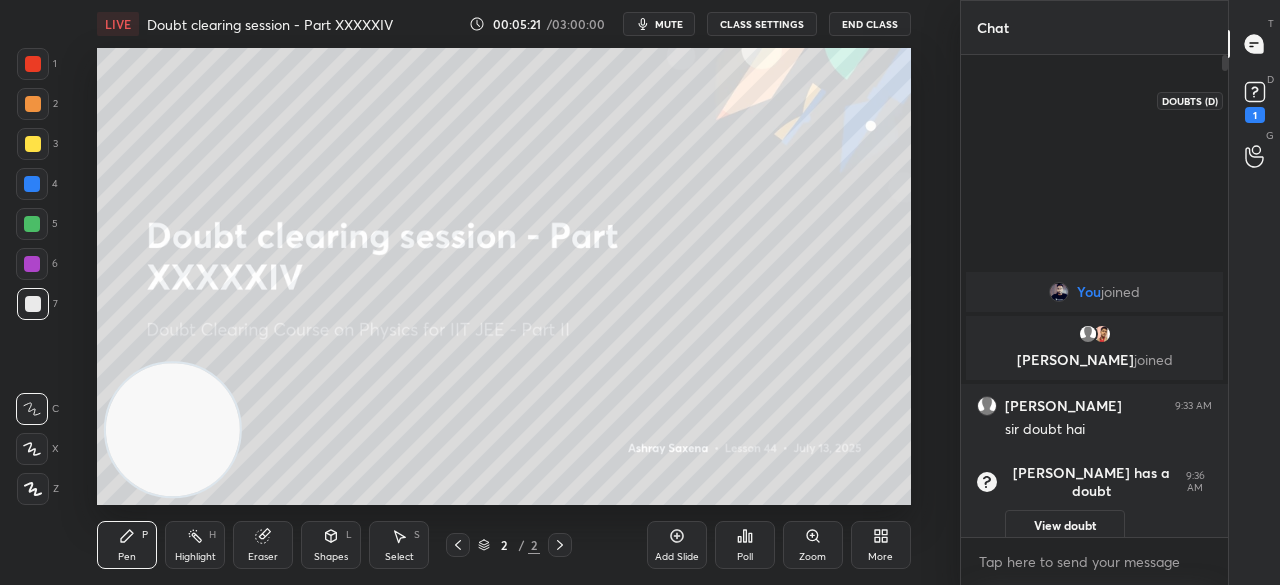 click 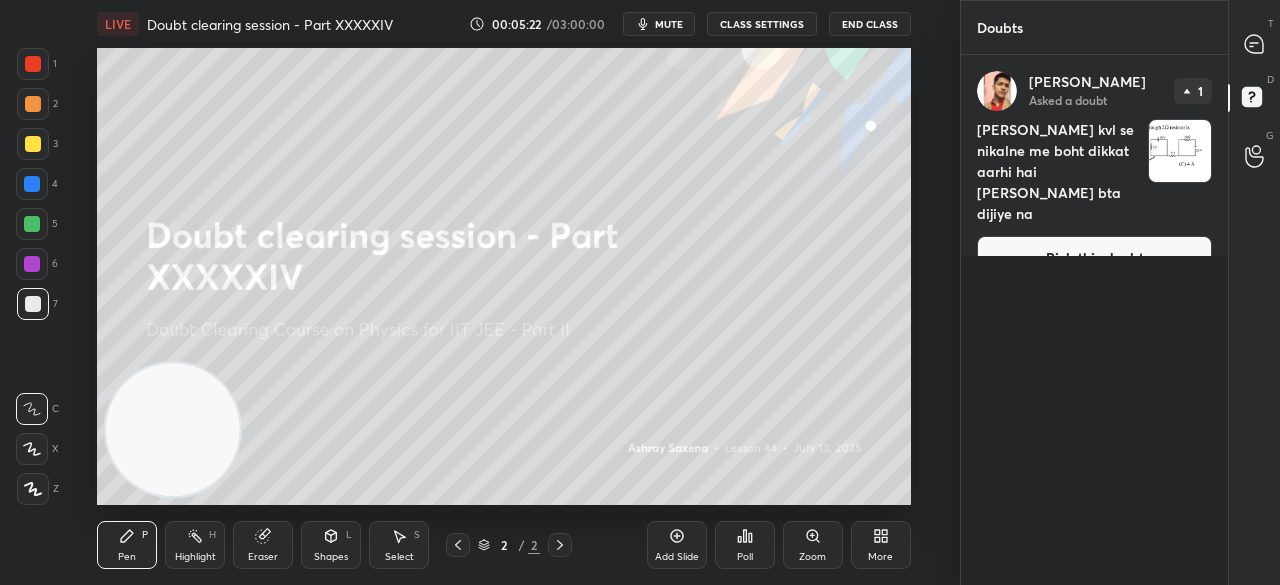 click on "Pick this doubt" at bounding box center (1094, 258) 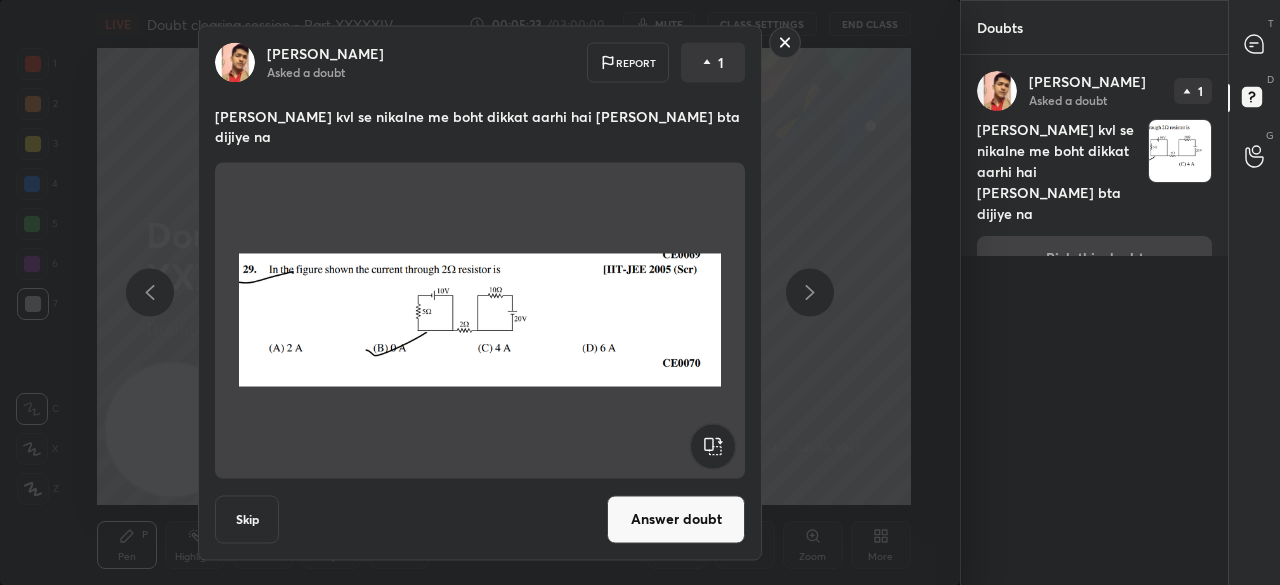 click on "Answer doubt" at bounding box center (676, 519) 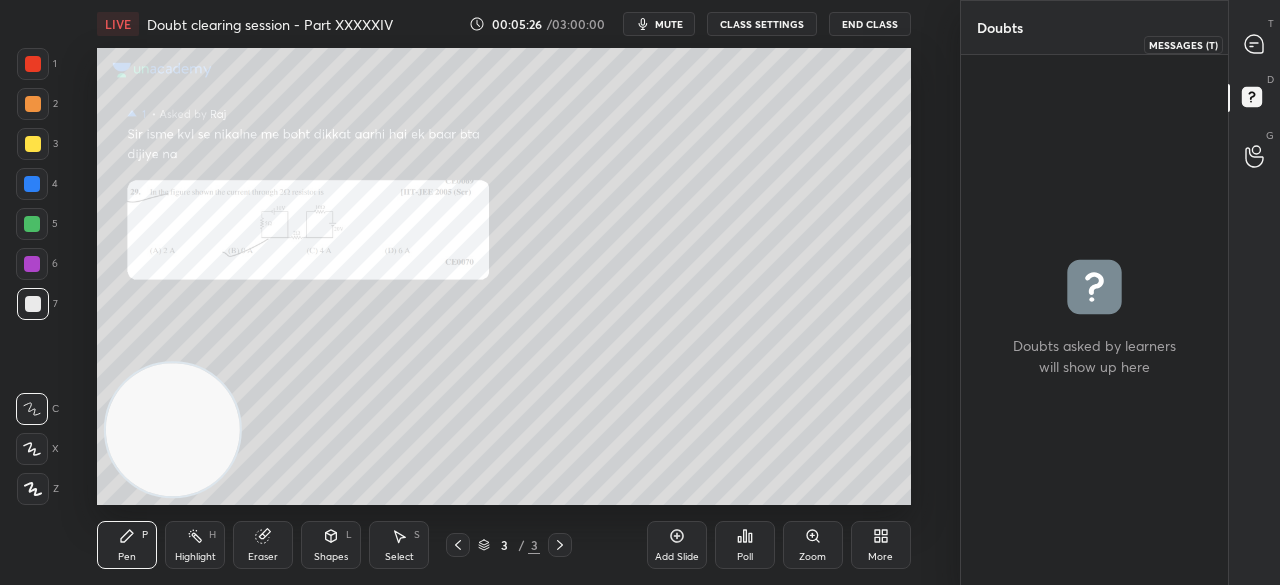 click at bounding box center [1255, 44] 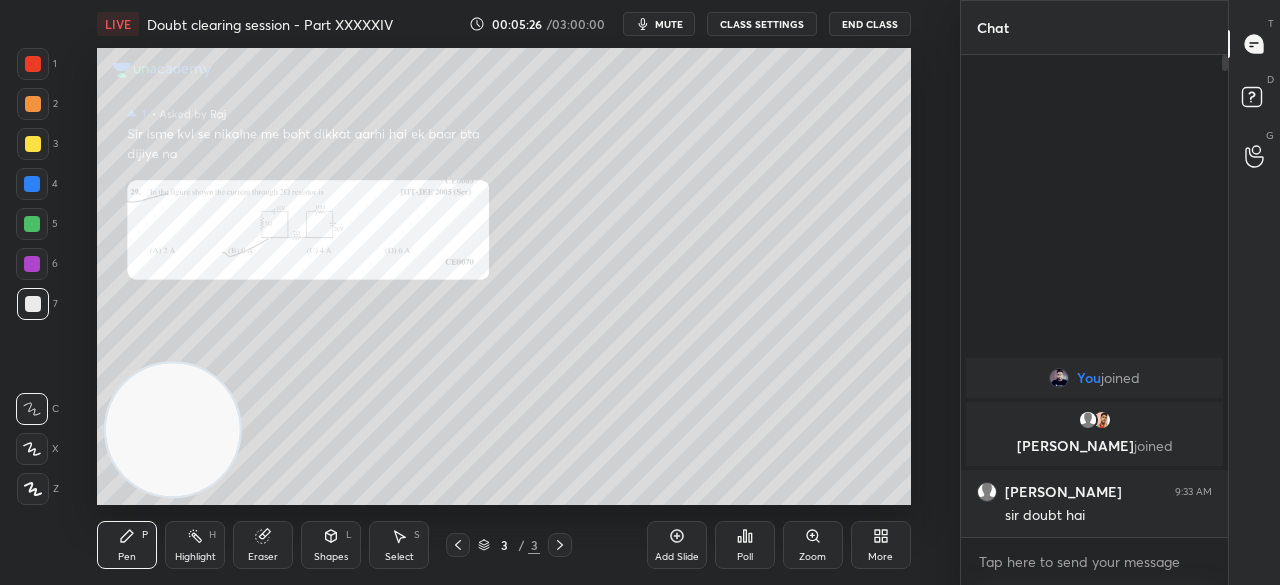 scroll, scrollTop: 7, scrollLeft: 6, axis: both 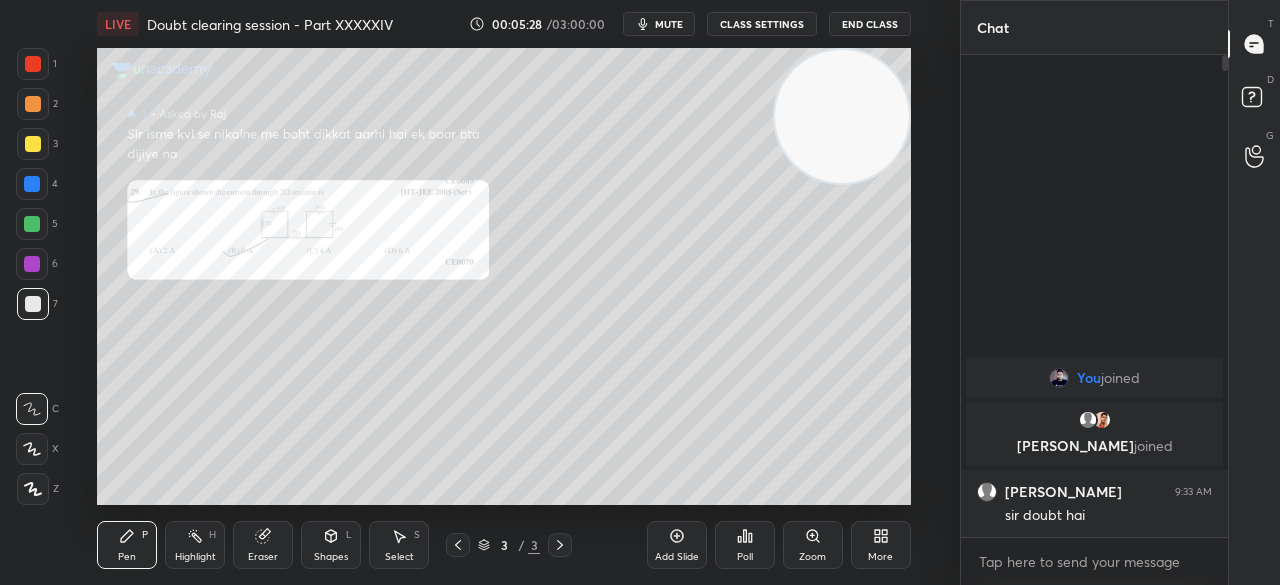 click 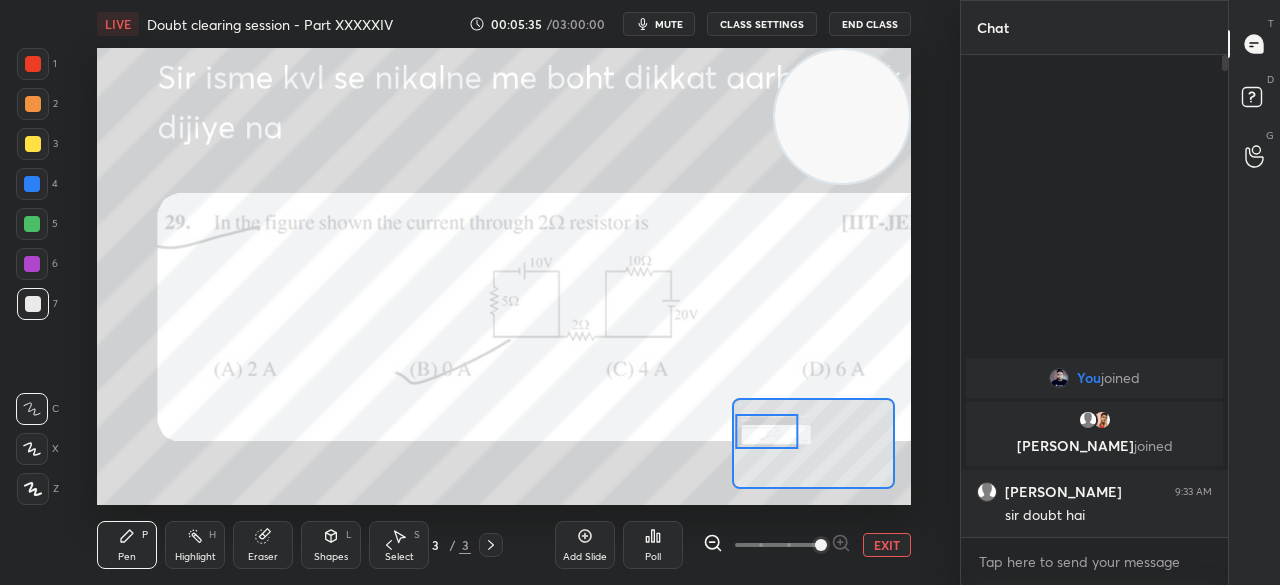 click at bounding box center (33, 64) 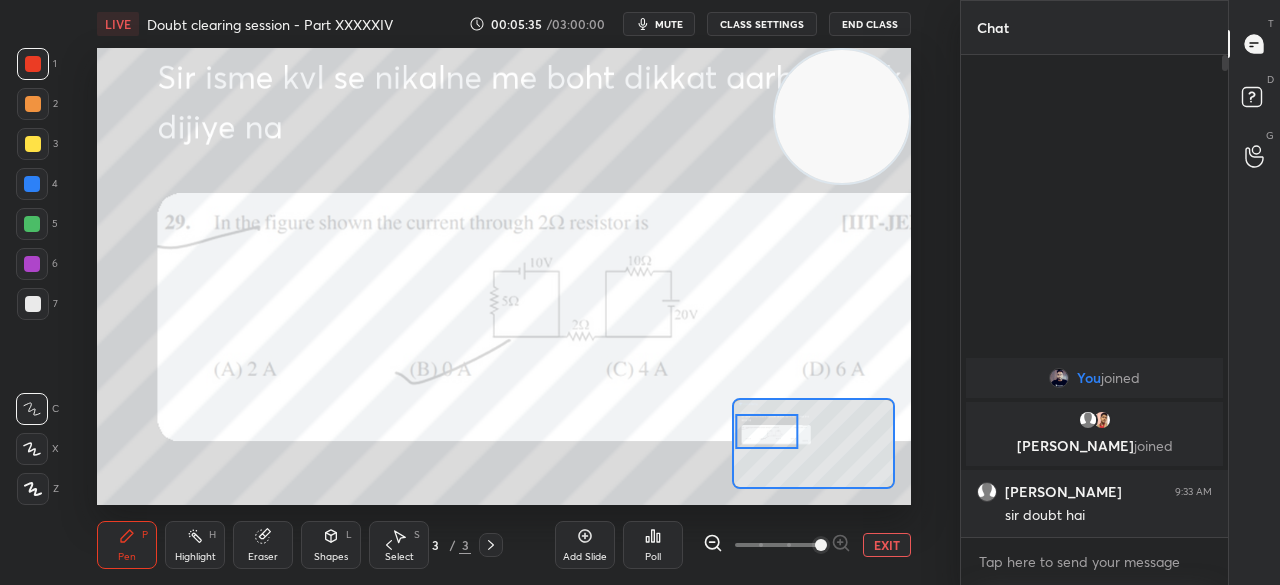 click at bounding box center [33, 64] 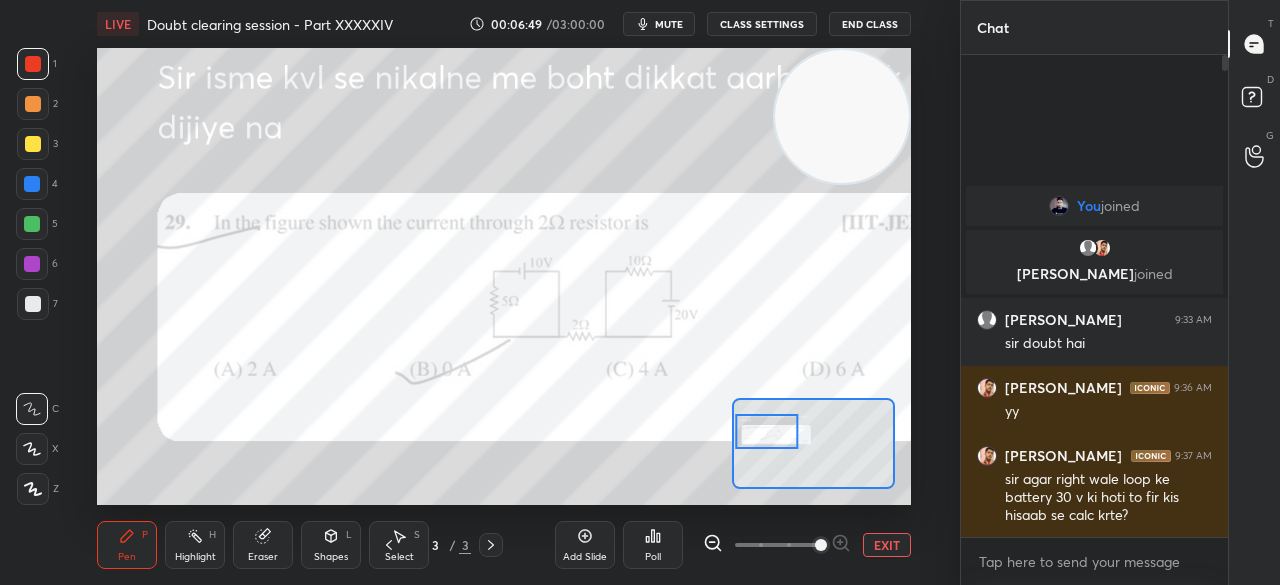 click at bounding box center (32, 184) 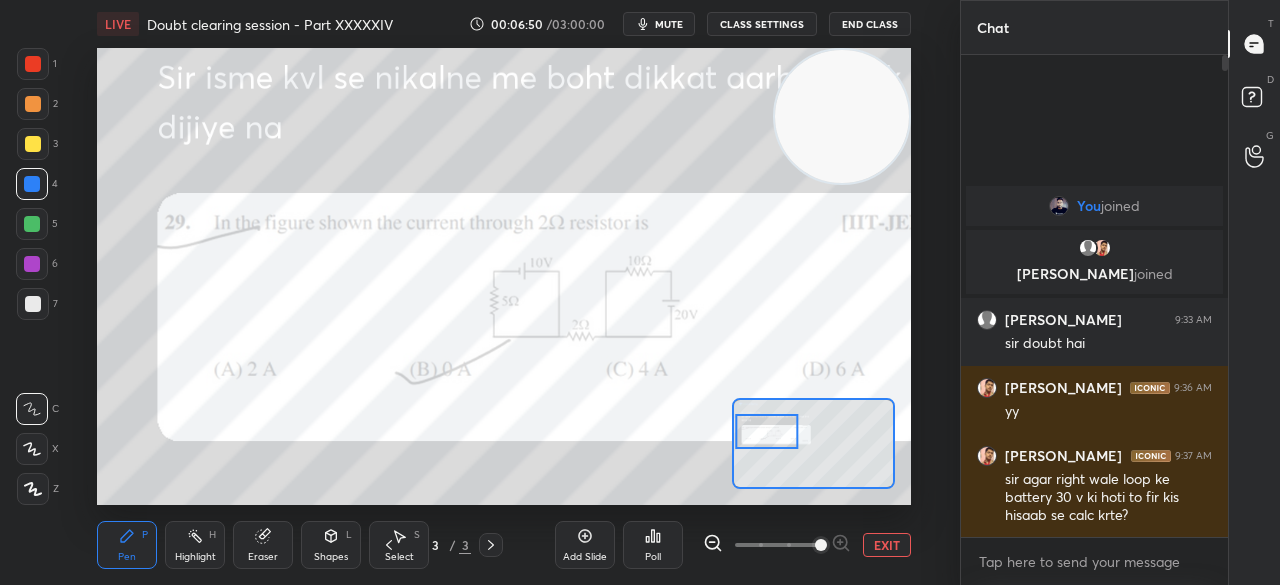 click at bounding box center [32, 184] 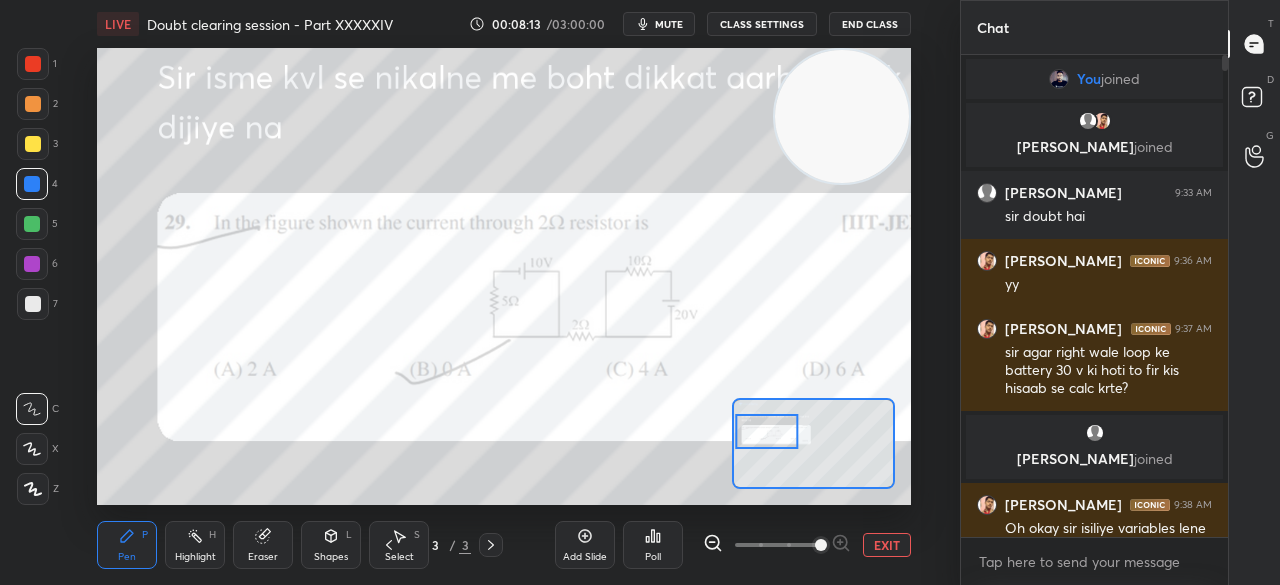 scroll, scrollTop: 48, scrollLeft: 0, axis: vertical 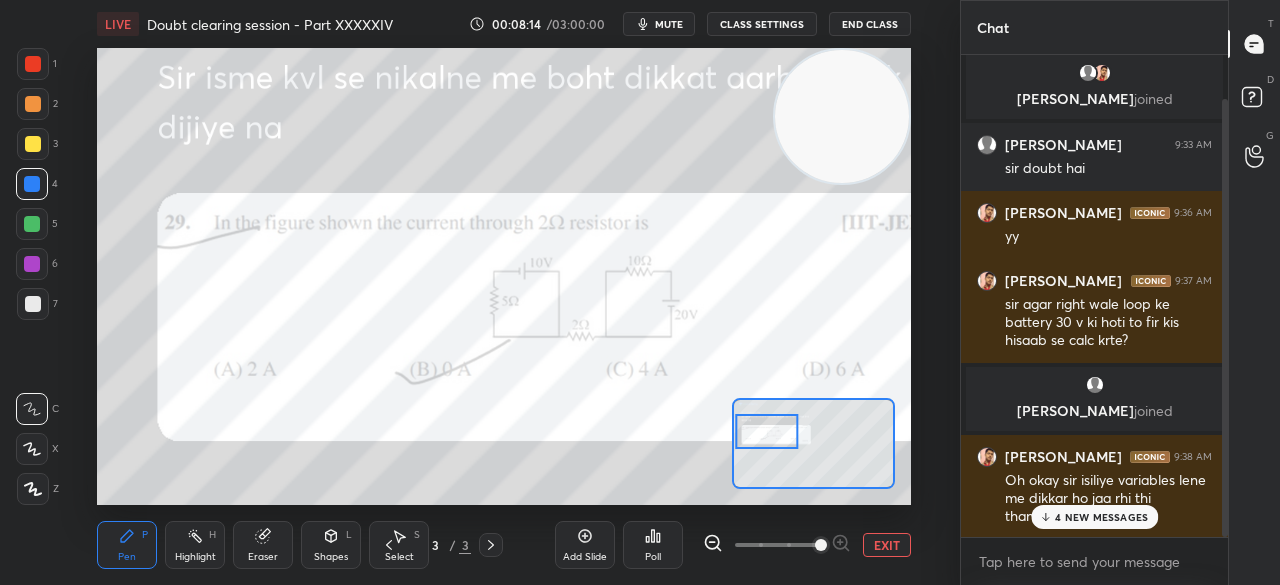 click on "4 NEW MESSAGES" at bounding box center [1101, 517] 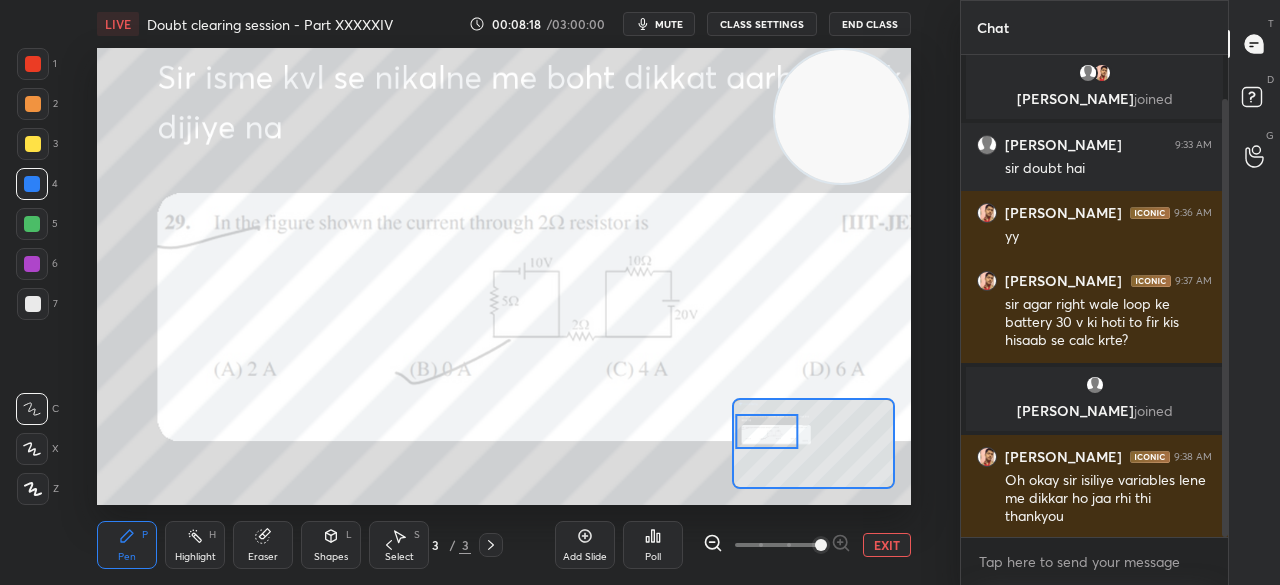click at bounding box center (33, 64) 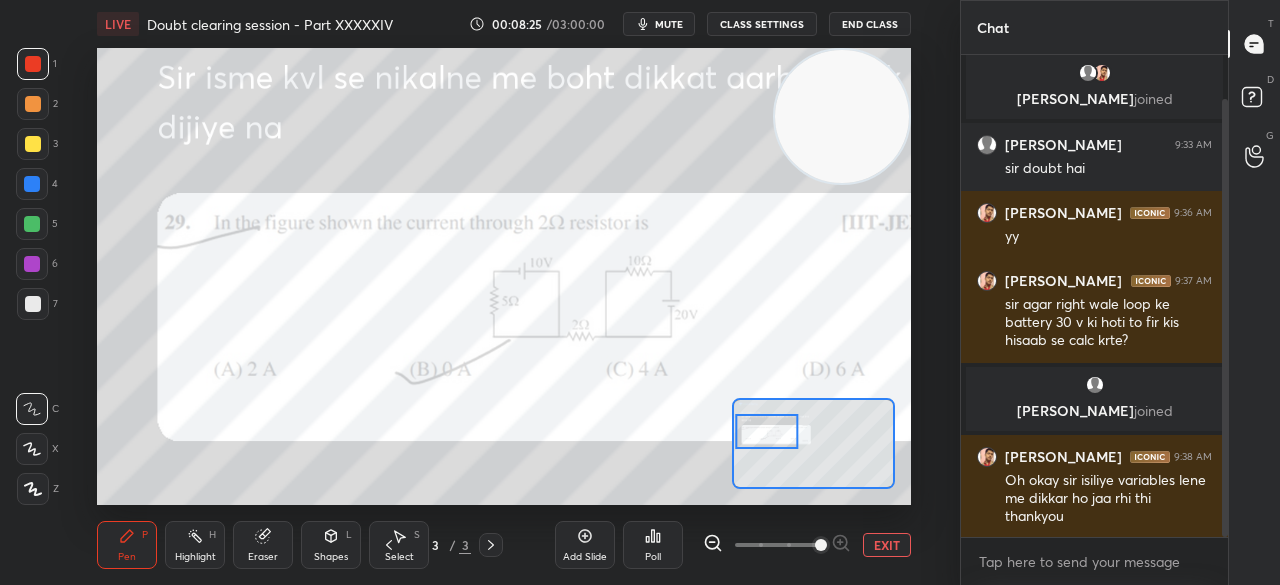 scroll, scrollTop: 120, scrollLeft: 0, axis: vertical 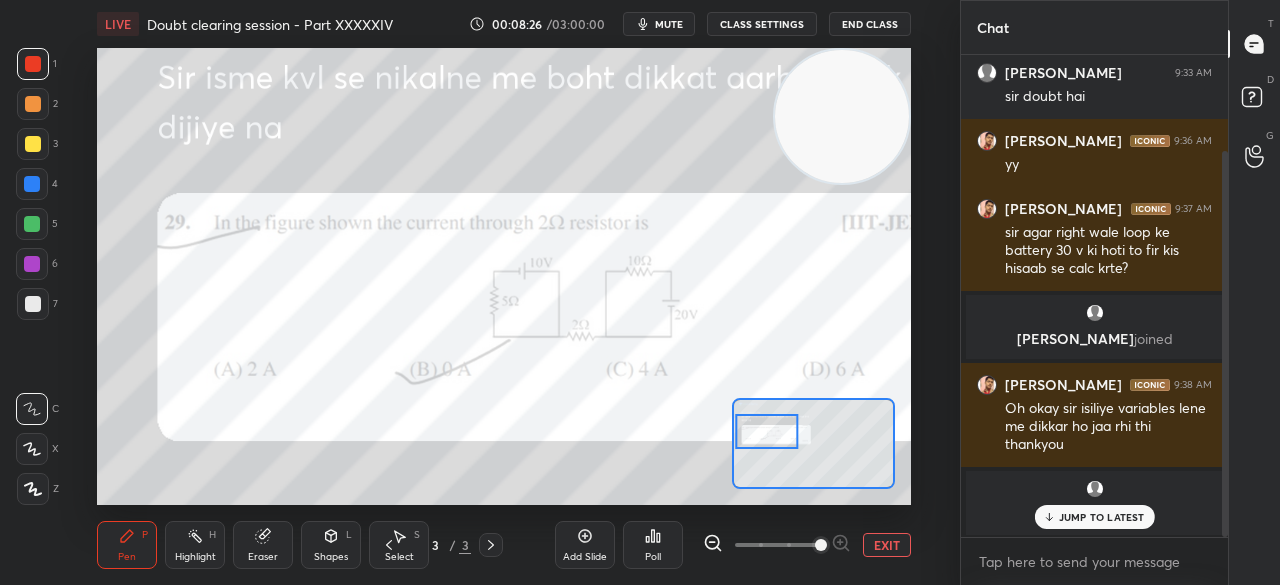 click on "JUMP TO LATEST" at bounding box center [1102, 517] 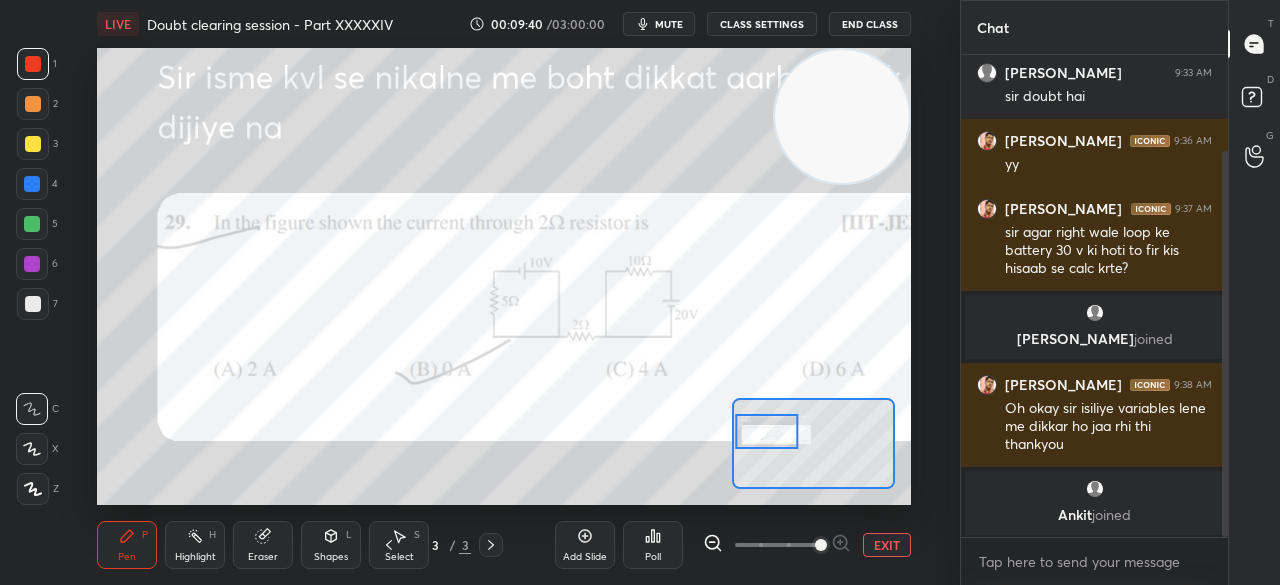 click at bounding box center [33, 144] 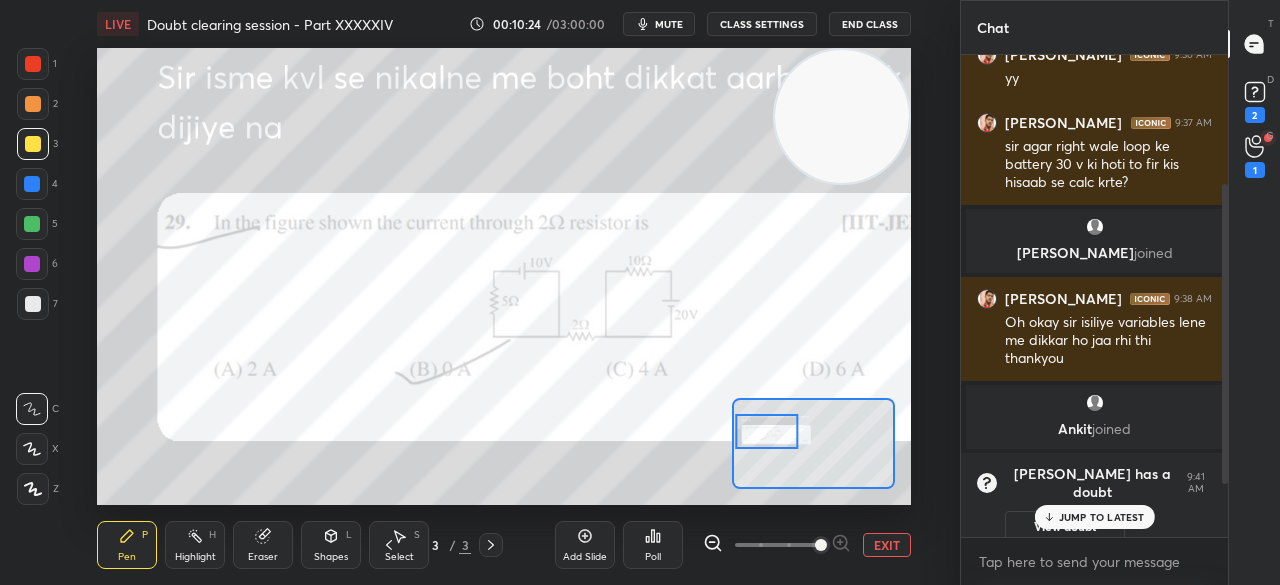 scroll, scrollTop: 207, scrollLeft: 0, axis: vertical 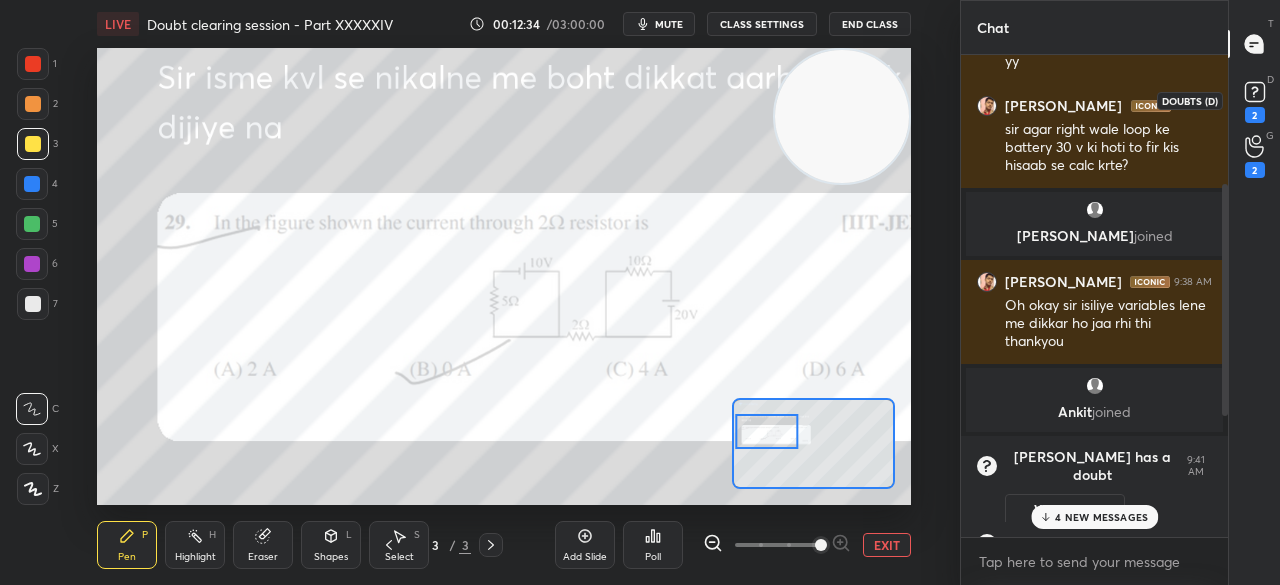 click 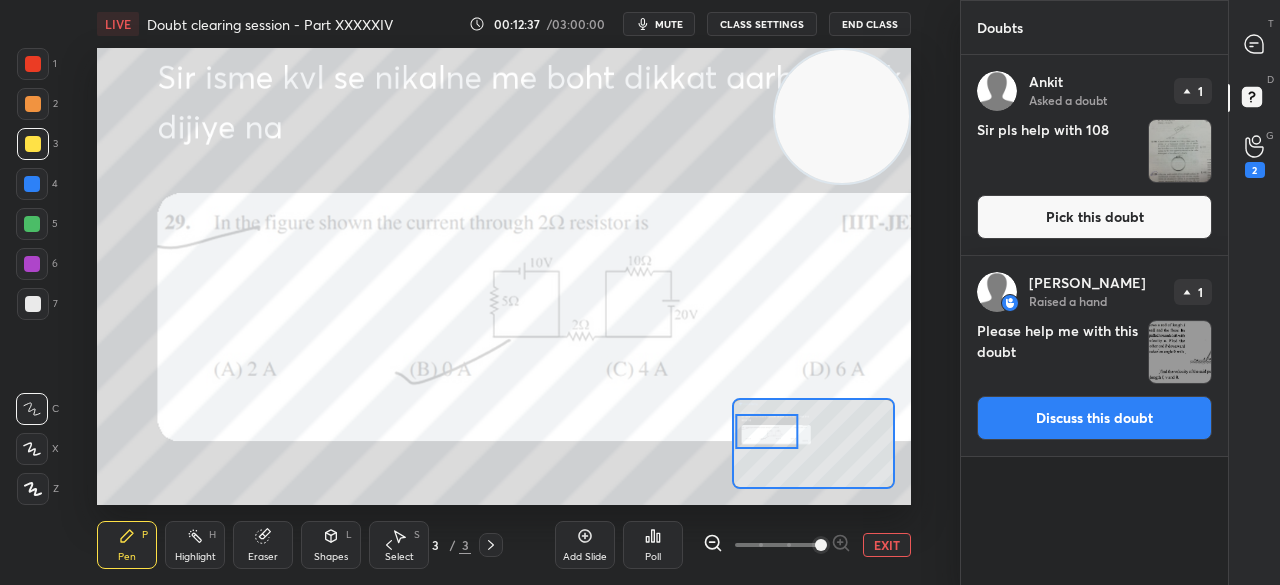 click on "T Messages (T)" at bounding box center [1254, 44] 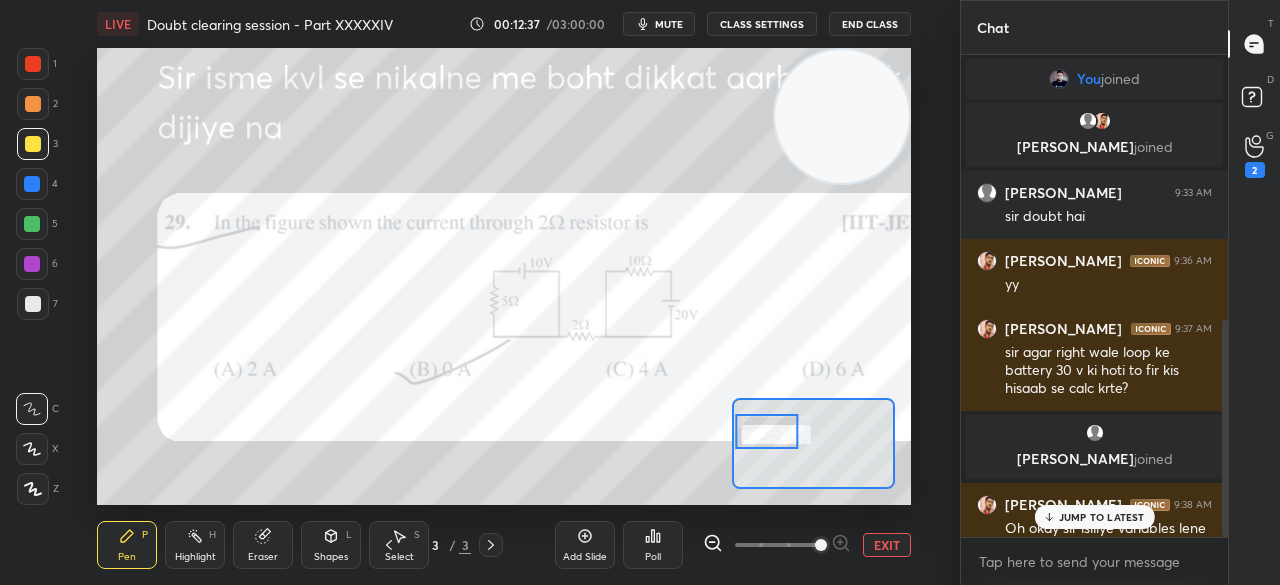scroll, scrollTop: 588, scrollLeft: 0, axis: vertical 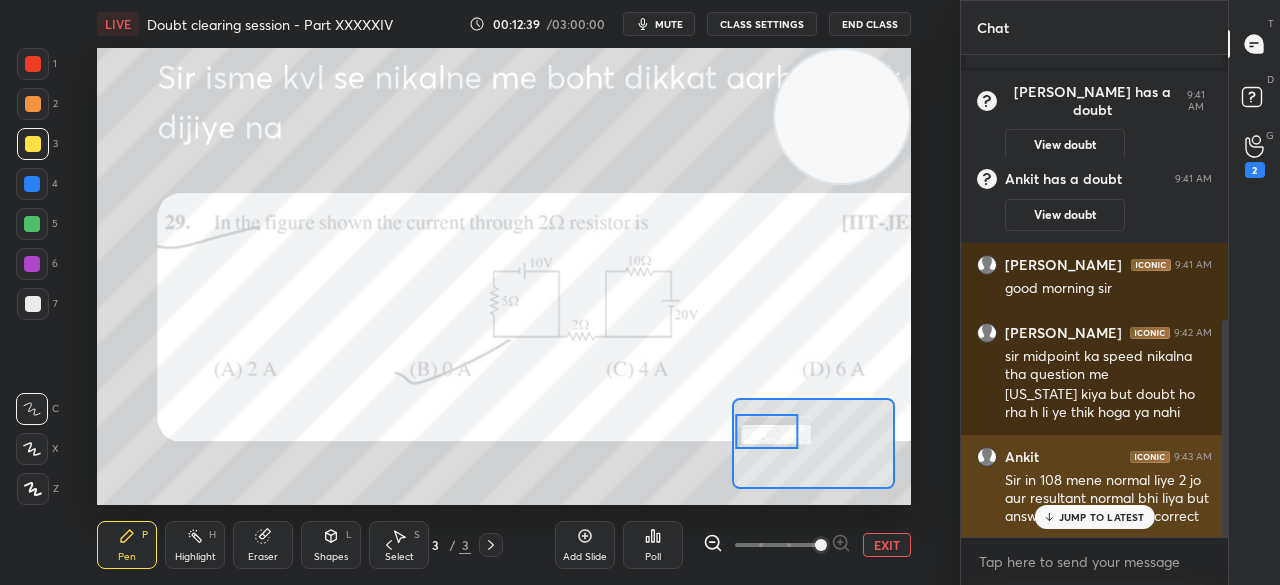 click on "JUMP TO LATEST" at bounding box center [1094, 517] 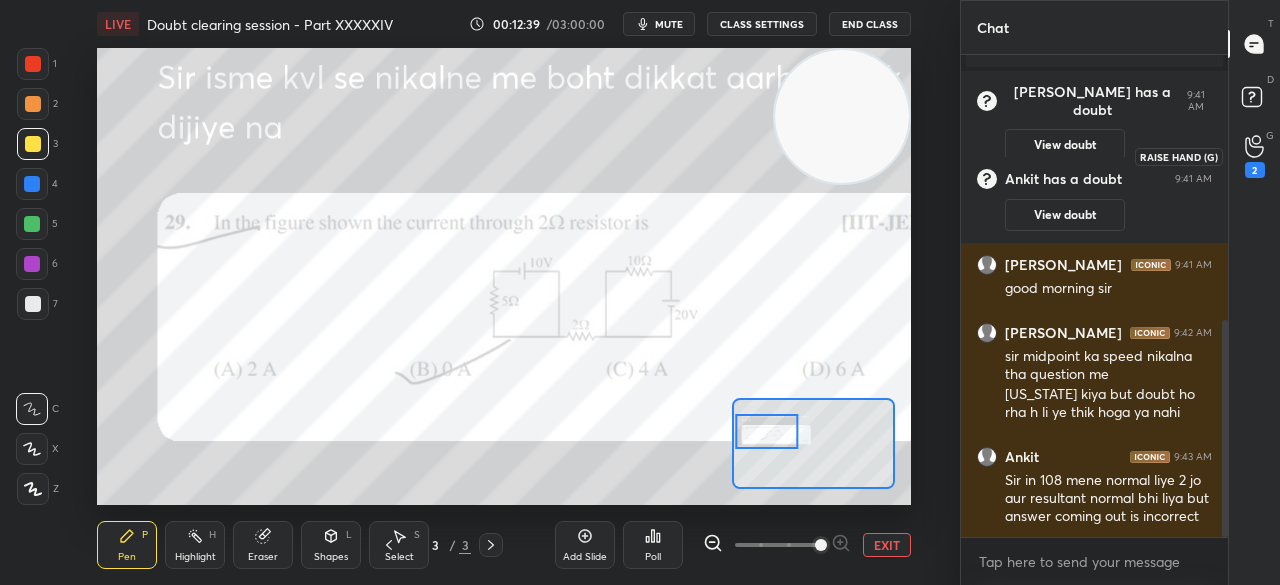 click 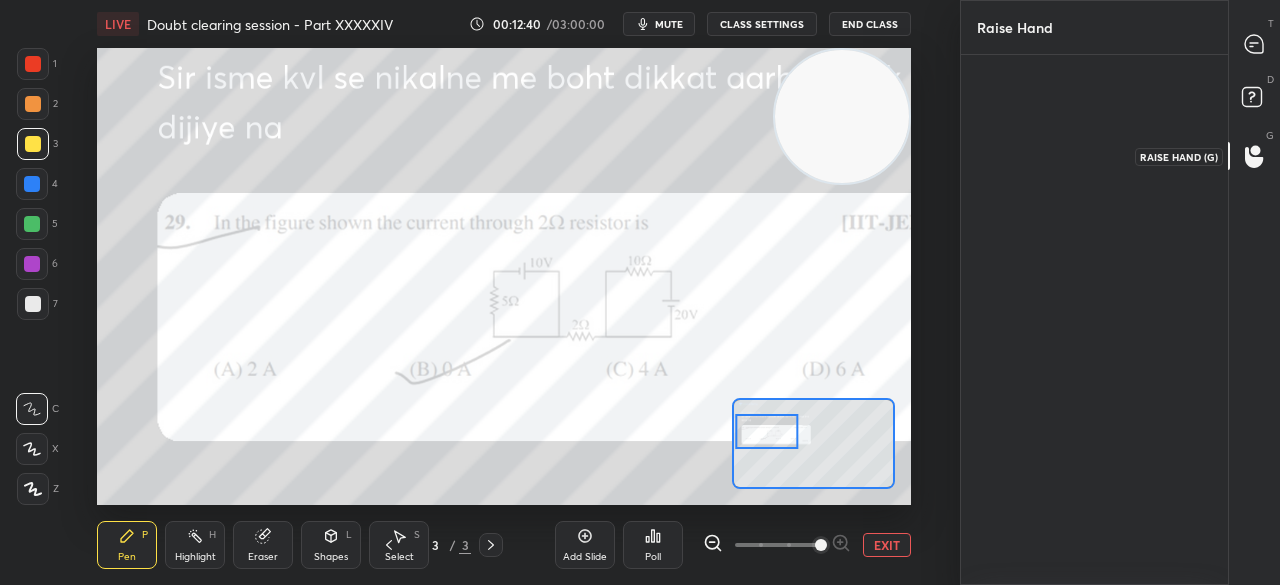 scroll, scrollTop: 524, scrollLeft: 261, axis: both 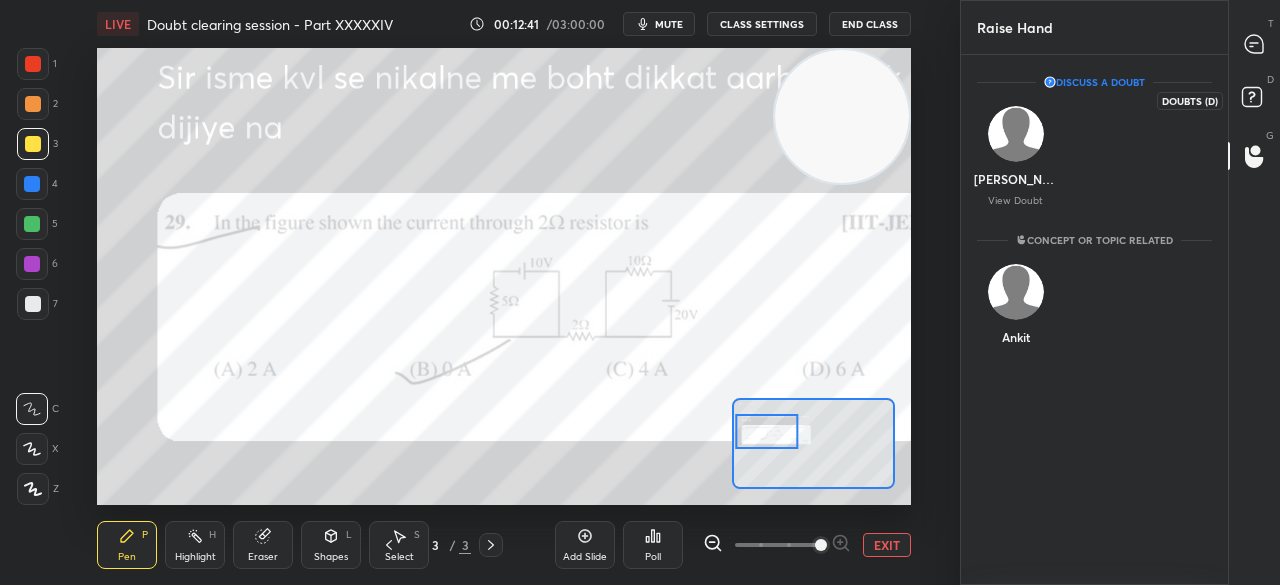 click 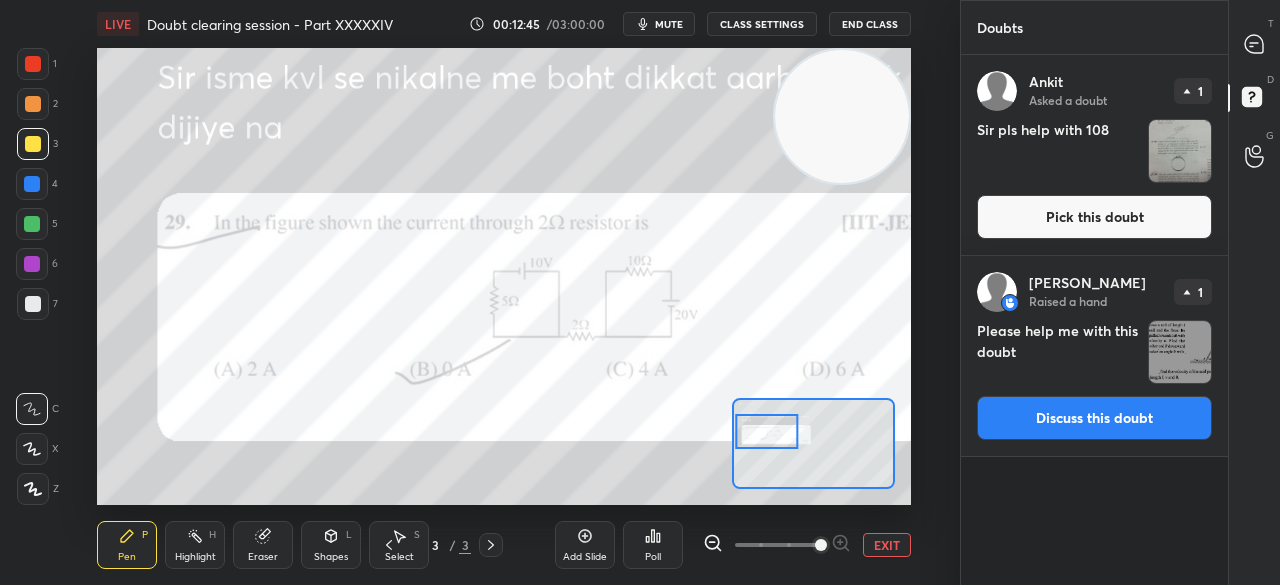 click on "Discuss this doubt" at bounding box center [1094, 418] 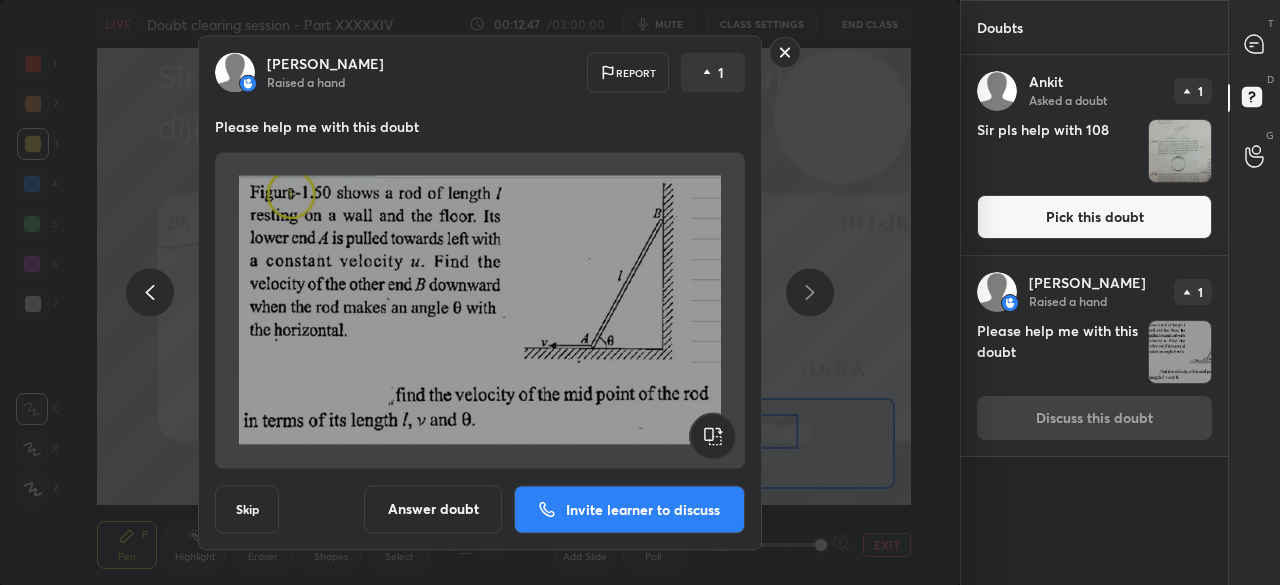 click on "Answer doubt" at bounding box center [433, 509] 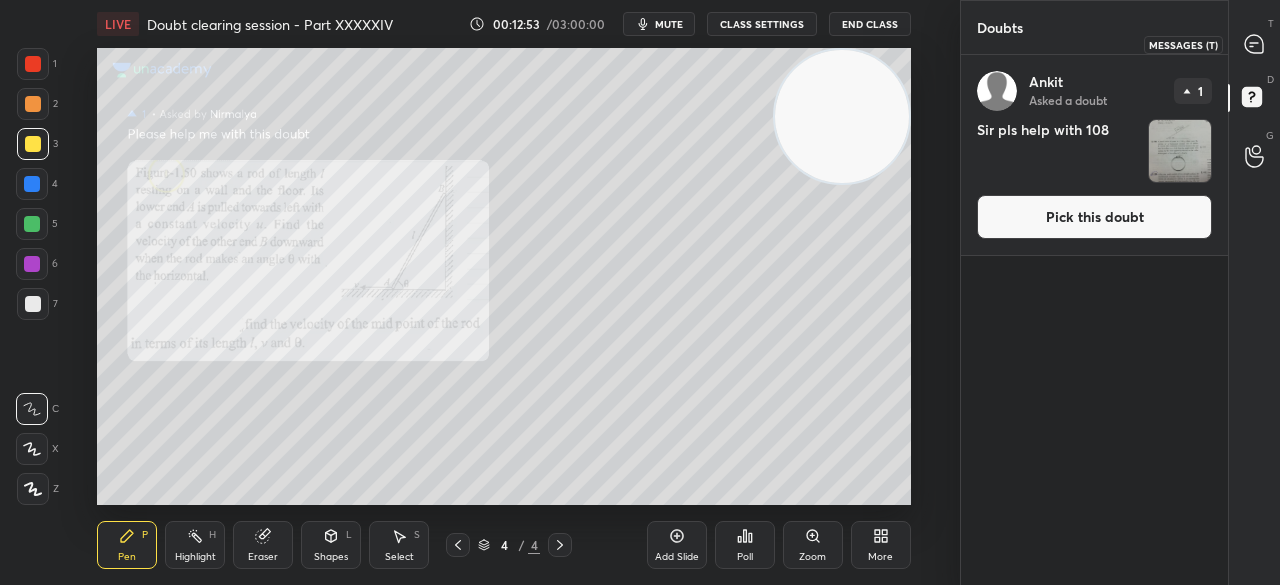 click 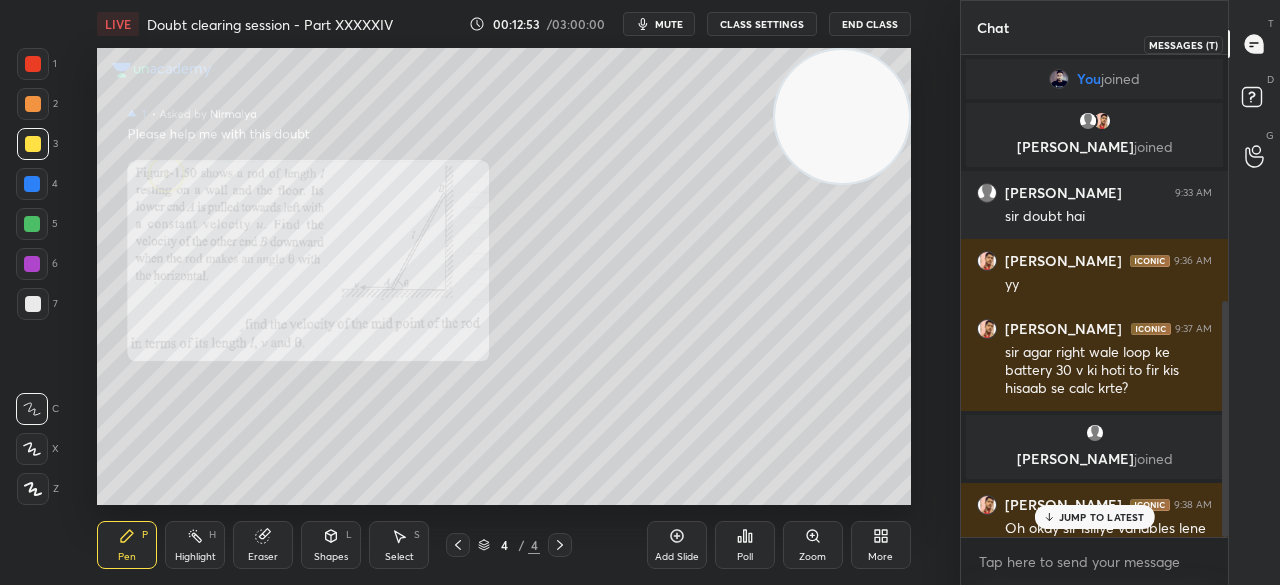 click 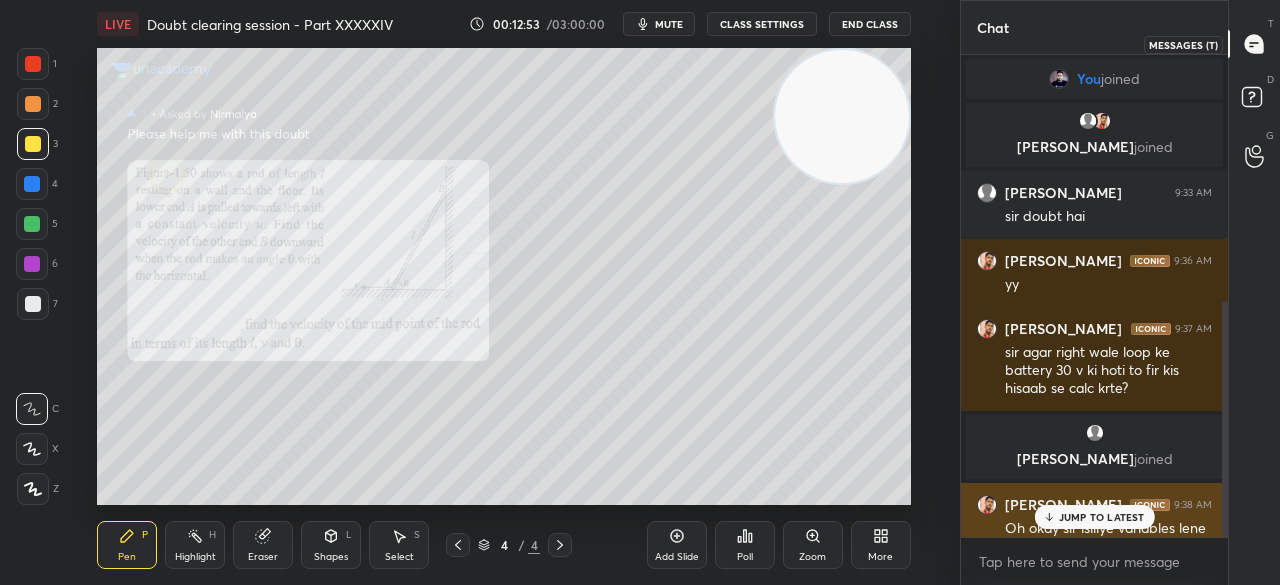scroll, scrollTop: 502, scrollLeft: 0, axis: vertical 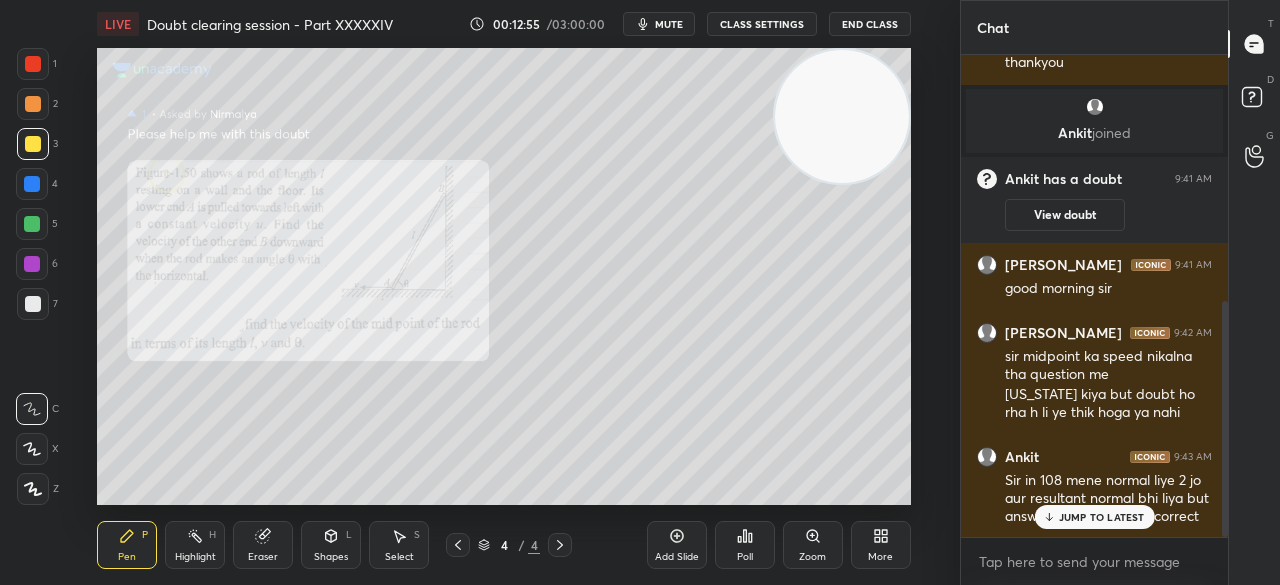 click on "JUMP TO LATEST" at bounding box center (1102, 517) 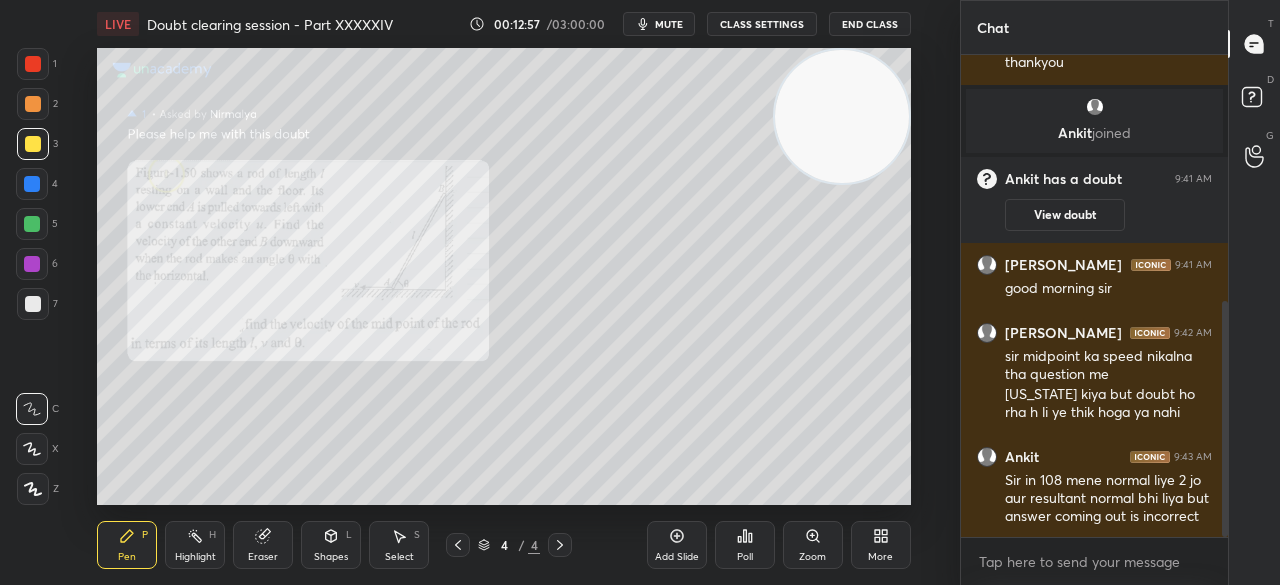 click on "Zoom" at bounding box center (812, 557) 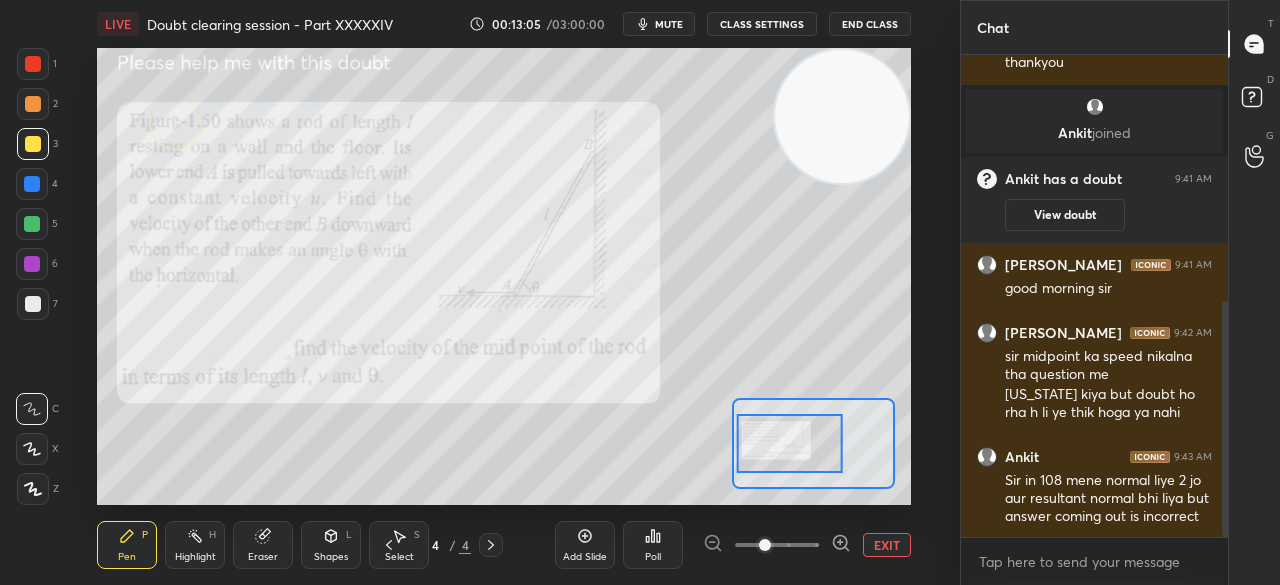click at bounding box center [33, 64] 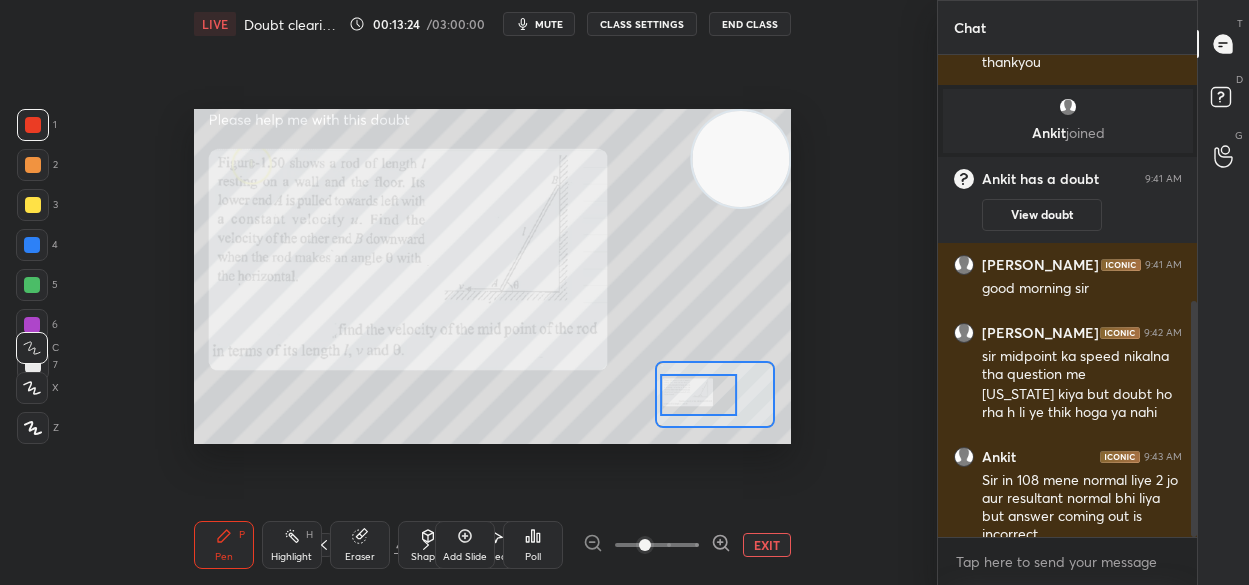 scroll, scrollTop: 457, scrollLeft: 600, axis: both 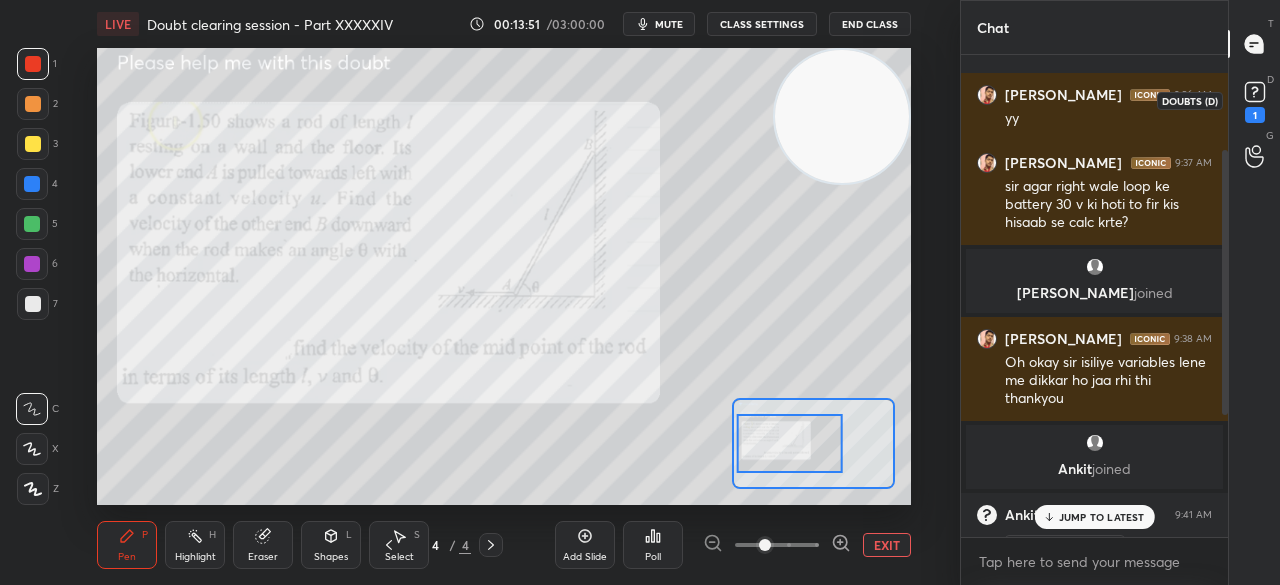 click on "1" at bounding box center (1255, 100) 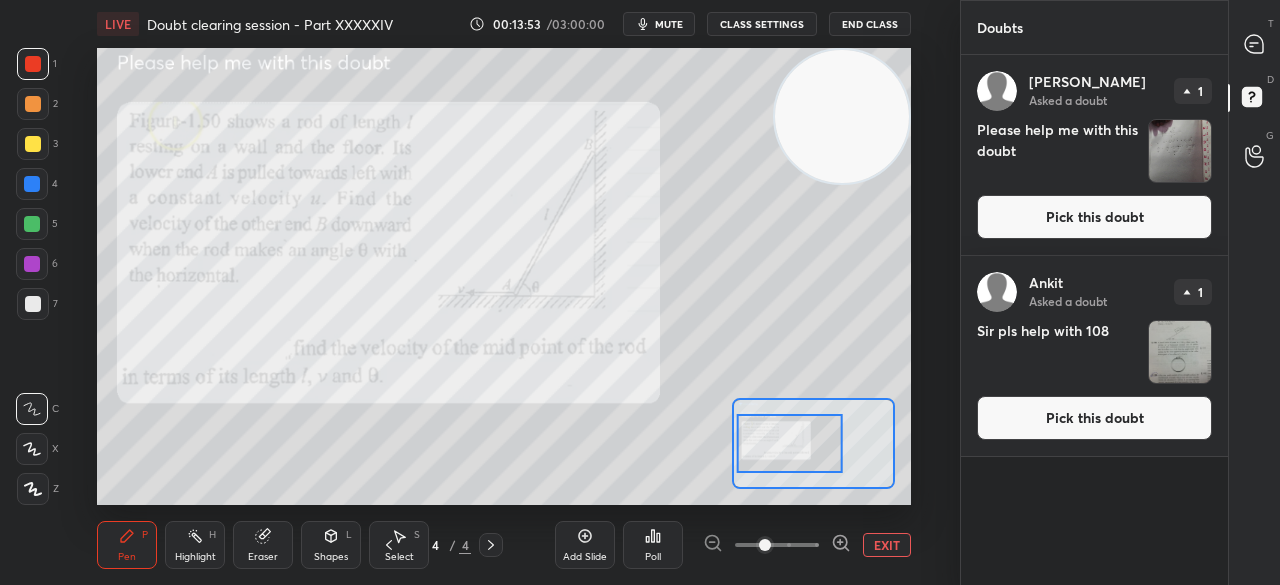 click on "Pick this doubt" at bounding box center (1094, 217) 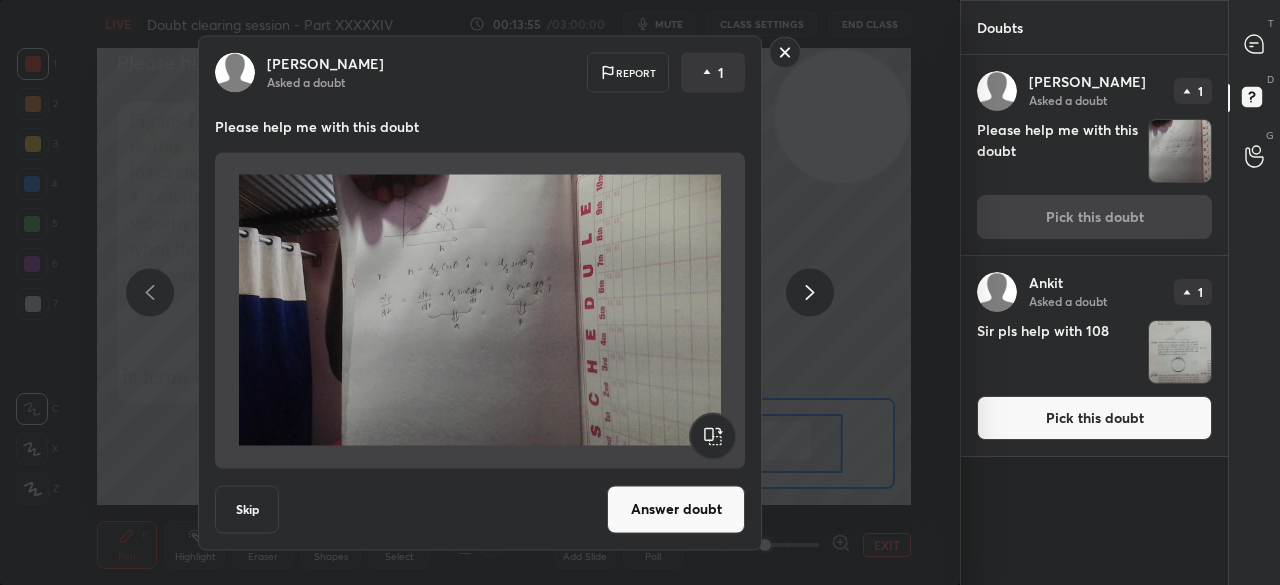 click on "Answer doubt" at bounding box center (676, 509) 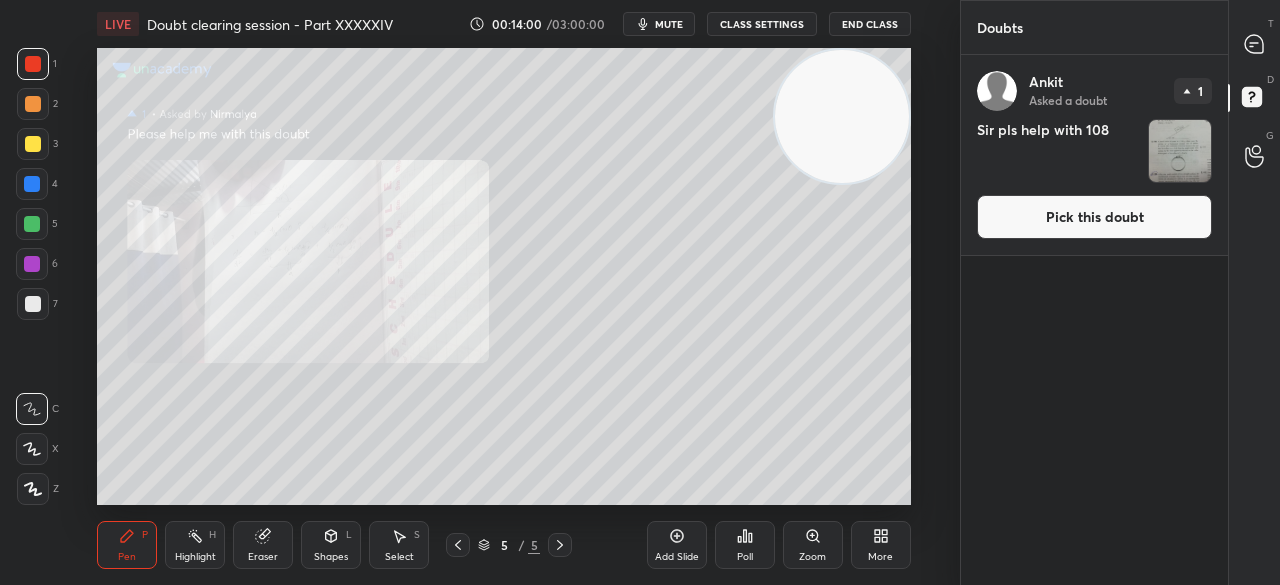 click on "T Messages (T)" at bounding box center [1254, 44] 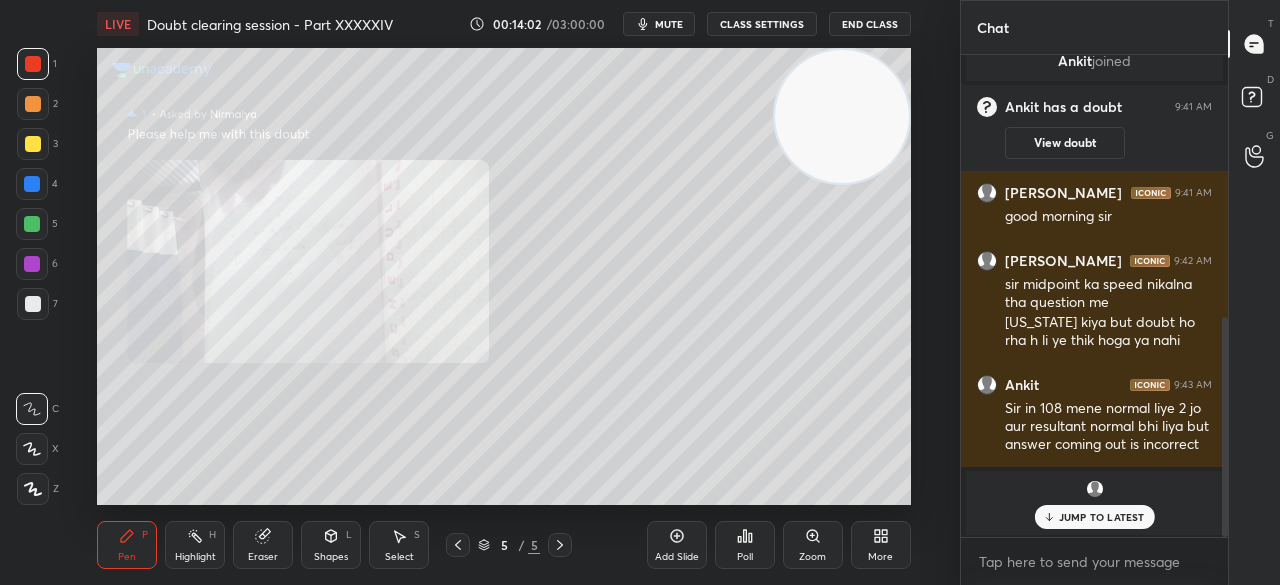click on "JUMP TO LATEST" at bounding box center (1102, 517) 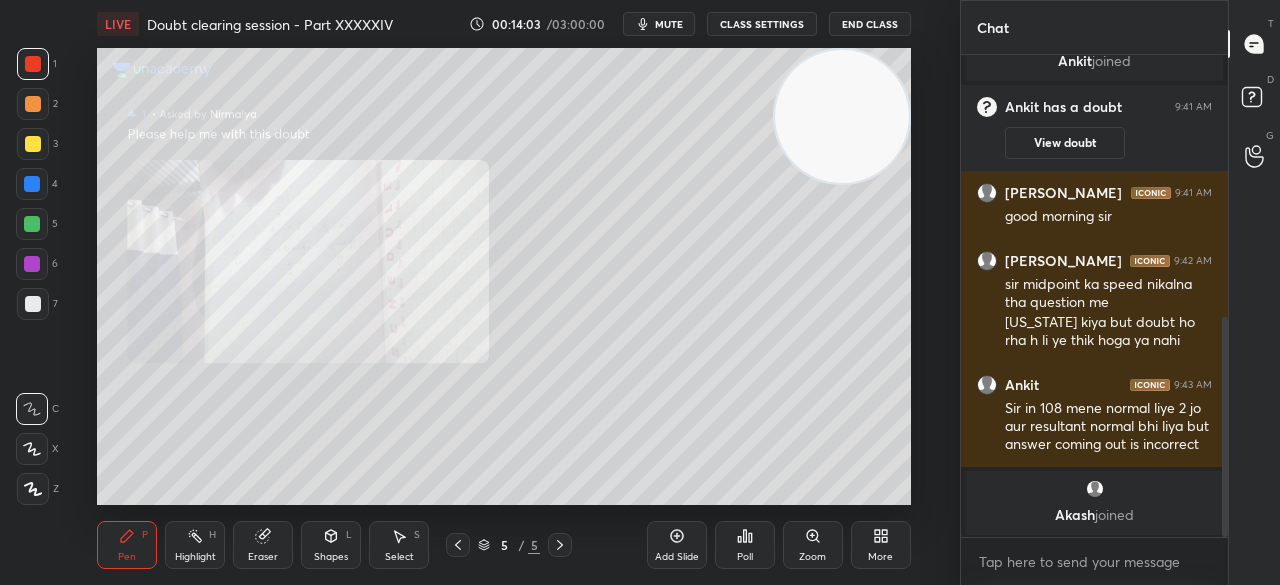 click on "Zoom" at bounding box center [813, 545] 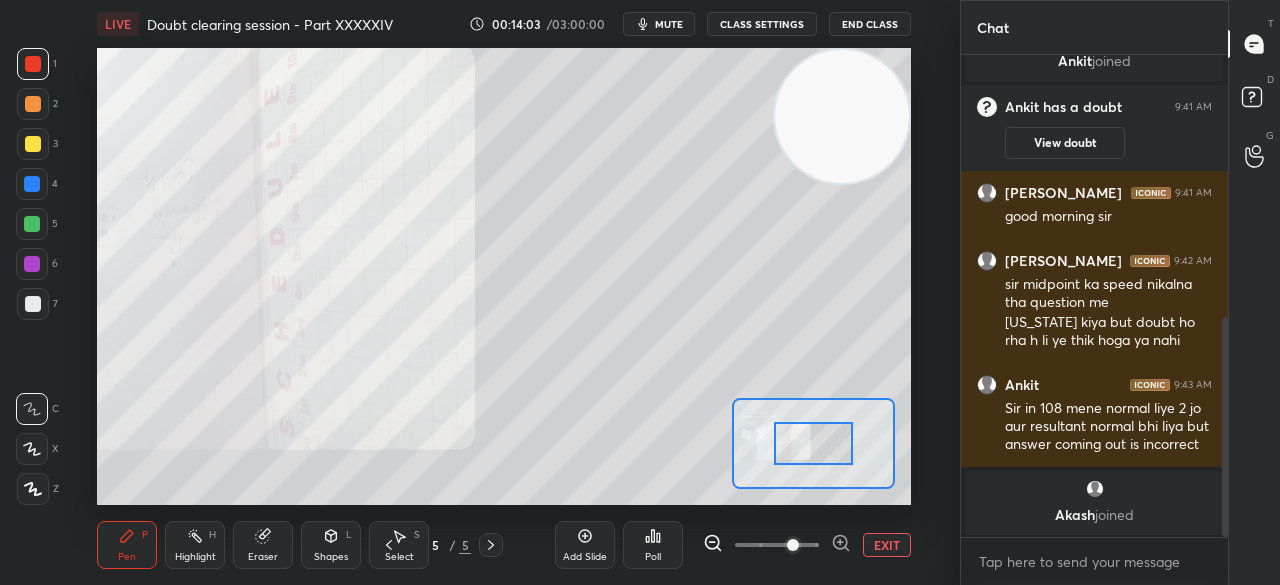 click 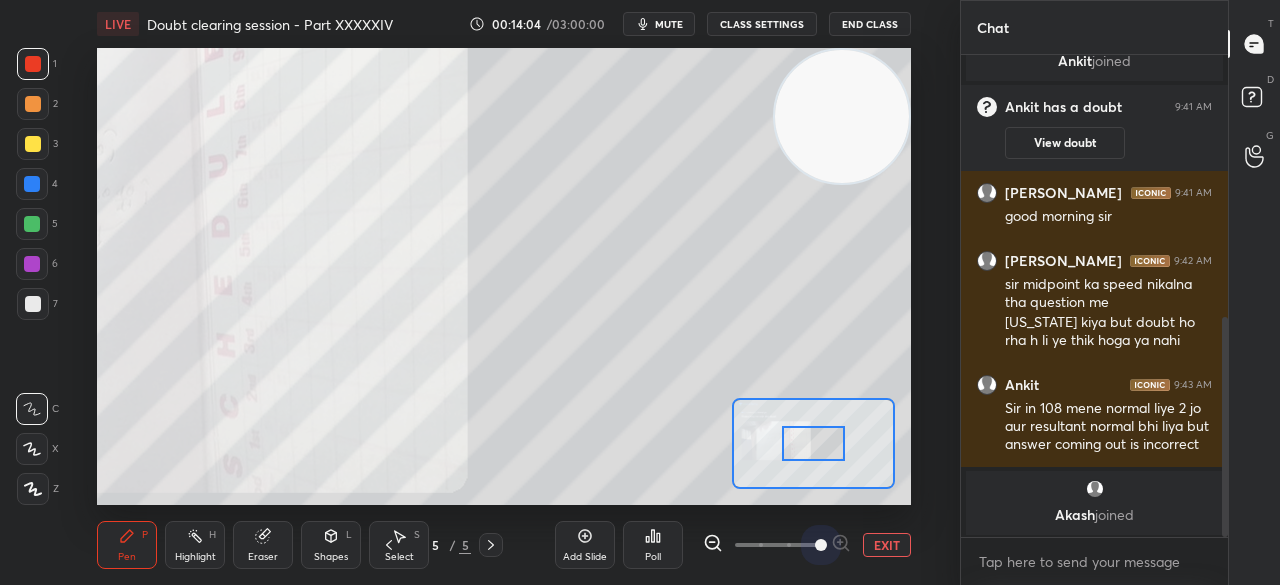 drag, startPoint x: 831, startPoint y: 545, endPoint x: 822, endPoint y: 453, distance: 92.43917 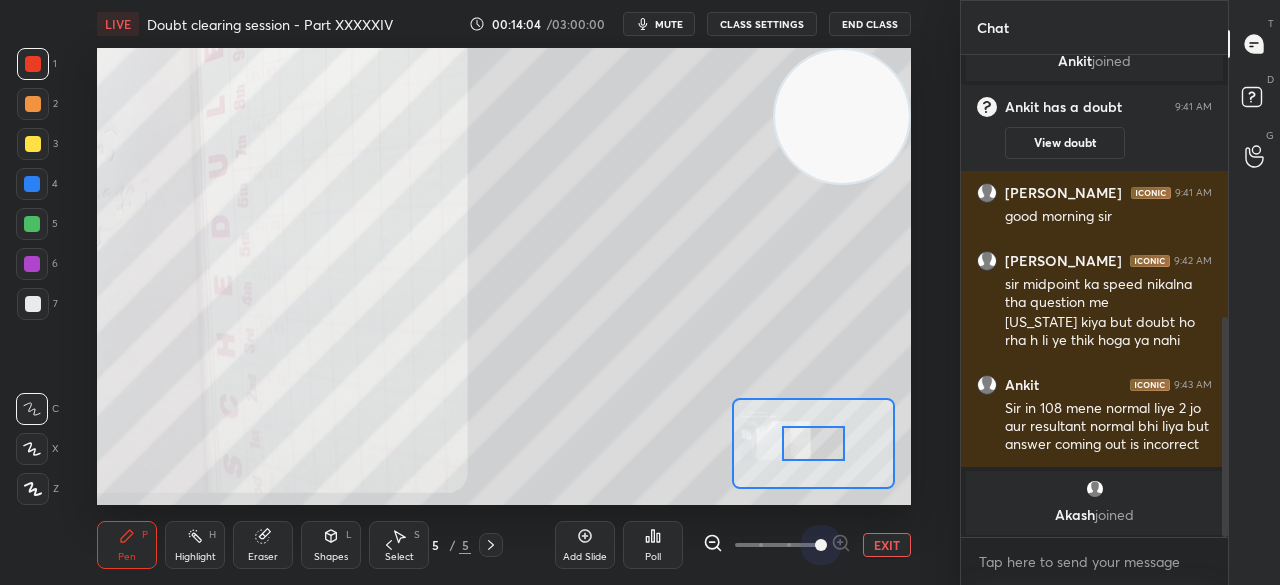 click on "LIVE Doubt clearing session - Part XXXXXIV 00:14:04 /  03:00:00 mute CLASS SETTINGS End Class Setting up your live class Poll for   secs No correct answer Start poll Back Doubt clearing session - Part XXXXXIV • L44 of Doubt Clearing Course on Physics for IIT JEE - Part II [PERSON_NAME] Pen P Highlight H Eraser Shapes L Select S 5 / 5 Add Slide Poll EXIT" at bounding box center (504, 292) 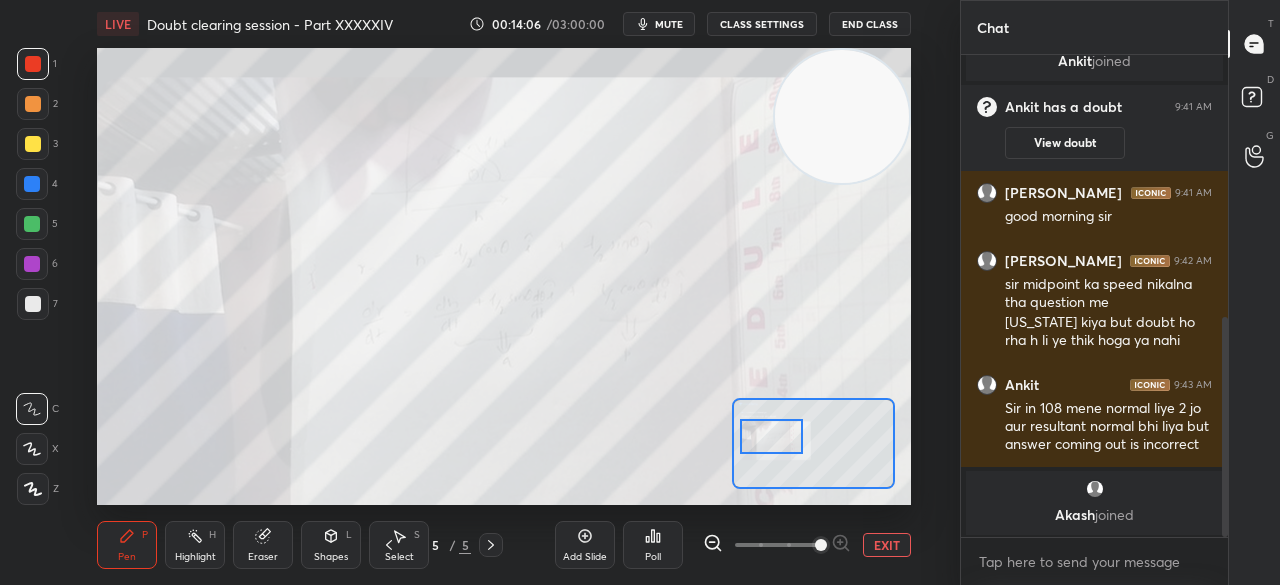 drag, startPoint x: 822, startPoint y: 453, endPoint x: 780, endPoint y: 446, distance: 42.579338 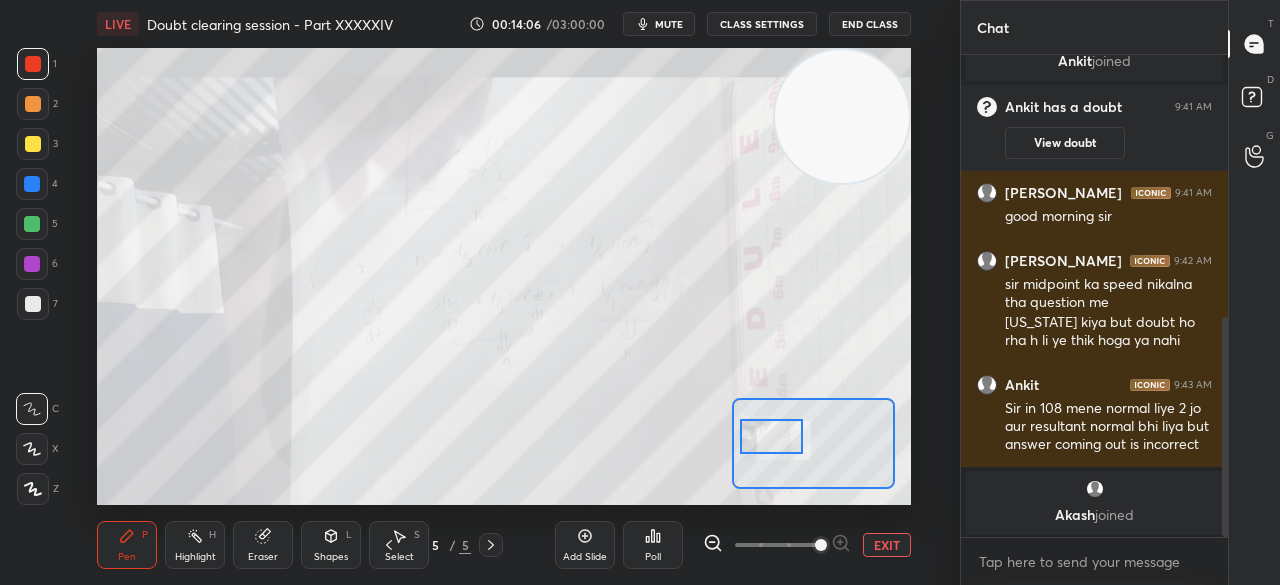 click at bounding box center [771, 436] 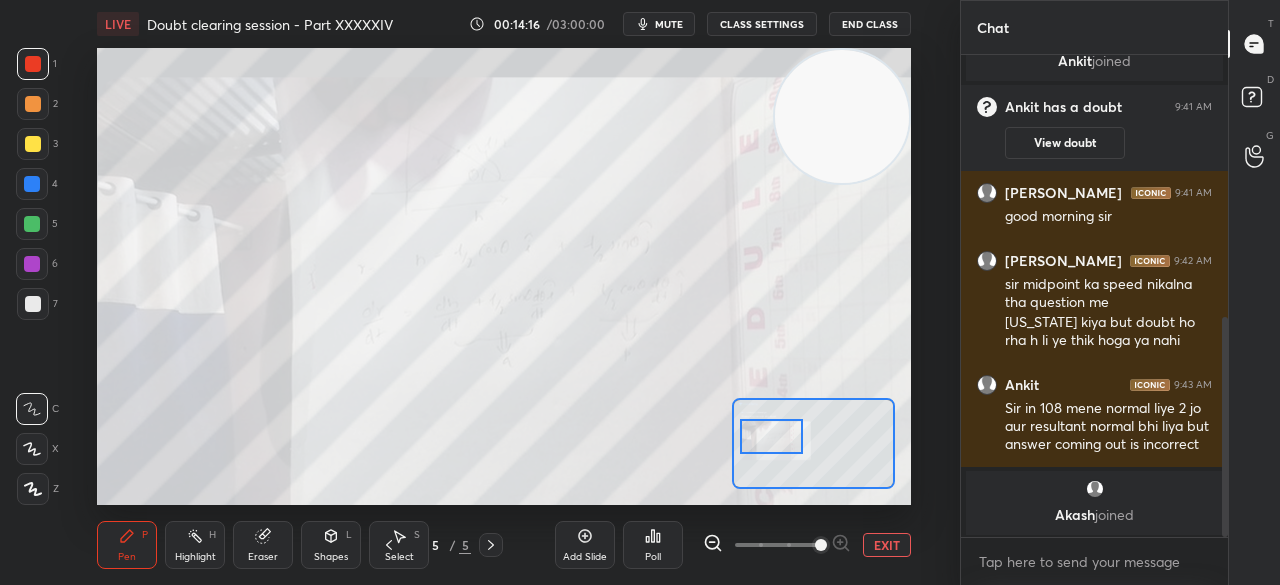 click 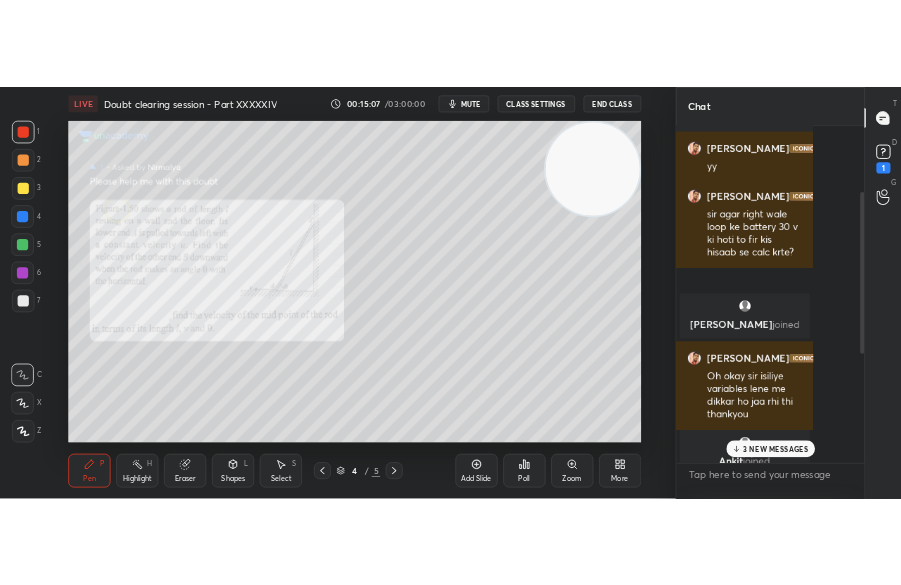 scroll, scrollTop: 99542, scrollLeft: 99404, axis: both 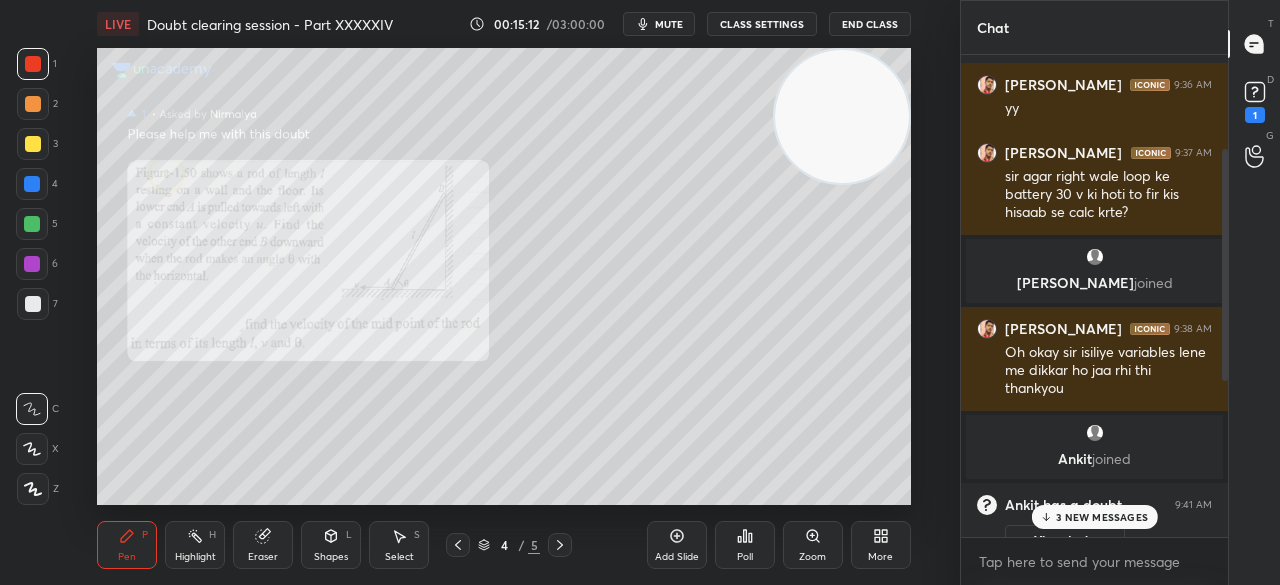 click on "3 NEW MESSAGES" at bounding box center (1102, 517) 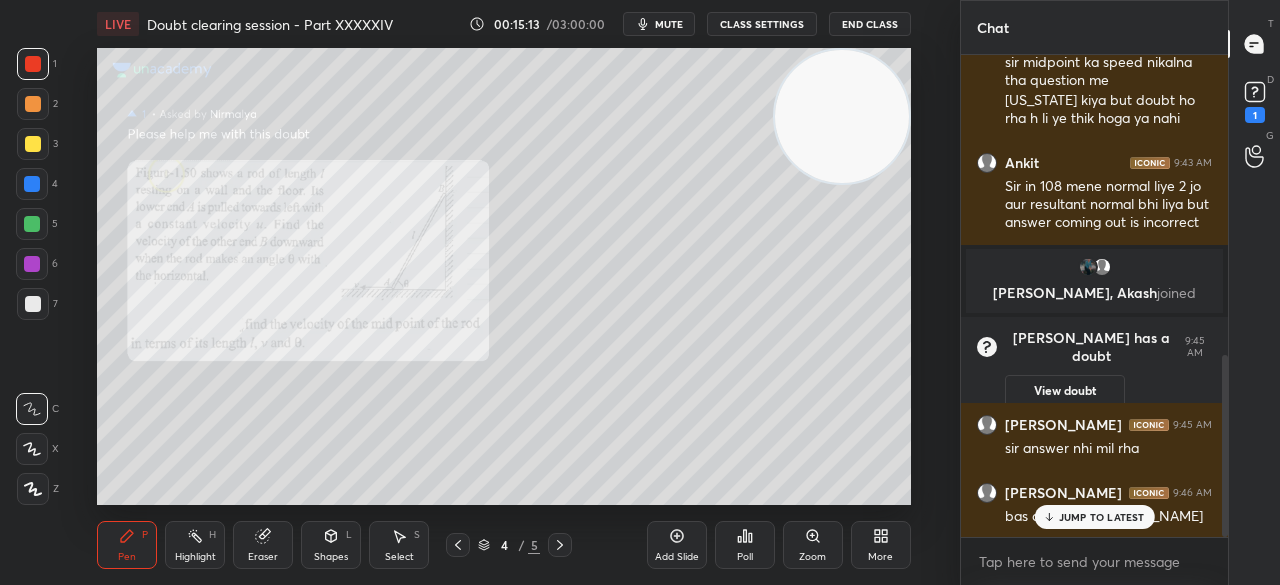 click on "JUMP TO LATEST" at bounding box center (1094, 517) 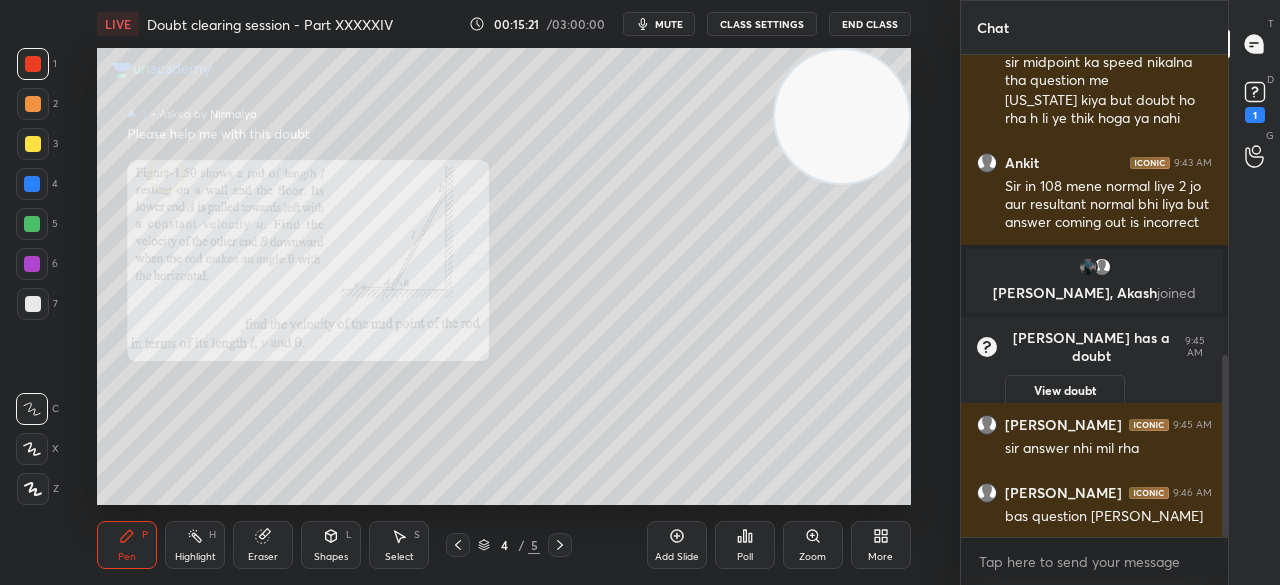 click at bounding box center (33, 144) 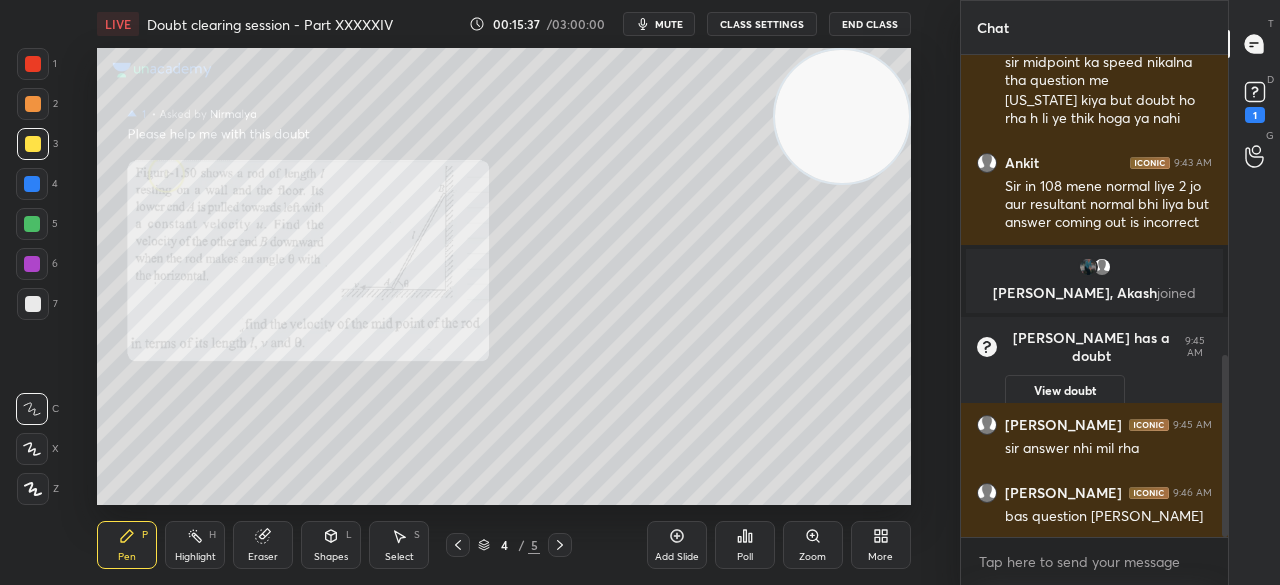 click at bounding box center [33, 64] 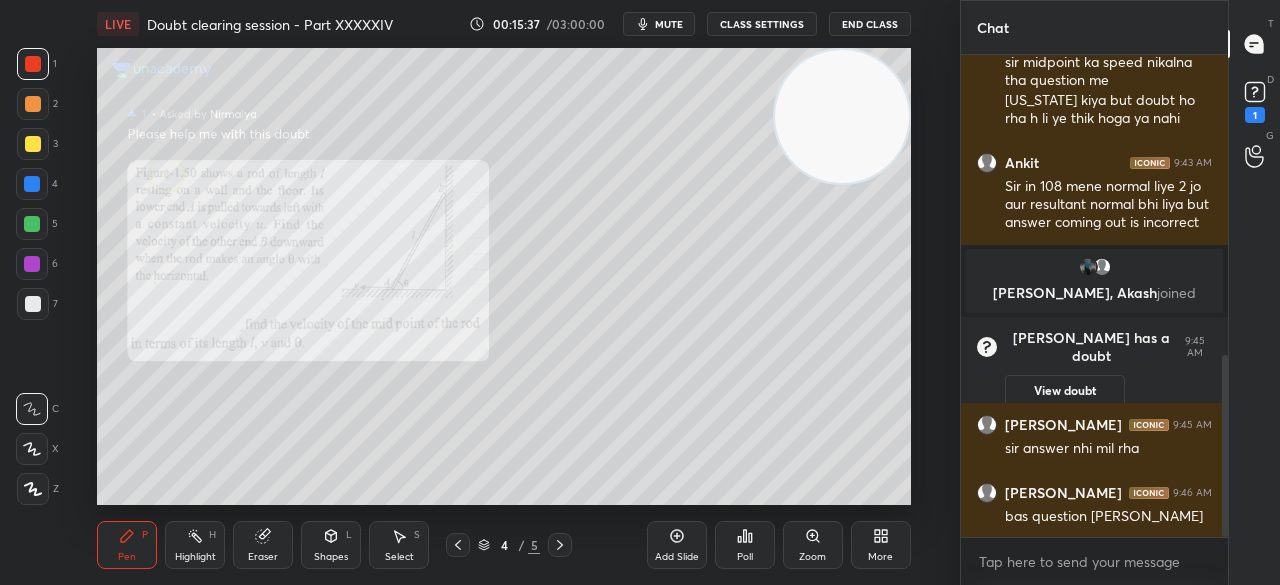 click at bounding box center (33, 64) 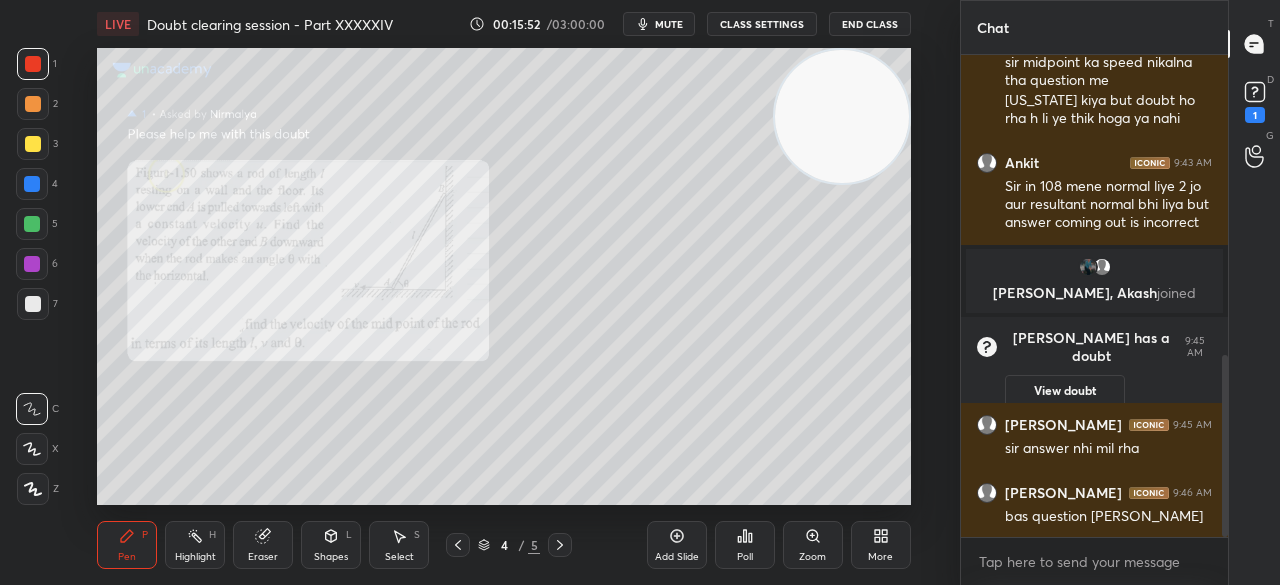 click at bounding box center (33, 144) 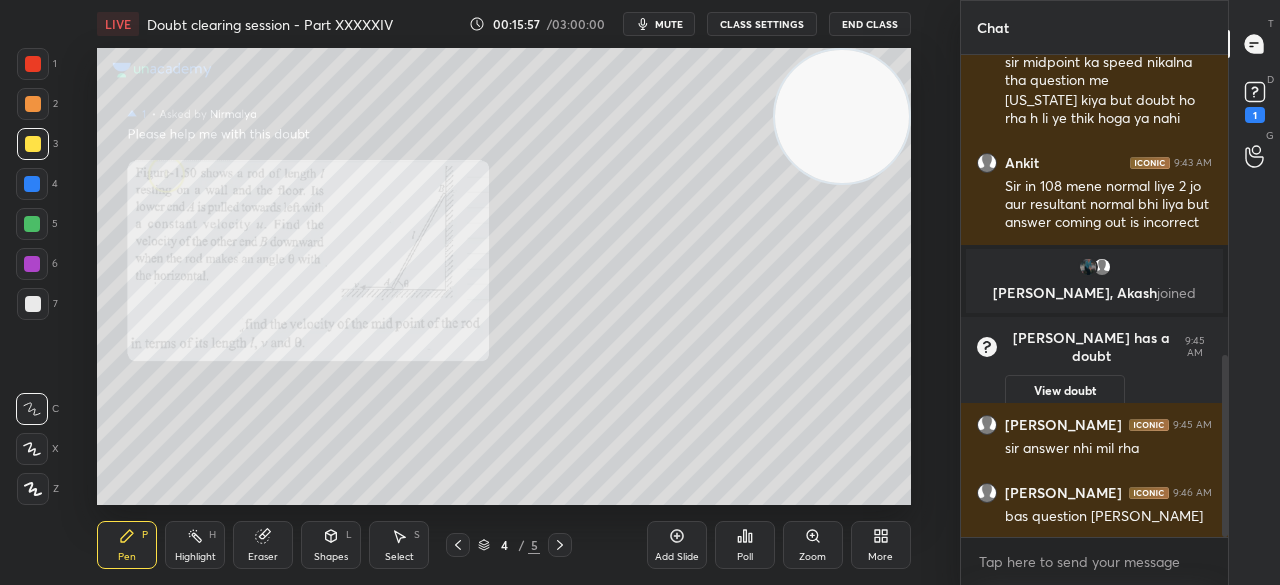 click on "Eraser" at bounding box center (263, 557) 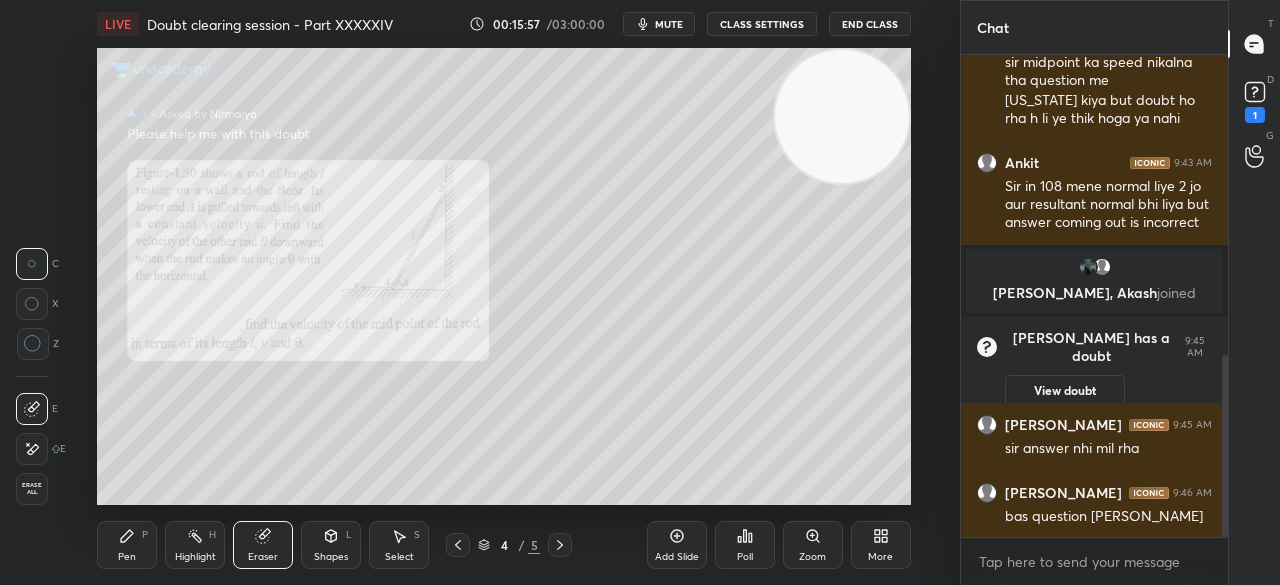 scroll, scrollTop: 864, scrollLeft: 0, axis: vertical 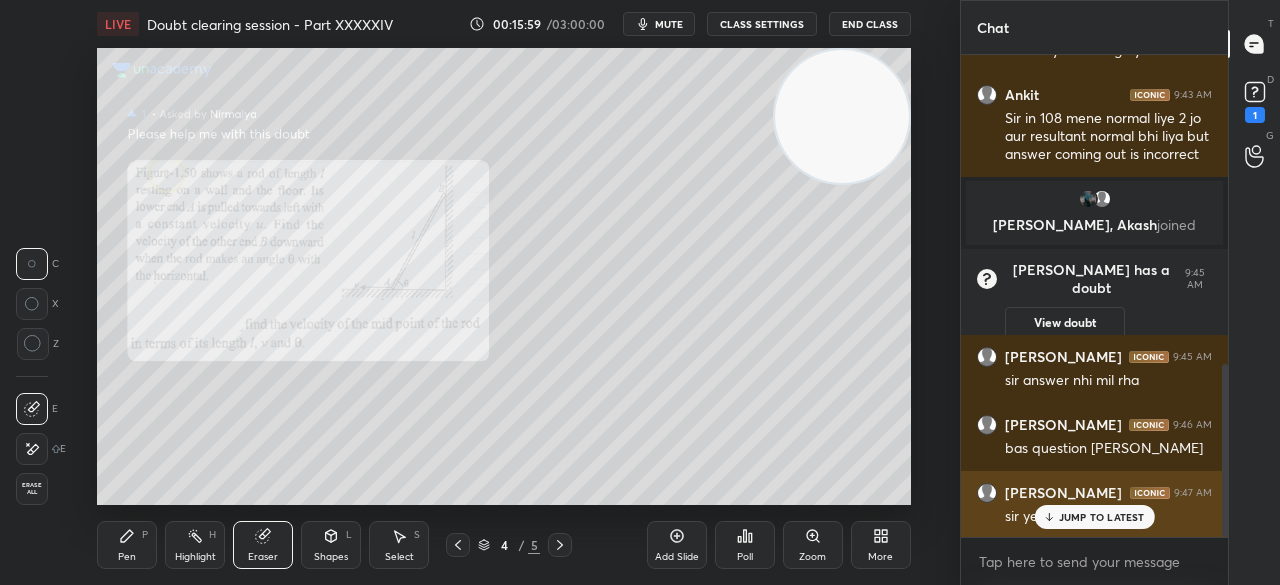 click on "JUMP TO LATEST" at bounding box center (1102, 517) 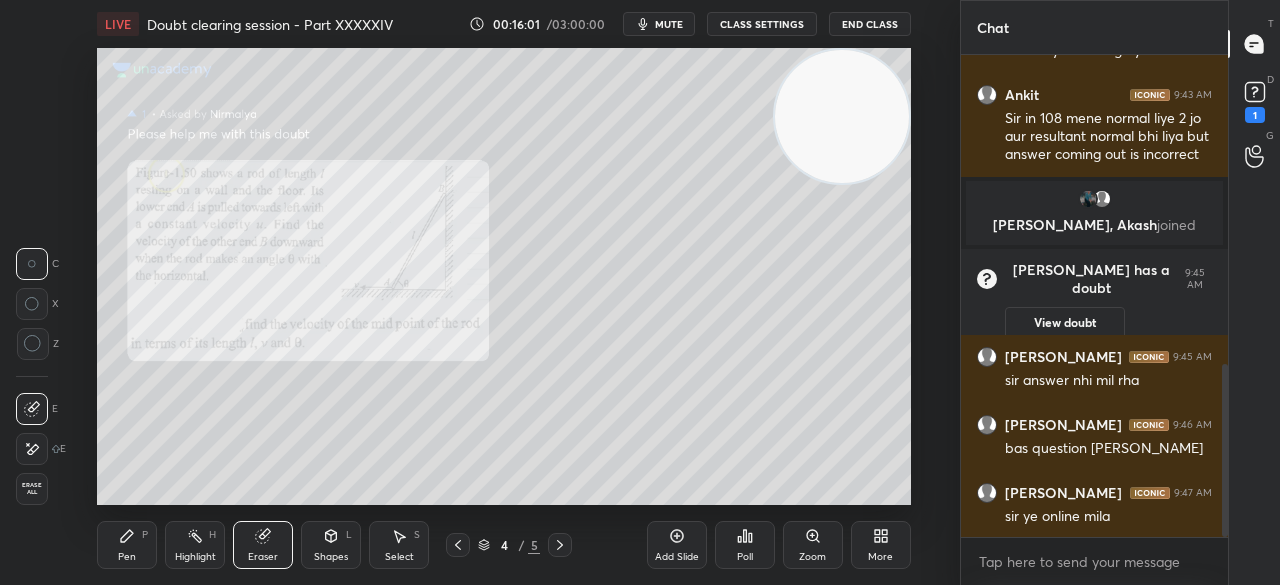 click 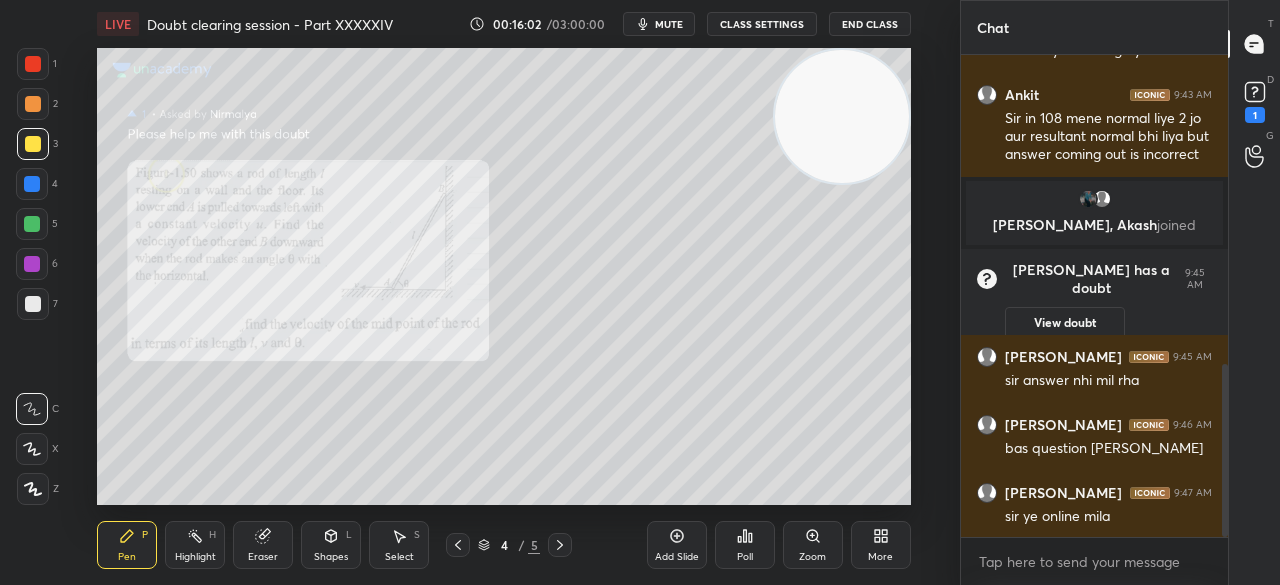 click on "1 2 3 4 5 6 7" at bounding box center (37, 188) 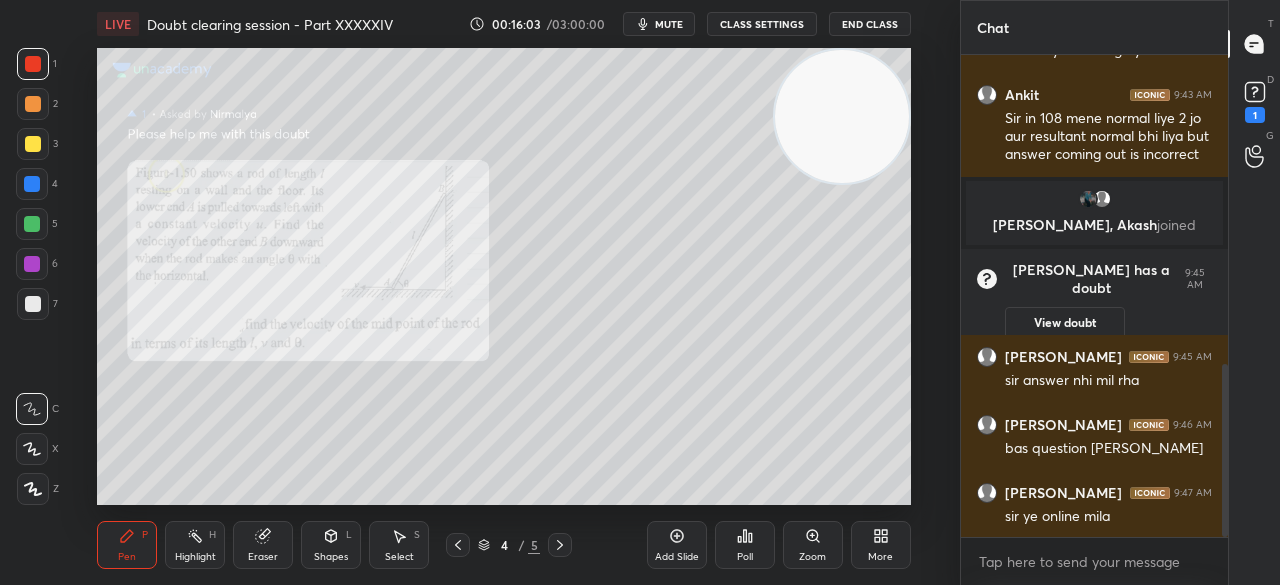 click at bounding box center [33, 104] 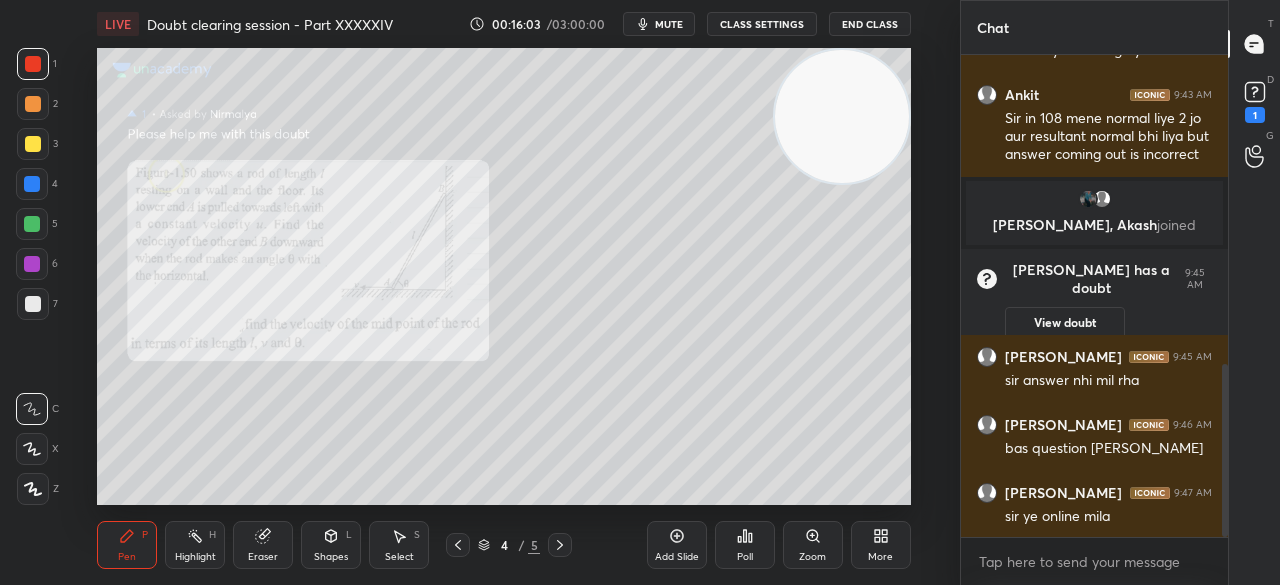 click on "2" at bounding box center (37, 108) 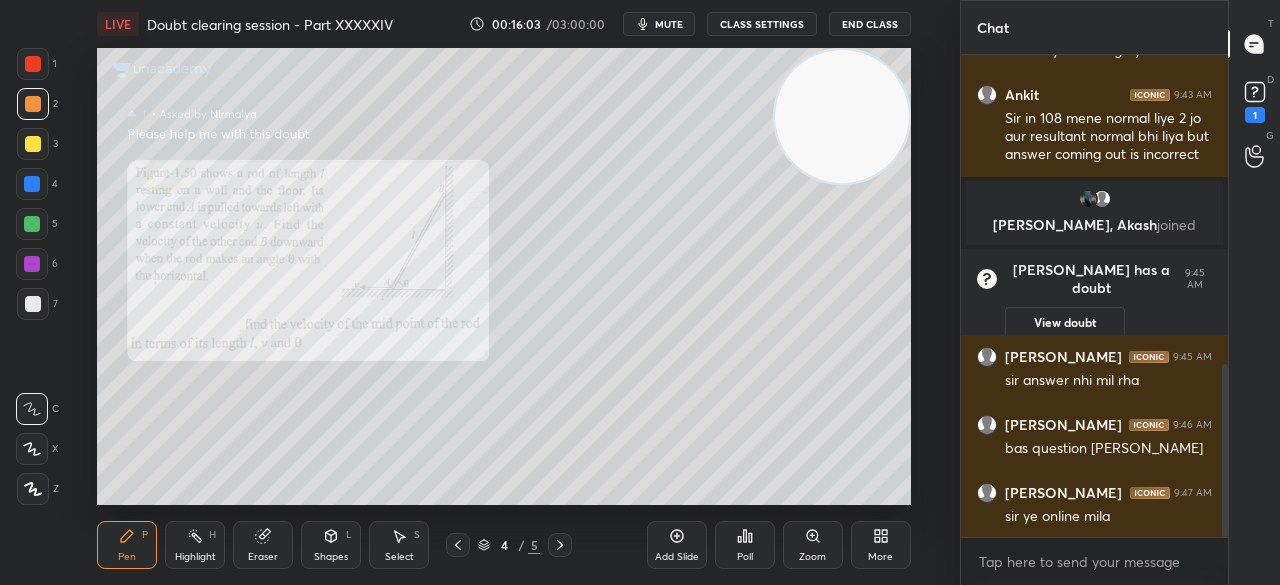 click at bounding box center (33, 144) 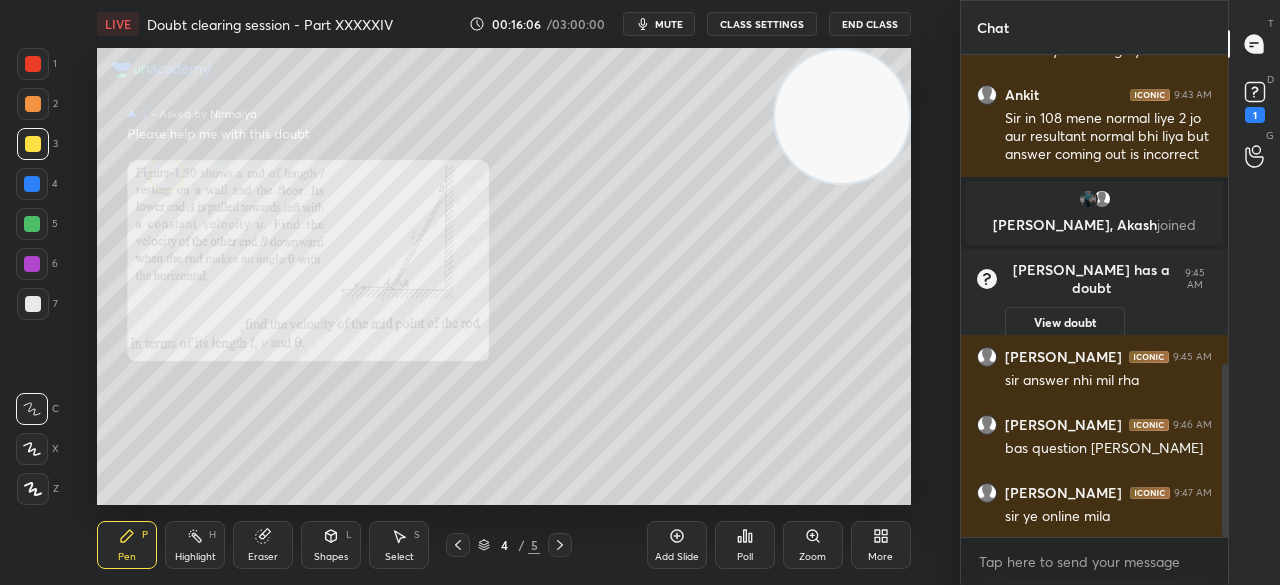 click on "Shapes" at bounding box center (331, 557) 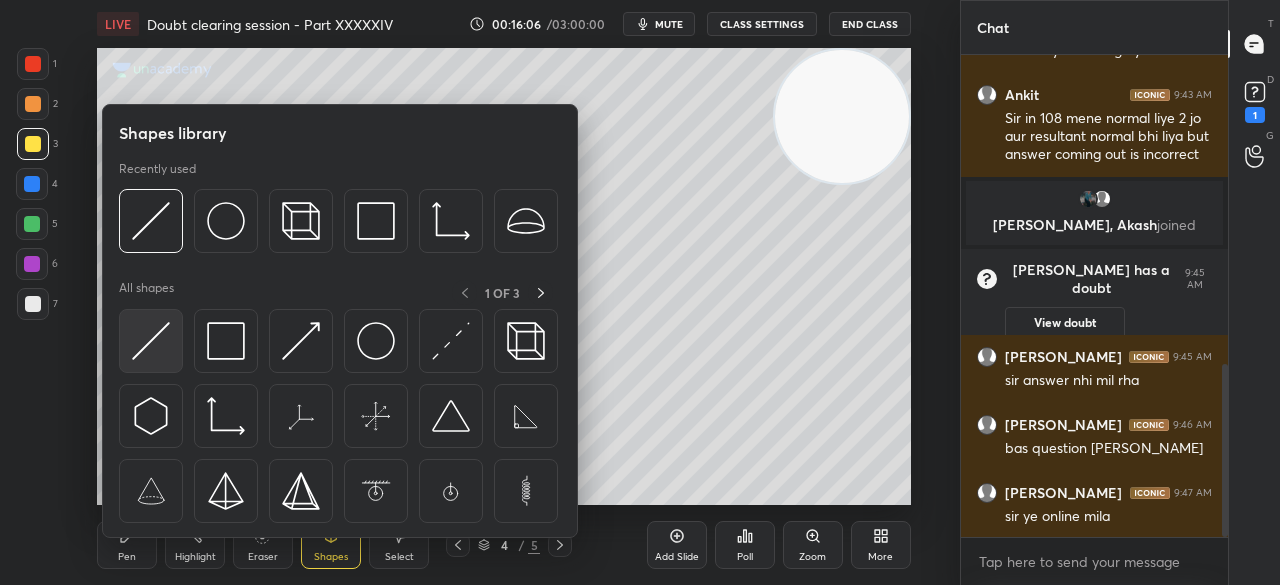 click at bounding box center [151, 341] 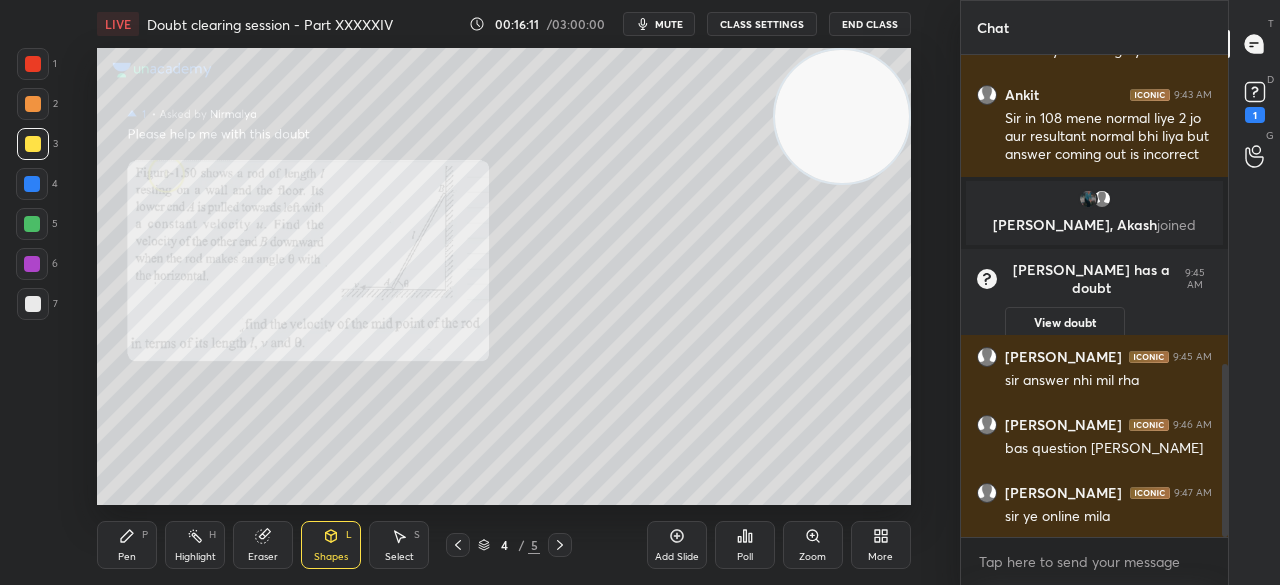 click at bounding box center [32, 224] 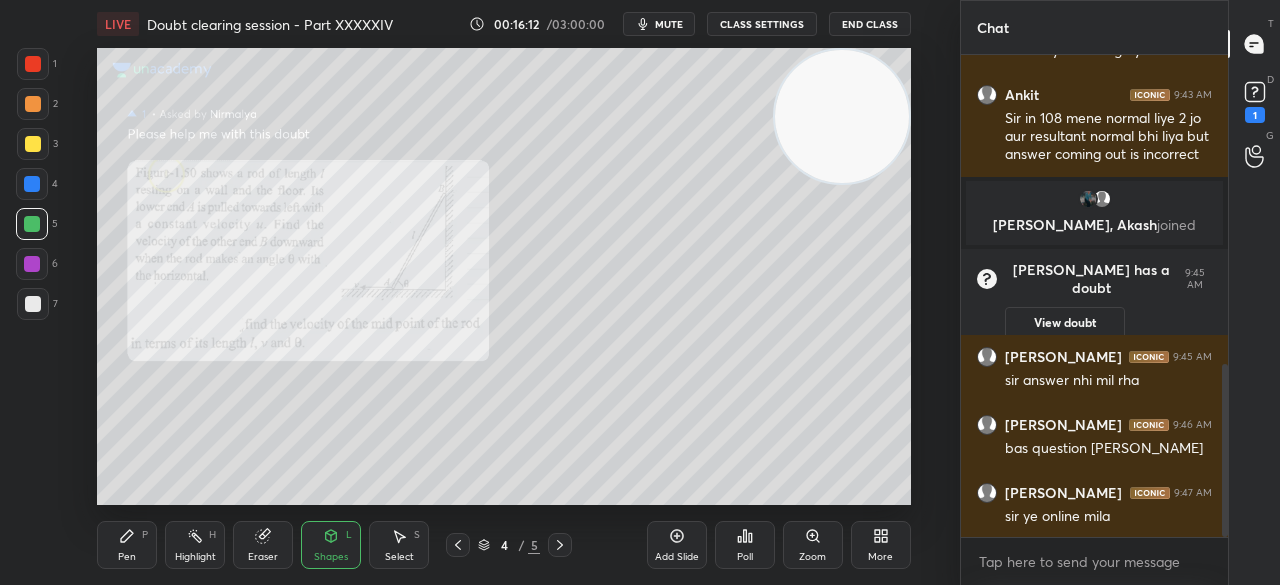click at bounding box center [32, 224] 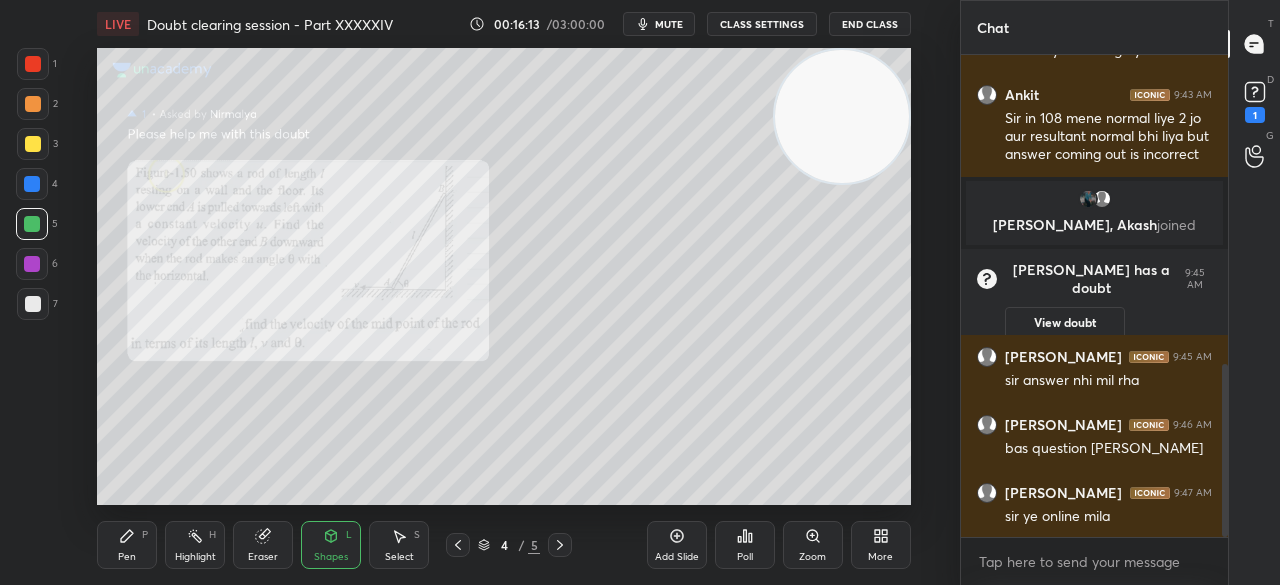click on "Shapes L" at bounding box center [331, 545] 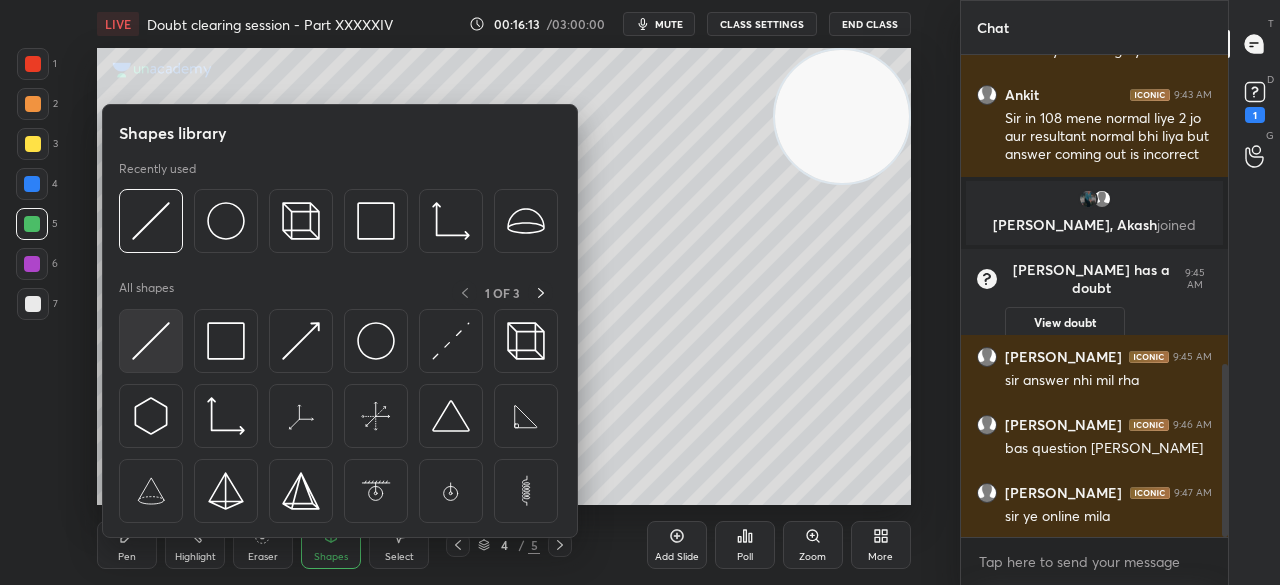 click at bounding box center (151, 341) 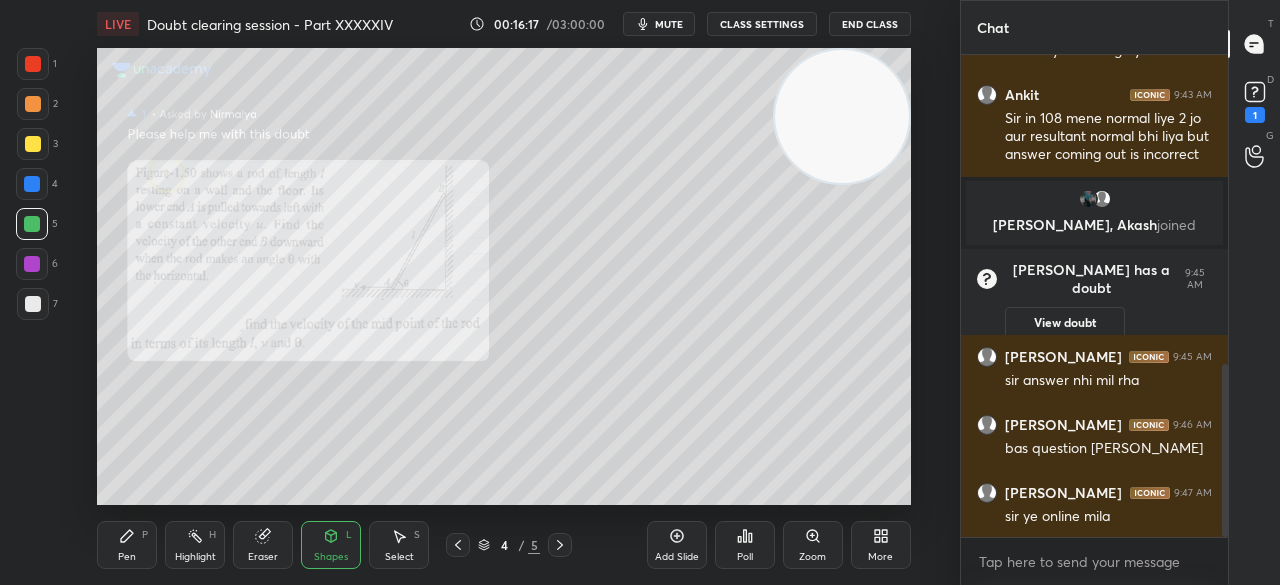 click on "Pen P" at bounding box center (127, 545) 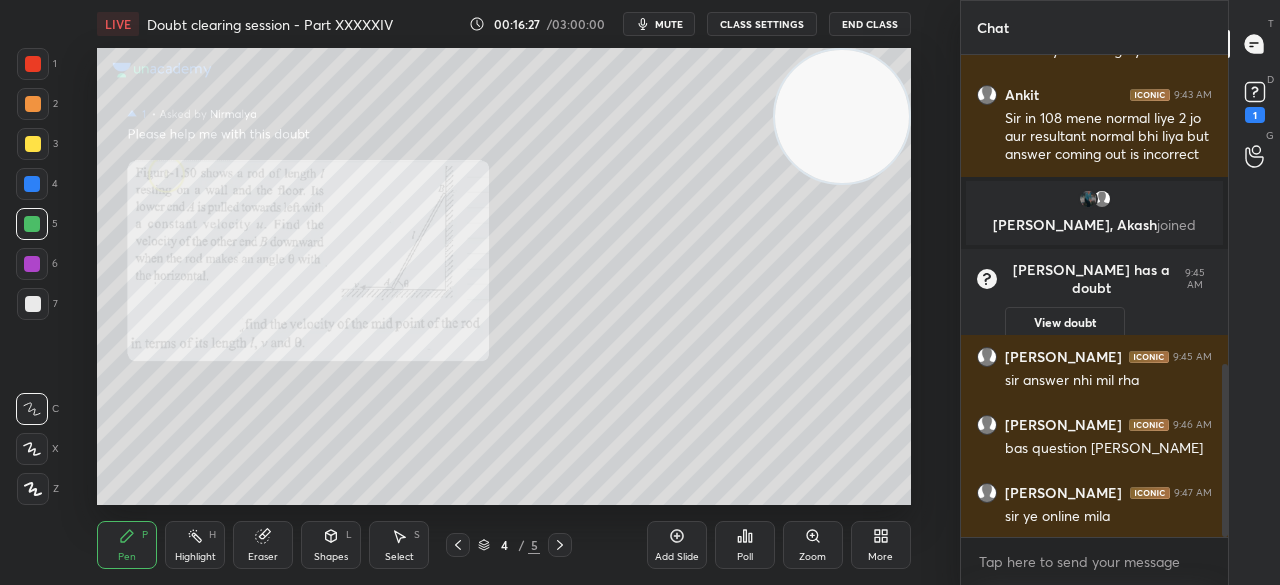 click at bounding box center (33, 144) 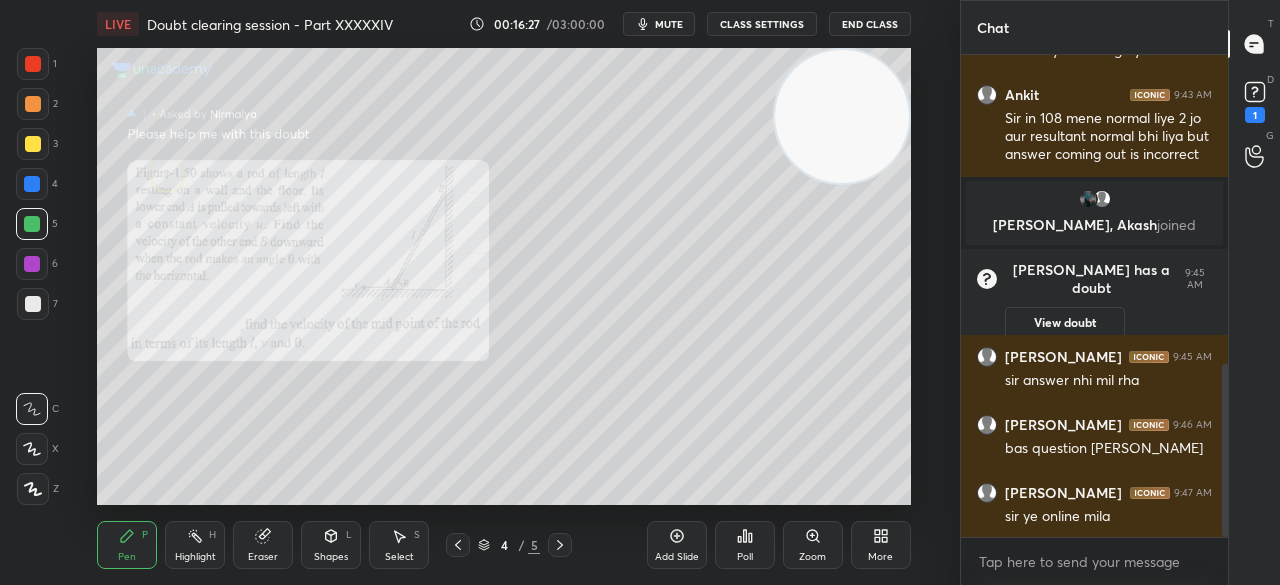 click at bounding box center [33, 144] 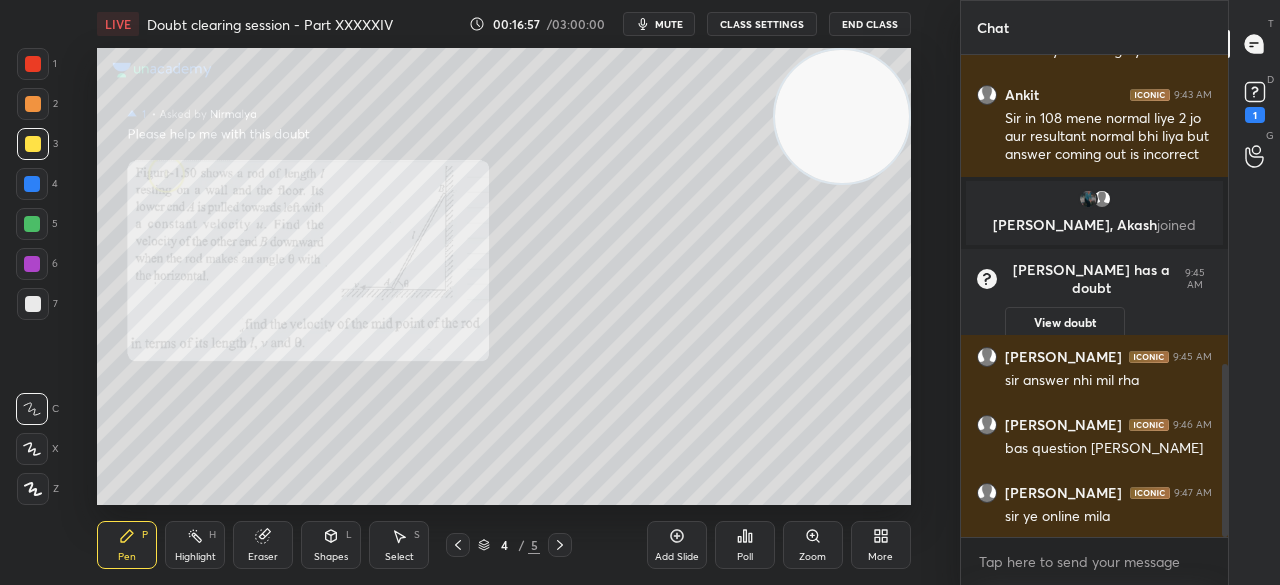 click on "7" at bounding box center (37, 304) 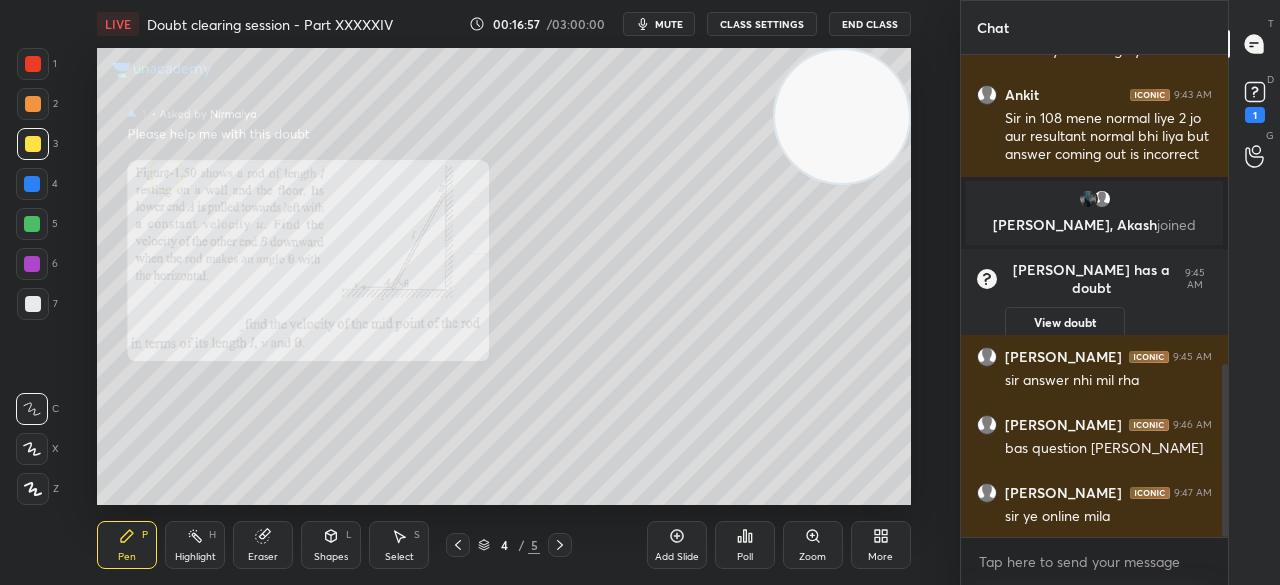click at bounding box center (33, 304) 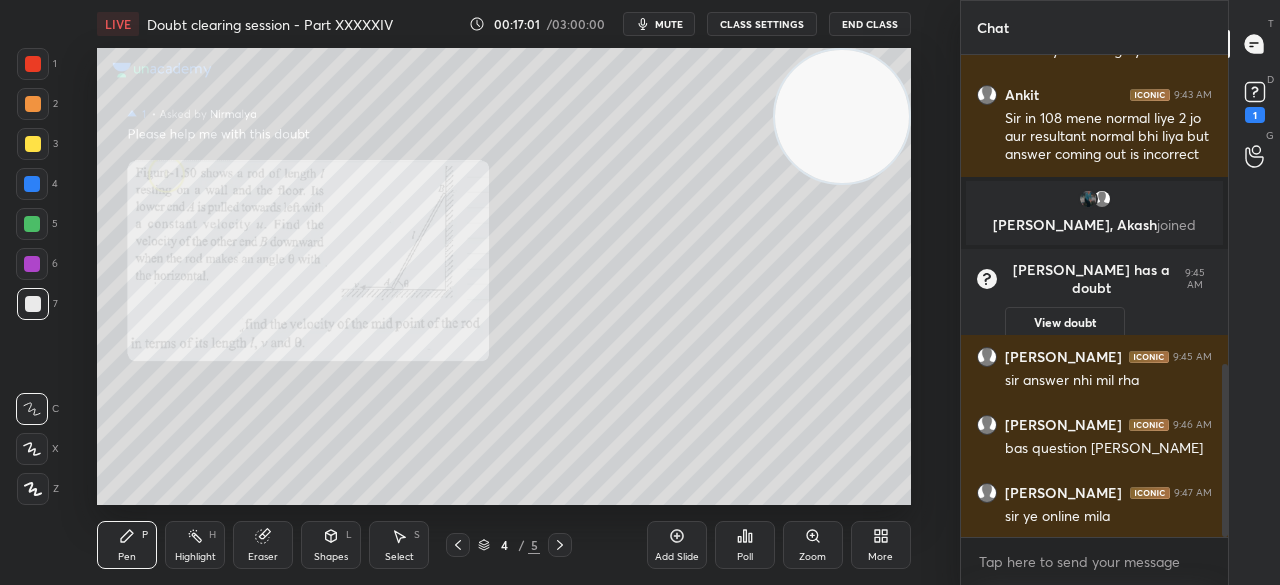 scroll, scrollTop: 932, scrollLeft: 0, axis: vertical 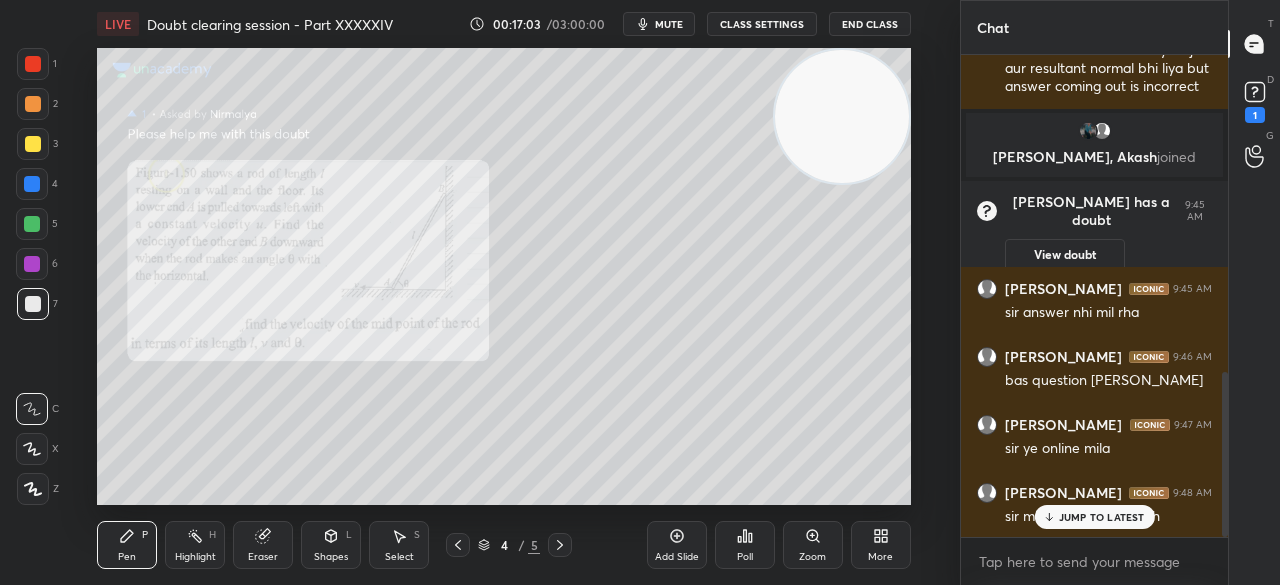 click 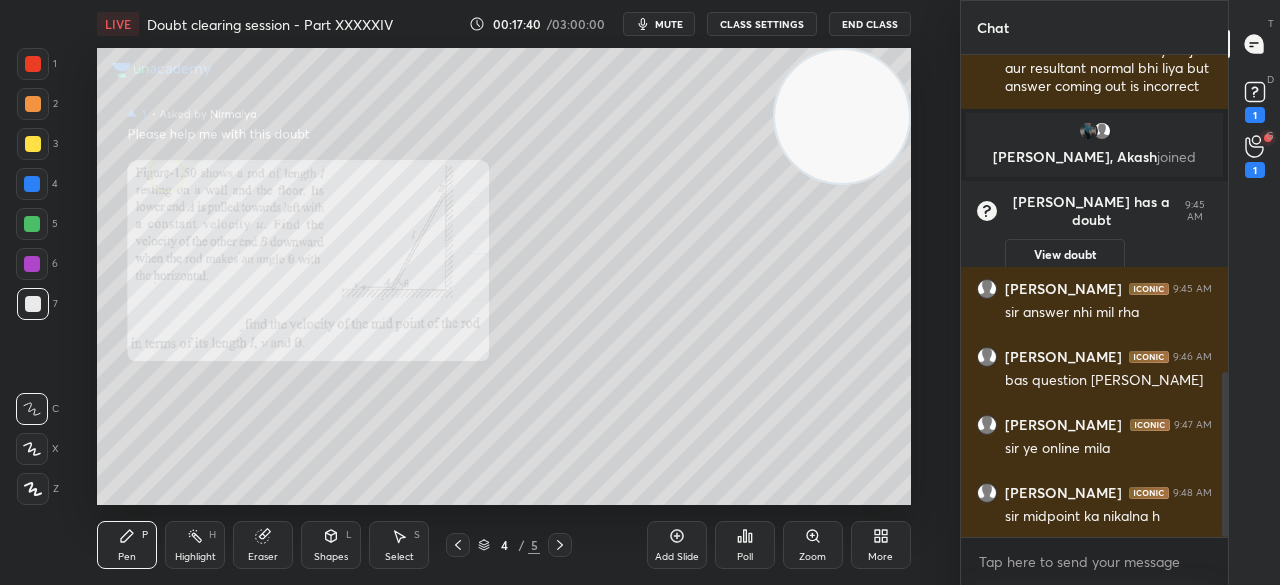click at bounding box center [33, 64] 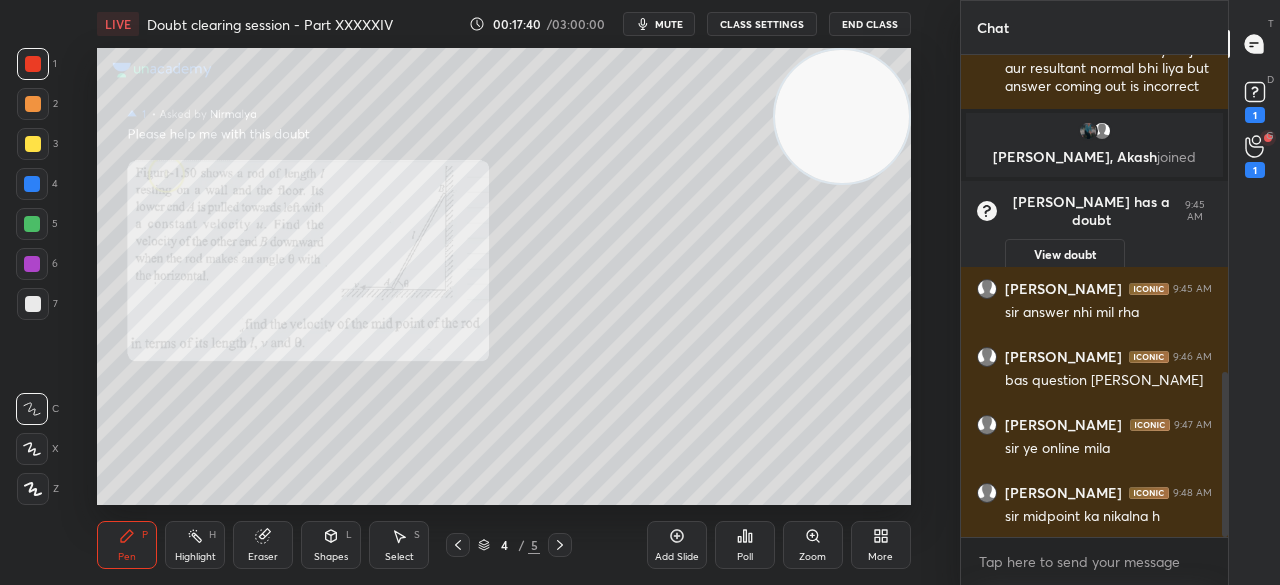 click at bounding box center (33, 64) 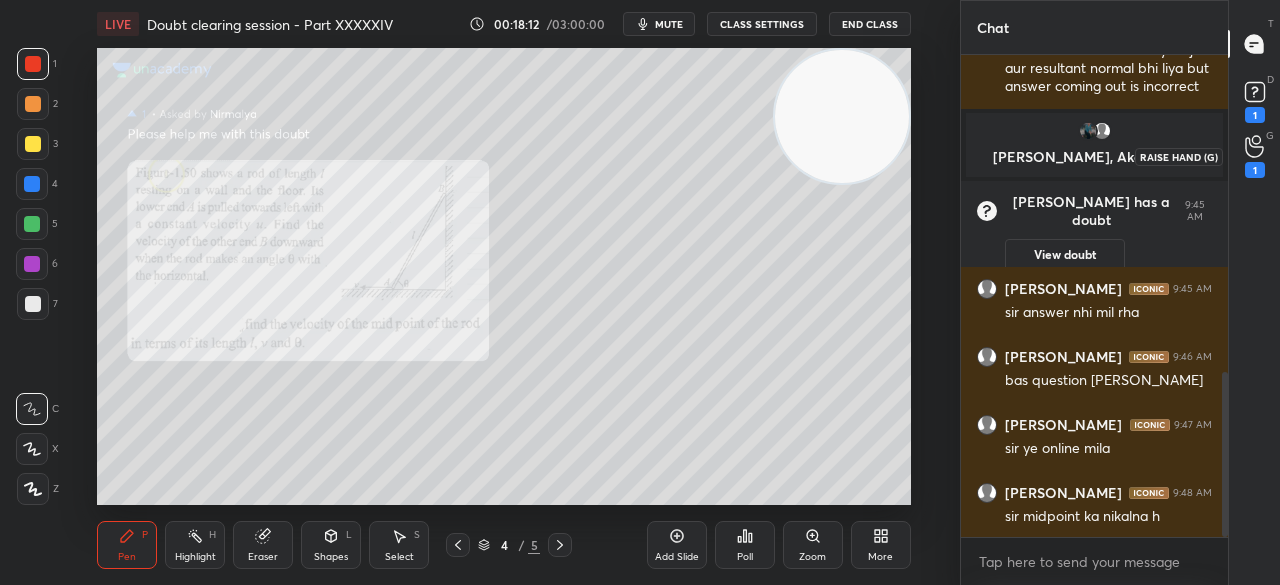 click 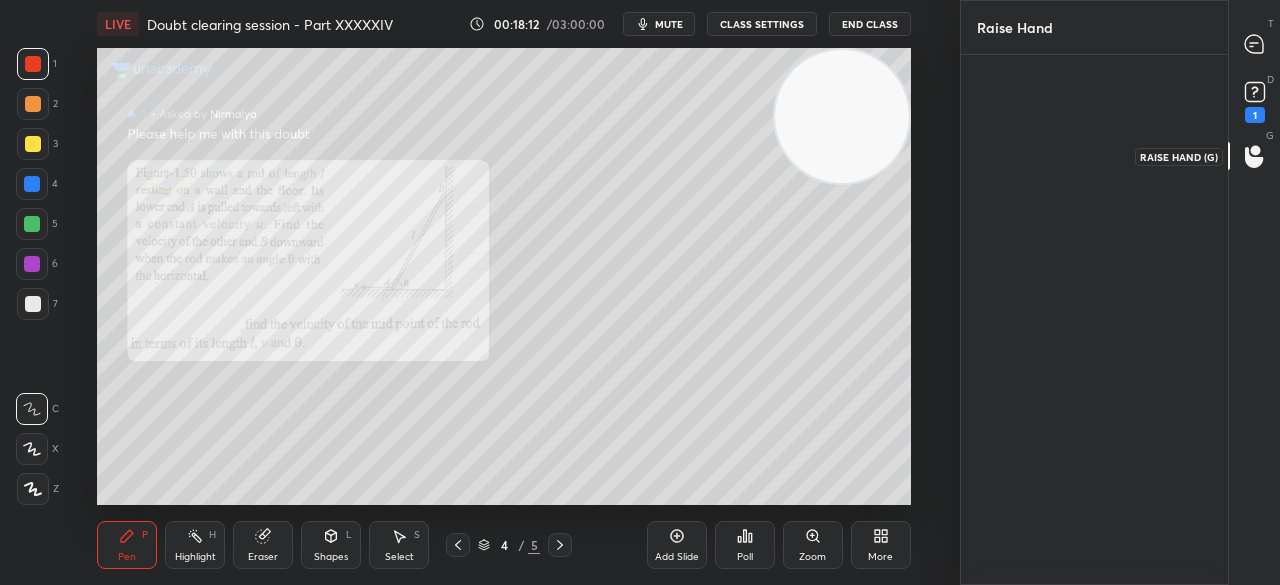 scroll, scrollTop: 524, scrollLeft: 261, axis: both 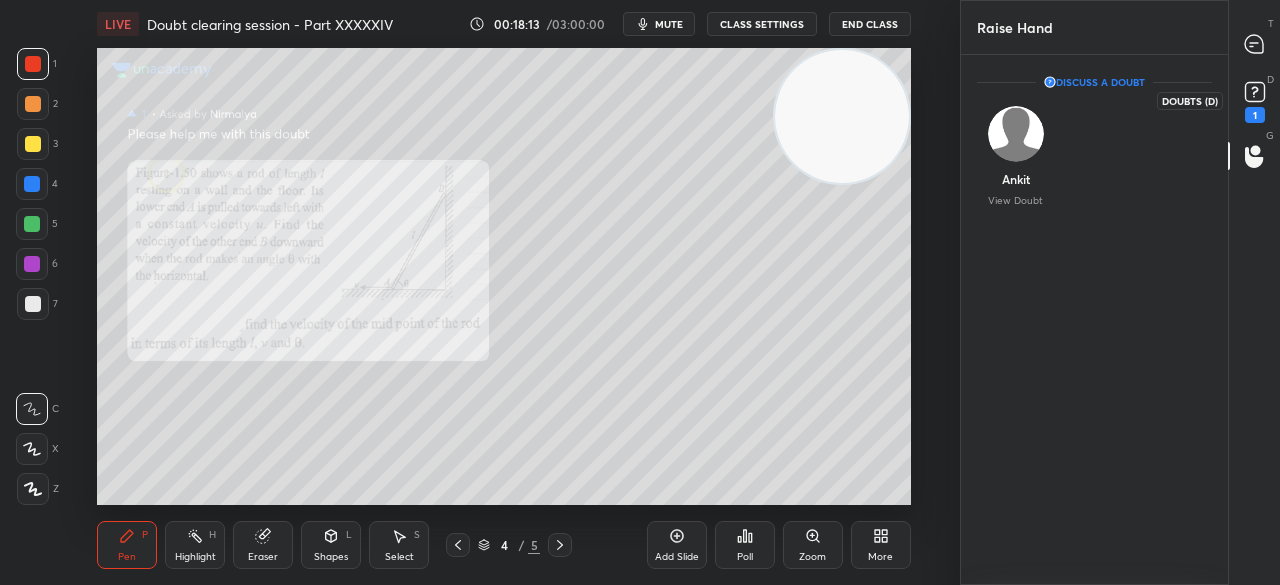 click on "D Doubts (D) 1" at bounding box center [1254, 100] 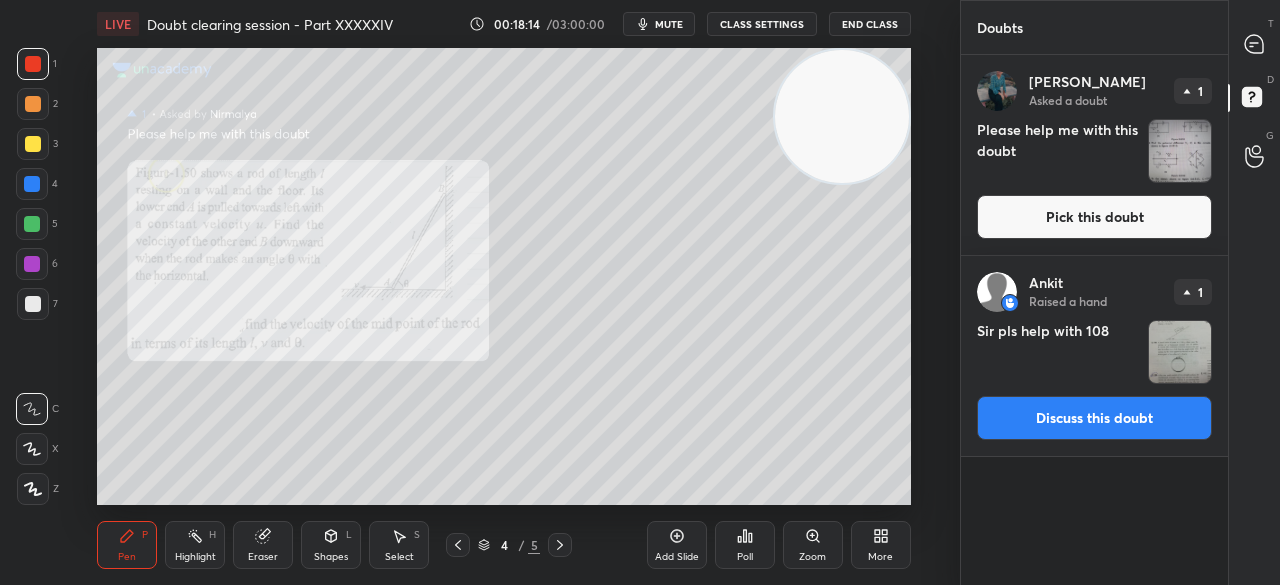 click on "Discuss this doubt" at bounding box center (1094, 418) 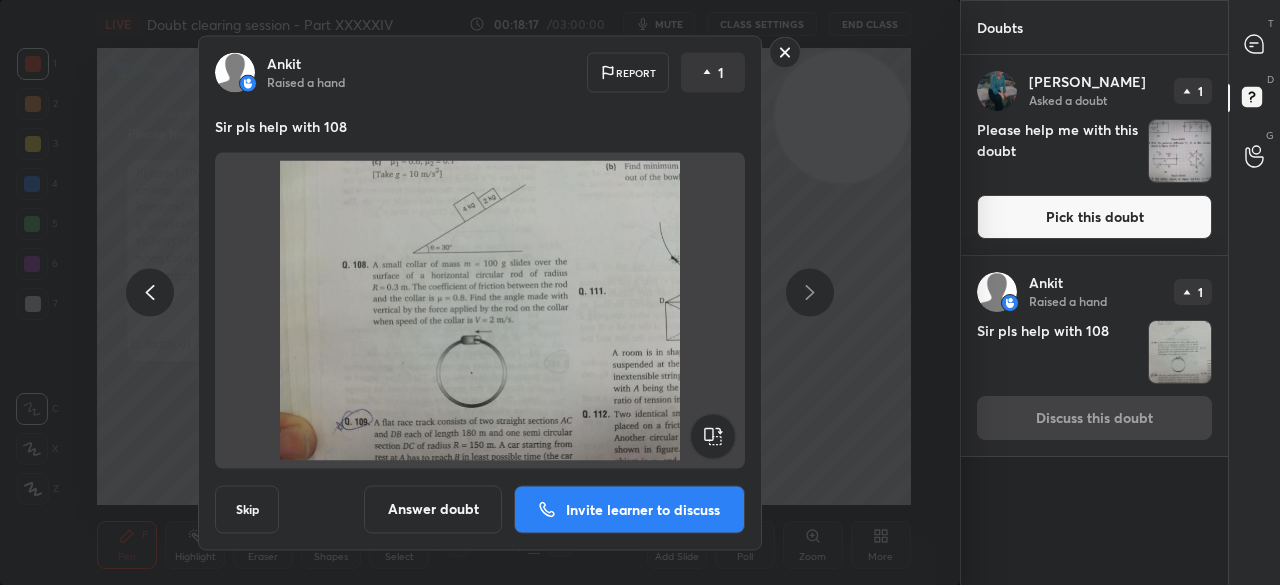 click on "Pick this doubt" at bounding box center [1094, 217] 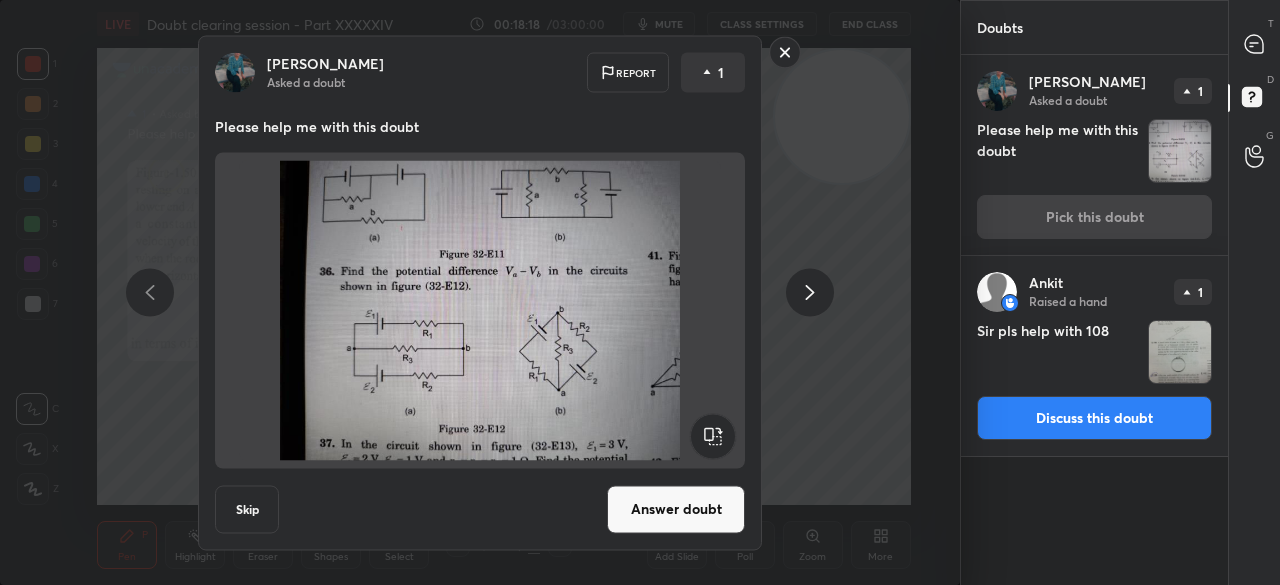 click 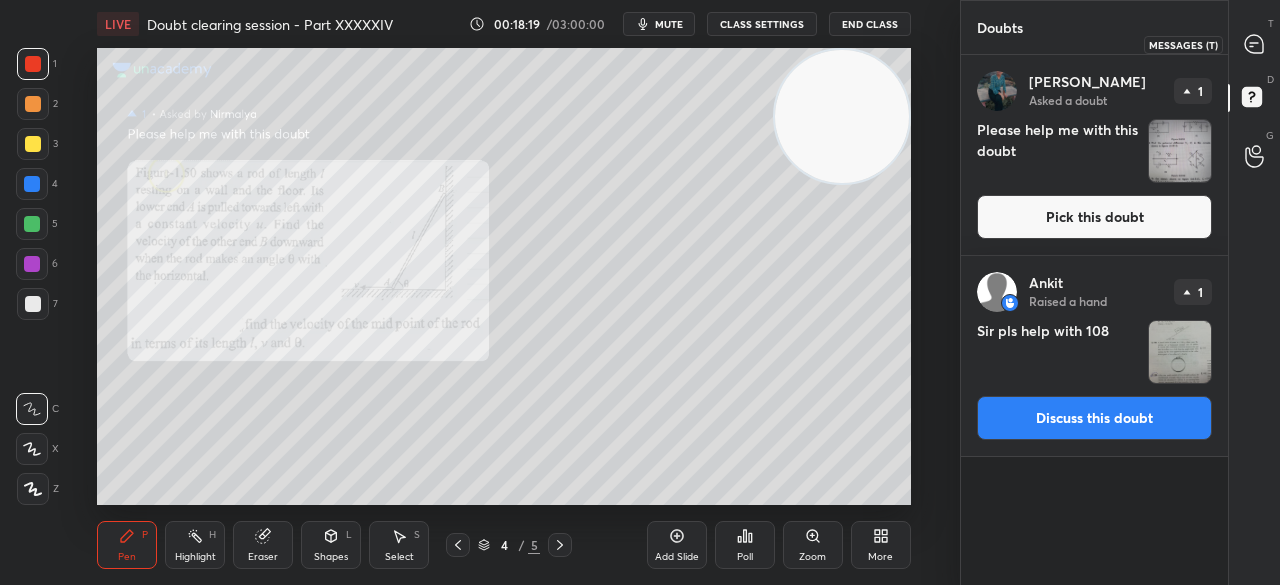 click 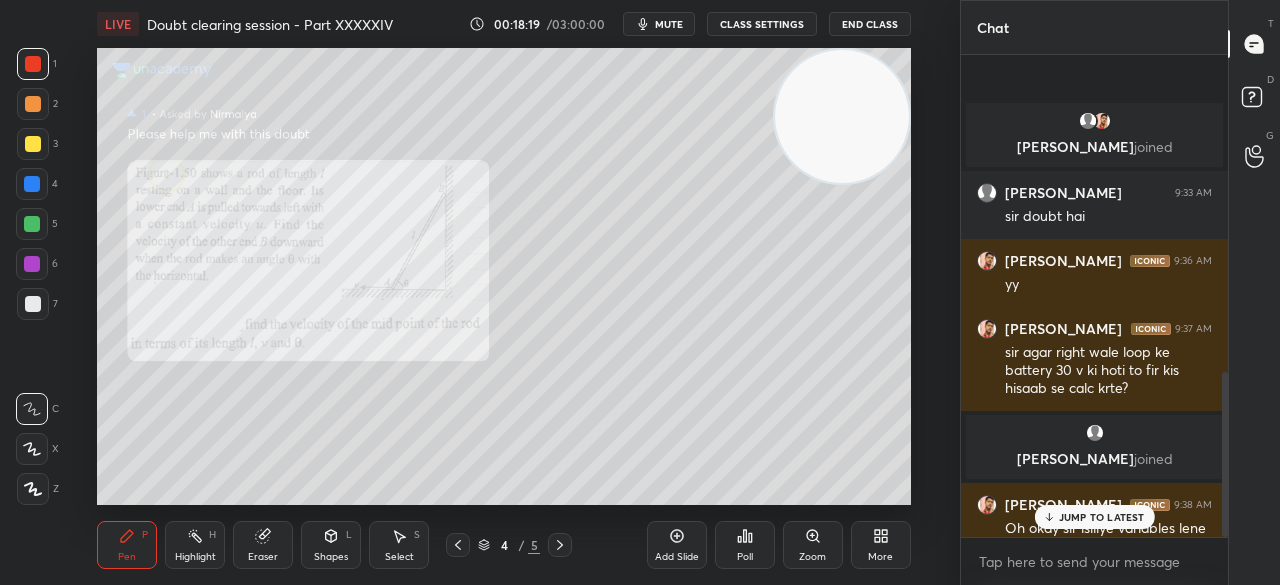 click 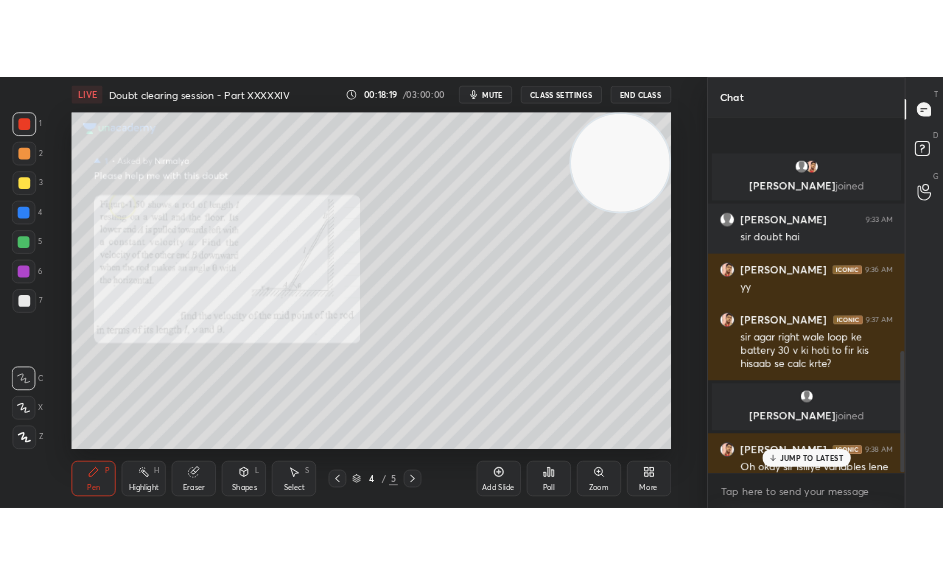scroll, scrollTop: 476, scrollLeft: 261, axis: both 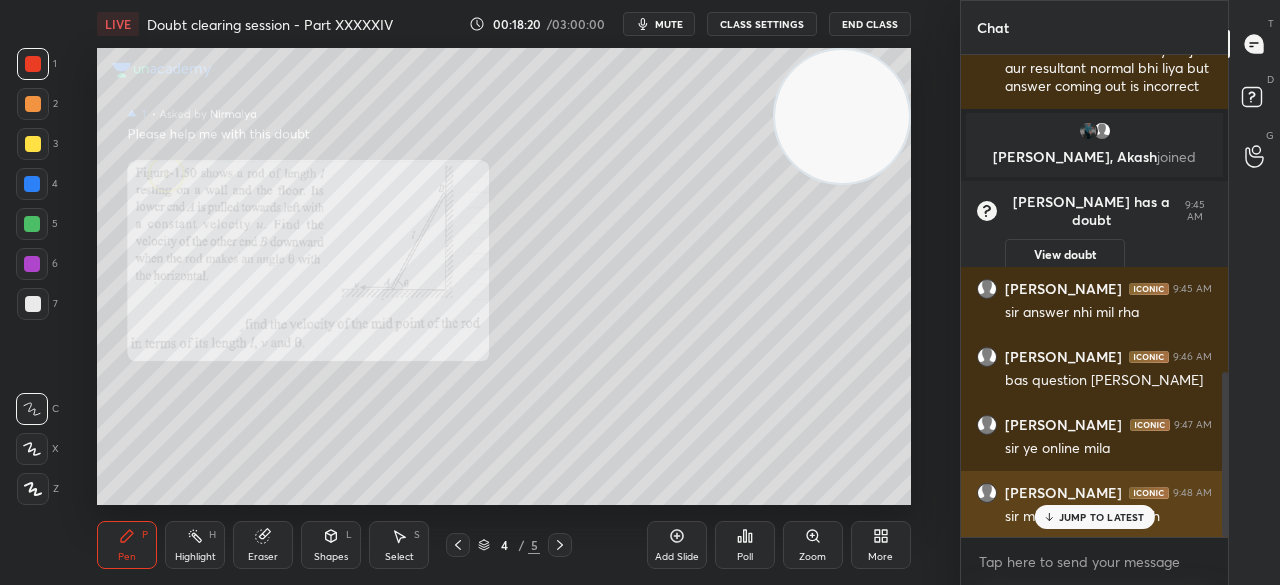 click on "JUMP TO LATEST" at bounding box center (1102, 517) 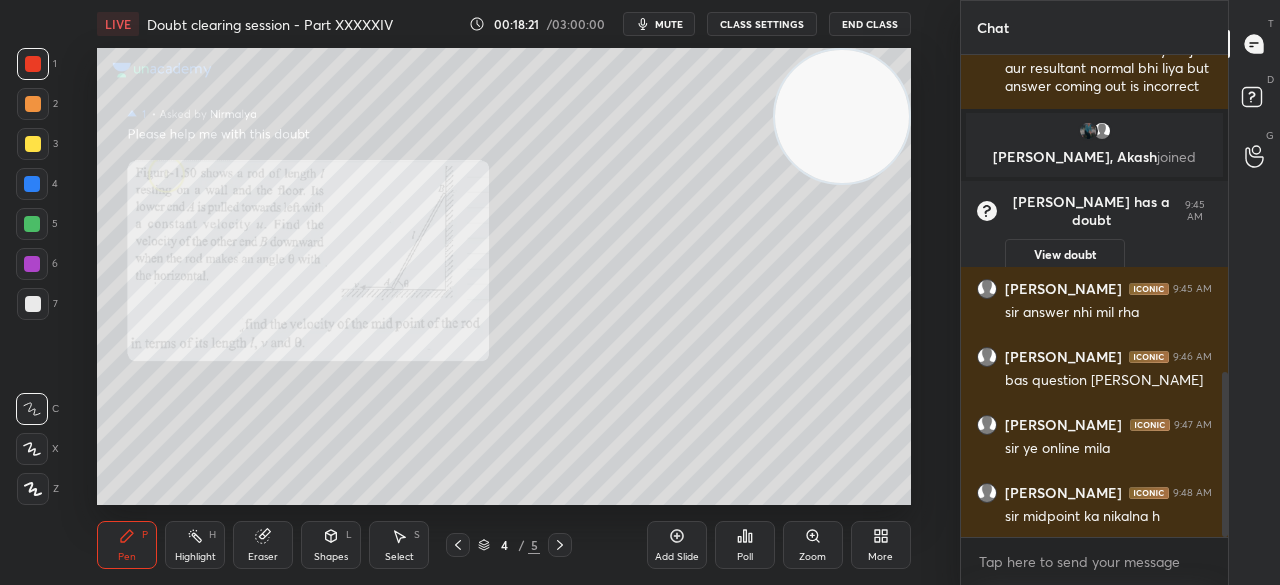 click at bounding box center (33, 144) 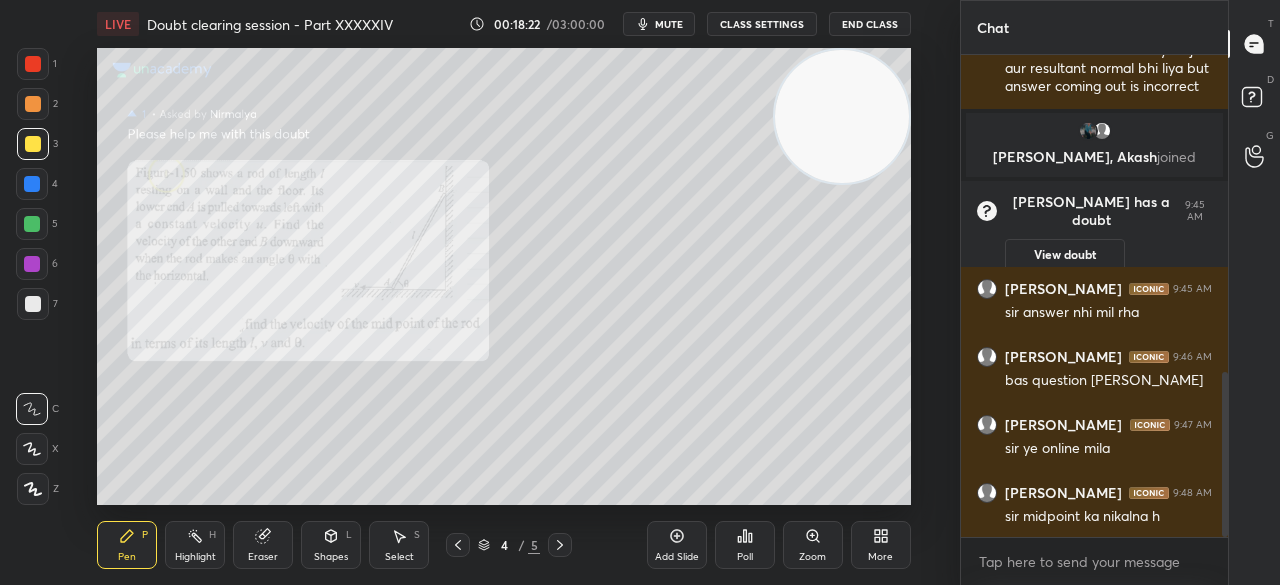 click at bounding box center (33, 144) 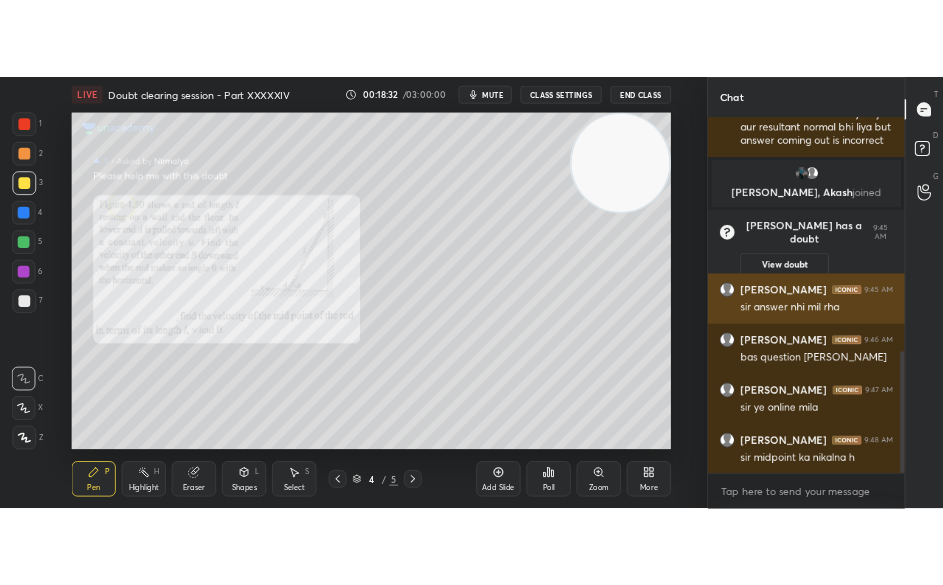 scroll, scrollTop: 457, scrollLeft: 628, axis: both 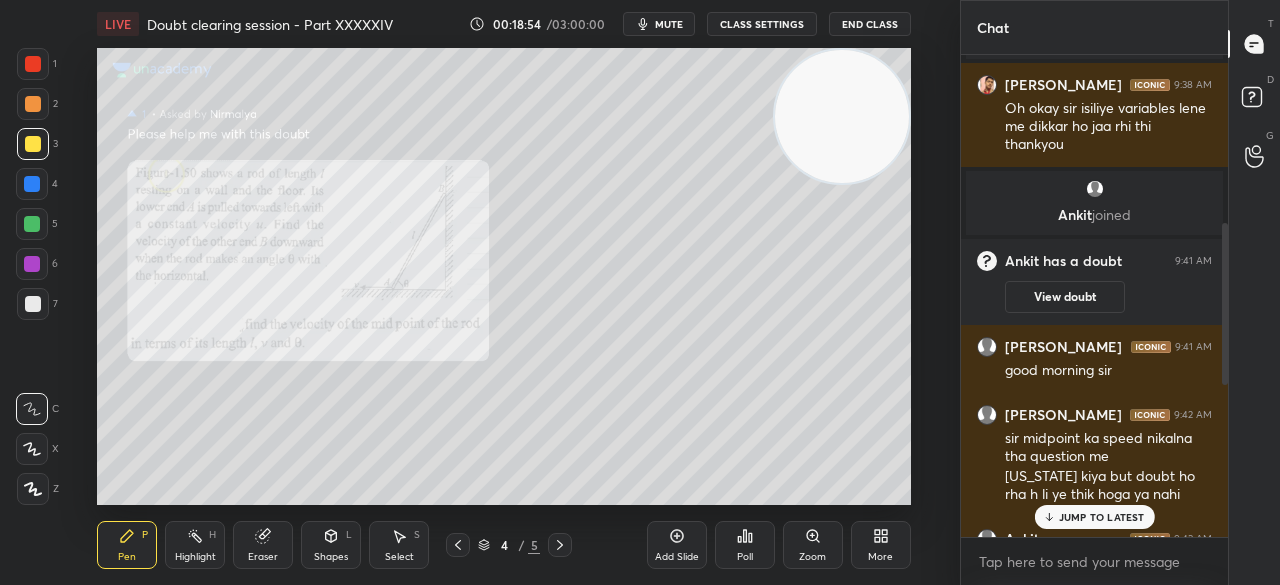click on "JUMP TO LATEST" at bounding box center [1102, 517] 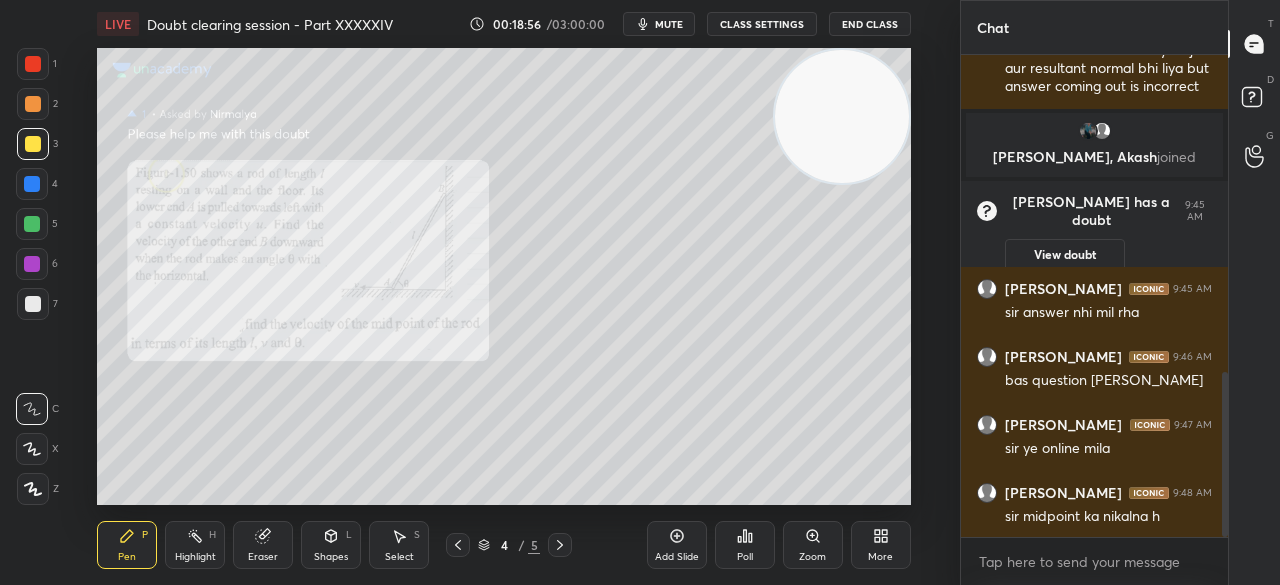 click at bounding box center (33, 64) 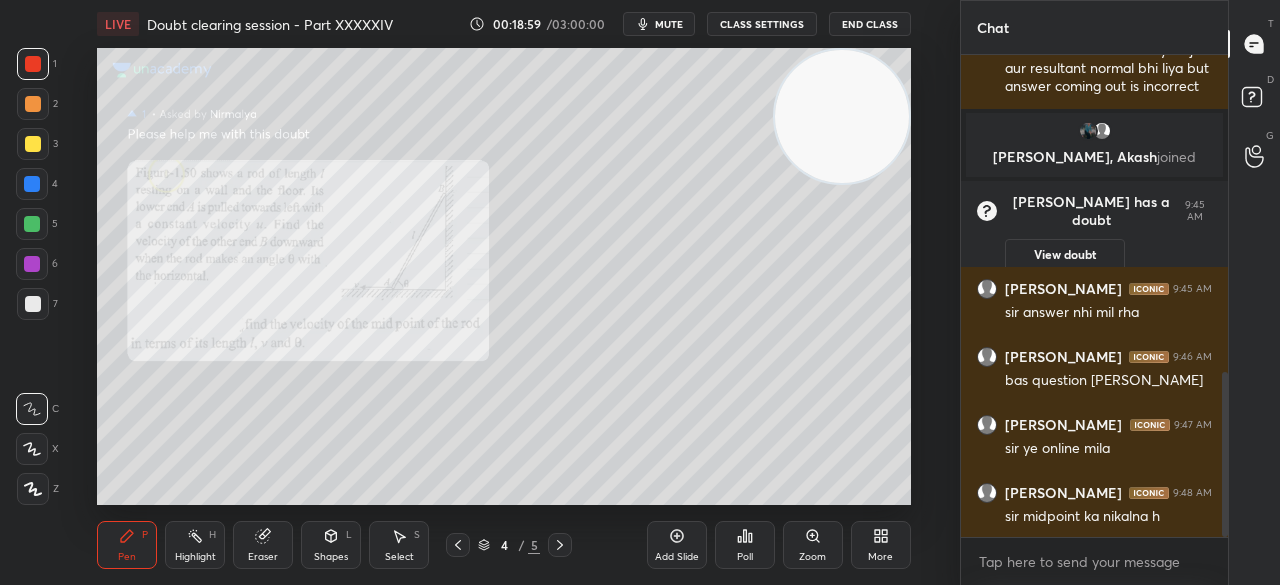 click at bounding box center [32, 184] 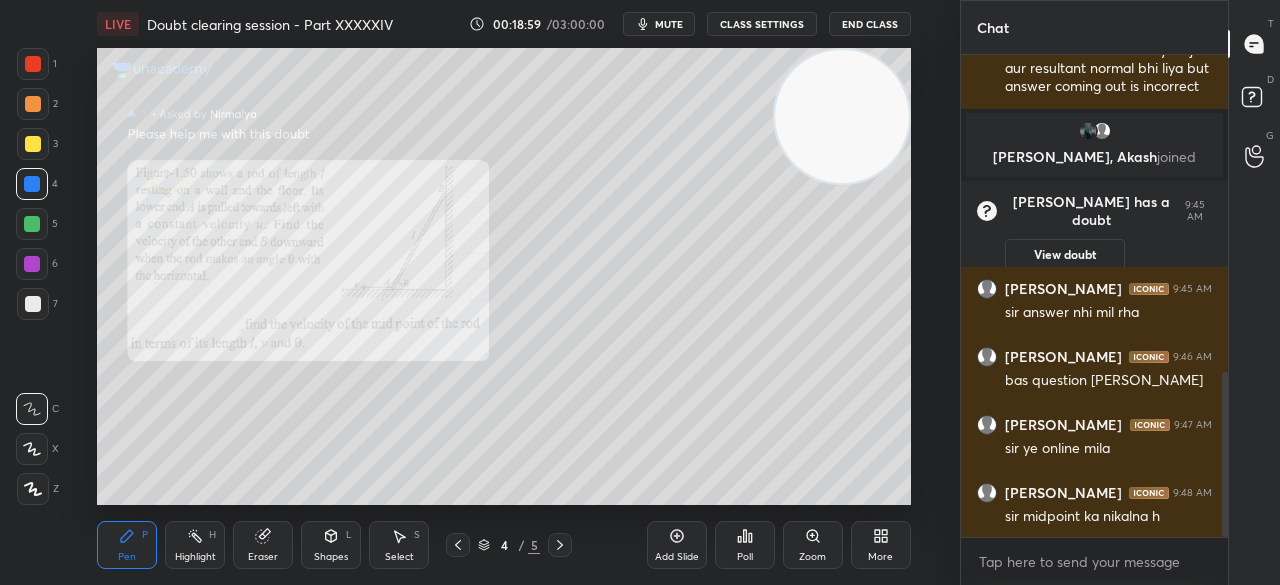 click at bounding box center (32, 184) 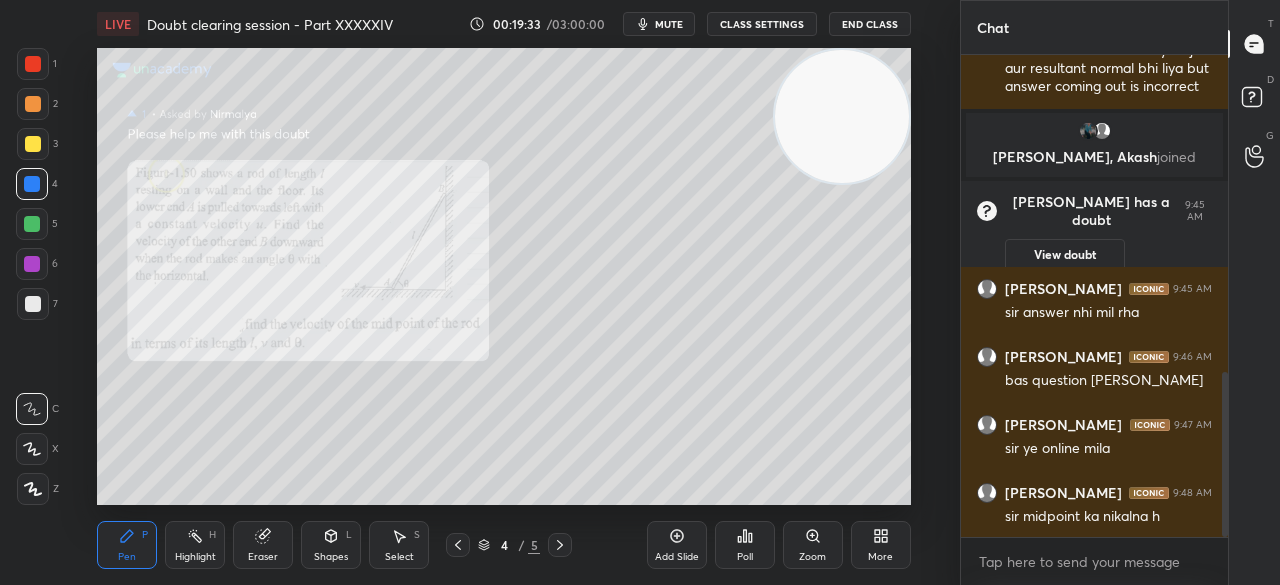 click at bounding box center [33, 64] 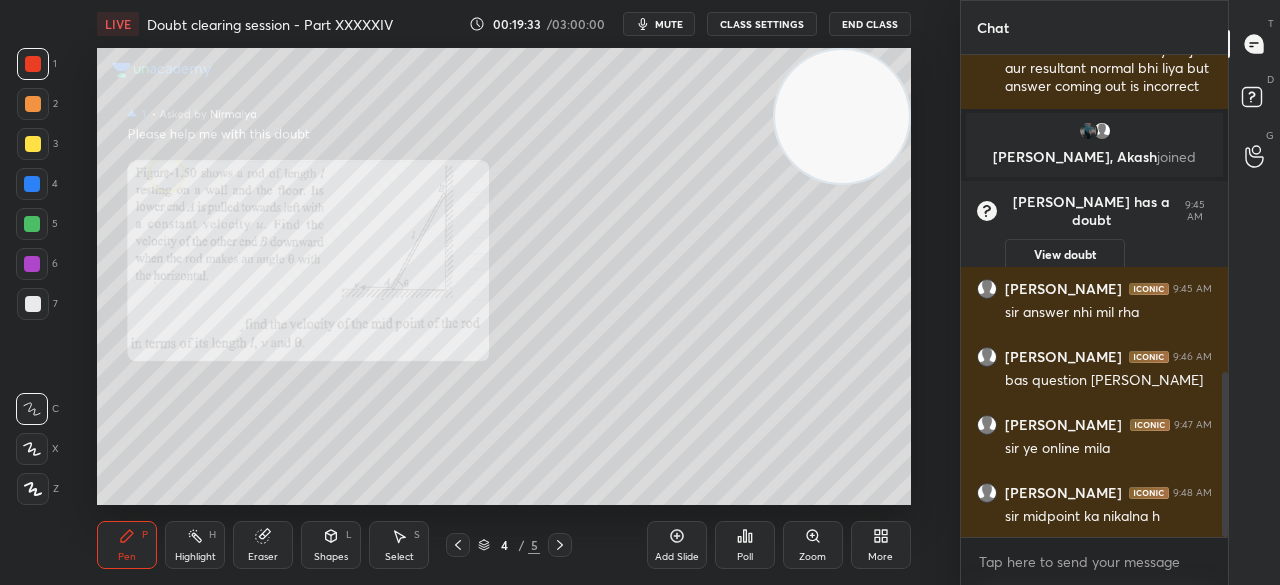 click at bounding box center (33, 64) 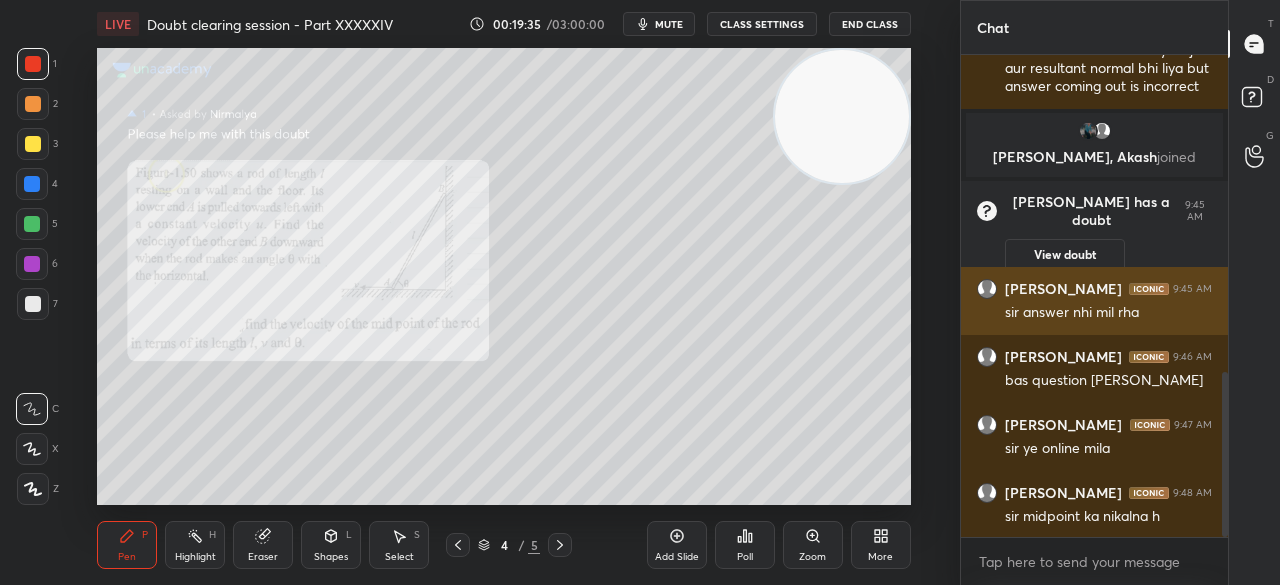scroll, scrollTop: 1018, scrollLeft: 0, axis: vertical 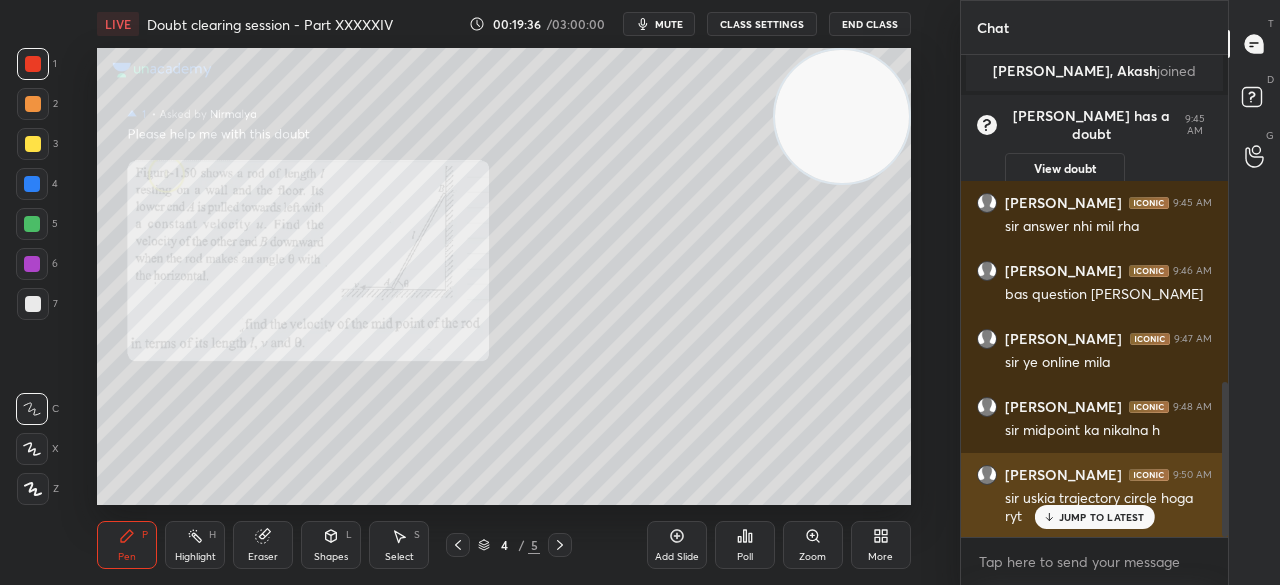 click on "JUMP TO LATEST" at bounding box center (1102, 517) 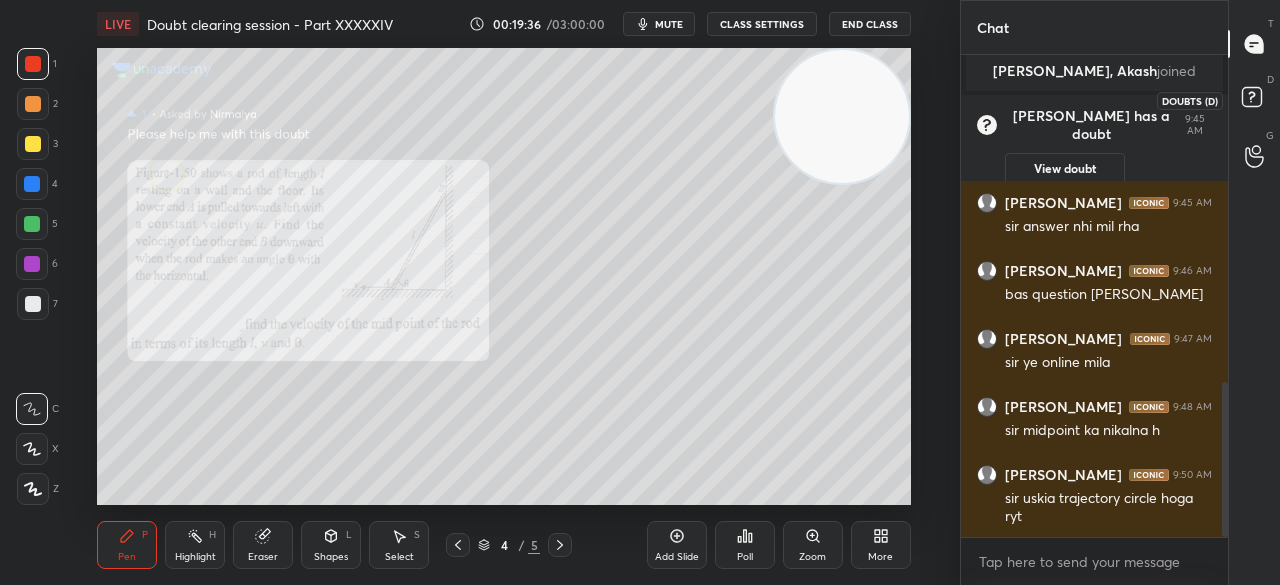click 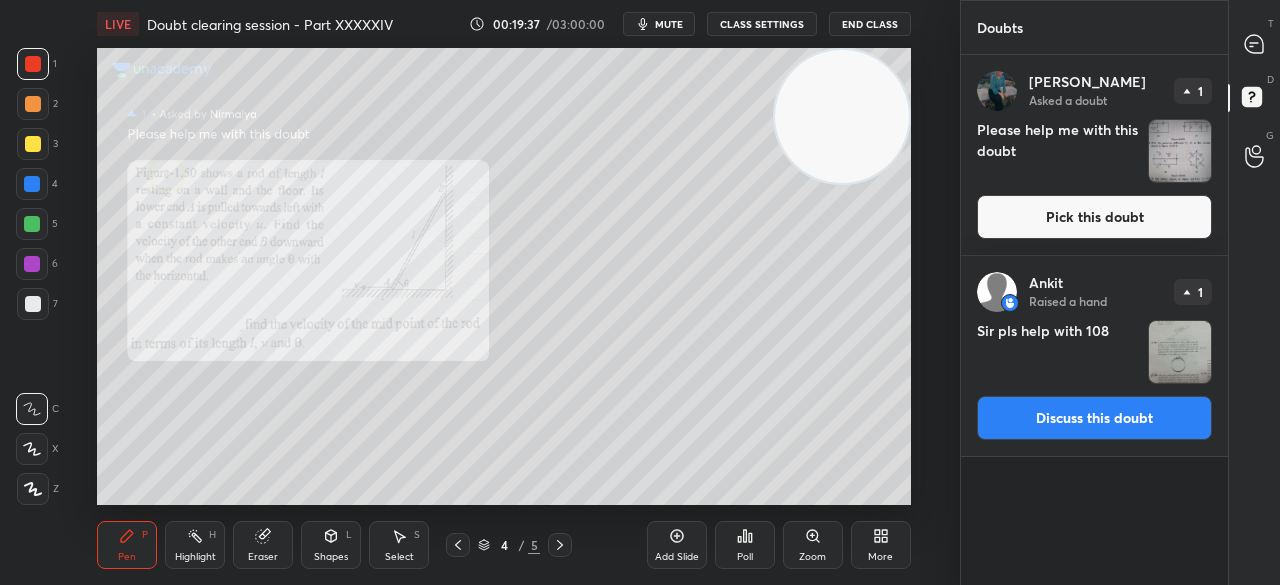 click 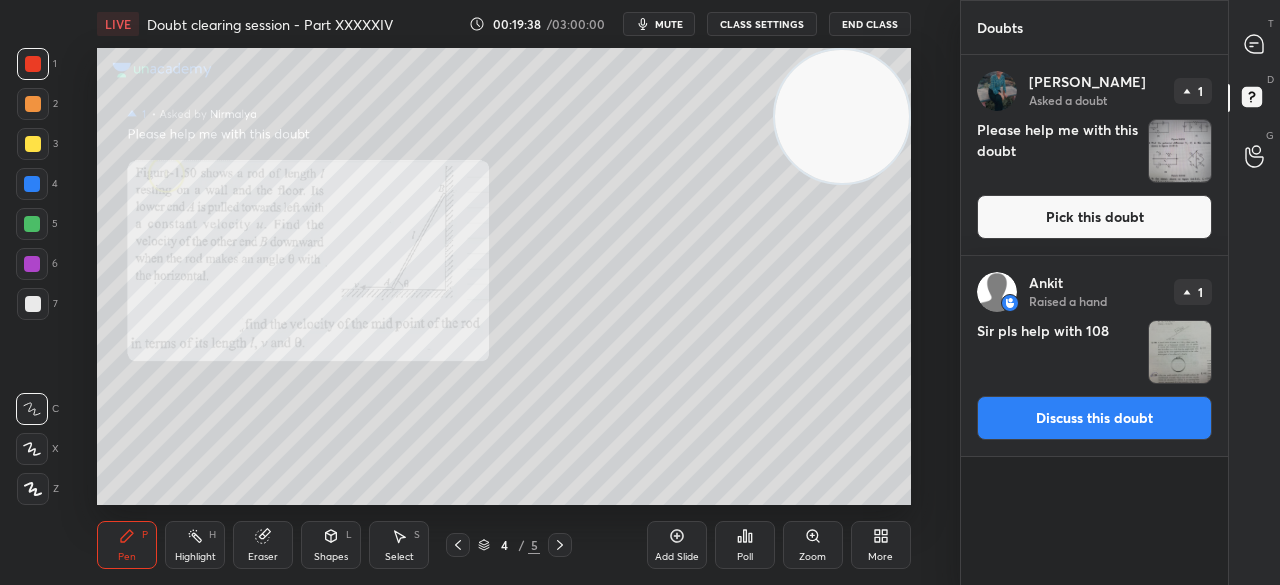 click on "Discuss this doubt" at bounding box center (1094, 418) 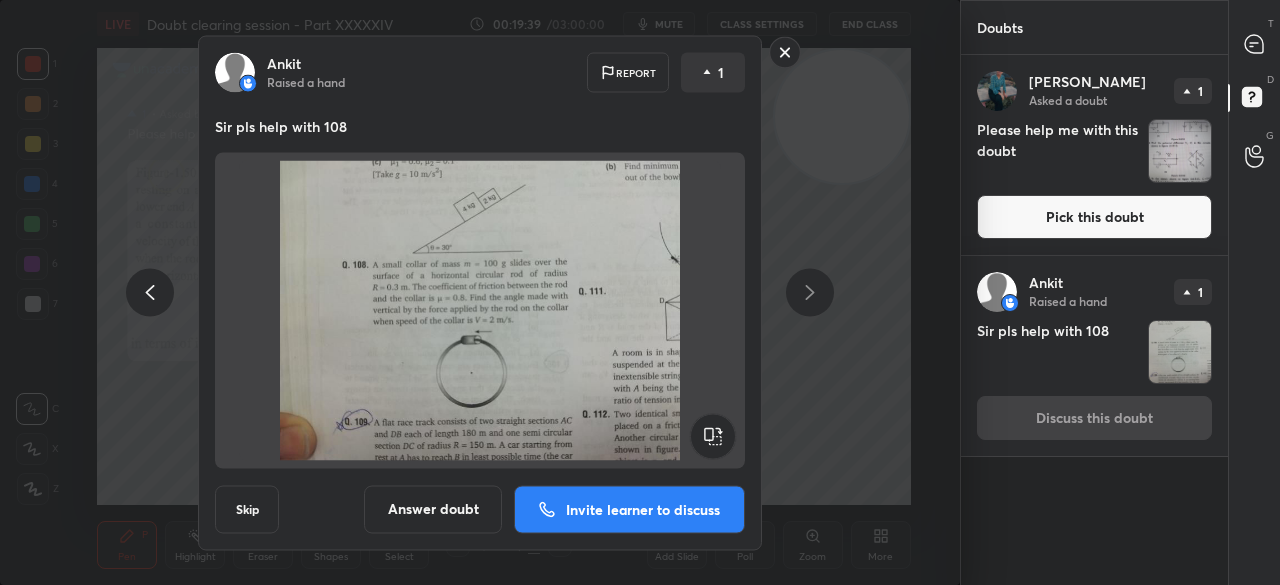 click on "Answer doubt" at bounding box center [433, 509] 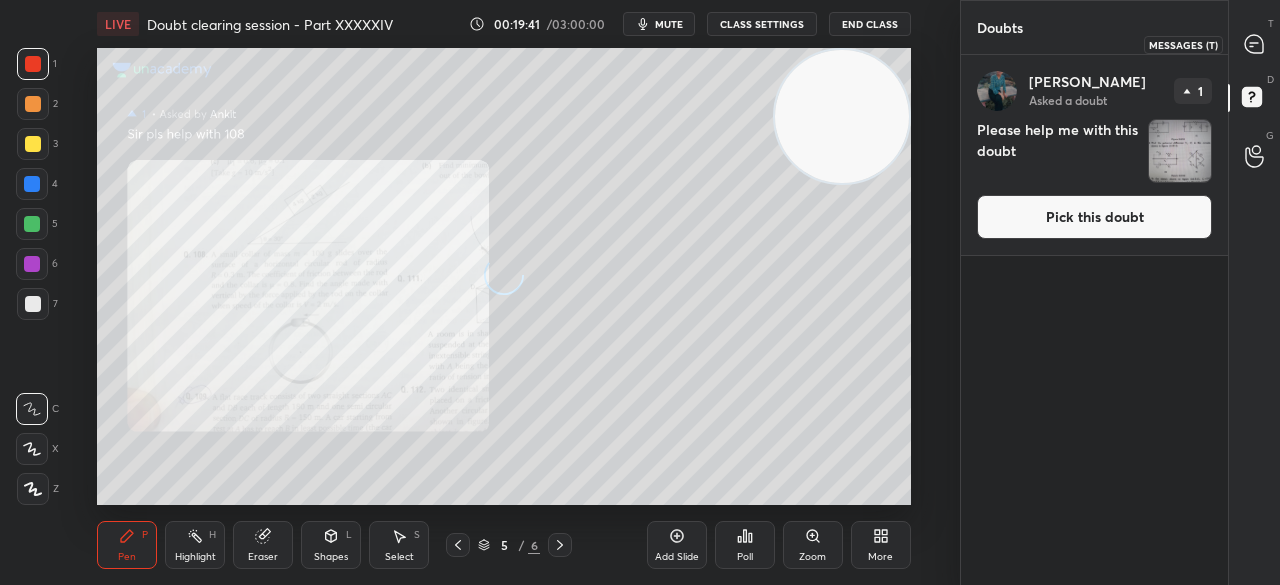click at bounding box center [1255, 44] 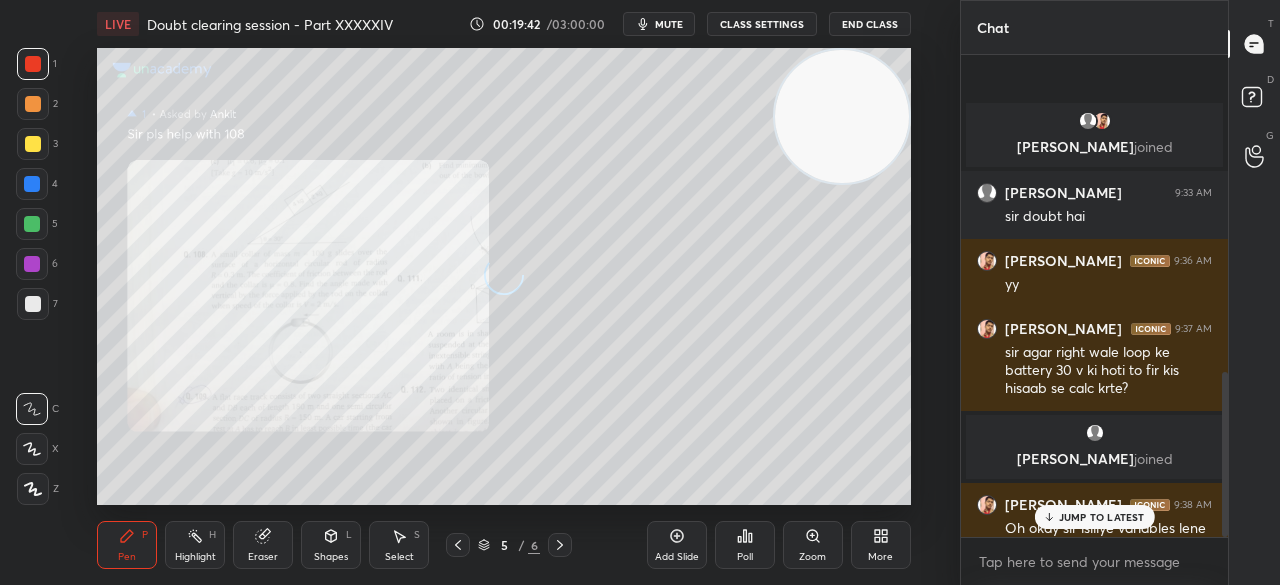 click 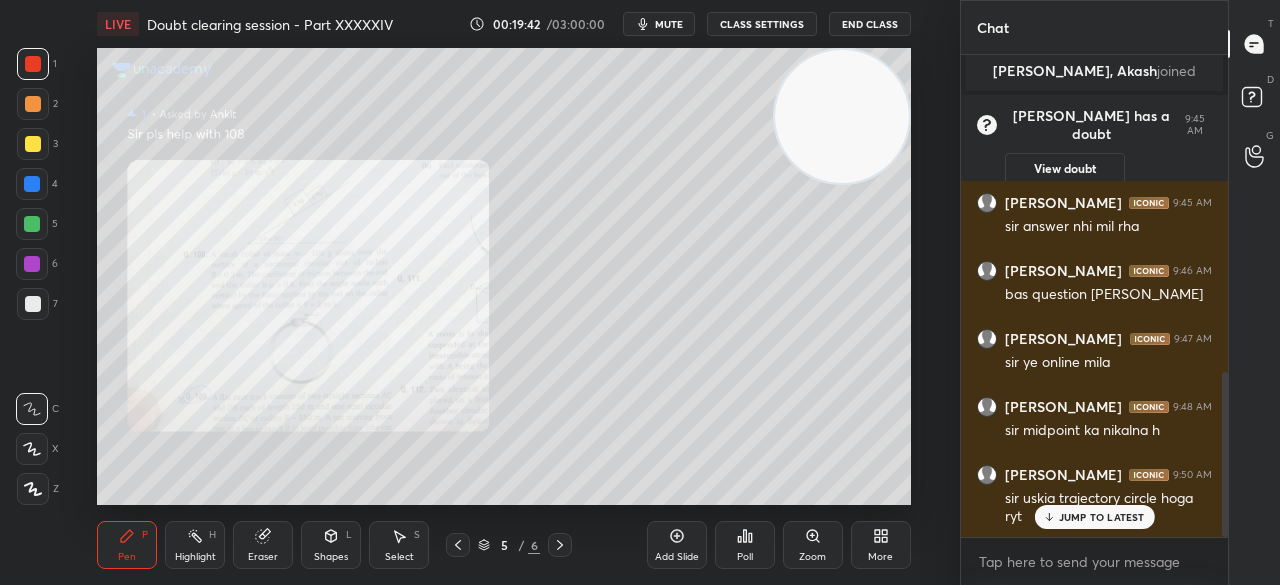 click at bounding box center [1255, 44] 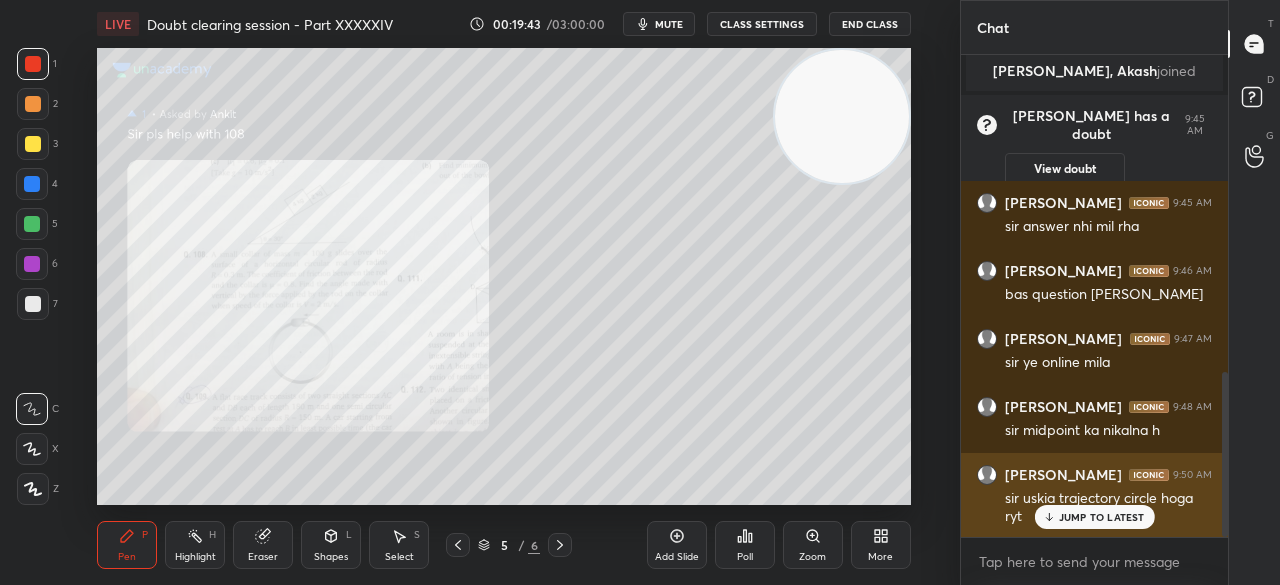 click on "JUMP TO LATEST" at bounding box center [1102, 517] 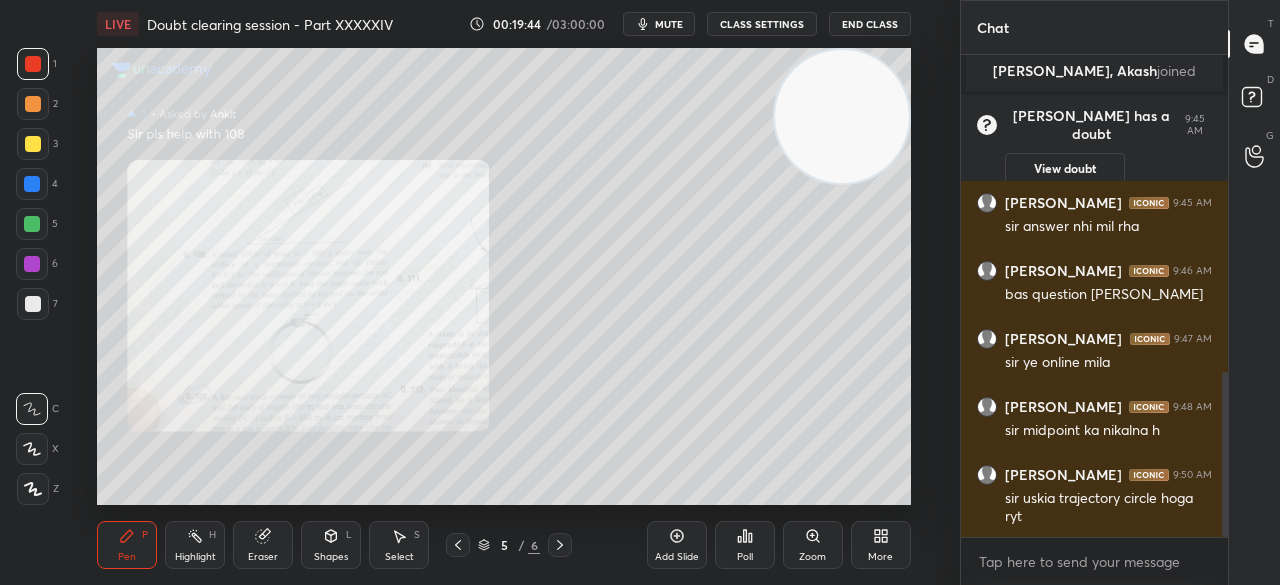 click at bounding box center [33, 144] 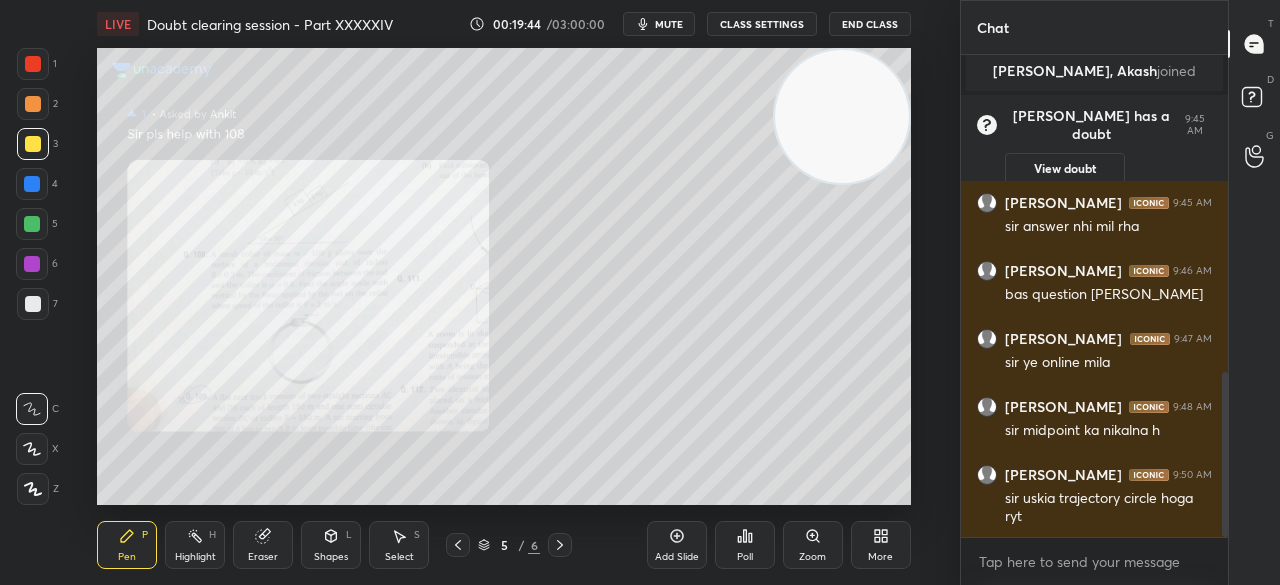 click at bounding box center (33, 144) 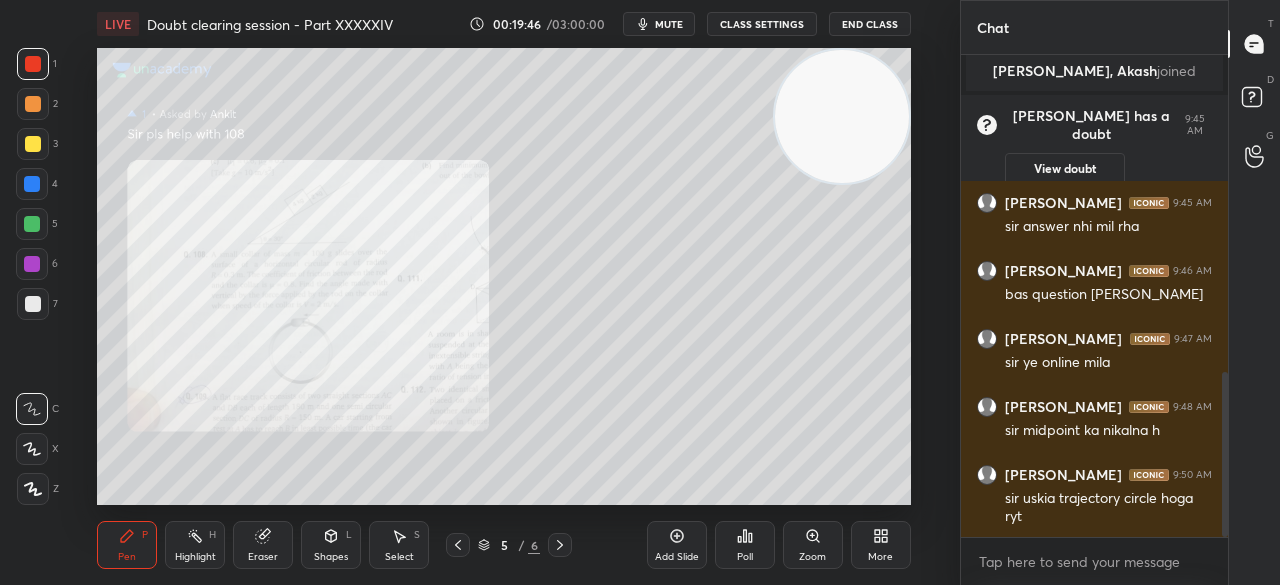 click on "Zoom" at bounding box center [813, 545] 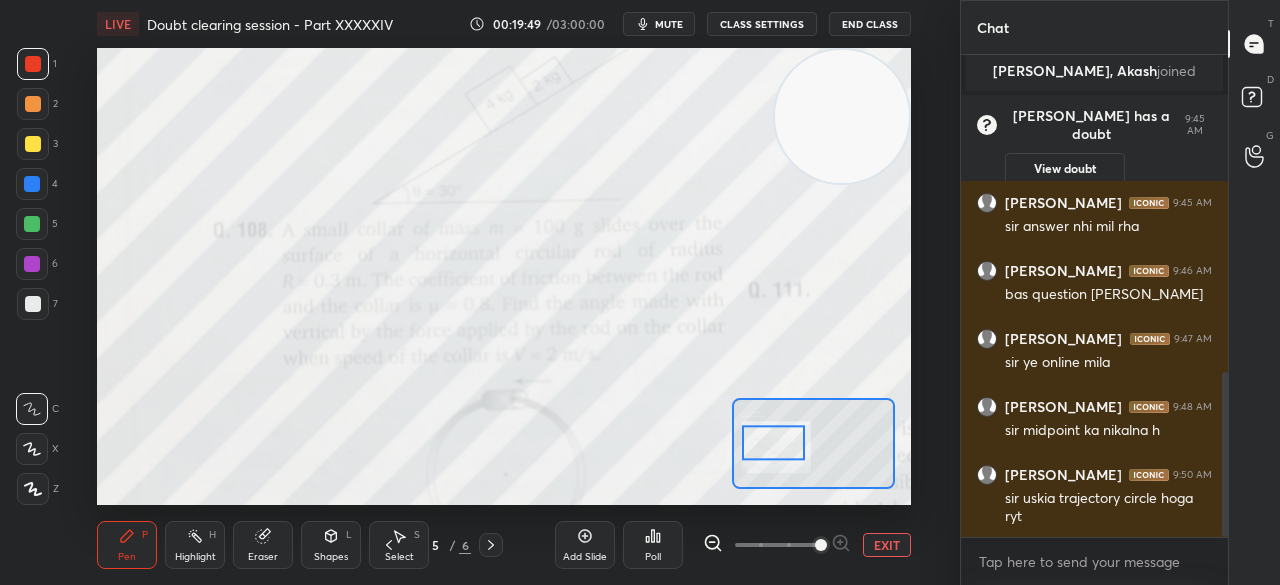 click at bounding box center (33, 144) 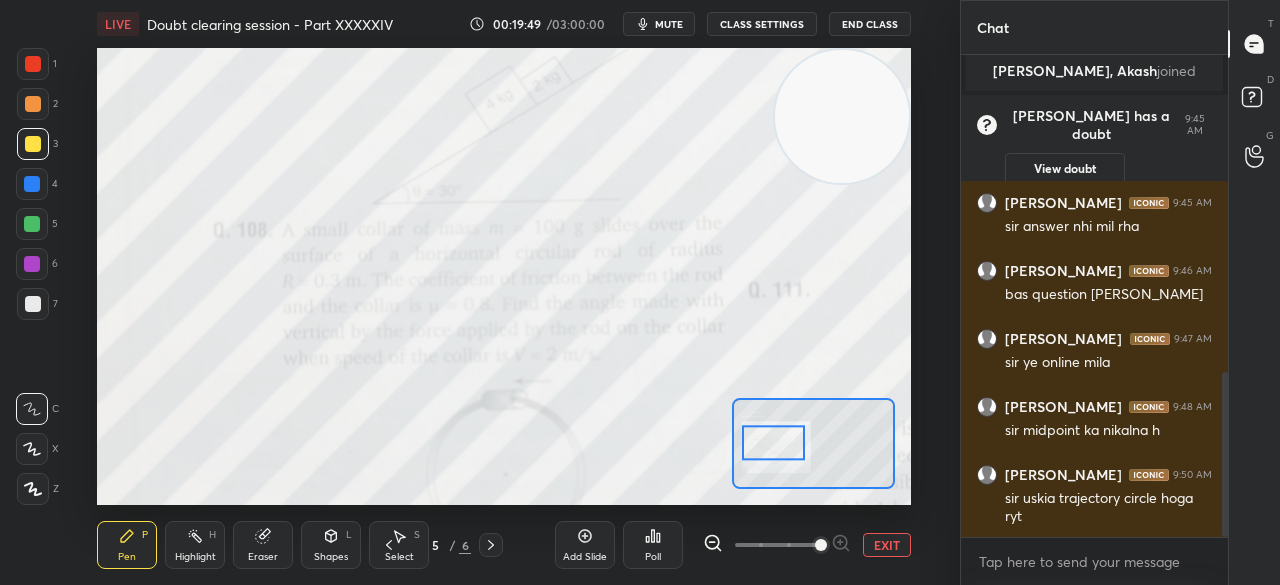 click at bounding box center (33, 64) 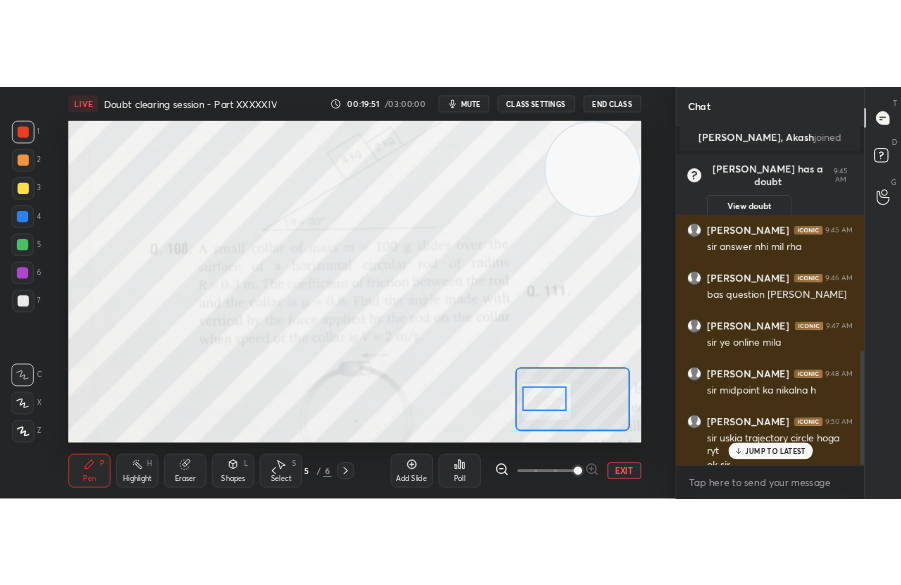 scroll, scrollTop: 952, scrollLeft: 0, axis: vertical 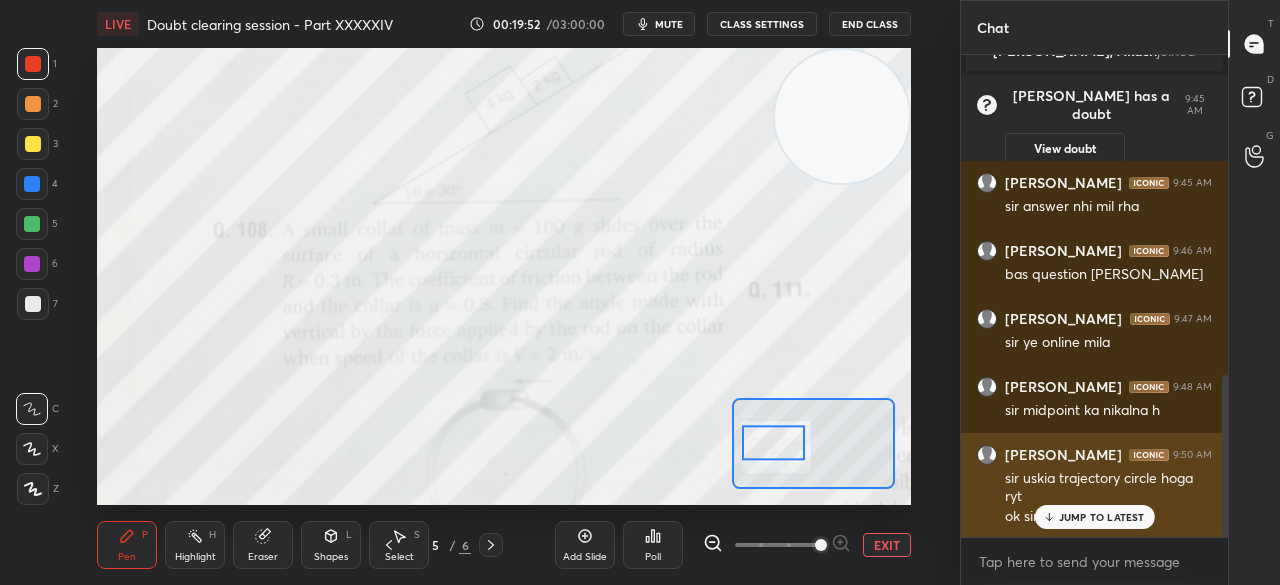 click on "JUMP TO LATEST" at bounding box center [1102, 517] 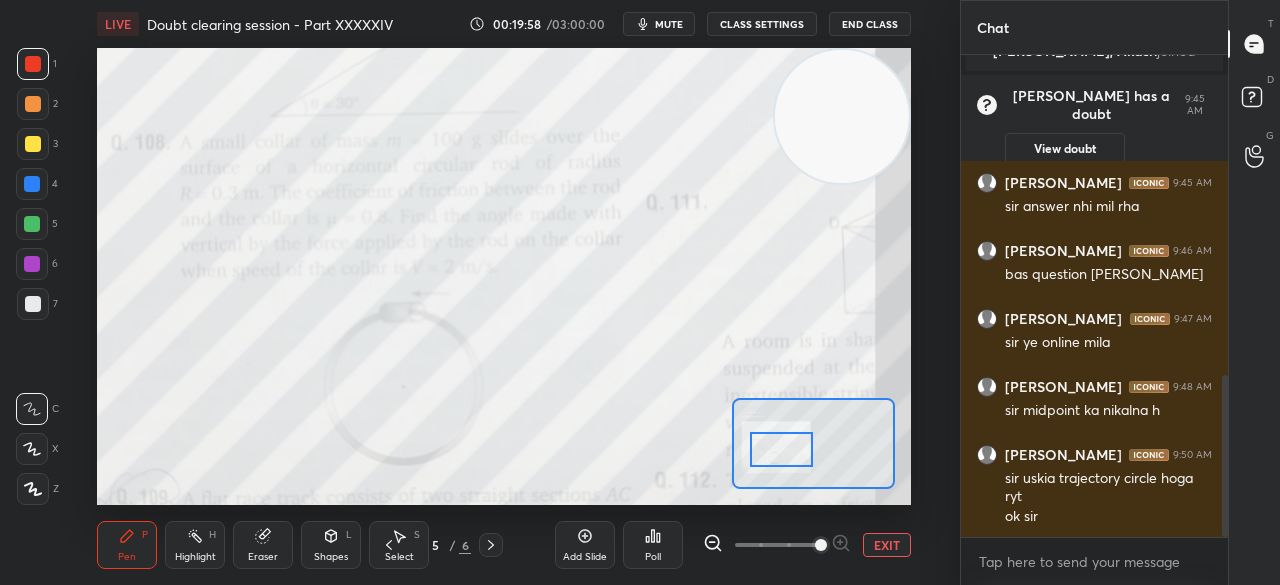 click at bounding box center (33, 144) 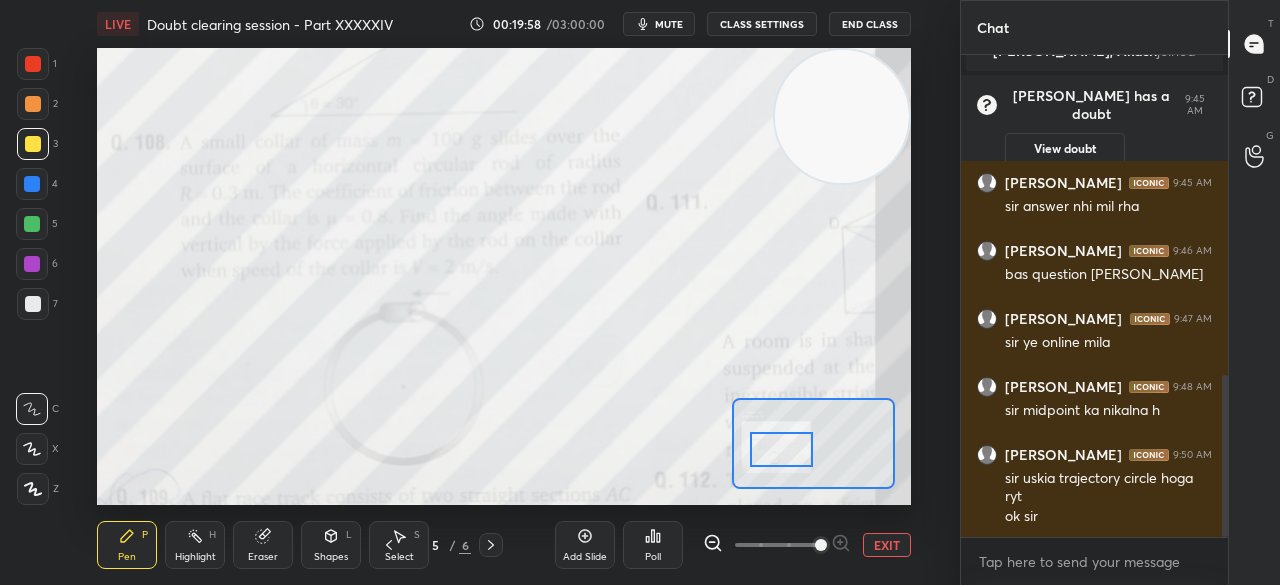 click at bounding box center [33, 144] 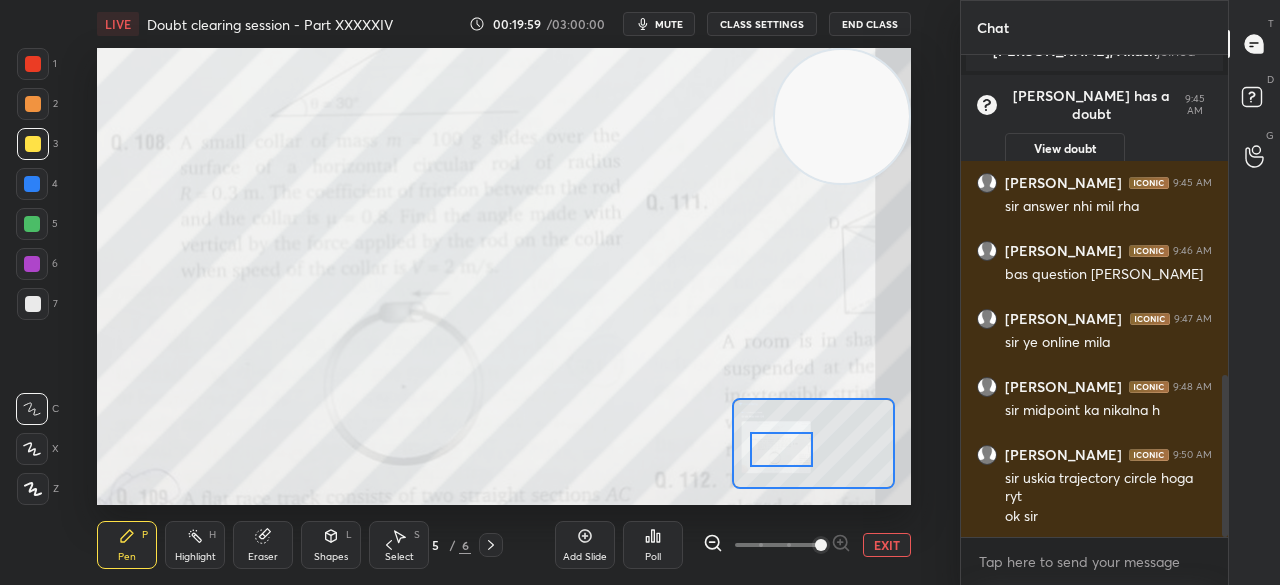 click on "1" at bounding box center [37, 68] 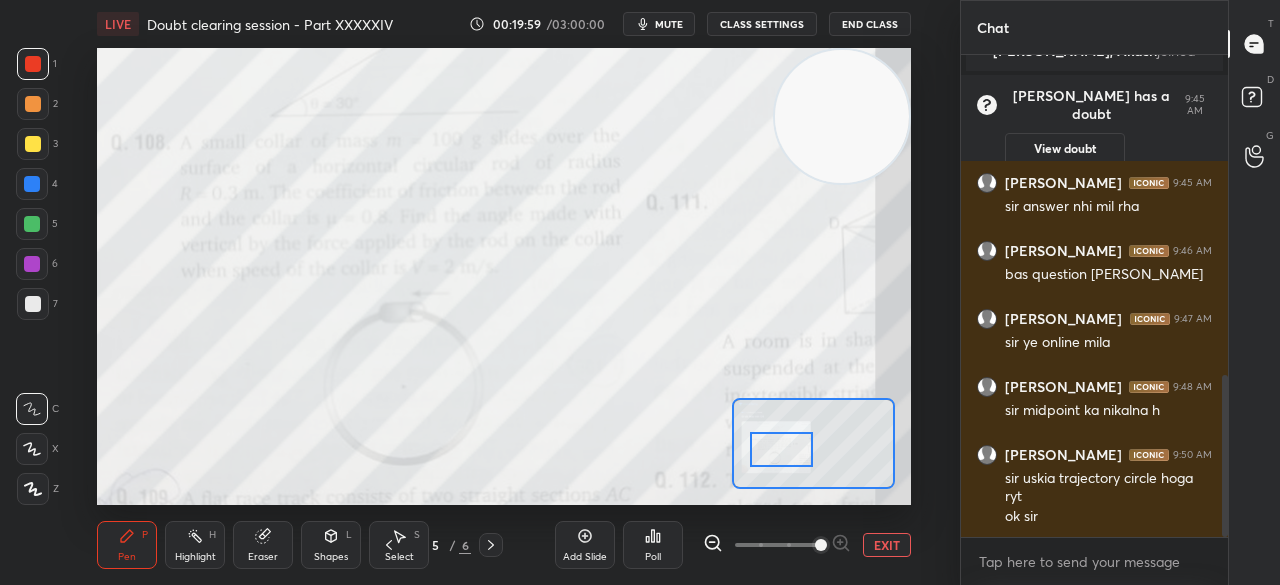 click at bounding box center (33, 64) 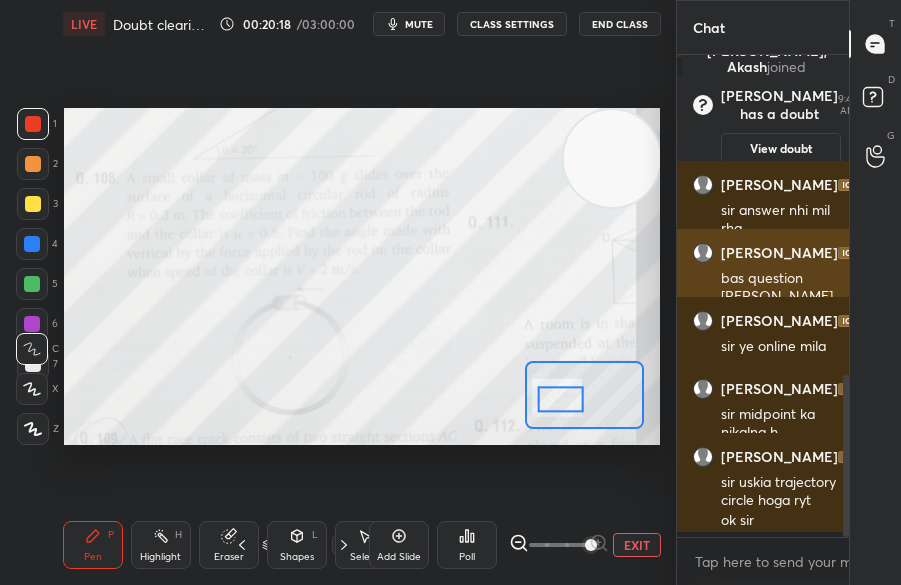 scroll, scrollTop: 457, scrollLeft: 596, axis: both 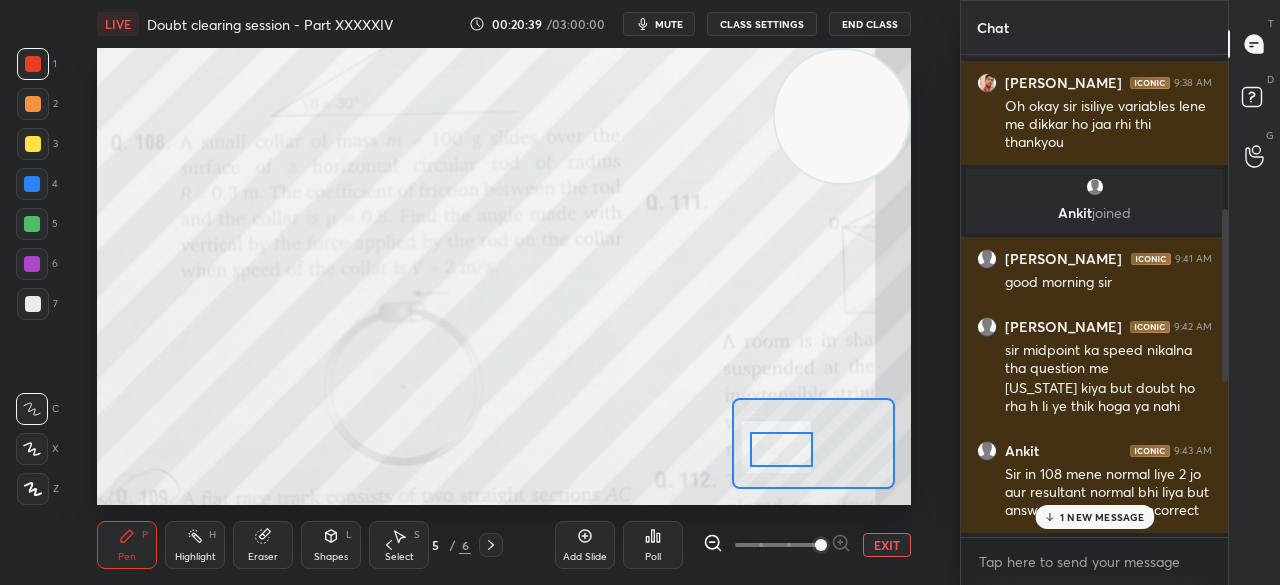 click on "1 NEW MESSAGE" at bounding box center (1101, 517) 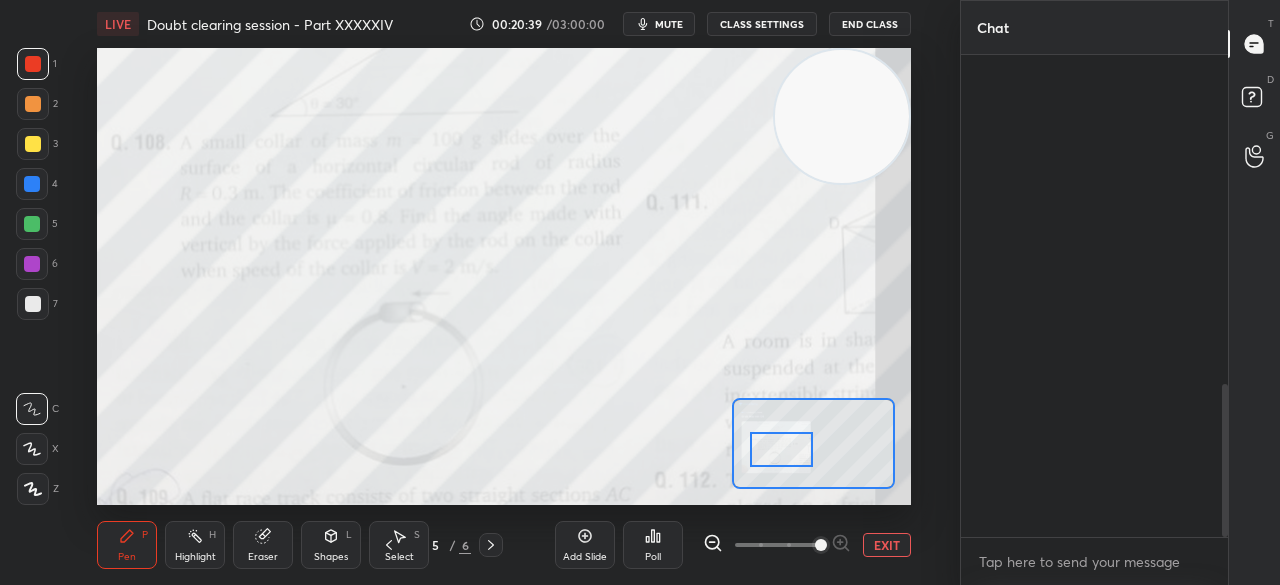 scroll, scrollTop: 1038, scrollLeft: 0, axis: vertical 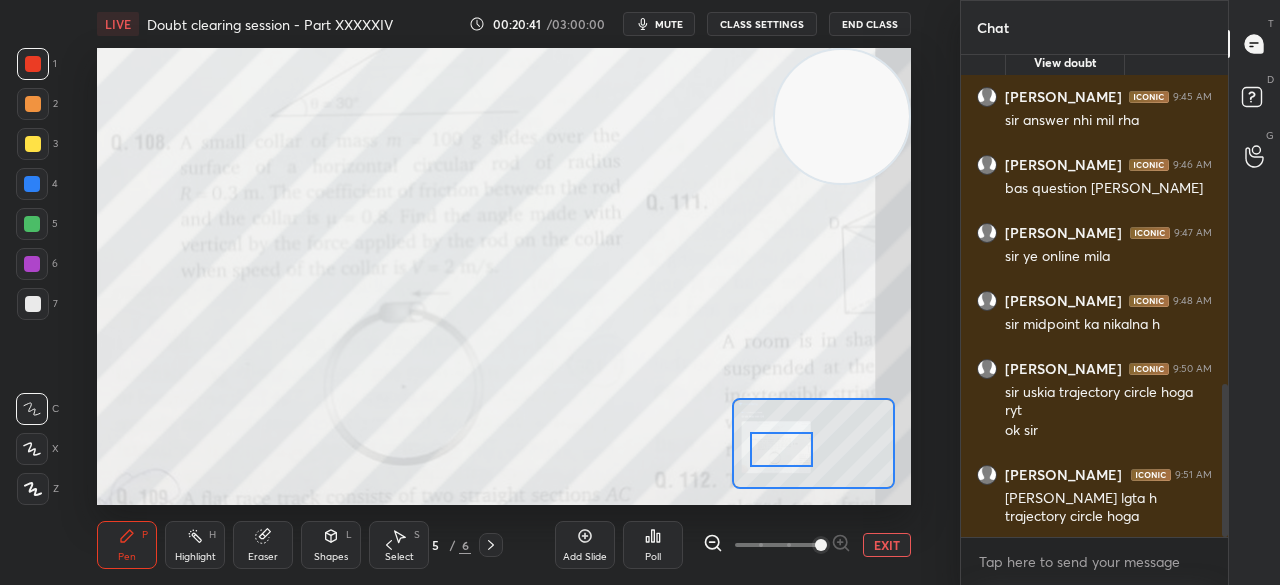 click at bounding box center (33, 144) 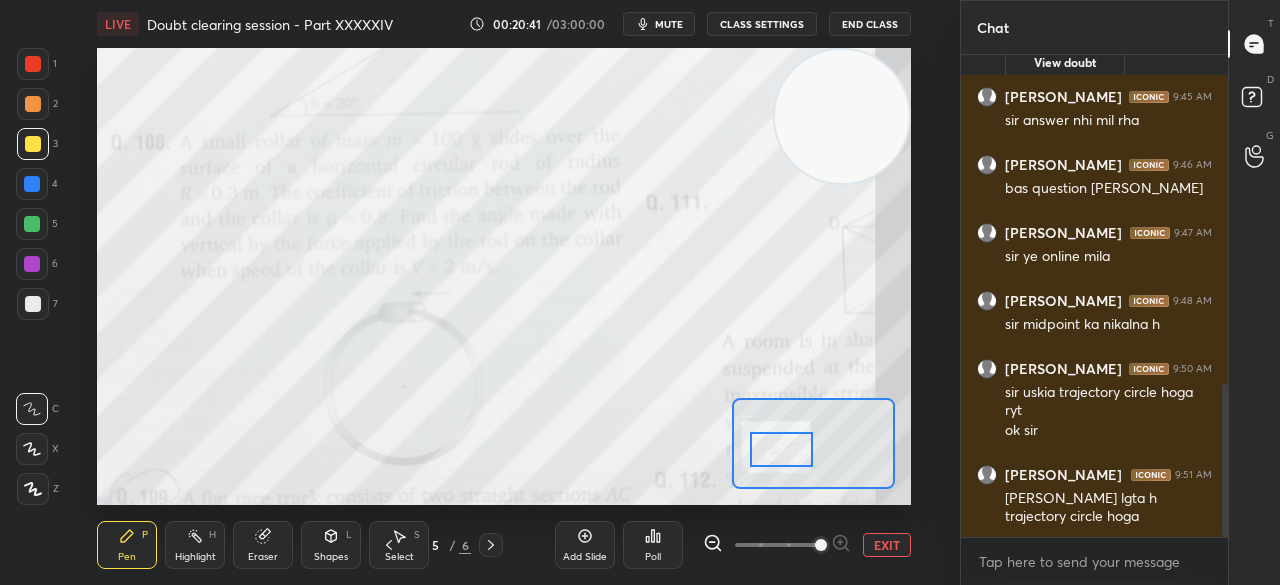 click at bounding box center (33, 144) 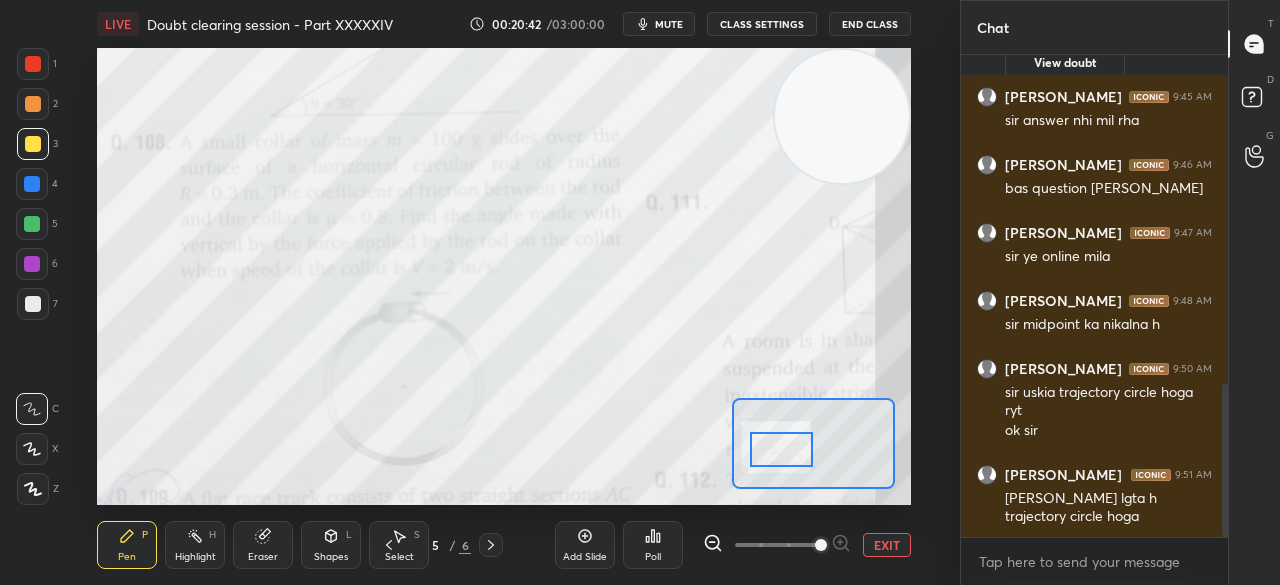 click at bounding box center (33, 64) 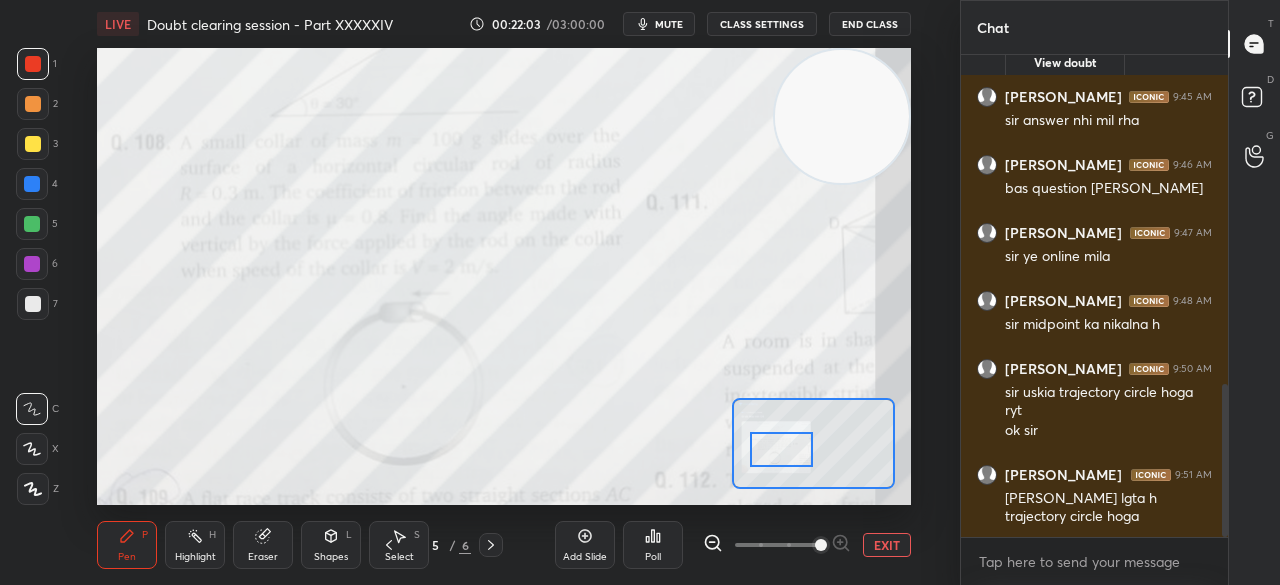 click on "Eraser" at bounding box center (263, 557) 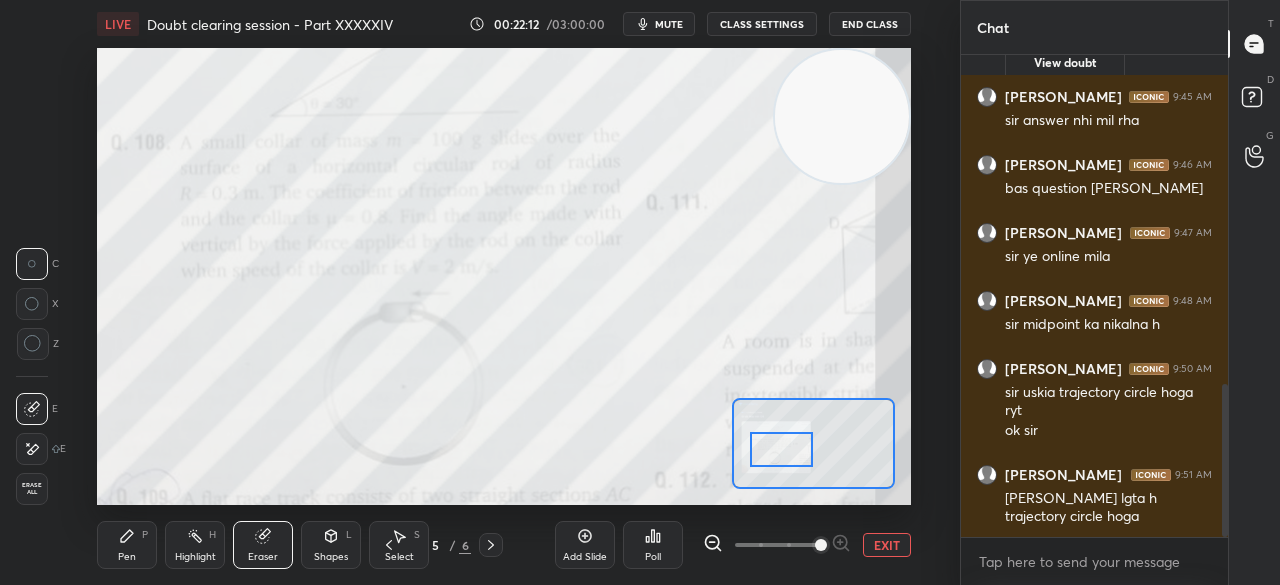 click 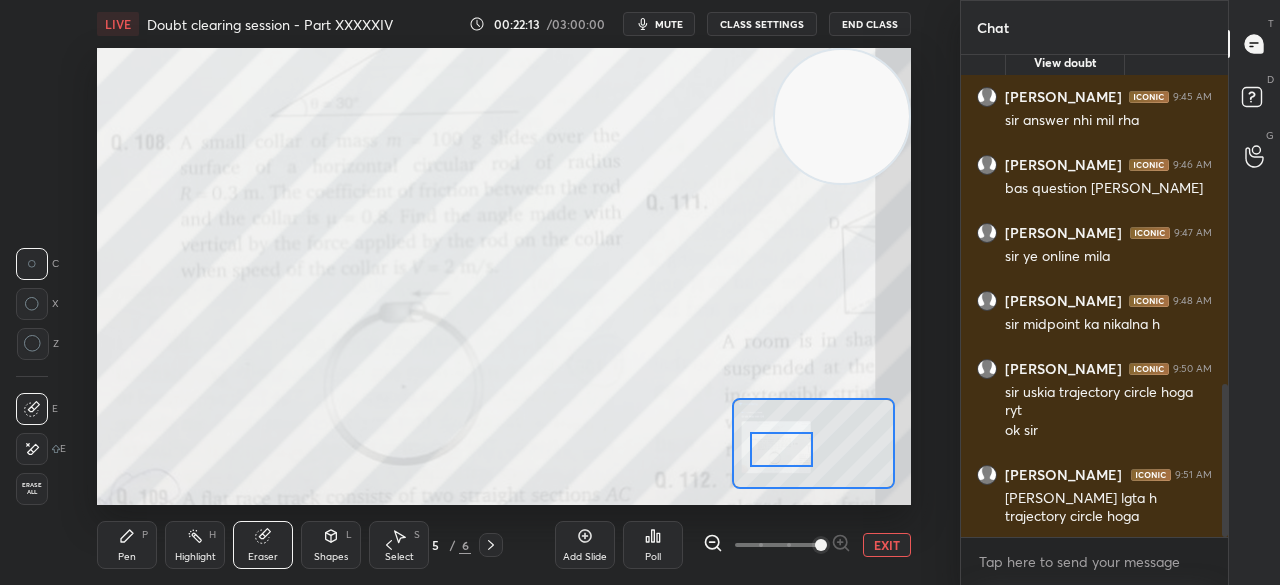 click on "Shapes L" at bounding box center [331, 545] 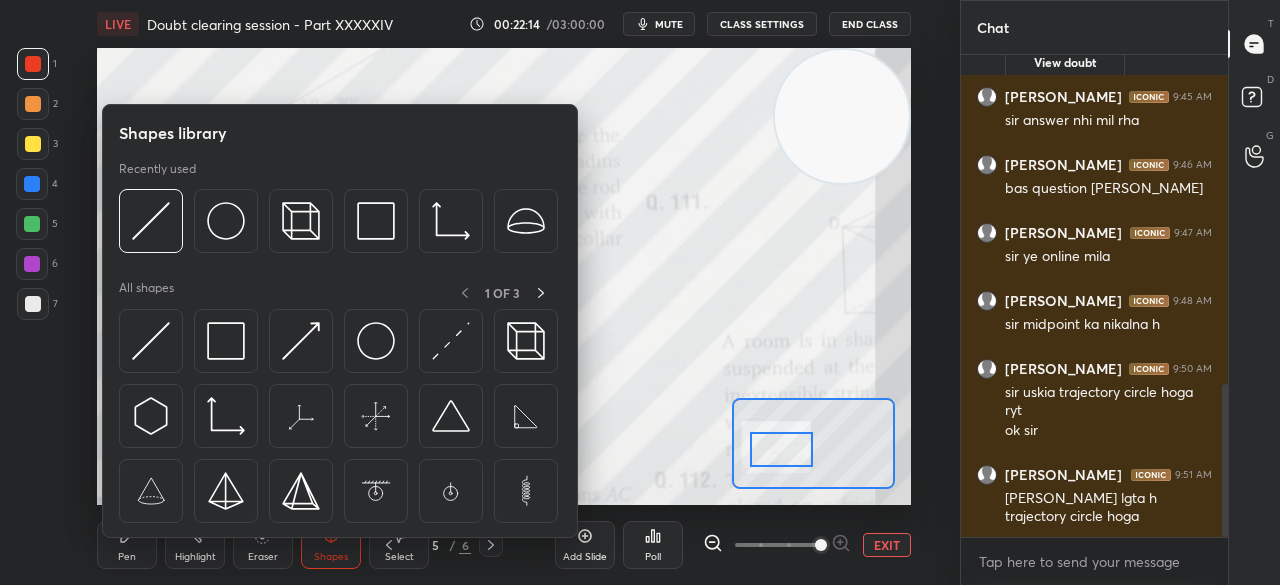 click on "1 2 3 4 5 6 7 C X Z C X Z E E Erase all   H H" at bounding box center [32, 276] 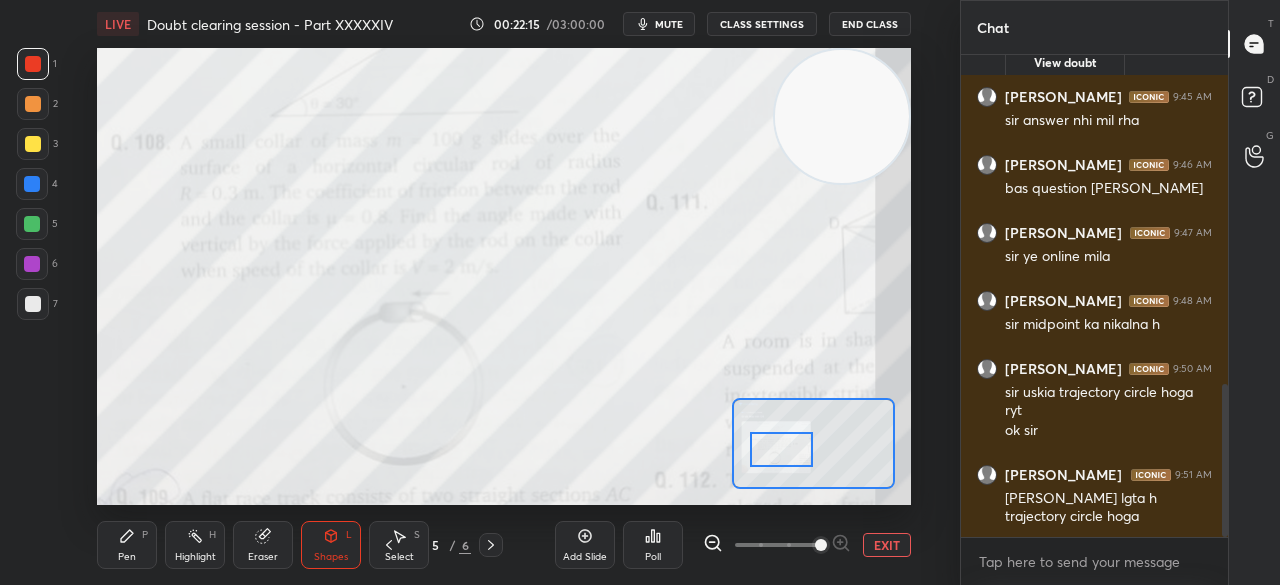 click on "Highlight H" at bounding box center [195, 545] 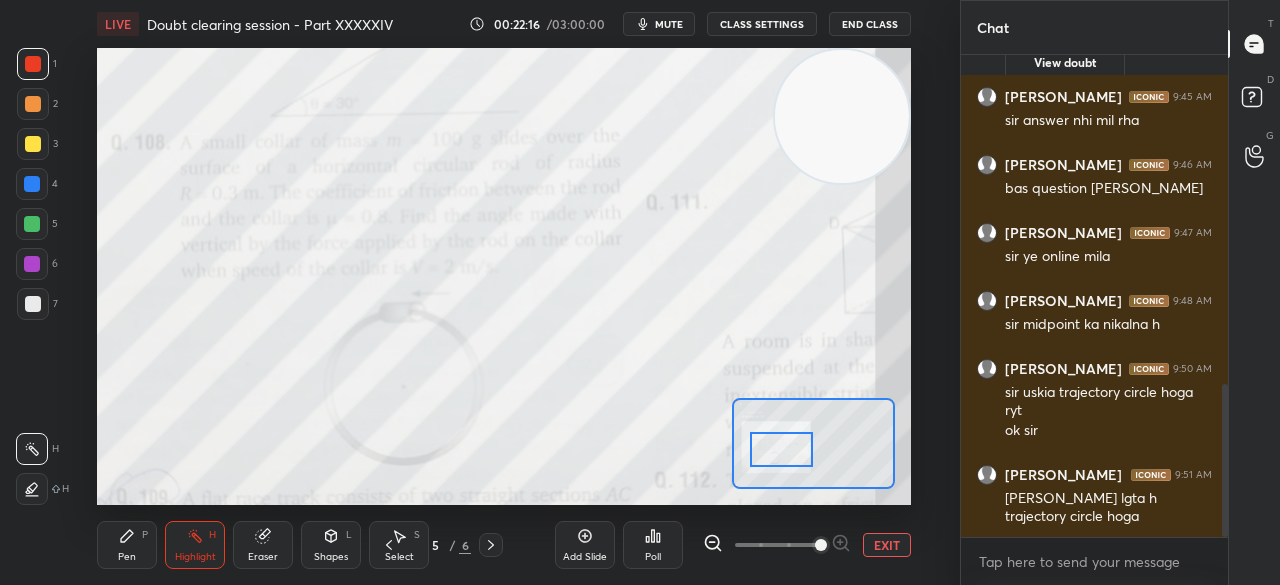 click on "Eraser" at bounding box center (263, 545) 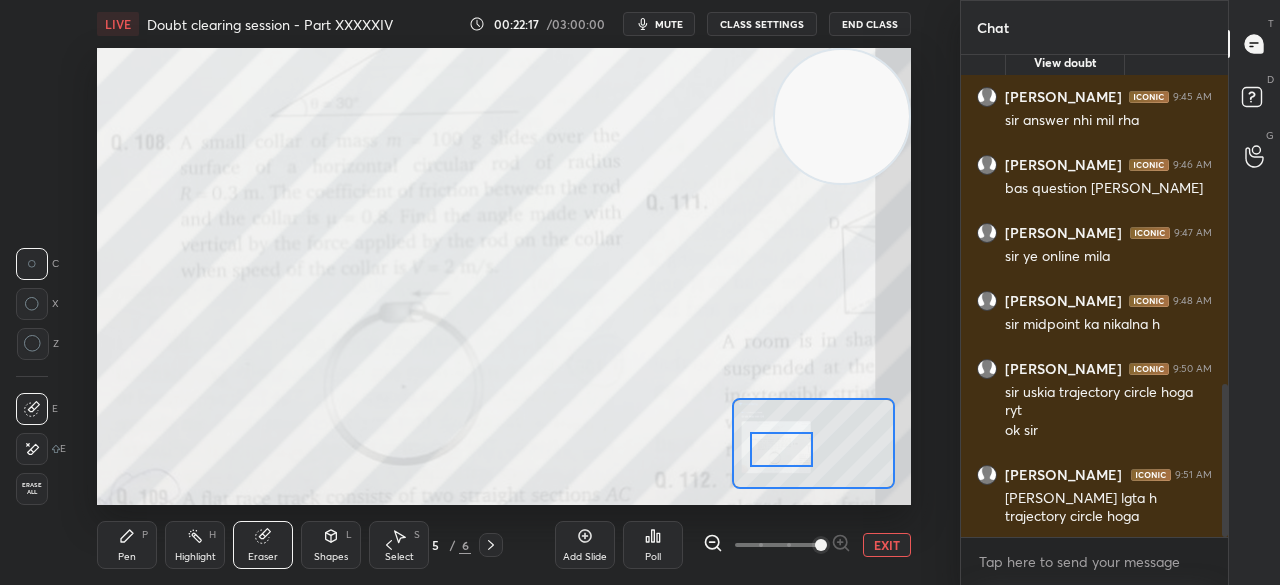 click on "Erase all" at bounding box center (32, 489) 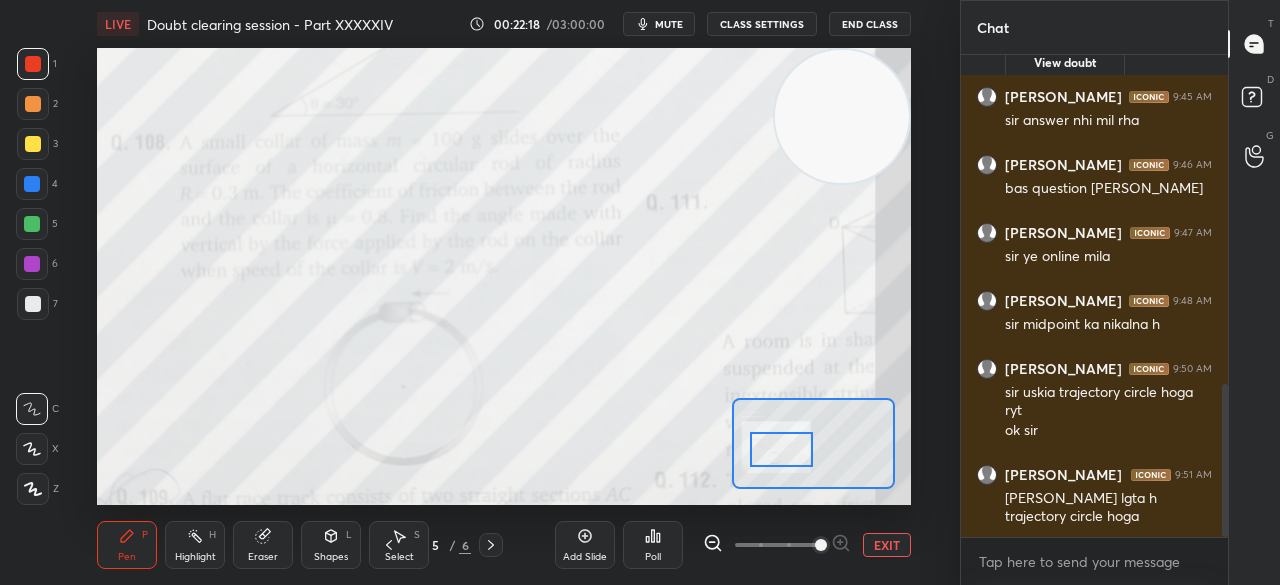 click 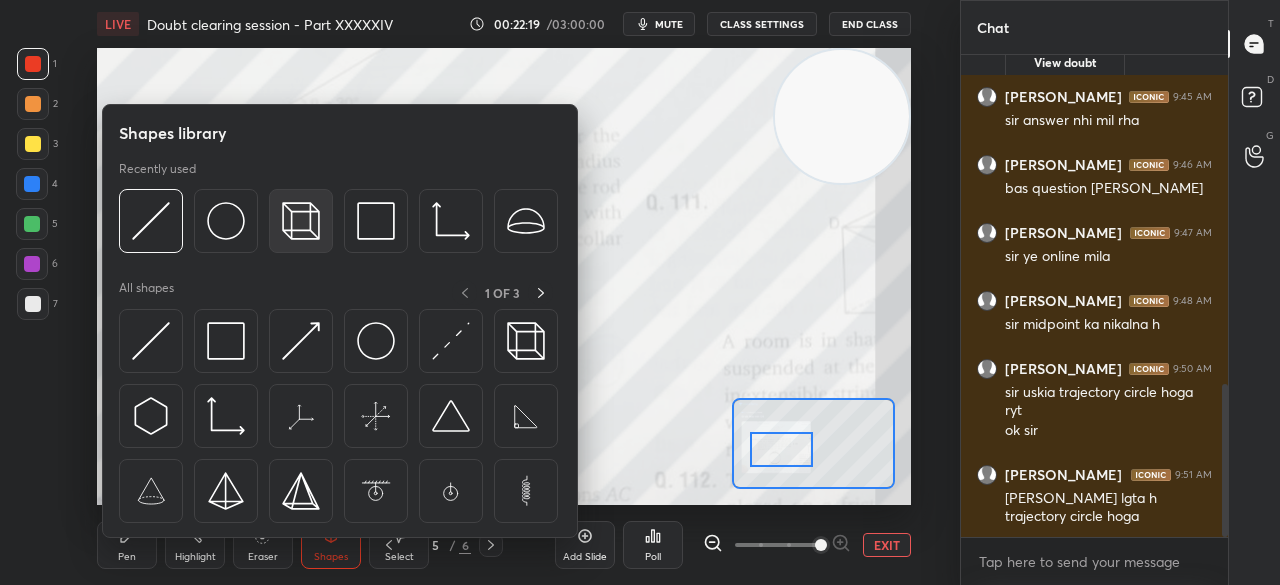 click at bounding box center [301, 221] 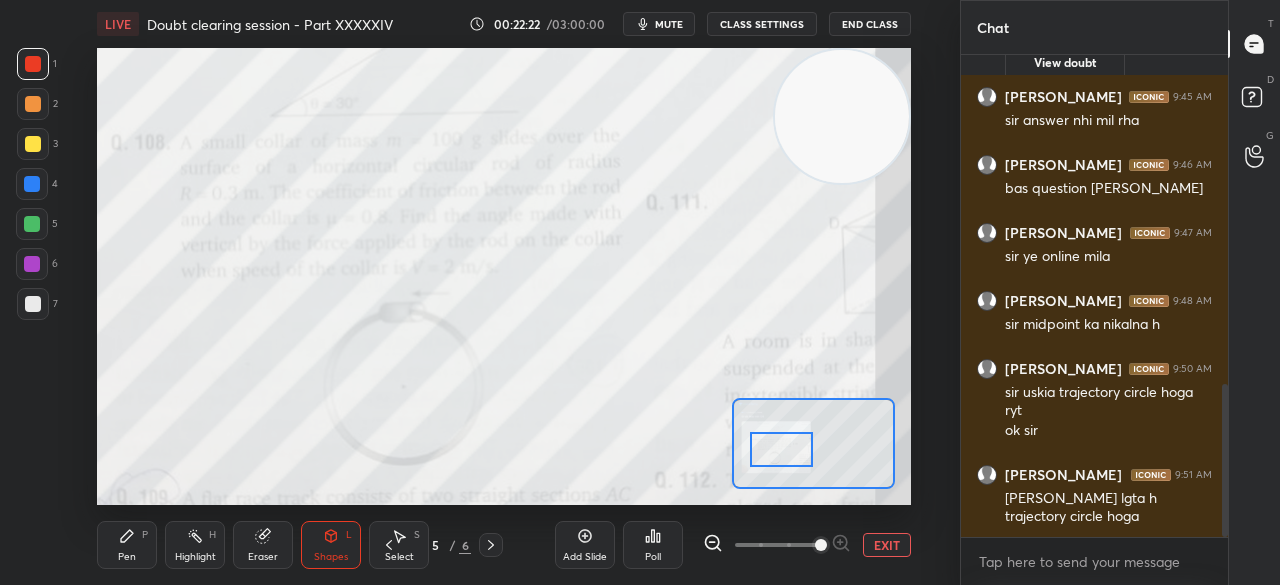 click on "Pen P" at bounding box center (127, 545) 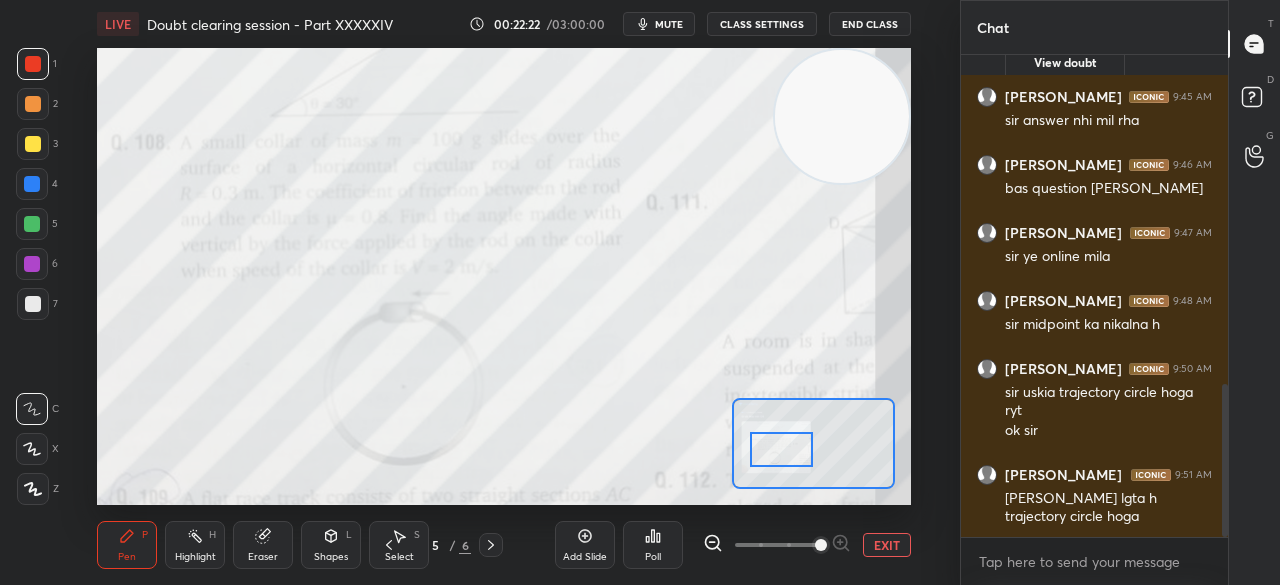 click on "Pen P" at bounding box center (127, 545) 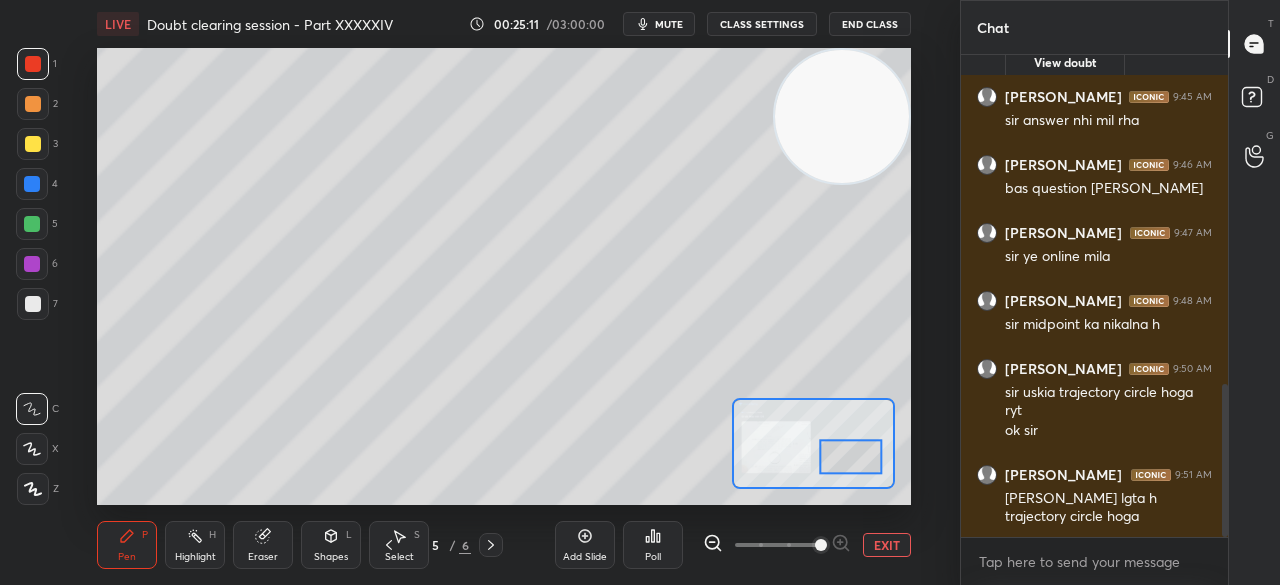 scroll, scrollTop: 1124, scrollLeft: 0, axis: vertical 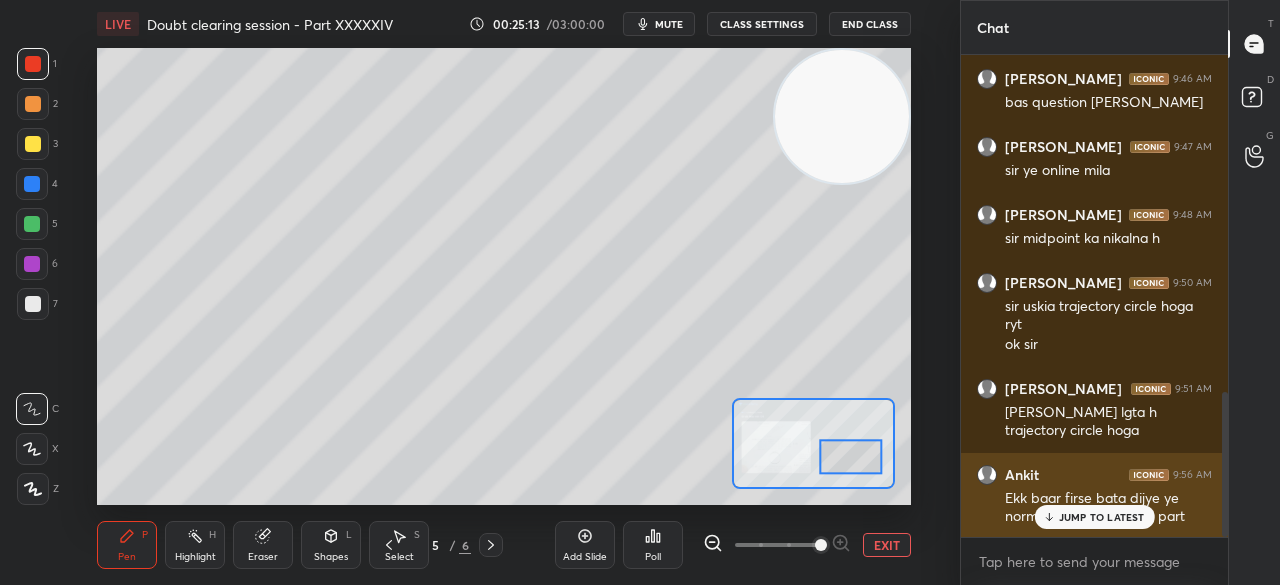click on "JUMP TO LATEST" at bounding box center (1102, 517) 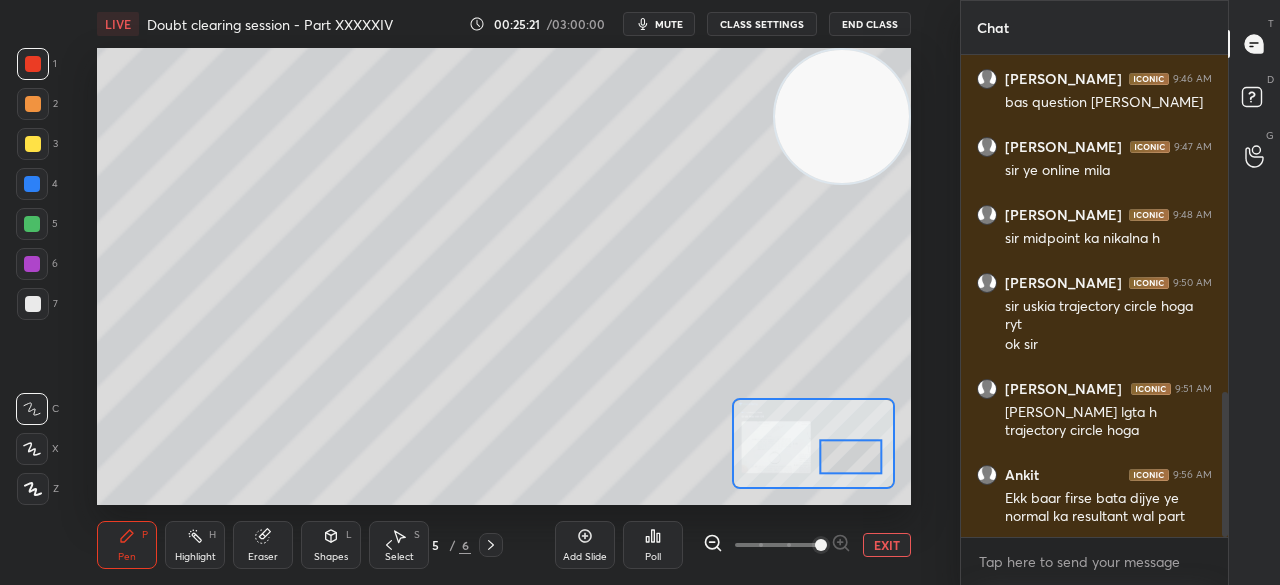 scroll, scrollTop: 1144, scrollLeft: 0, axis: vertical 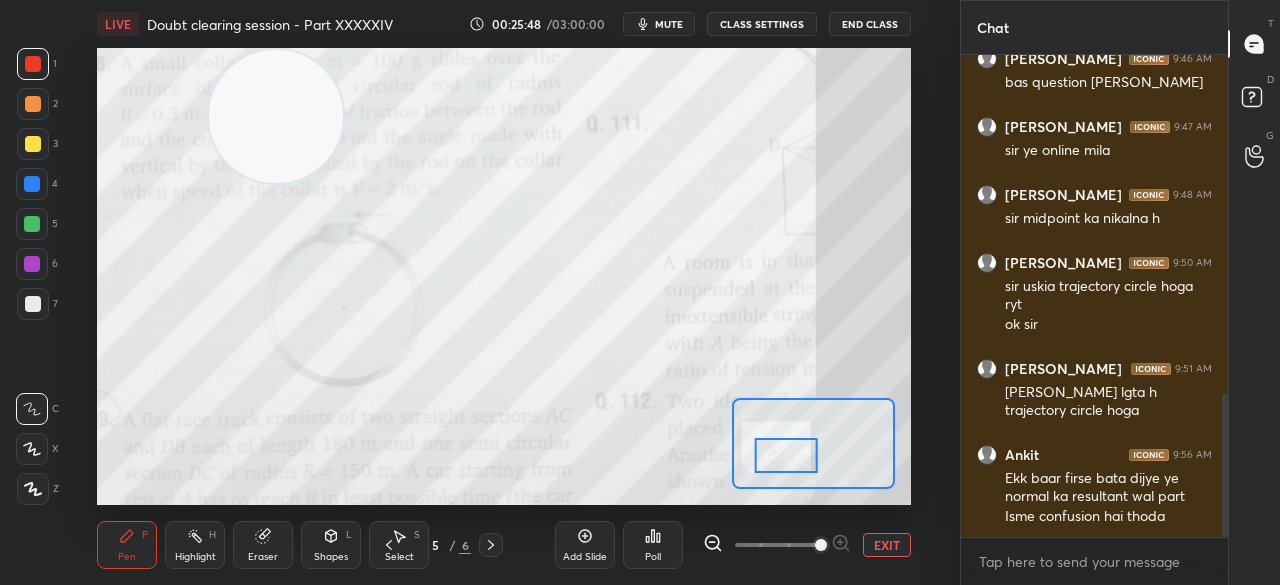 click on "Add Slide Poll EXIT" at bounding box center [733, 545] 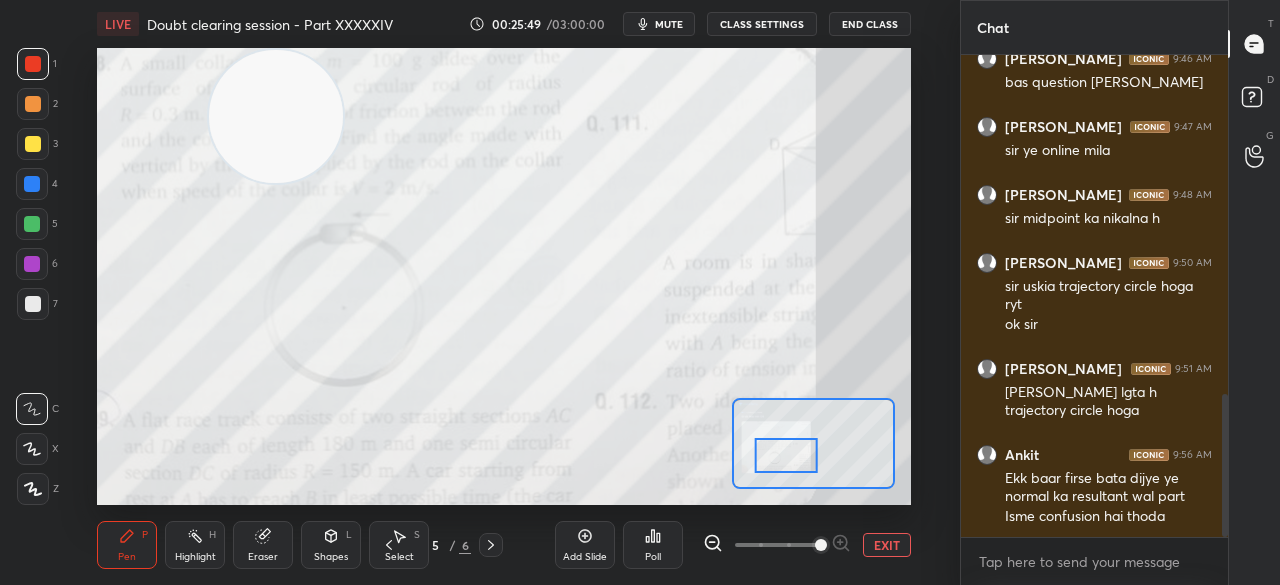 click on "EXIT" at bounding box center (887, 545) 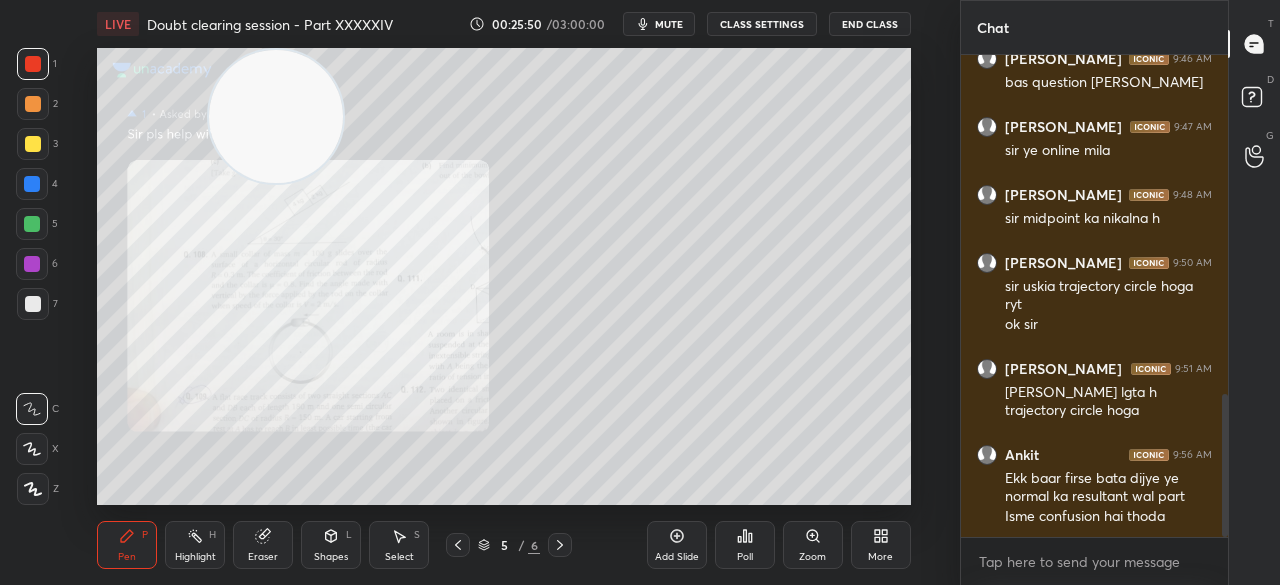 click on "Add Slide" at bounding box center [677, 557] 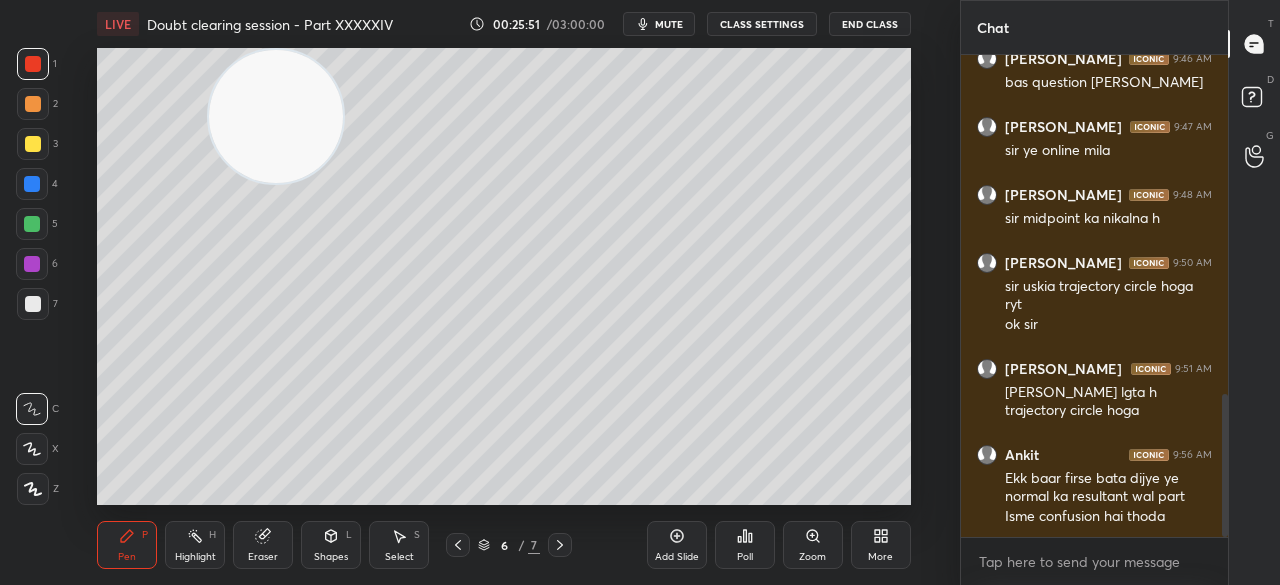 click on "Shapes" at bounding box center [331, 557] 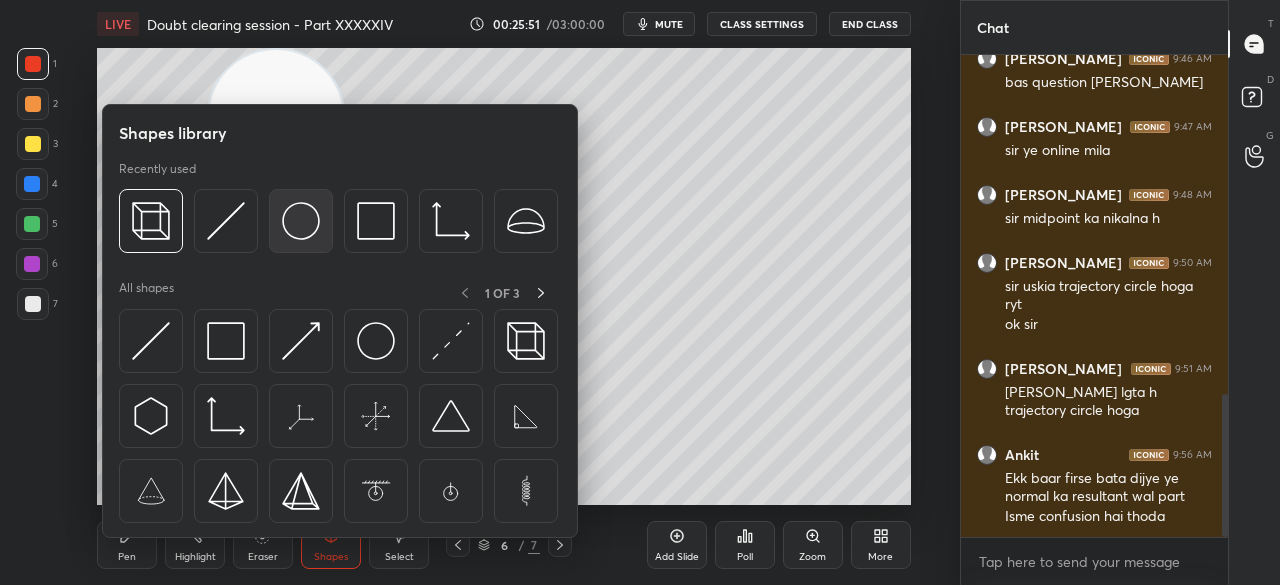 click at bounding box center [301, 221] 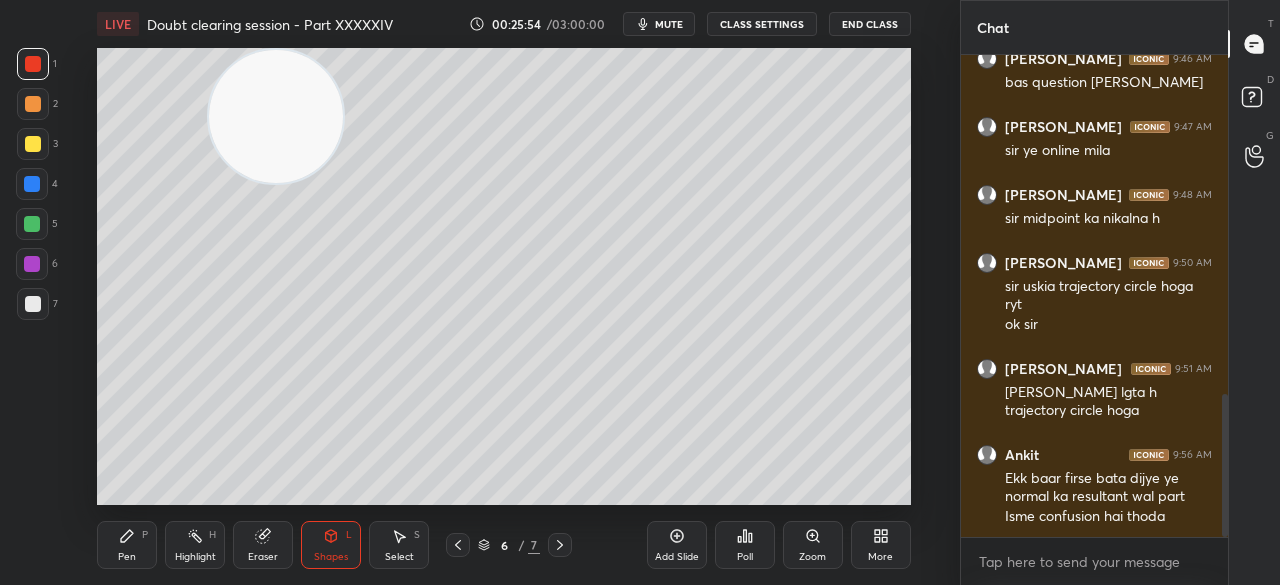 click on "Pen P" at bounding box center [127, 545] 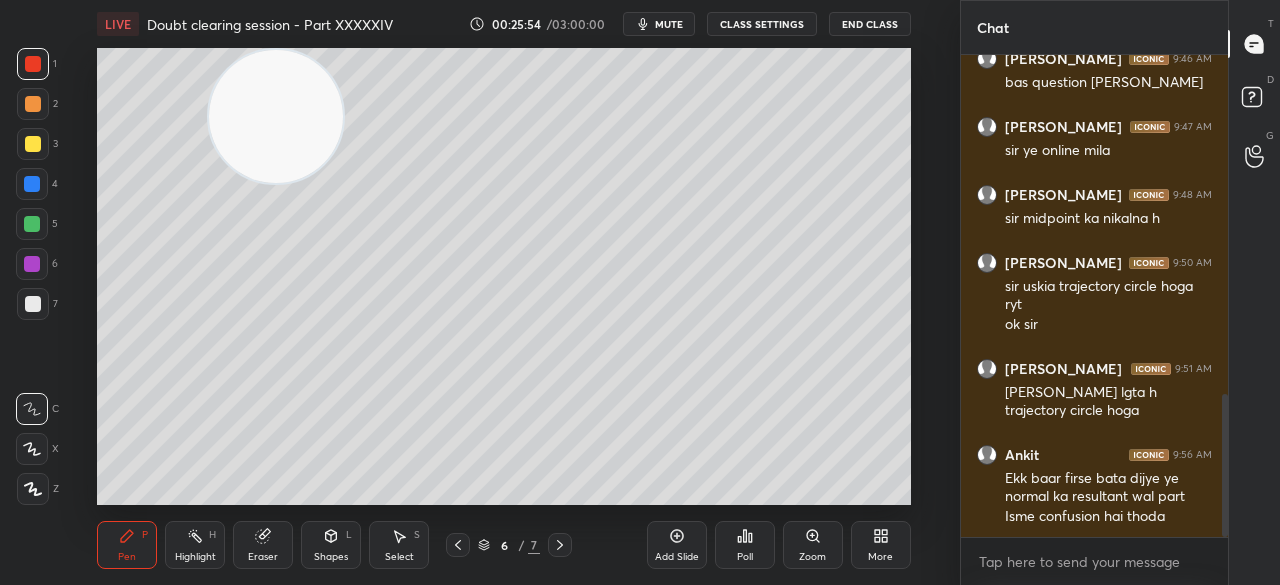 click on "Shapes L" at bounding box center [331, 545] 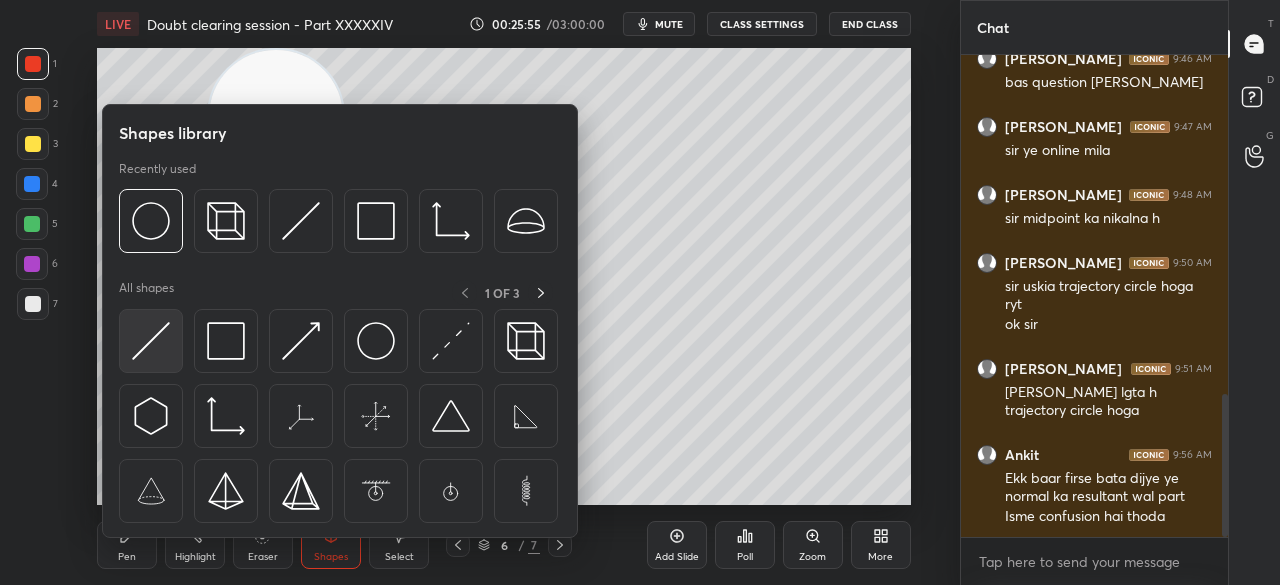 click at bounding box center [151, 341] 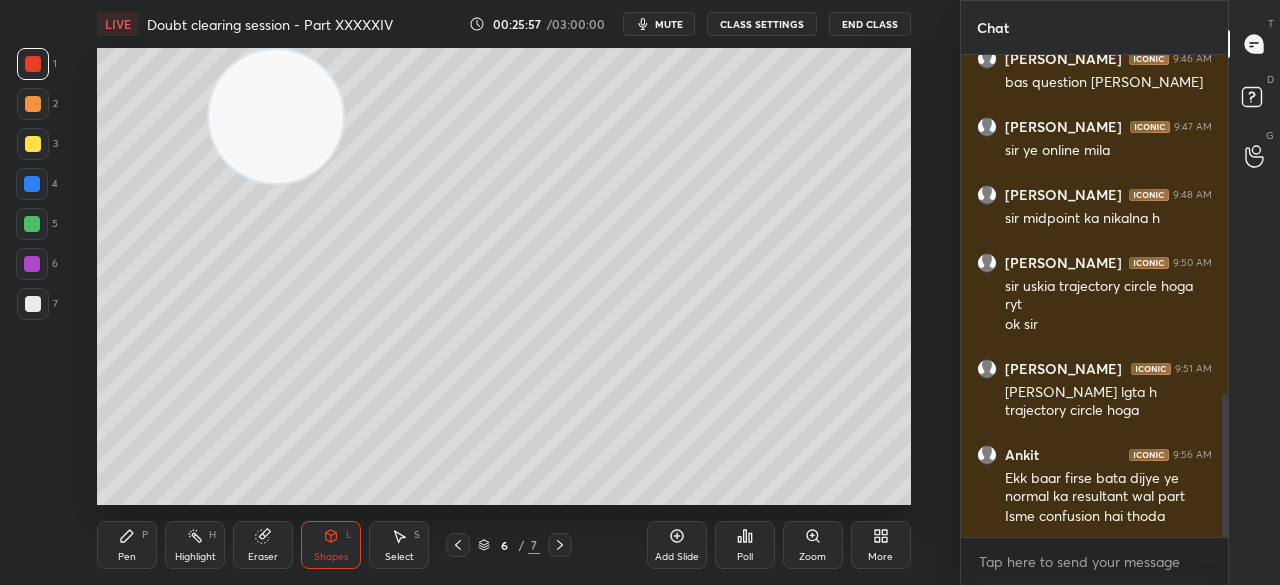 click on "Pen P" at bounding box center (127, 545) 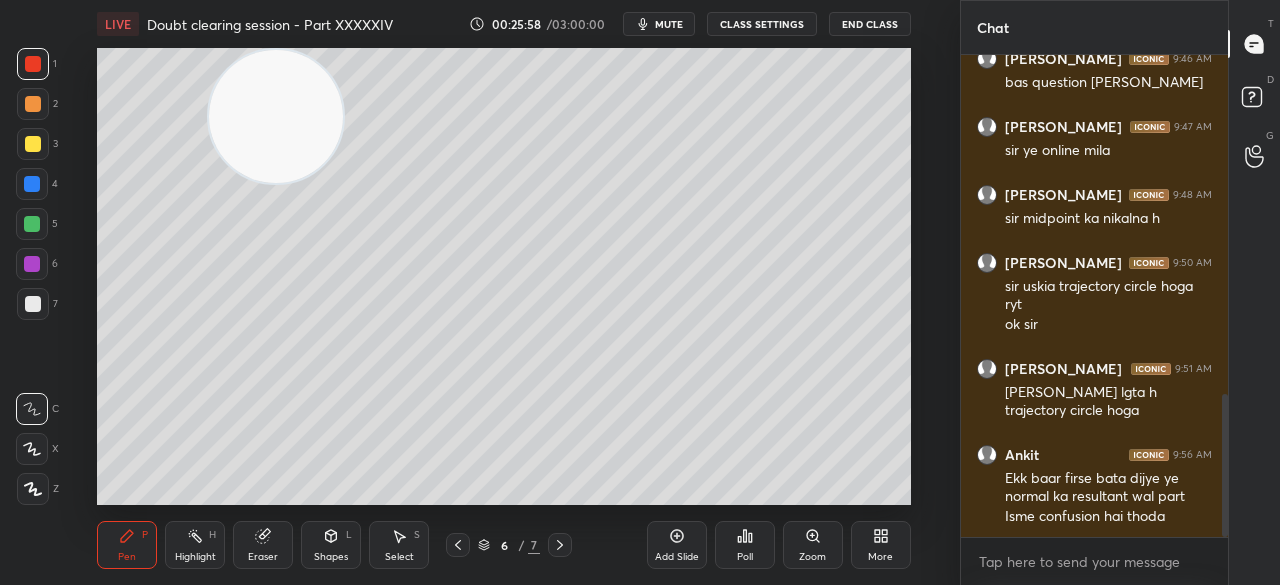 click at bounding box center (33, 144) 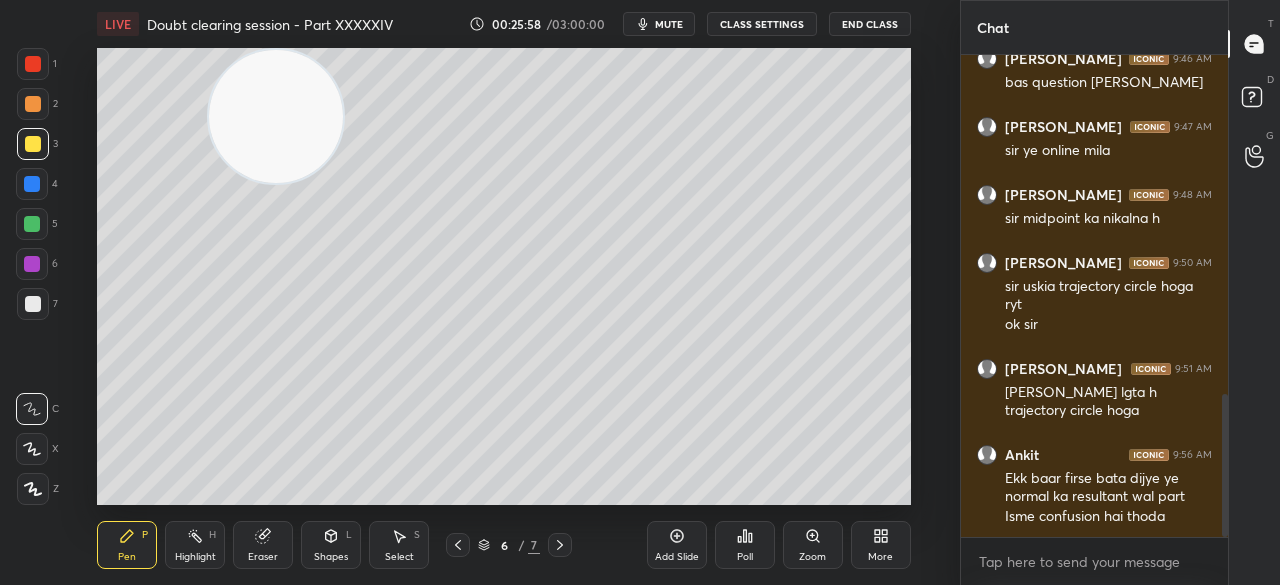 click at bounding box center [33, 144] 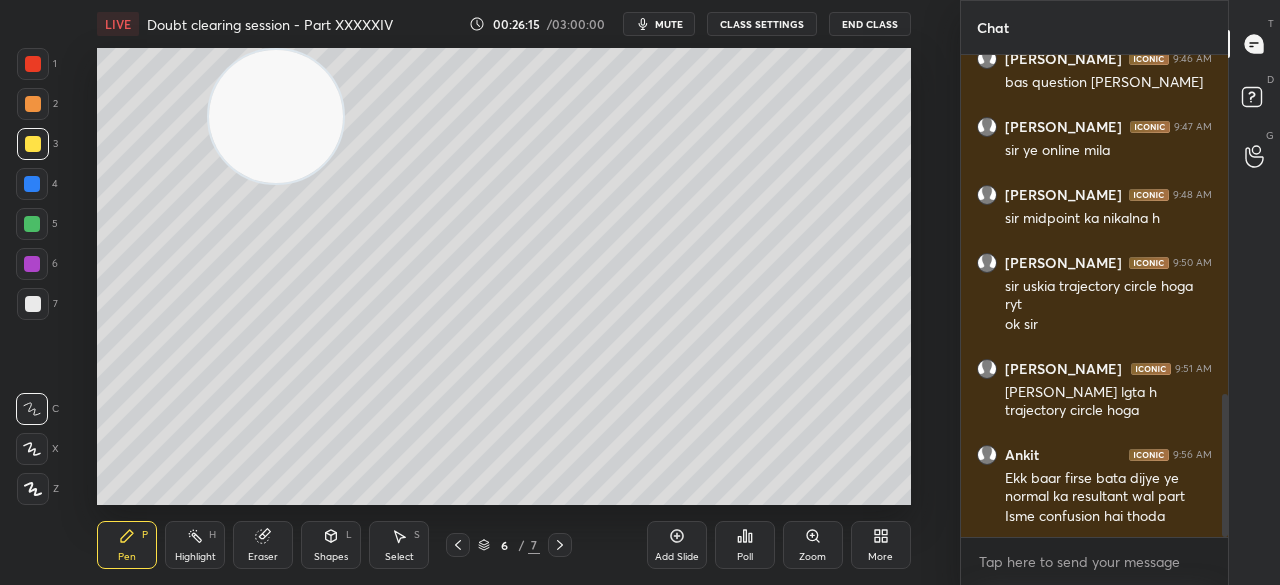 click at bounding box center (33, 144) 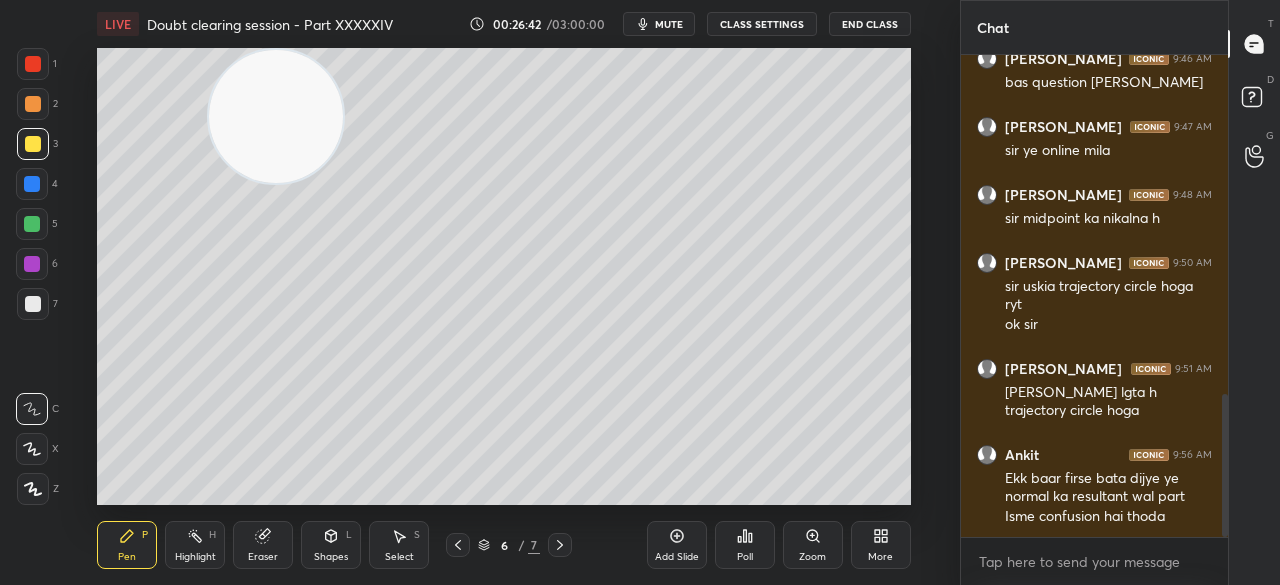 click at bounding box center (33, 304) 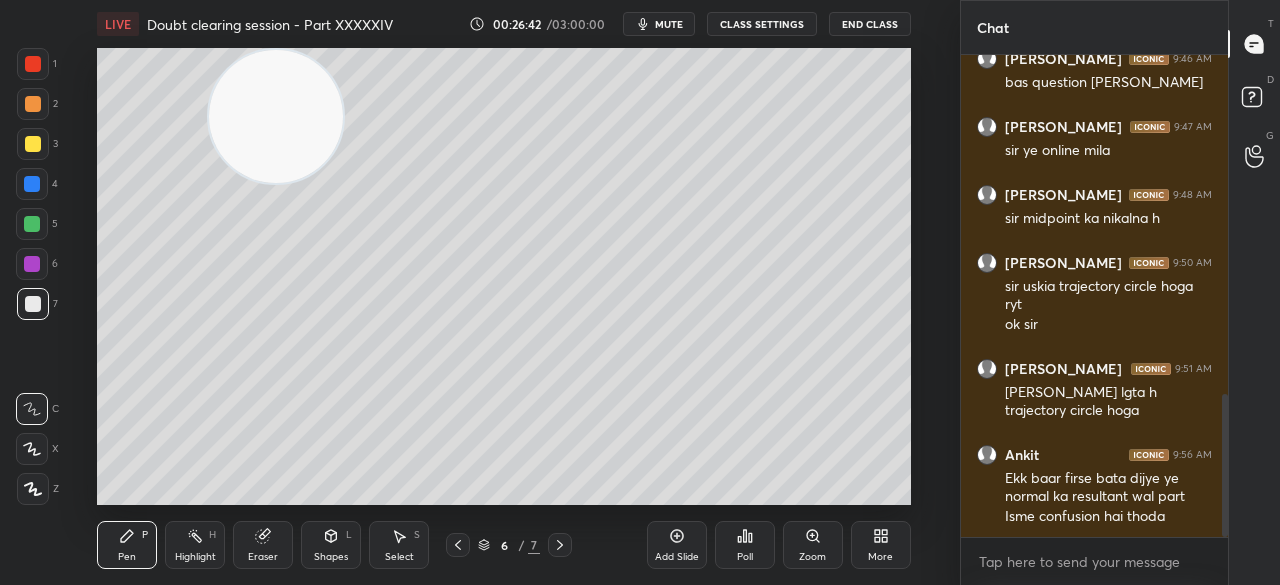 click at bounding box center [33, 304] 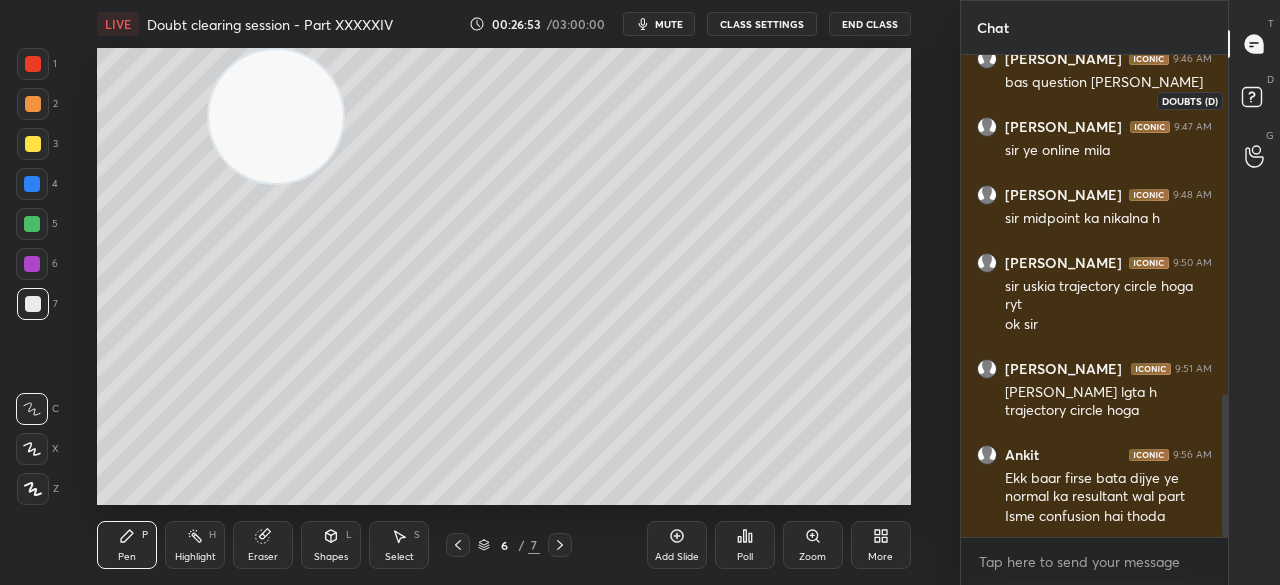click 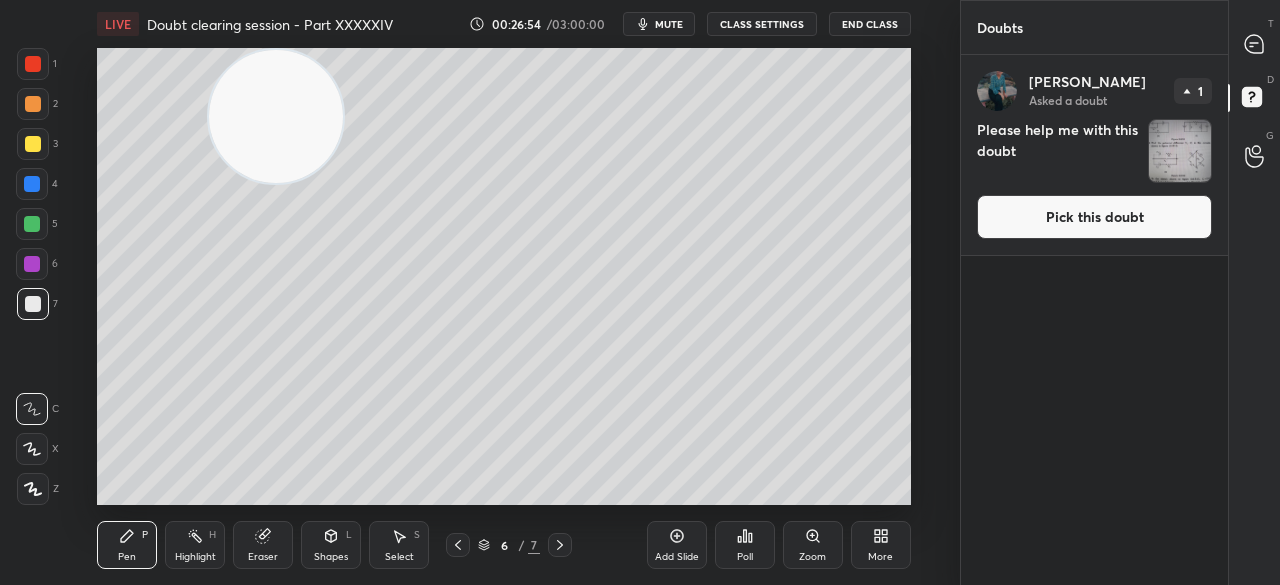 click on "Pick this doubt" at bounding box center (1094, 217) 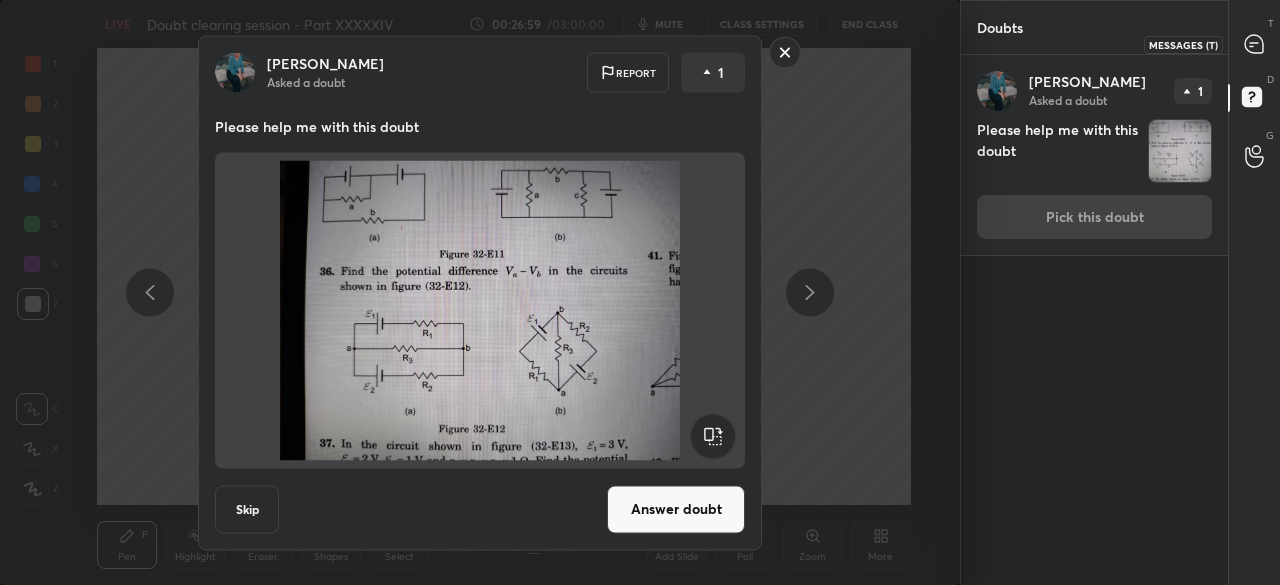 click at bounding box center [1255, 44] 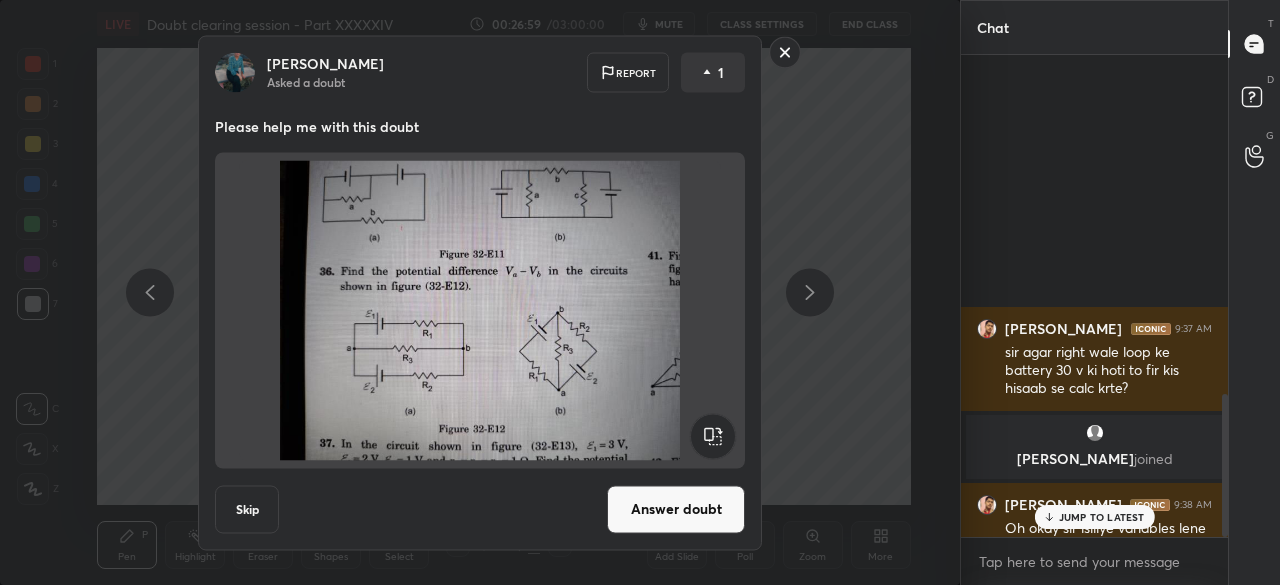 scroll, scrollTop: 1144, scrollLeft: 0, axis: vertical 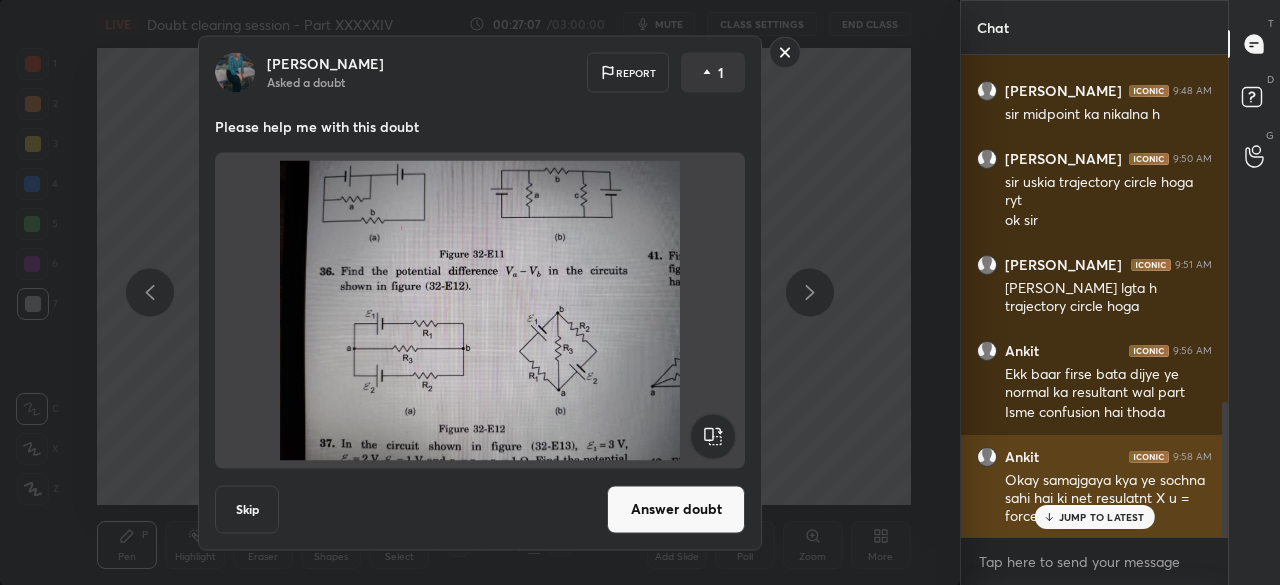 click on "JUMP TO LATEST" at bounding box center [1102, 517] 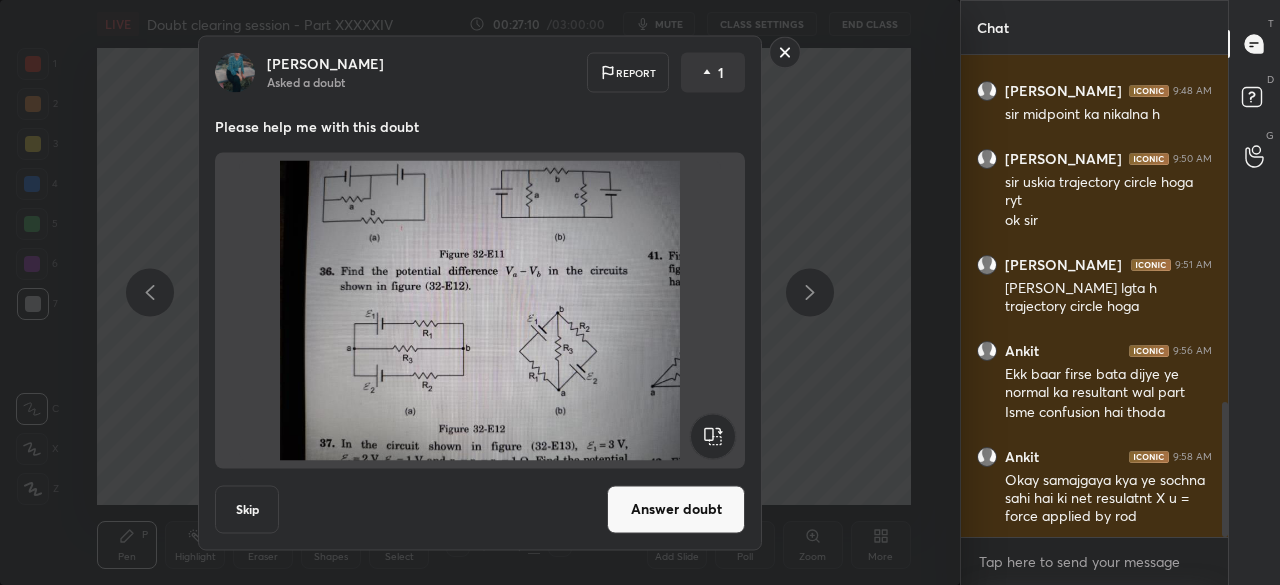click 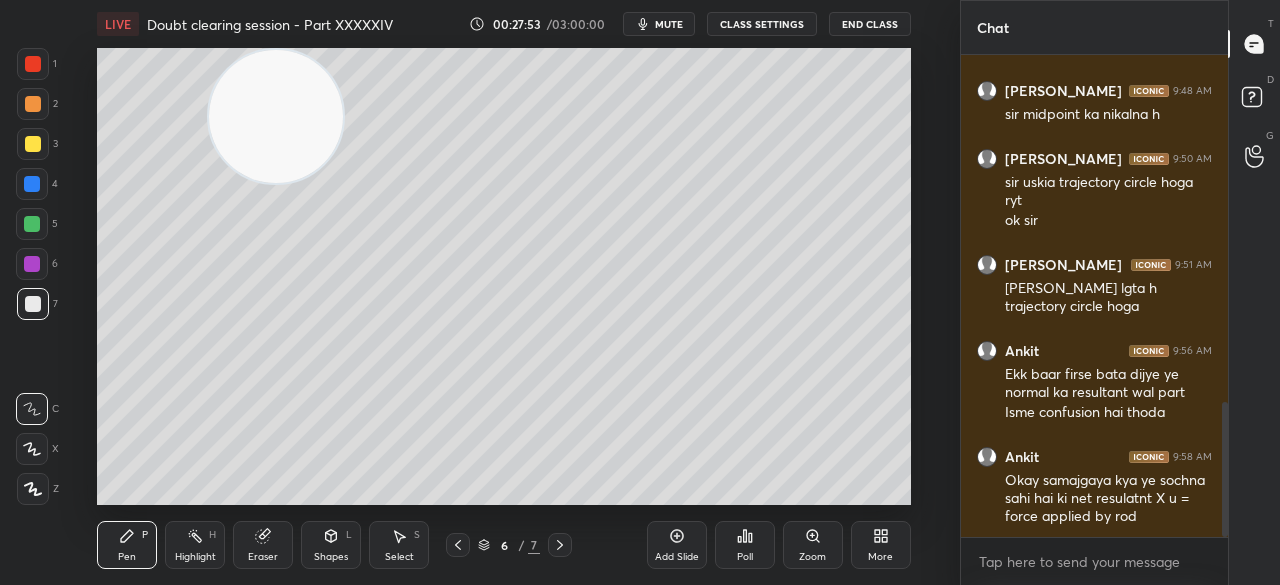 click at bounding box center (33, 144) 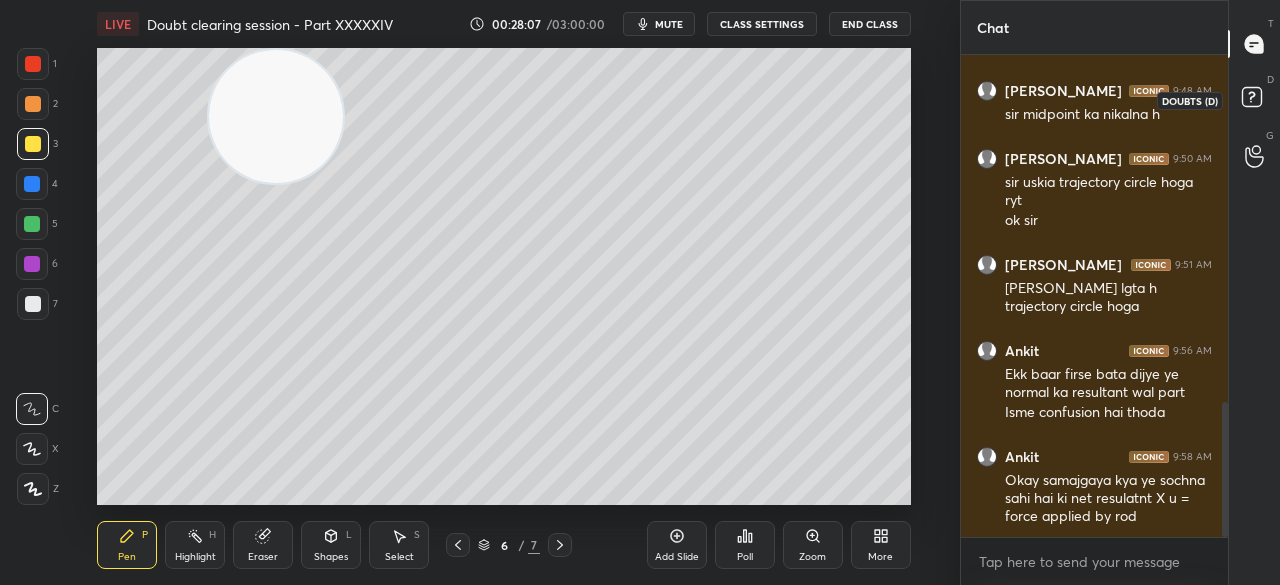 click 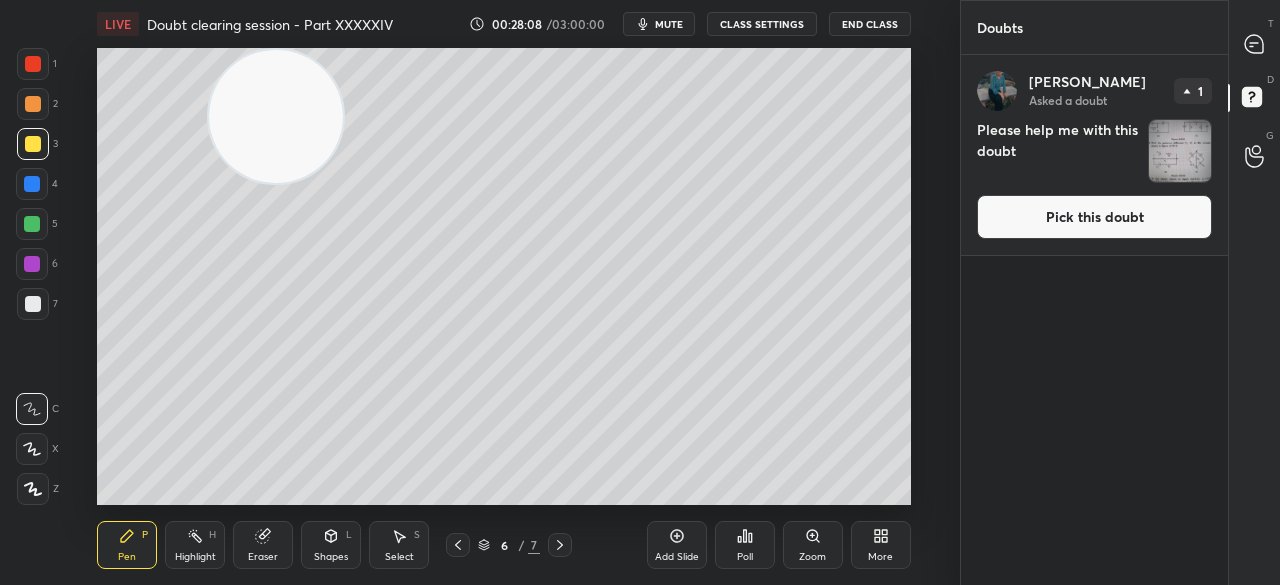 click on "Pick this doubt" at bounding box center (1094, 217) 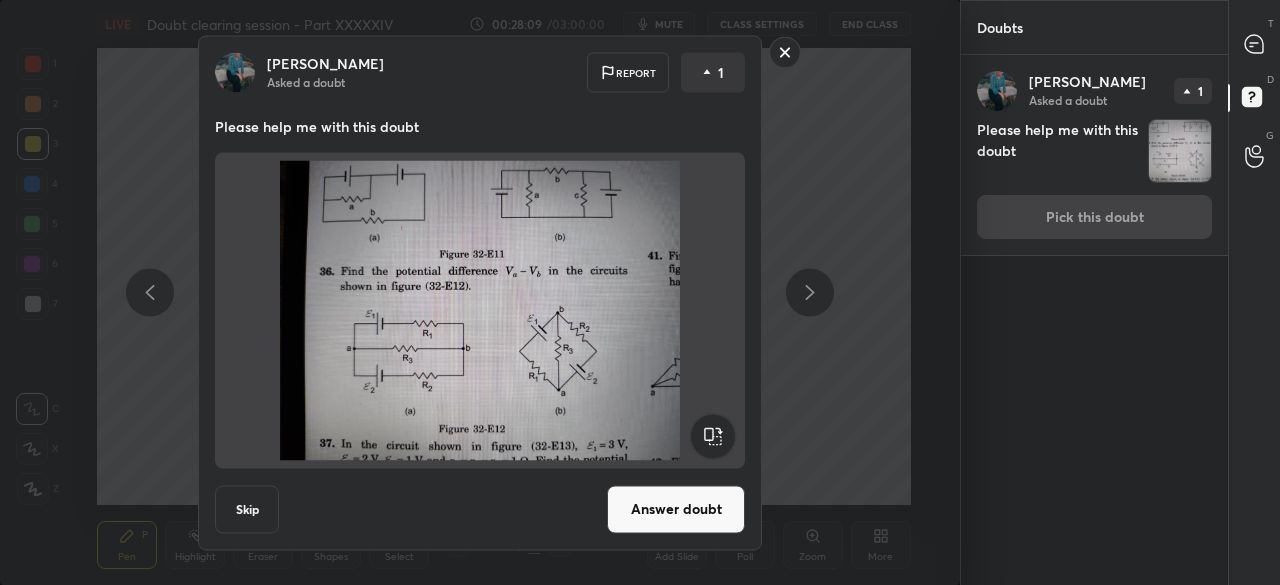click on "Answer doubt" at bounding box center [676, 509] 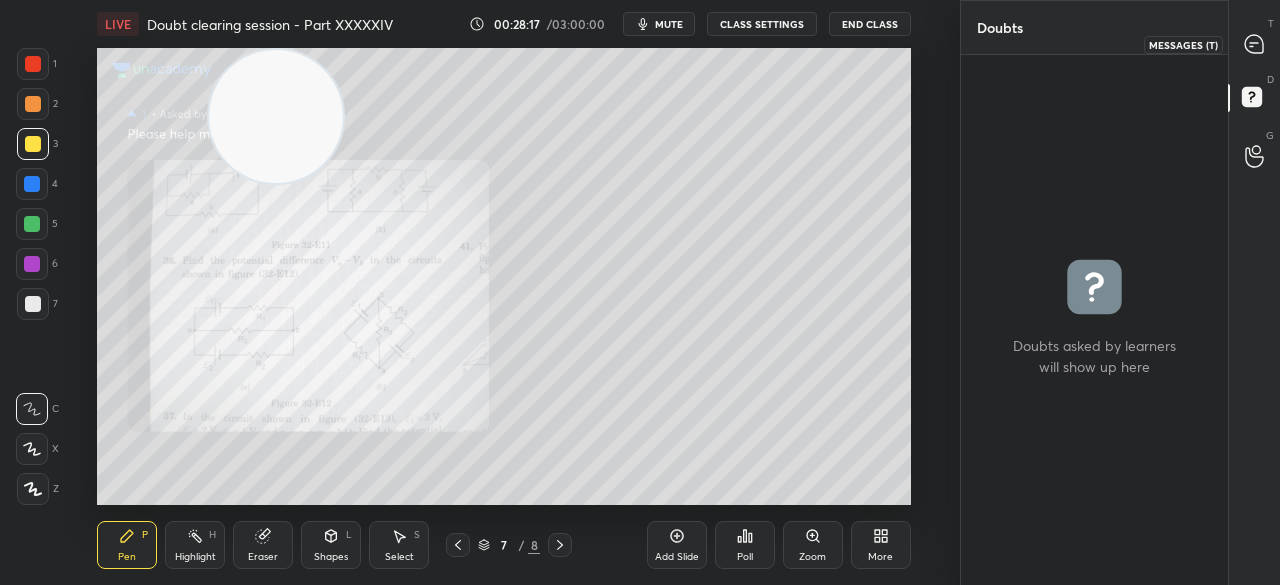 click at bounding box center (1255, 44) 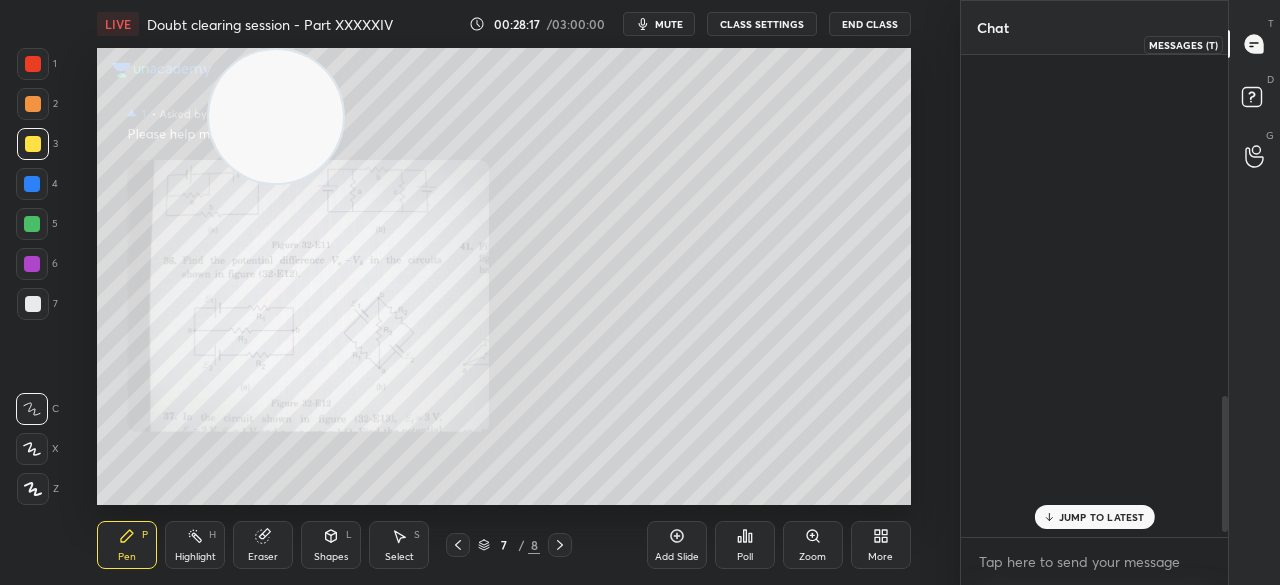 scroll, scrollTop: 1213, scrollLeft: 0, axis: vertical 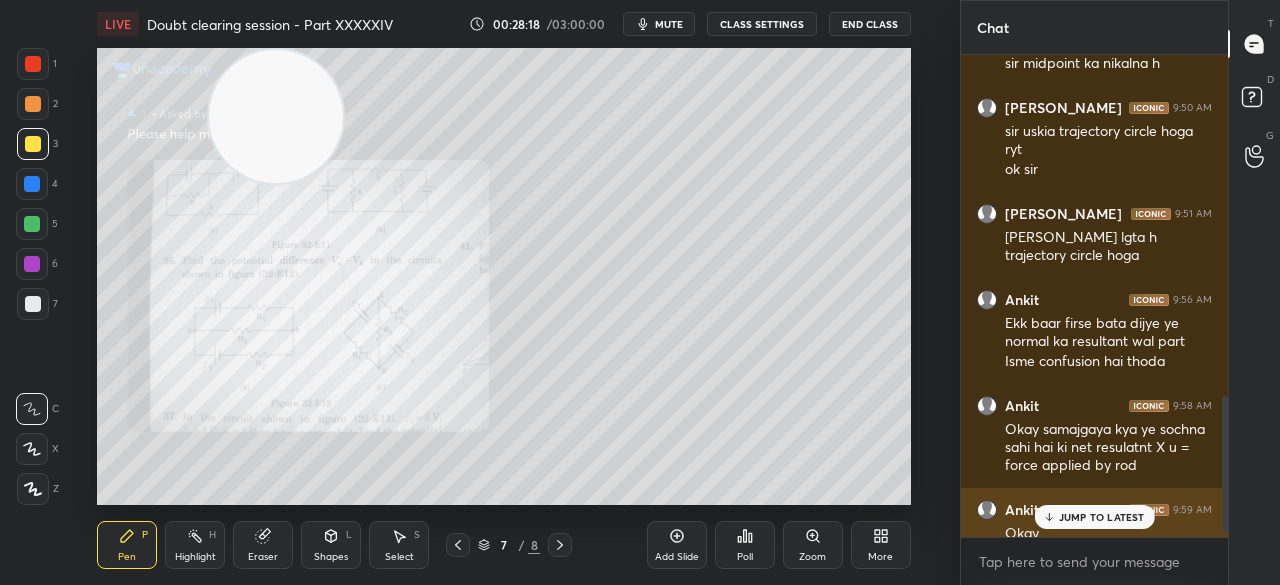click at bounding box center (1149, 510) 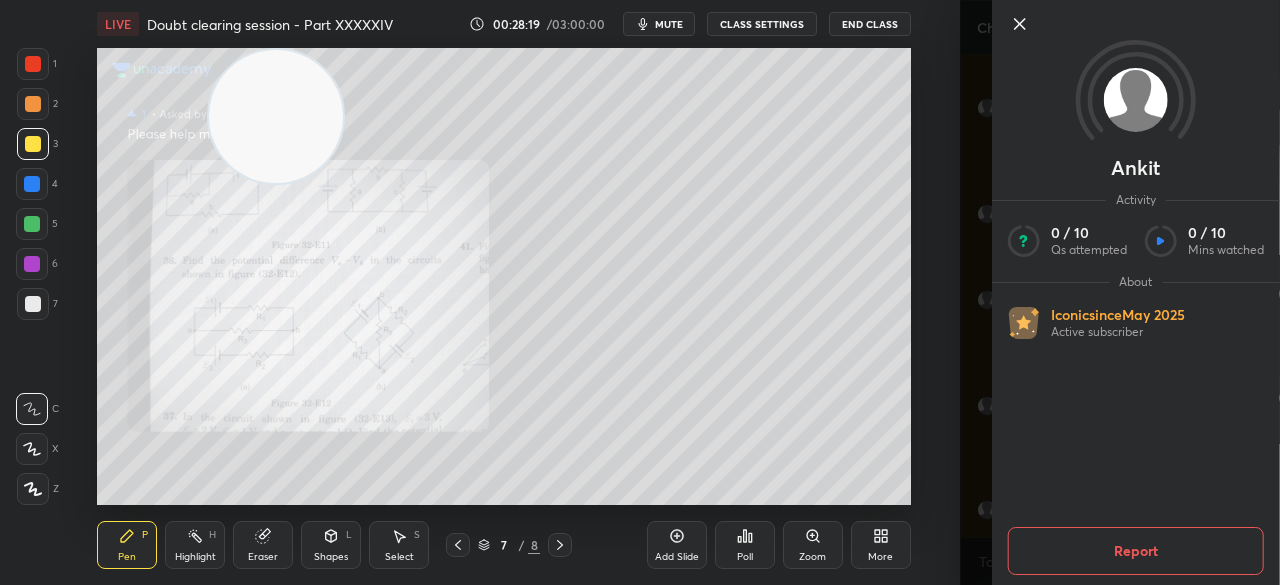 click at bounding box center (1136, 57) 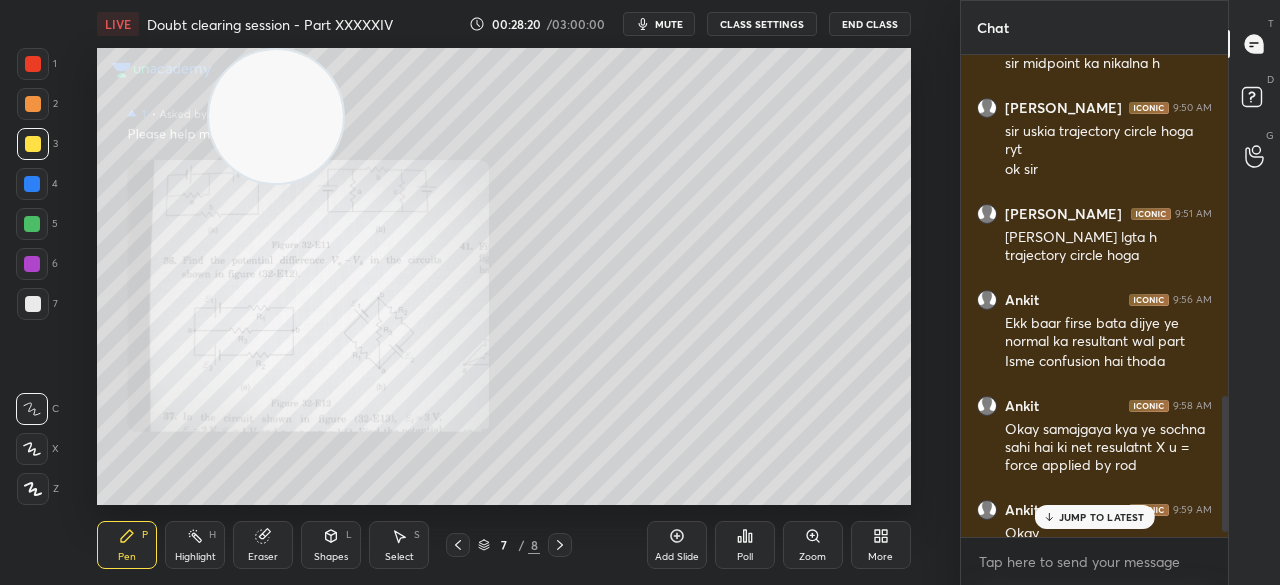 click on "JUMP TO LATEST" at bounding box center (1102, 517) 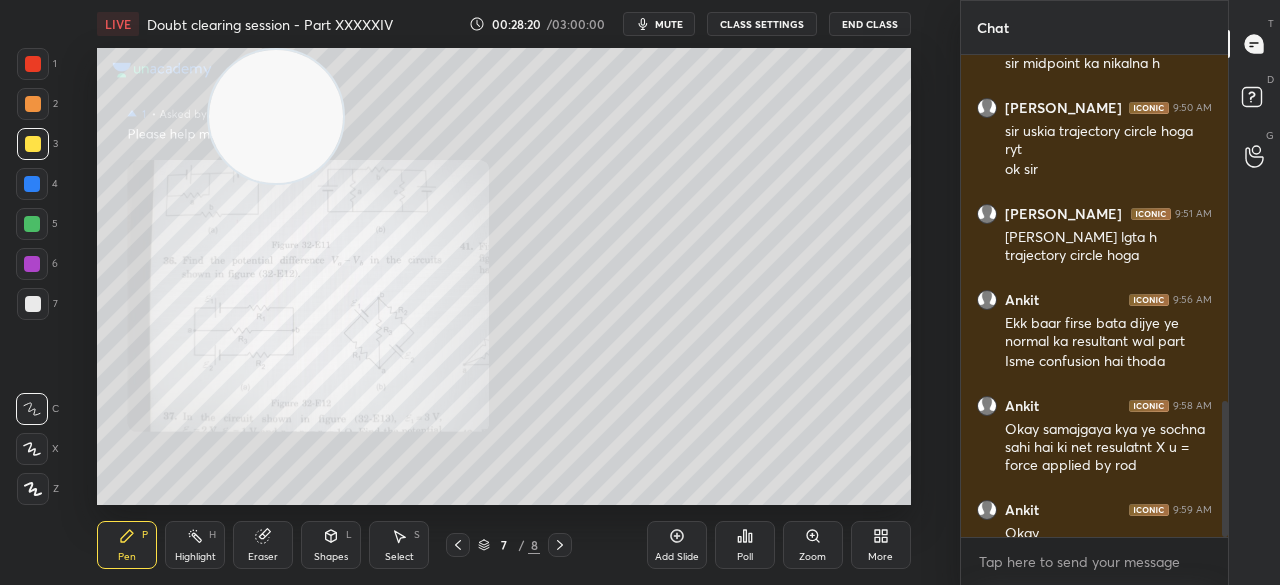 scroll, scrollTop: 1230, scrollLeft: 0, axis: vertical 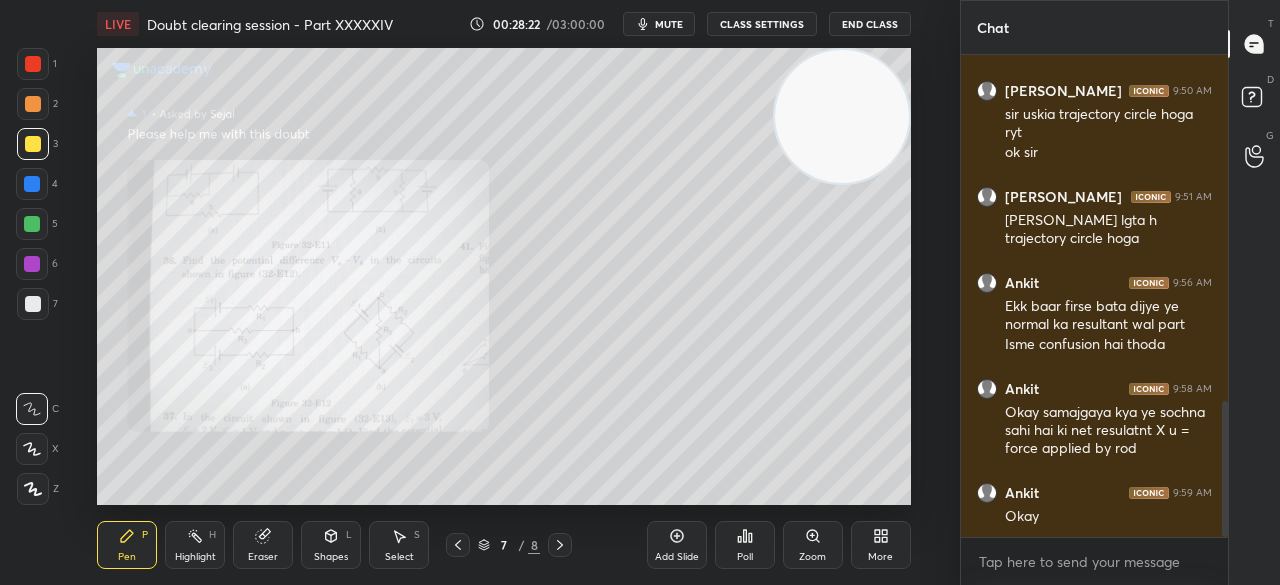 click at bounding box center (33, 64) 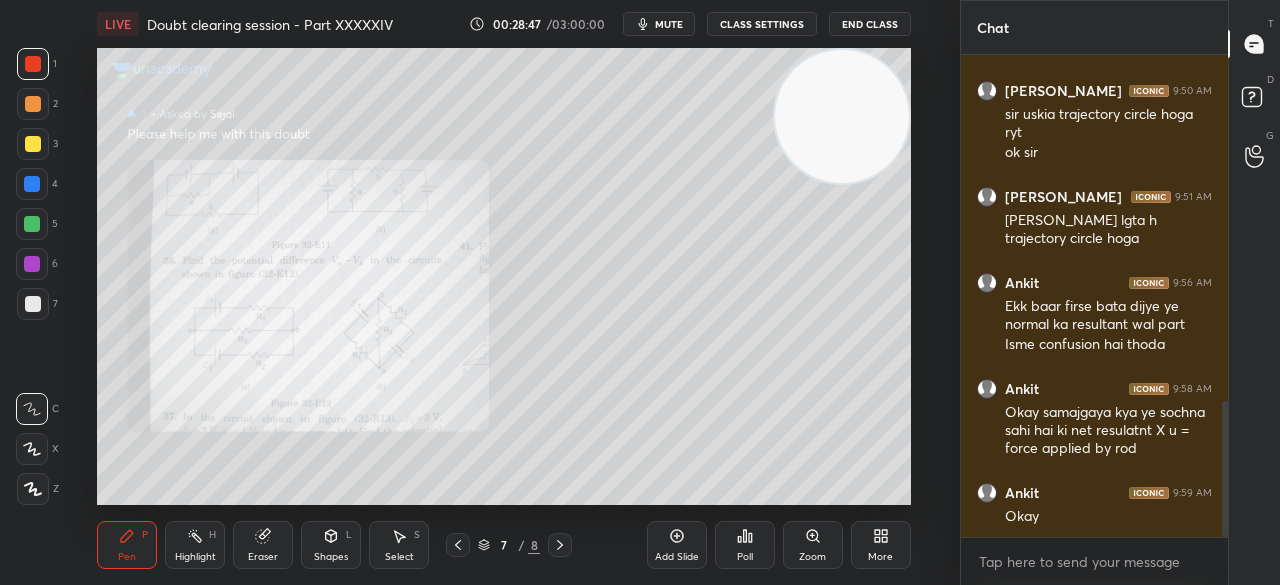 click 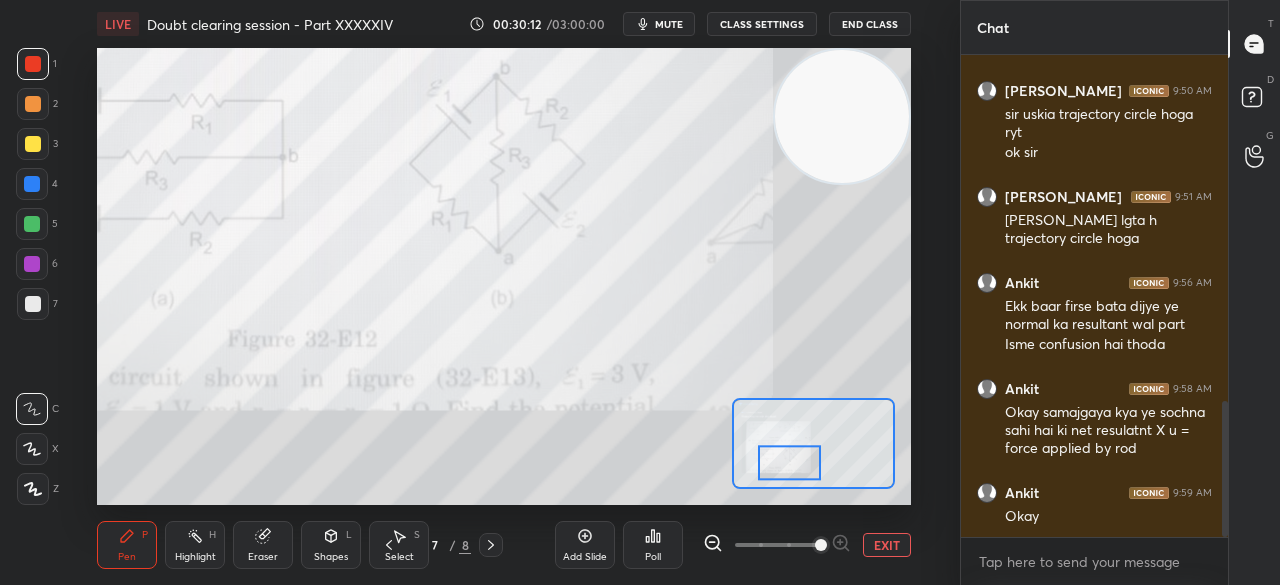 click at bounding box center [789, 462] 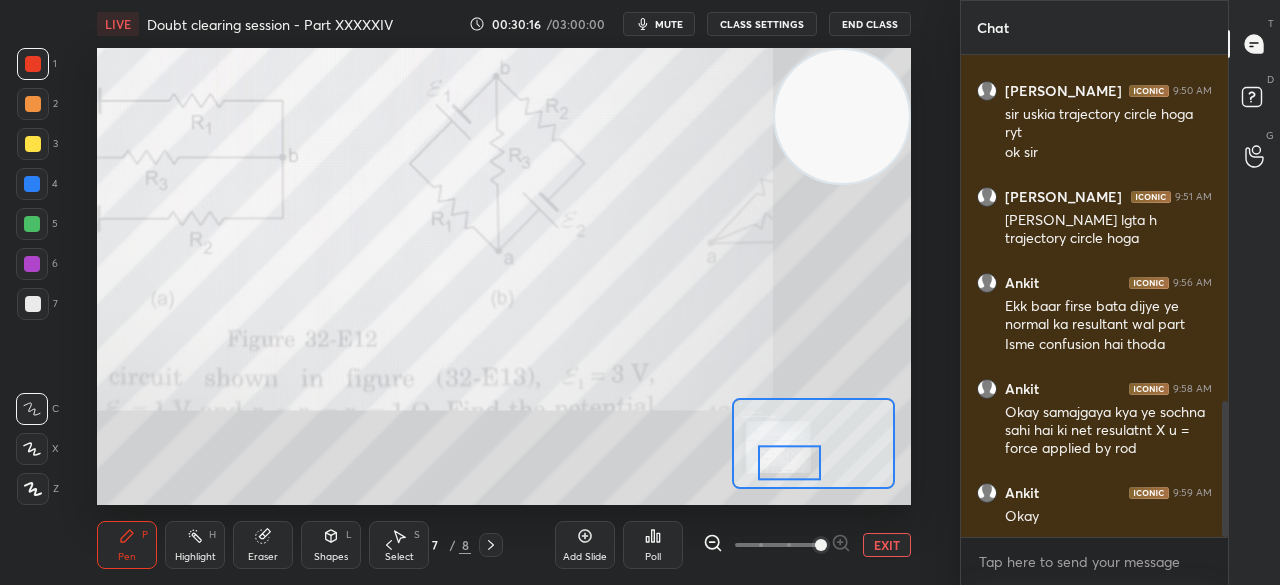 click at bounding box center [789, 462] 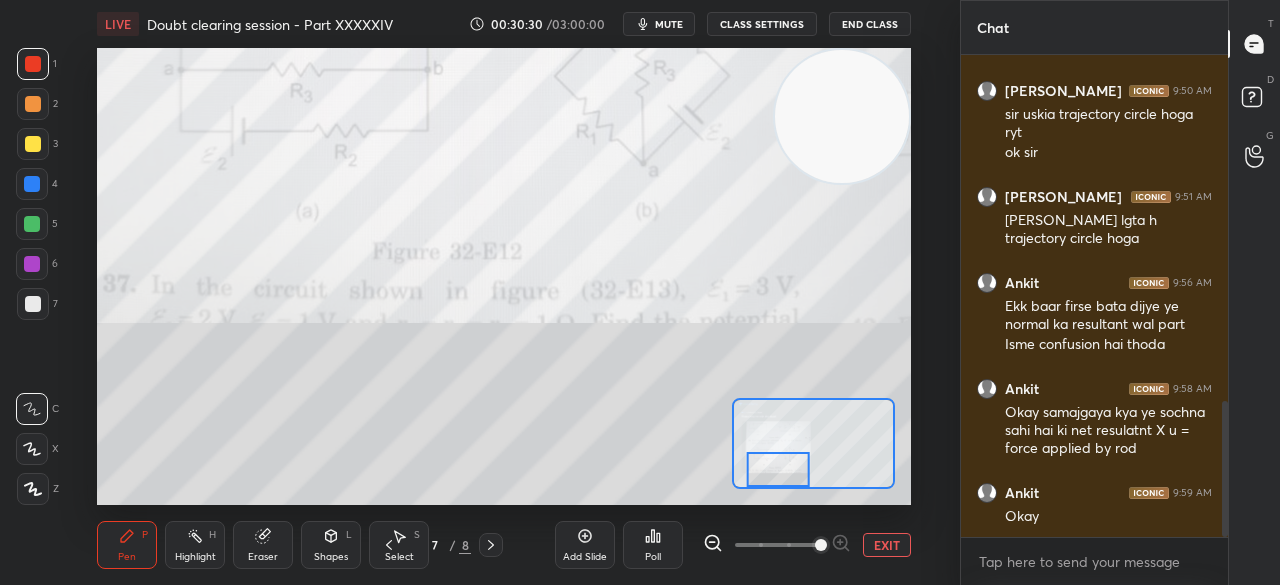 click on "EXIT" at bounding box center [887, 545] 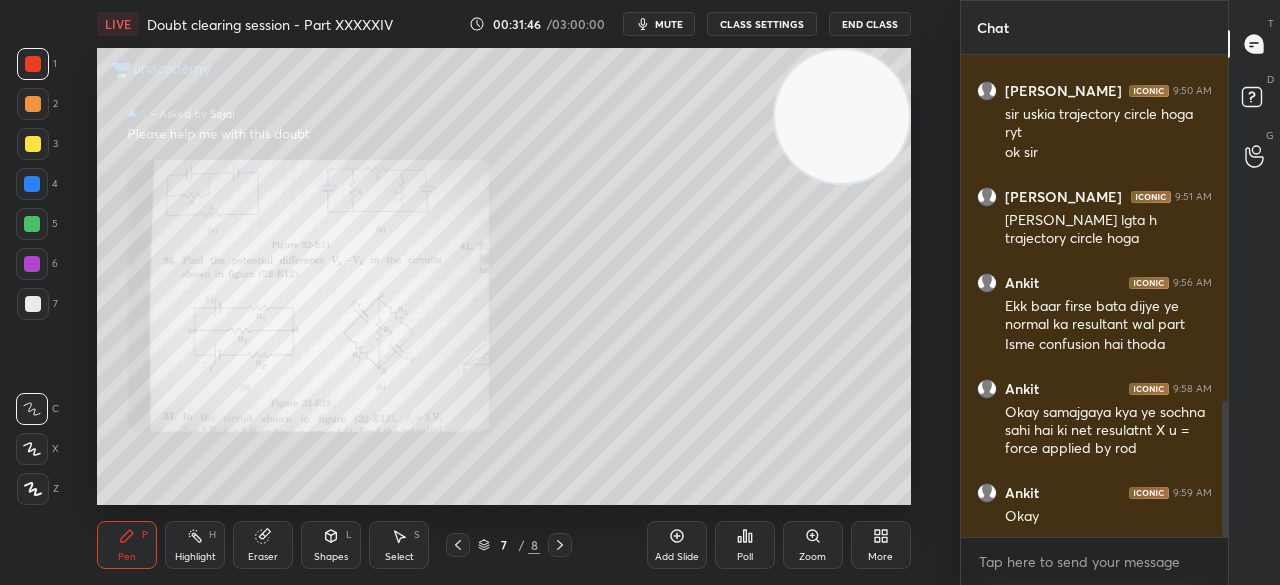 click on "mute" at bounding box center (659, 24) 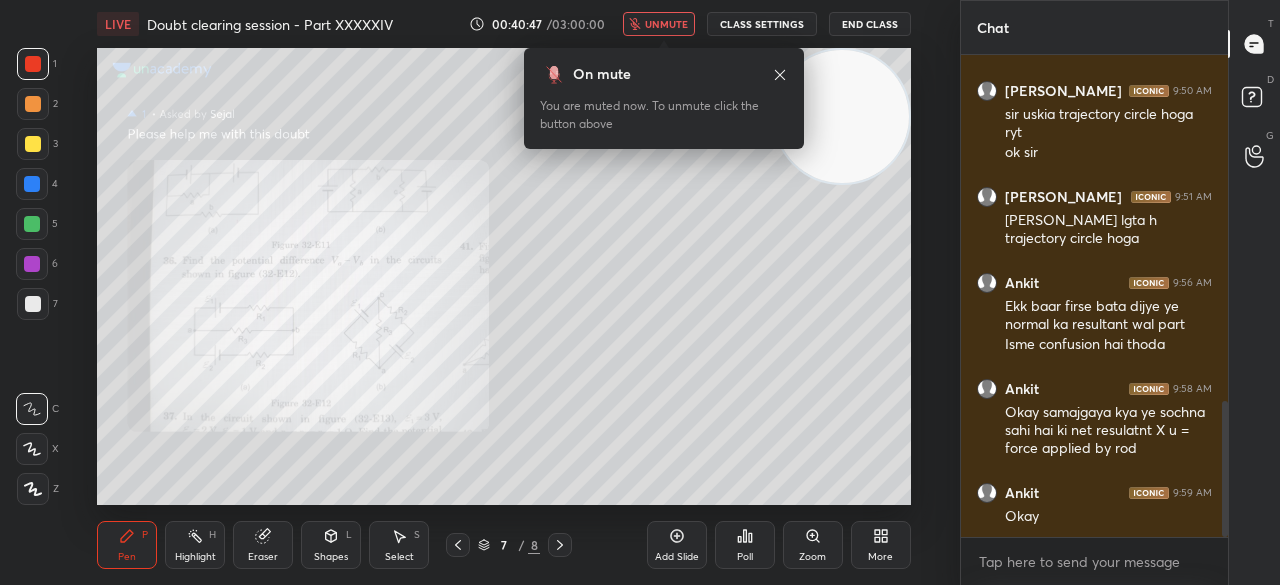 click on "End Class" at bounding box center [870, 24] 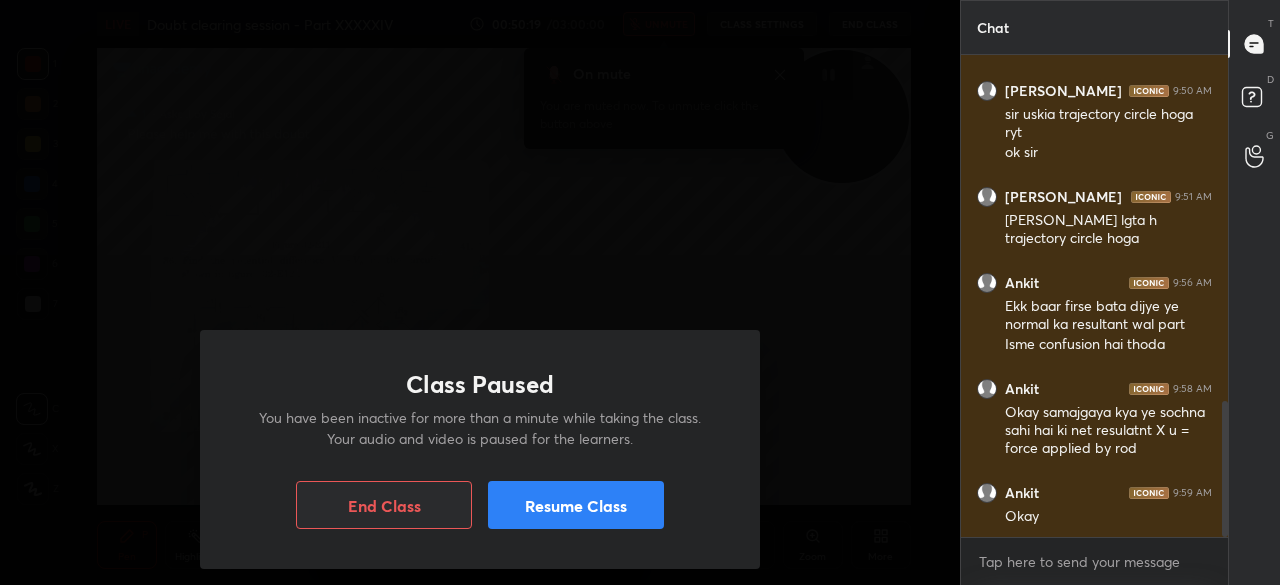click on "Resume Class" at bounding box center [576, 505] 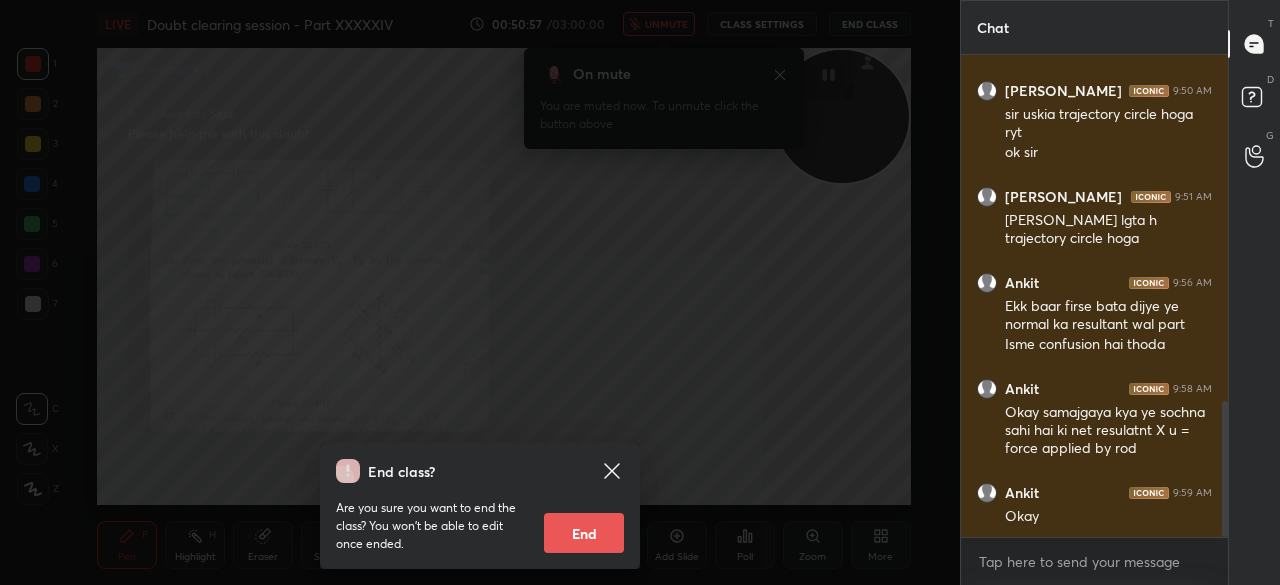 click 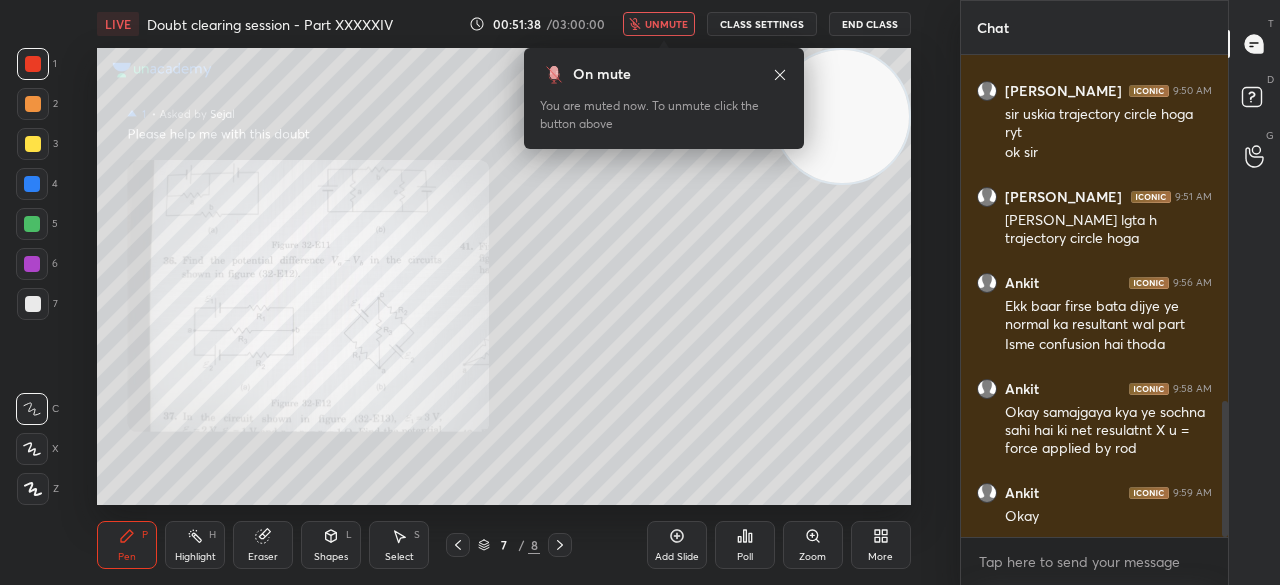 click on "End Class" at bounding box center (870, 24) 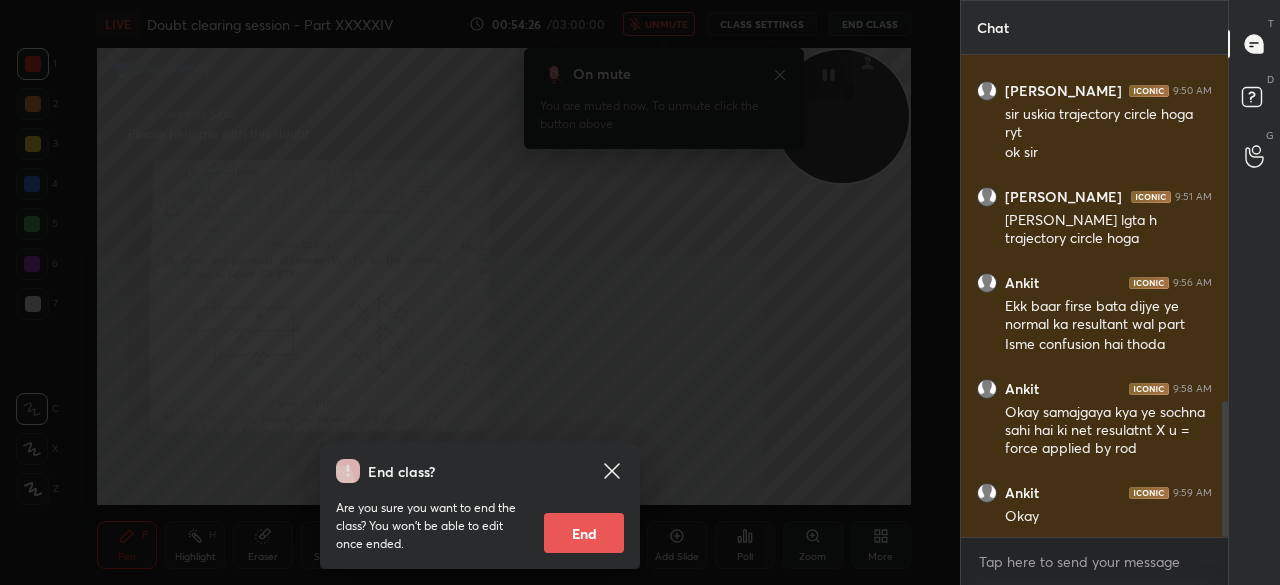 click 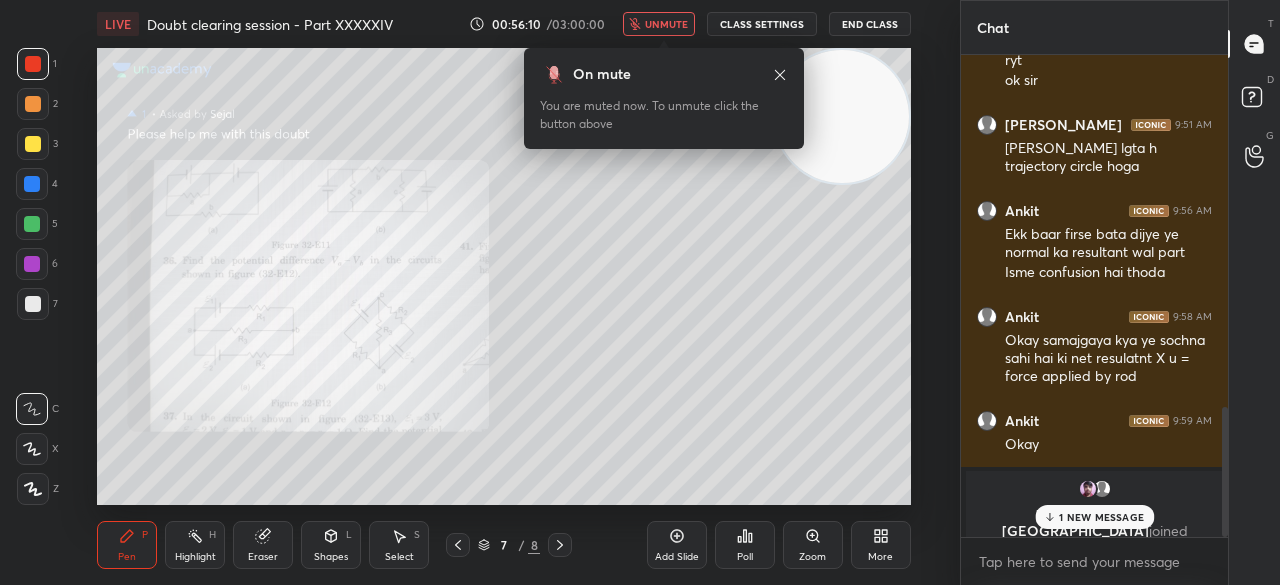 scroll, scrollTop: 1174, scrollLeft: 0, axis: vertical 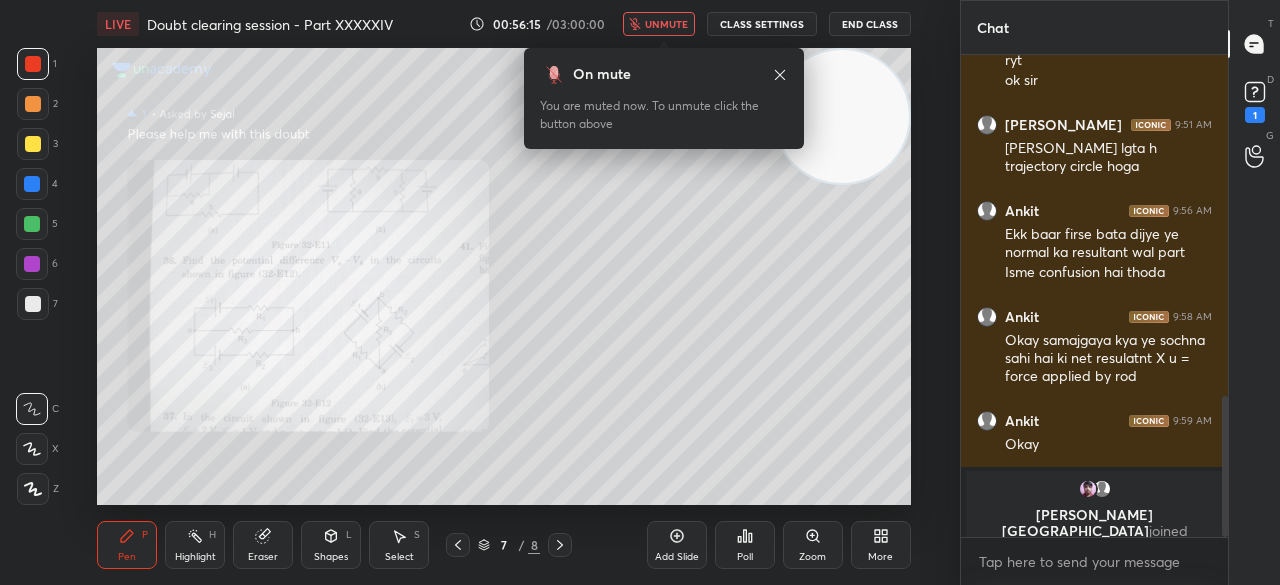 click on "unmute" at bounding box center (666, 24) 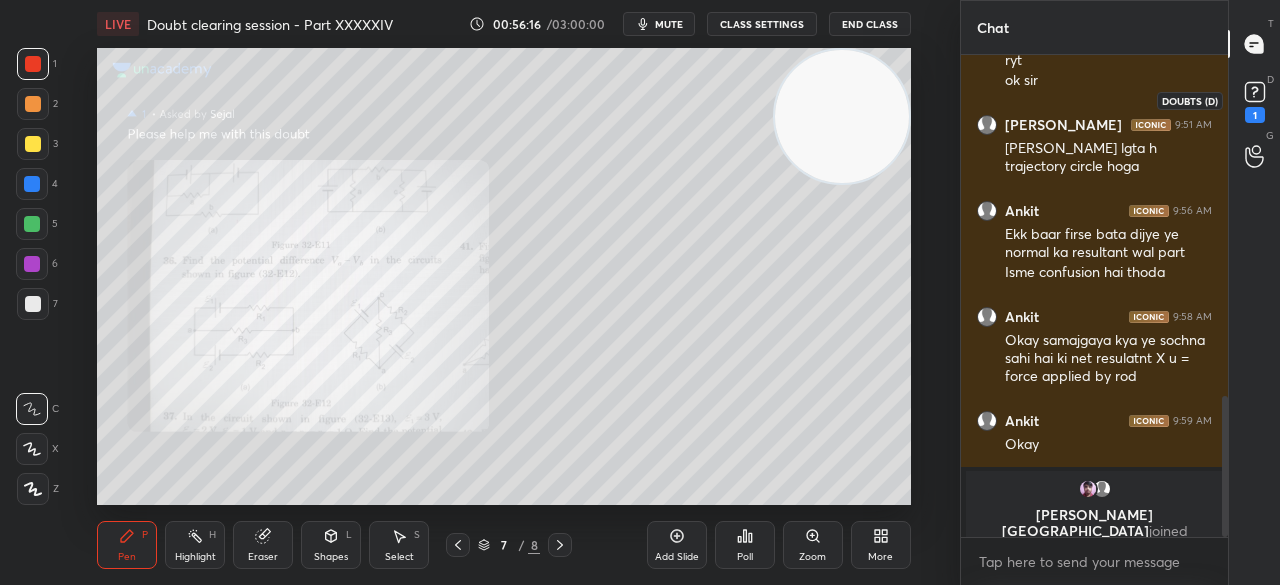 click on "1" at bounding box center (1255, 100) 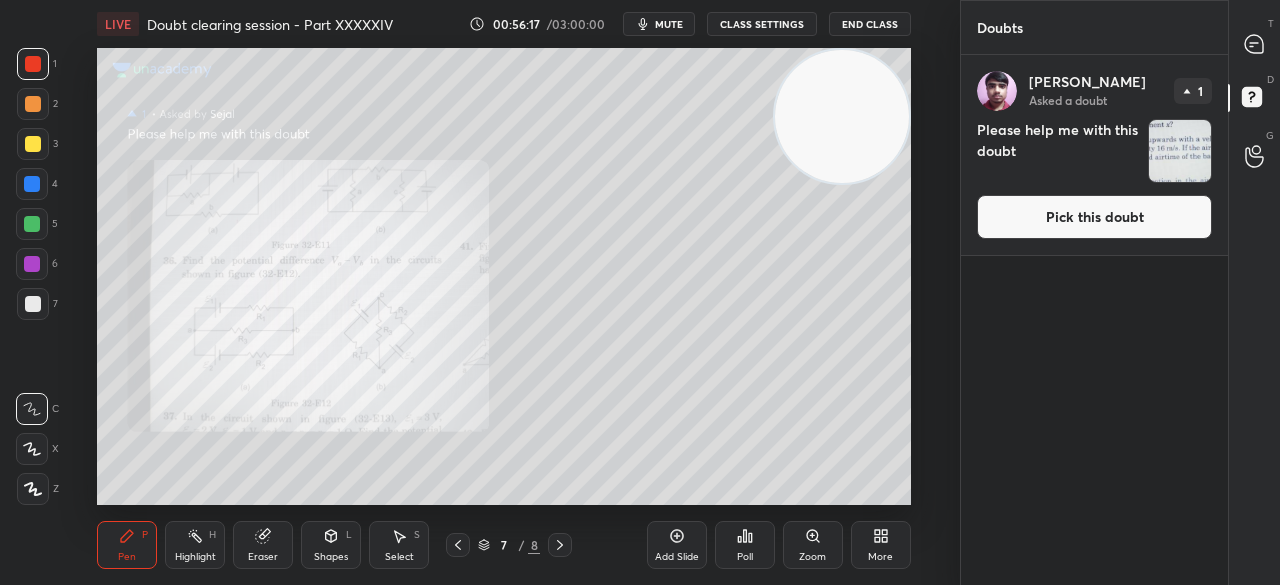 click on "Pick this doubt" at bounding box center [1094, 217] 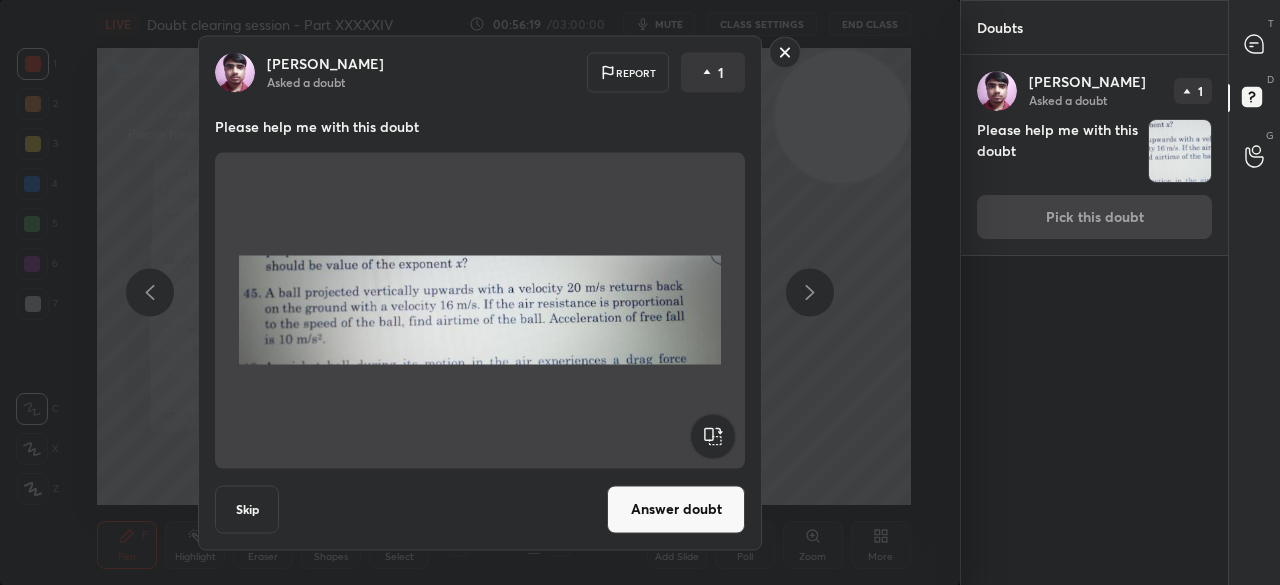 click on "Answer doubt" at bounding box center [676, 509] 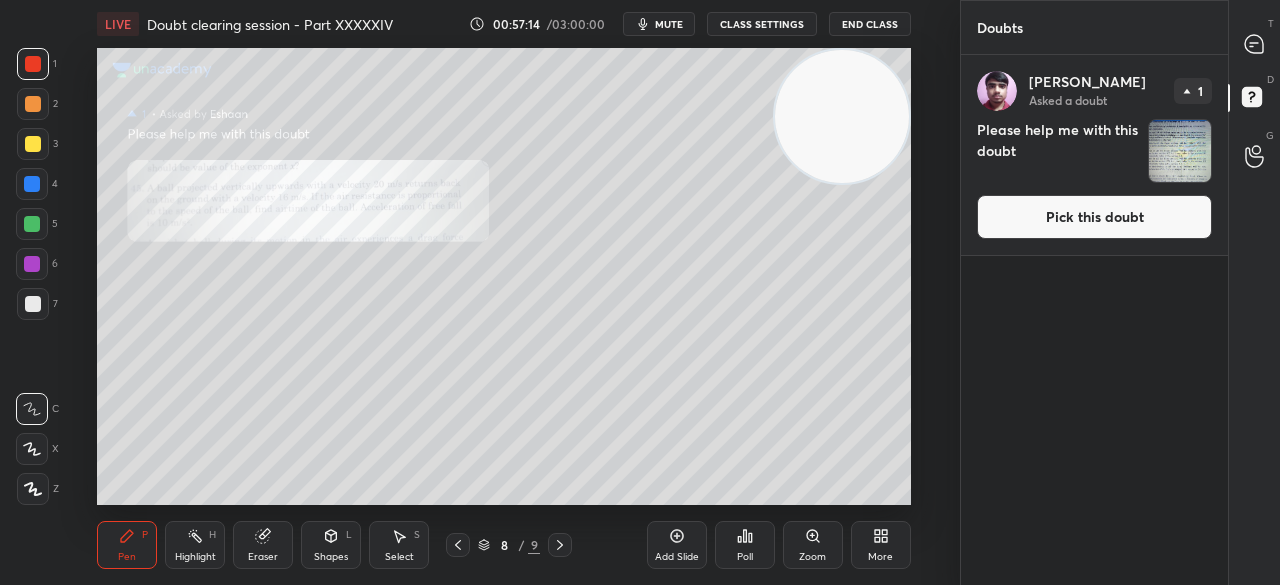click on "Pick this doubt" at bounding box center [1094, 217] 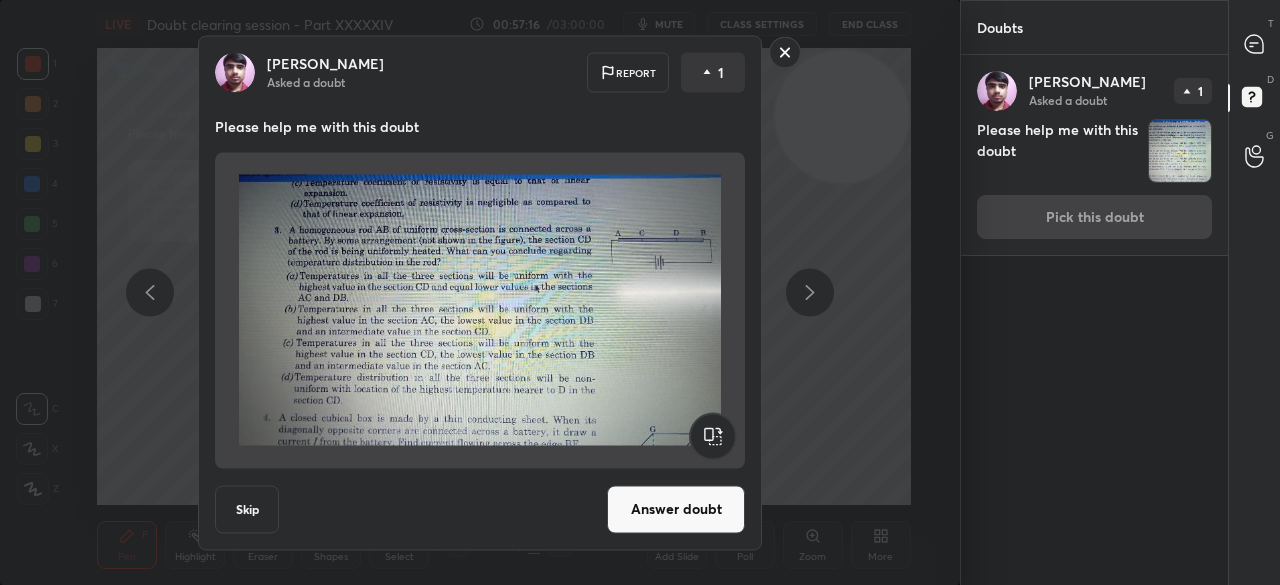 click on "Answer doubt" at bounding box center (676, 509) 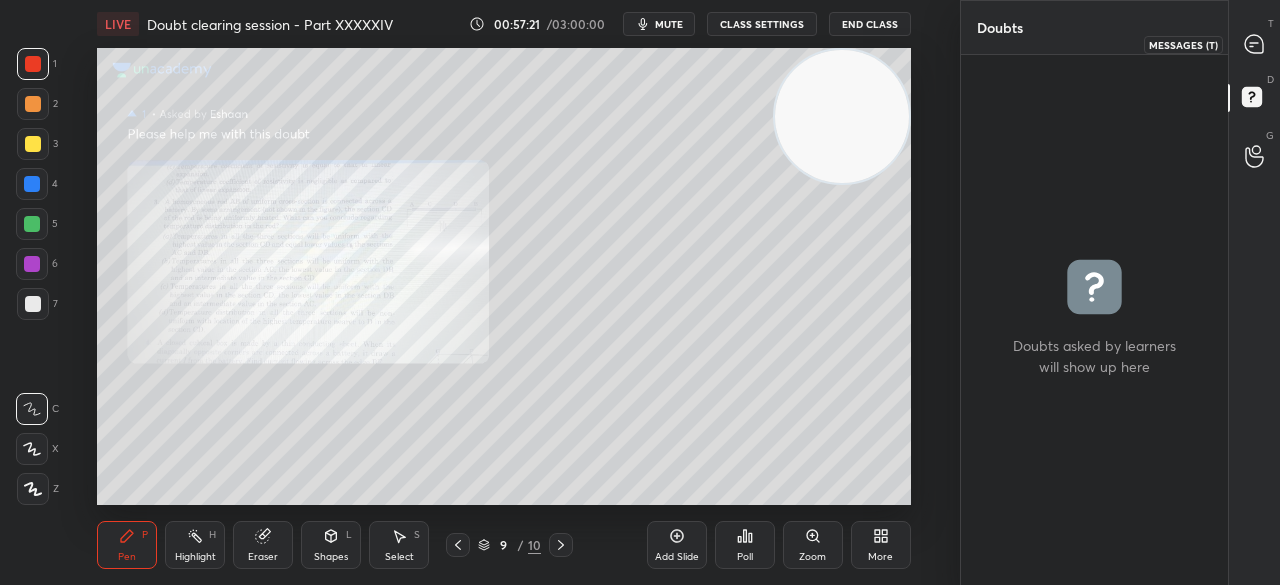 click 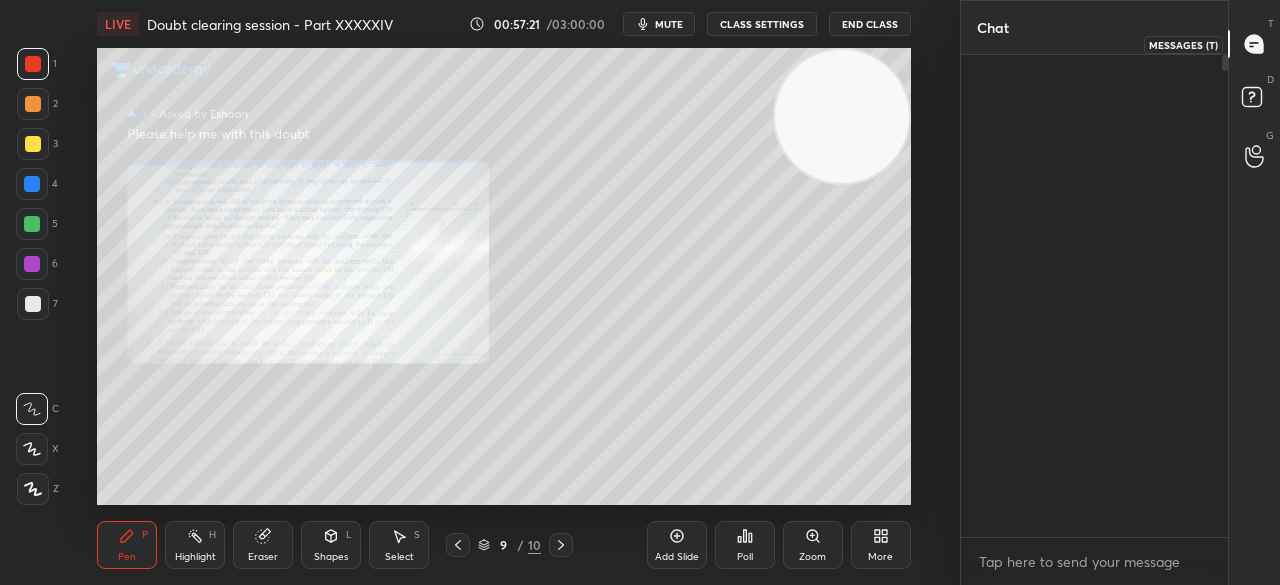 scroll, scrollTop: 1302, scrollLeft: 0, axis: vertical 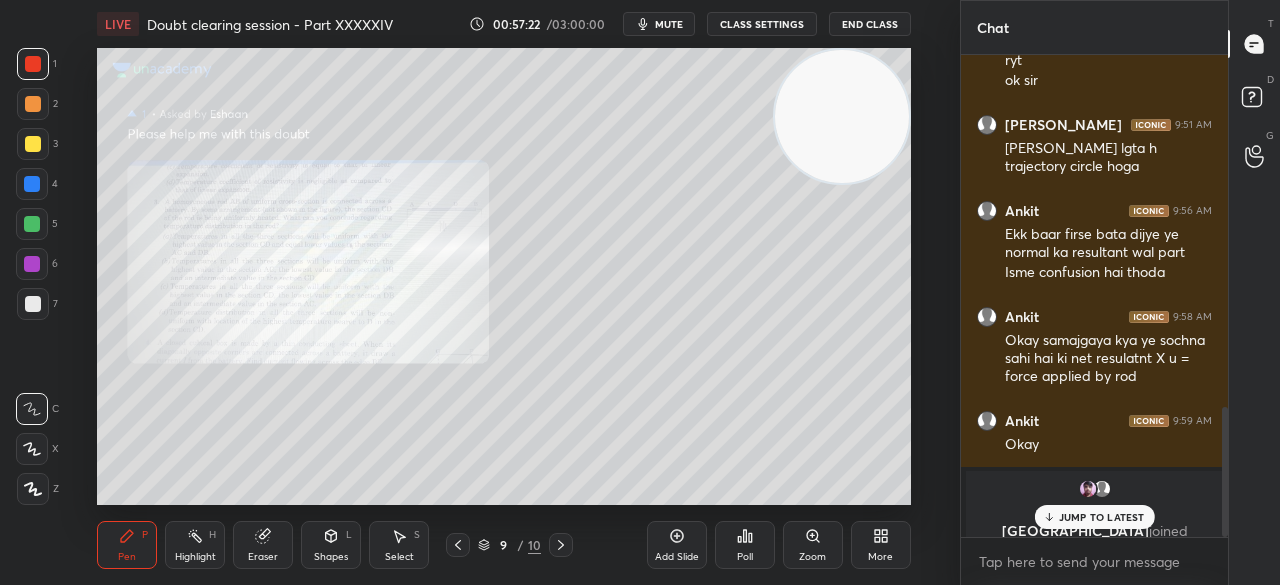 click on "JUMP TO LATEST" at bounding box center (1102, 517) 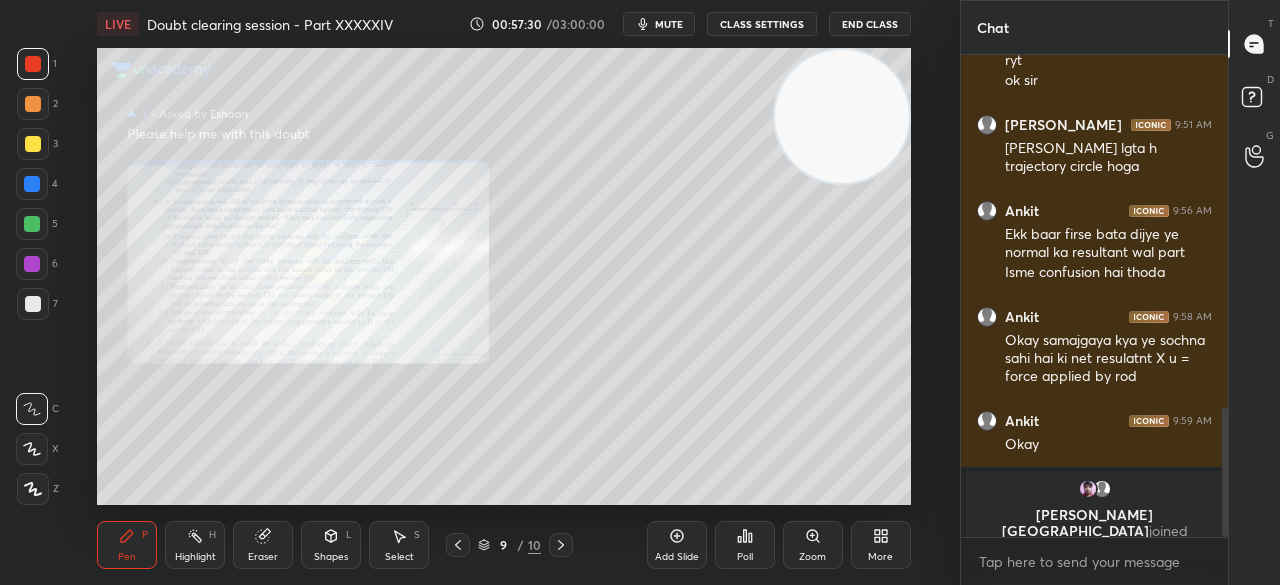 click at bounding box center (458, 545) 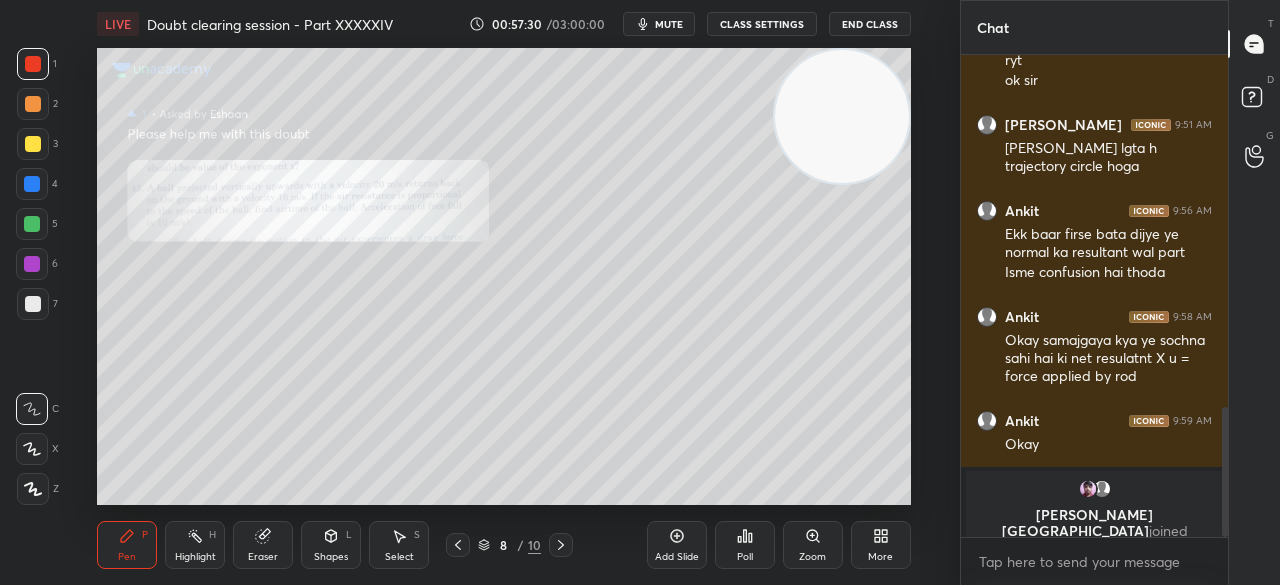 click 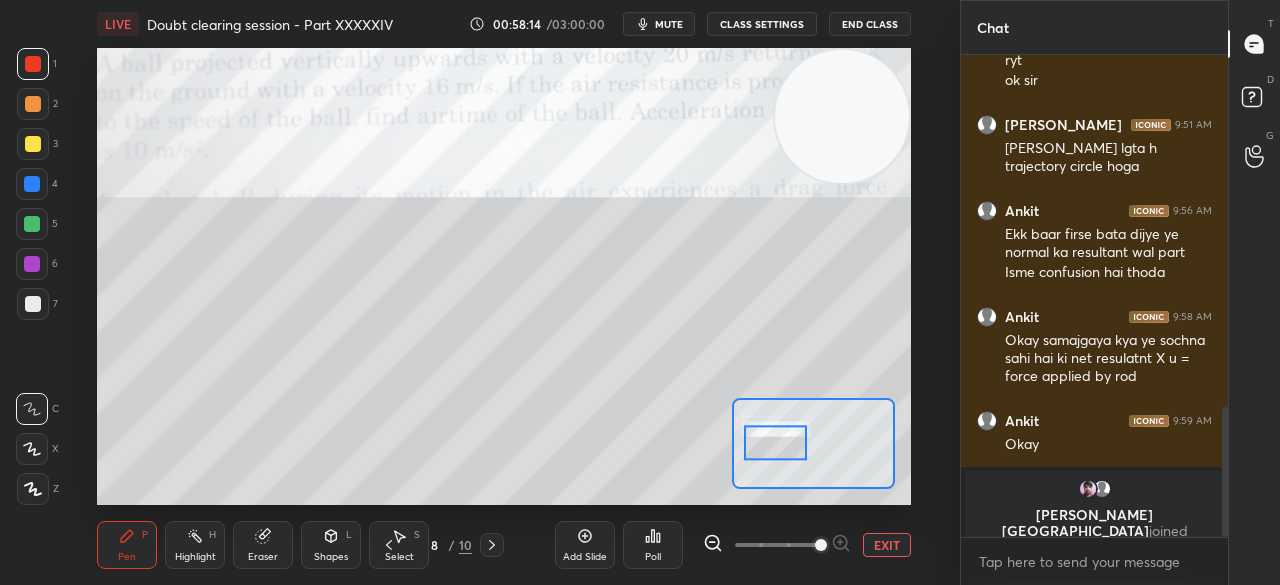click at bounding box center (33, 144) 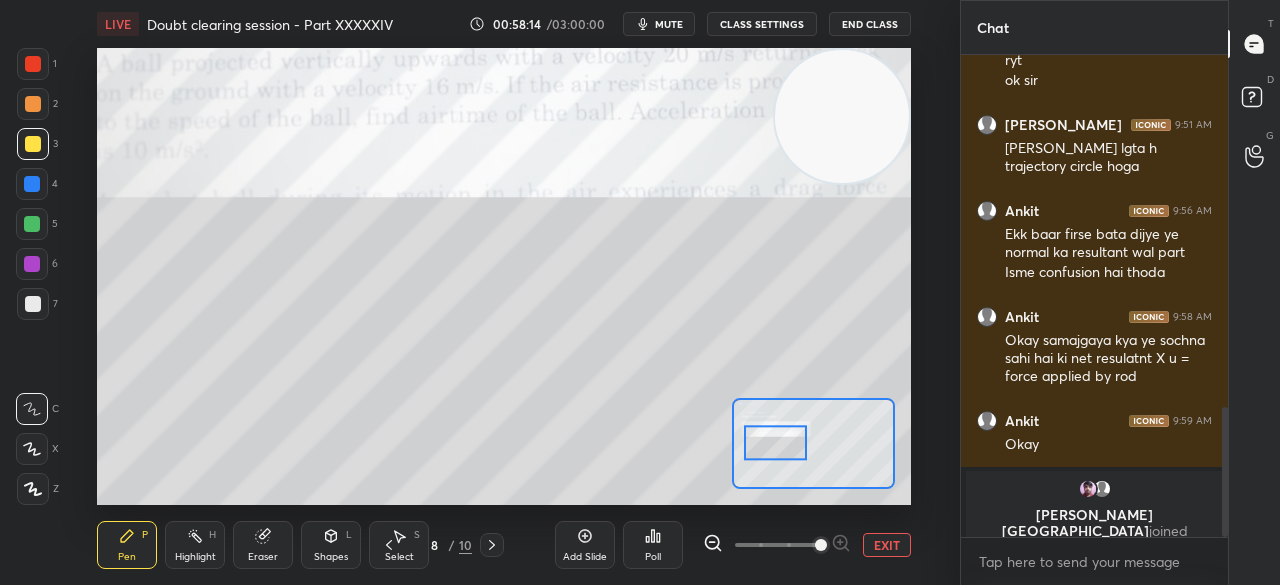 click at bounding box center (33, 144) 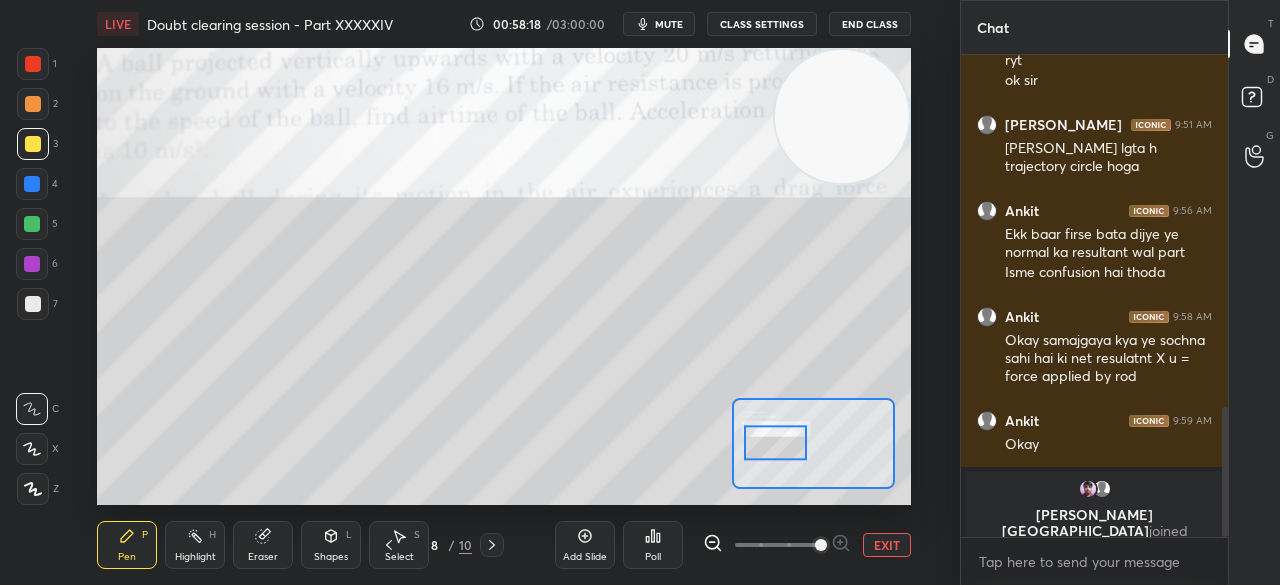 click on "Eraser" at bounding box center [263, 545] 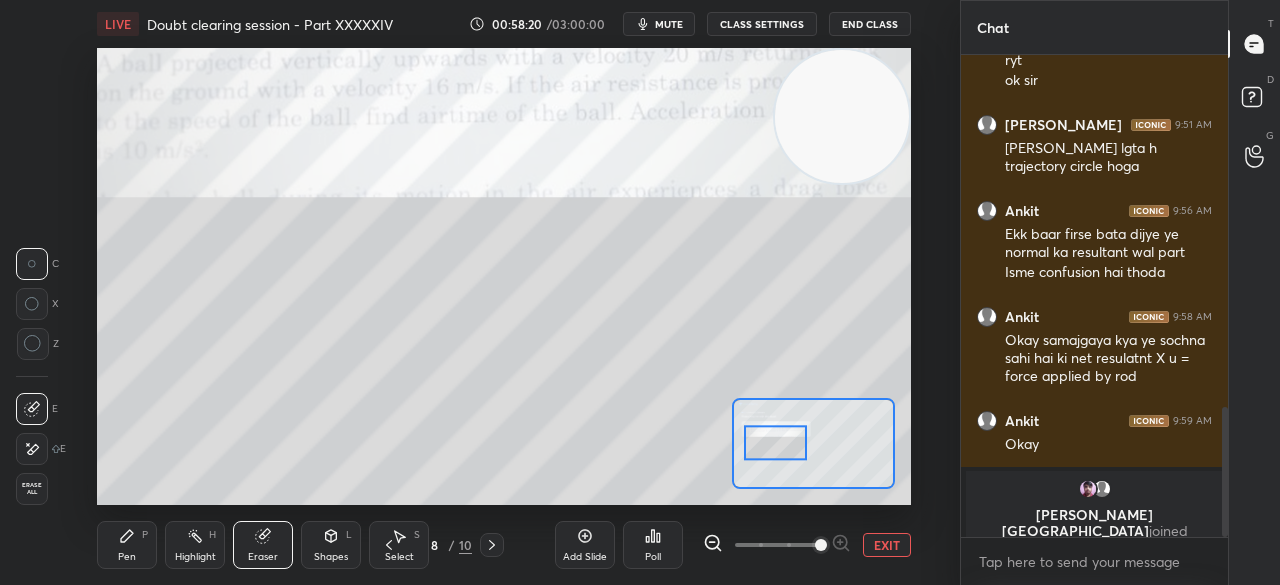 click on "Pen" at bounding box center (127, 557) 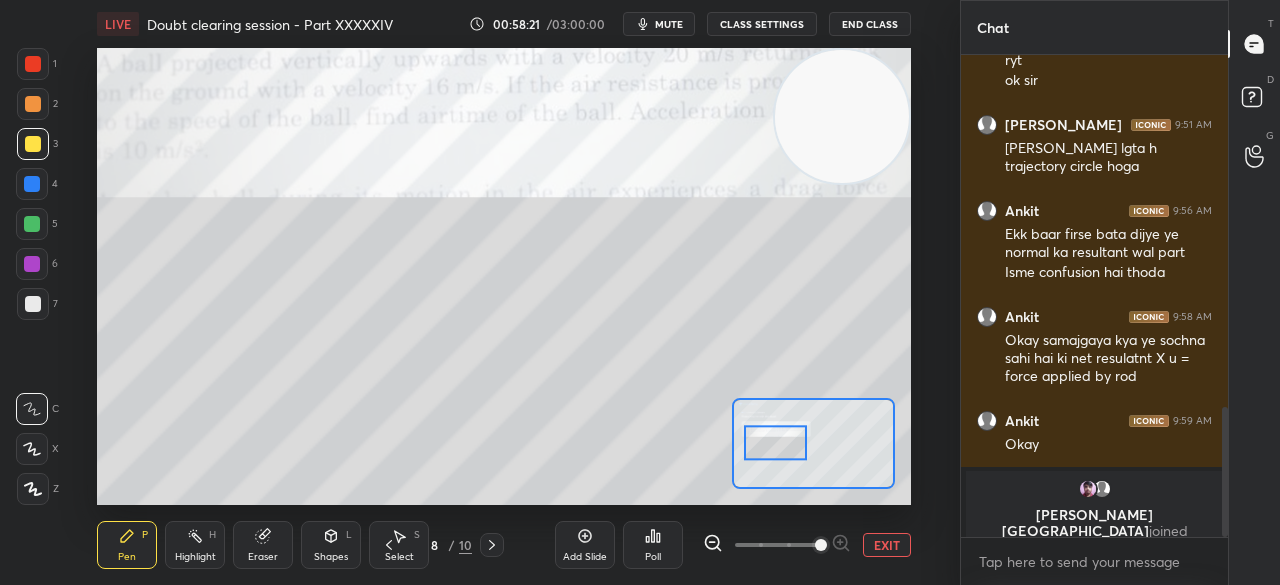 scroll, scrollTop: 1388, scrollLeft: 0, axis: vertical 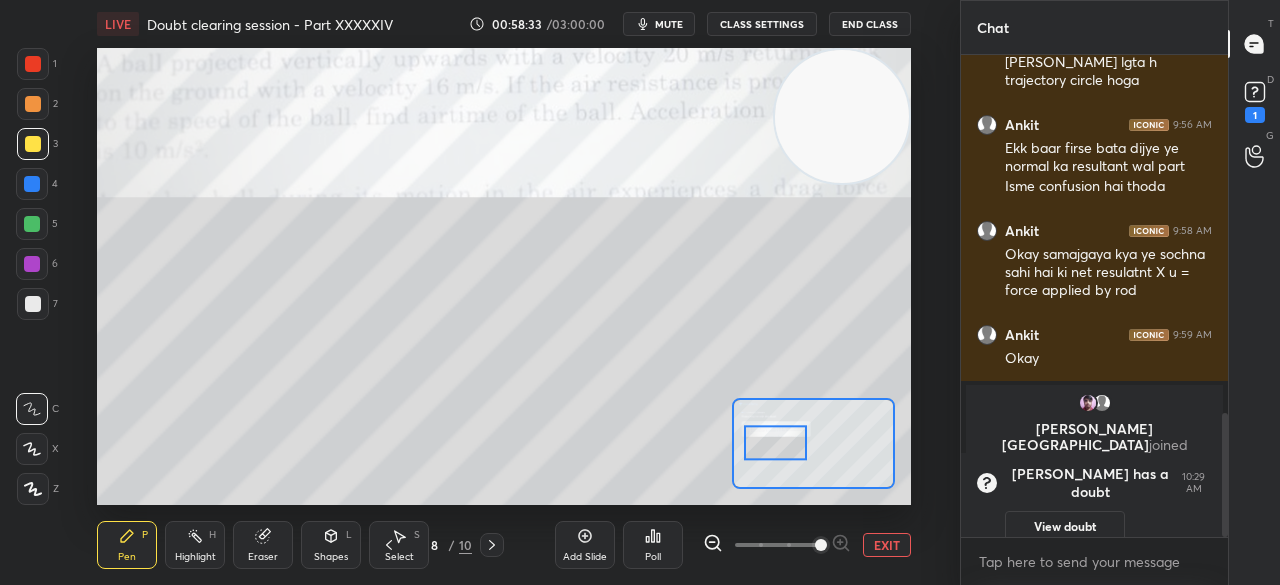 click on "1" at bounding box center (37, 64) 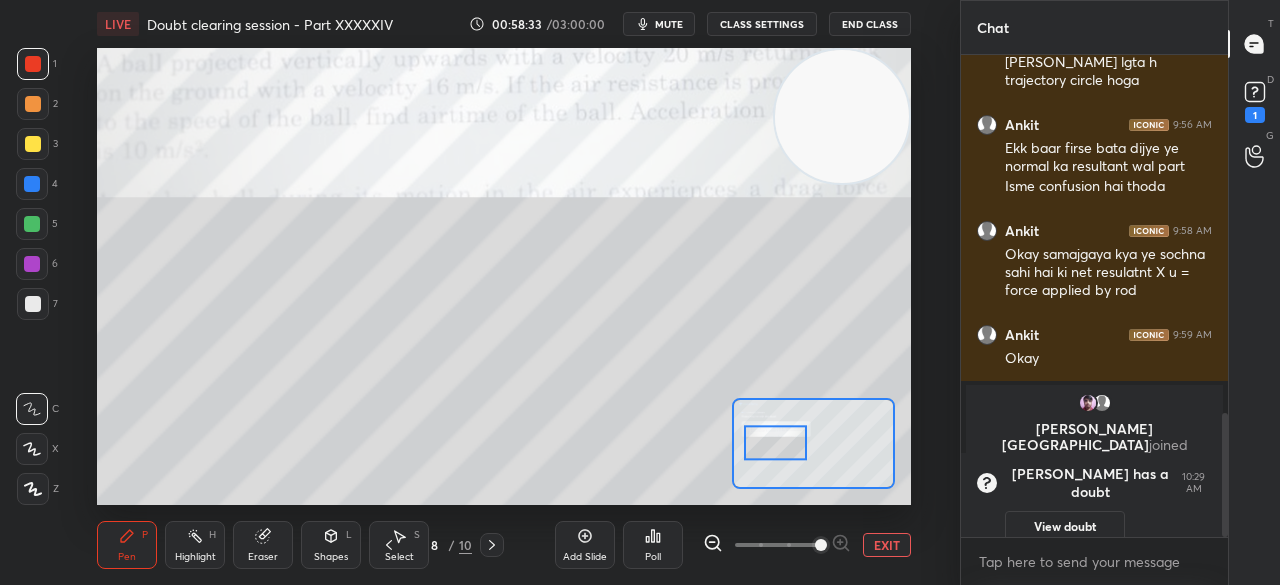 click at bounding box center [33, 64] 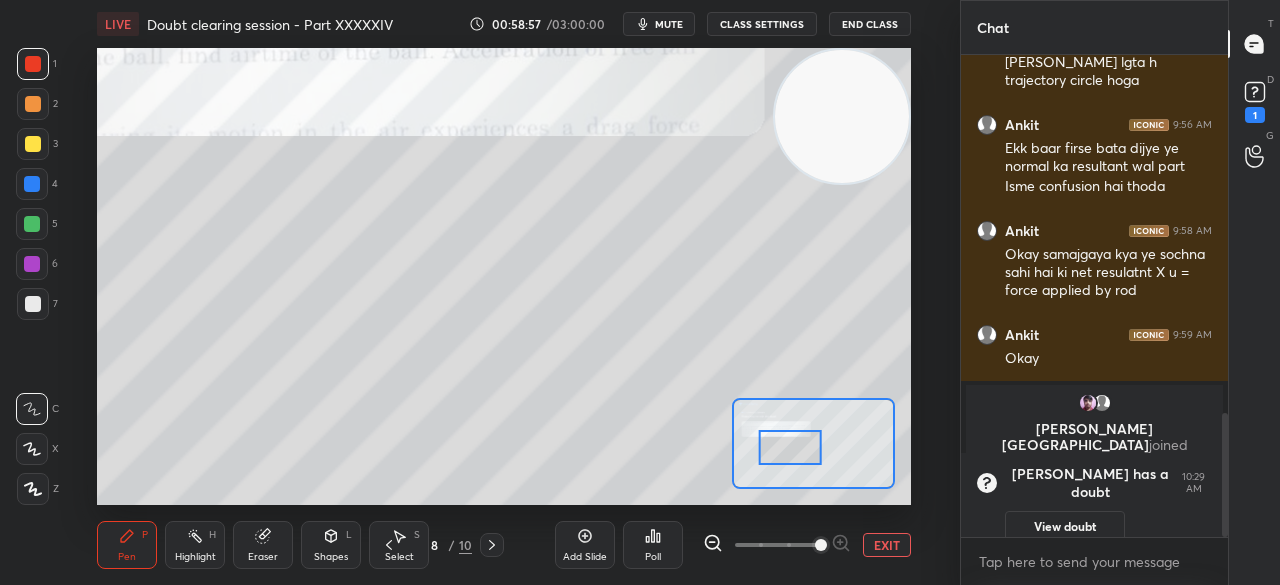 click at bounding box center (33, 144) 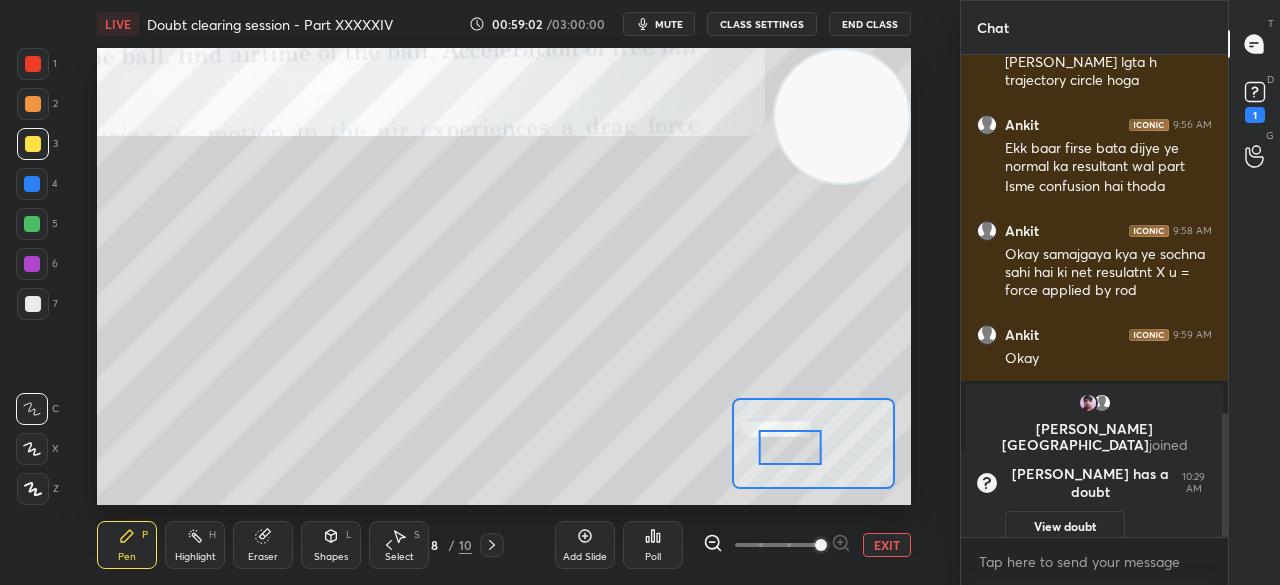 click on "Eraser" at bounding box center [263, 545] 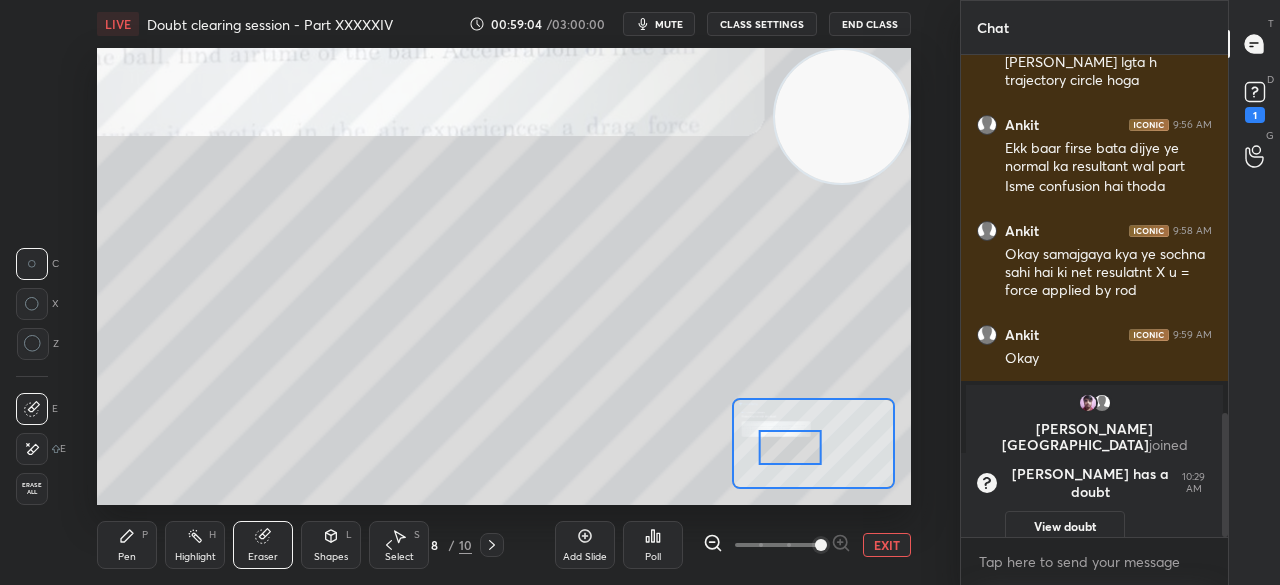 click on "Pen" at bounding box center [127, 557] 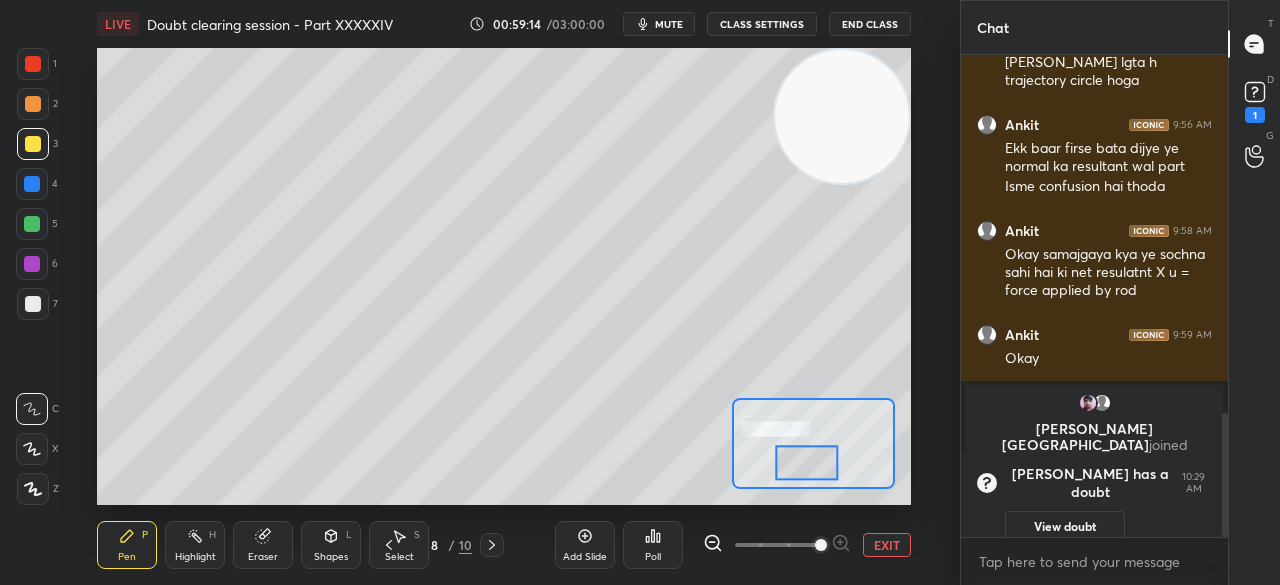 click on "Eraser" at bounding box center [263, 545] 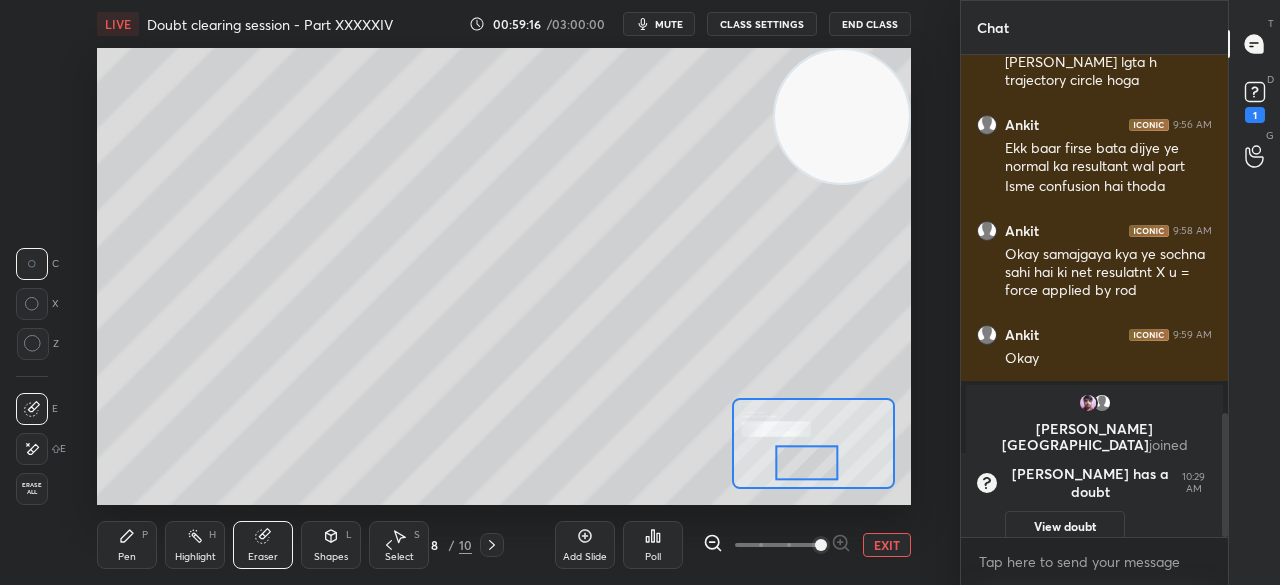click 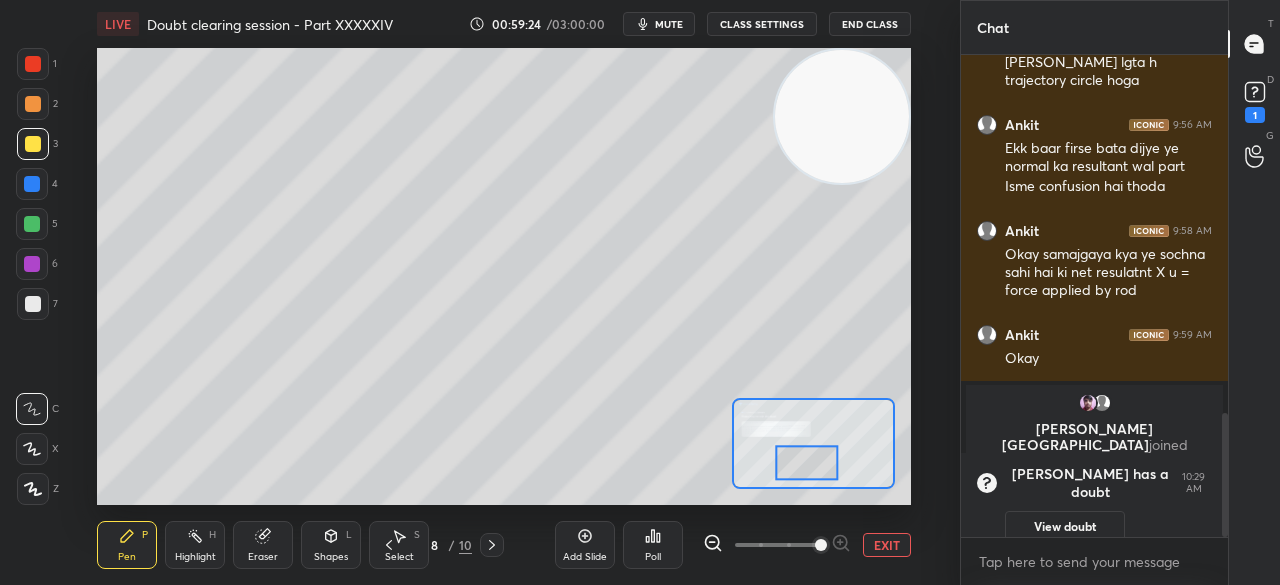 click at bounding box center (33, 64) 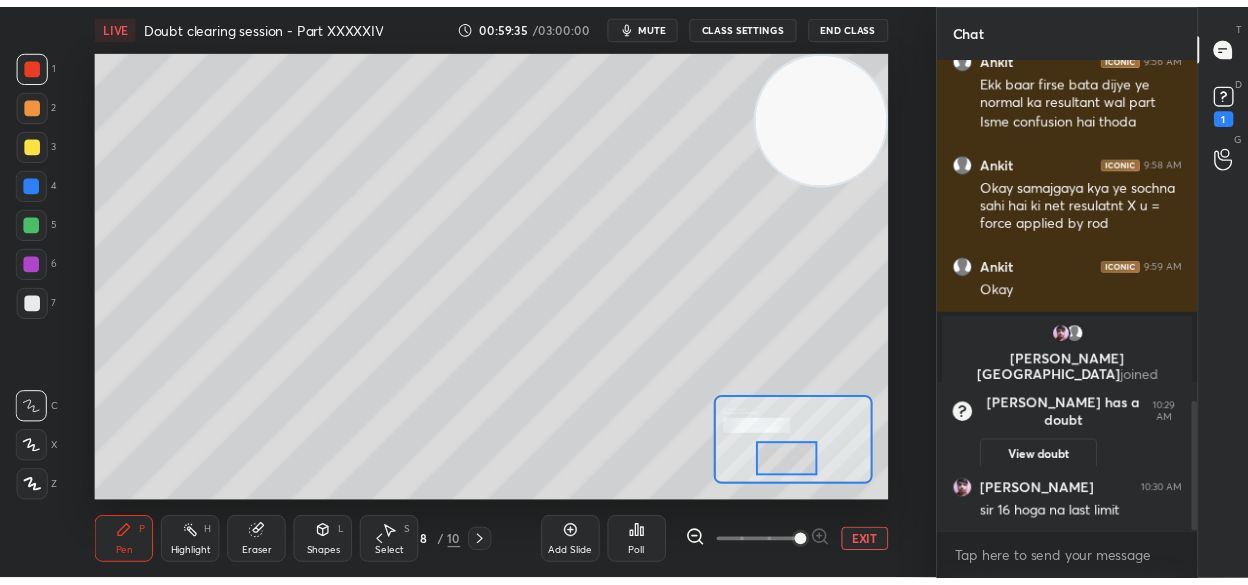 scroll, scrollTop: 1294, scrollLeft: 0, axis: vertical 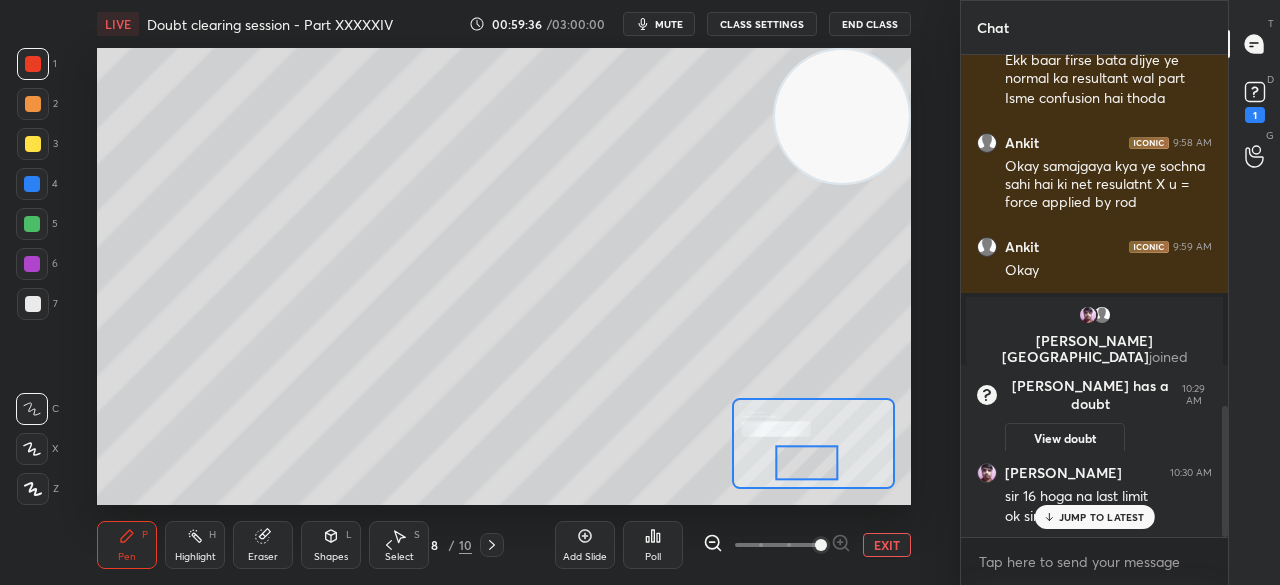 click on "JUMP TO LATEST" at bounding box center (1094, 517) 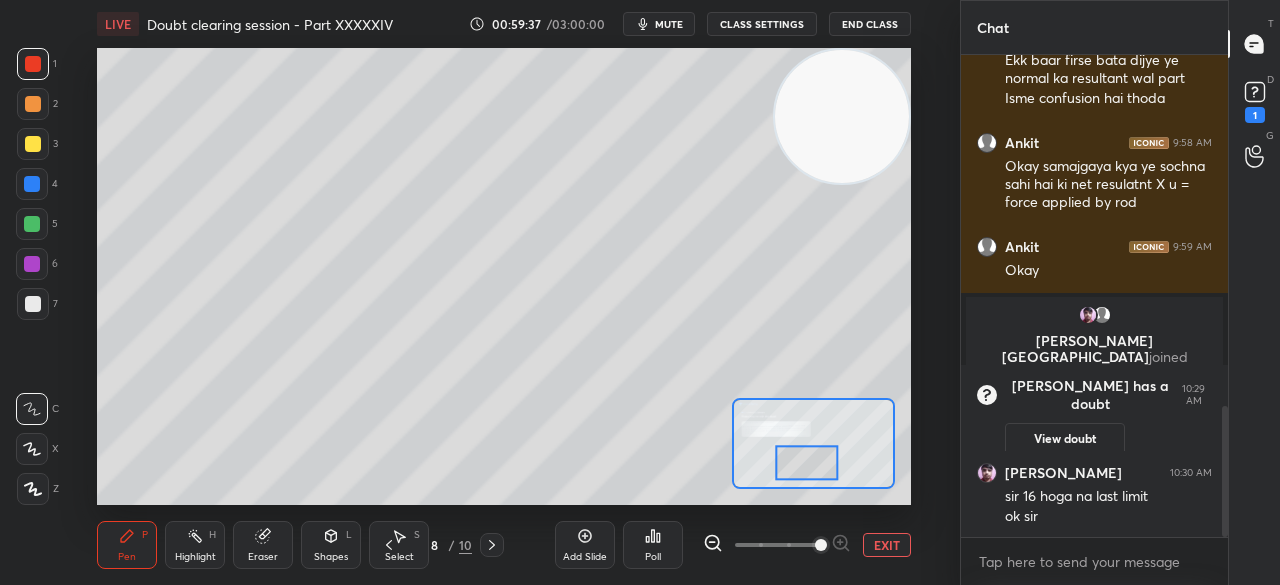 click on "3" at bounding box center (37, 148) 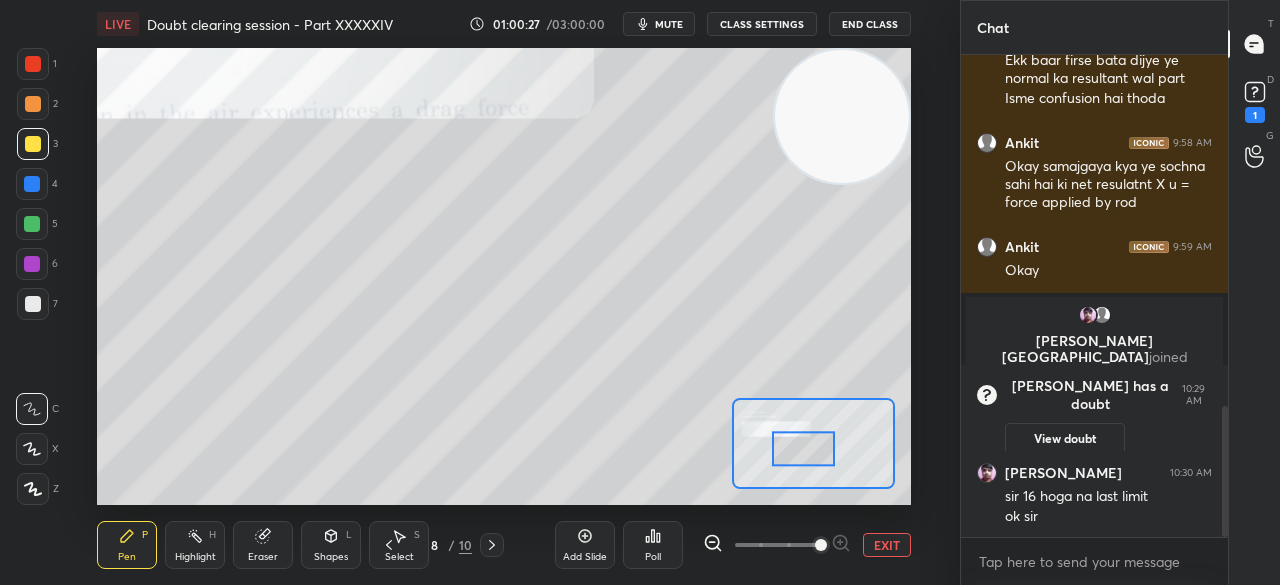 click on "EXIT" at bounding box center [887, 545] 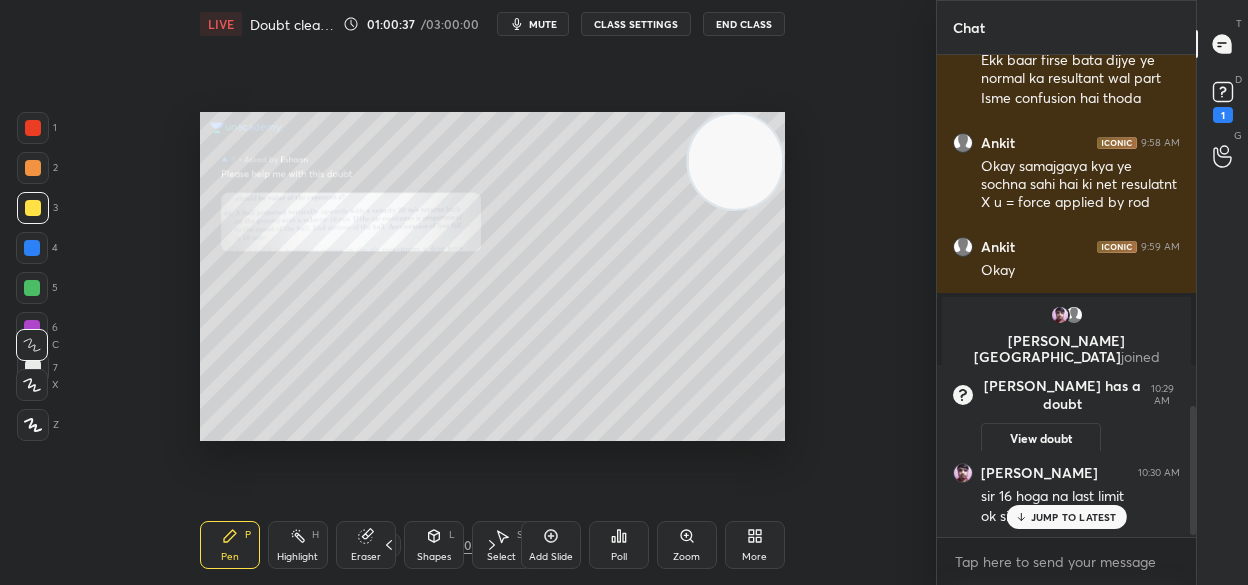 scroll, scrollTop: 457, scrollLeft: 596, axis: both 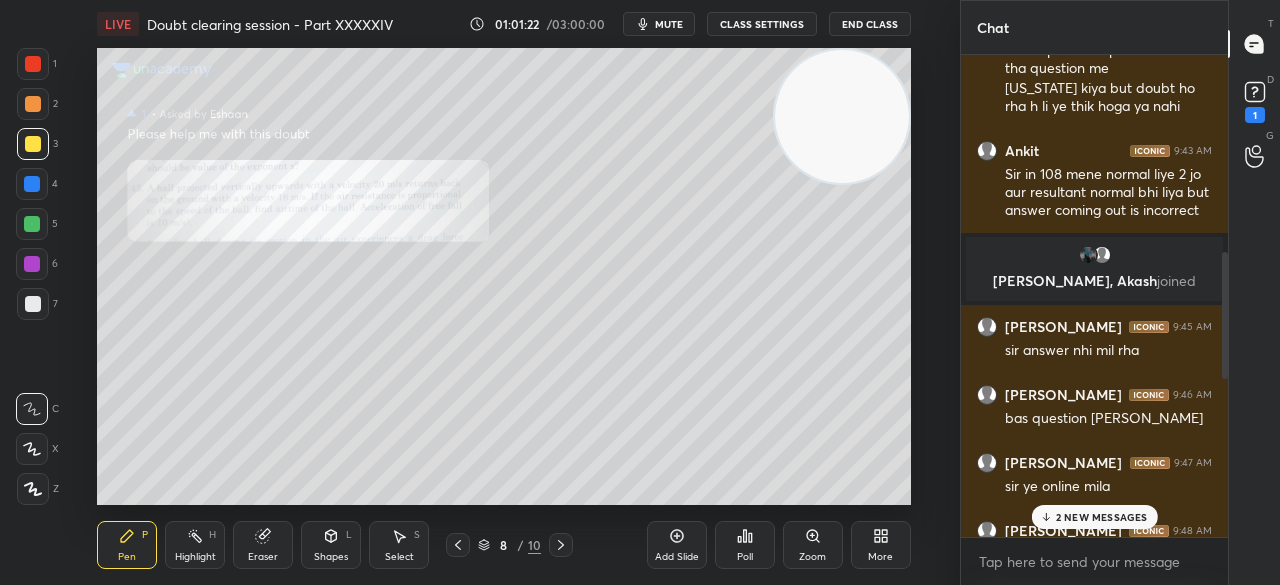 click on "2 NEW MESSAGES" at bounding box center (1094, 517) 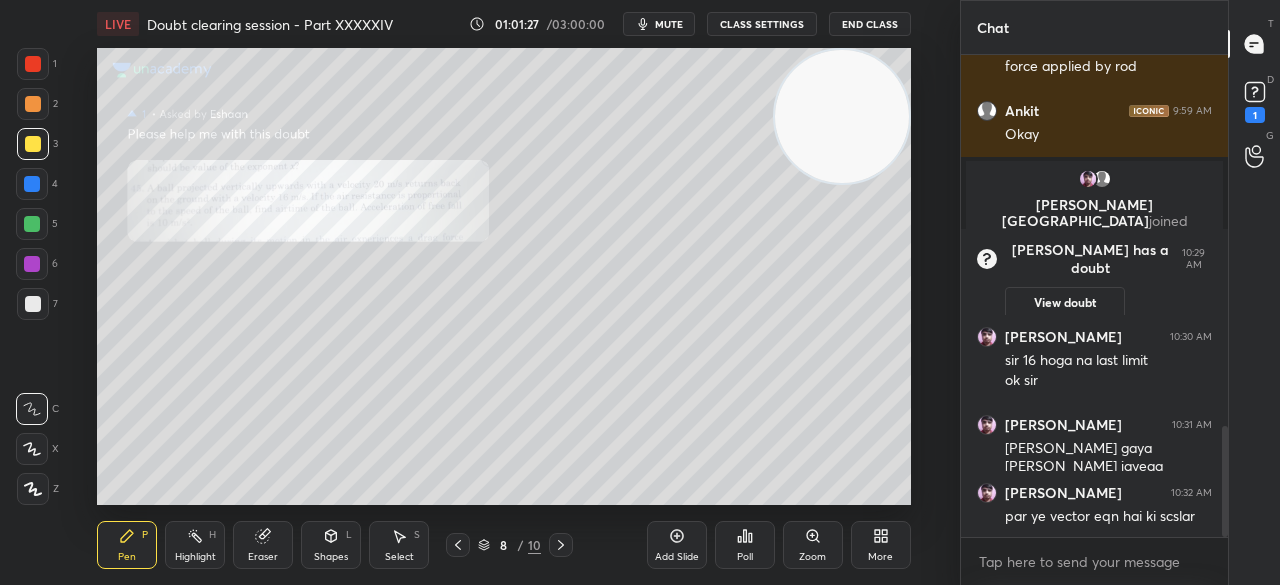 click at bounding box center [33, 144] 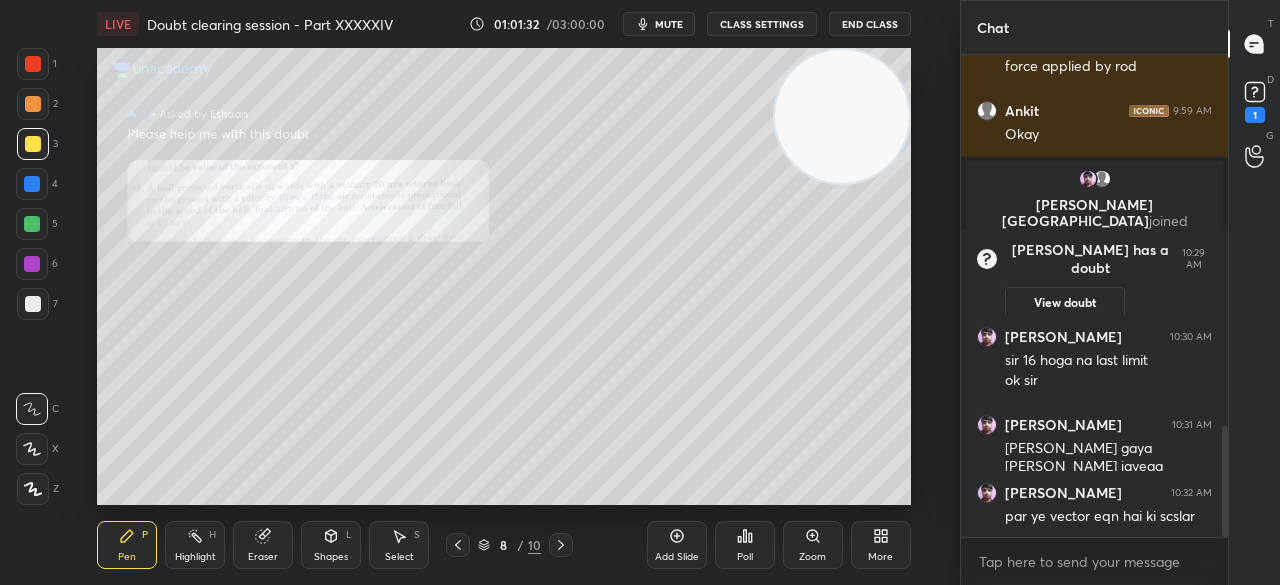 click at bounding box center [33, 64] 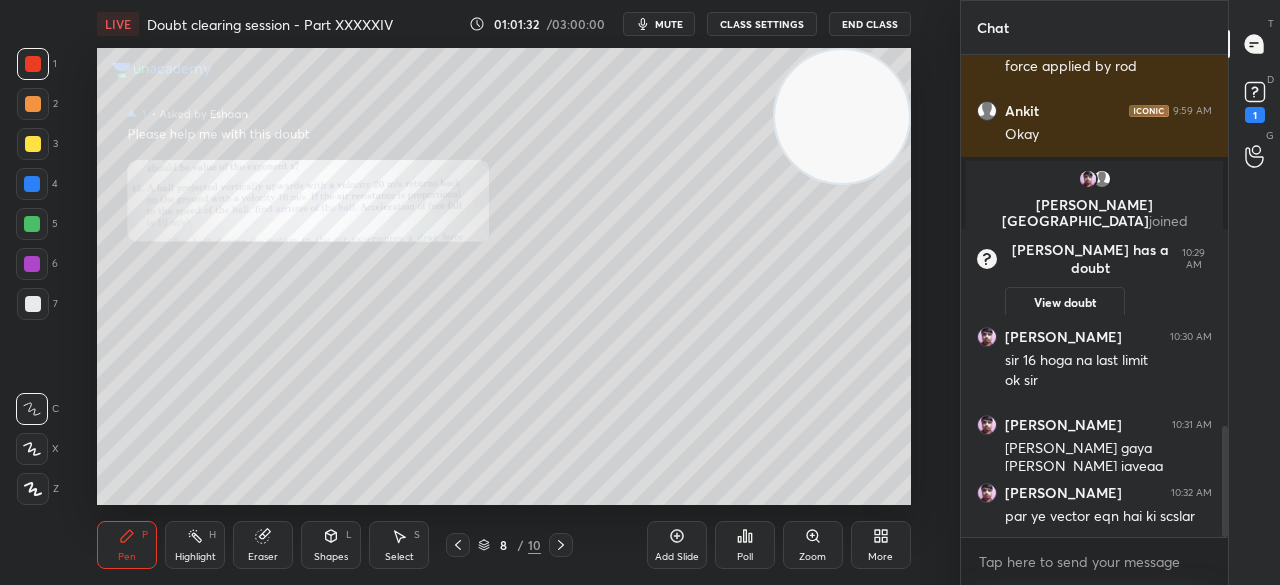 click at bounding box center (33, 64) 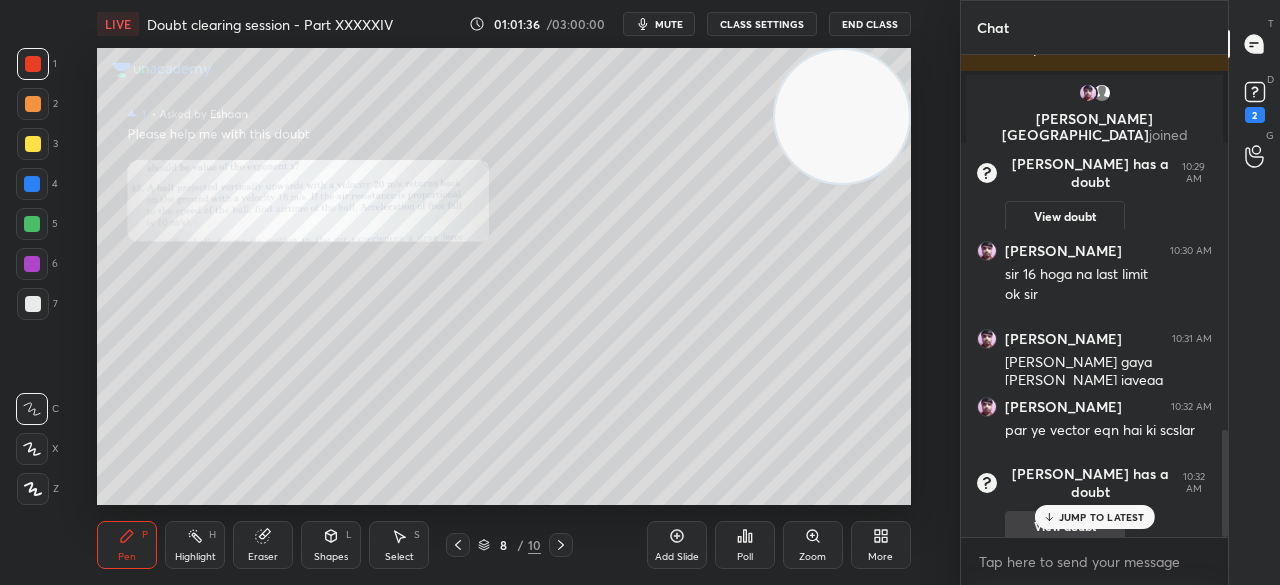 click on "JUMP TO LATEST" at bounding box center (1102, 517) 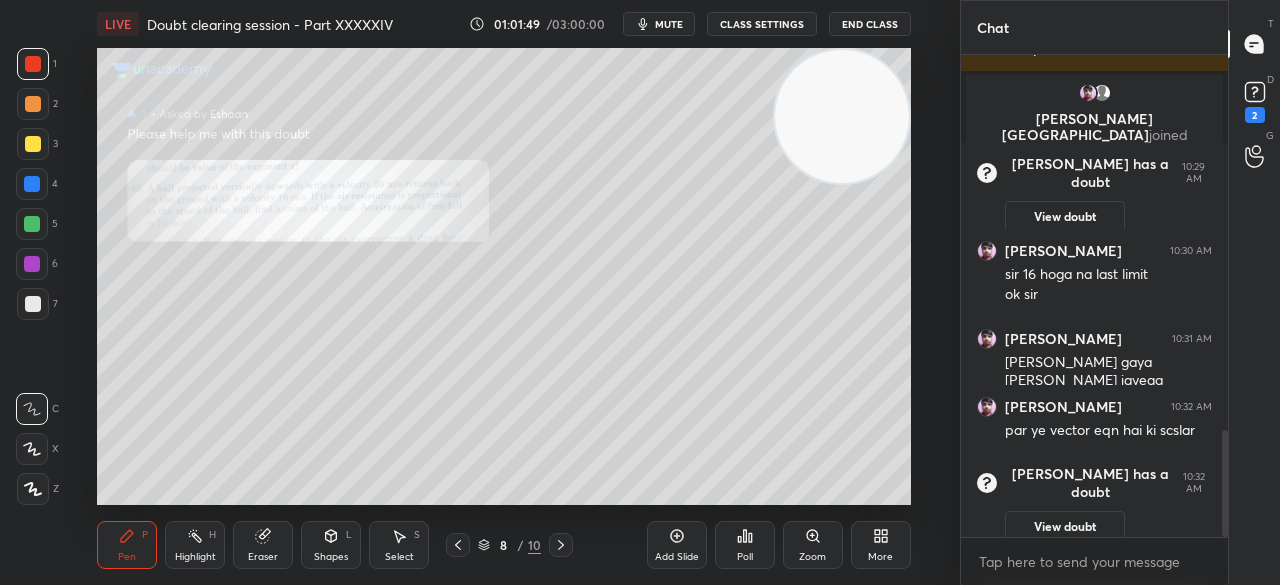 click on "Eraser" at bounding box center (263, 545) 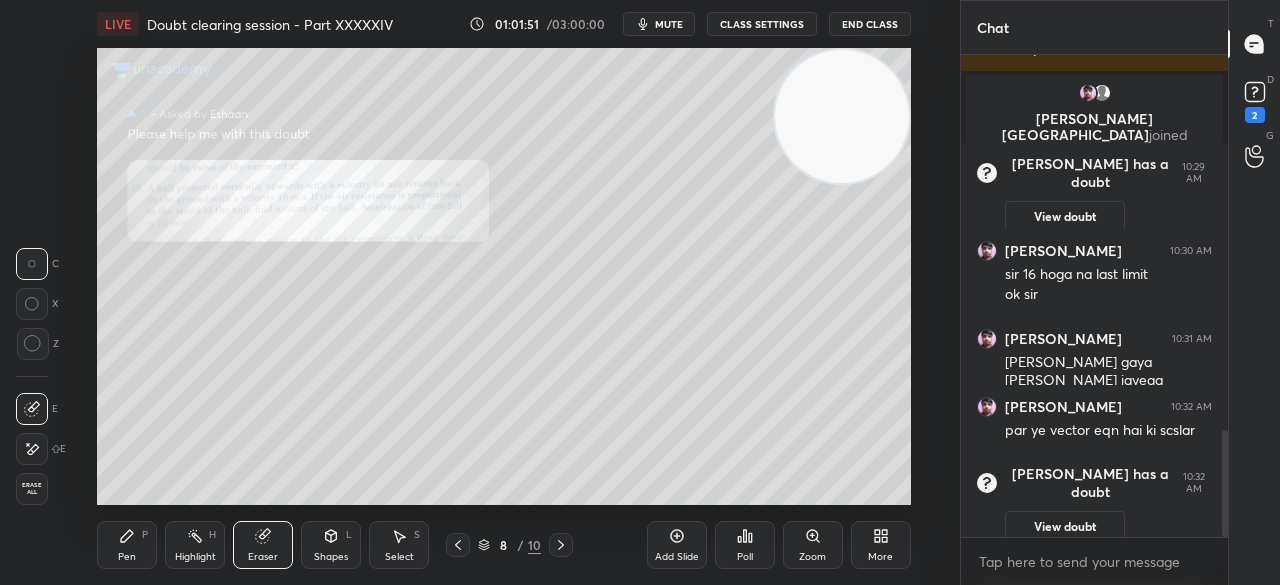 click at bounding box center (32, 449) 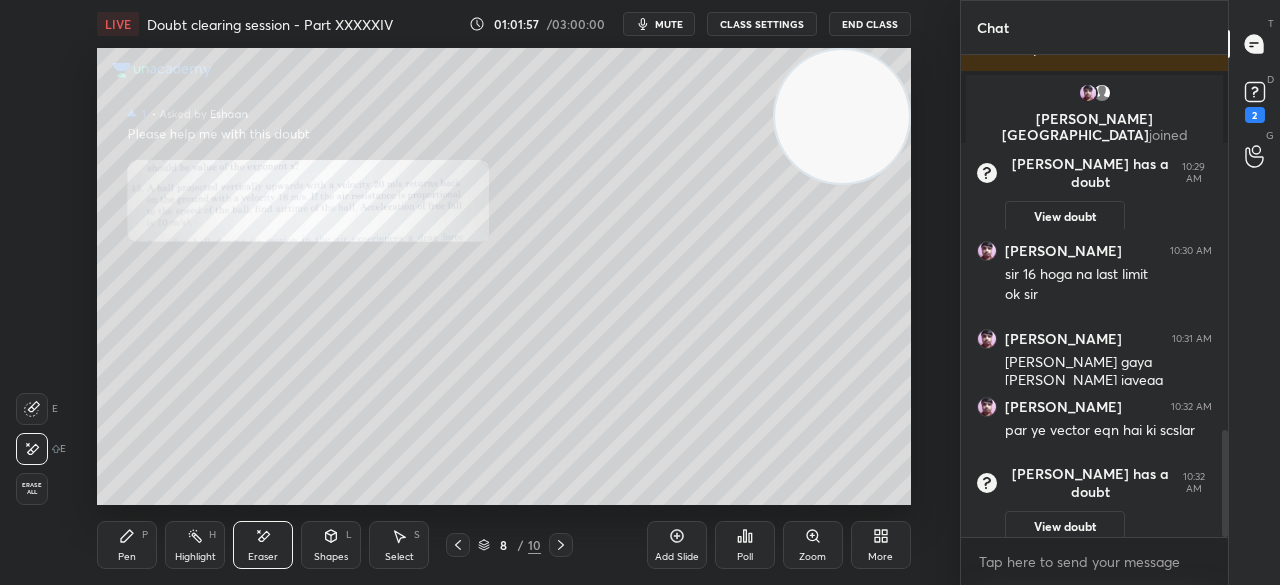 click on "Pen P" at bounding box center (127, 545) 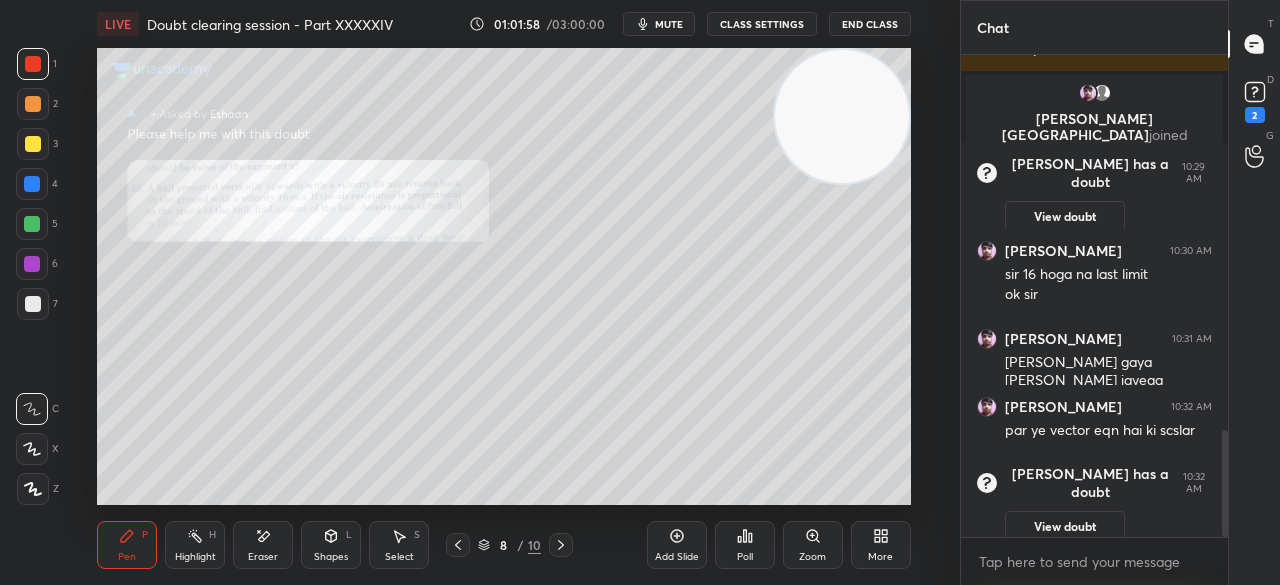 click on "Pen P" at bounding box center [127, 545] 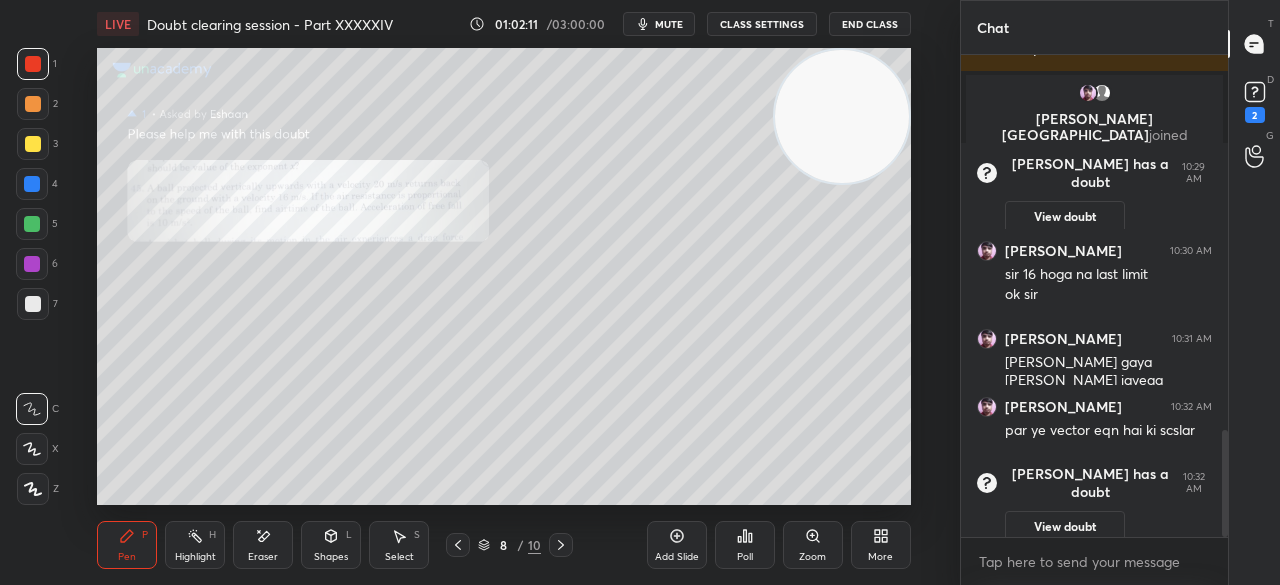 click at bounding box center [33, 144] 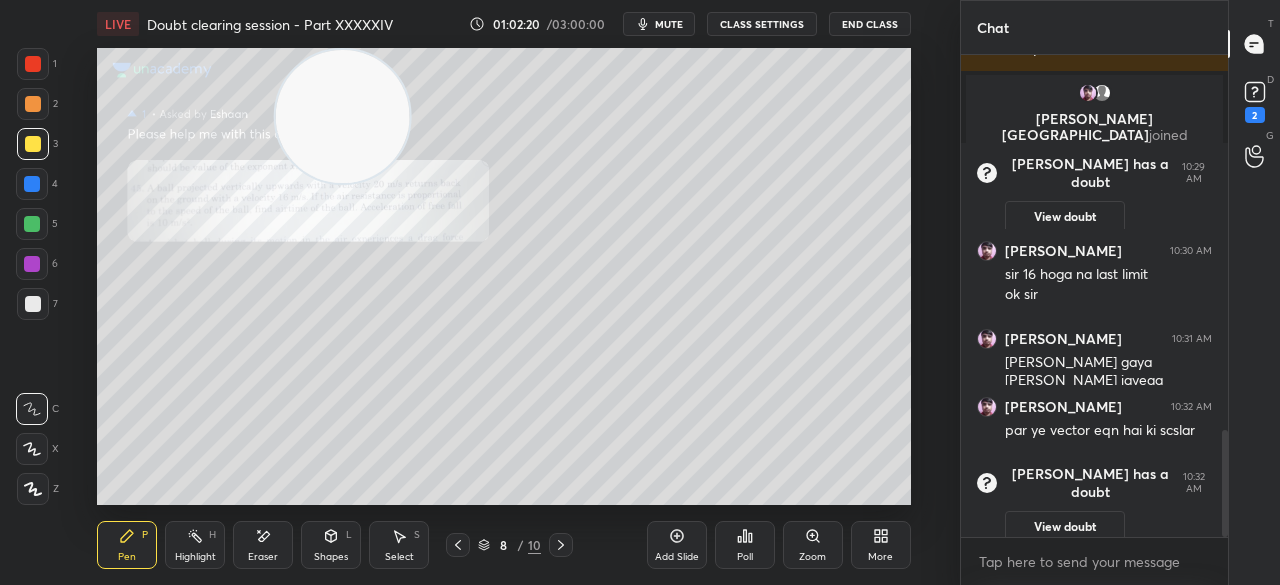 scroll, scrollTop: 1488, scrollLeft: 0, axis: vertical 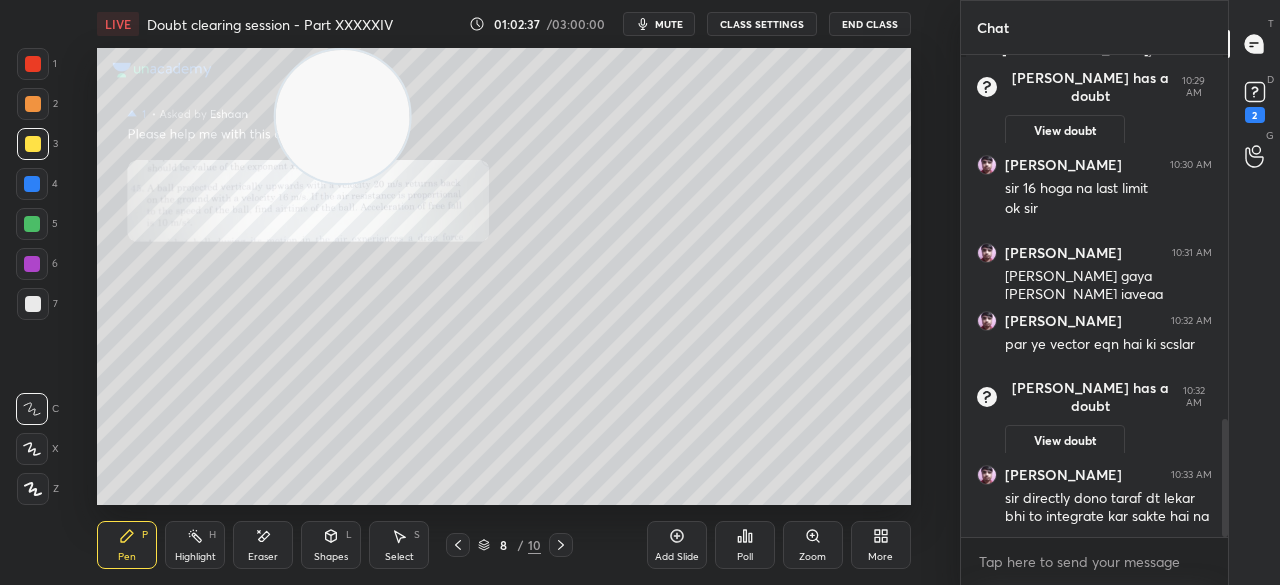 click 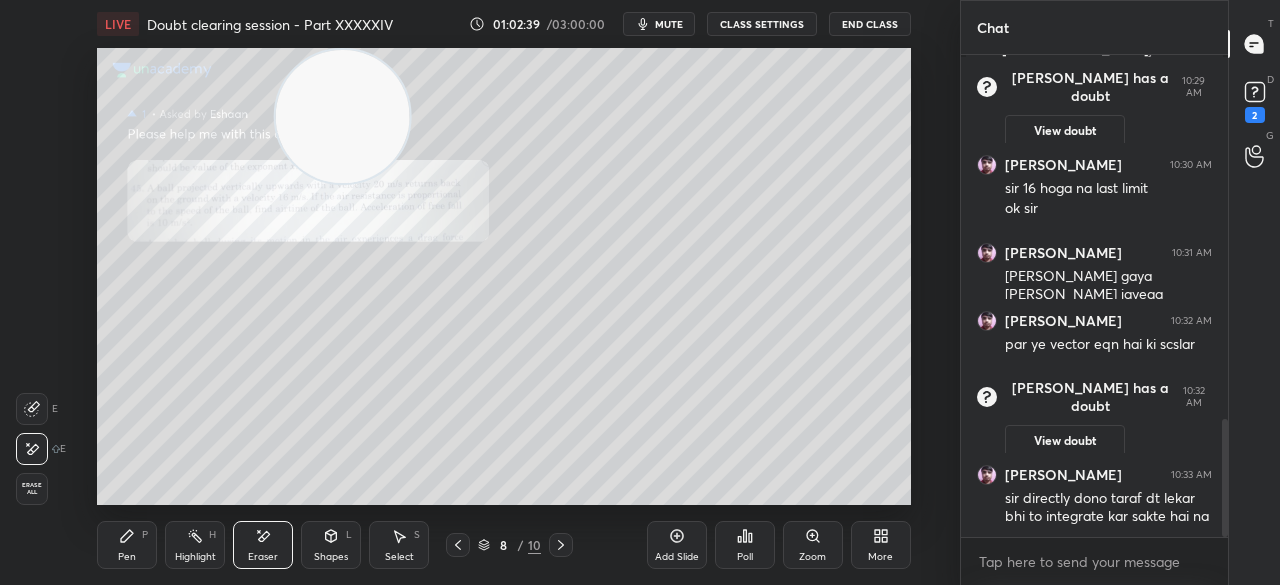 click on "Pen P" at bounding box center (127, 545) 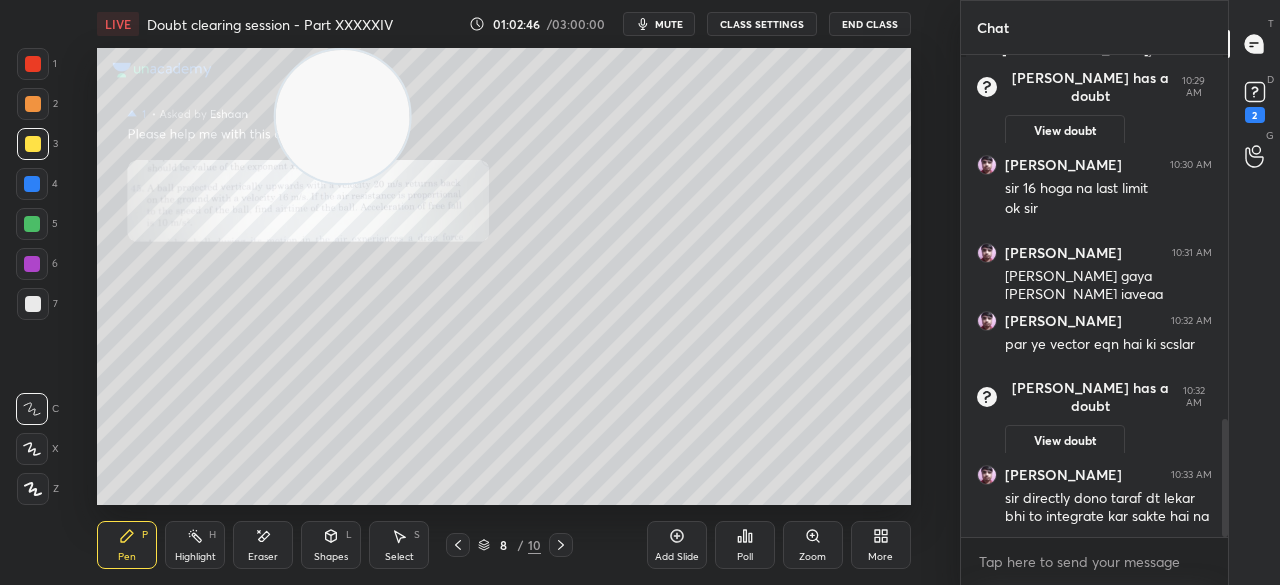 click at bounding box center (33, 104) 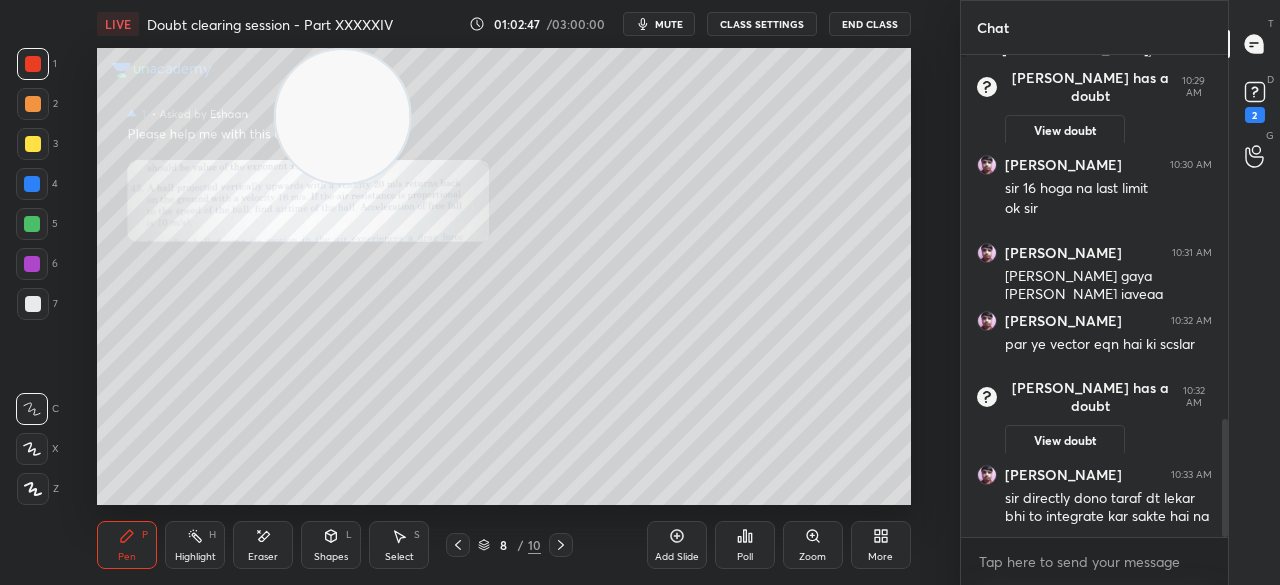 click at bounding box center [33, 64] 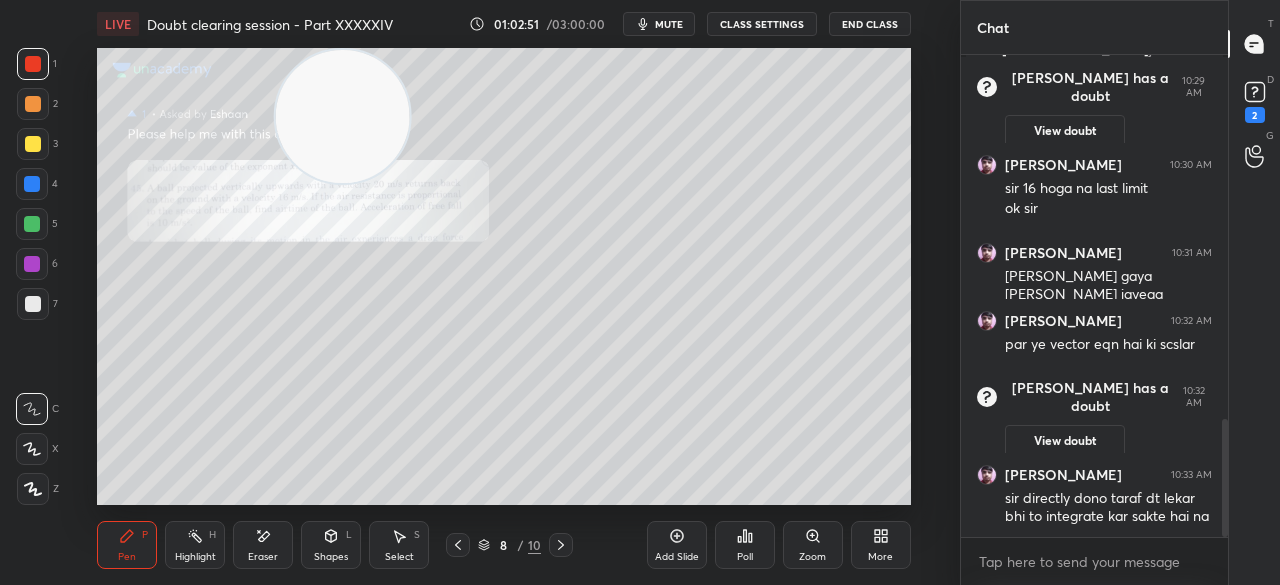 click 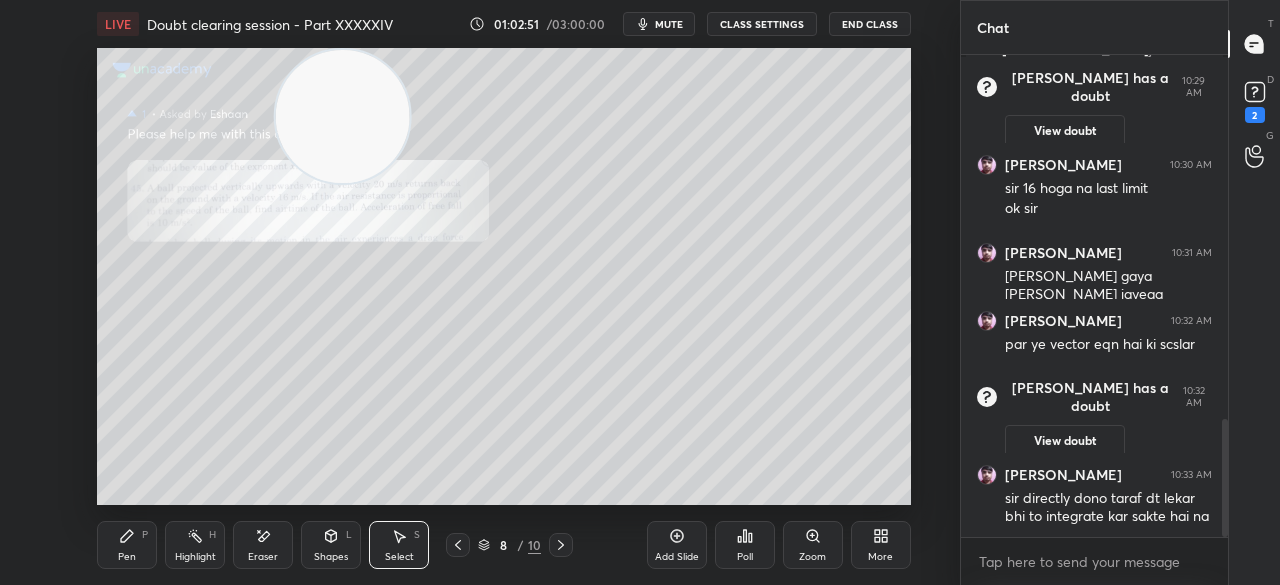 click at bounding box center [342, 116] 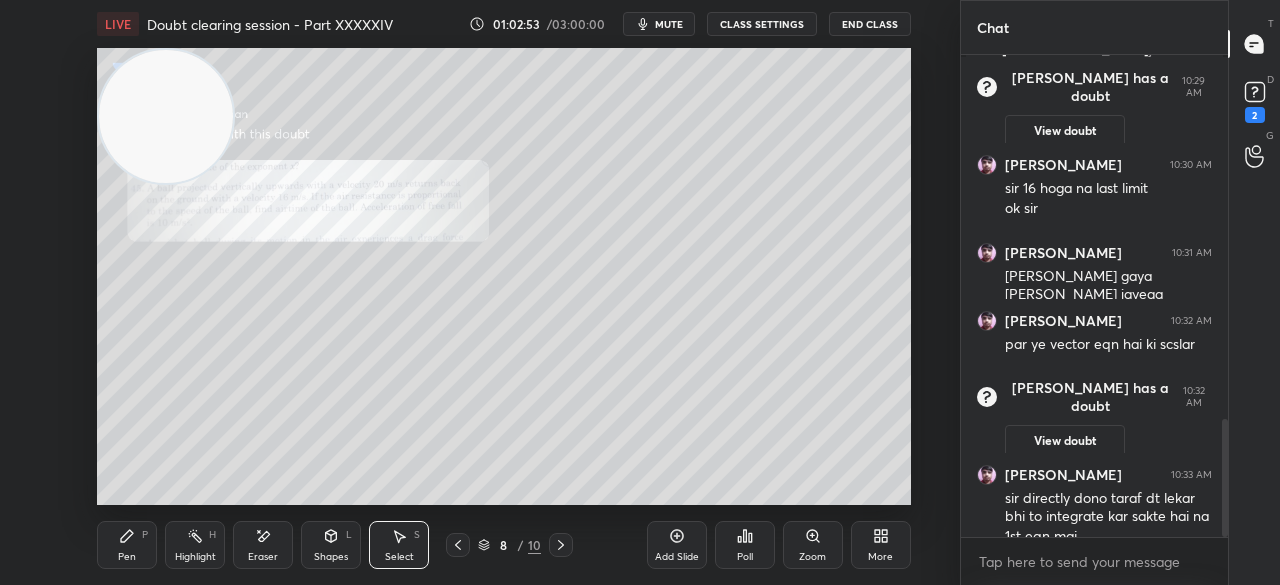 scroll, scrollTop: 1508, scrollLeft: 0, axis: vertical 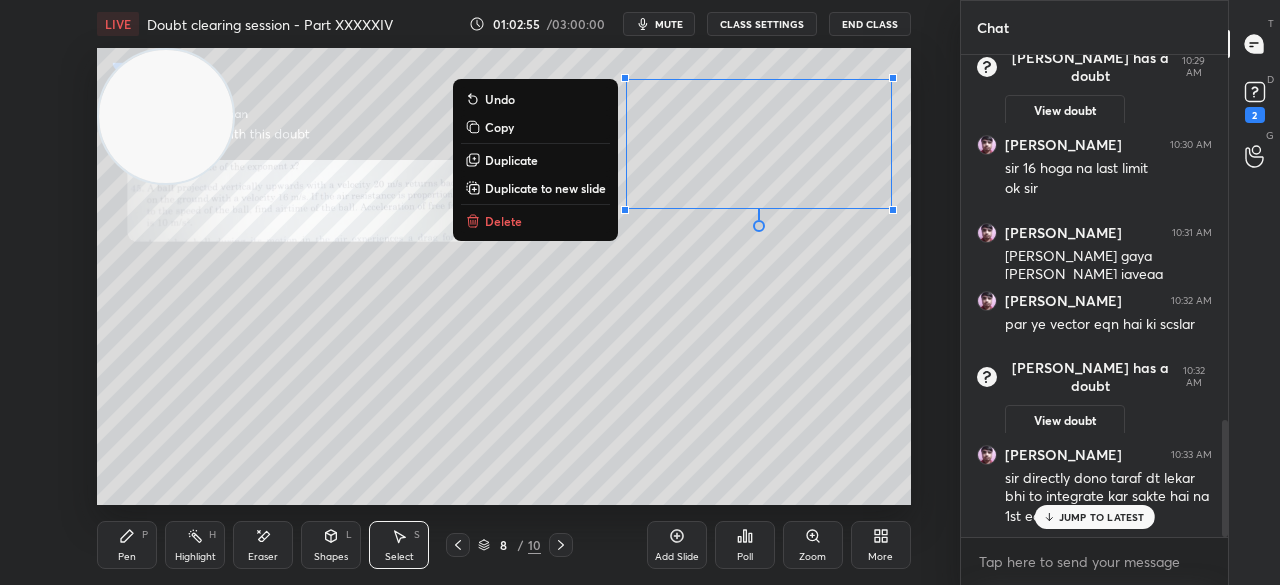 click on "Duplicate to new slide" at bounding box center [545, 188] 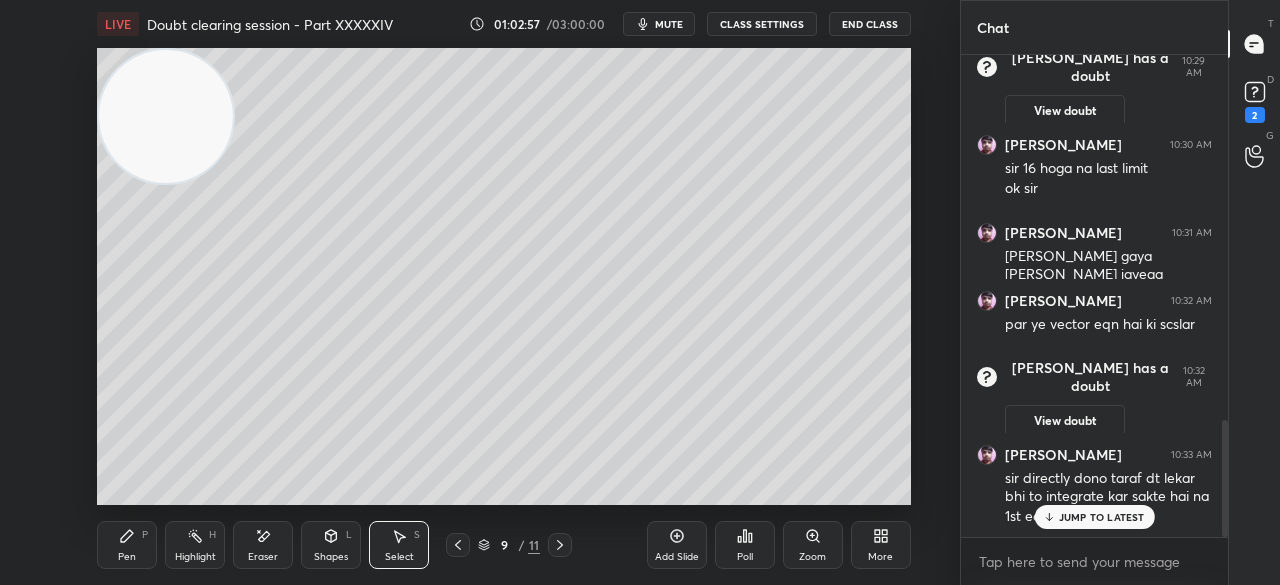 click at bounding box center (458, 545) 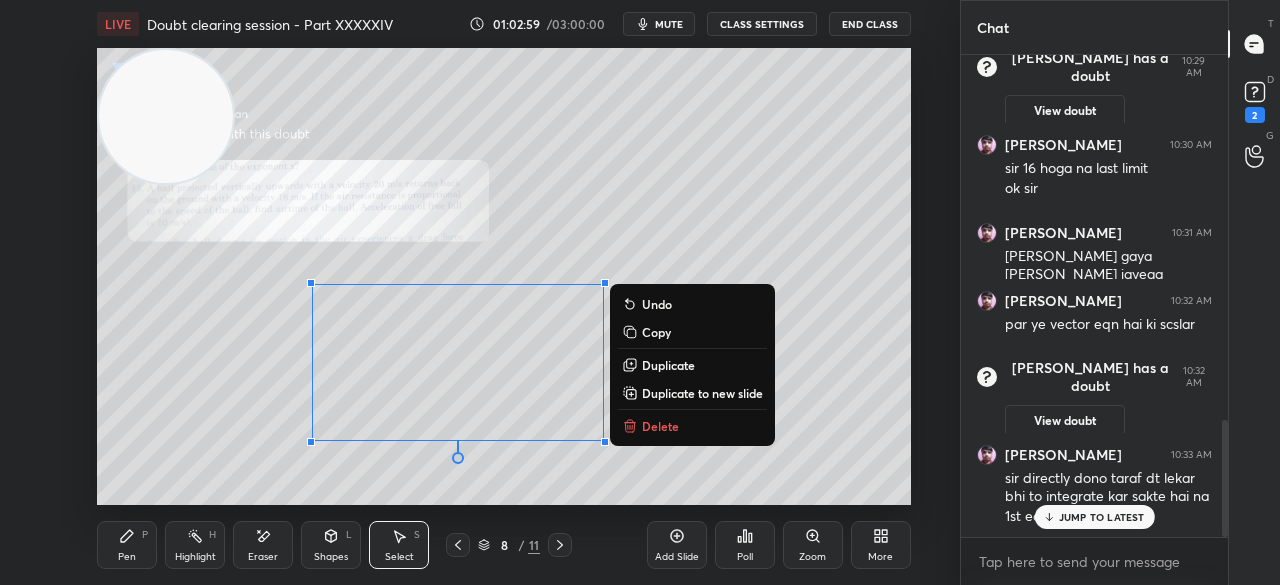click on "Duplicate" at bounding box center [668, 365] 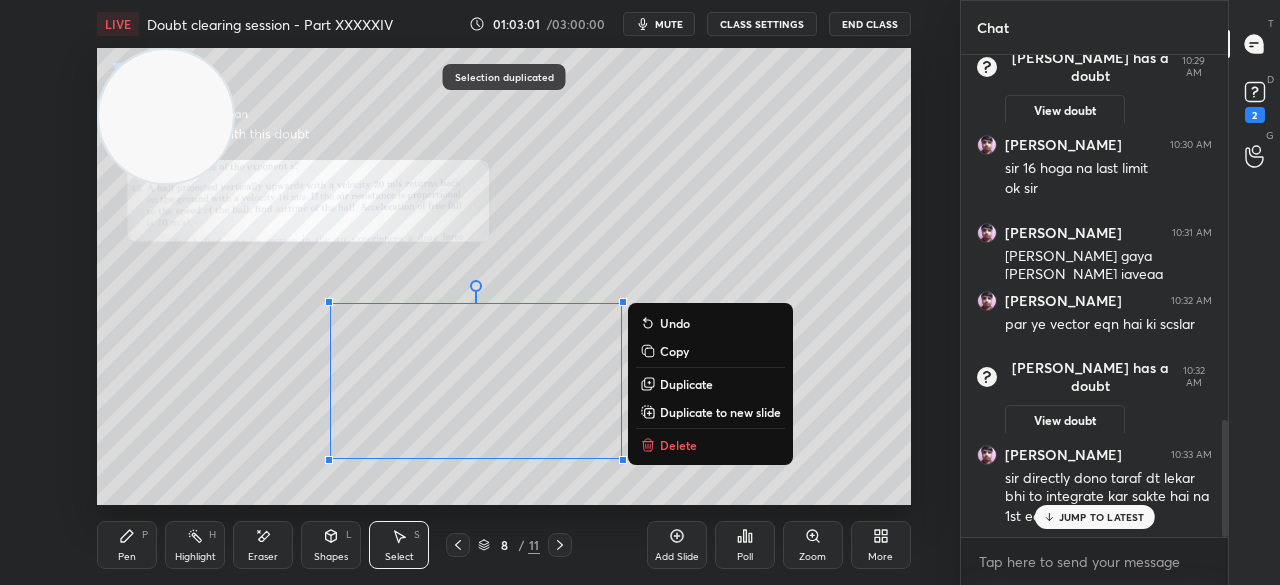 click on "Duplicate to new slide" at bounding box center (710, 412) 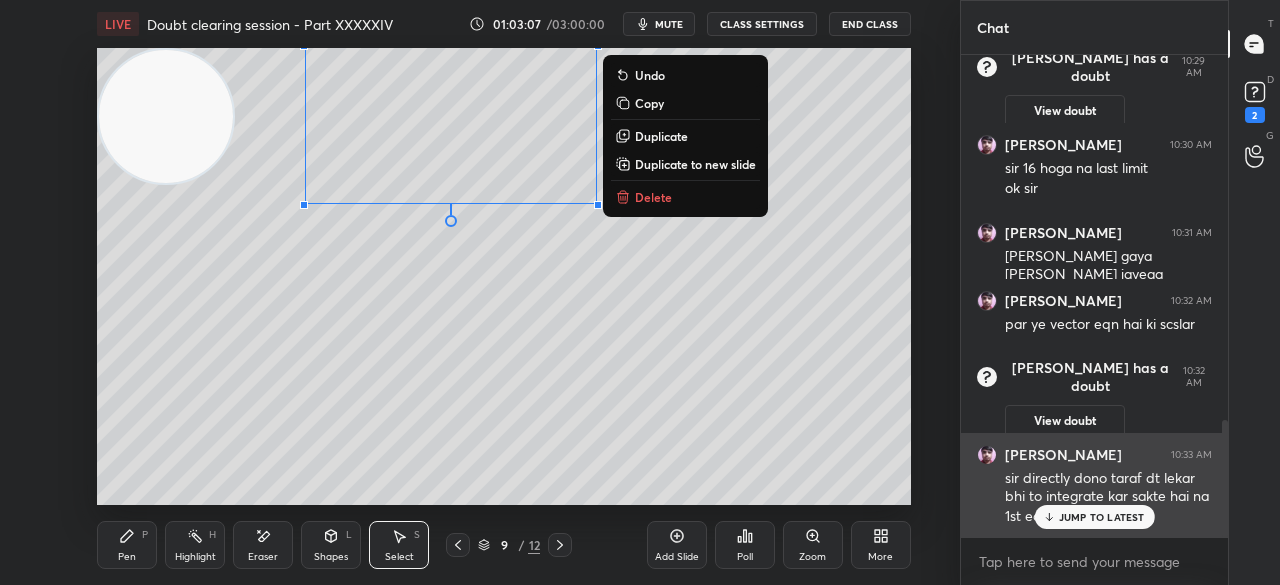 click on "JUMP TO LATEST" at bounding box center [1094, 517] 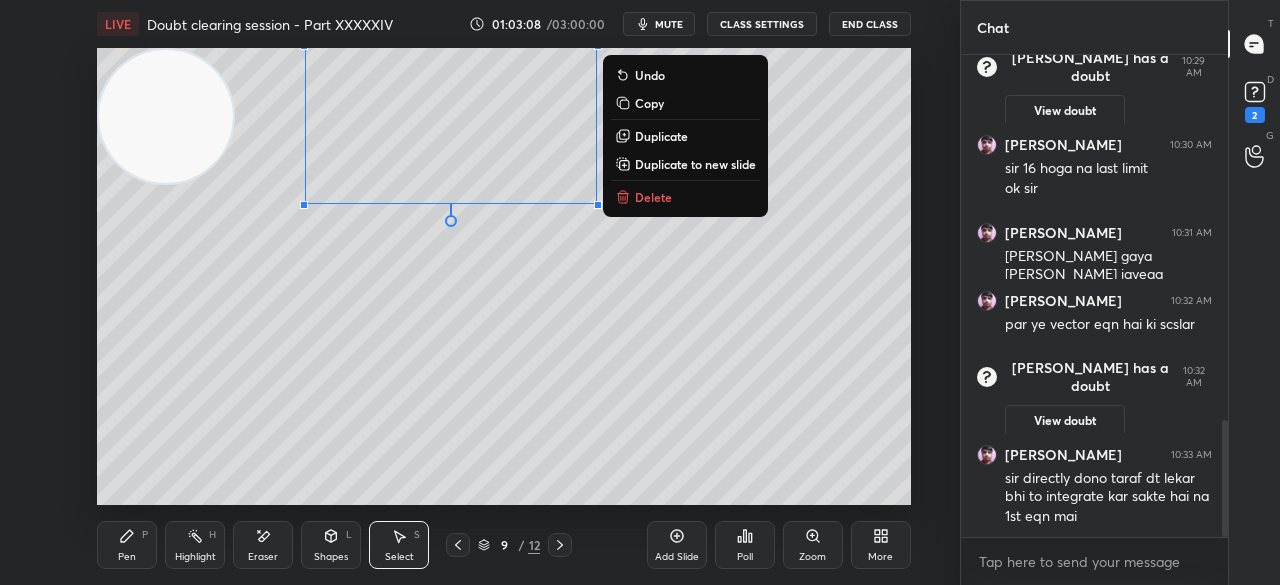 click on "Pen P" at bounding box center (127, 545) 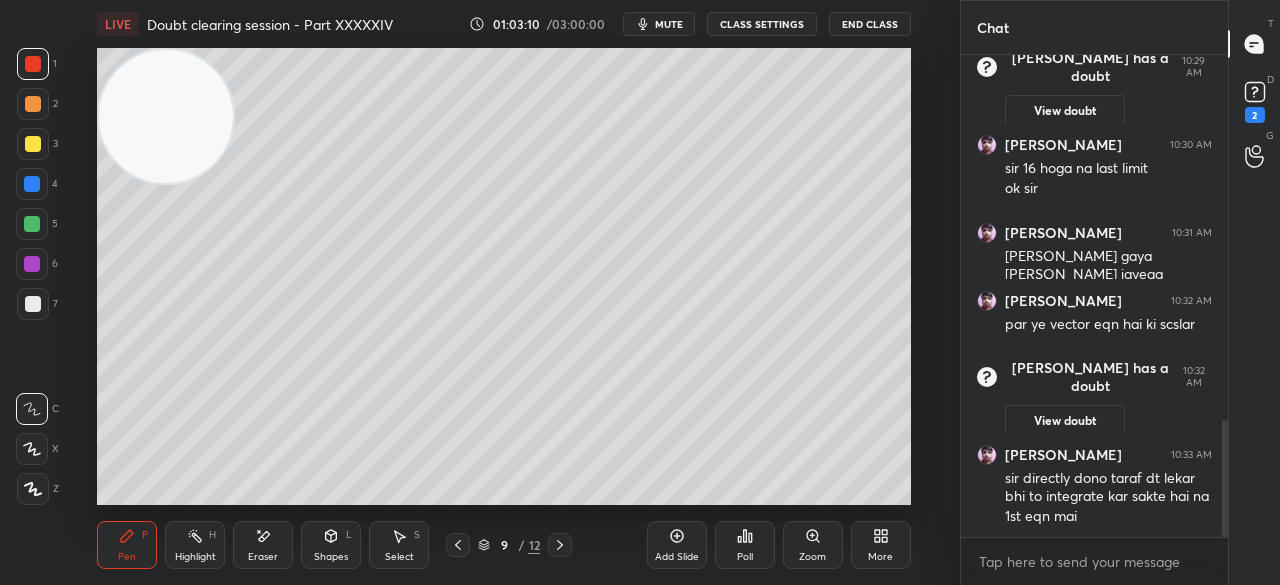 click at bounding box center (33, 144) 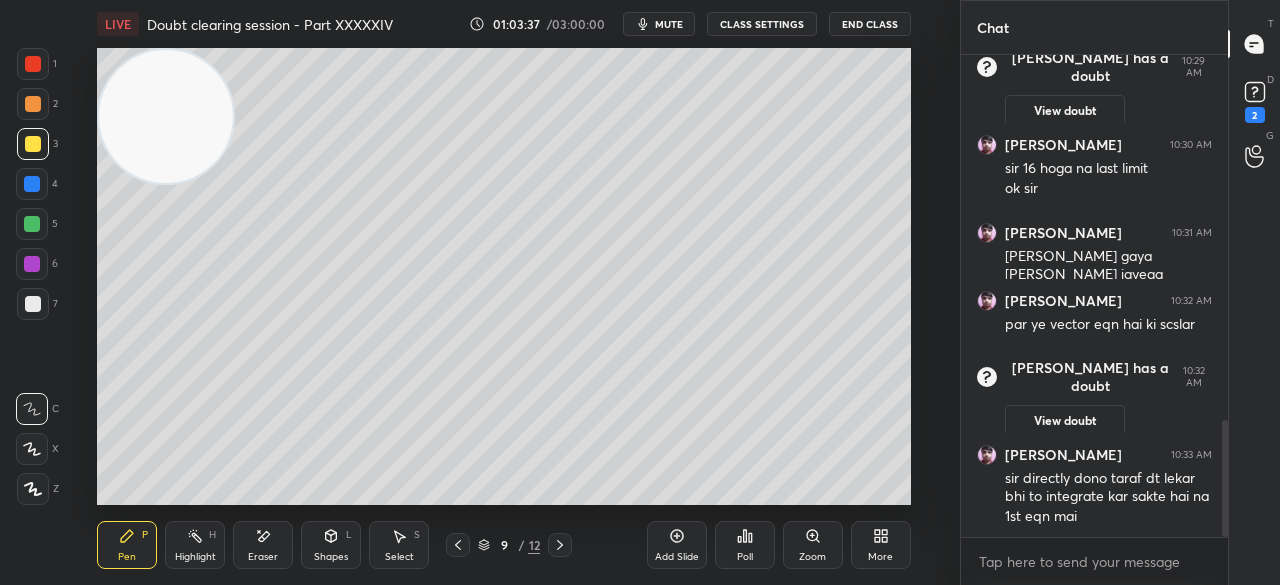 click at bounding box center (33, 64) 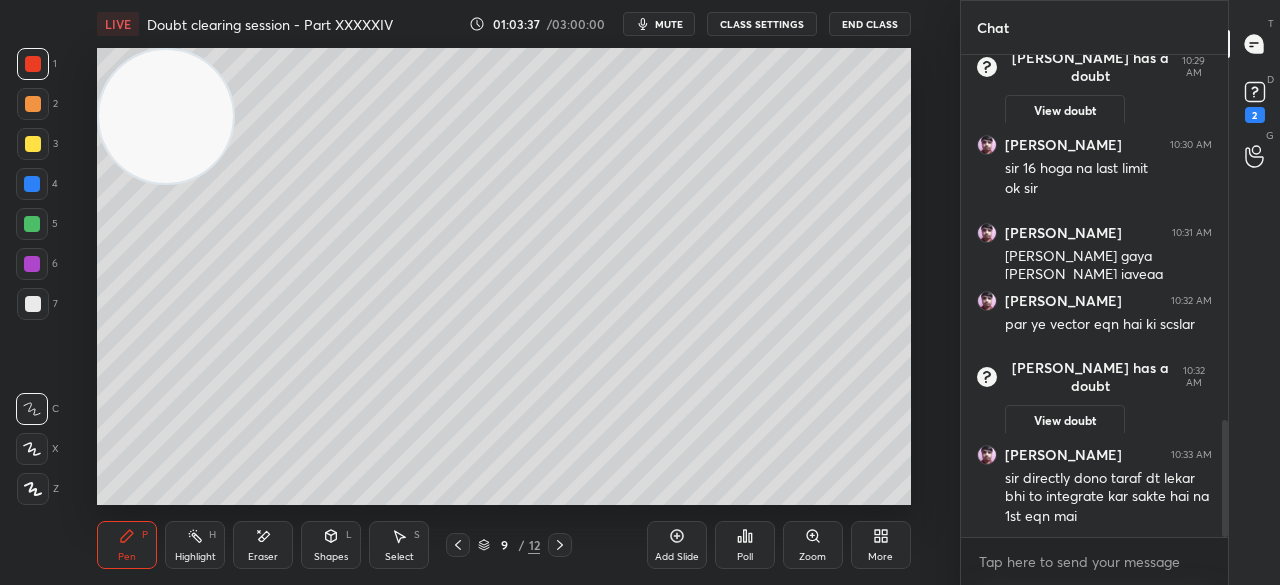 click at bounding box center [33, 64] 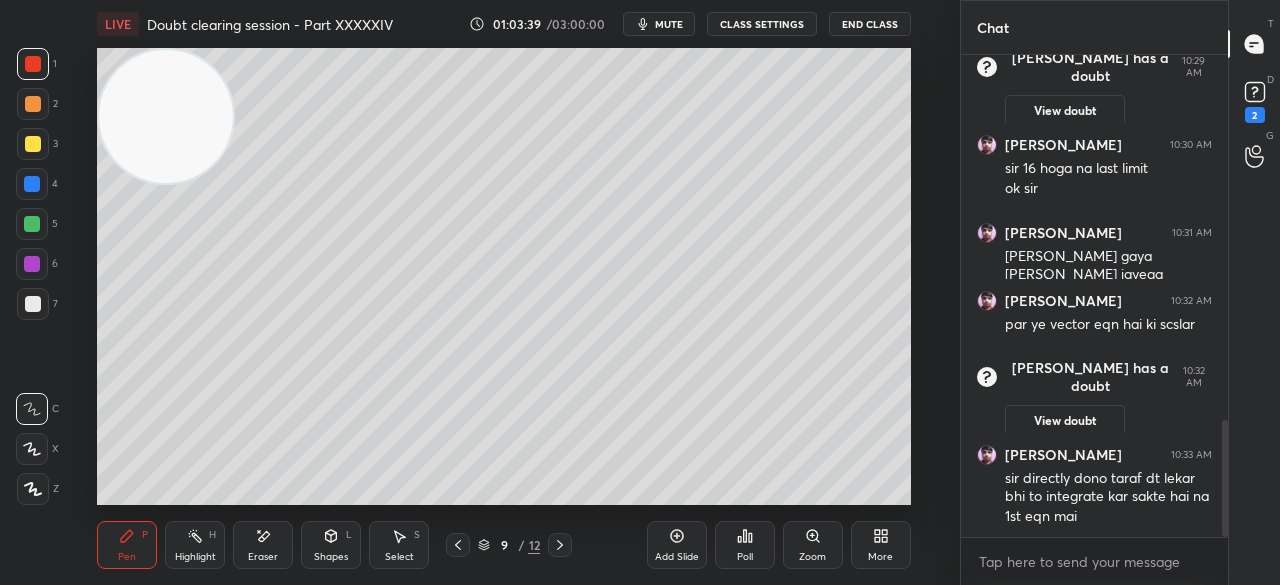 click 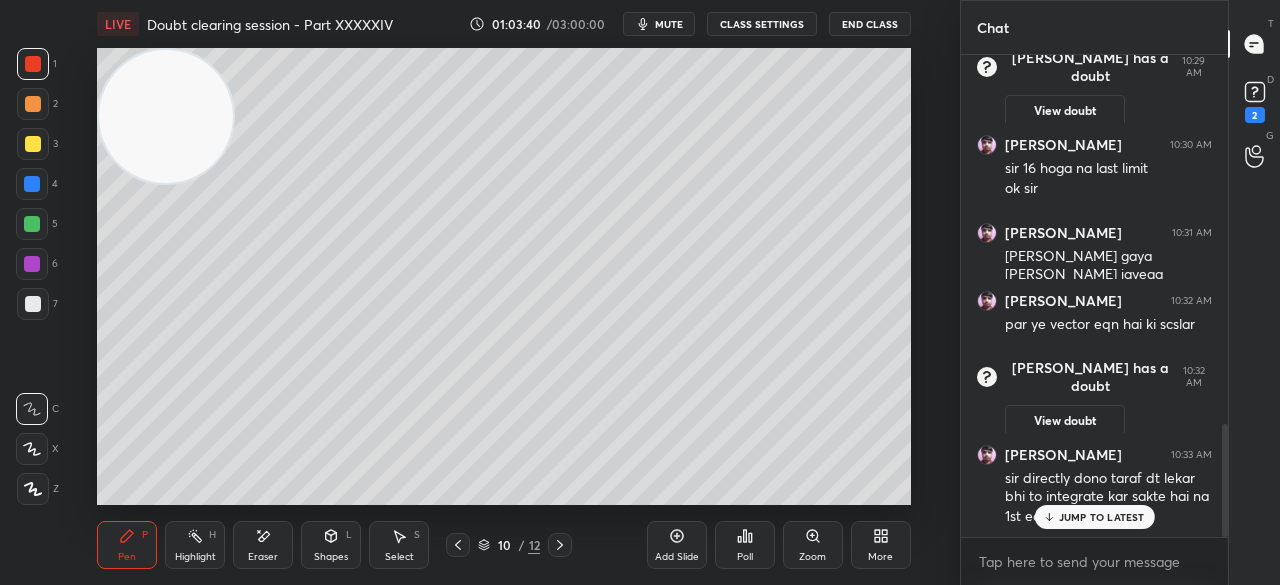 scroll, scrollTop: 1576, scrollLeft: 0, axis: vertical 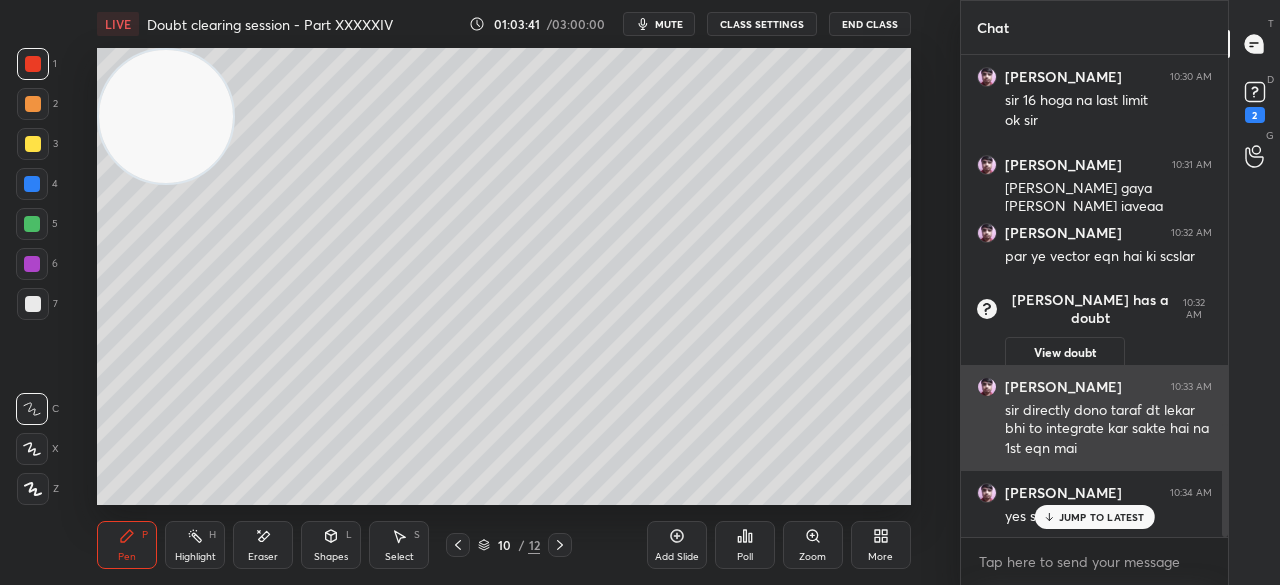 click on "JUMP TO LATEST" at bounding box center [1102, 517] 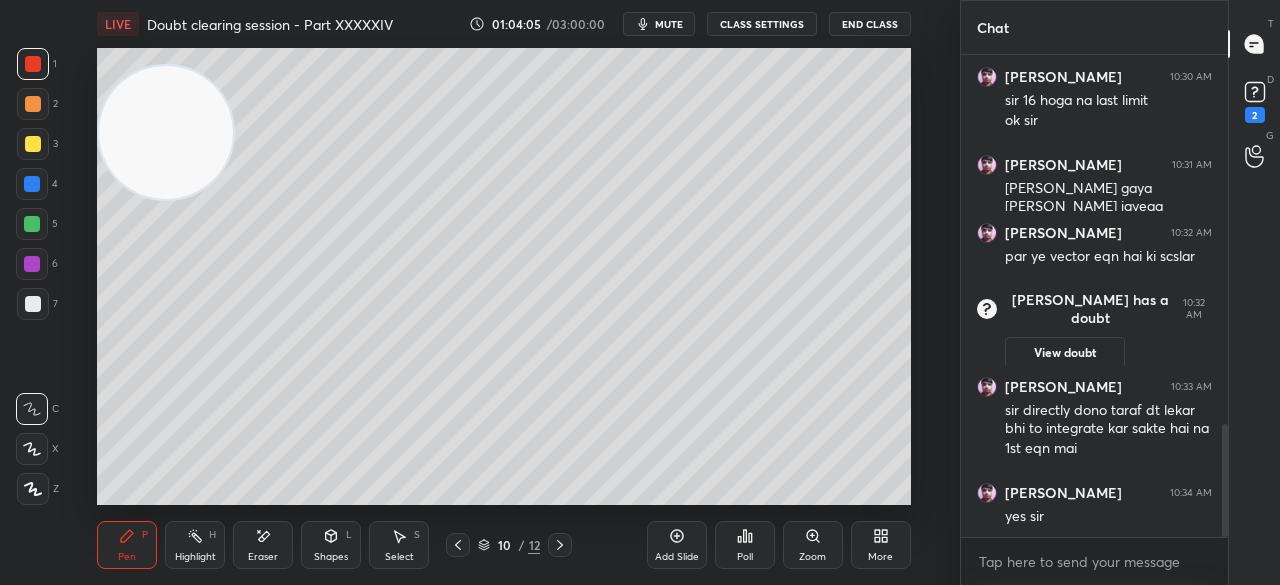 click at bounding box center [33, 144] 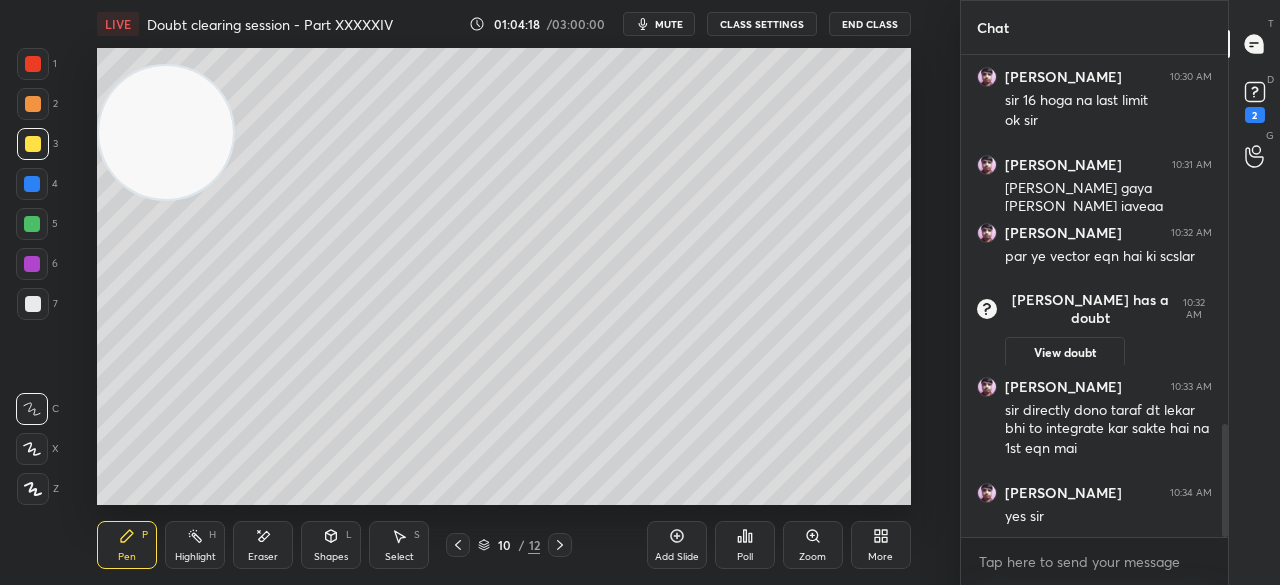 click on "Eraser" at bounding box center (263, 545) 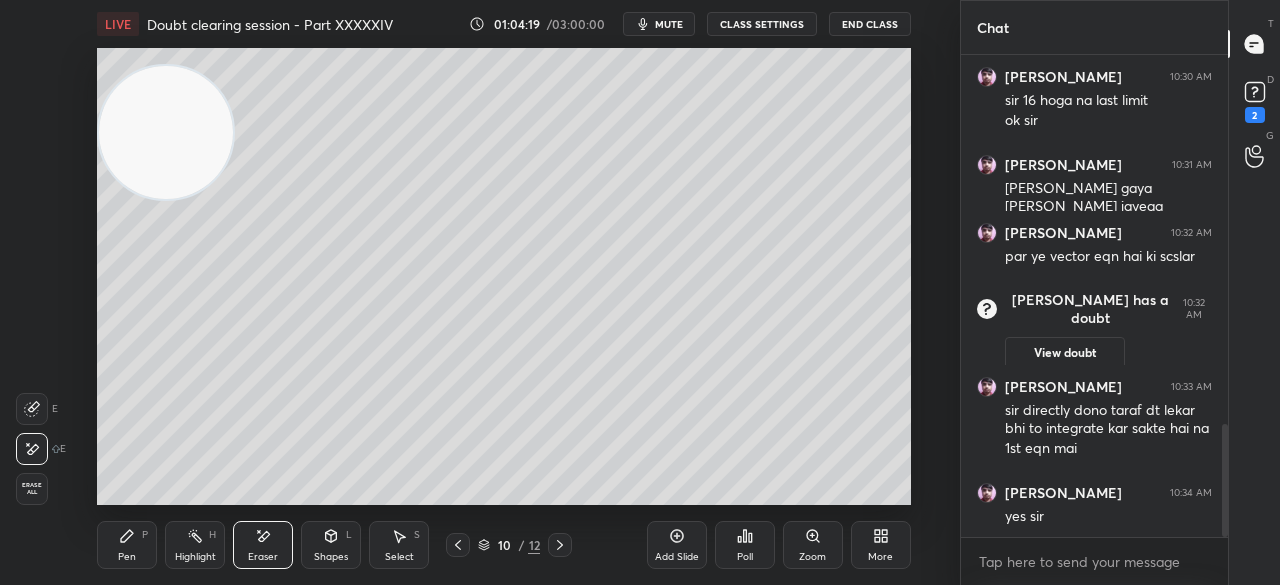 click on "Pen P" at bounding box center [127, 545] 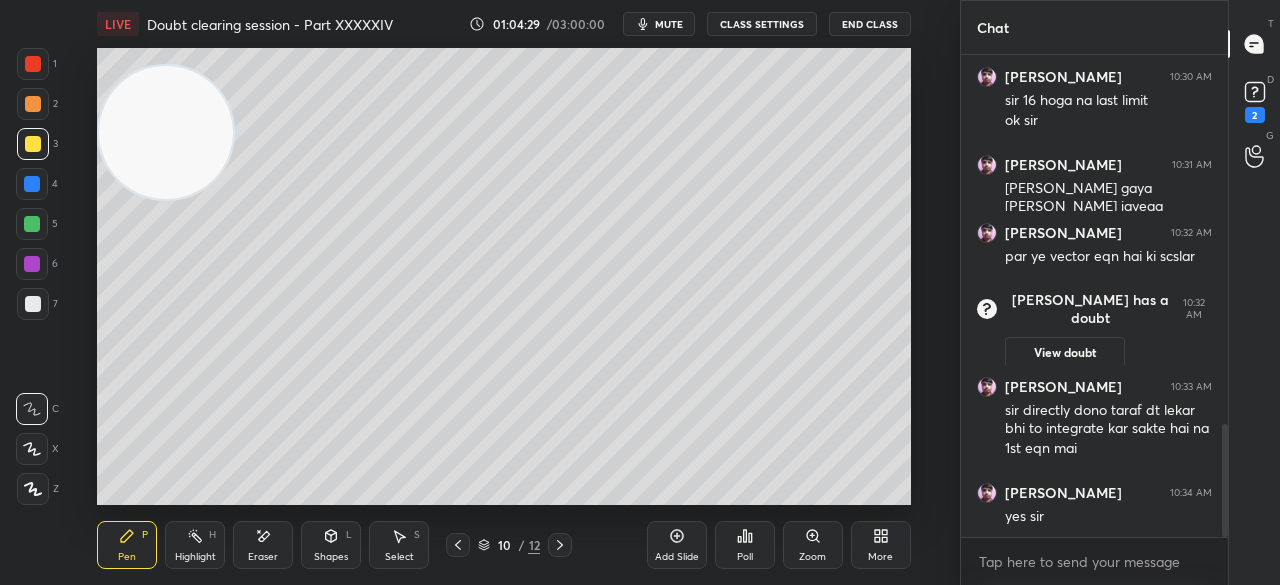 click at bounding box center (33, 64) 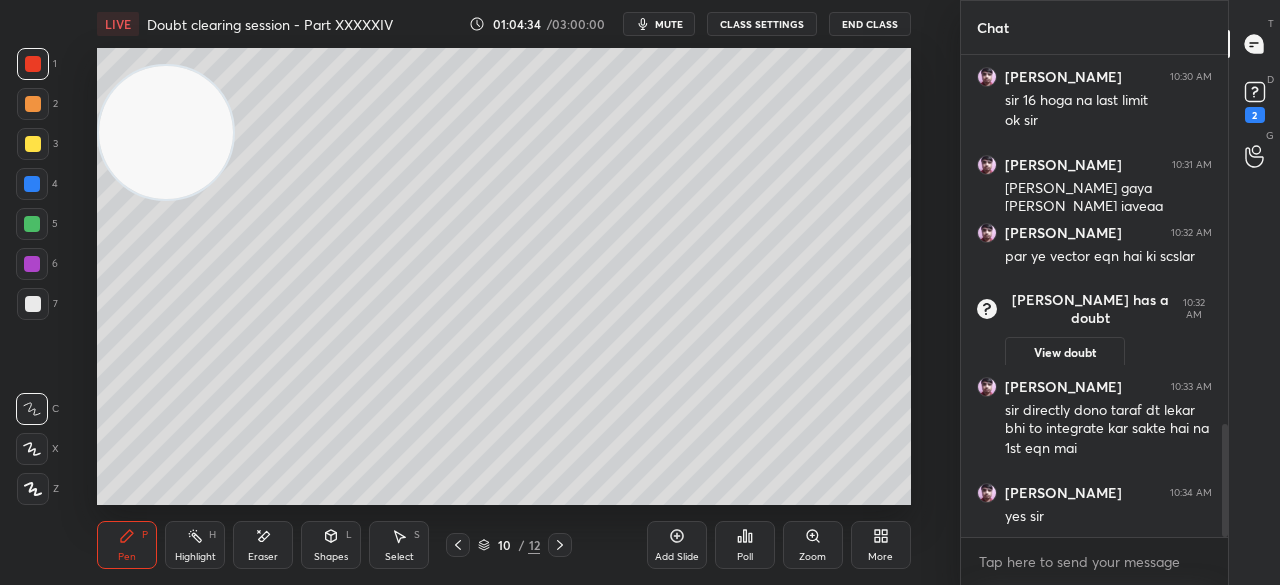 click 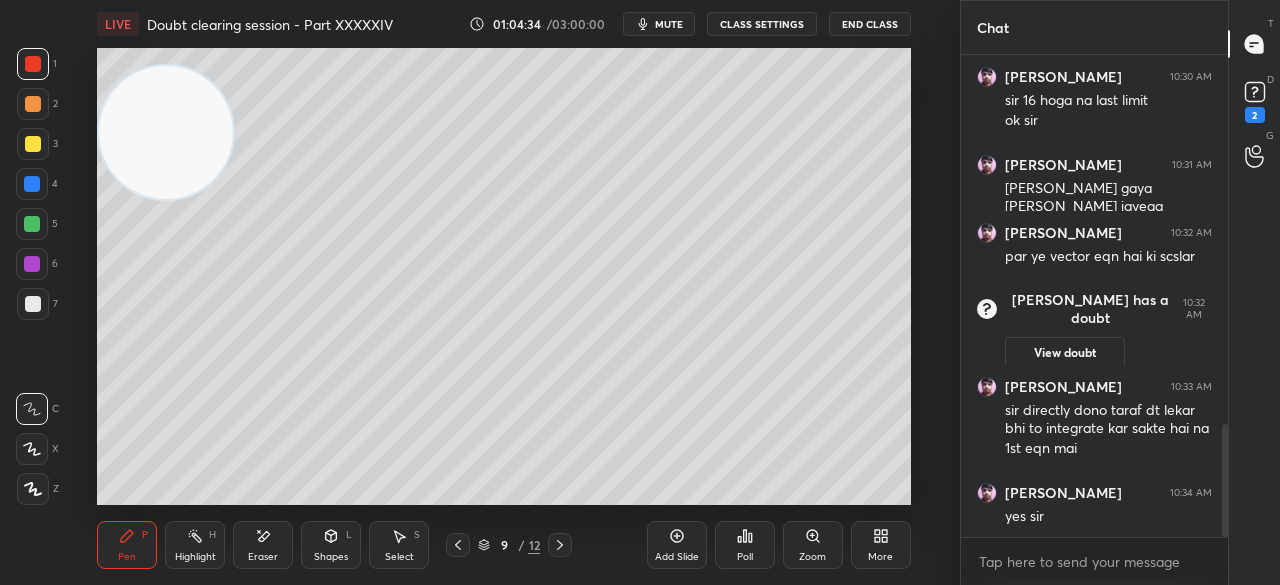 click 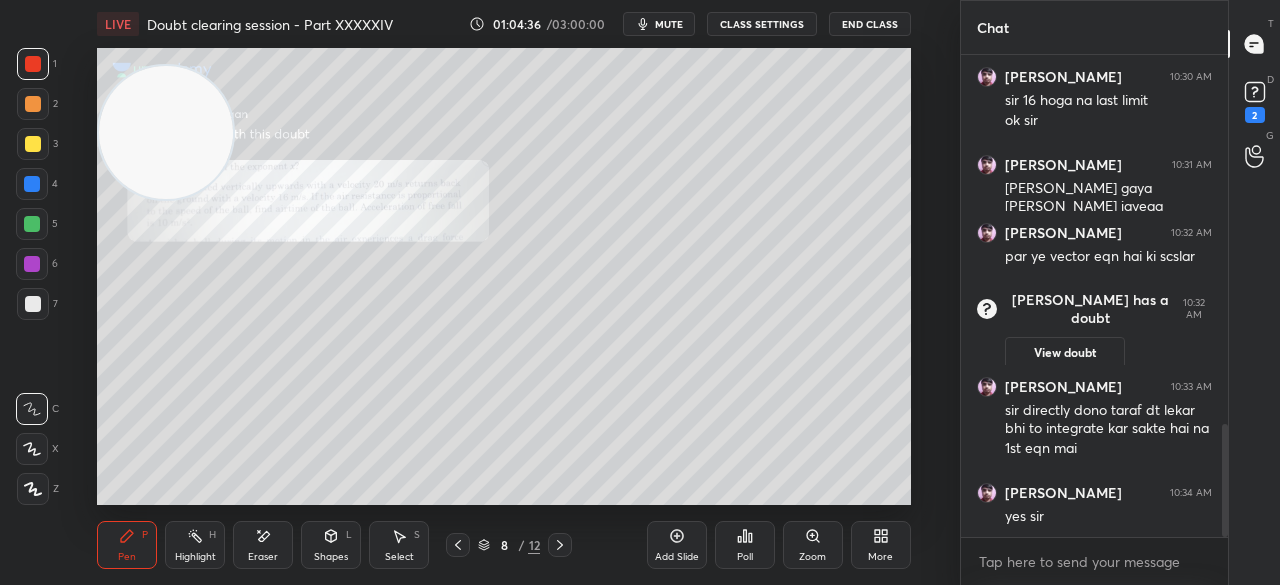 click 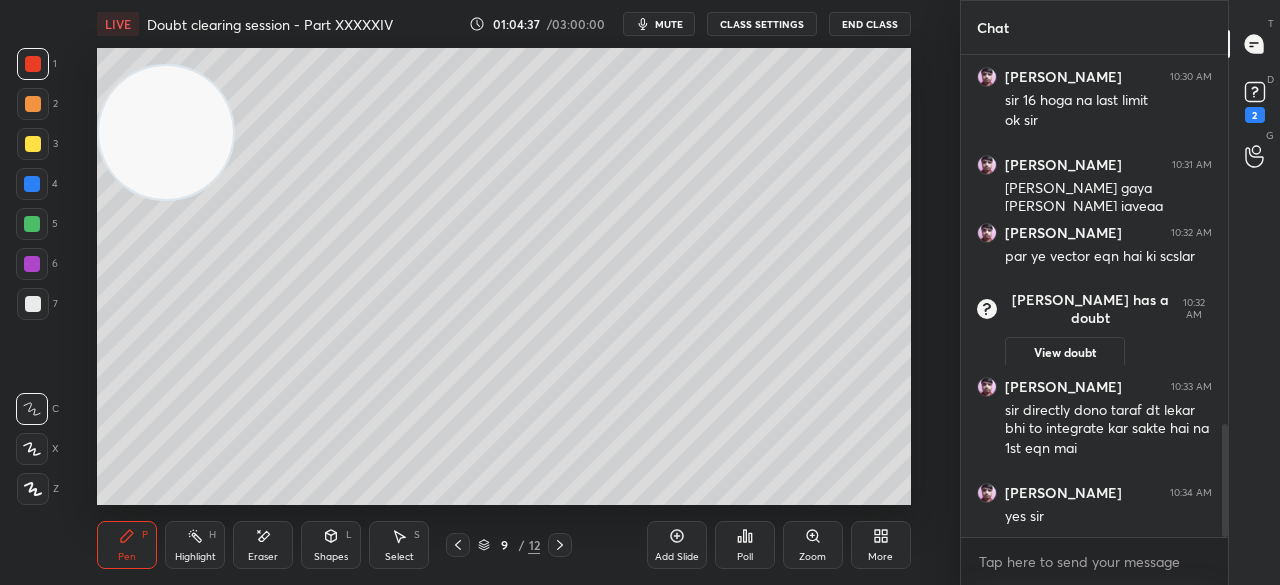 click 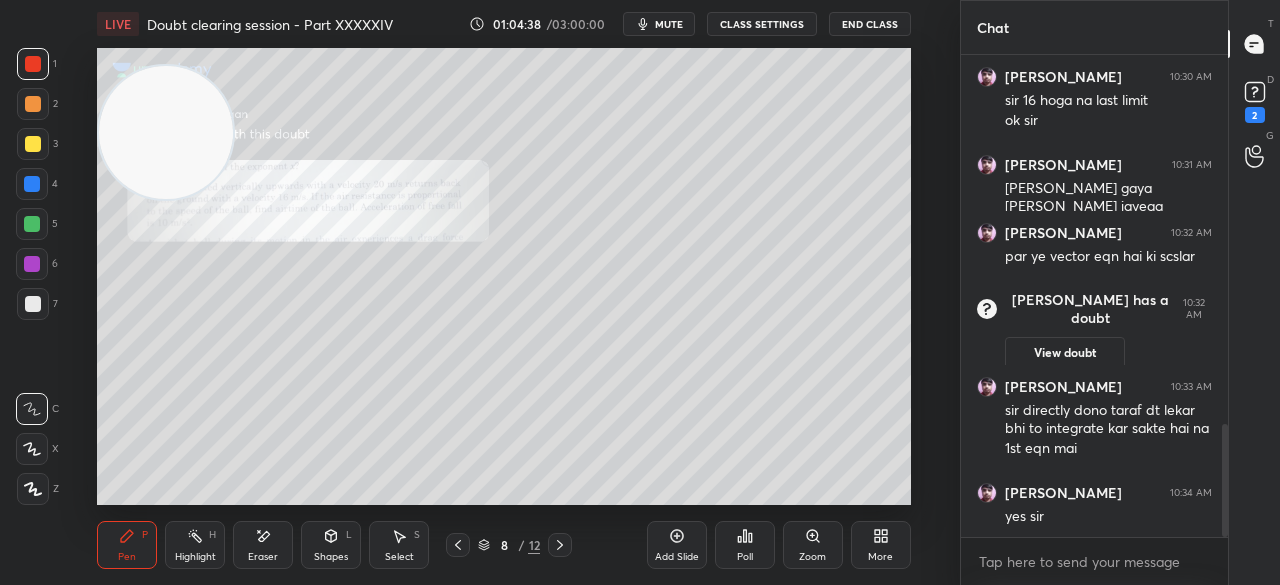 click 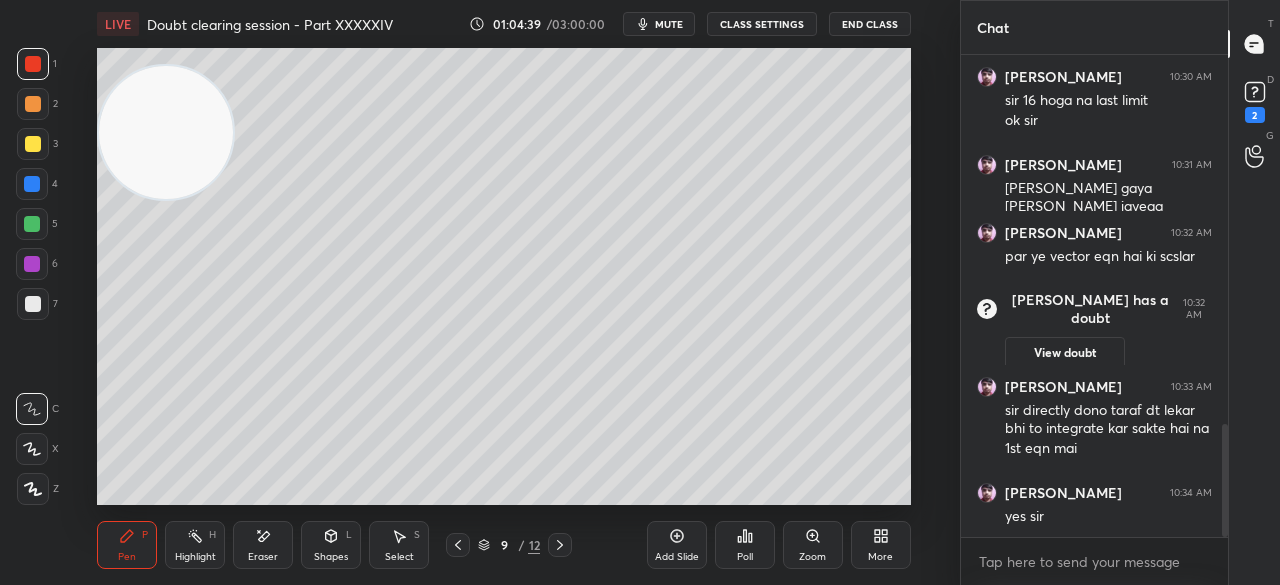 click 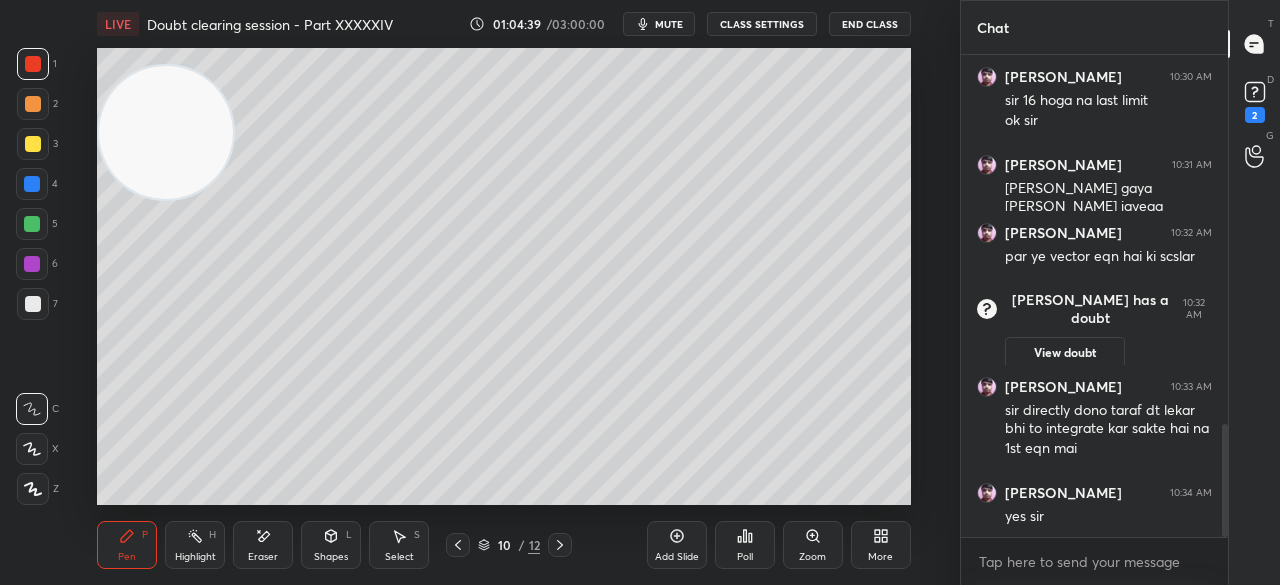 scroll, scrollTop: 1648, scrollLeft: 0, axis: vertical 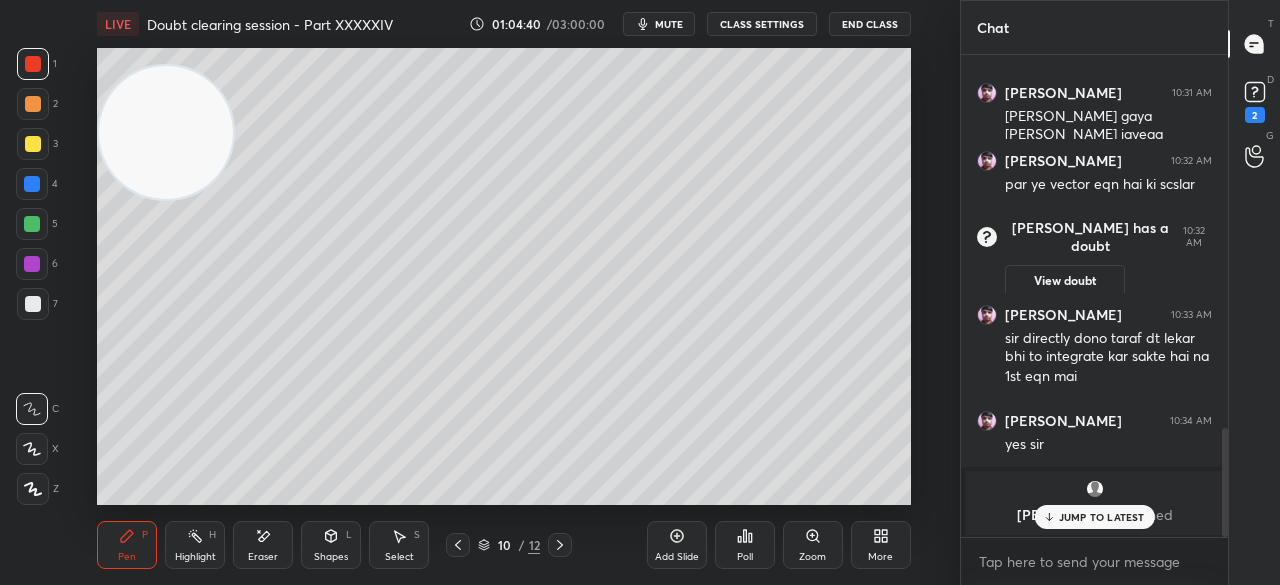 click 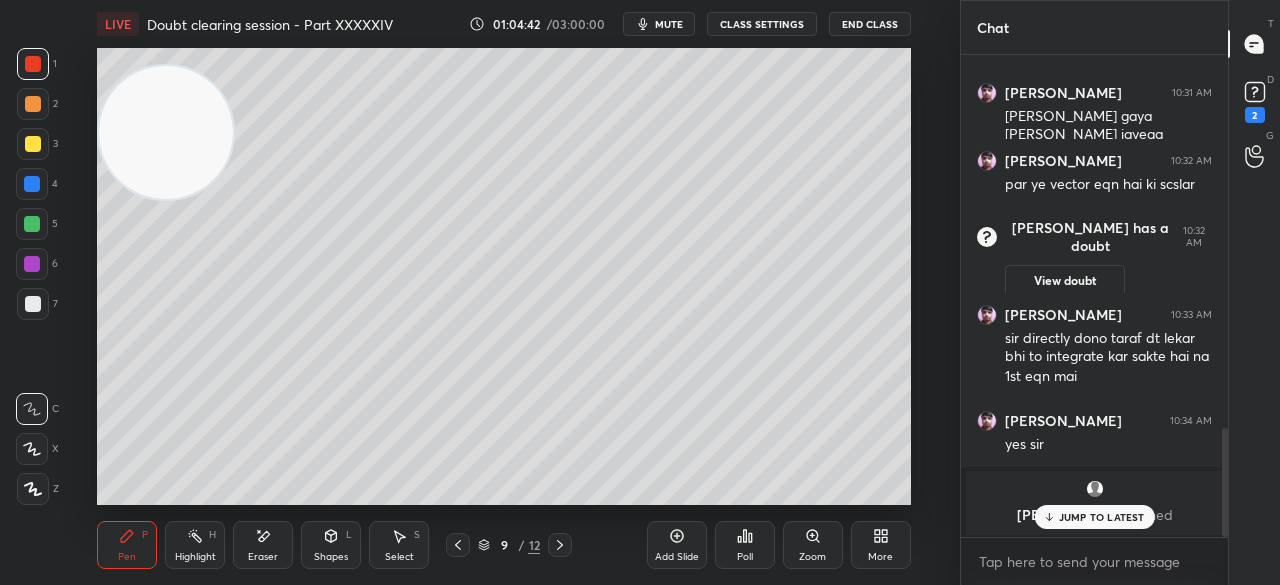 click 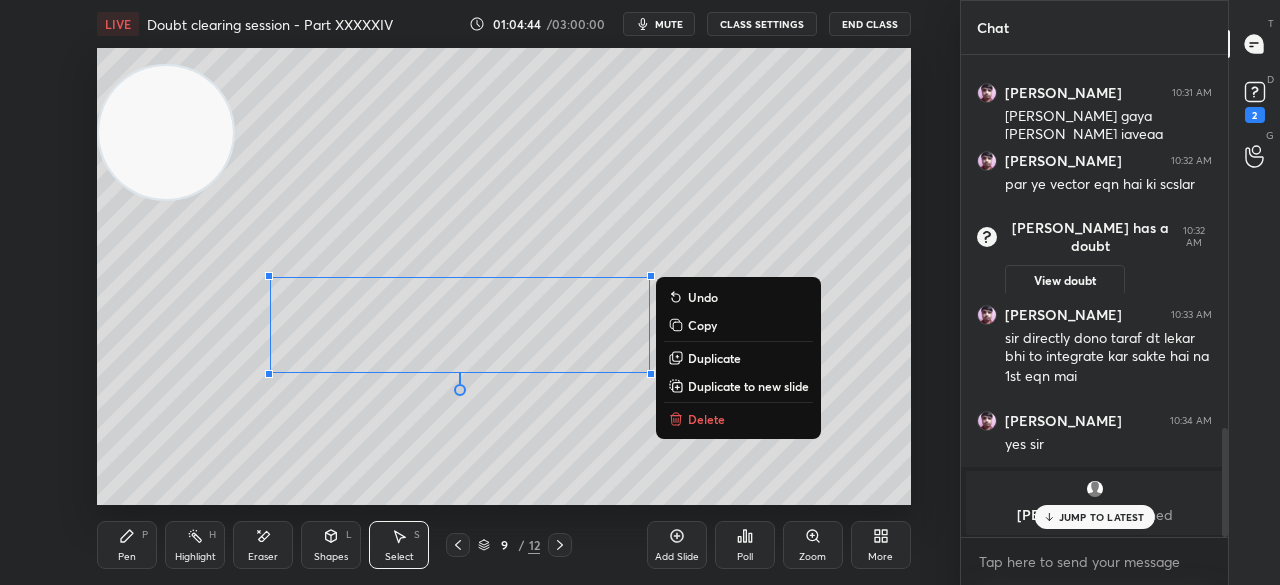 click on "Copy" at bounding box center [702, 325] 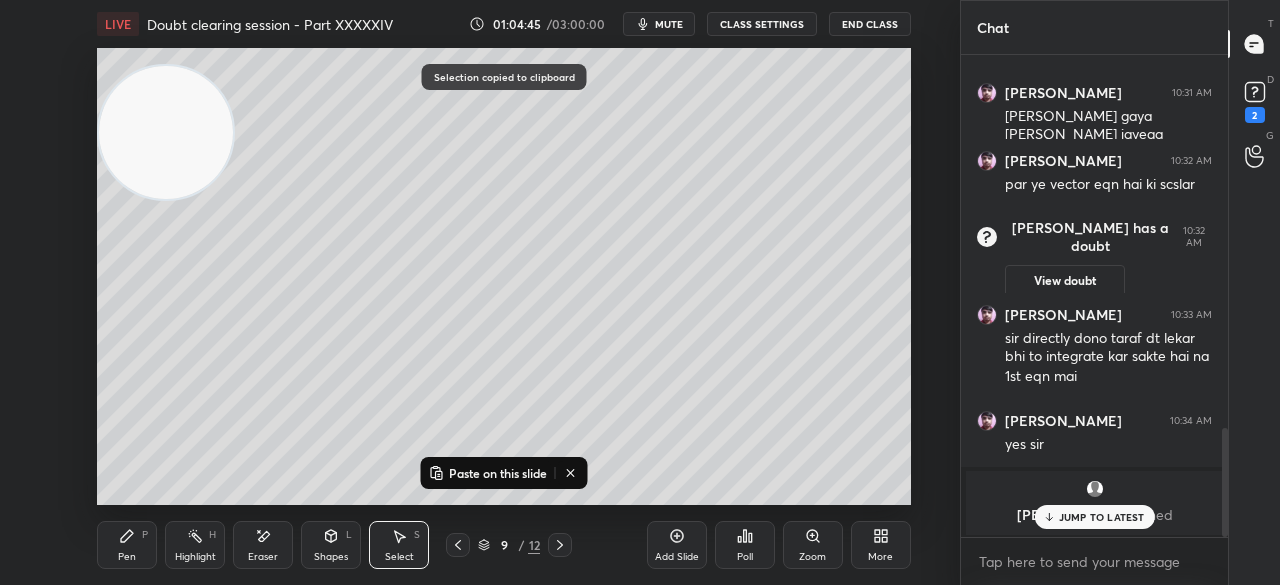 click 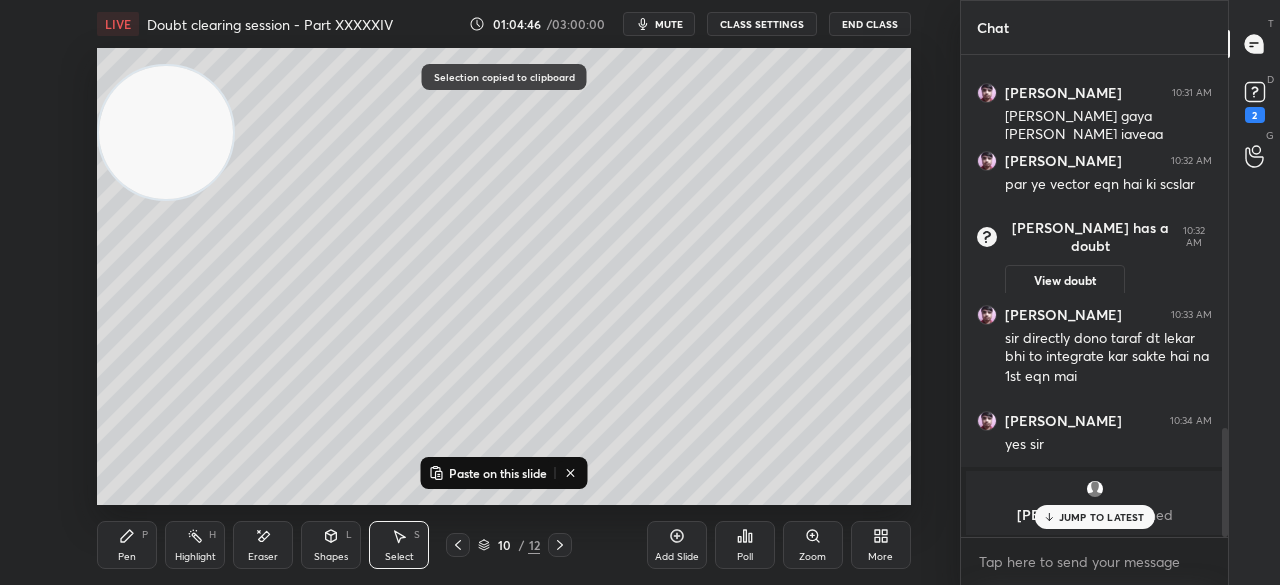 click on "Paste on this slide" at bounding box center (498, 473) 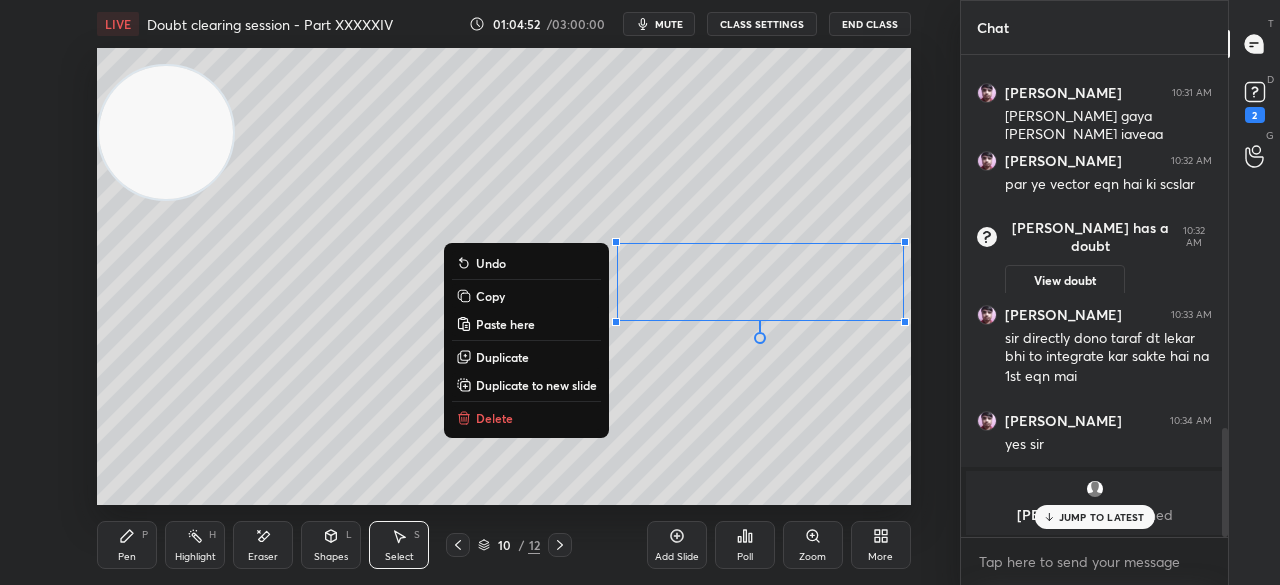 click on "0 ° Undo Copy Paste here Duplicate Duplicate to new slide Delete" at bounding box center (503, 276) 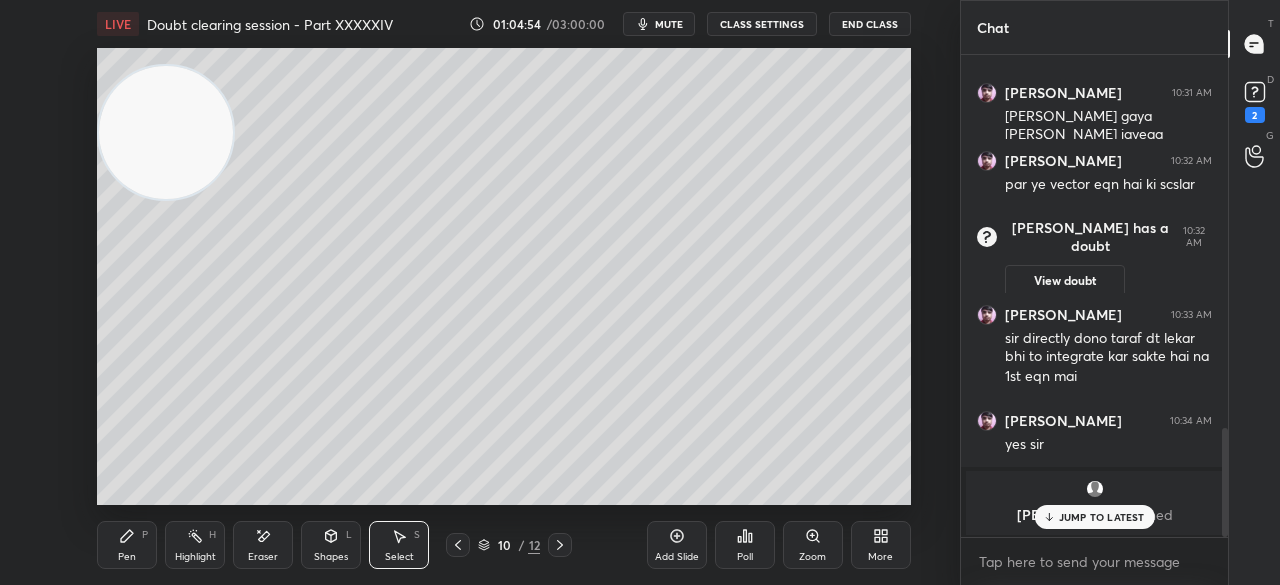 click on "Pen" at bounding box center (127, 557) 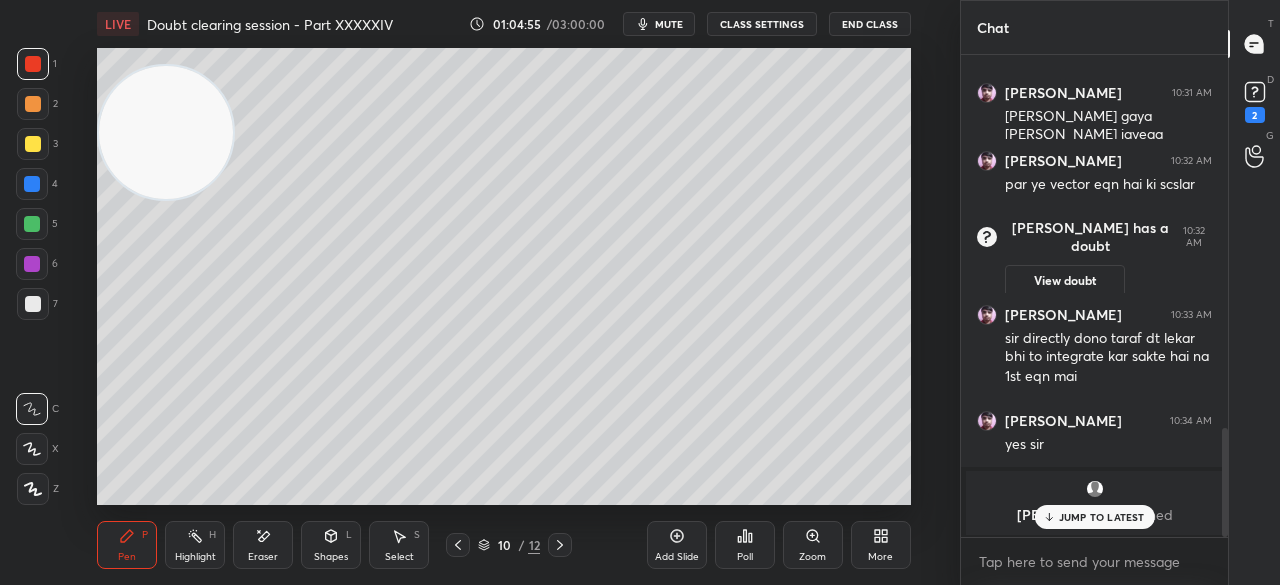 click 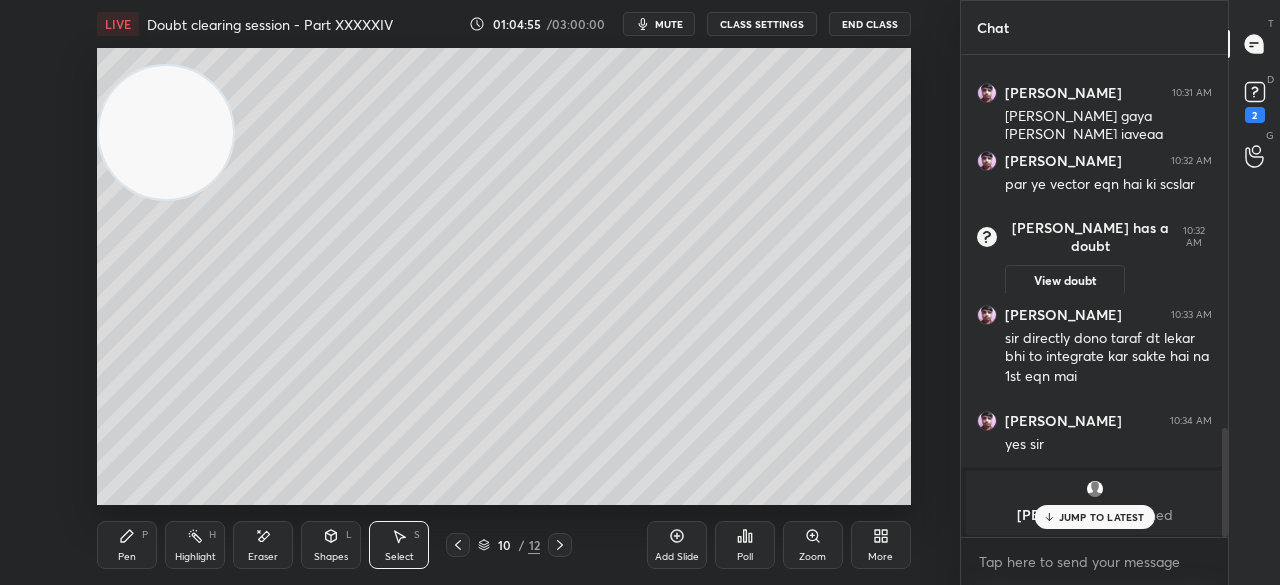 scroll, scrollTop: 1554, scrollLeft: 0, axis: vertical 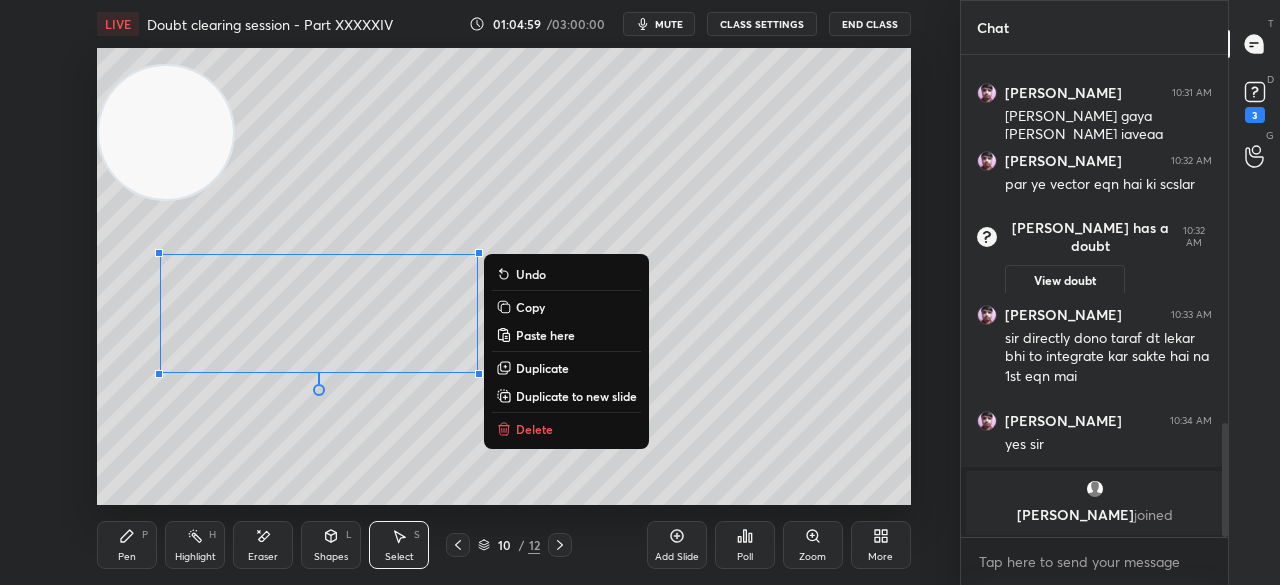 click on "Pen P" at bounding box center [127, 545] 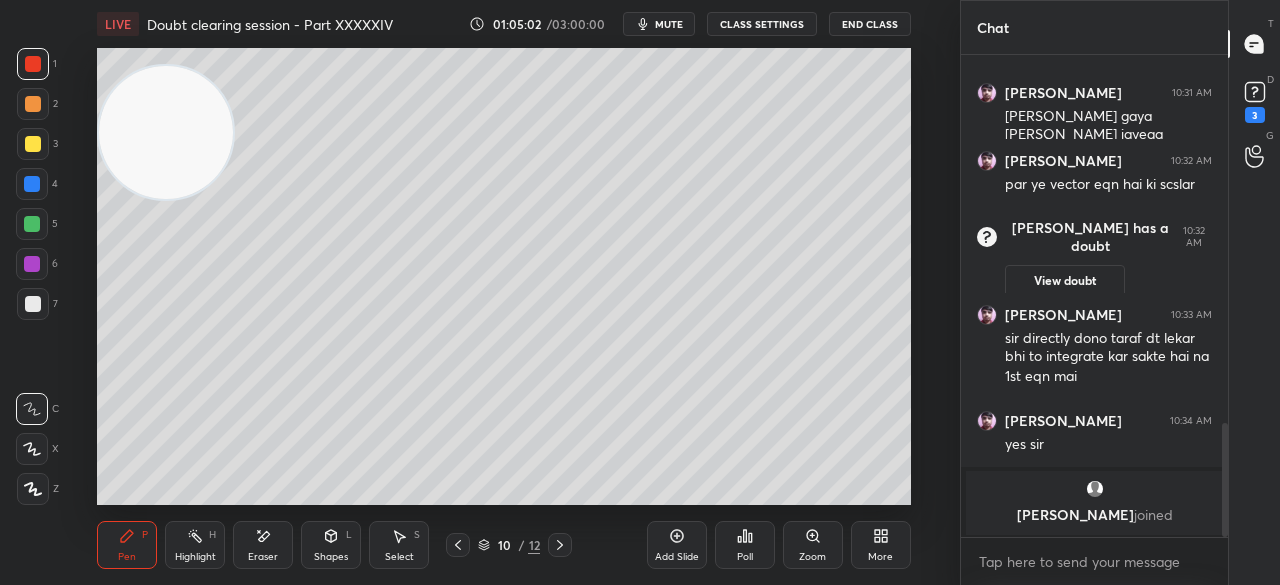 click on "3" at bounding box center [37, 148] 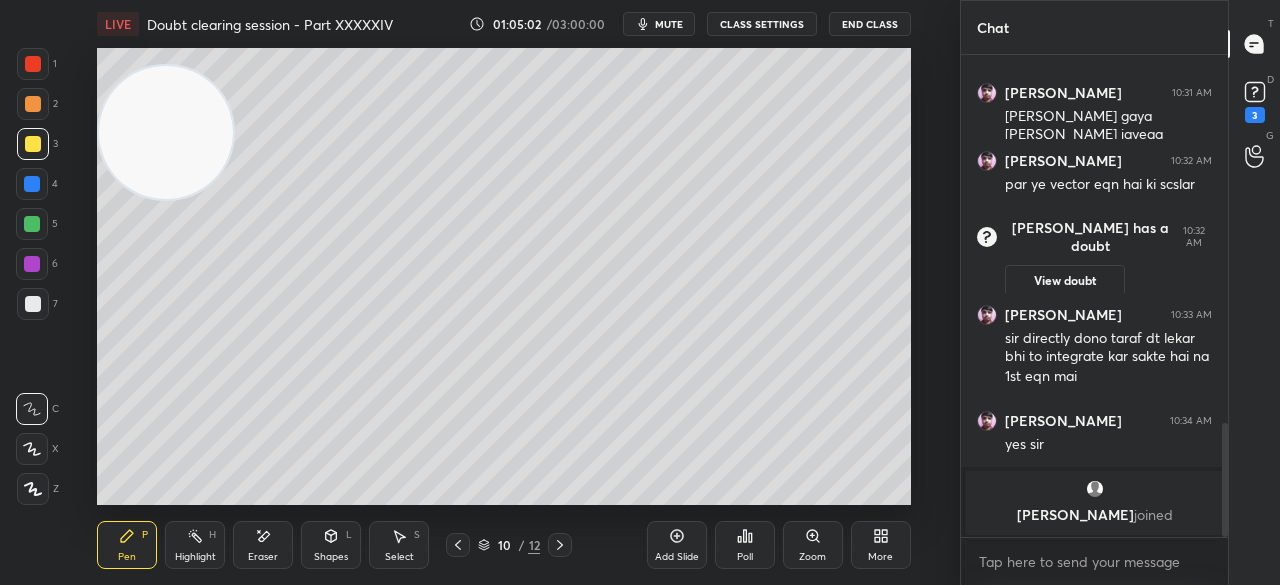 click at bounding box center [33, 144] 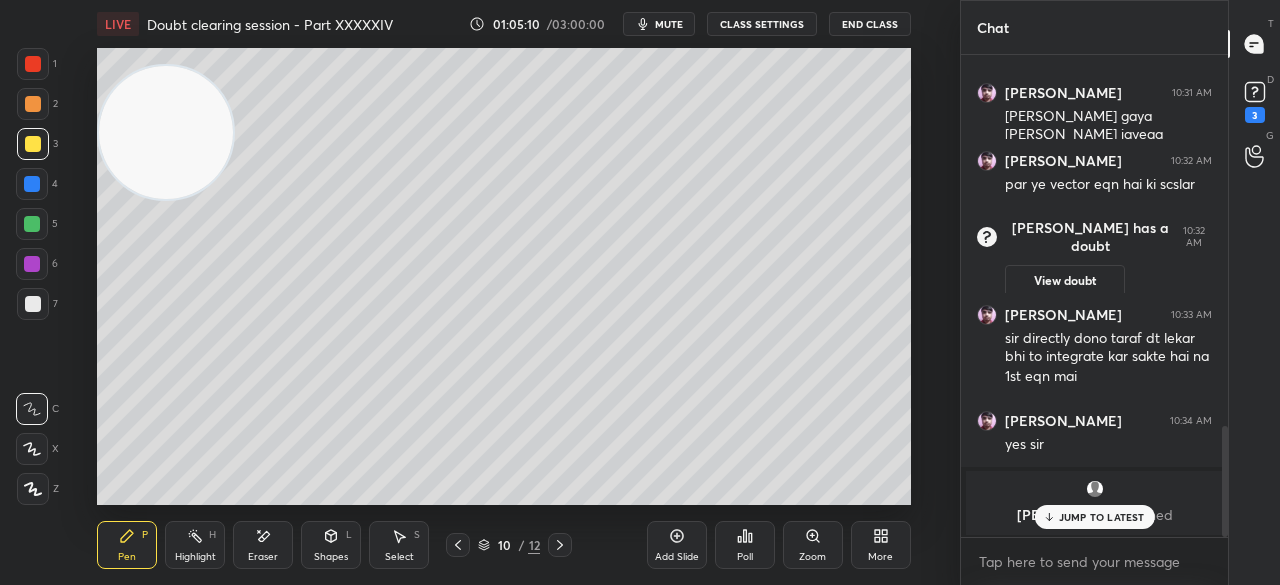 scroll, scrollTop: 1622, scrollLeft: 0, axis: vertical 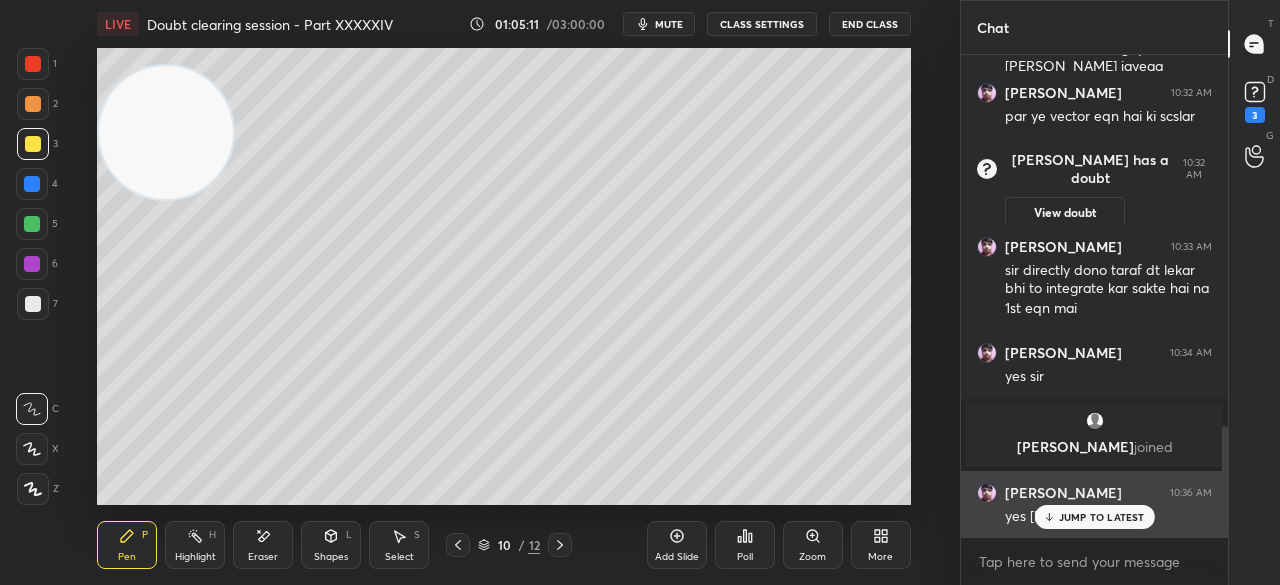 click on "JUMP TO LATEST" at bounding box center [1102, 517] 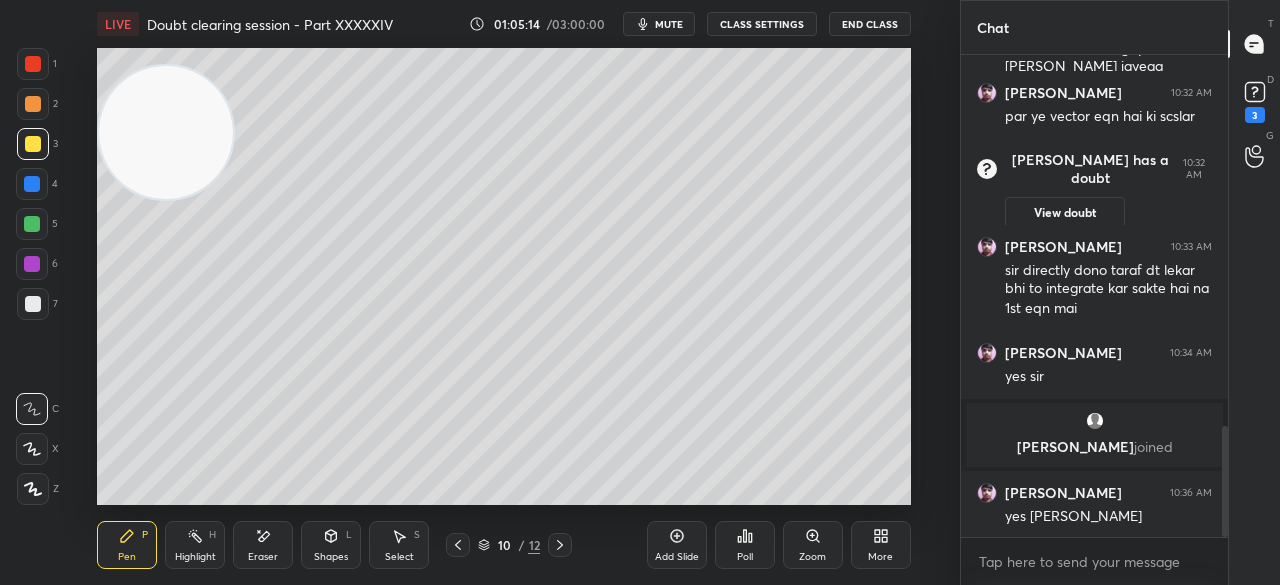 click at bounding box center [33, 64] 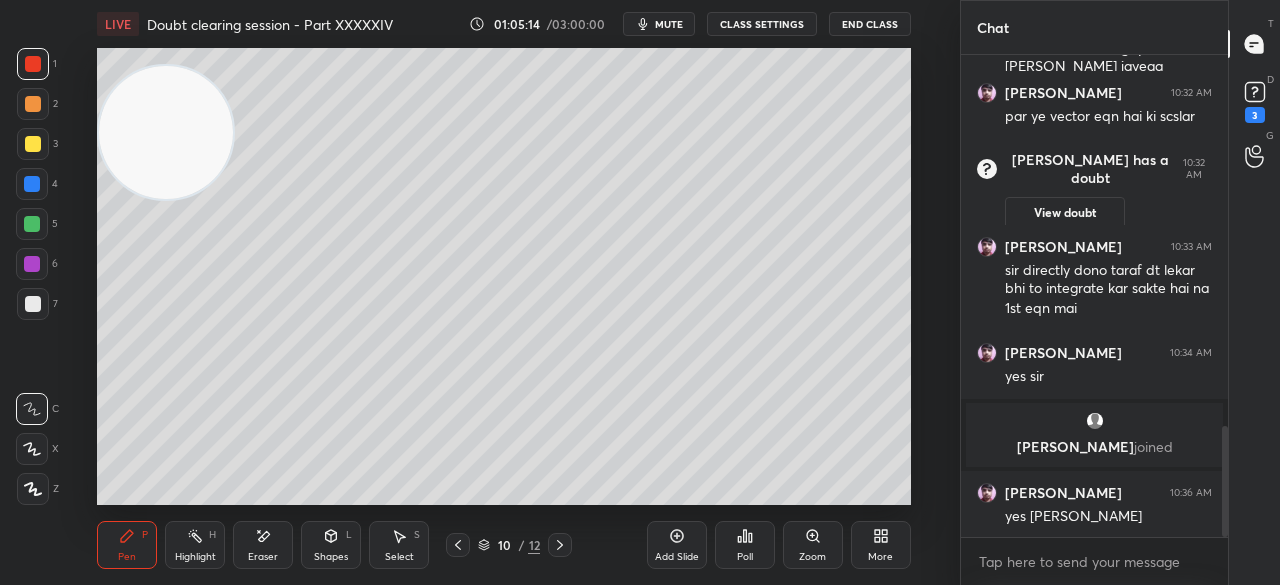 click at bounding box center (33, 64) 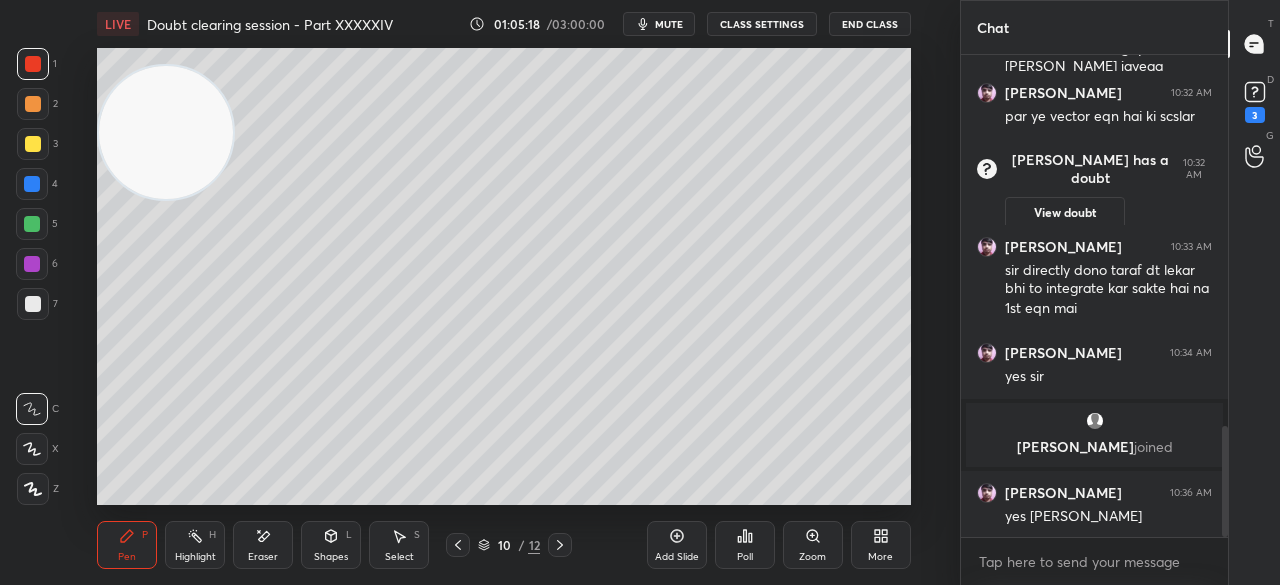 scroll, scrollTop: 1642, scrollLeft: 0, axis: vertical 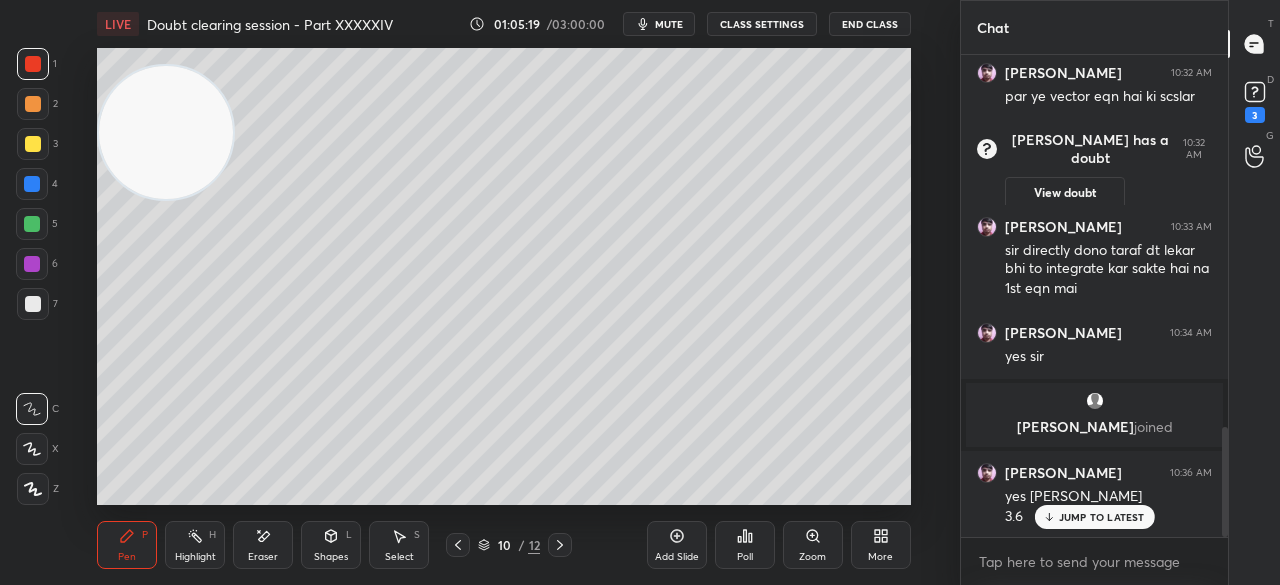 click on "JUMP TO LATEST" at bounding box center [1102, 517] 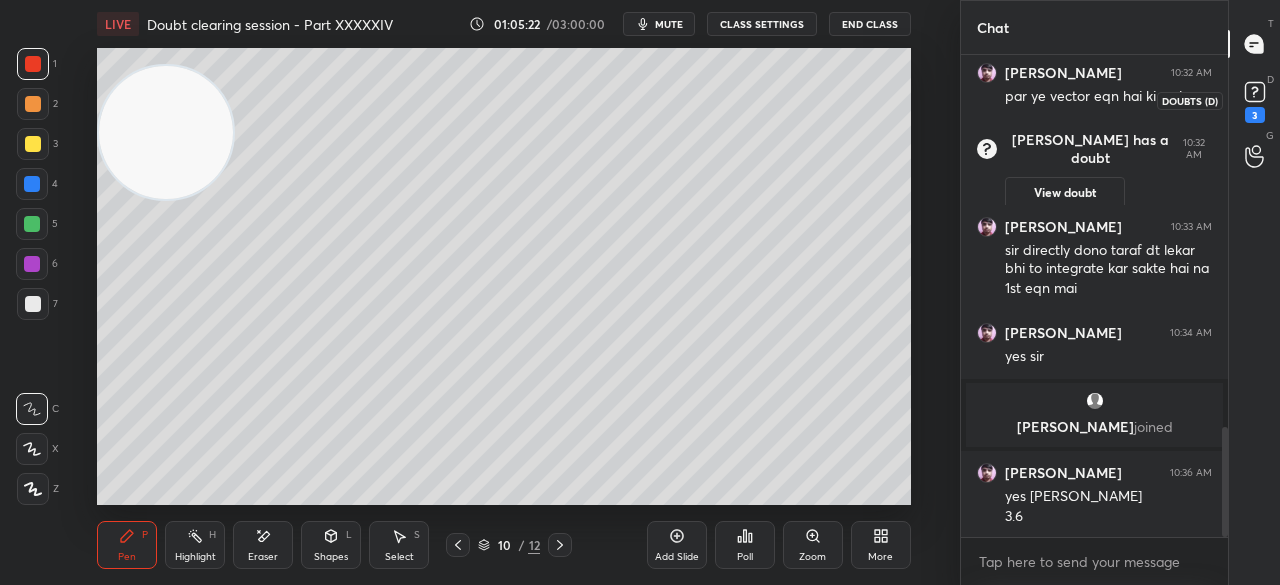 click 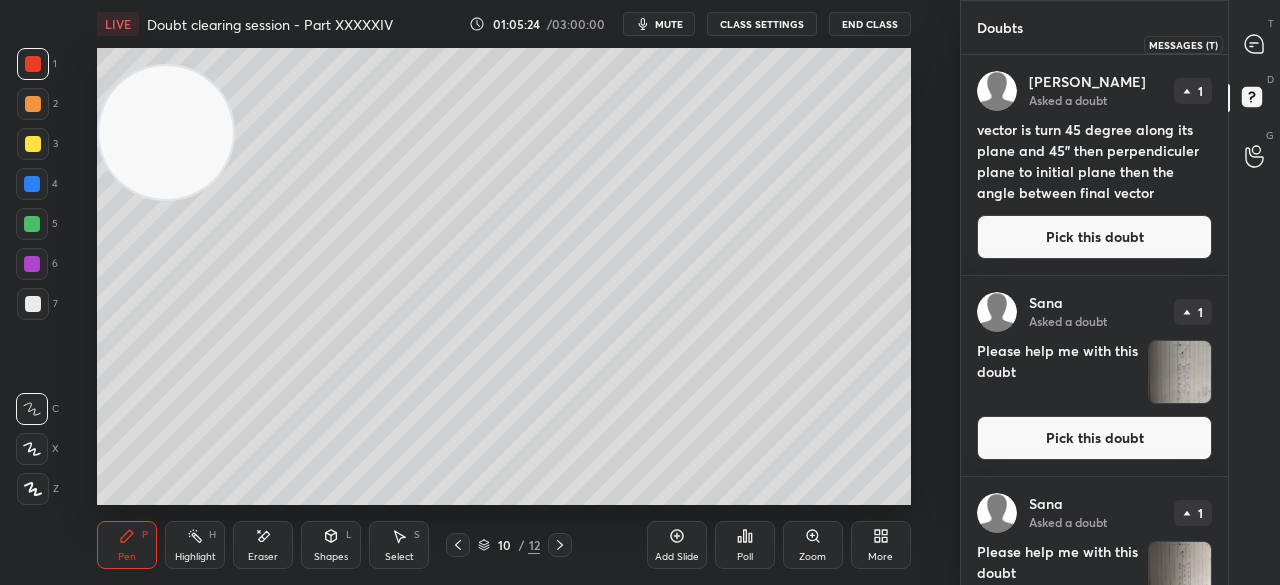 click at bounding box center (1255, 44) 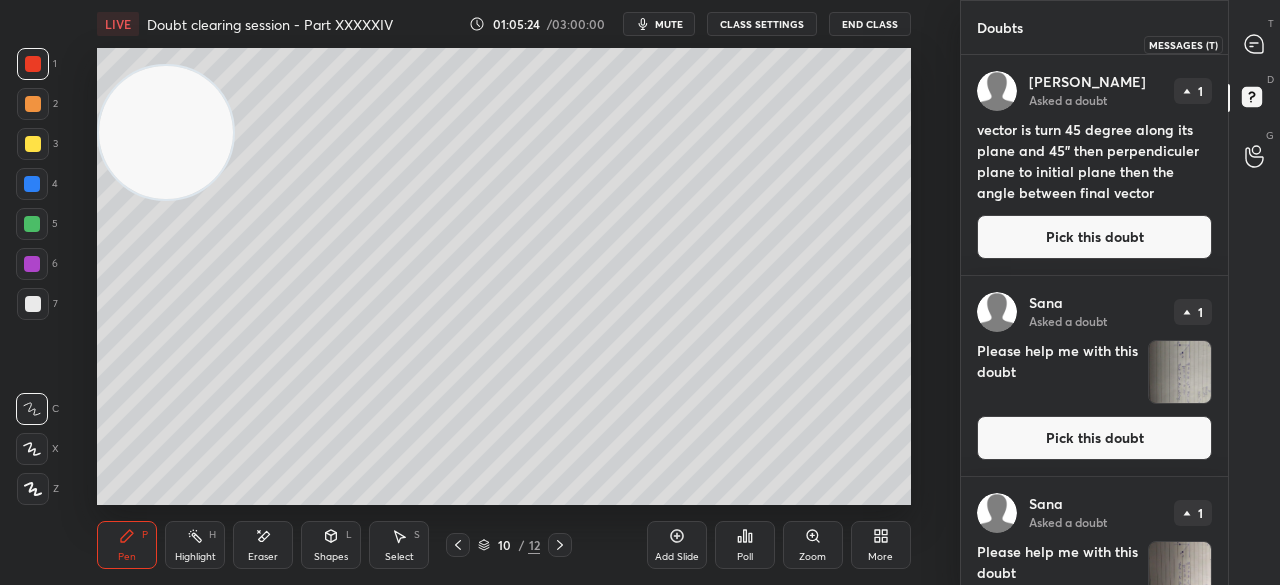 click at bounding box center (1255, 44) 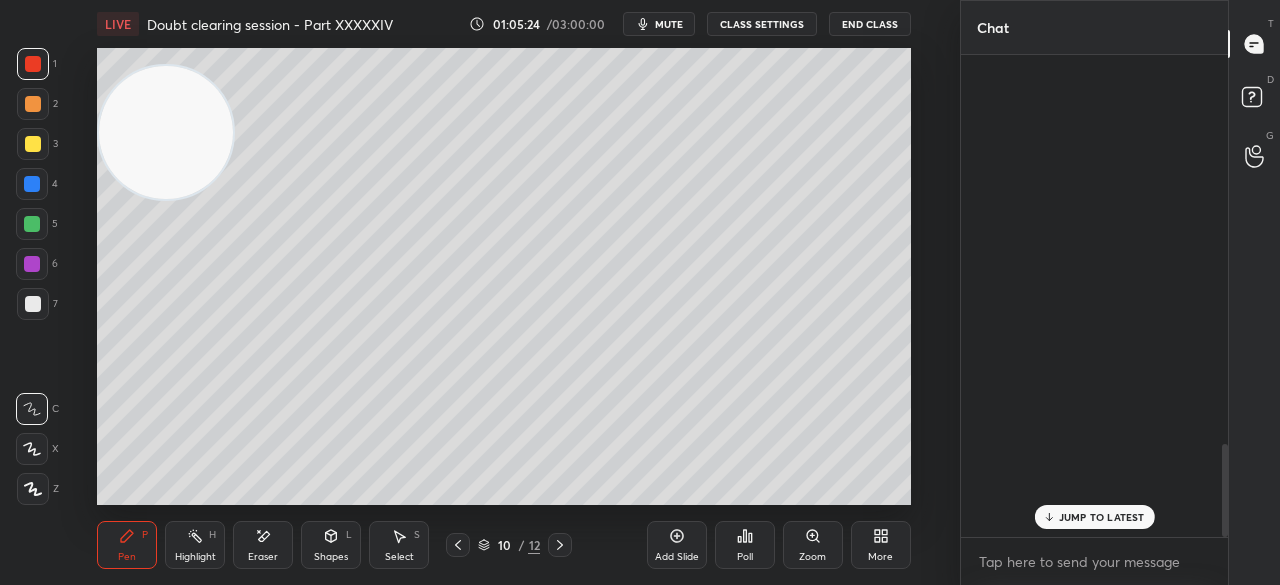 scroll, scrollTop: 2032, scrollLeft: 0, axis: vertical 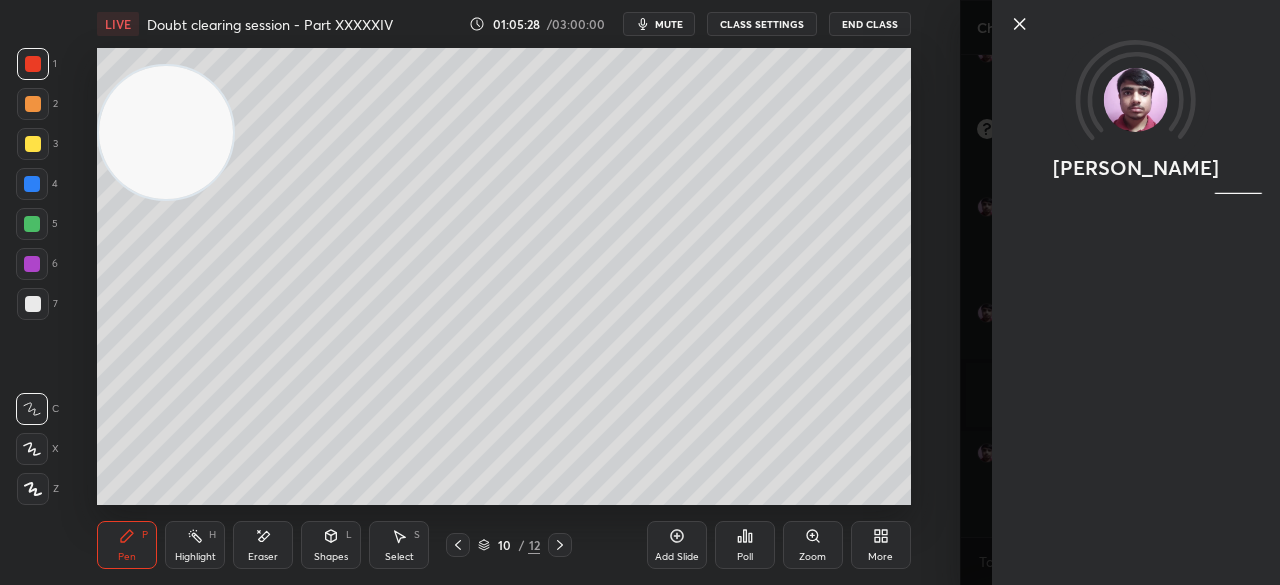 click at bounding box center [1136, 57] 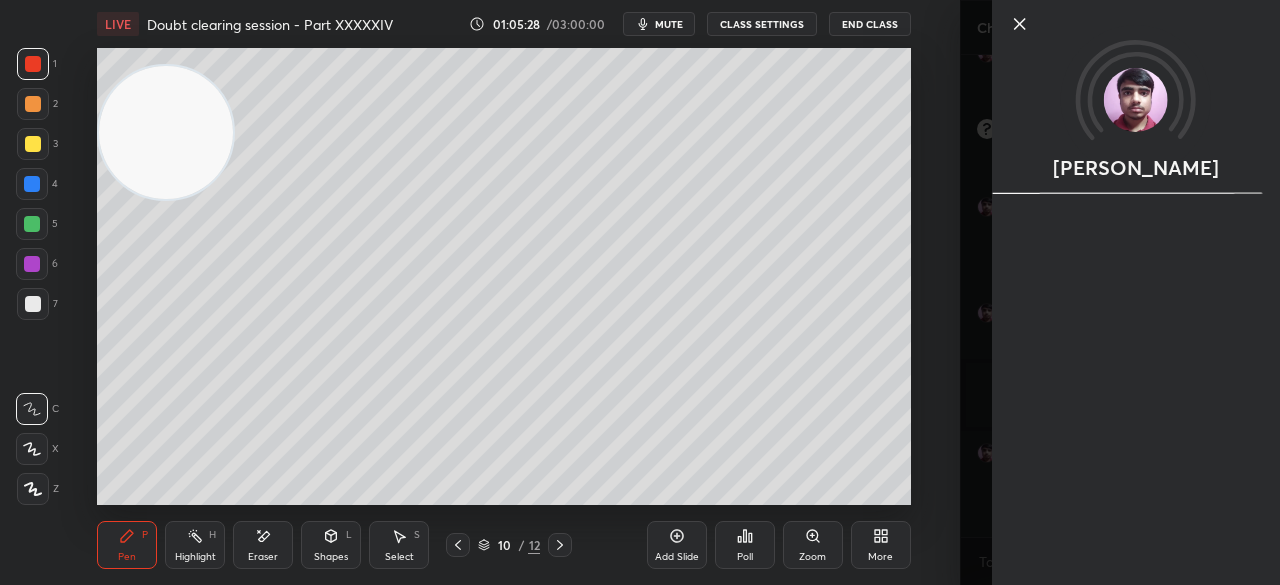 click at bounding box center (1136, 57) 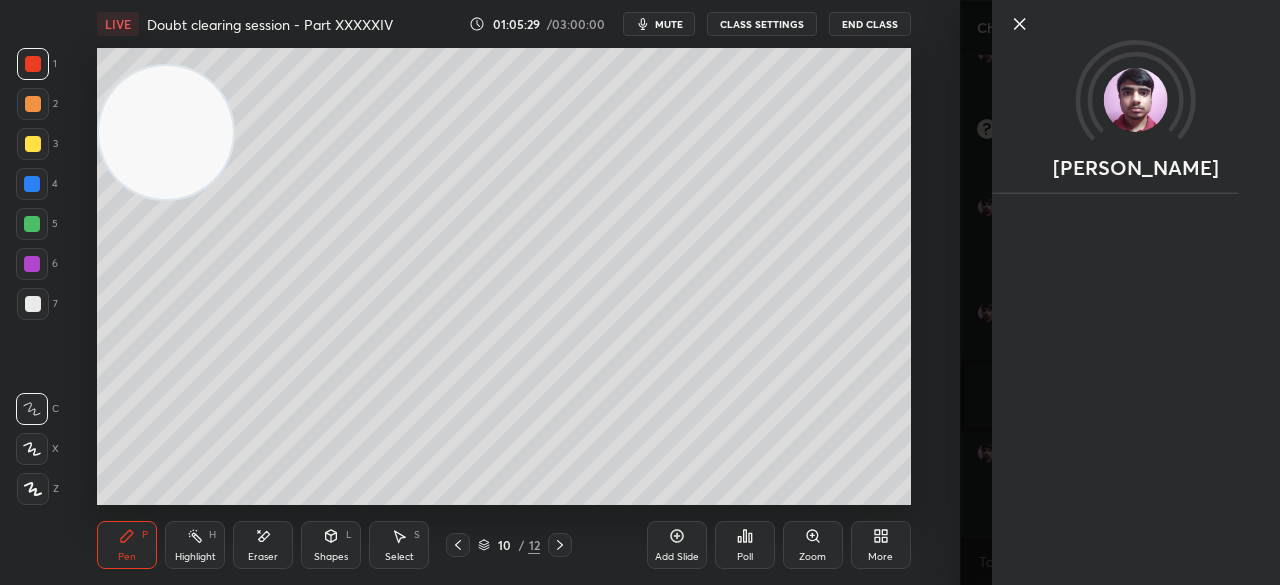 click 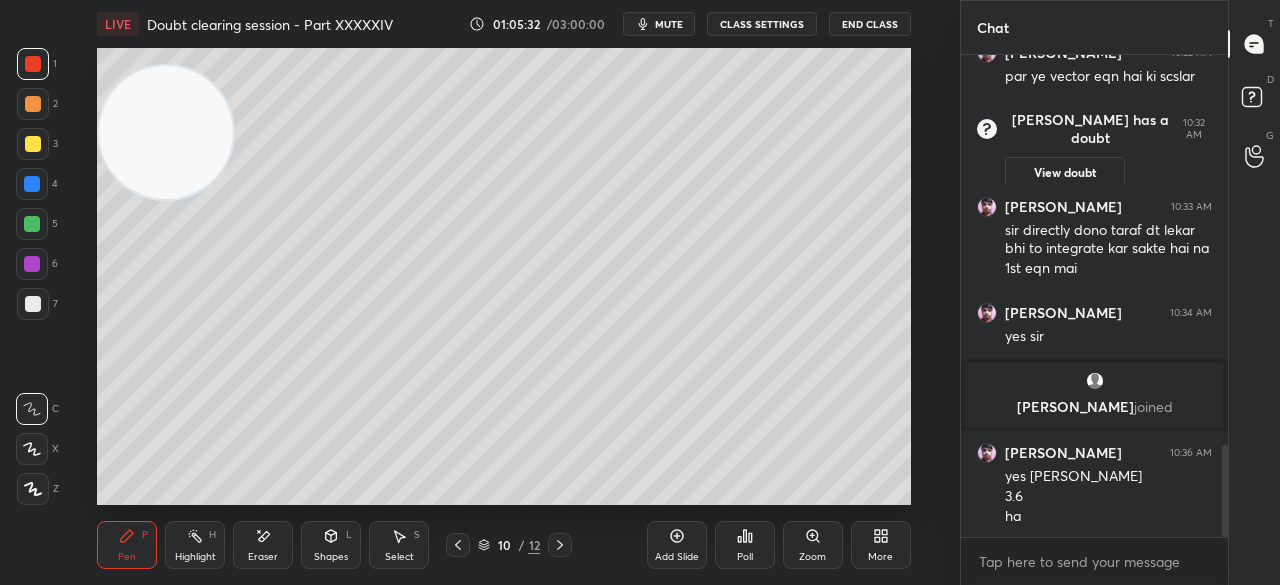 click at bounding box center [33, 144] 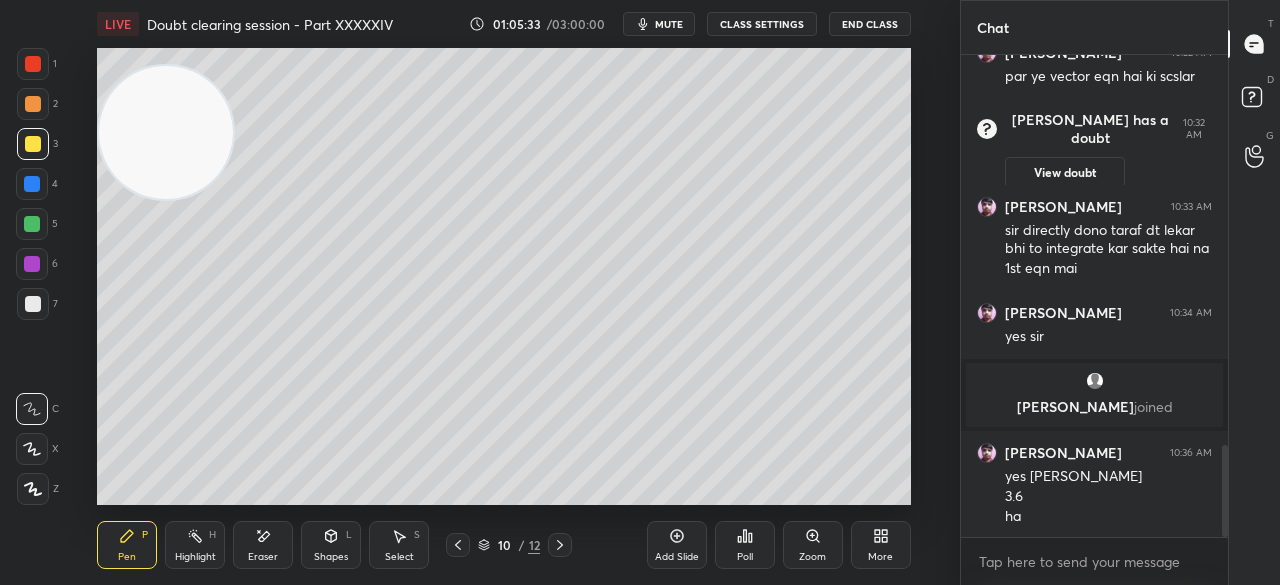 click 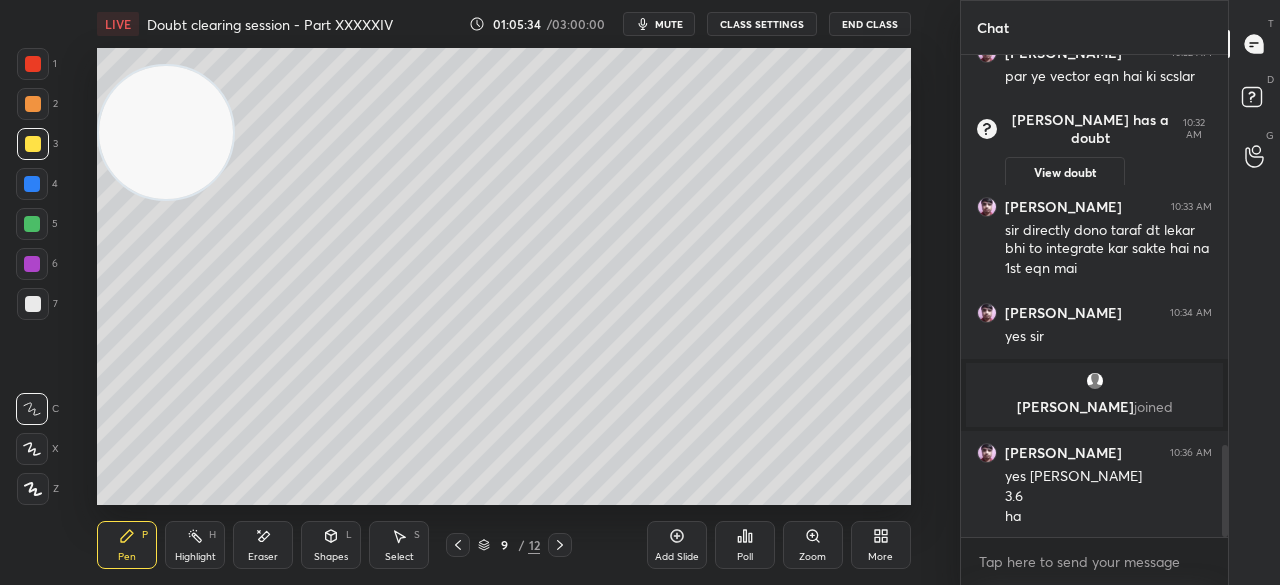 click 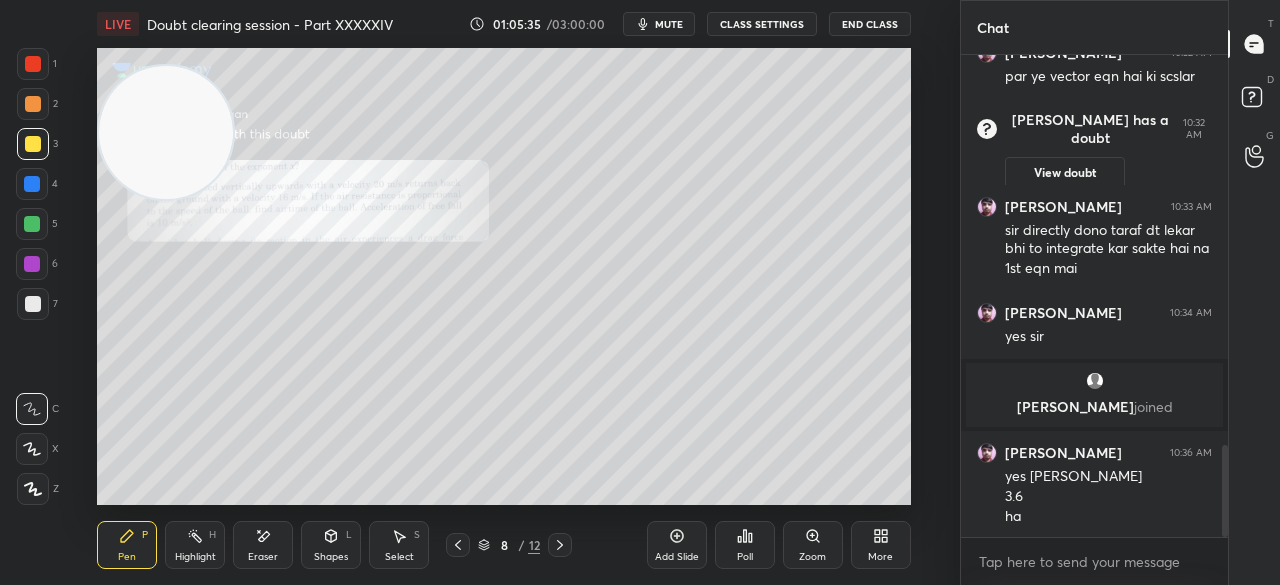 click on "Zoom" at bounding box center (813, 545) 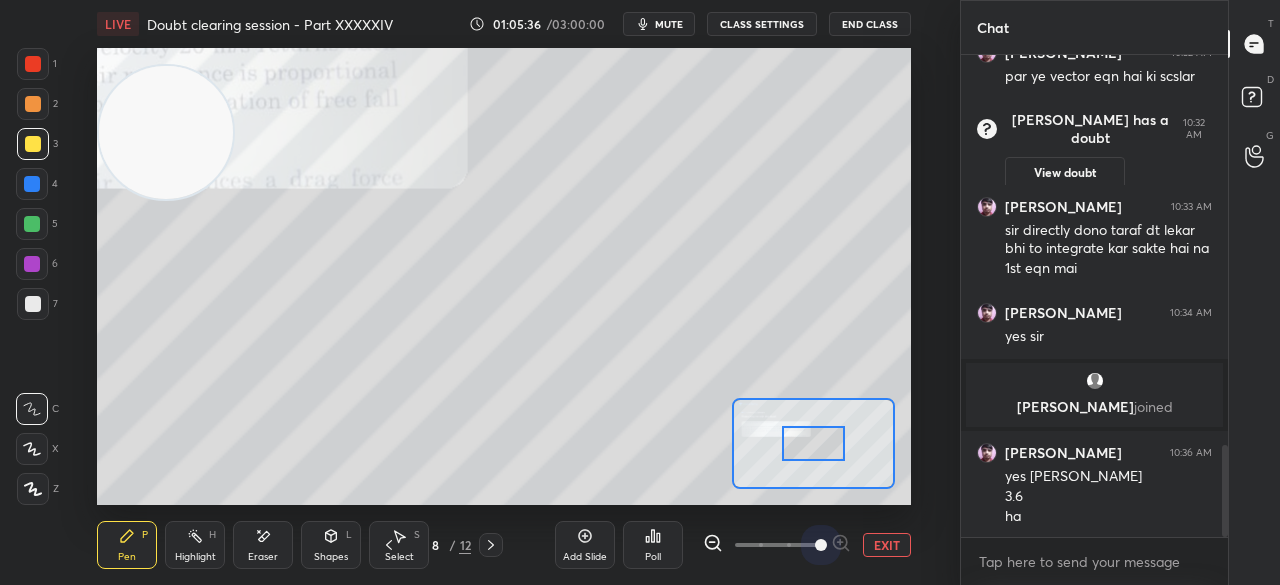 click at bounding box center [821, 545] 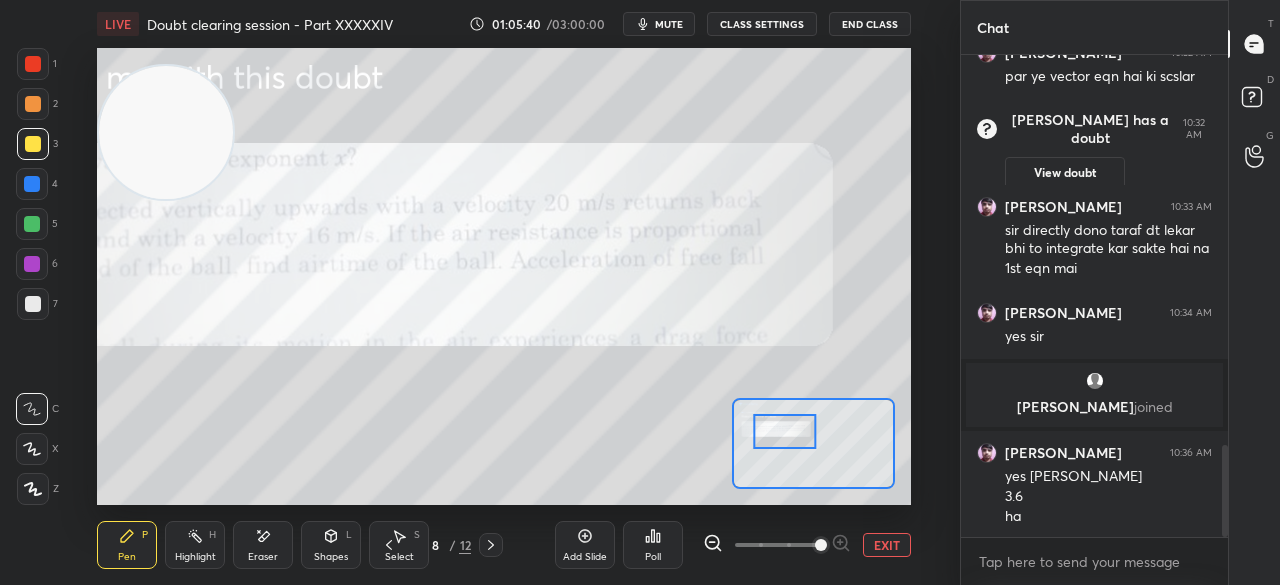 scroll, scrollTop: 2072, scrollLeft: 0, axis: vertical 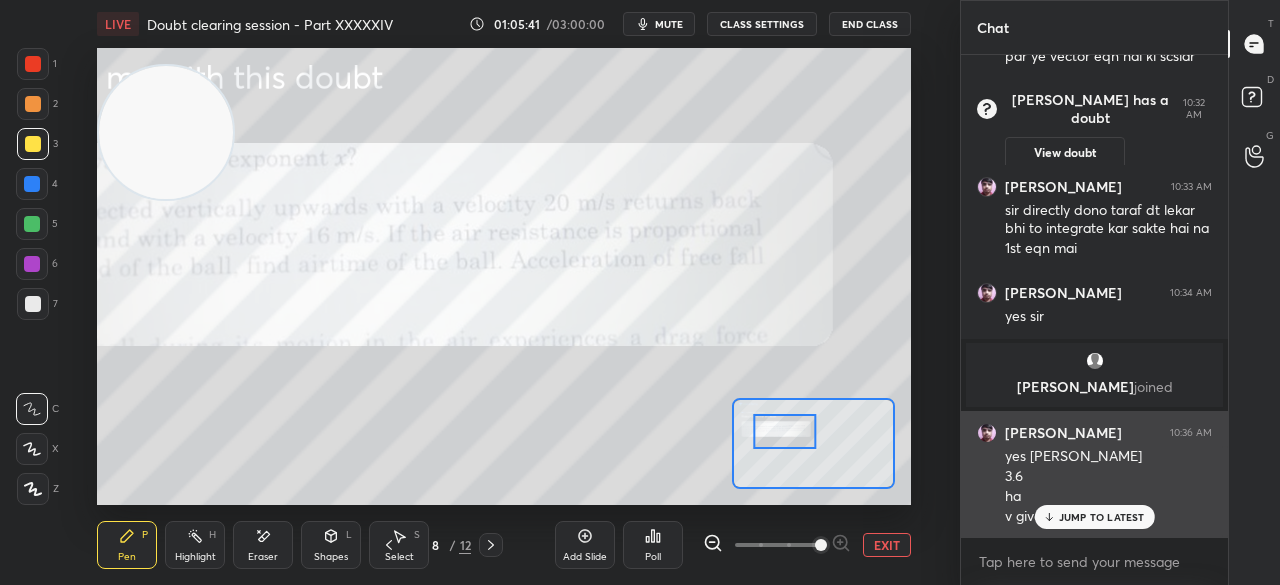 click on "JUMP TO LATEST" at bounding box center (1102, 517) 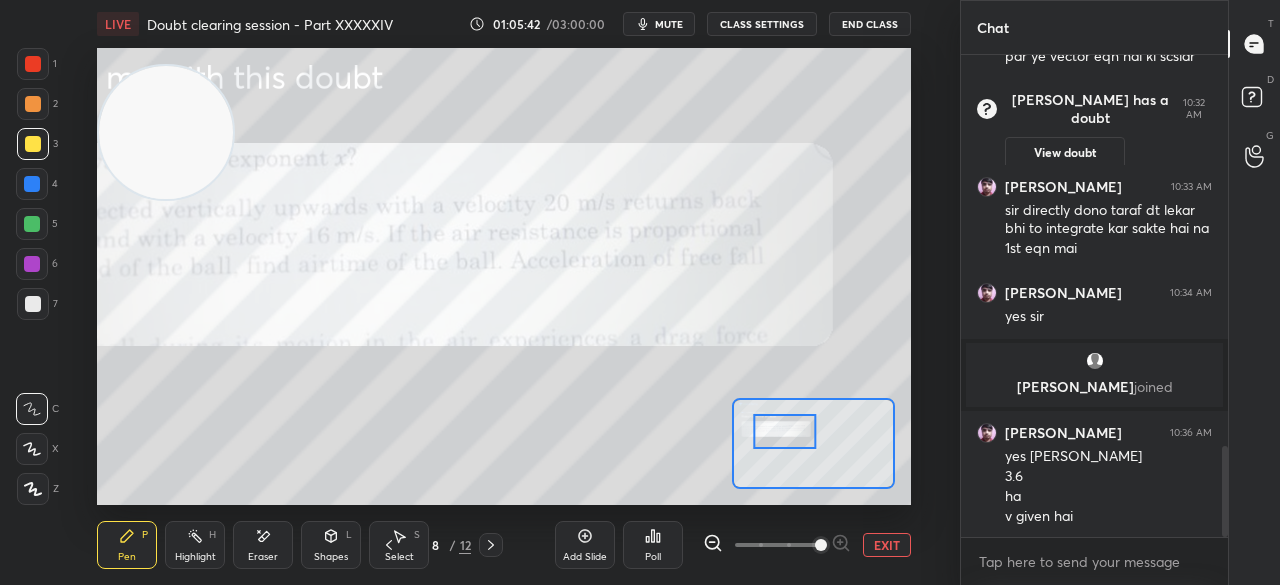 click 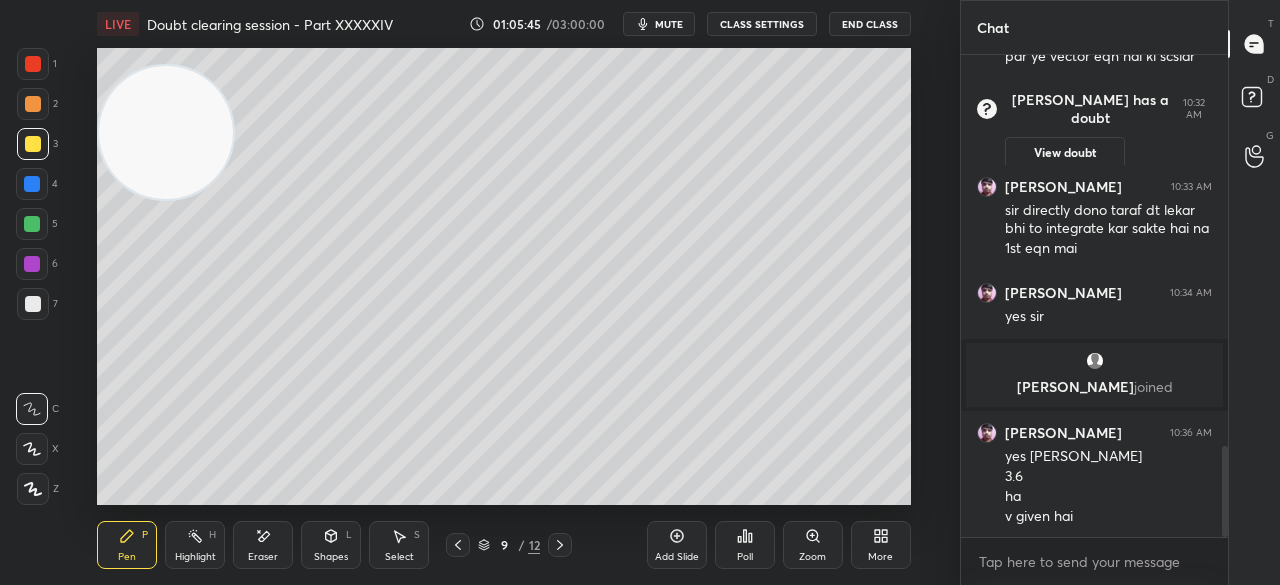 click at bounding box center [33, 64] 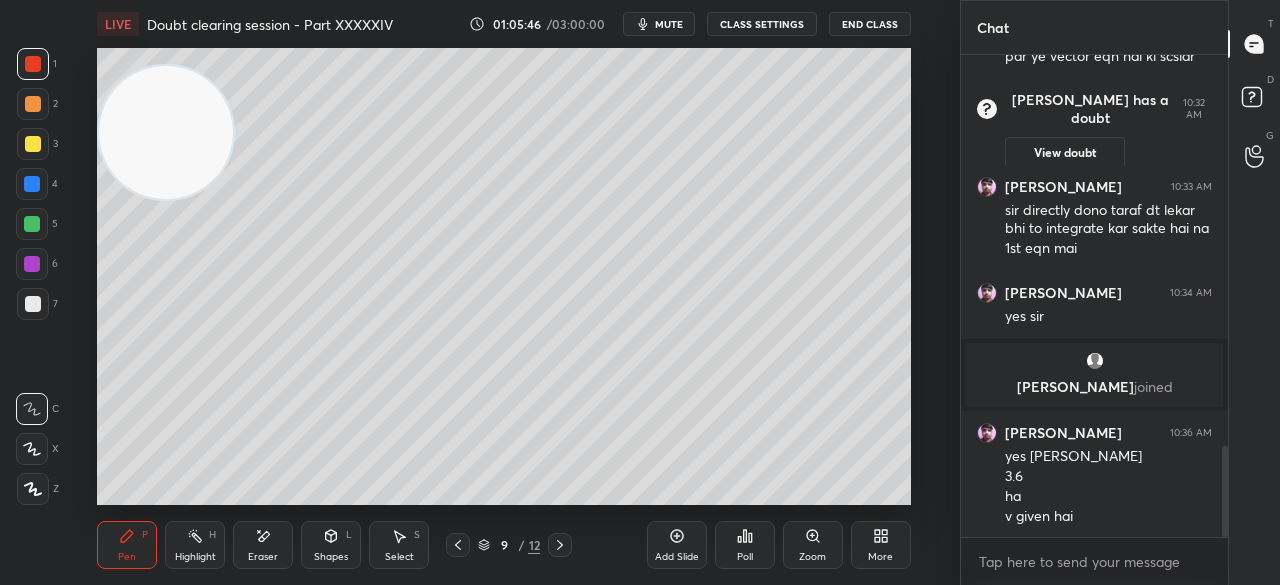 click at bounding box center [33, 64] 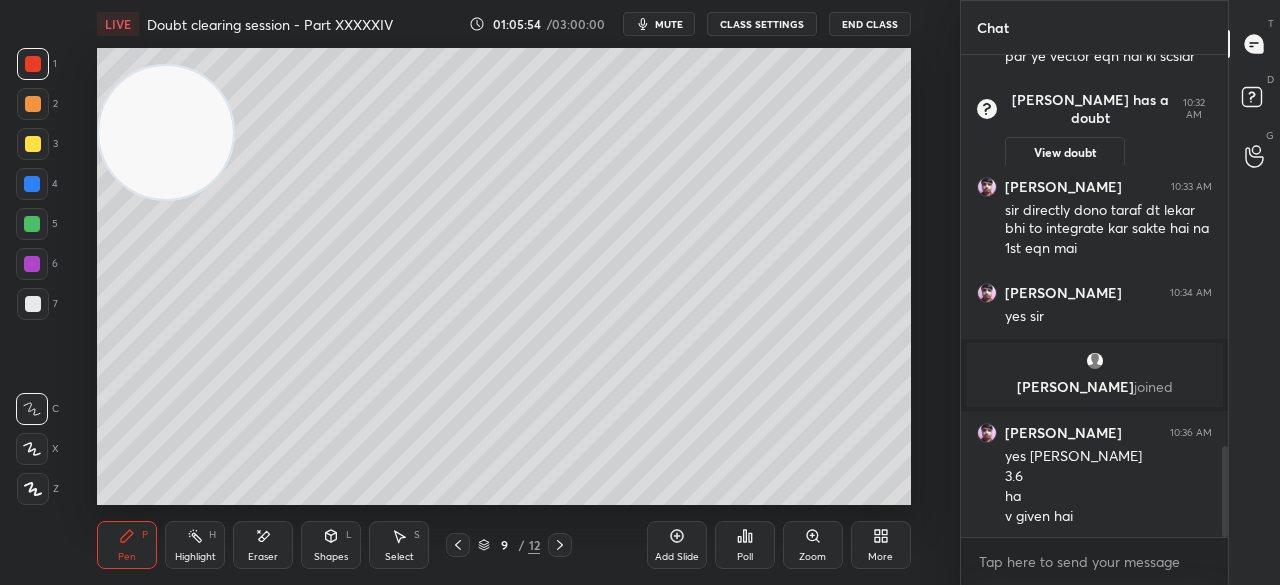 click at bounding box center (33, 144) 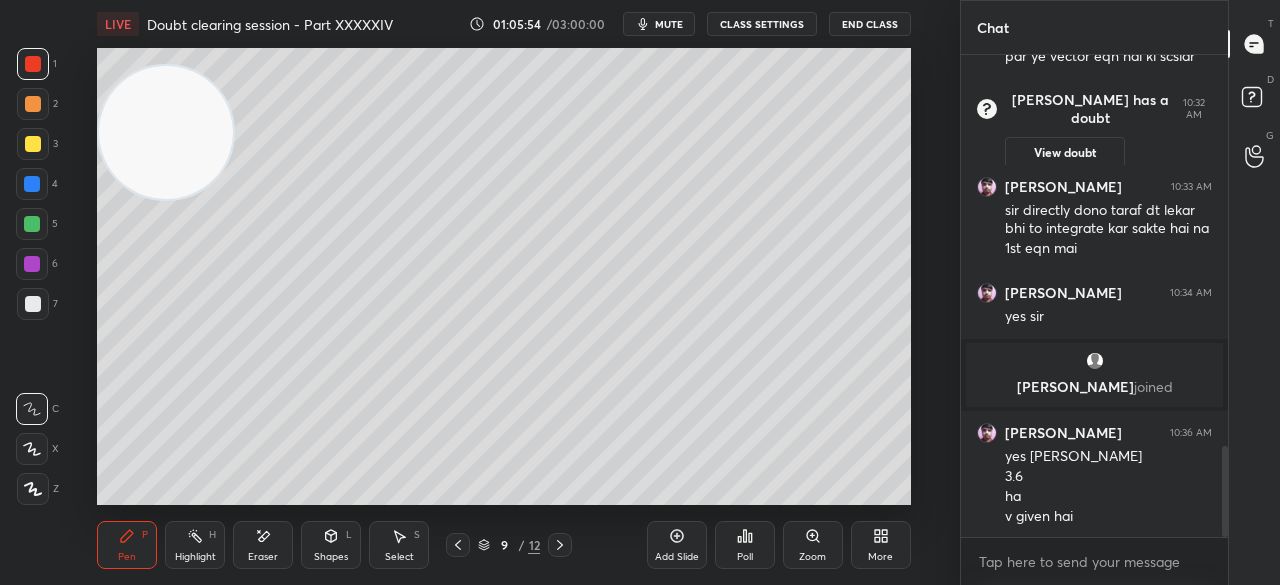 click at bounding box center [33, 144] 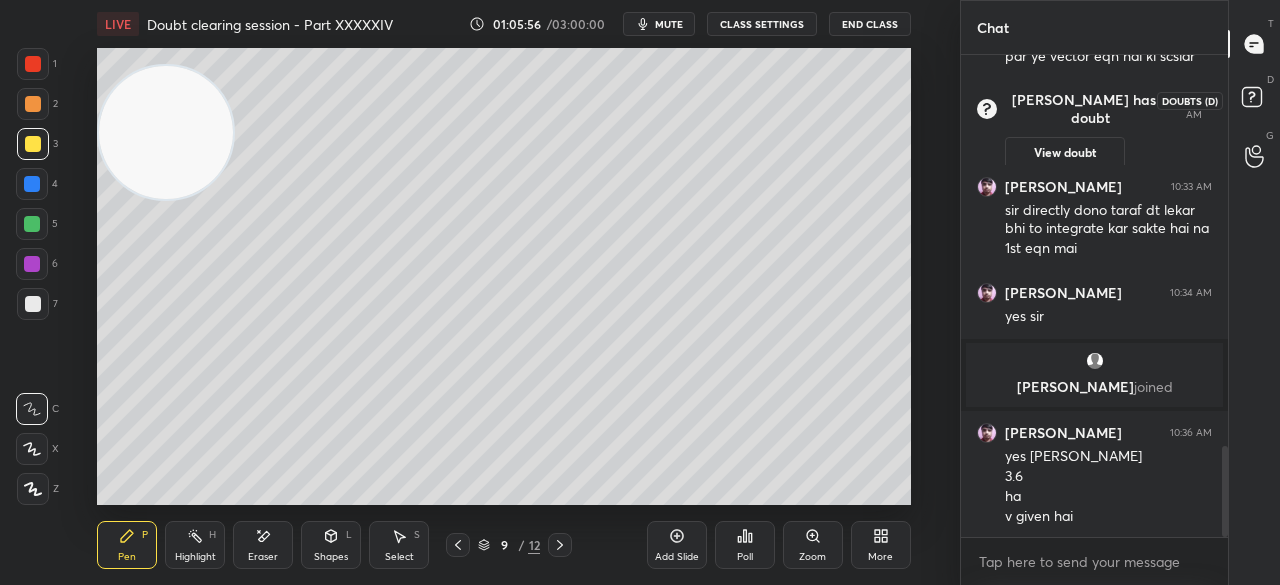 click 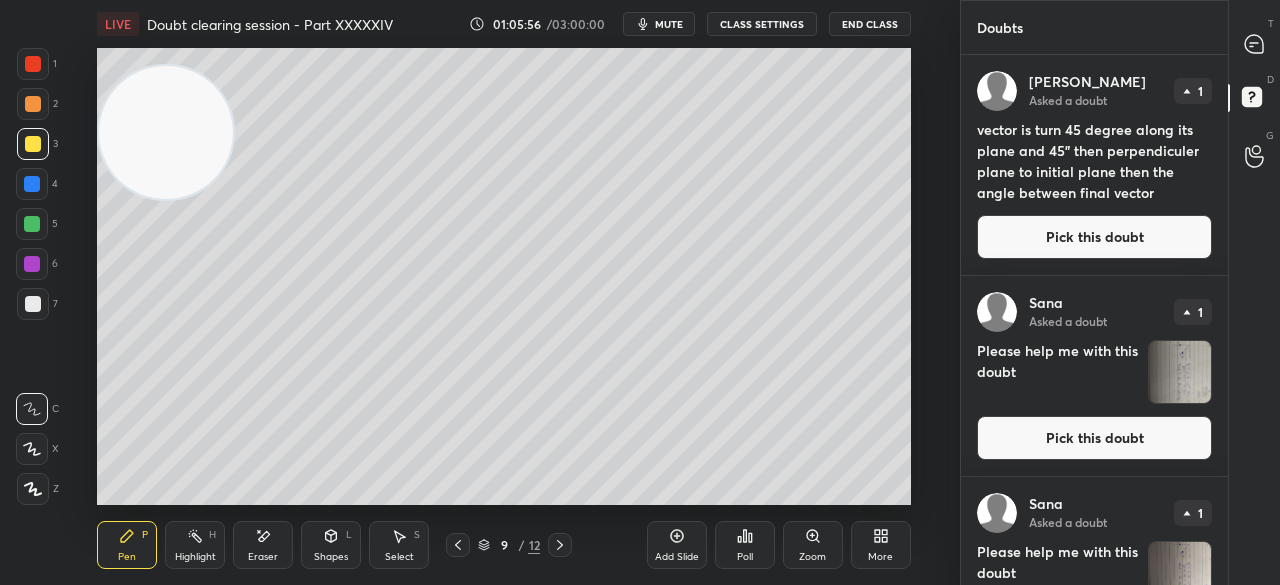 scroll, scrollTop: 92, scrollLeft: 0, axis: vertical 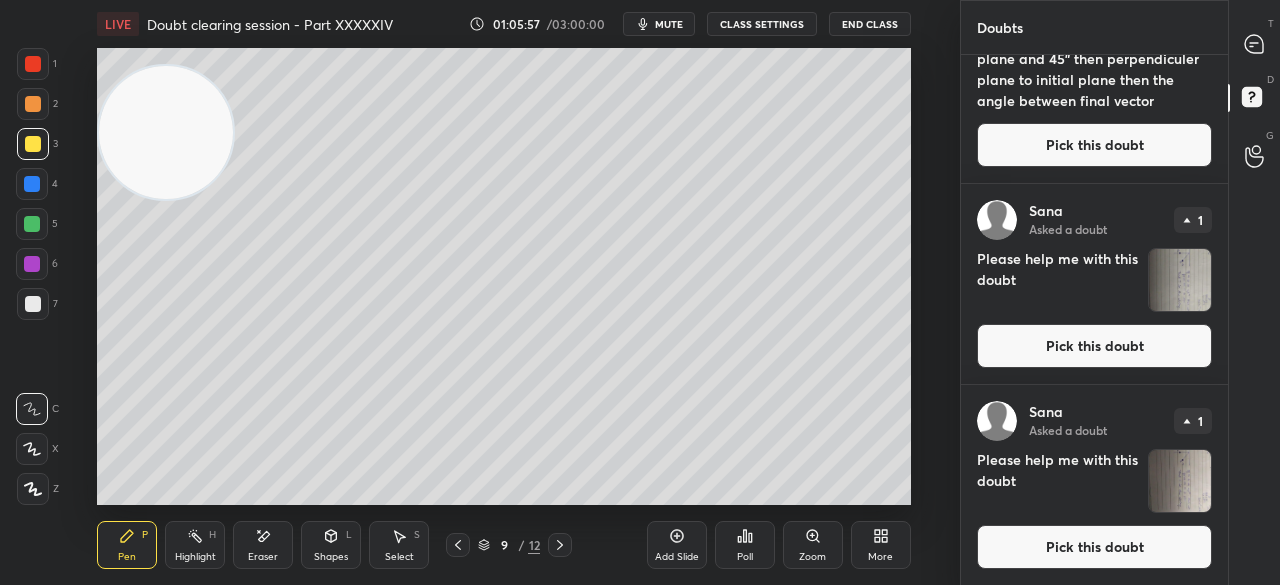 click on "Pick this doubt" at bounding box center [1094, 547] 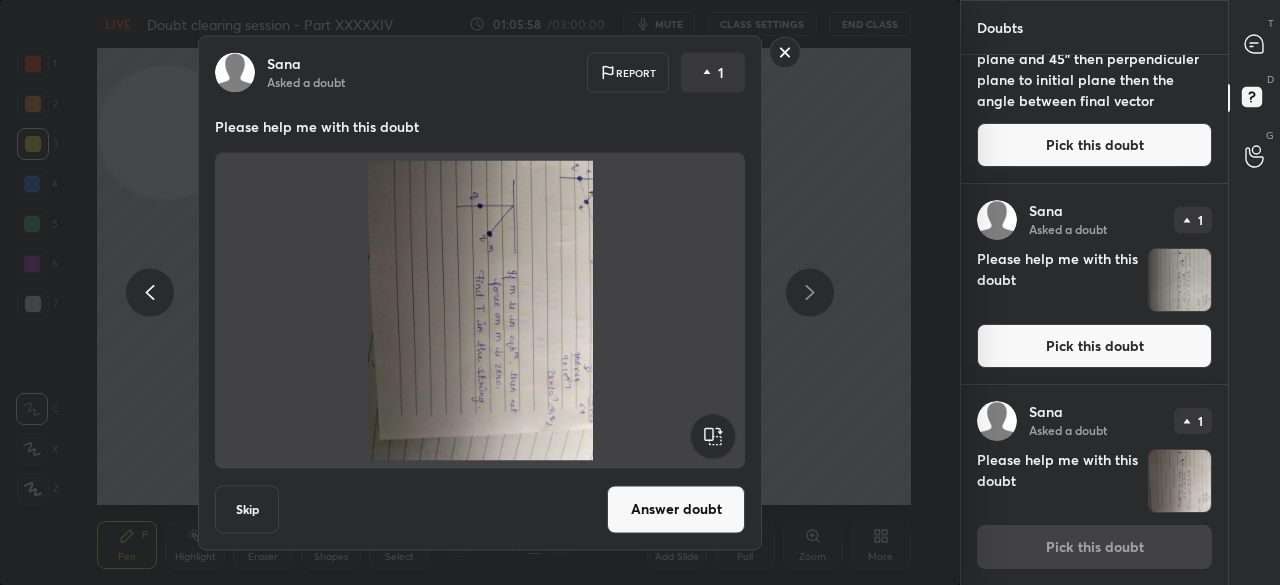 click at bounding box center [480, 310] 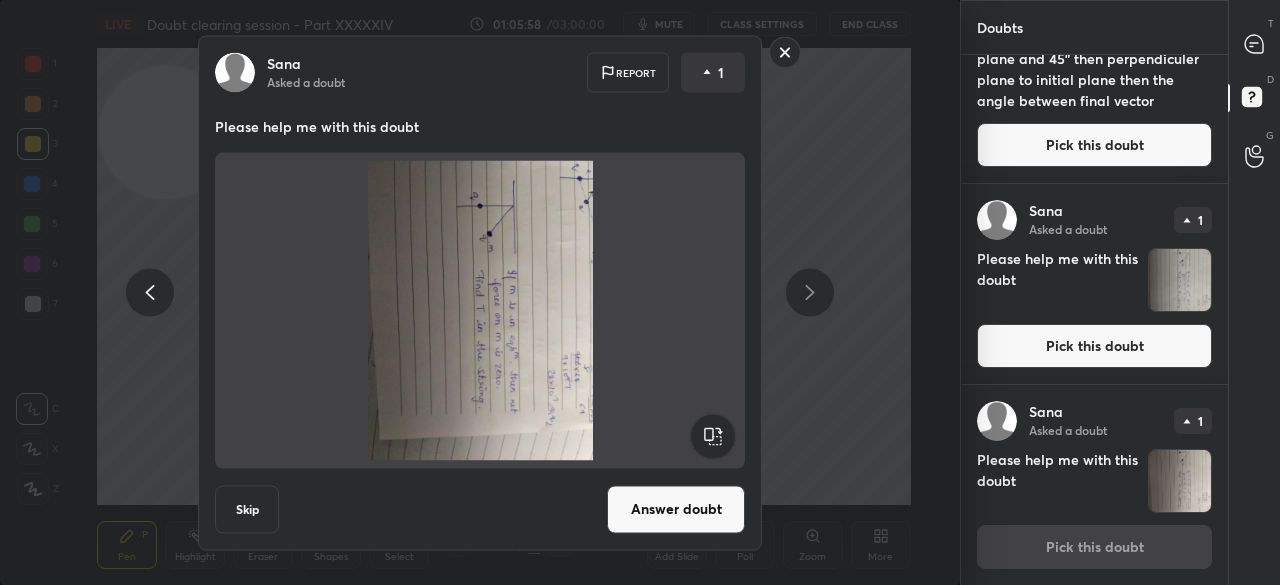 click 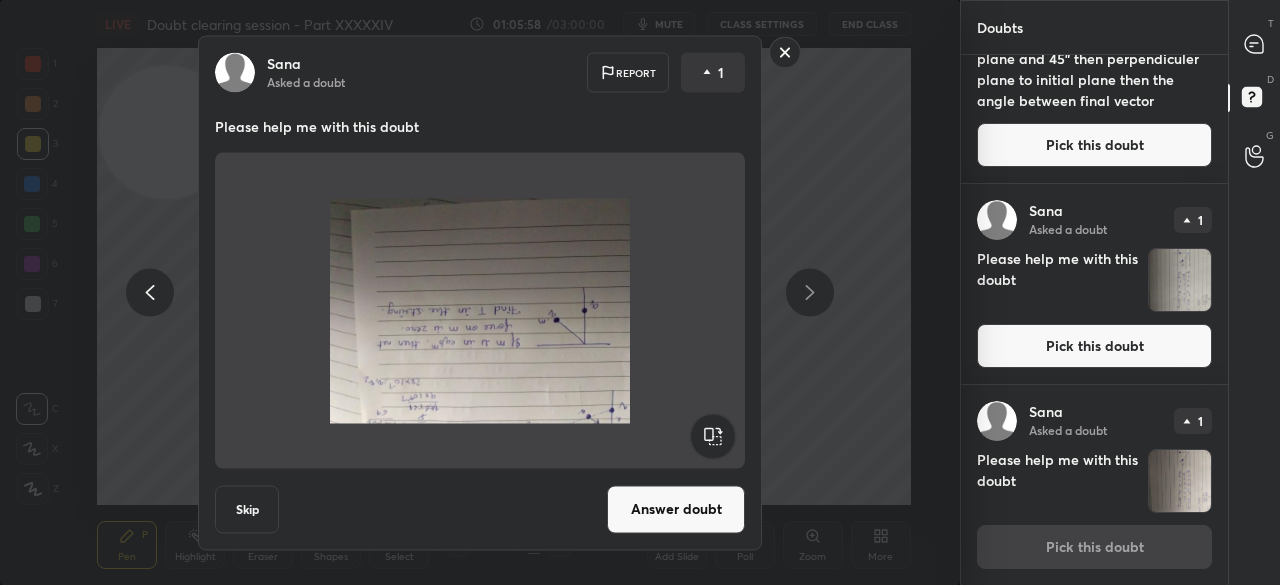click 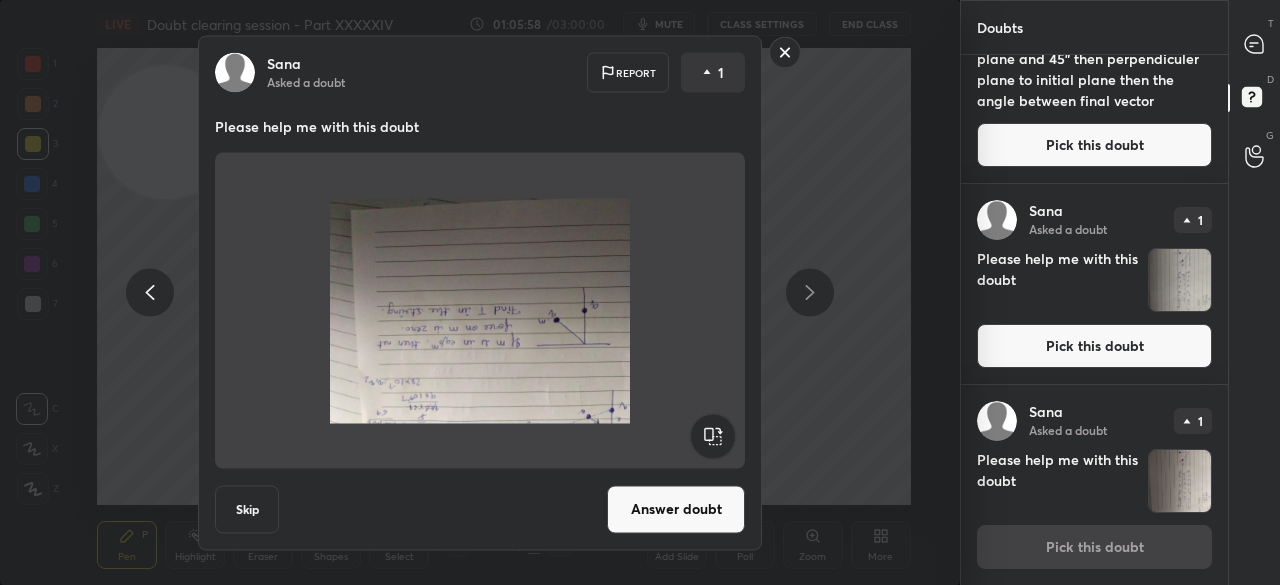 click 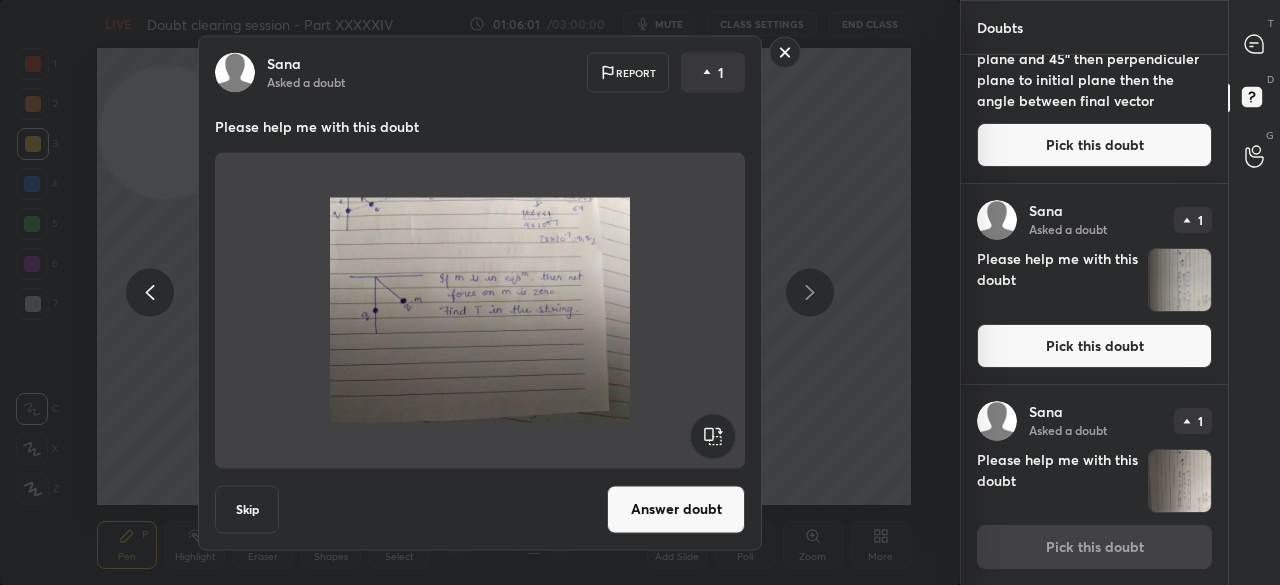 click on "Answer doubt" at bounding box center (676, 509) 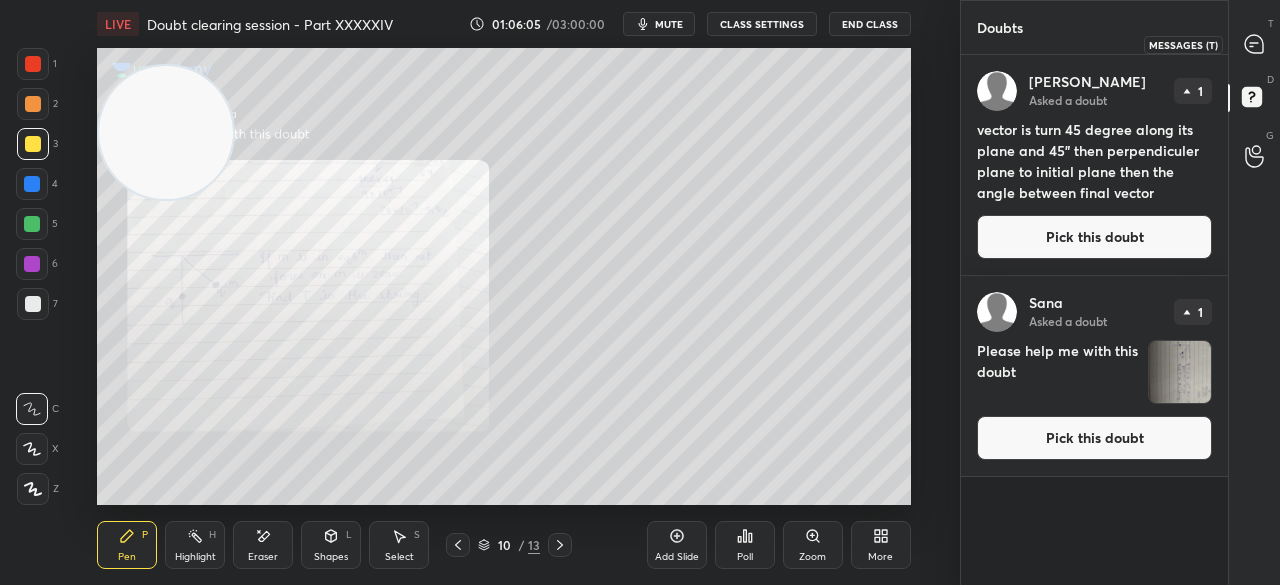 click at bounding box center [1255, 44] 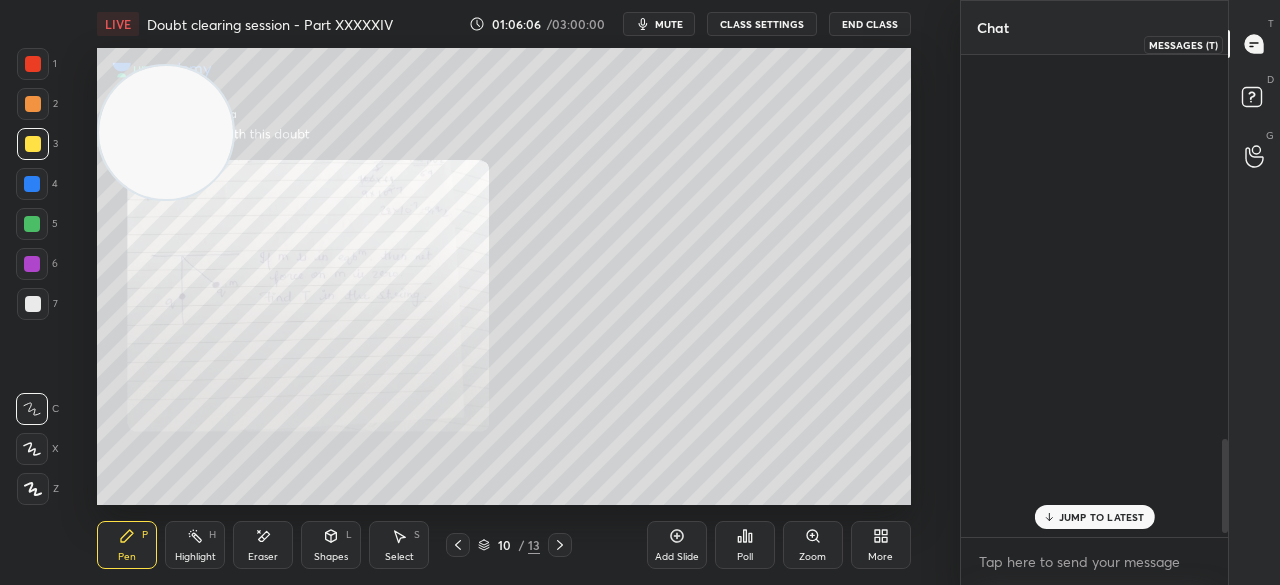 click at bounding box center (1255, 44) 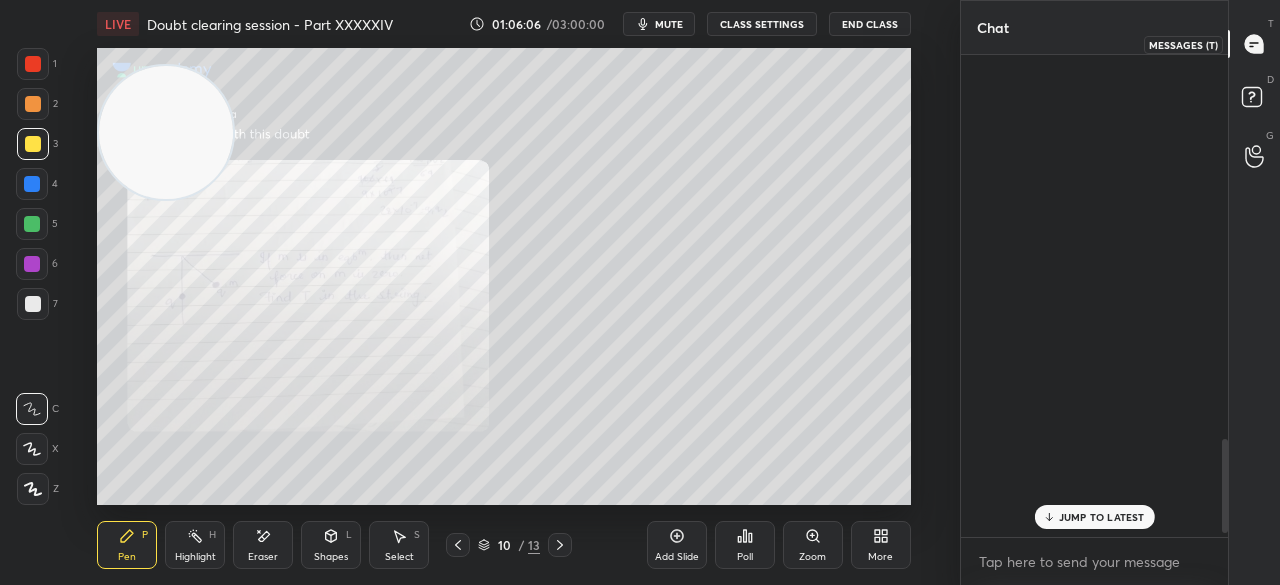 scroll, scrollTop: 1965, scrollLeft: 0, axis: vertical 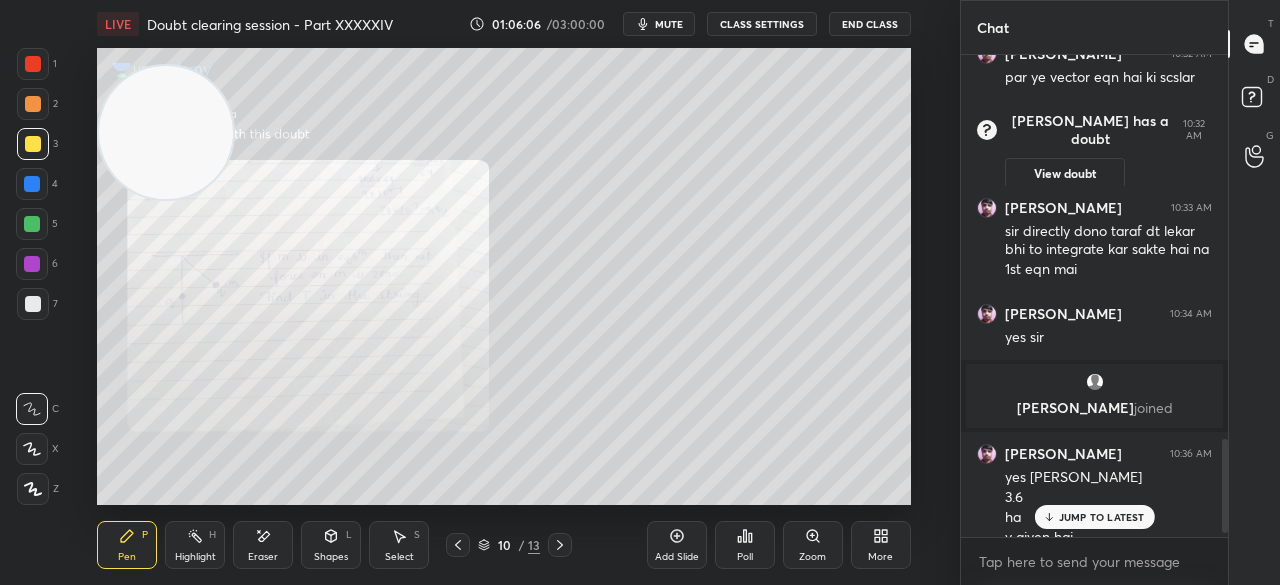 click on "JUMP TO LATEST" at bounding box center (1102, 517) 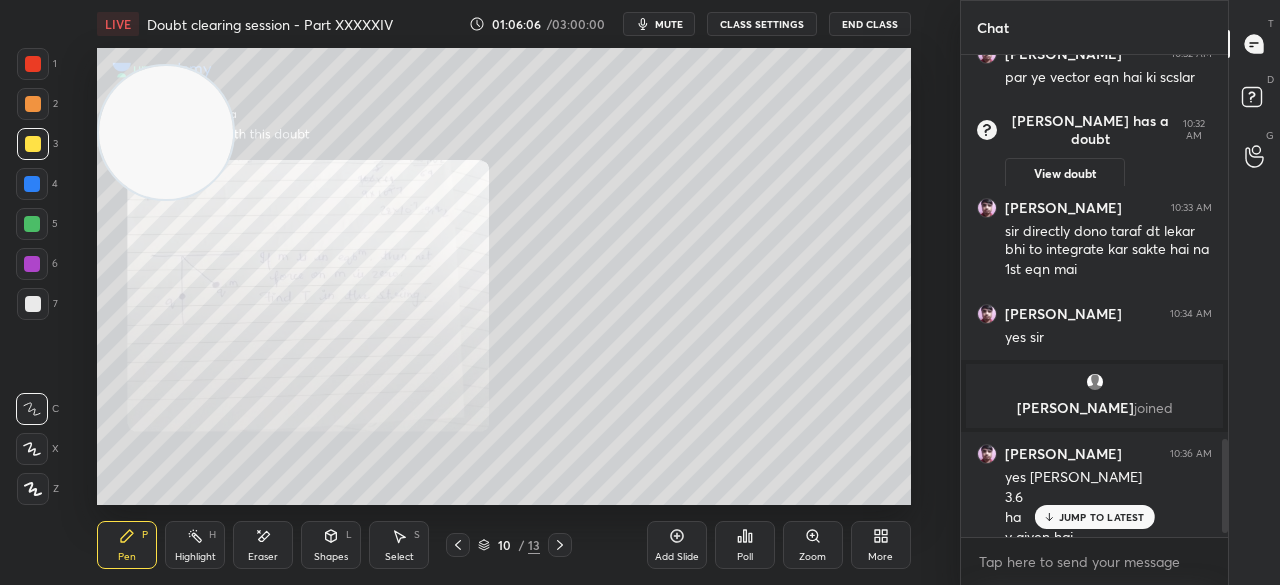 scroll, scrollTop: 1986, scrollLeft: 0, axis: vertical 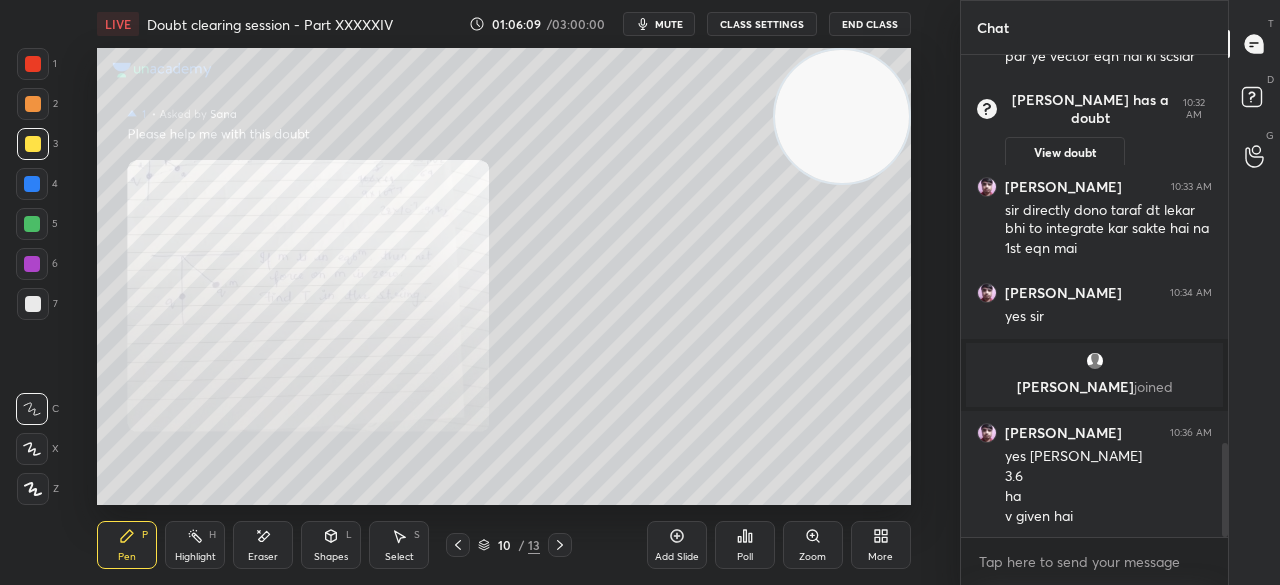 click on "Zoom" at bounding box center (813, 545) 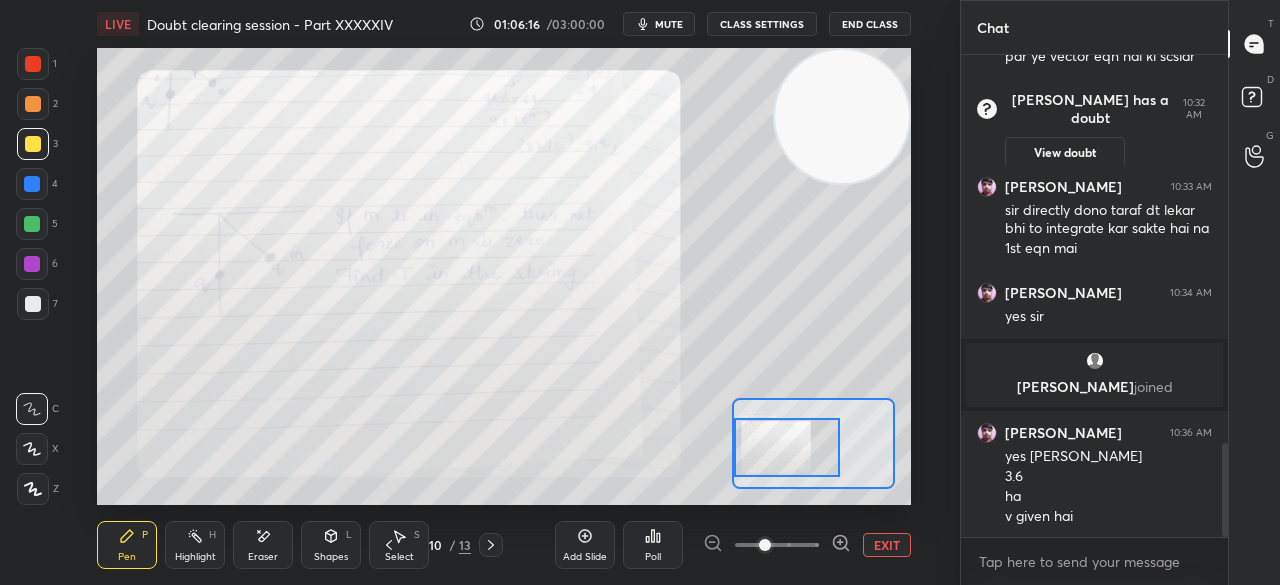click on "1" at bounding box center [37, 68] 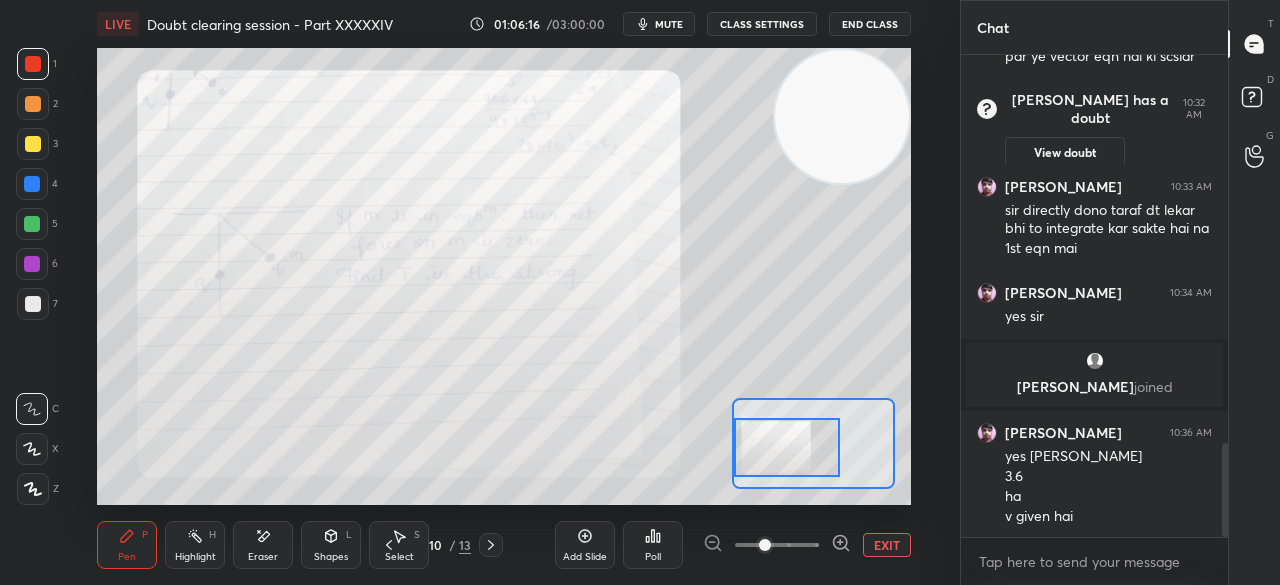 click on "1" at bounding box center (37, 68) 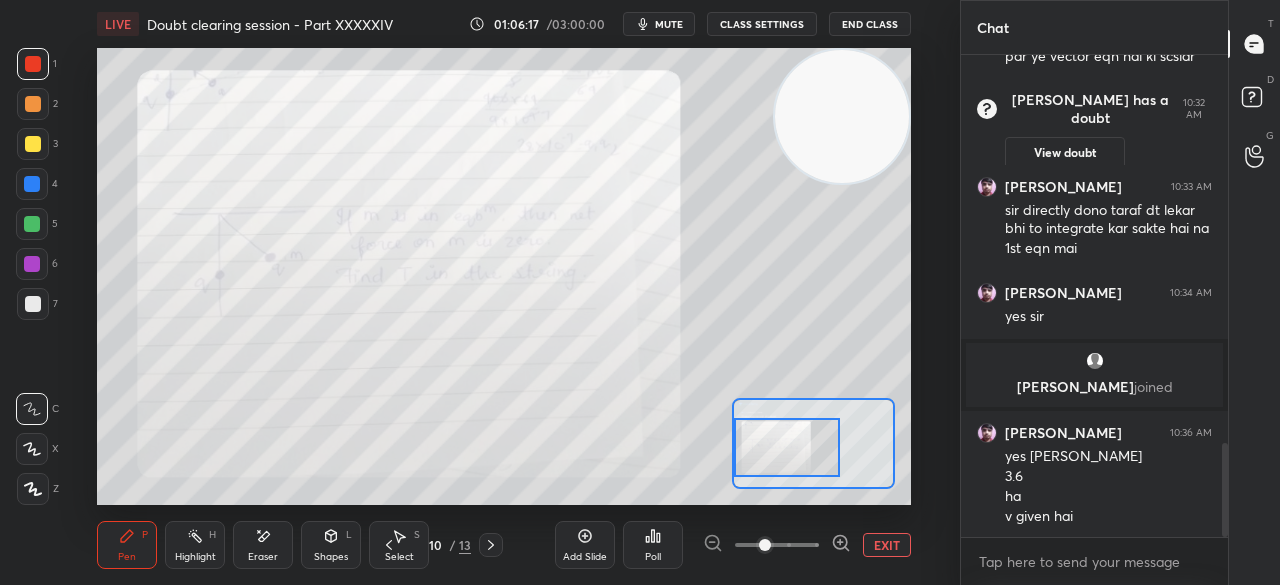 click at bounding box center (33, 64) 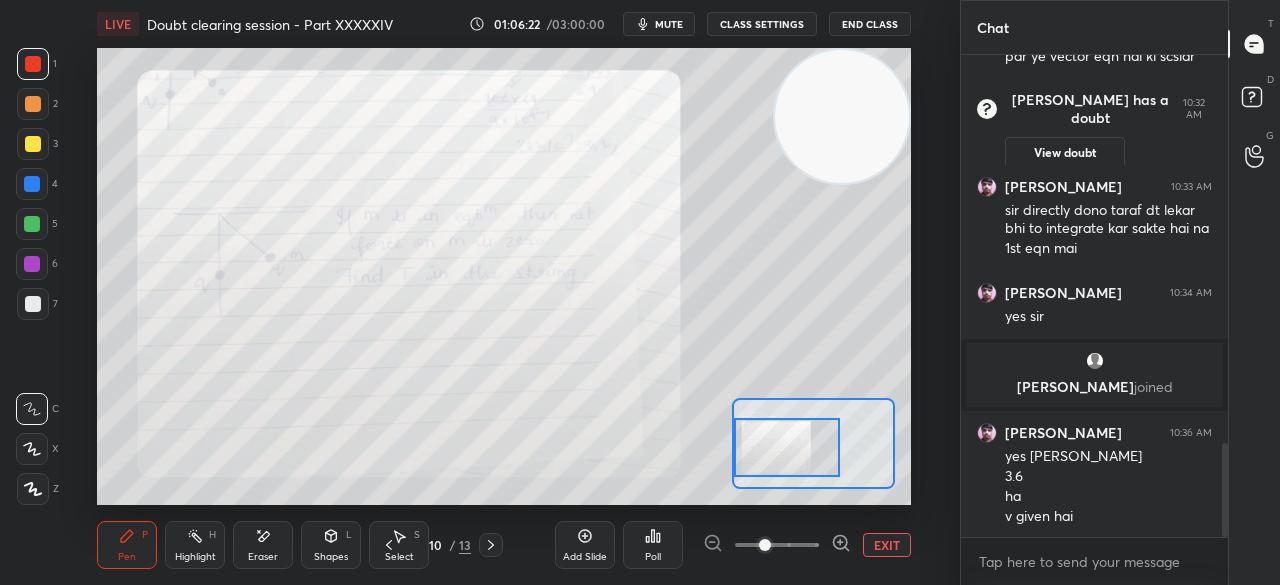 click on "EXIT" at bounding box center (887, 545) 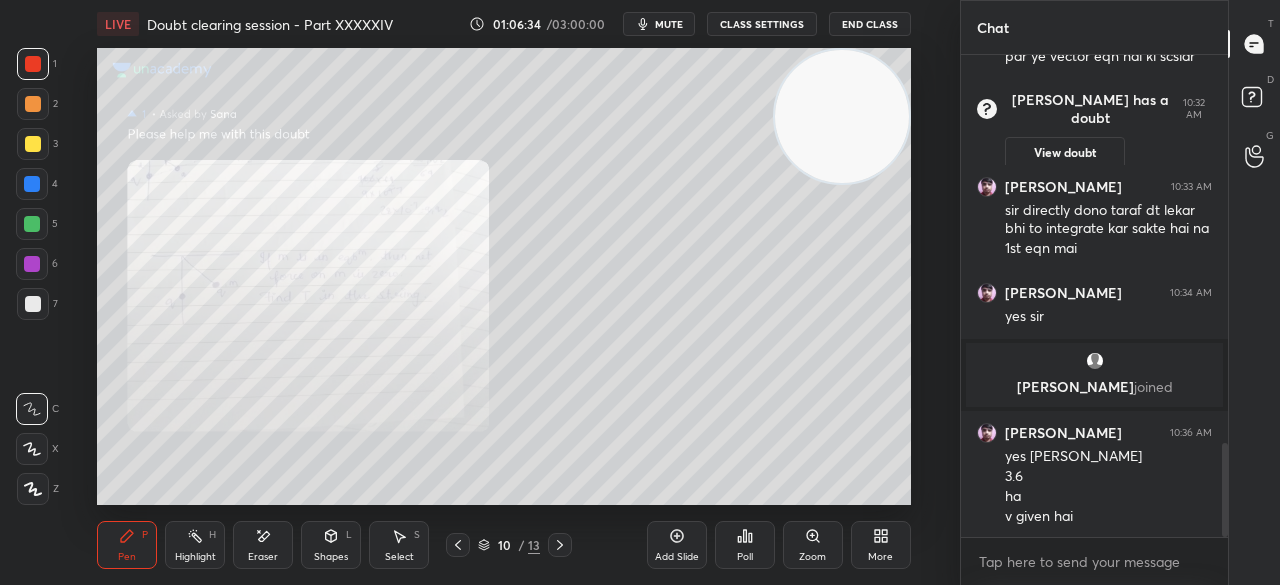 click on "1 2 3 4 5 6 7 C X Z E E Erase all   H H" at bounding box center (32, 276) 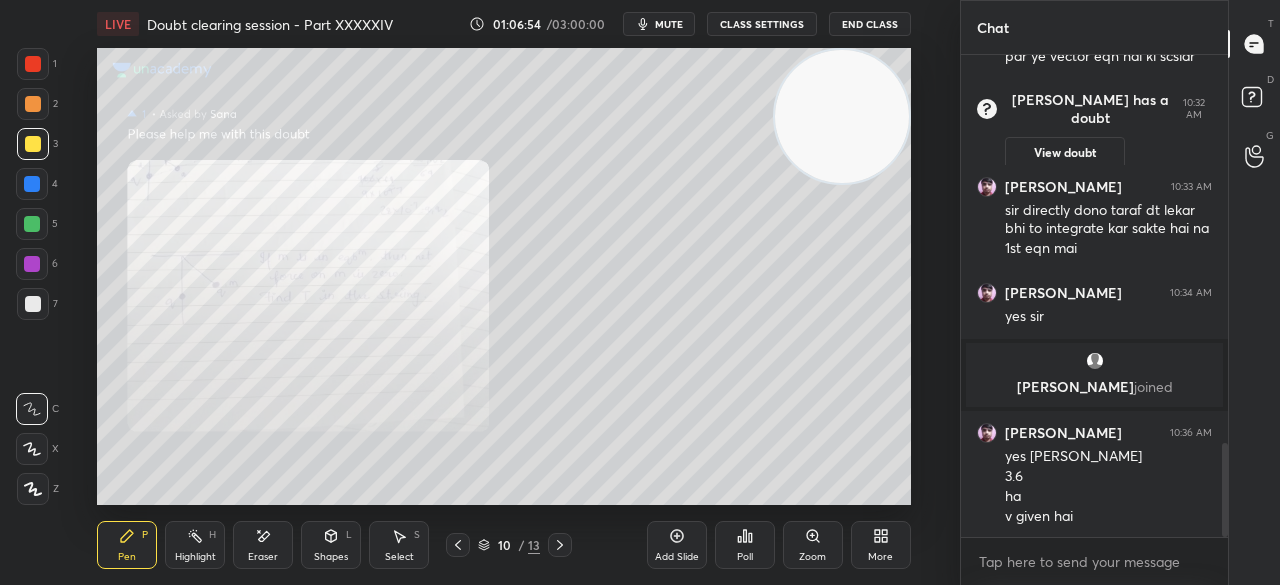 click at bounding box center [32, 184] 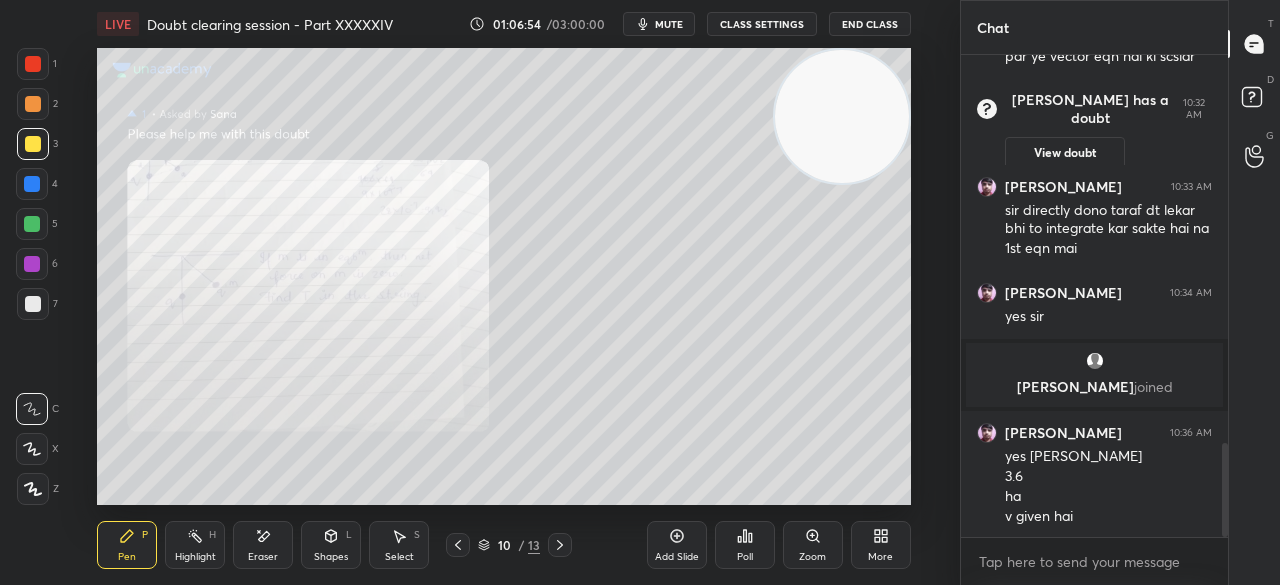 click at bounding box center [32, 184] 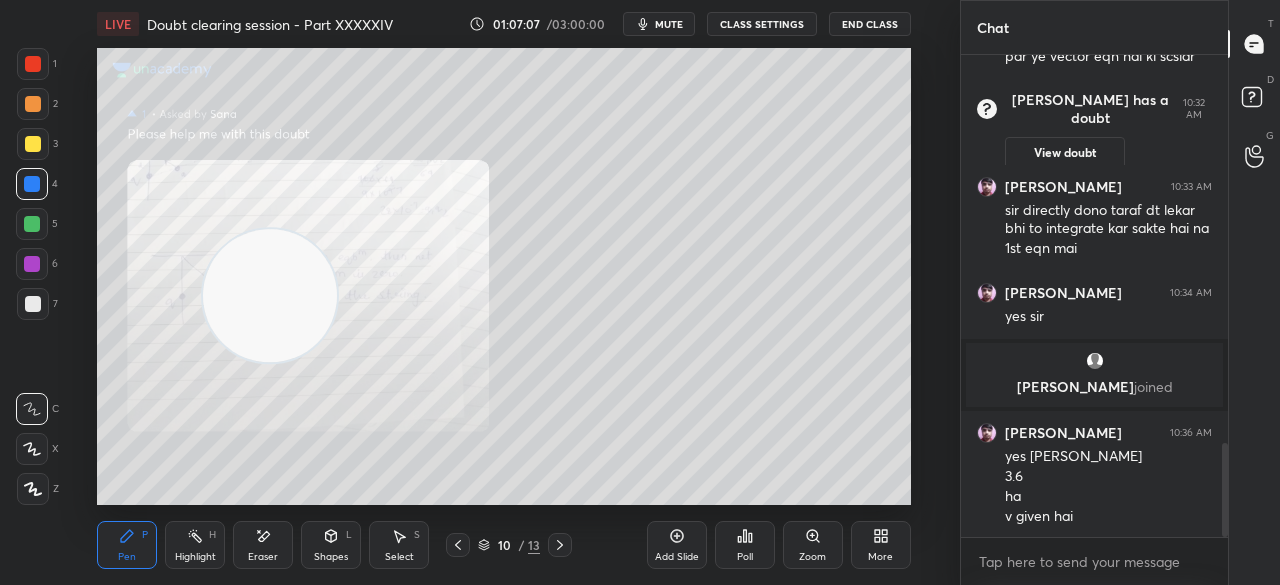 click at bounding box center (33, 144) 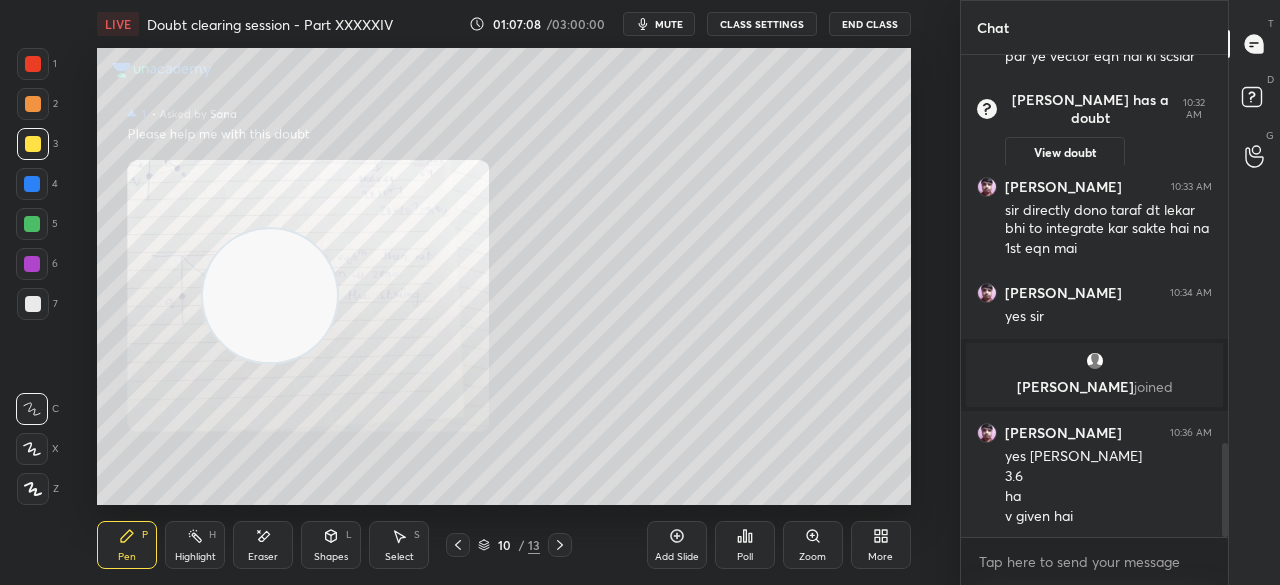 click at bounding box center [33, 144] 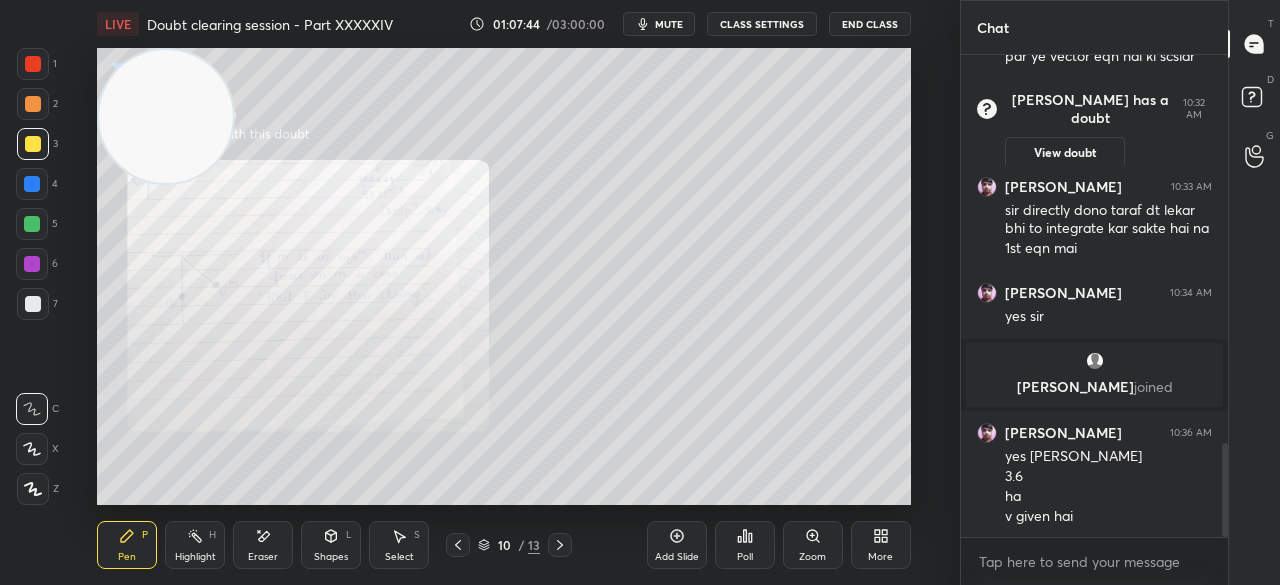 click on "7" at bounding box center (37, 308) 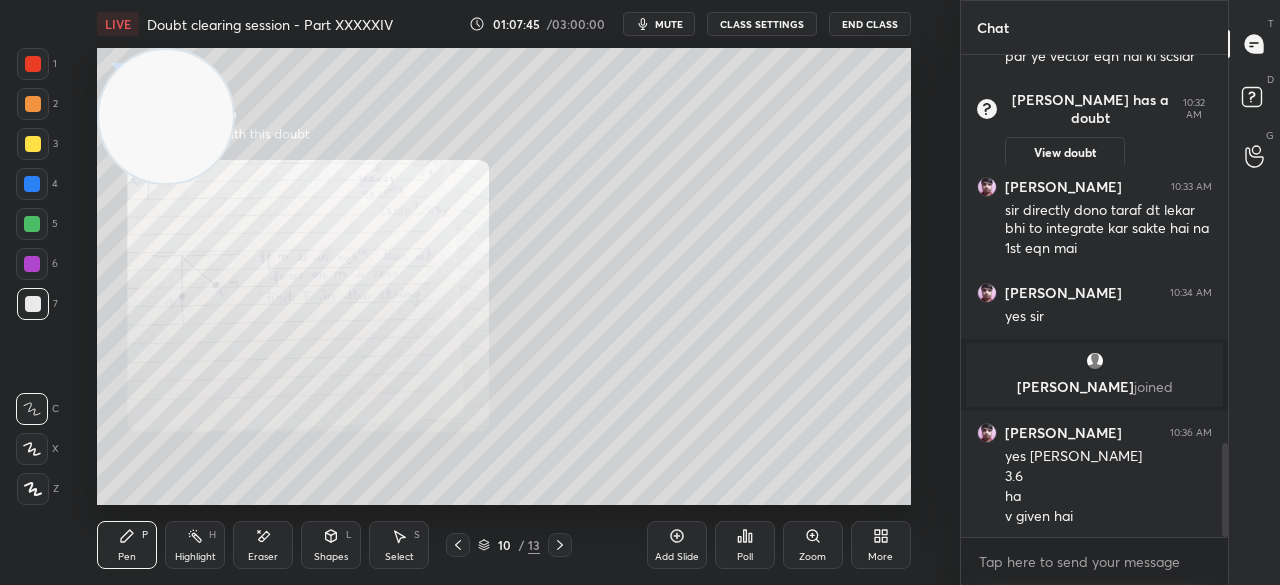 click on "7" at bounding box center (37, 308) 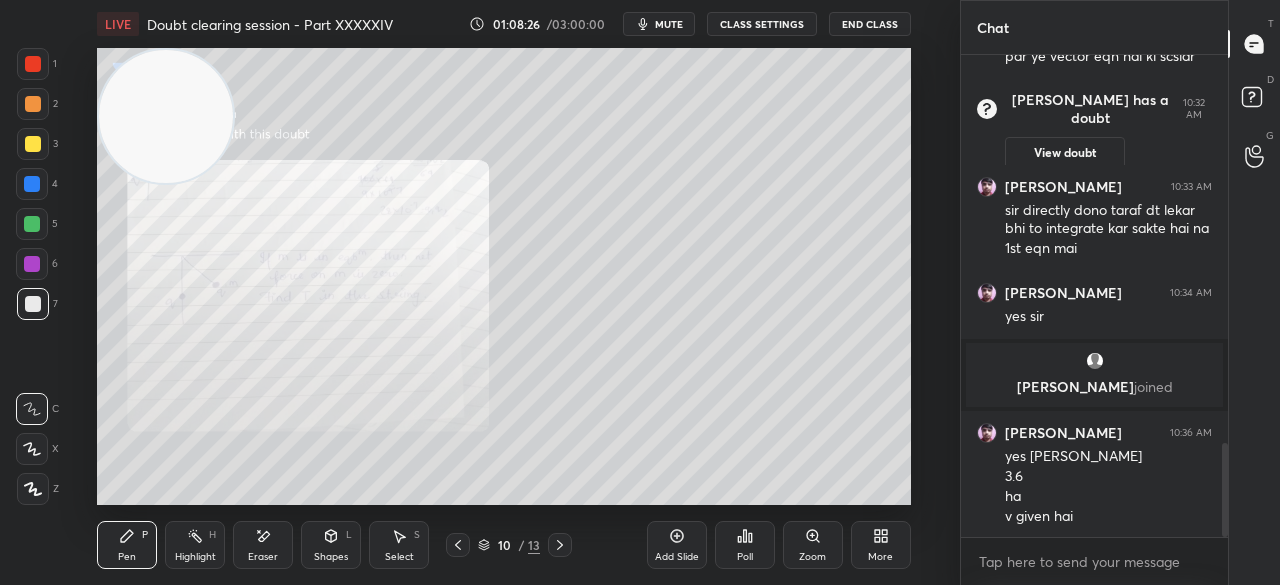click on "3" at bounding box center [37, 144] 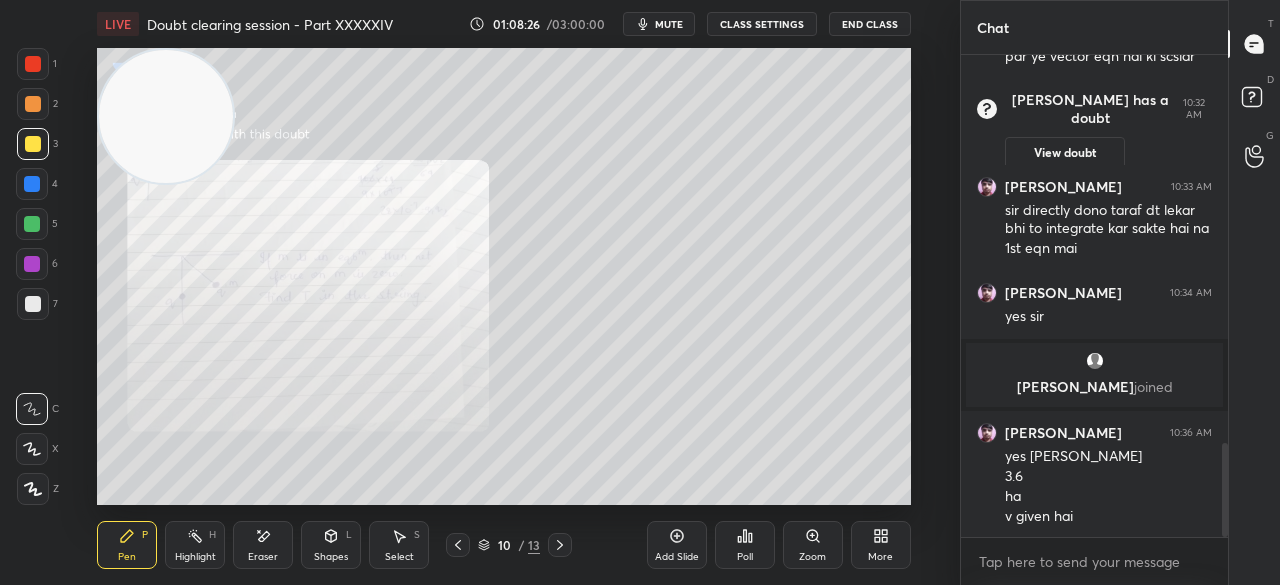 click at bounding box center [33, 144] 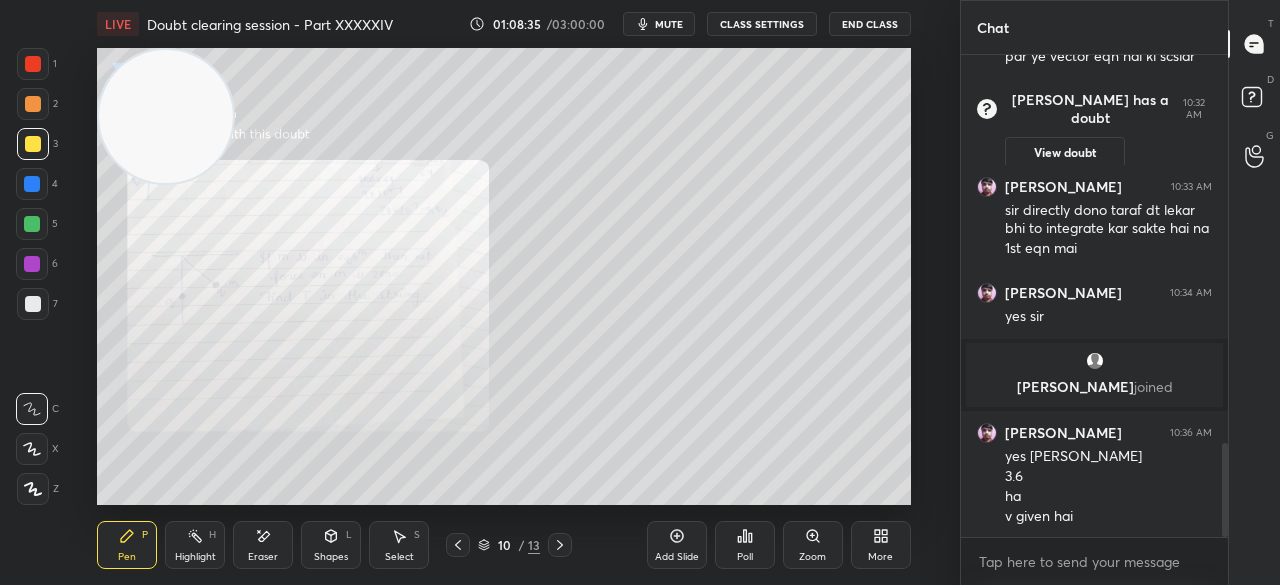 scroll, scrollTop: 2054, scrollLeft: 0, axis: vertical 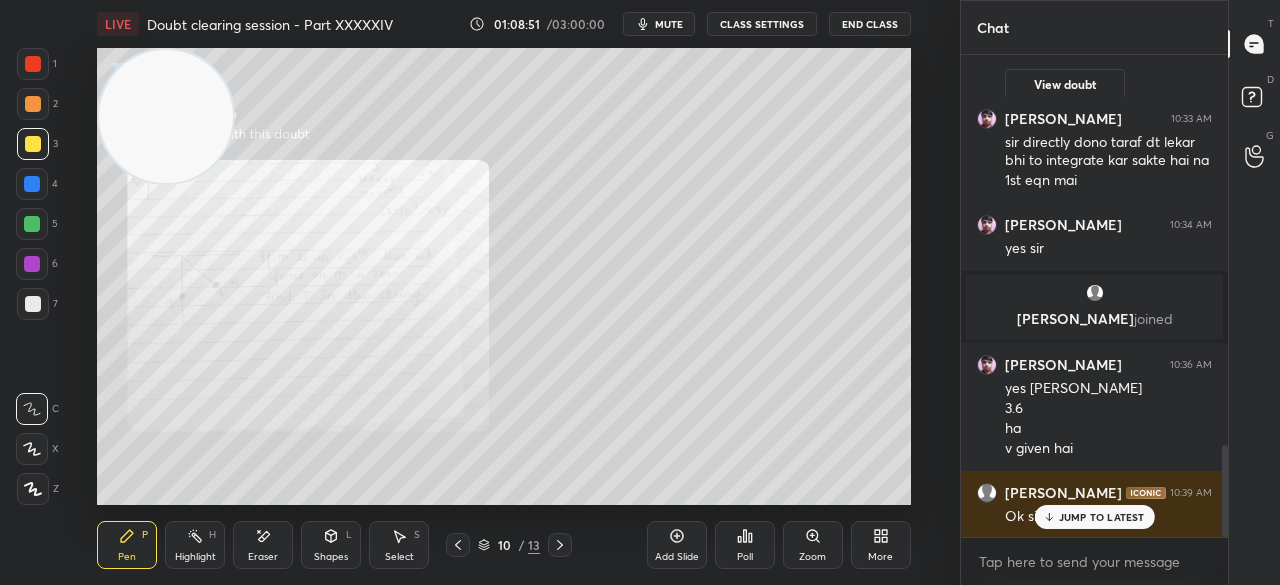 click at bounding box center [33, 64] 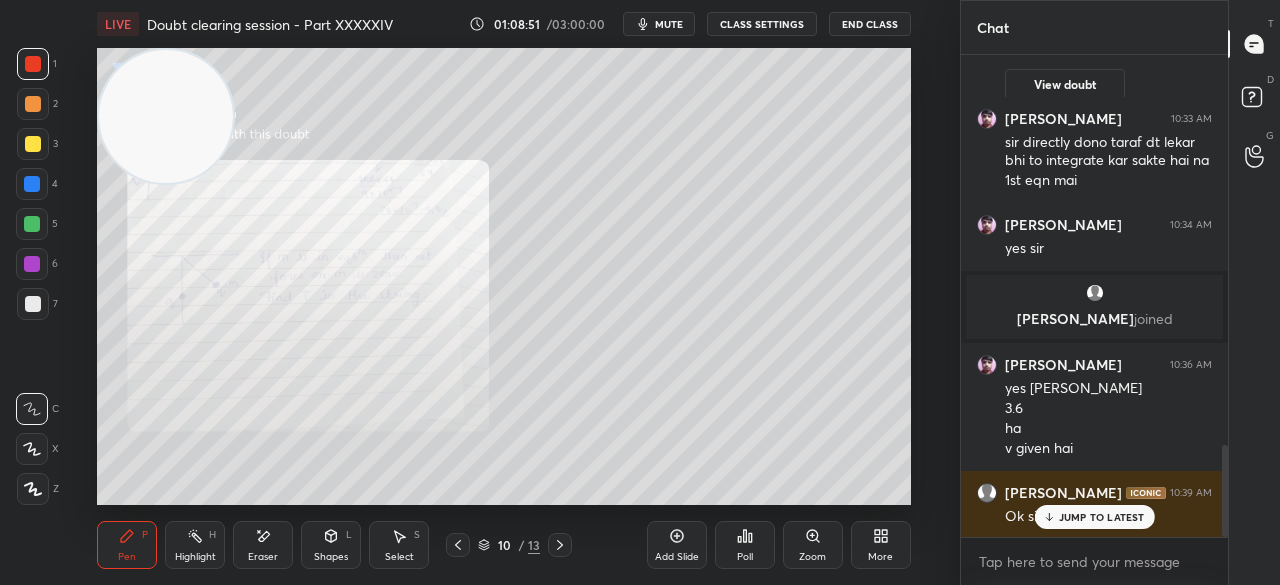 click at bounding box center [33, 64] 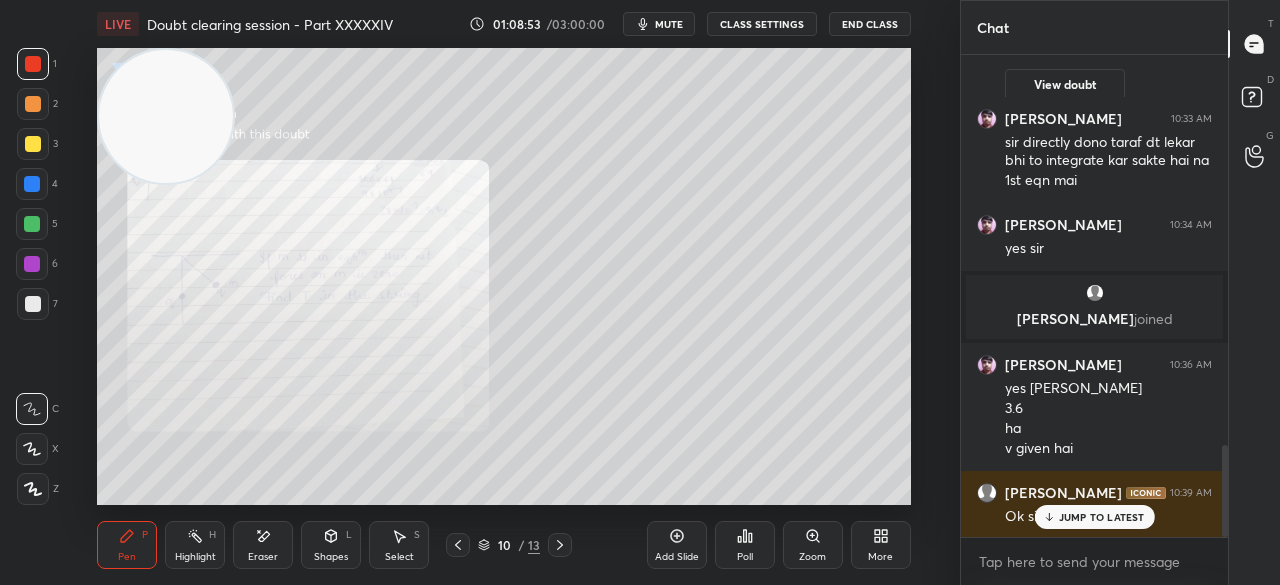 click on "Add Slide Poll Zoom More" at bounding box center [779, 545] 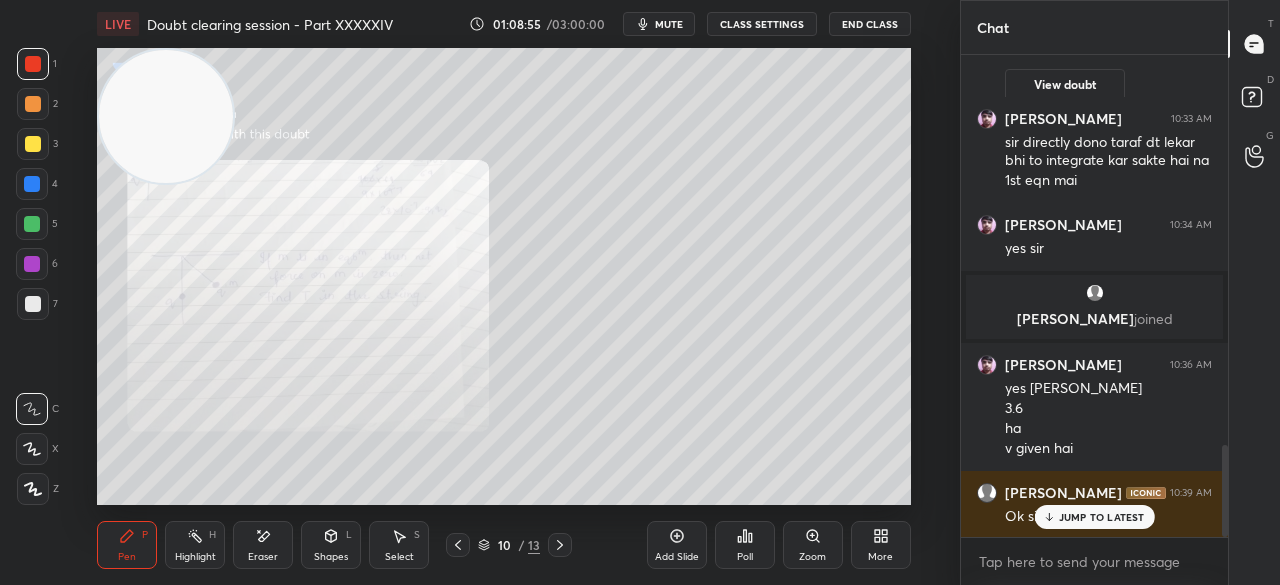 click on "Add Slide" at bounding box center (677, 545) 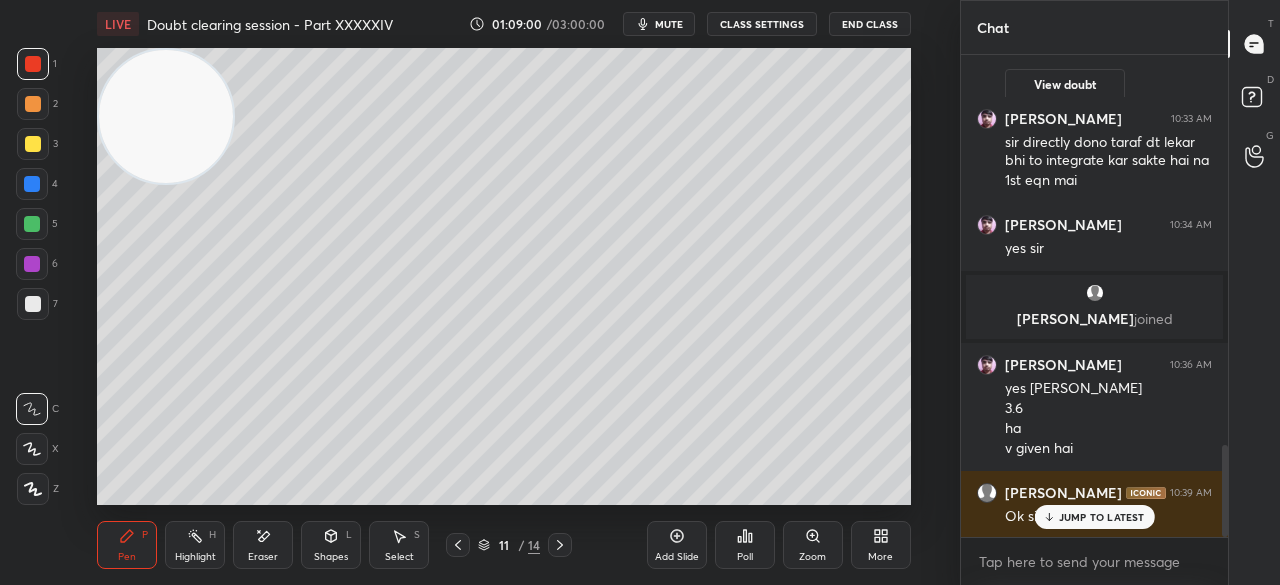 click at bounding box center [458, 545] 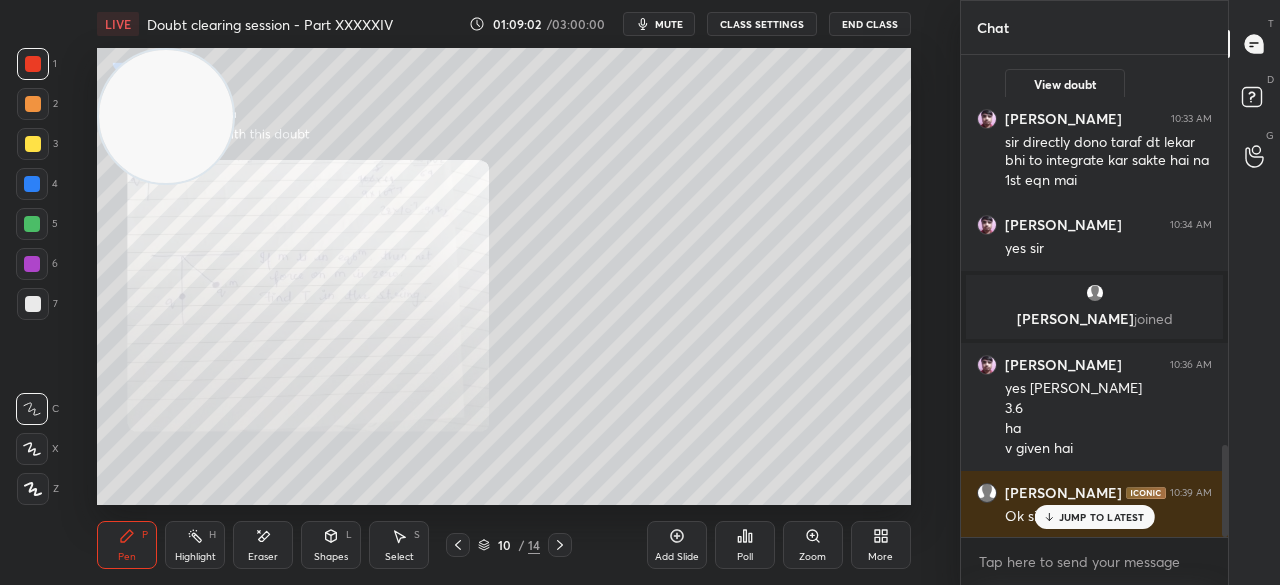 click at bounding box center (560, 545) 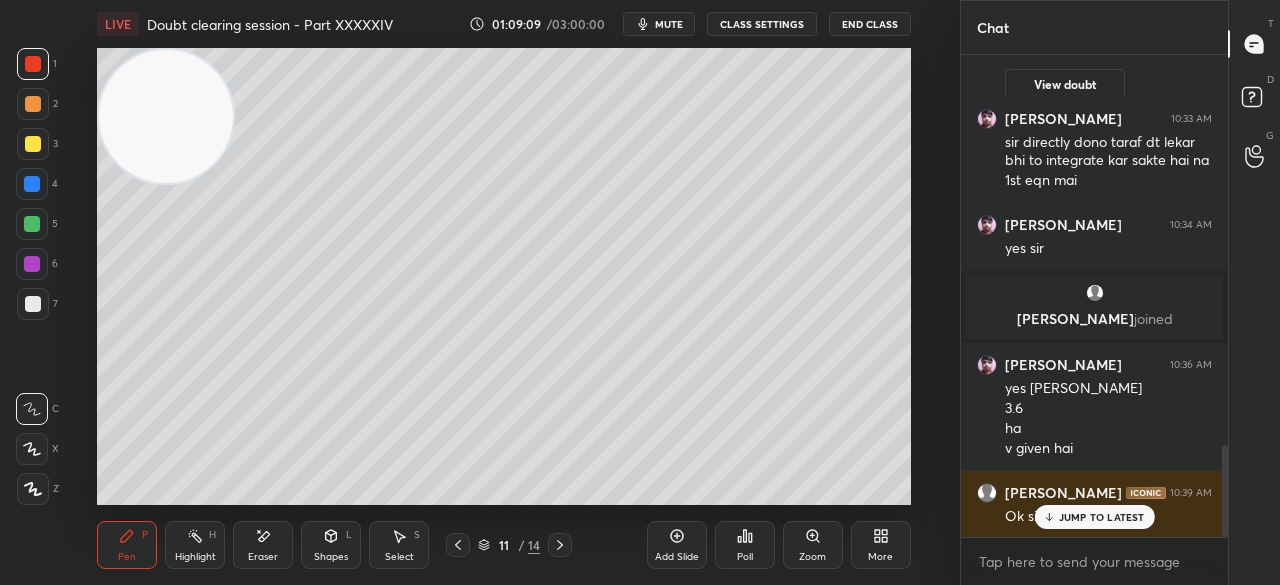 click at bounding box center [33, 104] 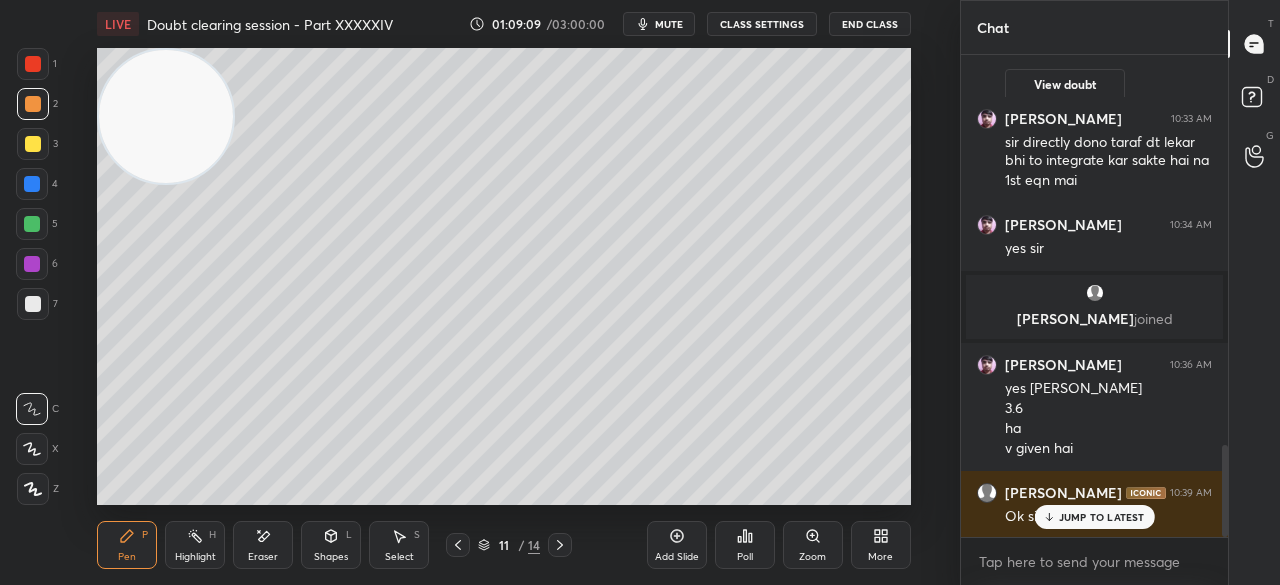 click at bounding box center [33, 104] 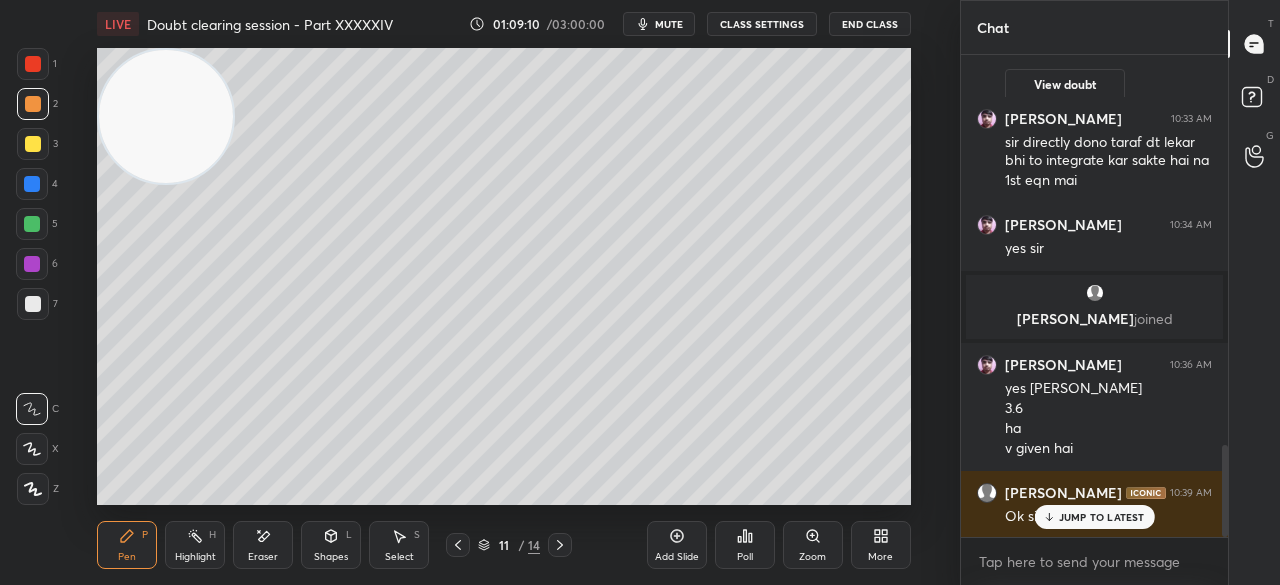 click at bounding box center [33, 144] 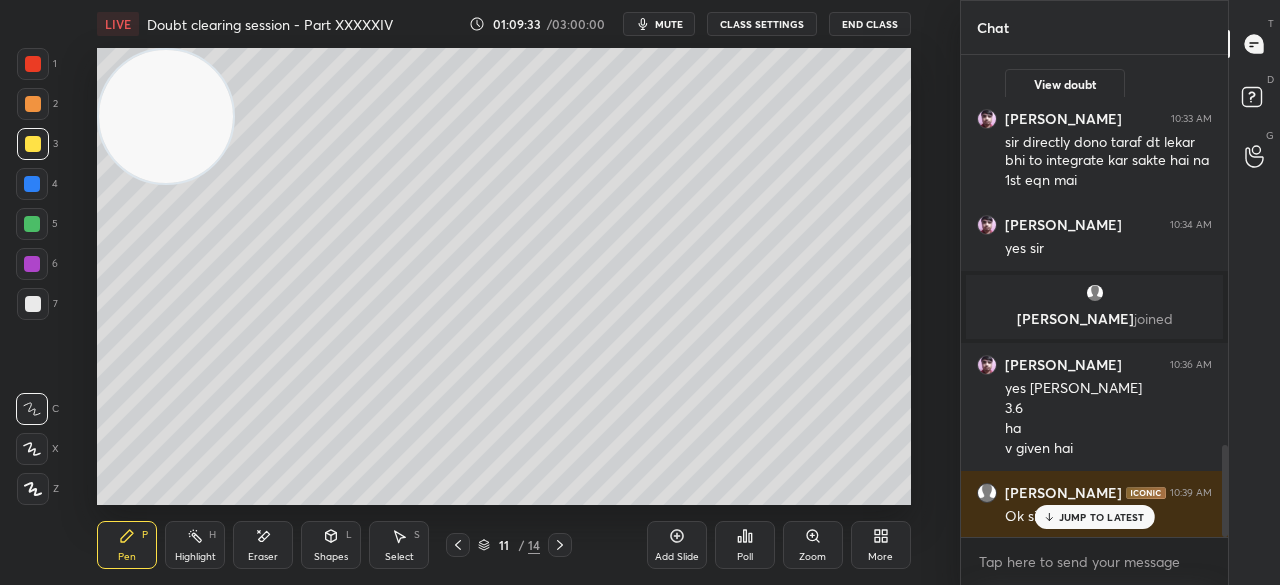 click at bounding box center [33, 144] 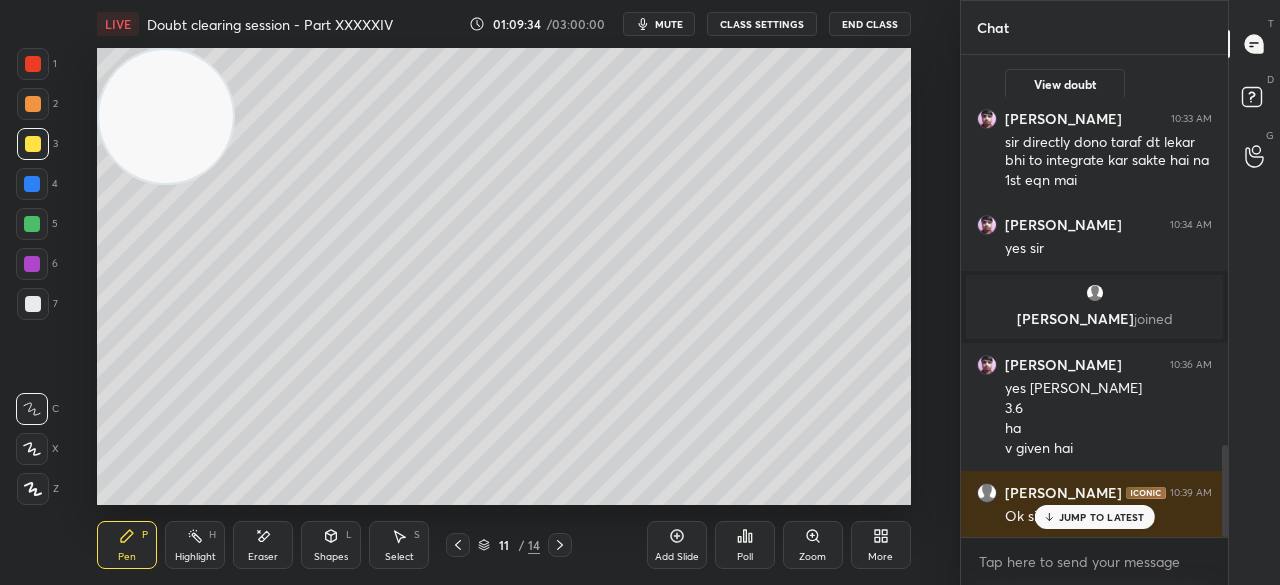 click 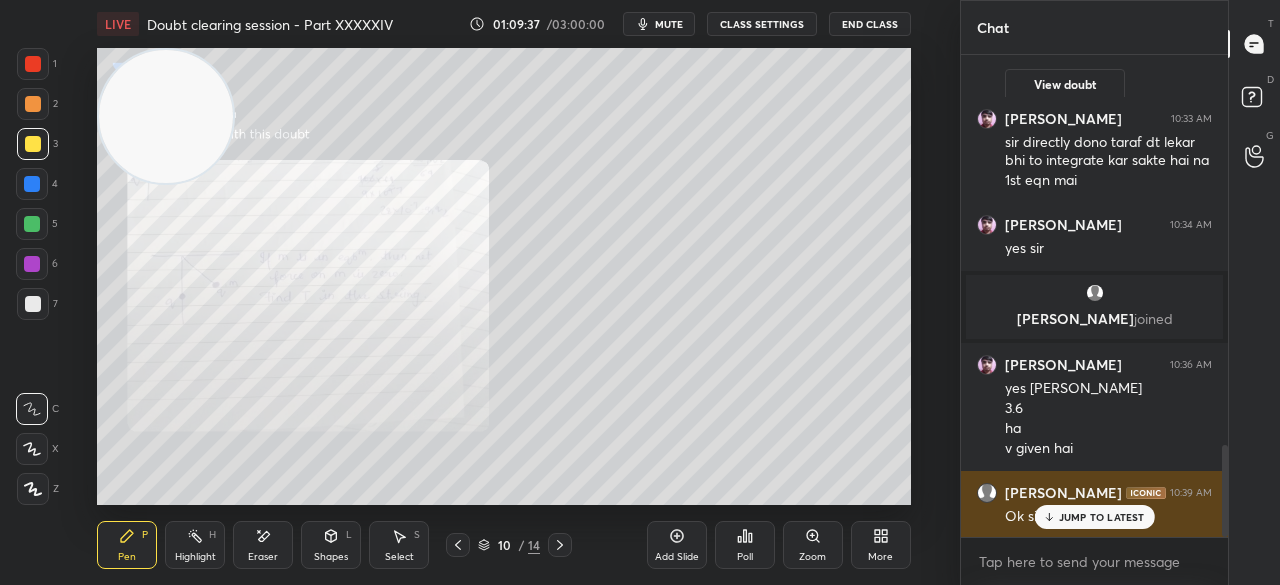 click on "JUMP TO LATEST" at bounding box center [1102, 517] 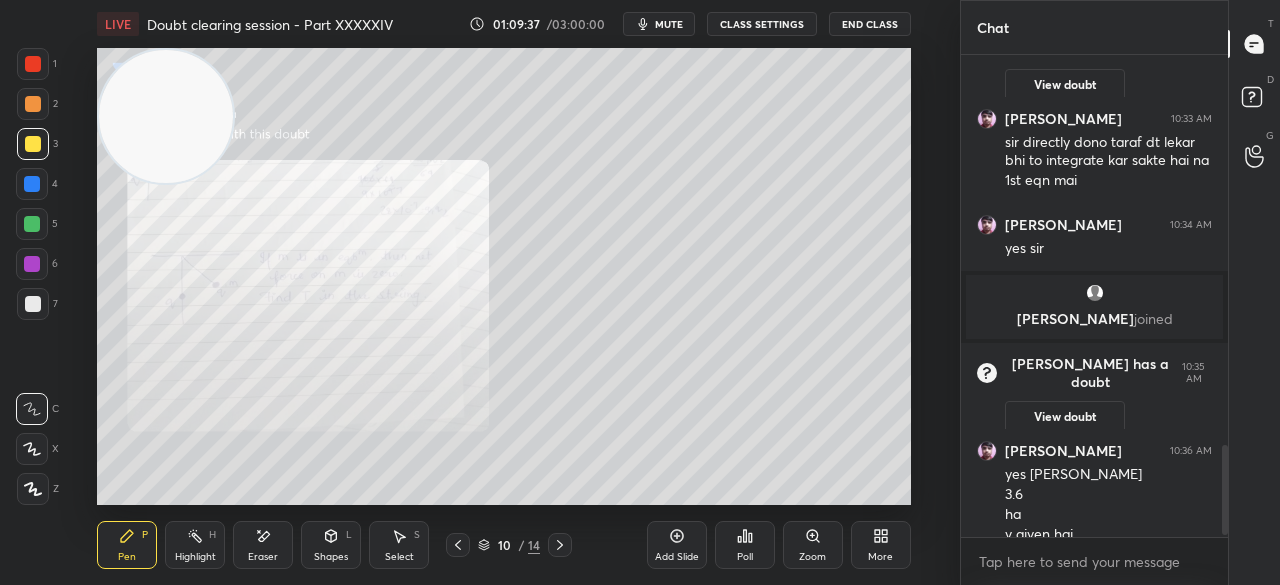 scroll, scrollTop: 2212, scrollLeft: 0, axis: vertical 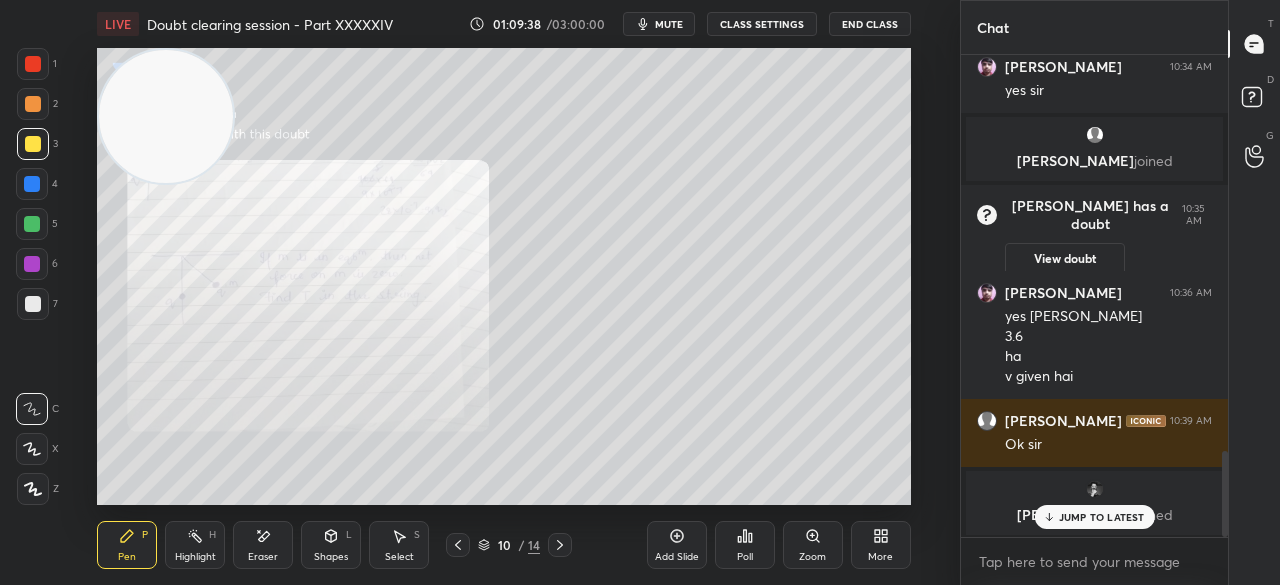 click on "JUMP TO LATEST" at bounding box center [1102, 517] 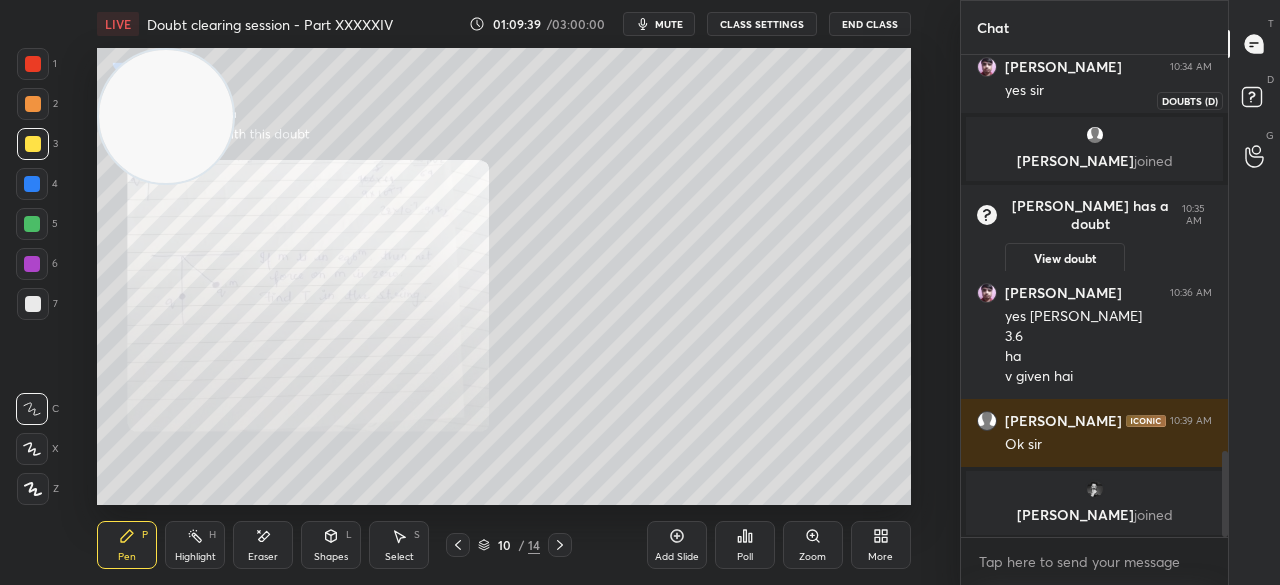 click 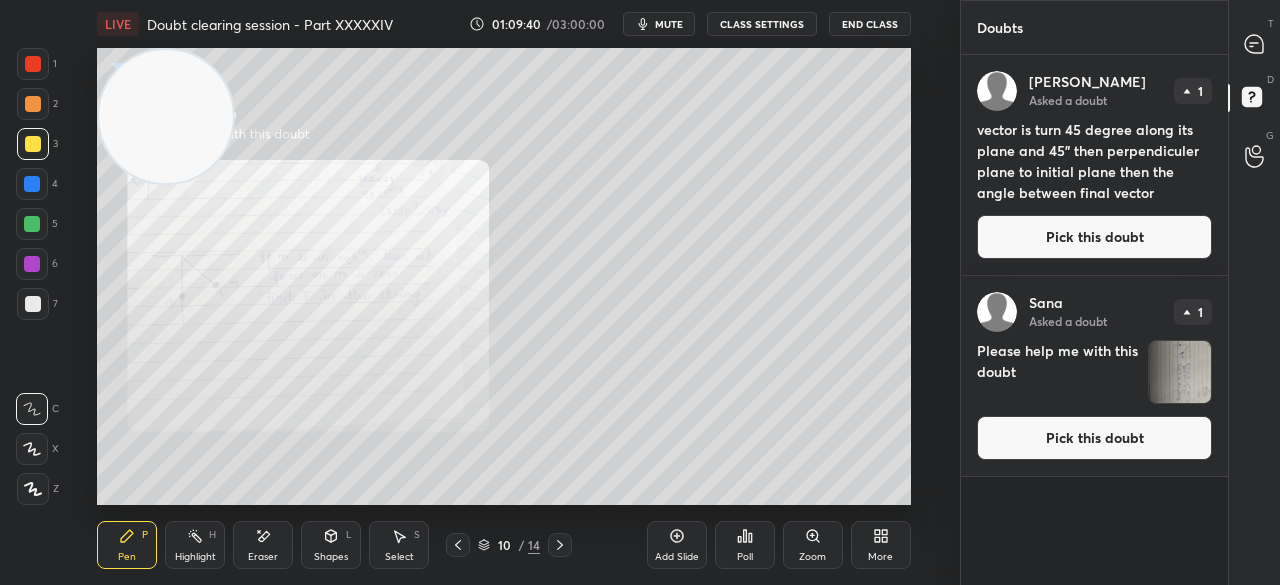 click on "Pick this doubt" at bounding box center [1094, 237] 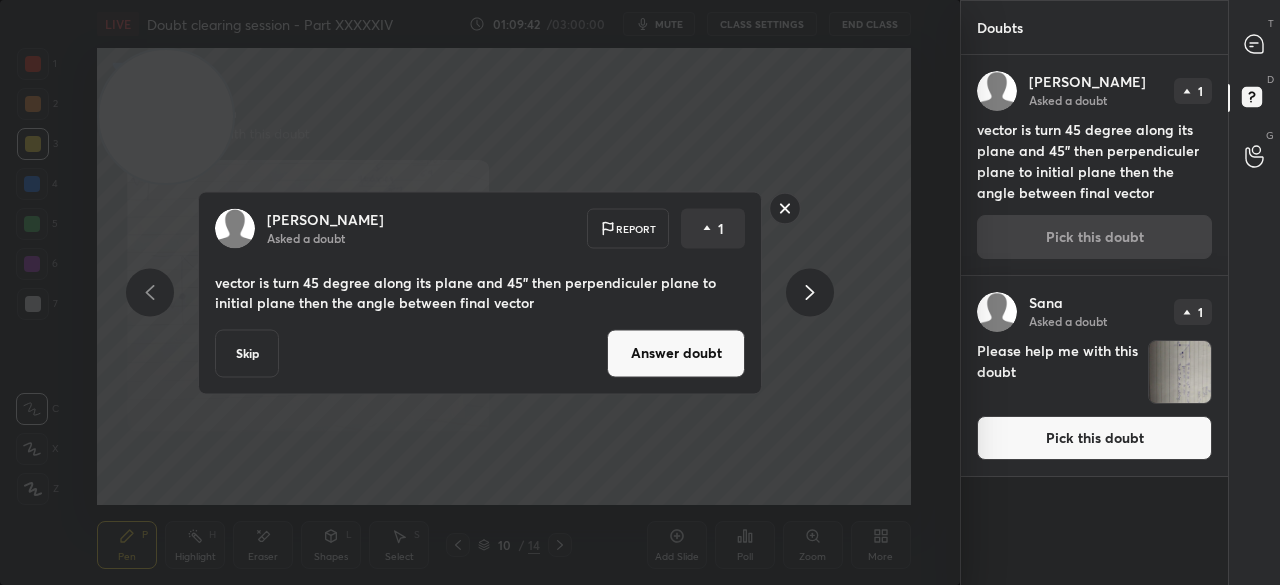click on "Answer doubt" at bounding box center [676, 353] 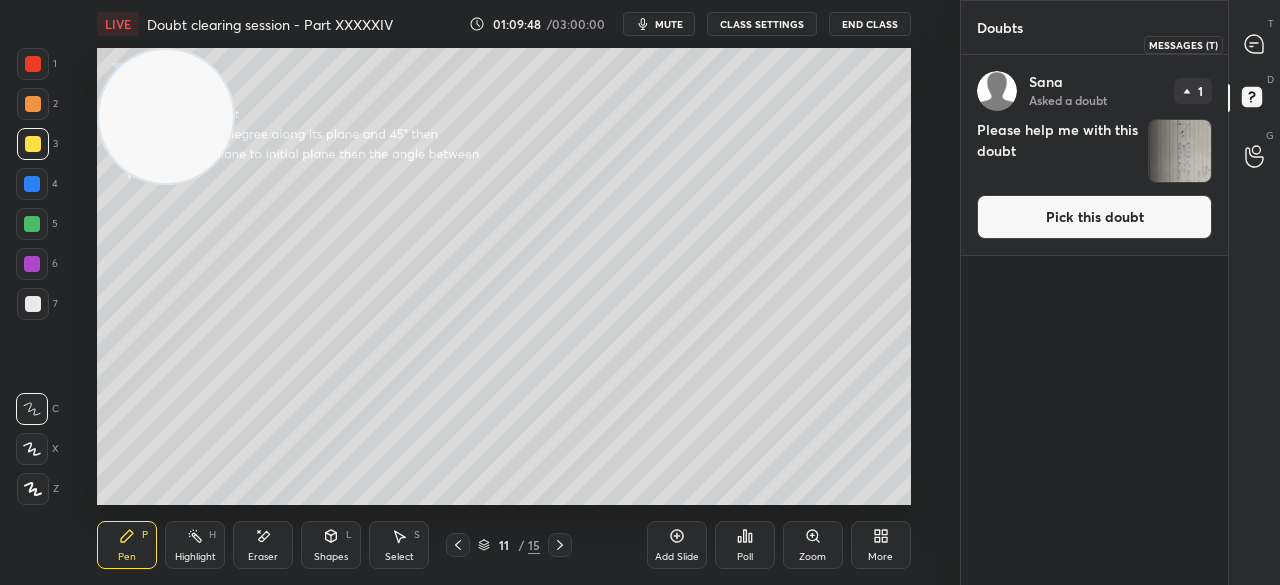 click 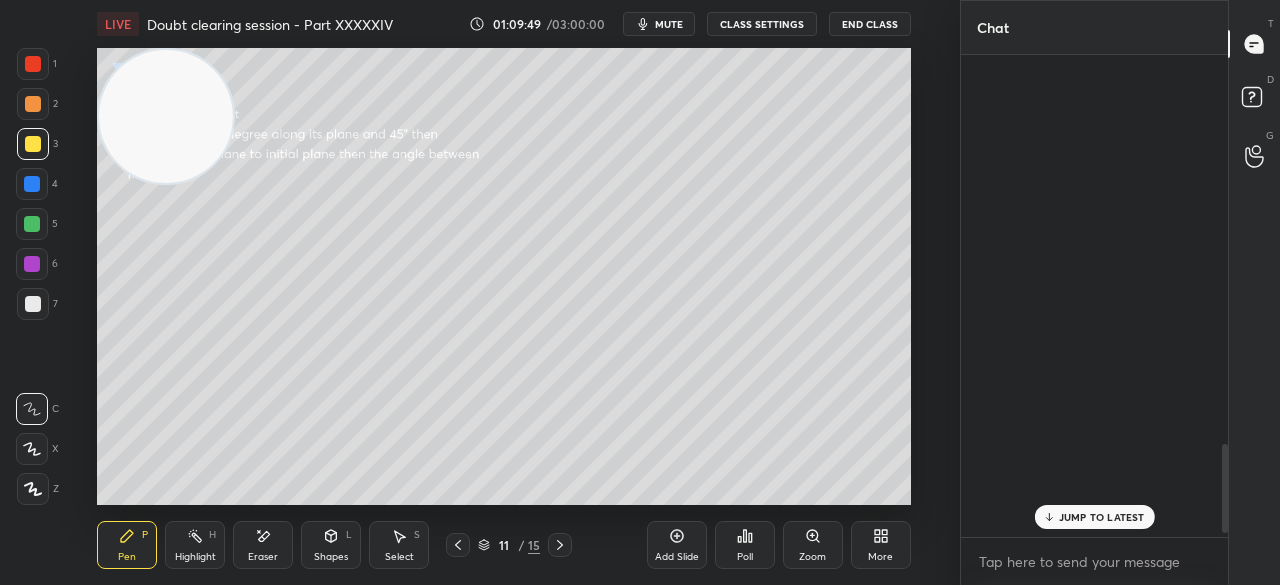 scroll, scrollTop: 2105, scrollLeft: 0, axis: vertical 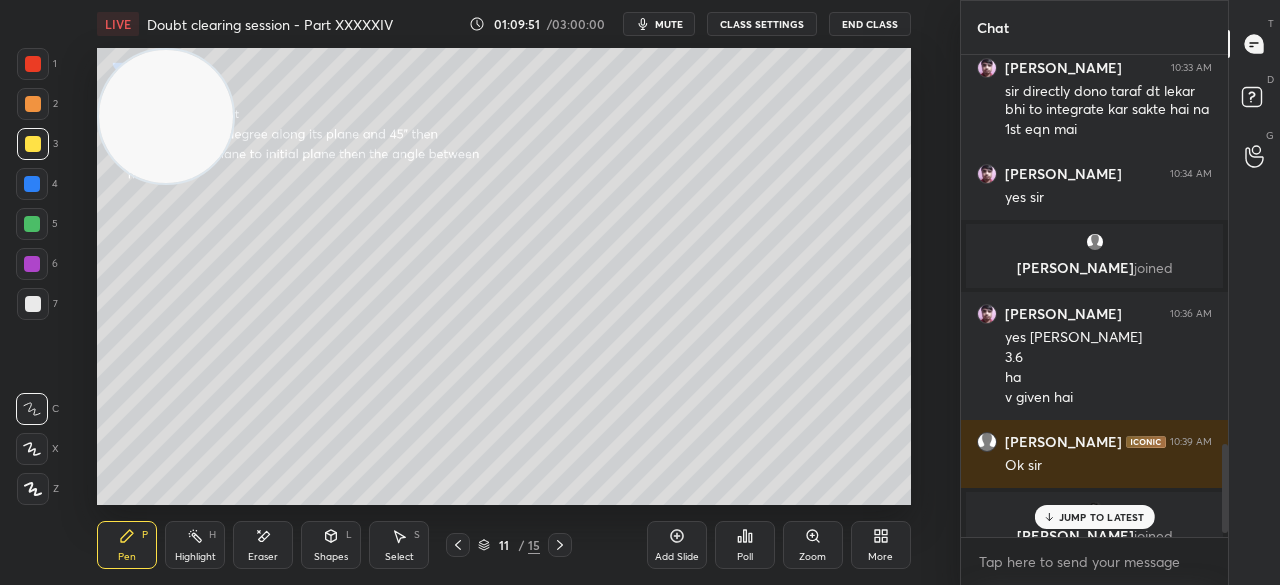 click 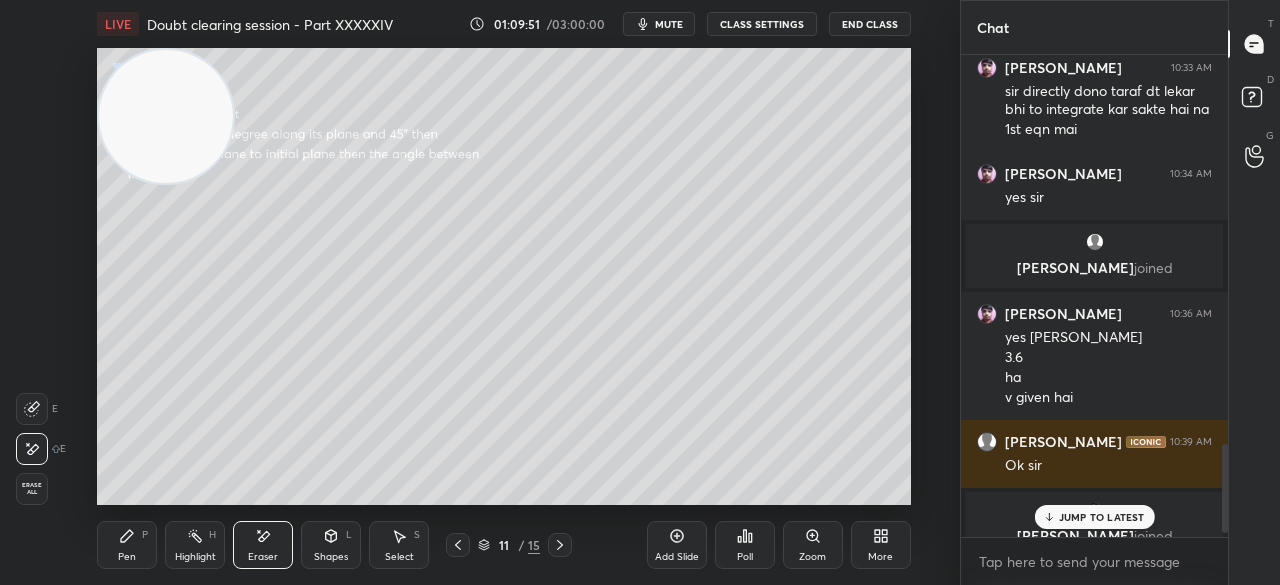 click on "Erase all" at bounding box center [32, 489] 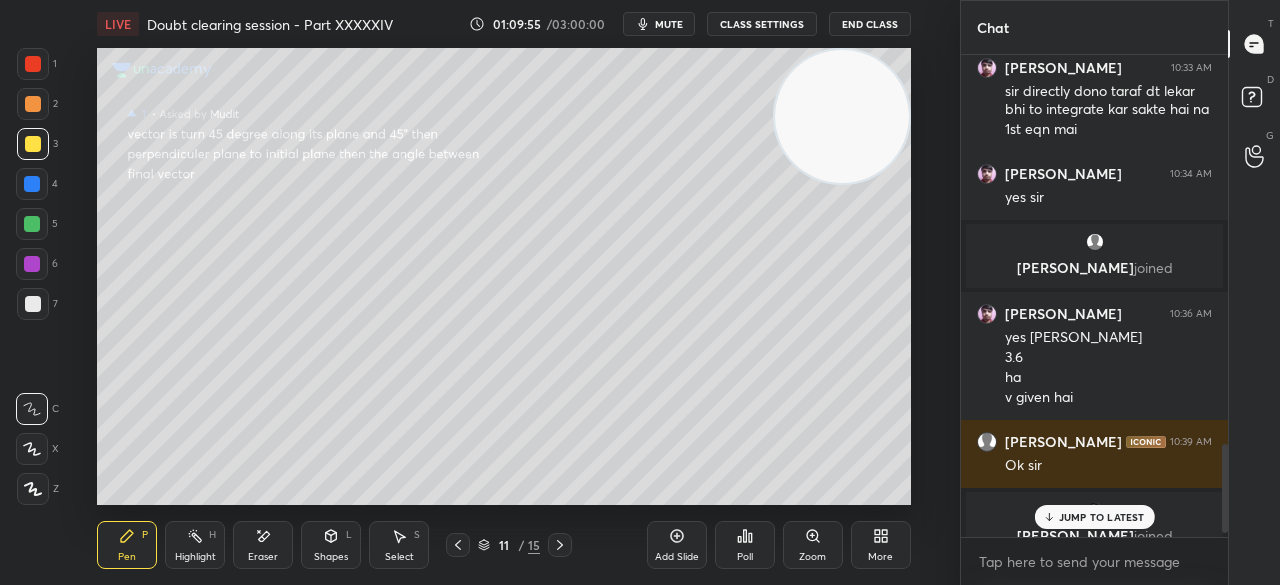 click on "Zoom" at bounding box center (813, 545) 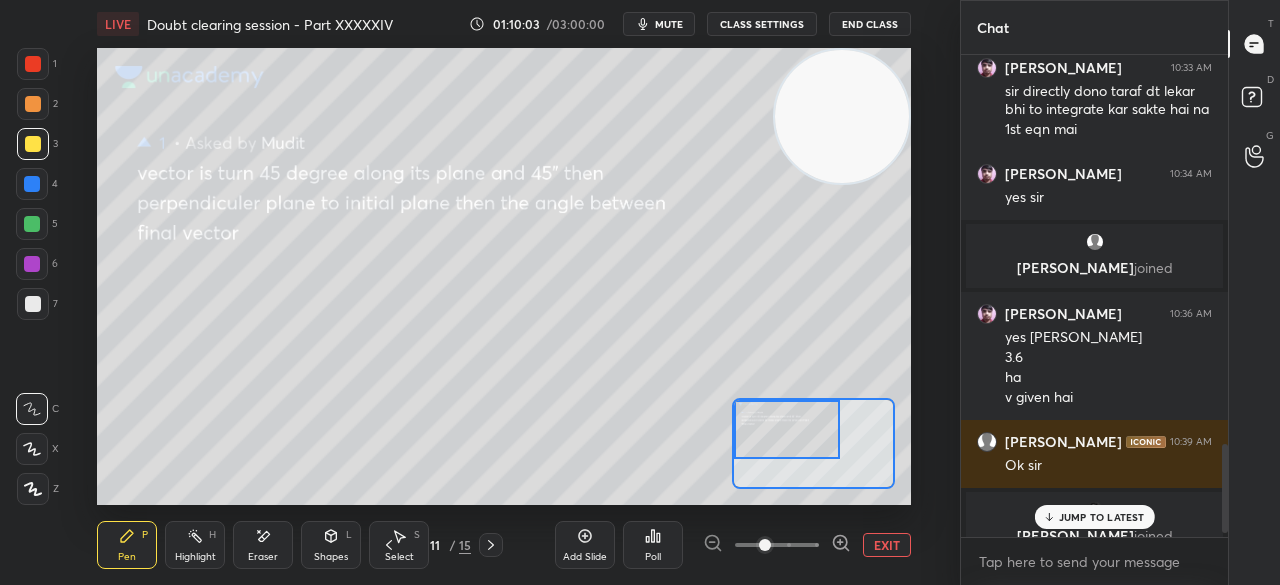 click at bounding box center [33, 64] 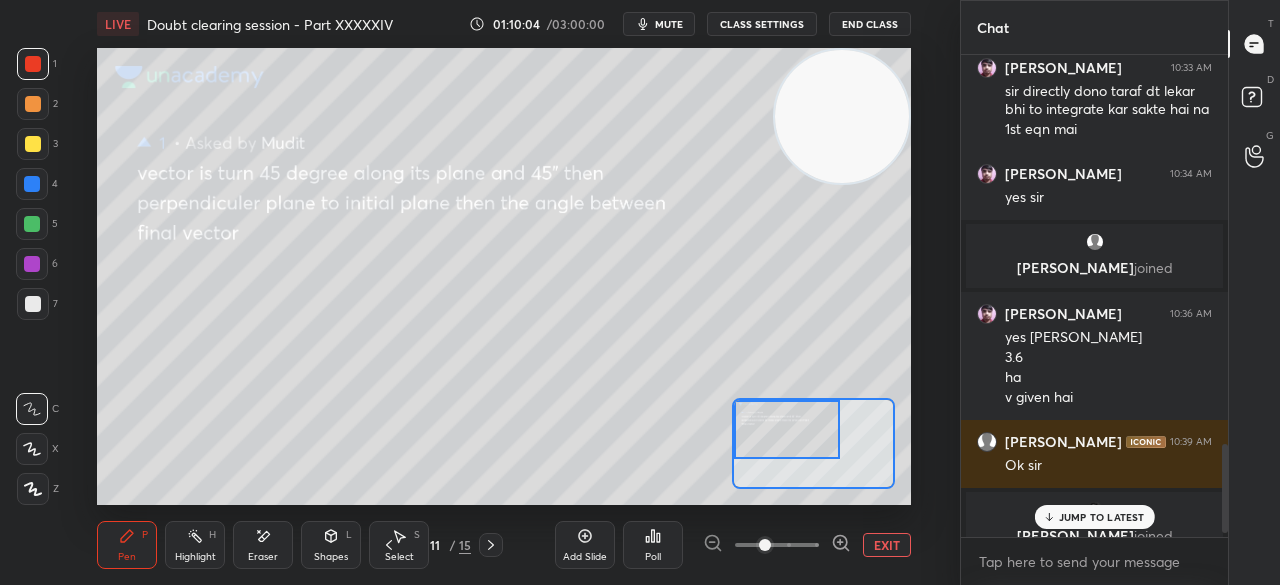 click on "Shapes L" at bounding box center (331, 545) 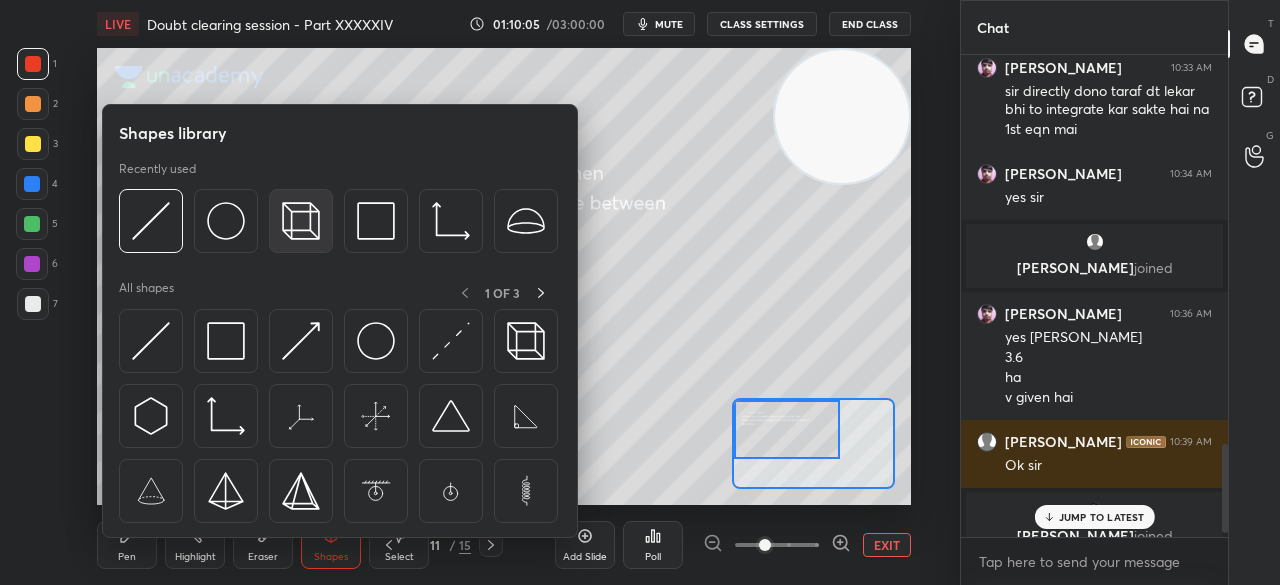 click at bounding box center (301, 221) 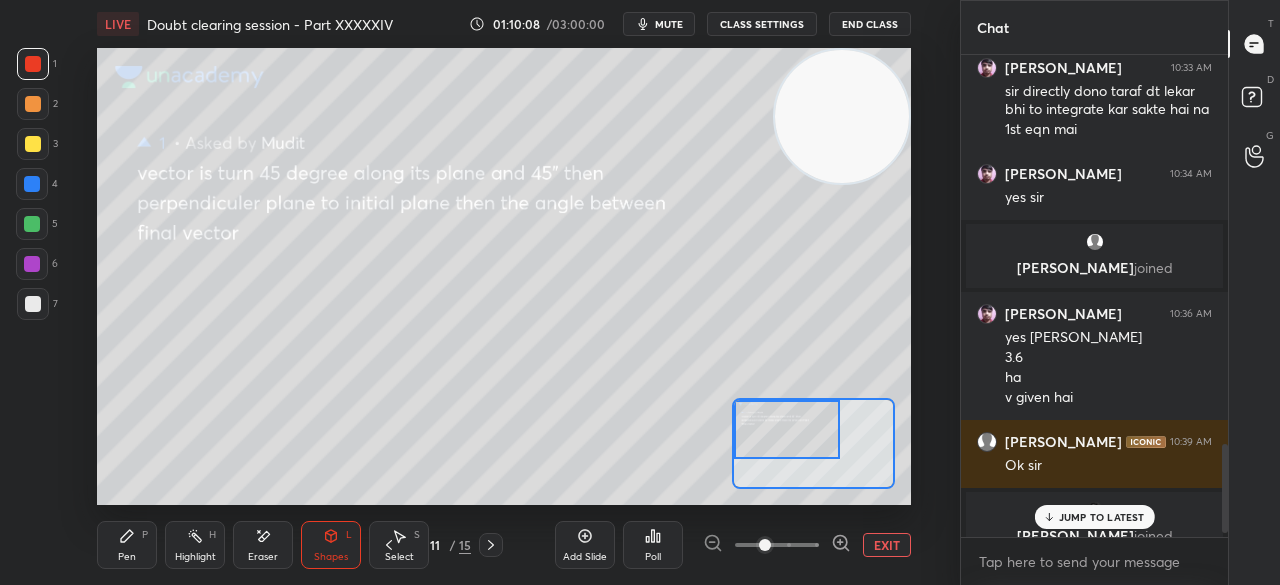 click at bounding box center [33, 144] 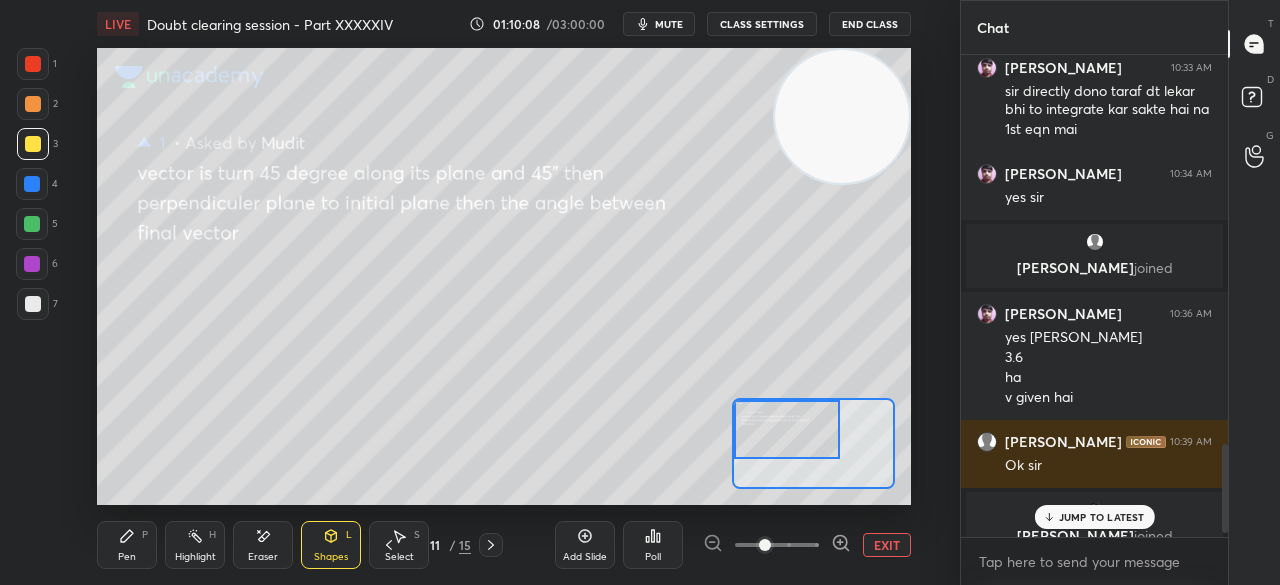 click at bounding box center (33, 144) 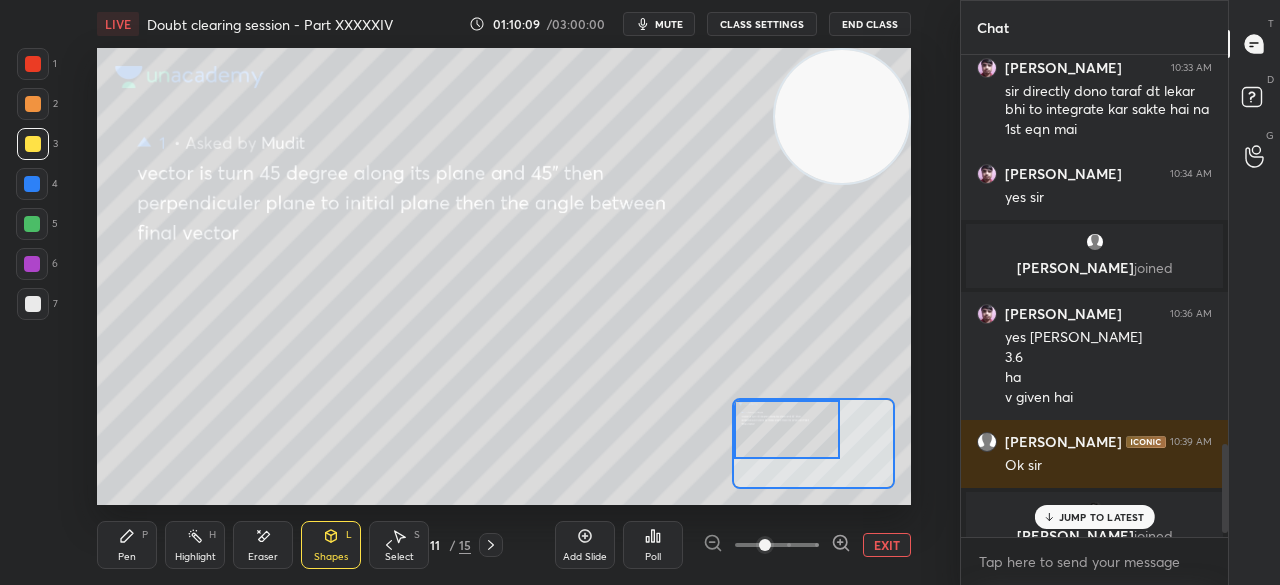 click on "Pen P" at bounding box center [127, 545] 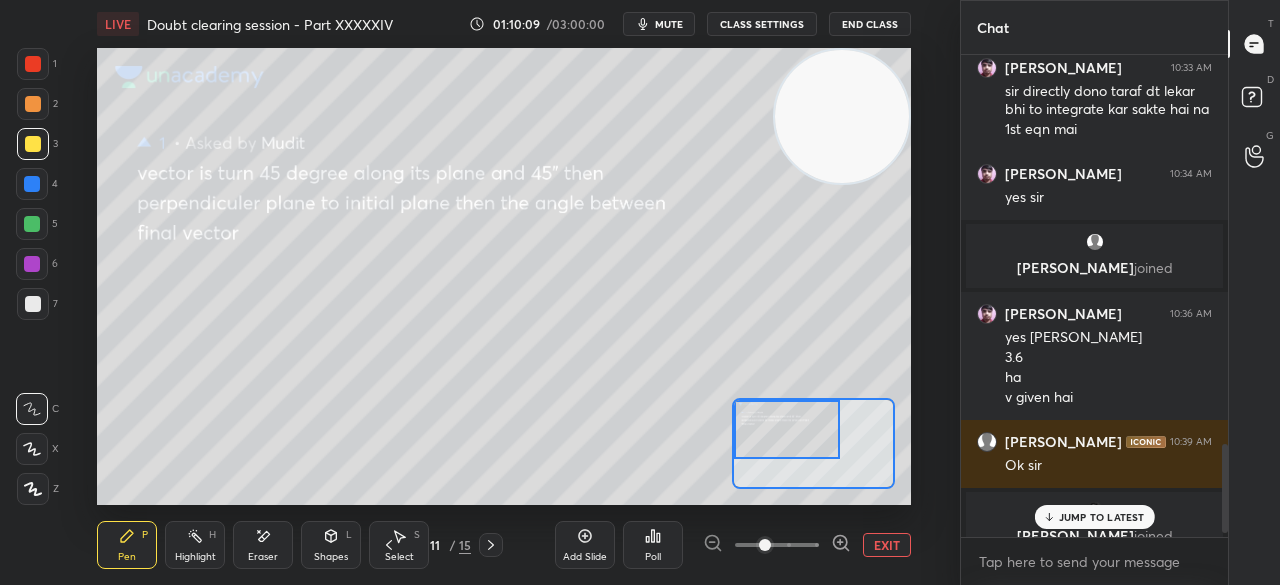 click on "Pen P" at bounding box center [127, 545] 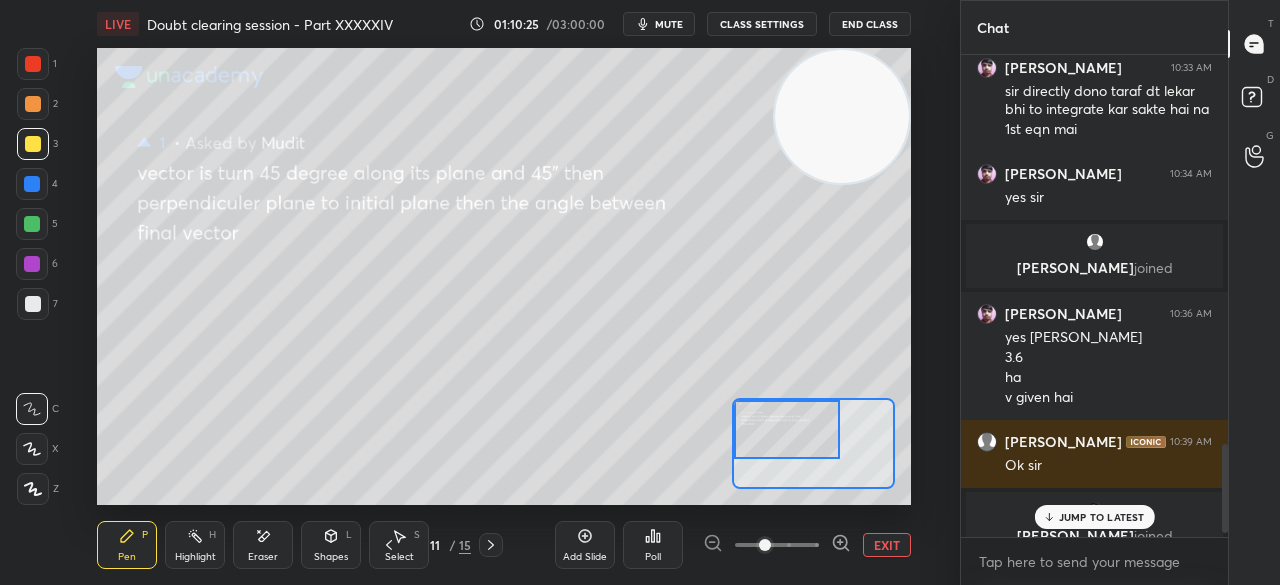 click on "JUMP TO LATEST" at bounding box center [1102, 517] 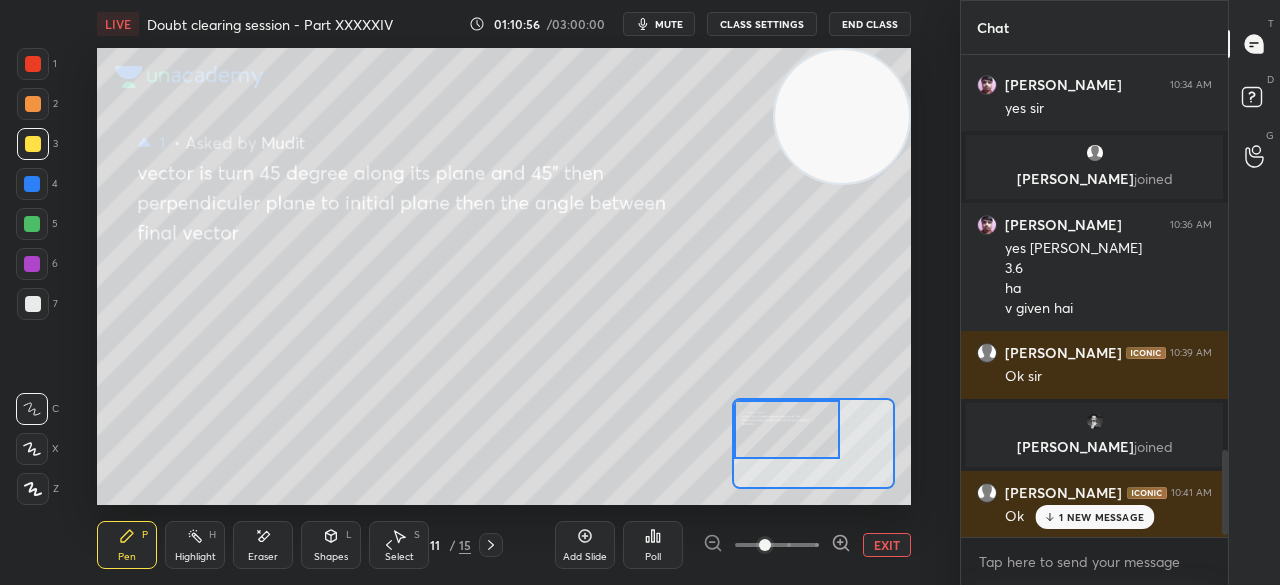 scroll, scrollTop: 2262, scrollLeft: 0, axis: vertical 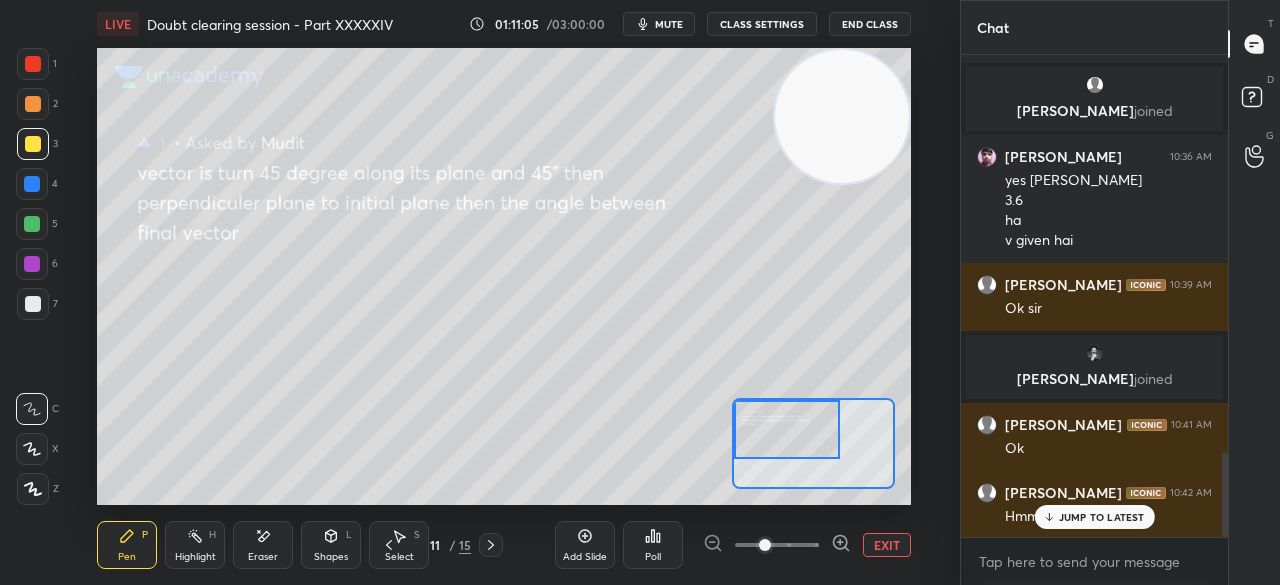 click at bounding box center [32, 224] 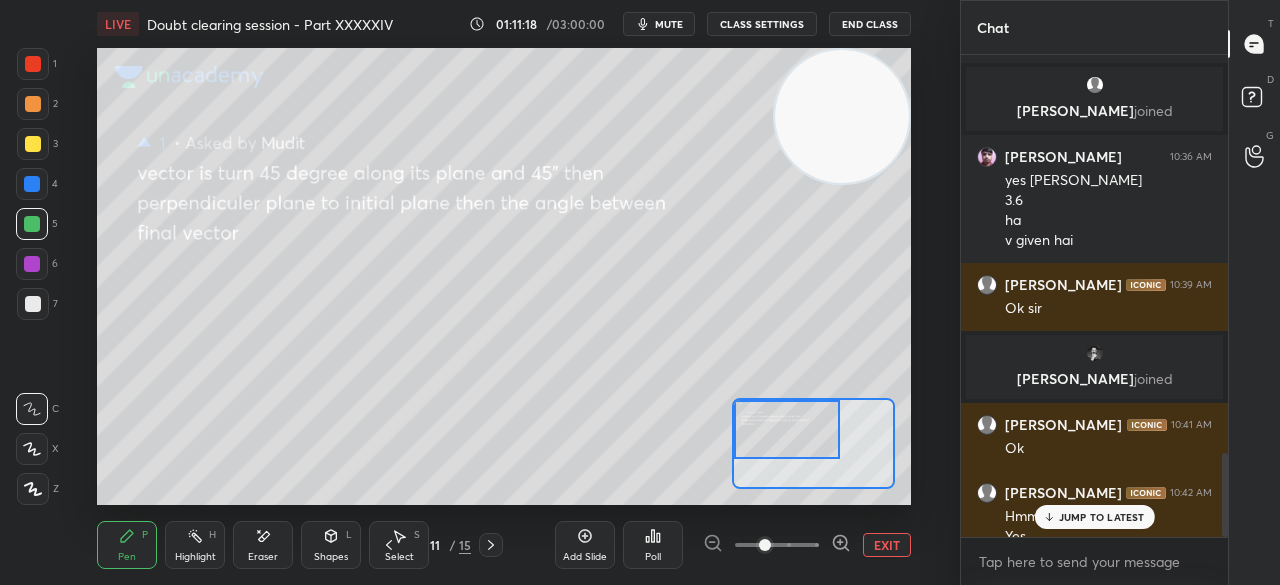 scroll, scrollTop: 2282, scrollLeft: 0, axis: vertical 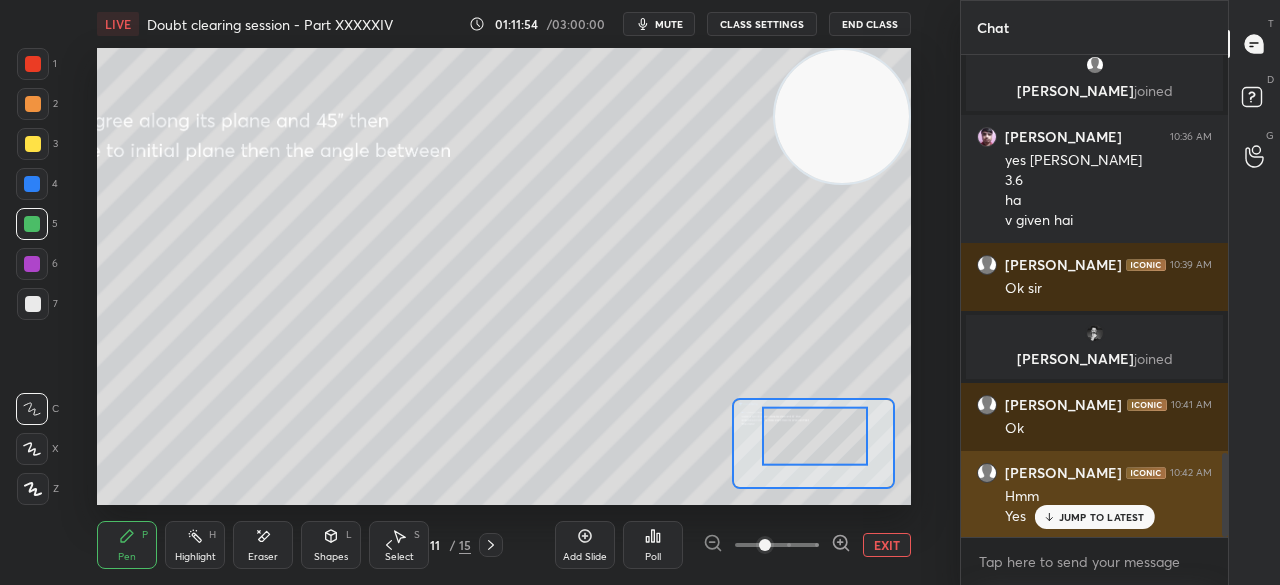 click on "JUMP TO LATEST" at bounding box center (1102, 517) 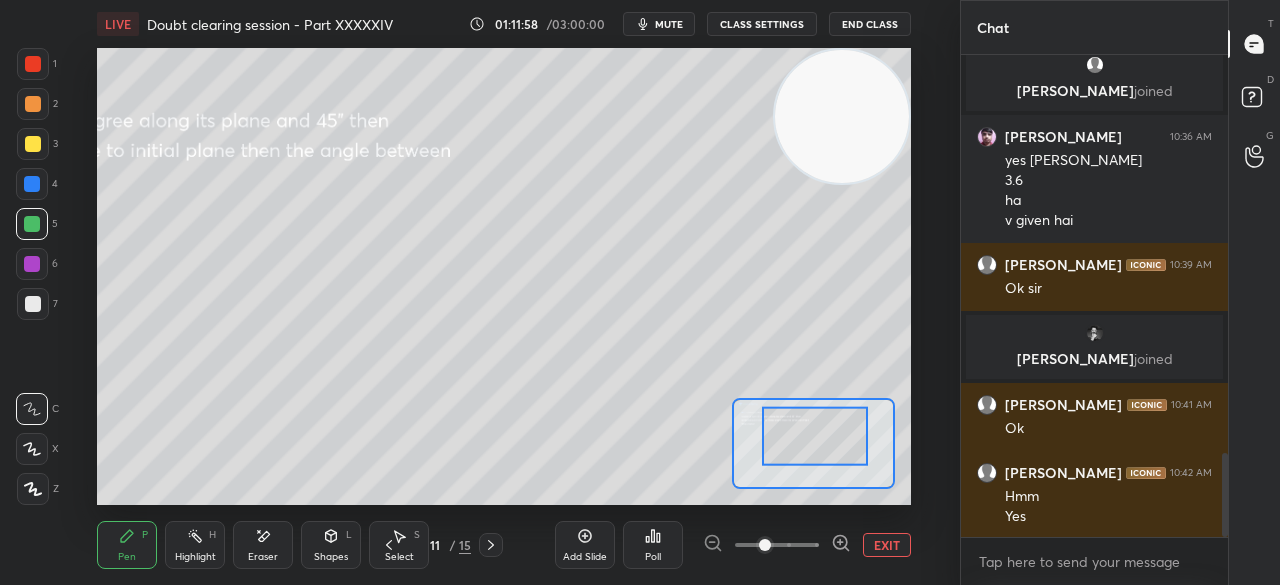 click at bounding box center [33, 144] 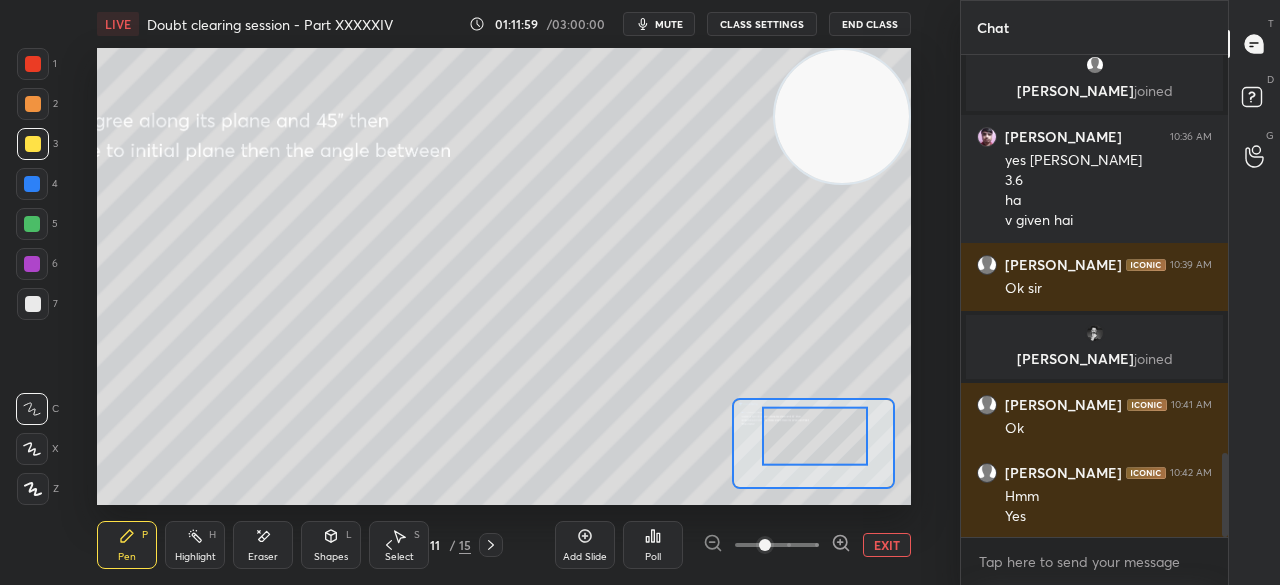 click at bounding box center [33, 144] 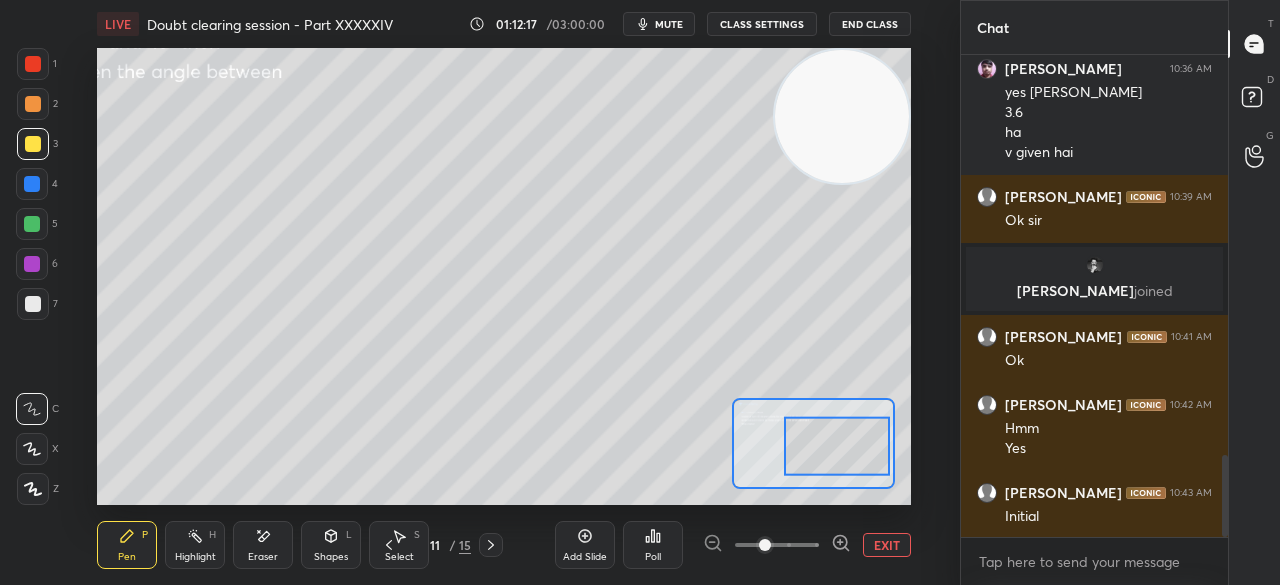 scroll, scrollTop: 2436, scrollLeft: 0, axis: vertical 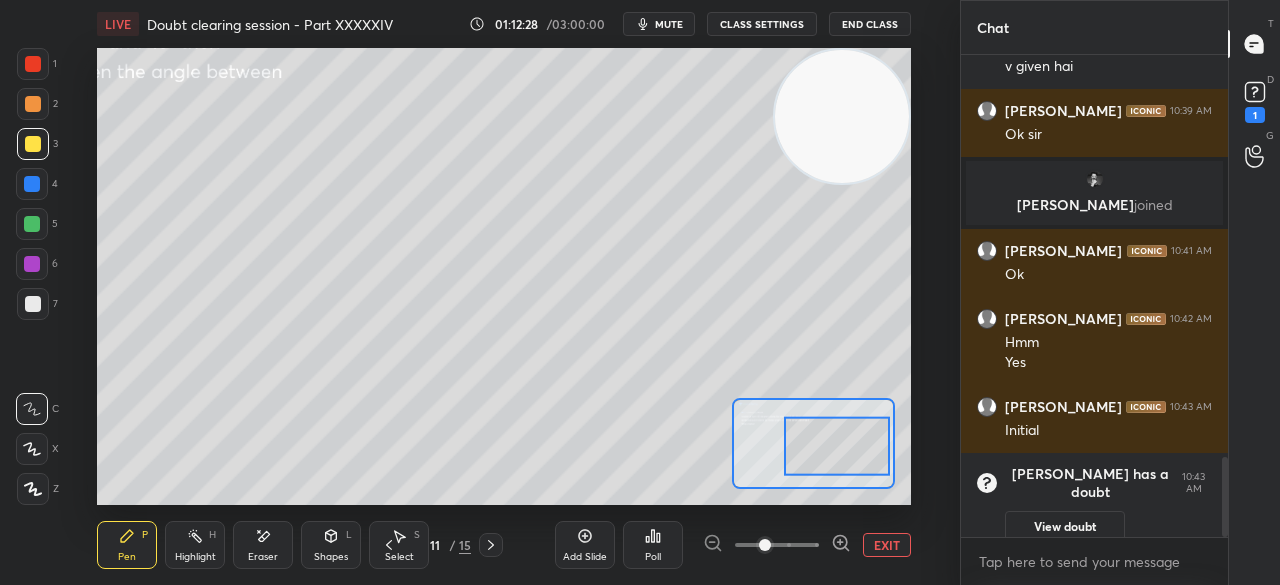 click on "D Doubts (D) 1" at bounding box center [1254, 100] 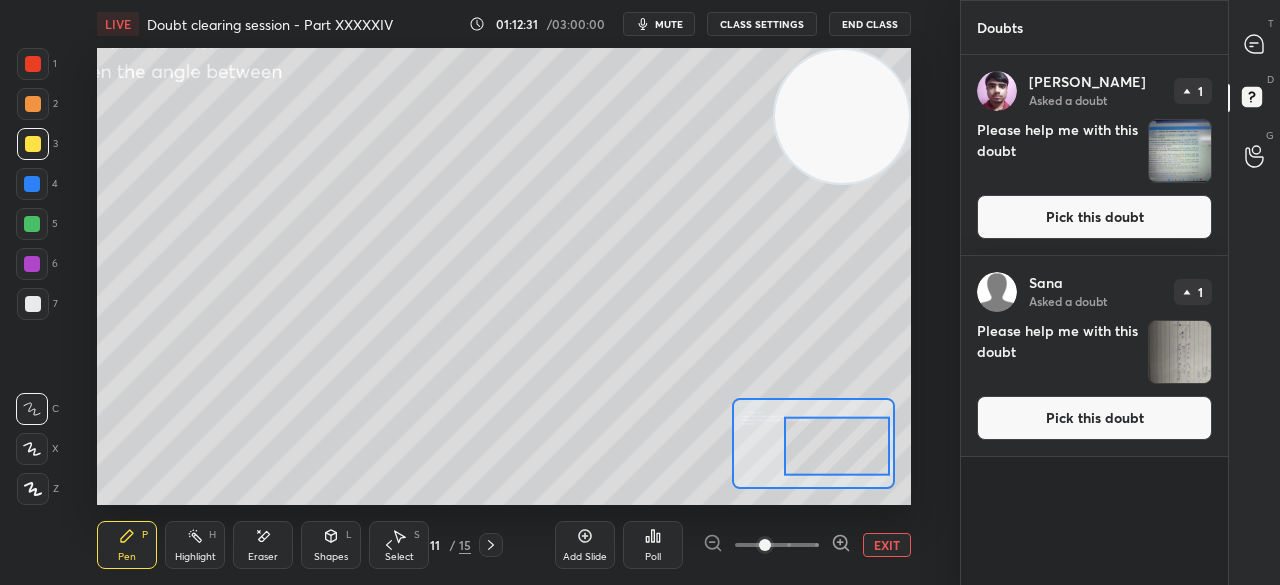 click on "Pick this doubt" at bounding box center (1094, 217) 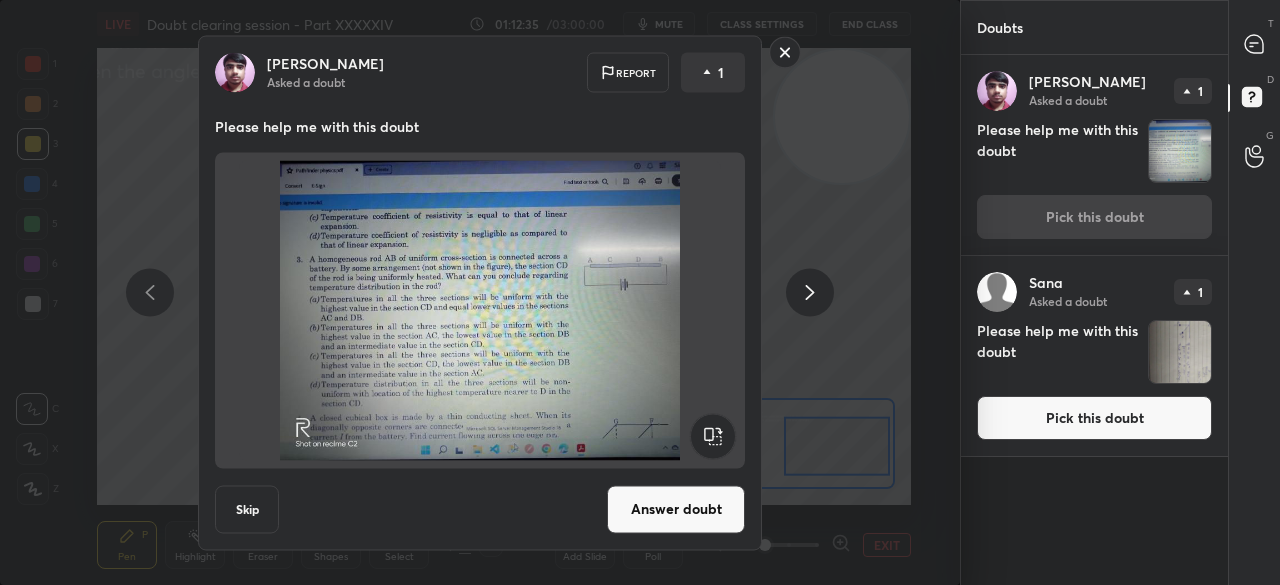 click on "Answer doubt" at bounding box center (676, 509) 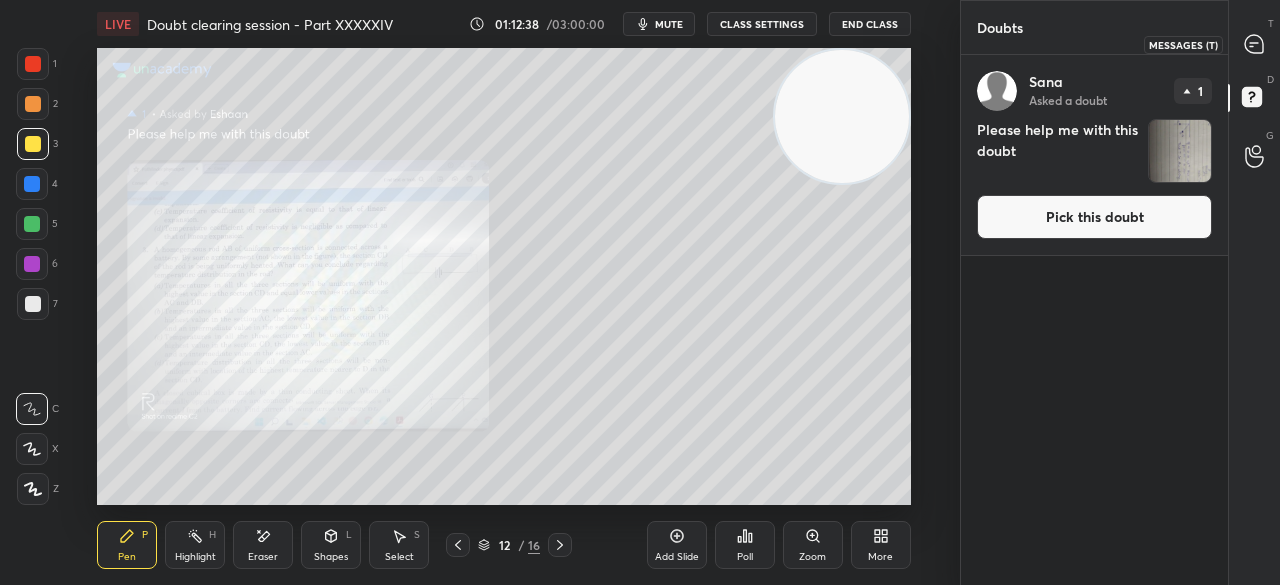 click 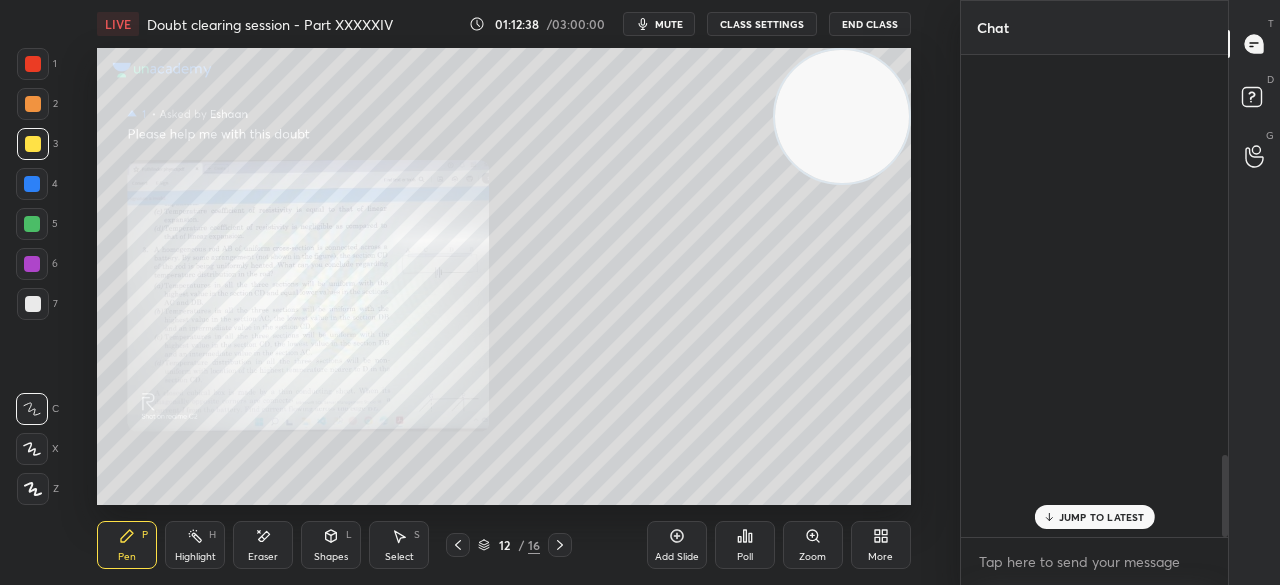 scroll, scrollTop: 2350, scrollLeft: 0, axis: vertical 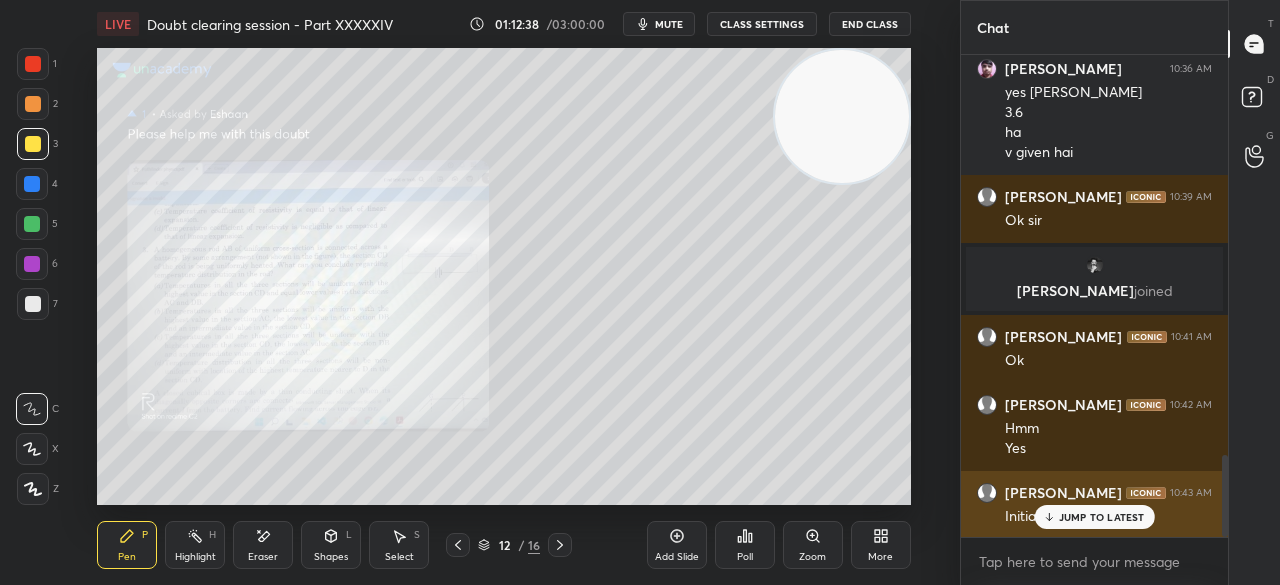 click on "JUMP TO LATEST" at bounding box center [1094, 517] 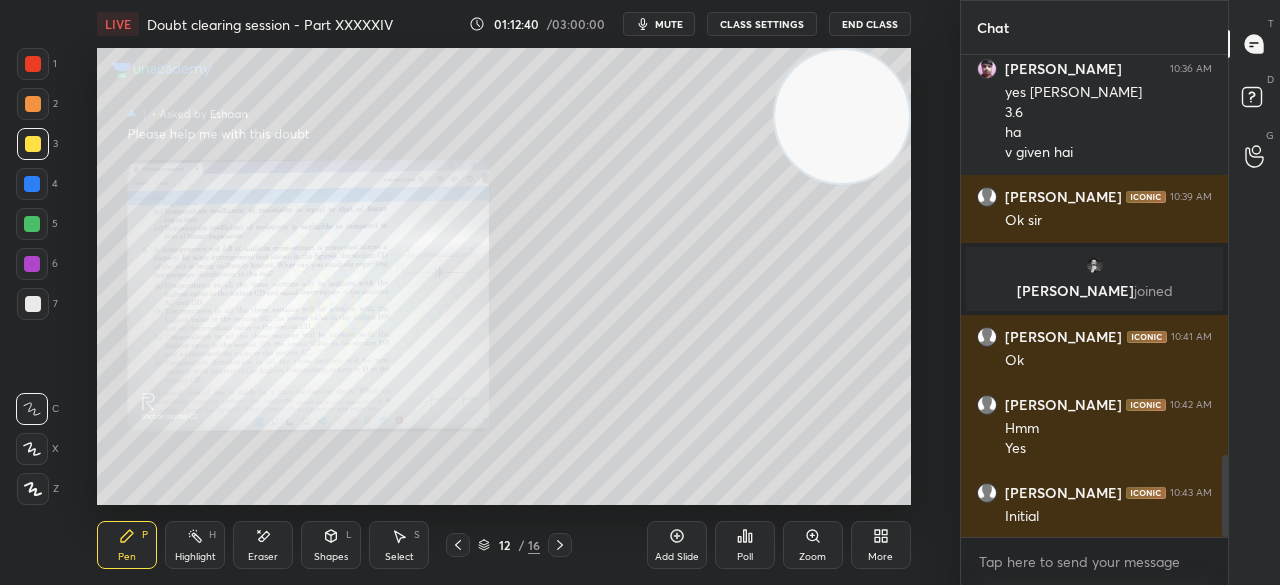 click on "Zoom" at bounding box center (812, 557) 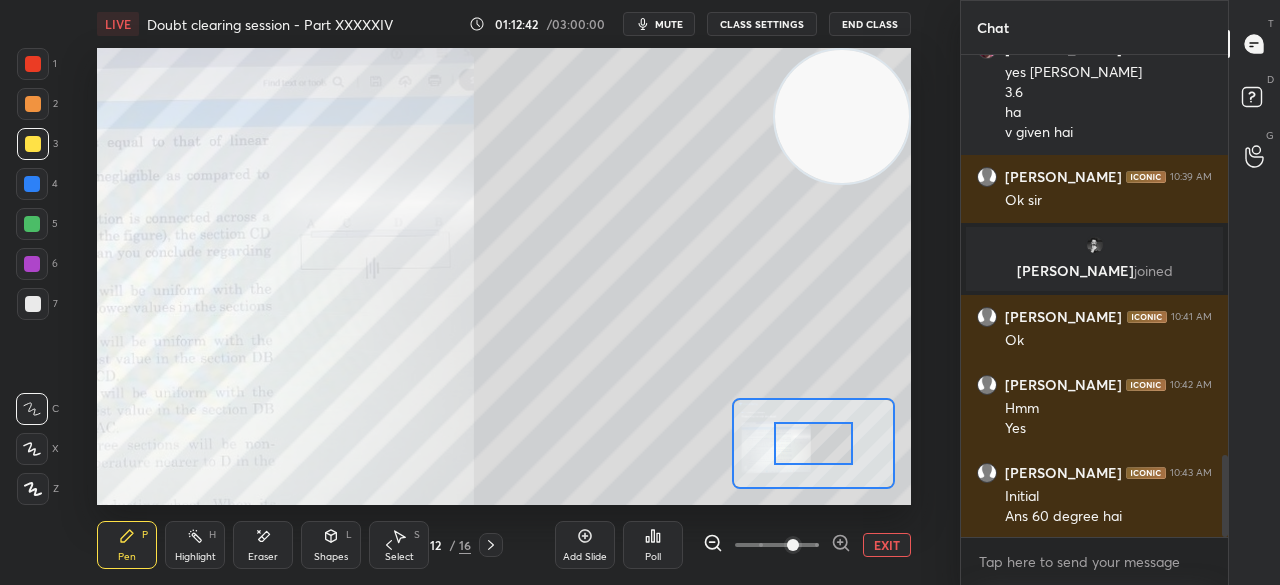 click on "Select S" at bounding box center (399, 545) 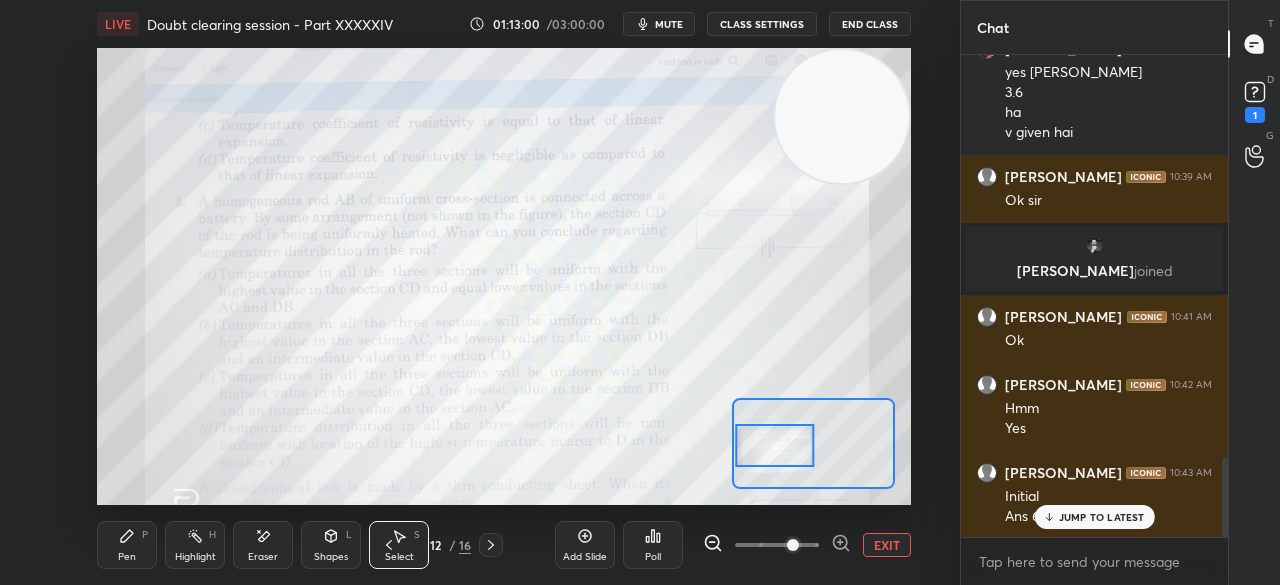 scroll, scrollTop: 2456, scrollLeft: 0, axis: vertical 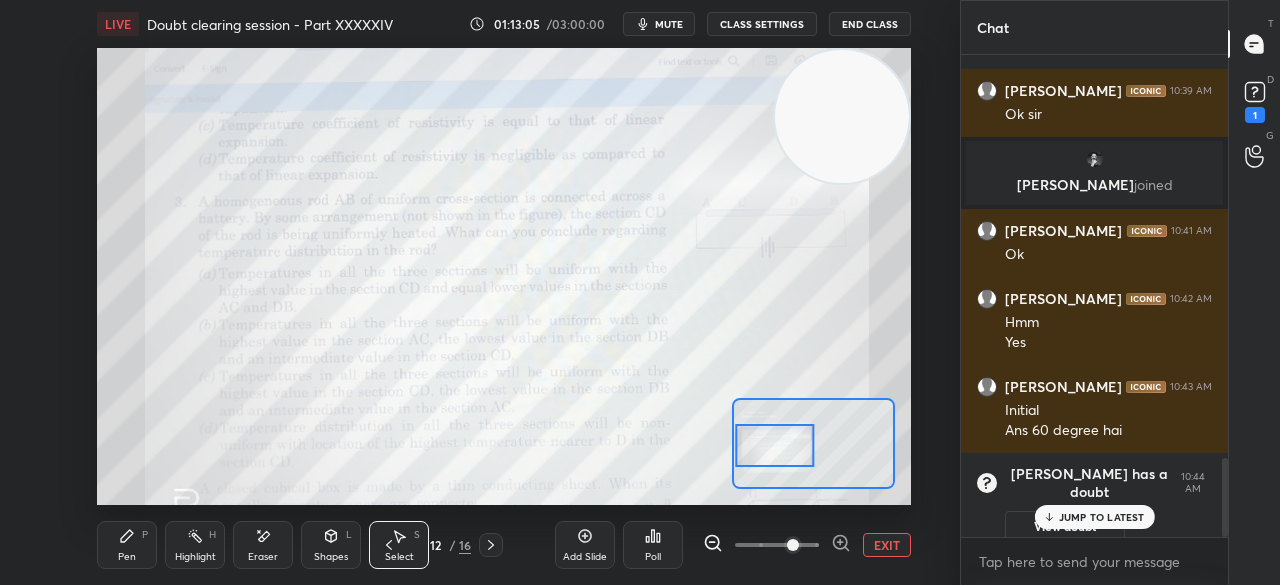 click on "Pen P Highlight H Eraser Shapes L Select S 12 / 16 Add Slide Poll EXIT" at bounding box center (503, 545) 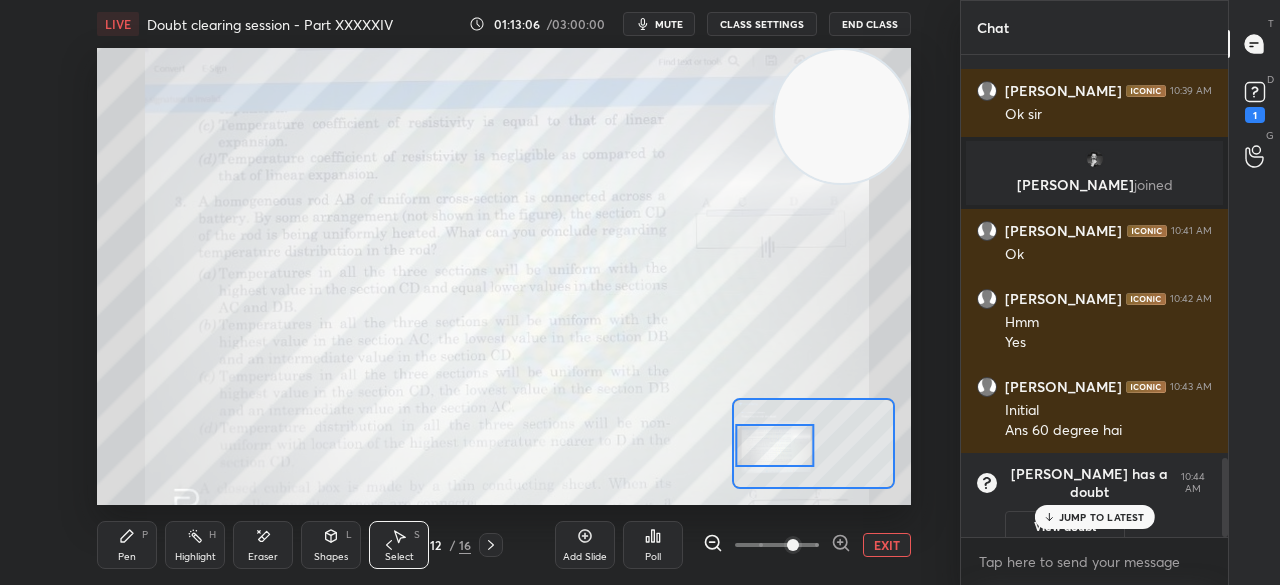 click on "Pen P Highlight H Eraser Shapes L Select S 12 / 16 Add Slide Poll EXIT" at bounding box center (503, 545) 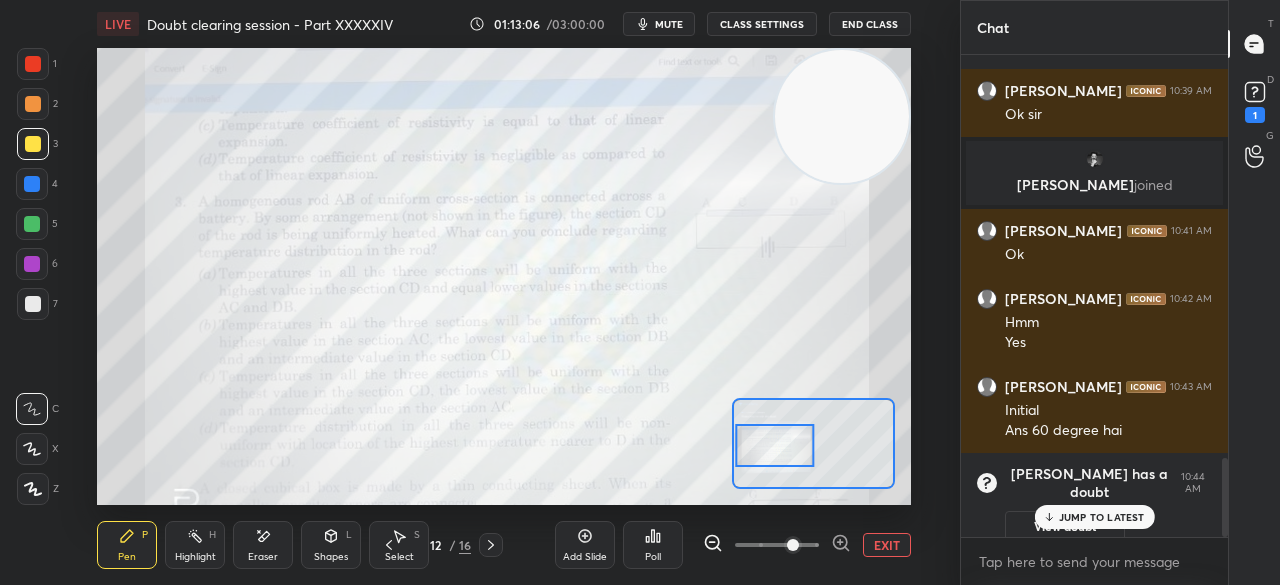 click on "Pen P" at bounding box center [127, 545] 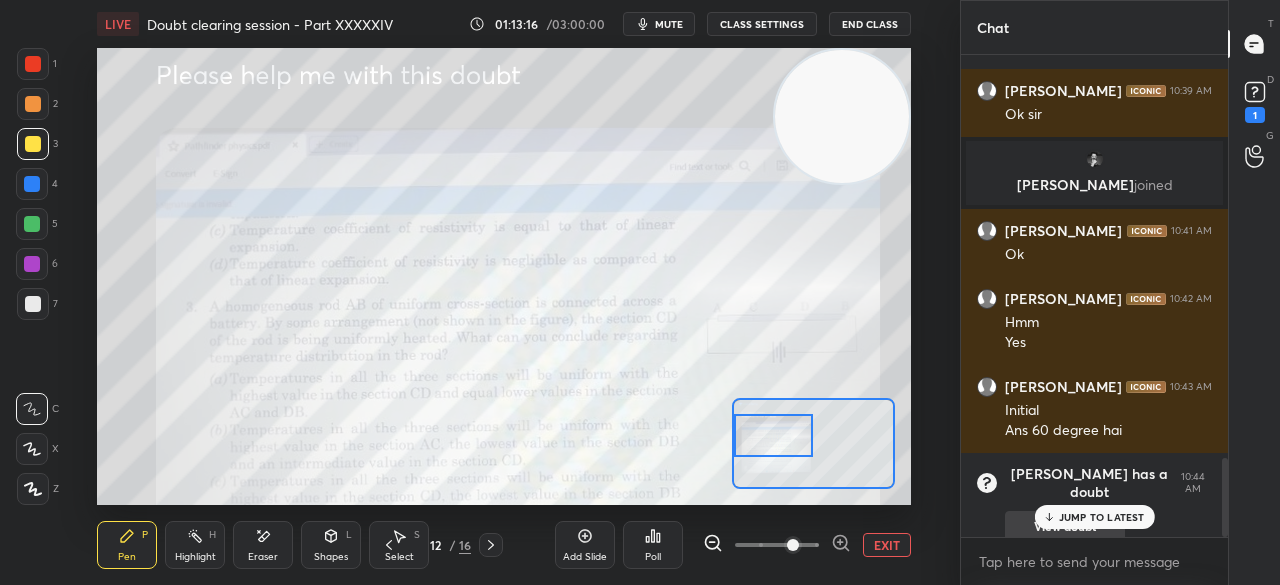 click on "JUMP TO LATEST" at bounding box center (1102, 517) 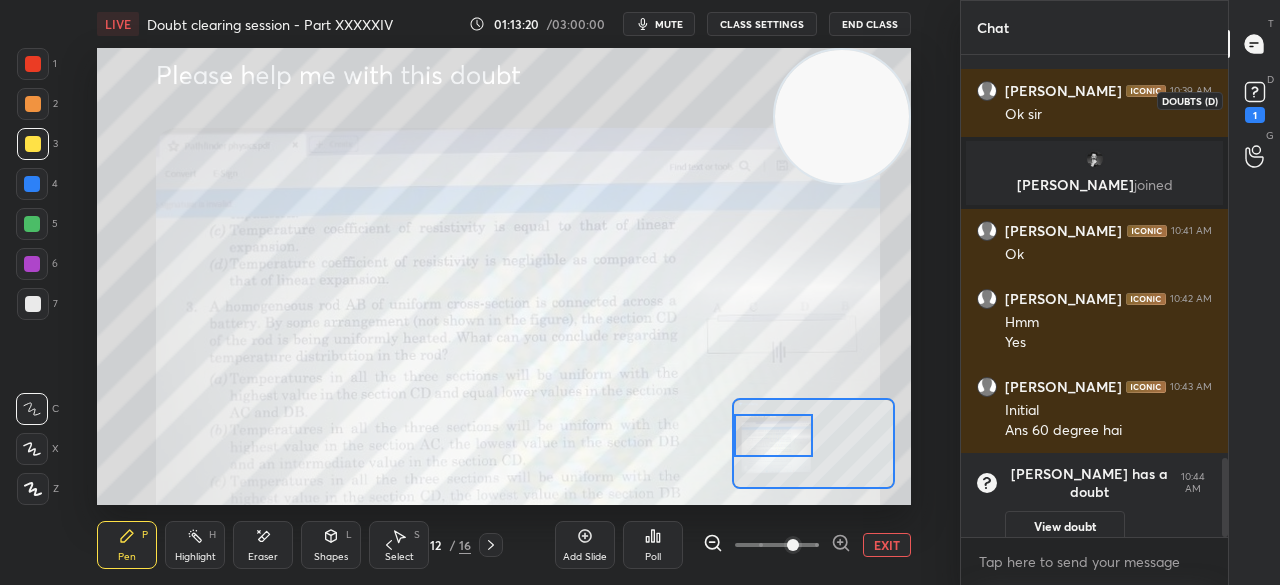 click 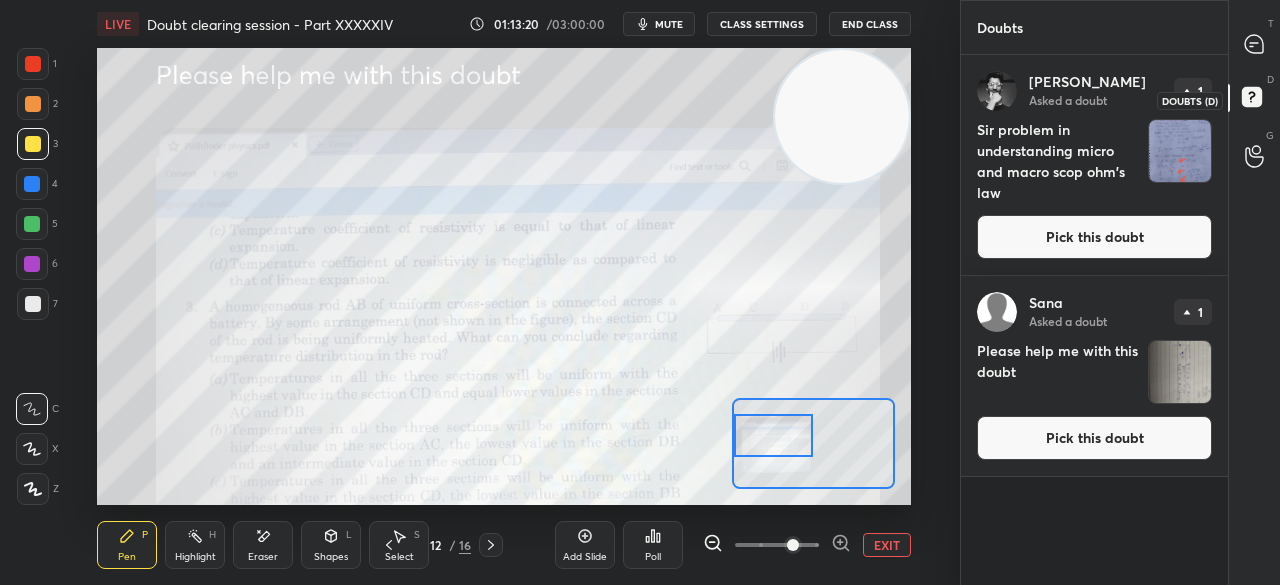 click 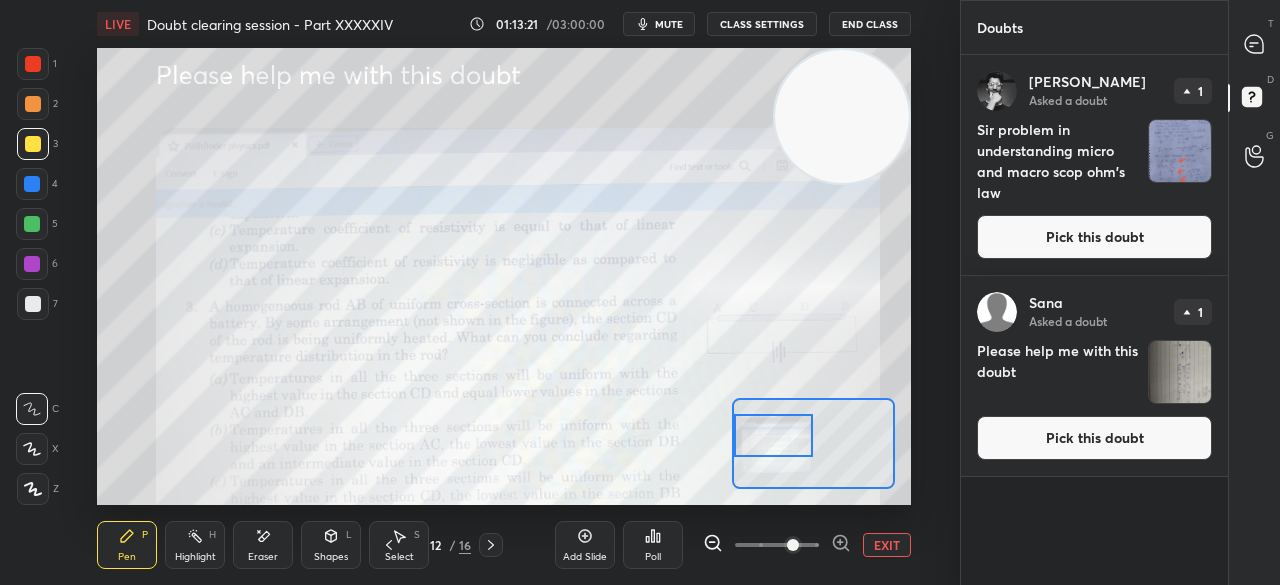click on "Pick this doubt" at bounding box center (1094, 237) 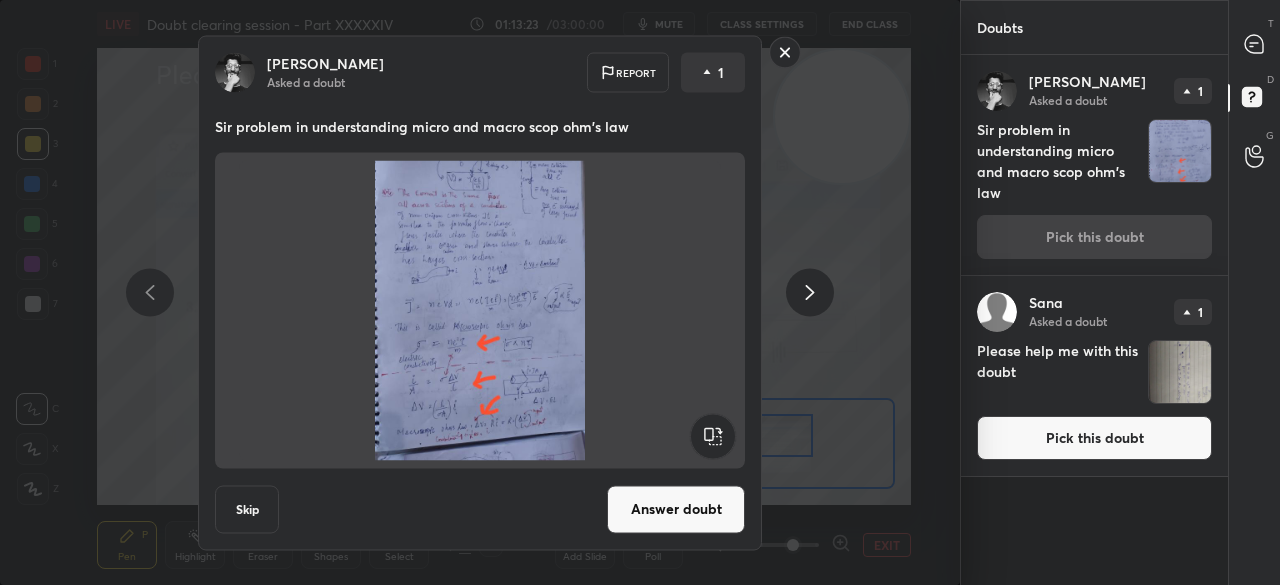 click 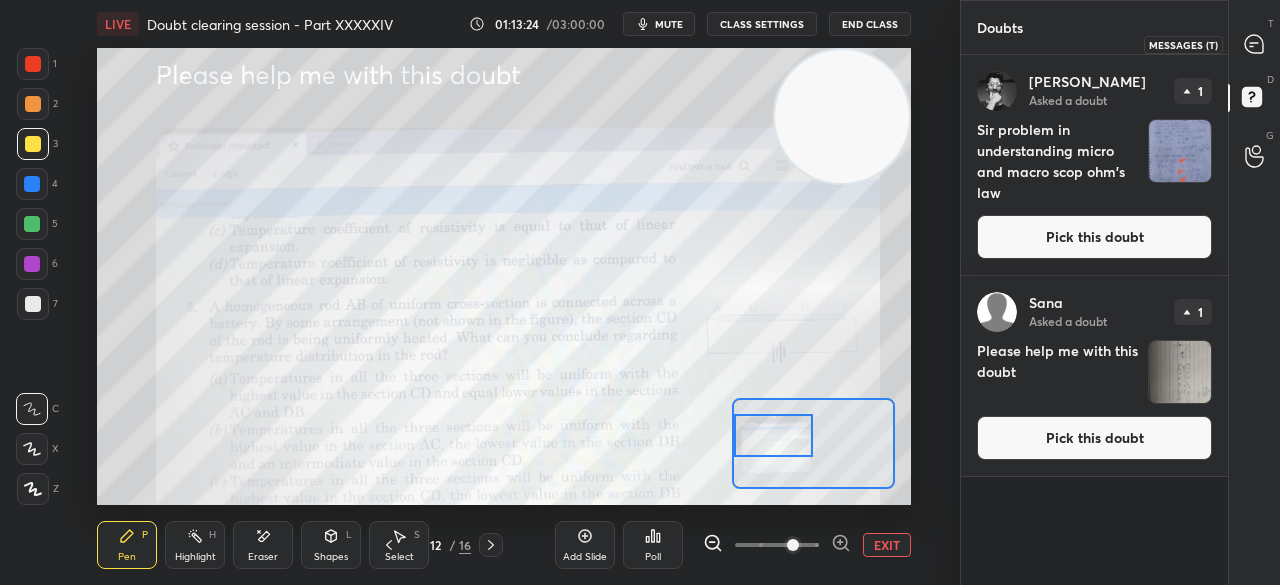click 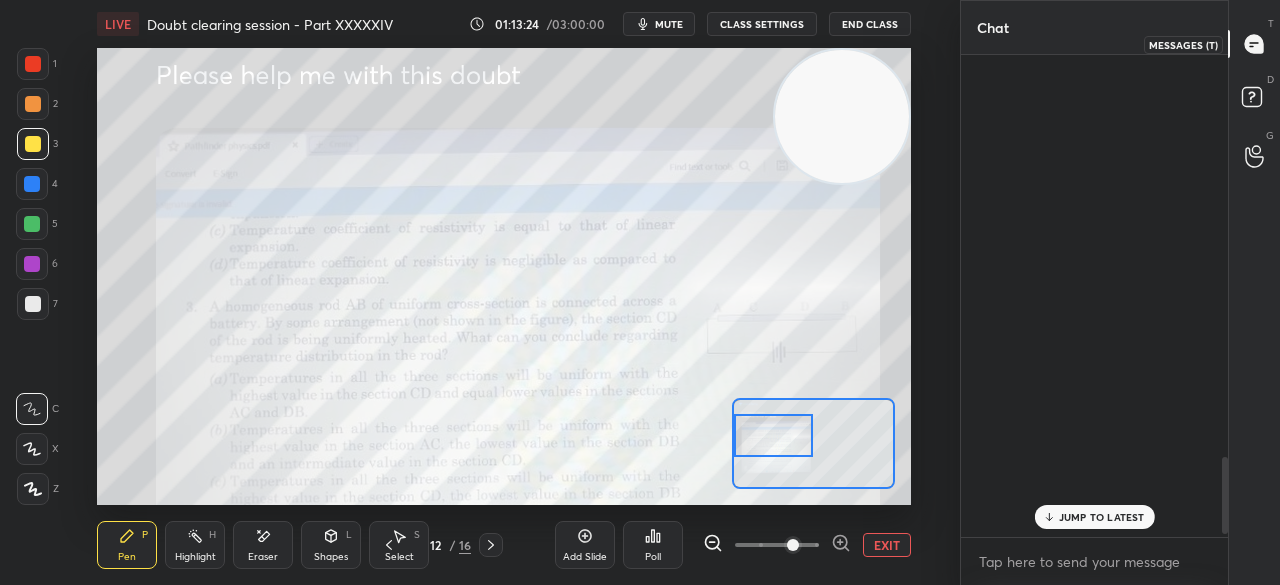 click 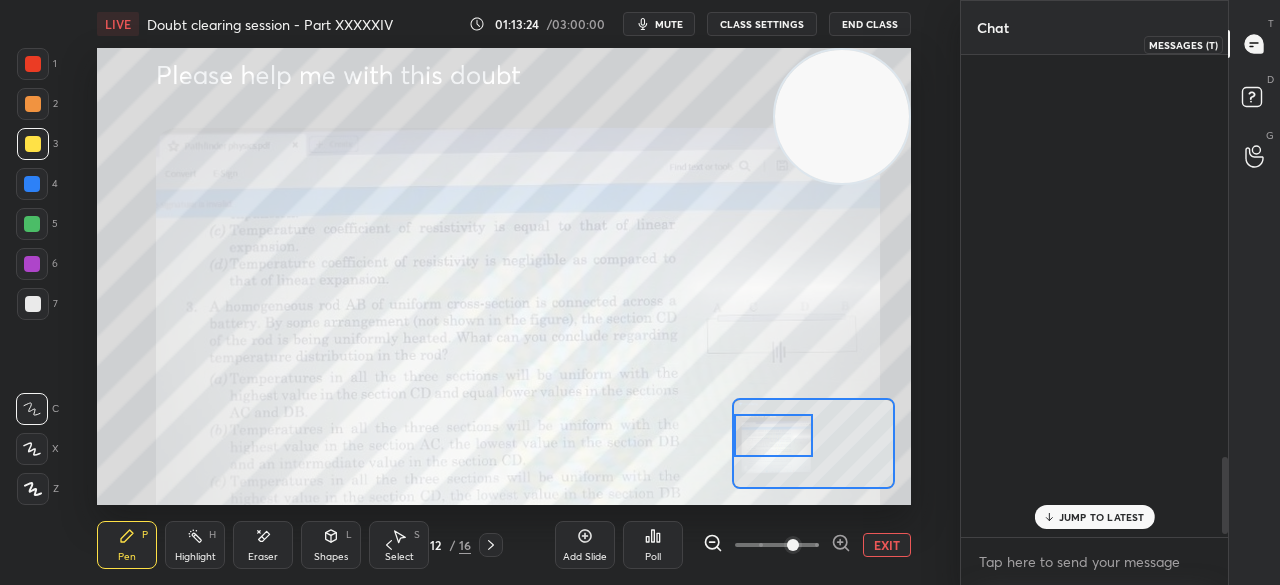 scroll, scrollTop: 2507, scrollLeft: 0, axis: vertical 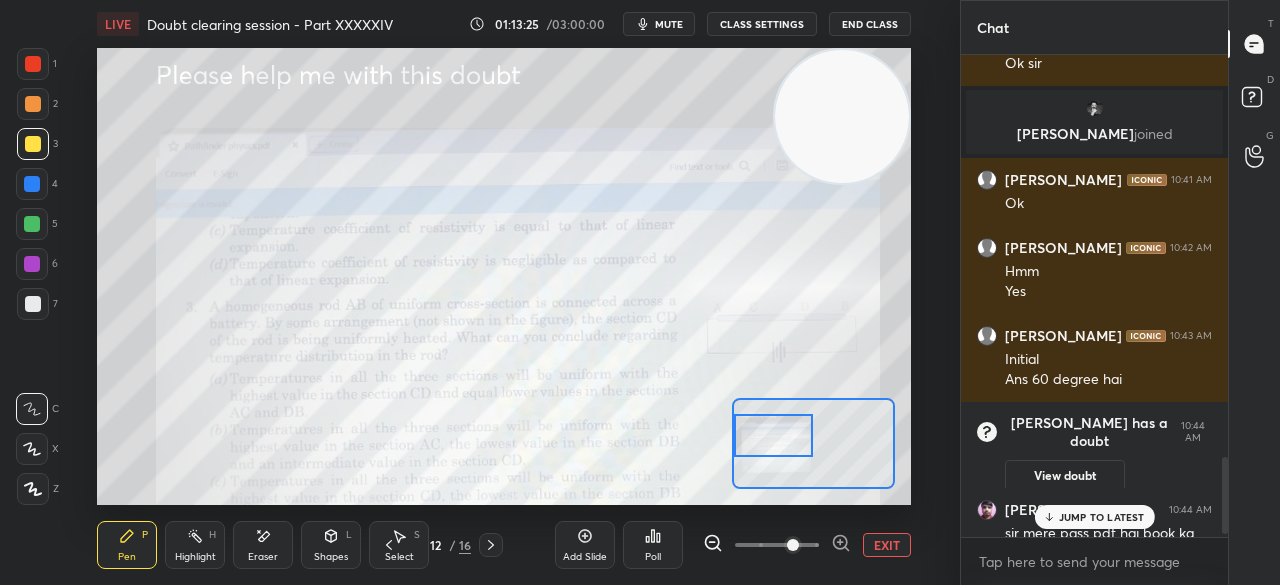 click on "JUMP TO LATEST" at bounding box center (1102, 517) 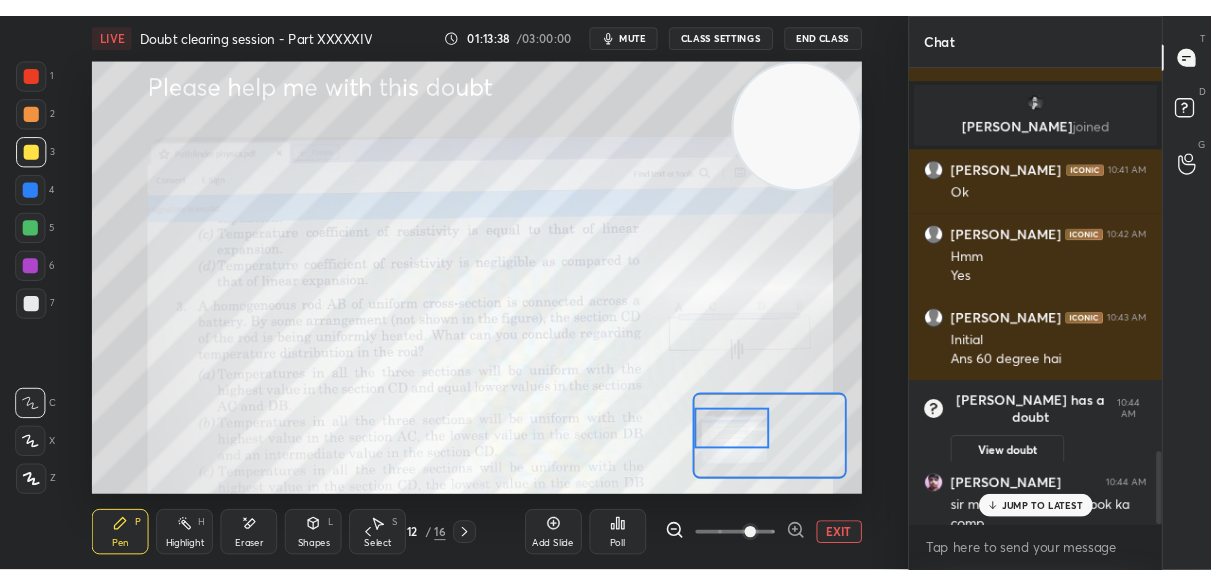 scroll, scrollTop: 2544, scrollLeft: 0, axis: vertical 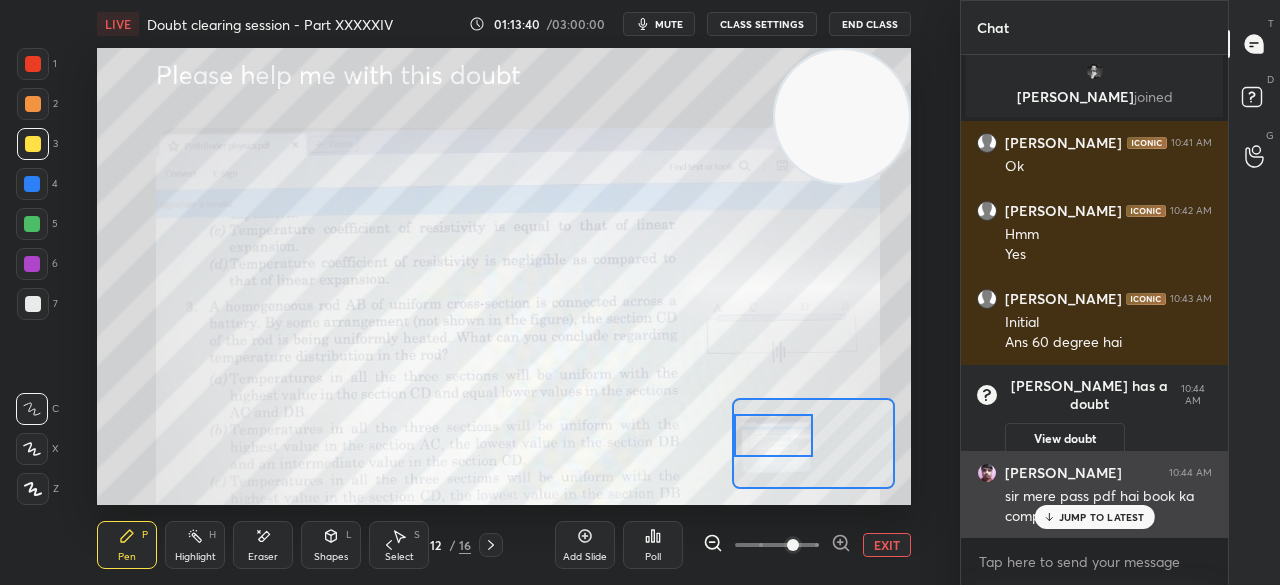 click on "JUMP TO LATEST" at bounding box center [1102, 517] 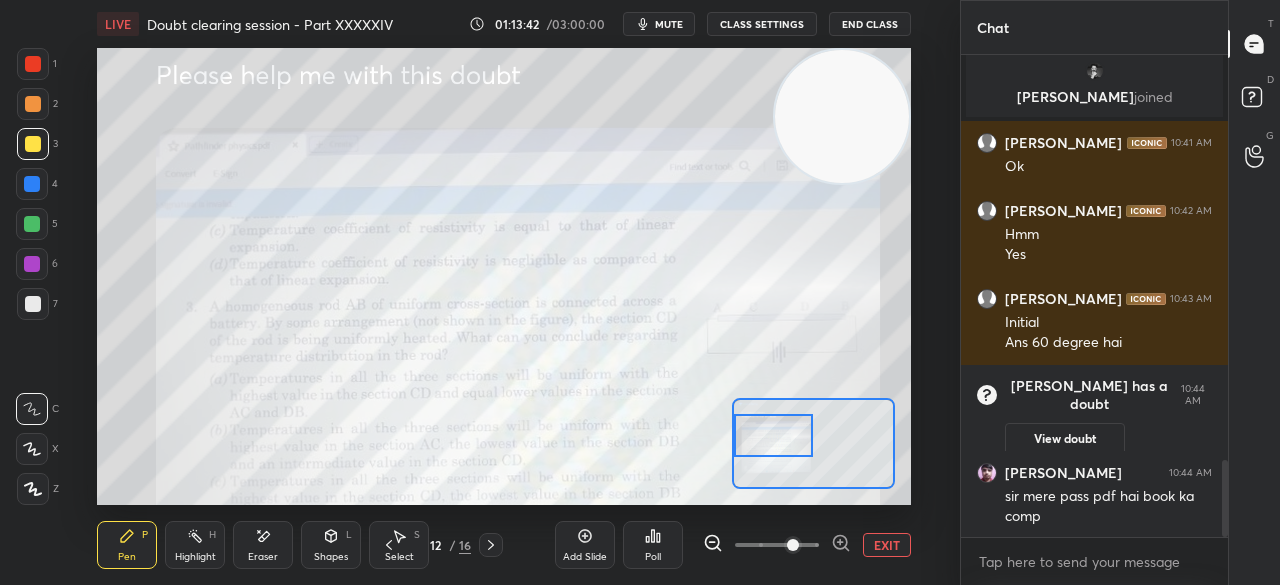 click on "EXIT" at bounding box center (887, 545) 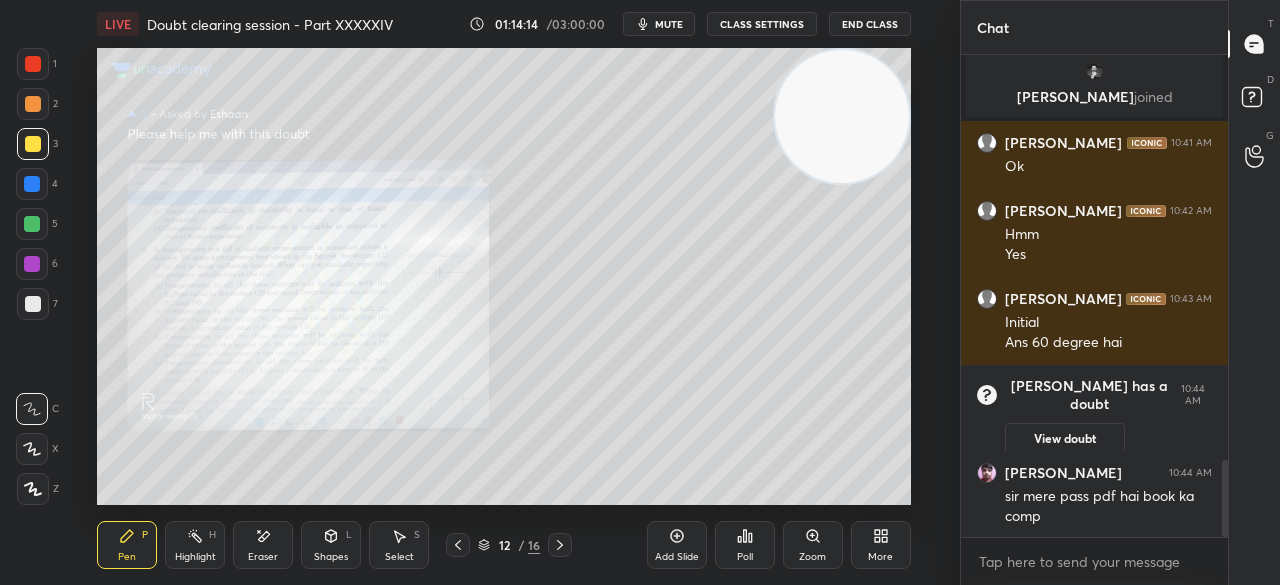 click 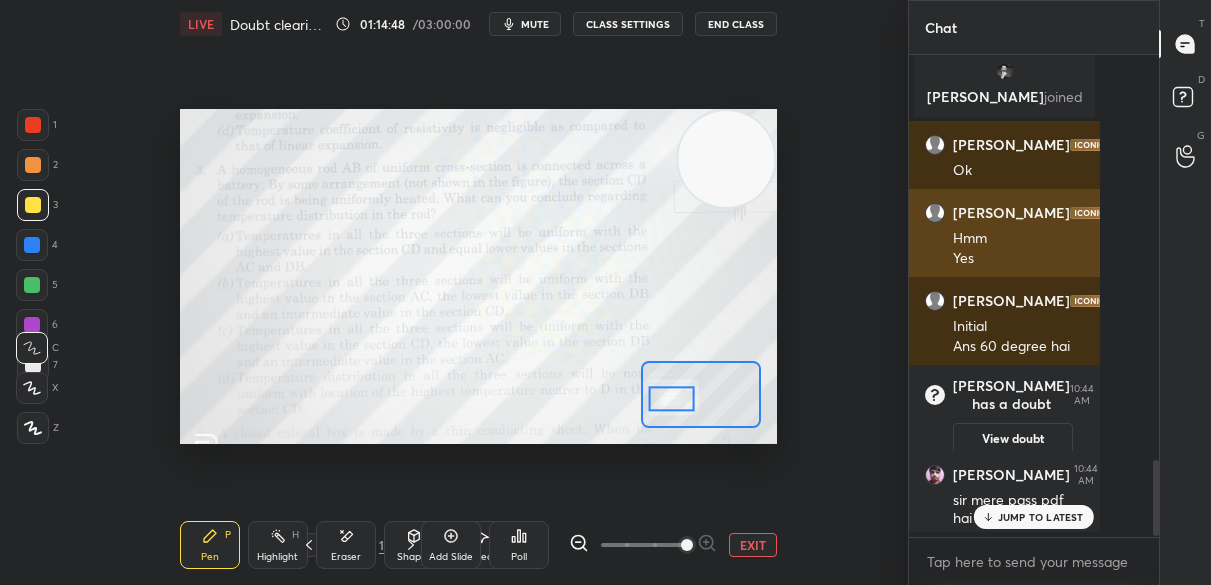 scroll, scrollTop: 457, scrollLeft: 596, axis: both 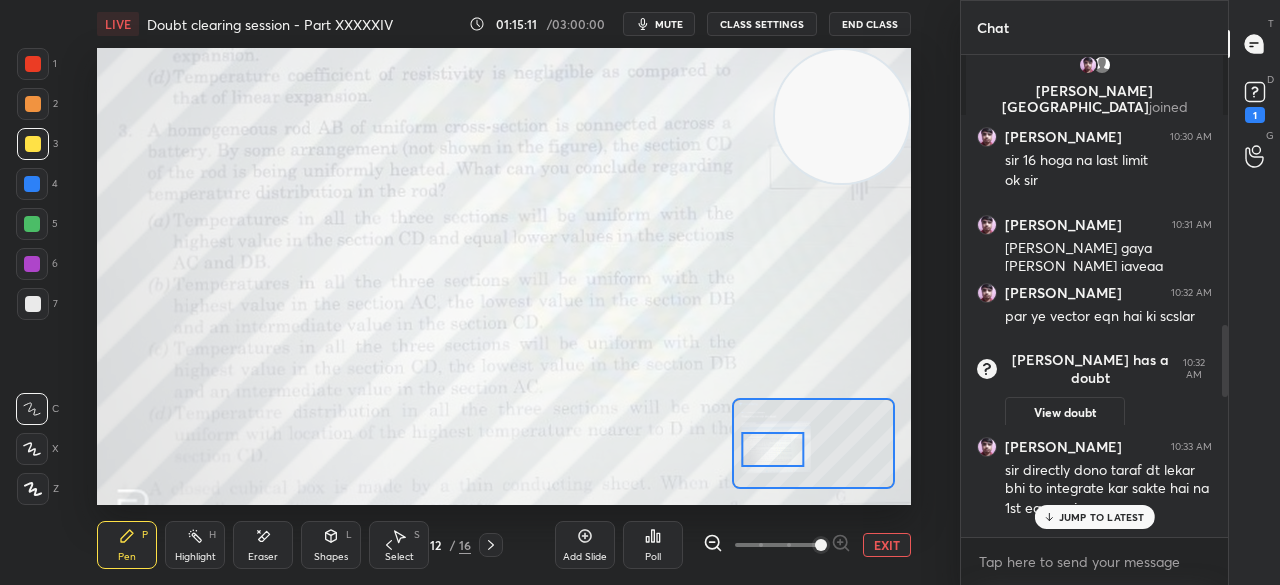 click on "JUMP TO LATEST" at bounding box center (1094, 517) 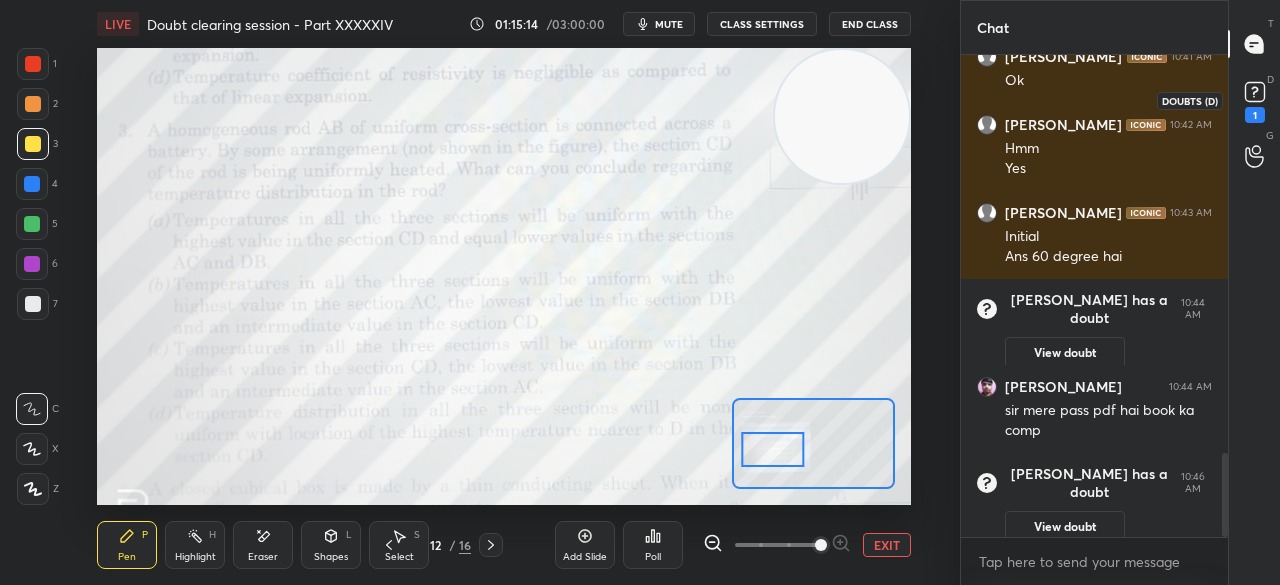 click on "1" at bounding box center (1255, 100) 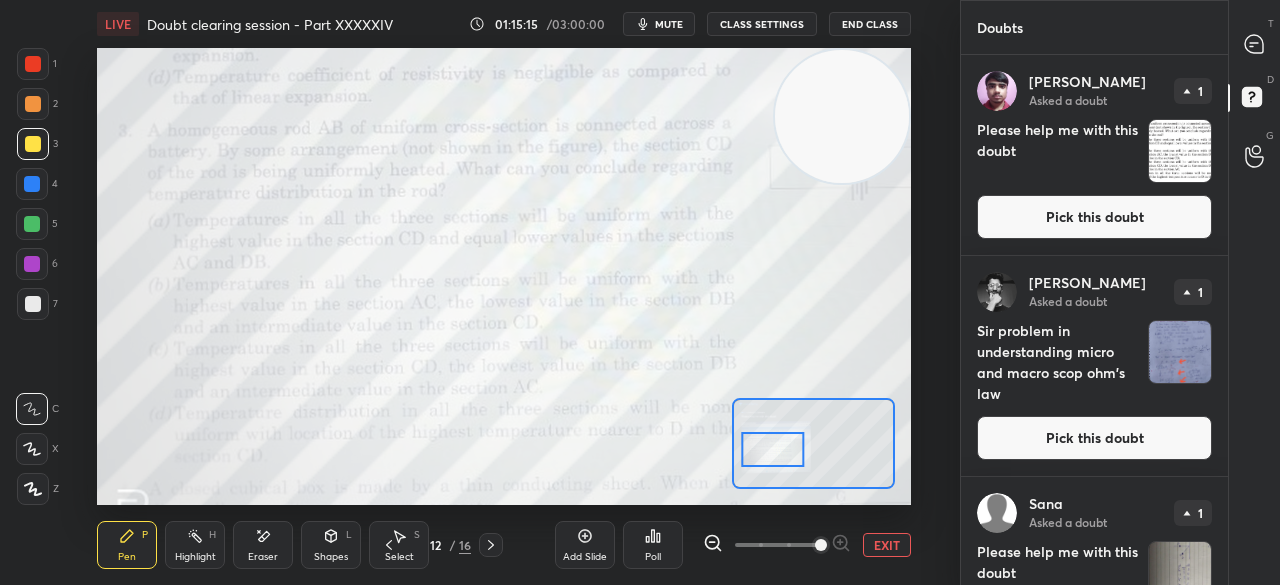 click on "Pick this doubt" at bounding box center [1094, 217] 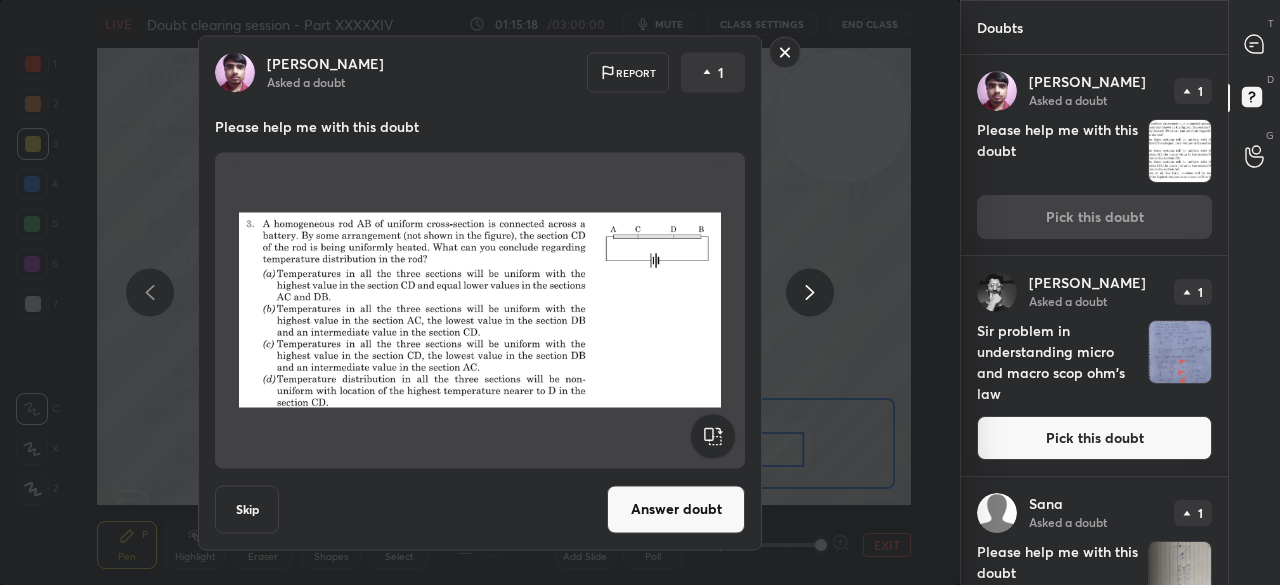 click on "Answer doubt" at bounding box center [676, 509] 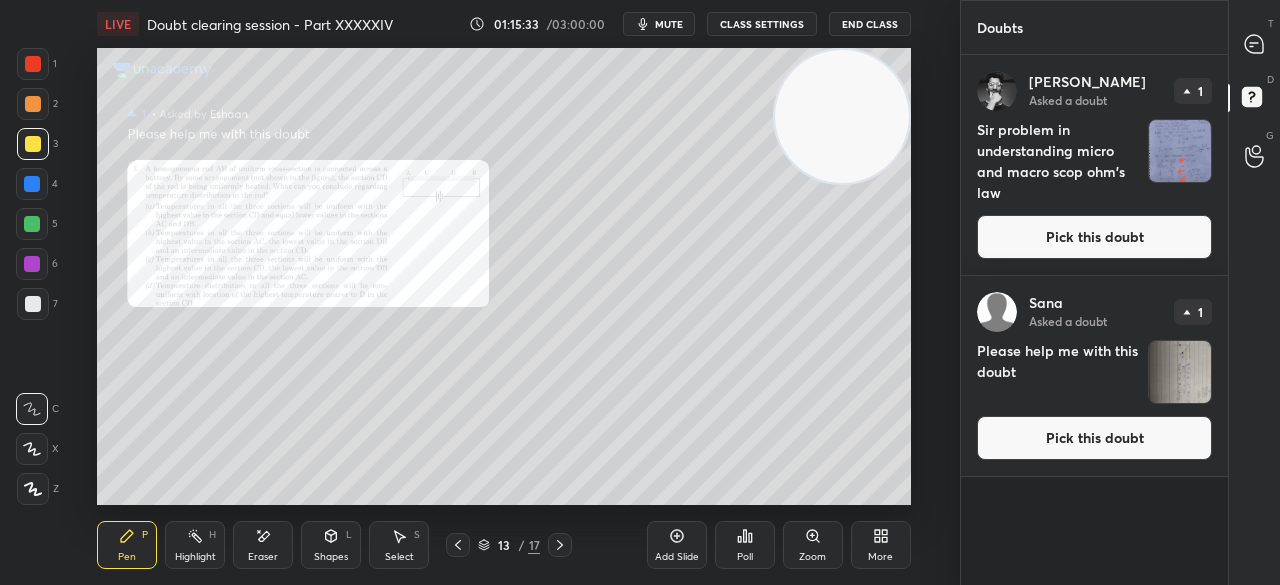click on "T Messages (T)" at bounding box center [1254, 44] 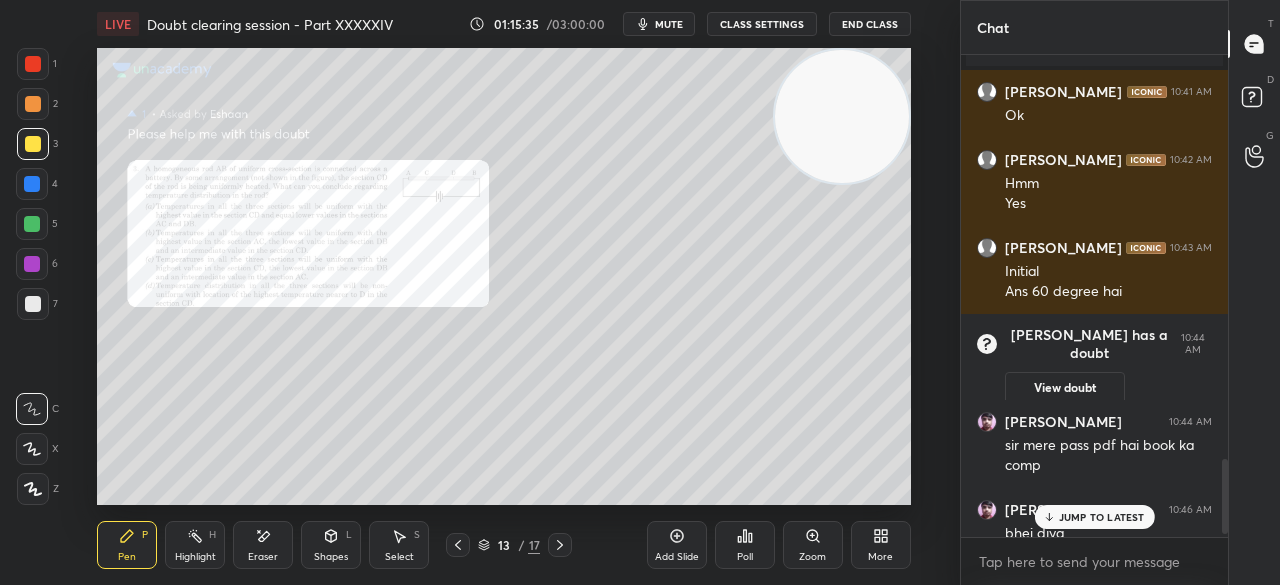 click on "JUMP TO LATEST" at bounding box center [1102, 517] 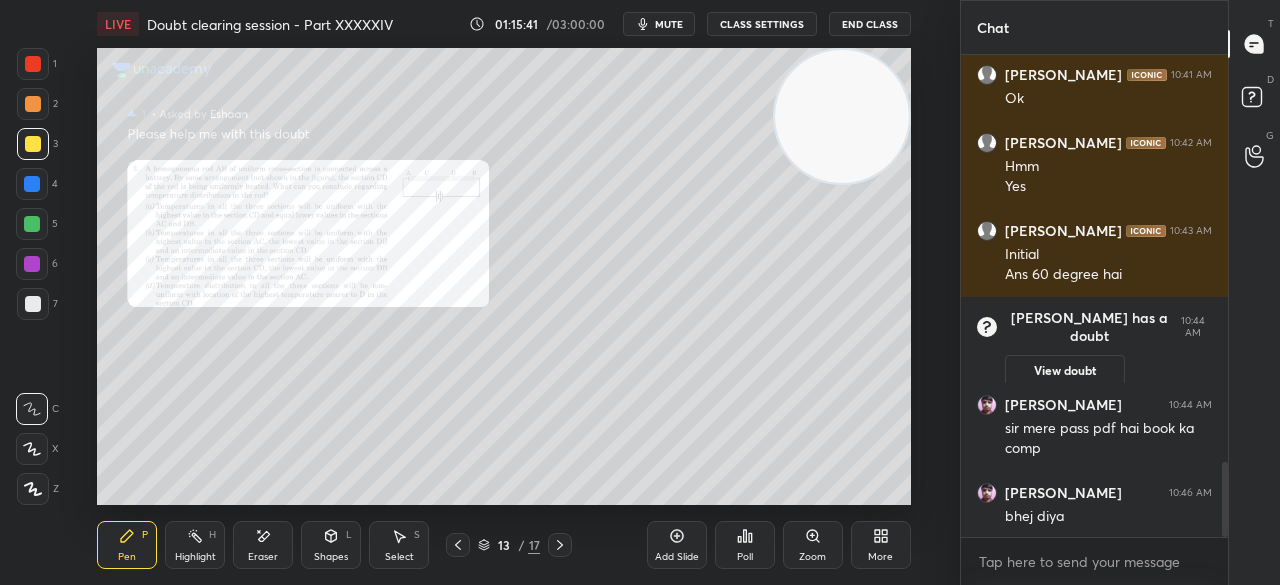 click on "Zoom" at bounding box center (812, 557) 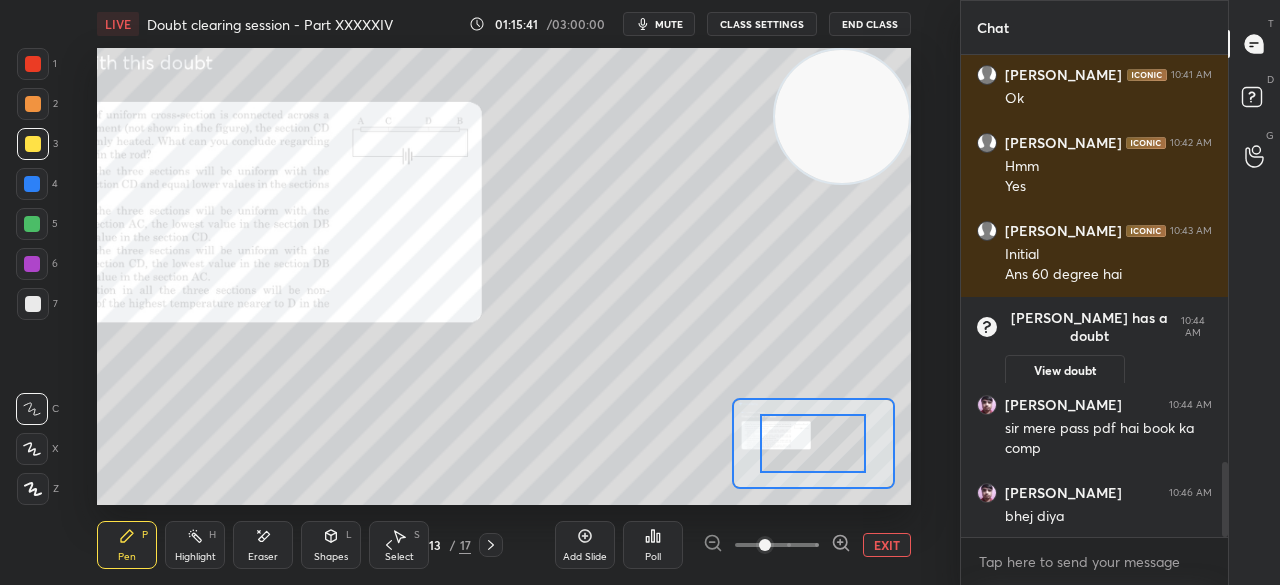 click at bounding box center [777, 545] 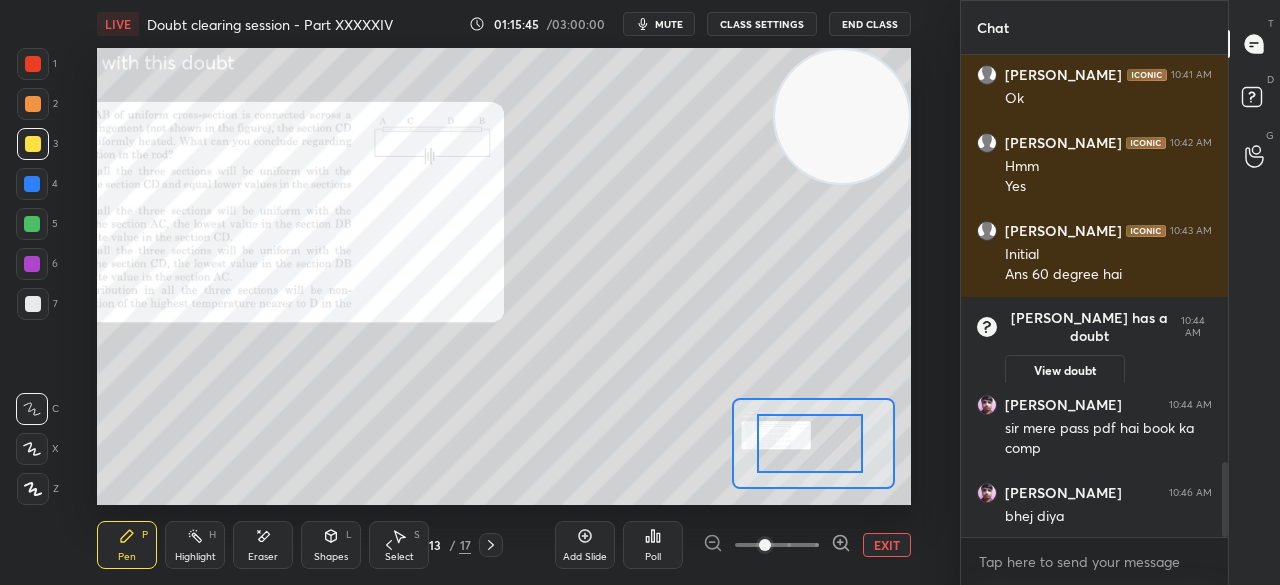 click at bounding box center (810, 443) 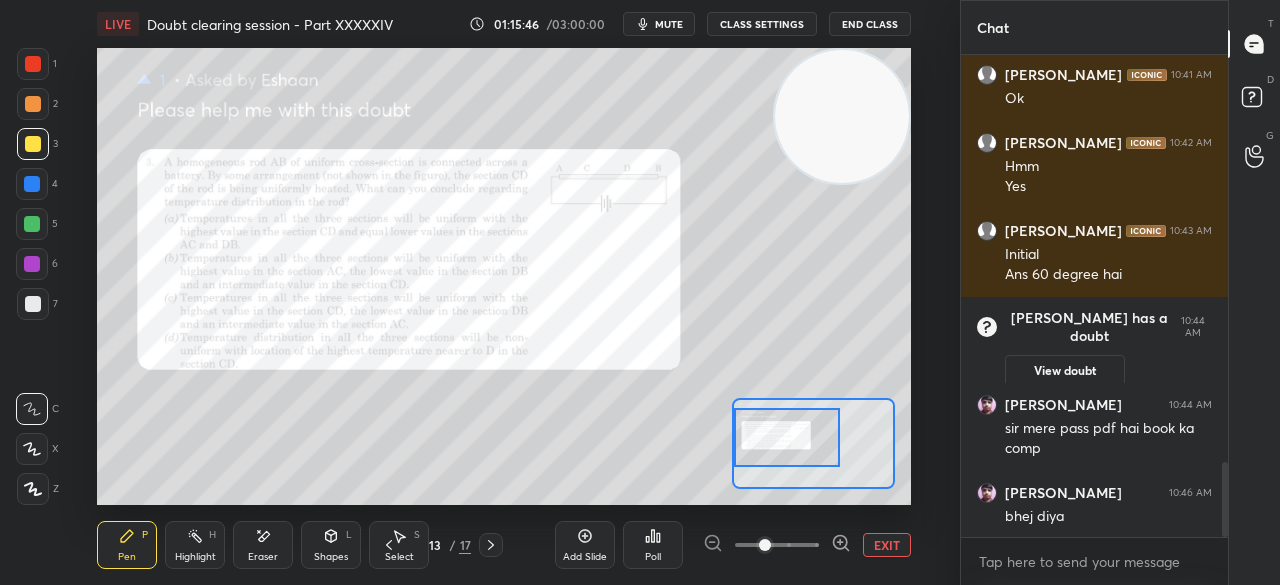 drag, startPoint x: 830, startPoint y: 457, endPoint x: 809, endPoint y: 443, distance: 25.23886 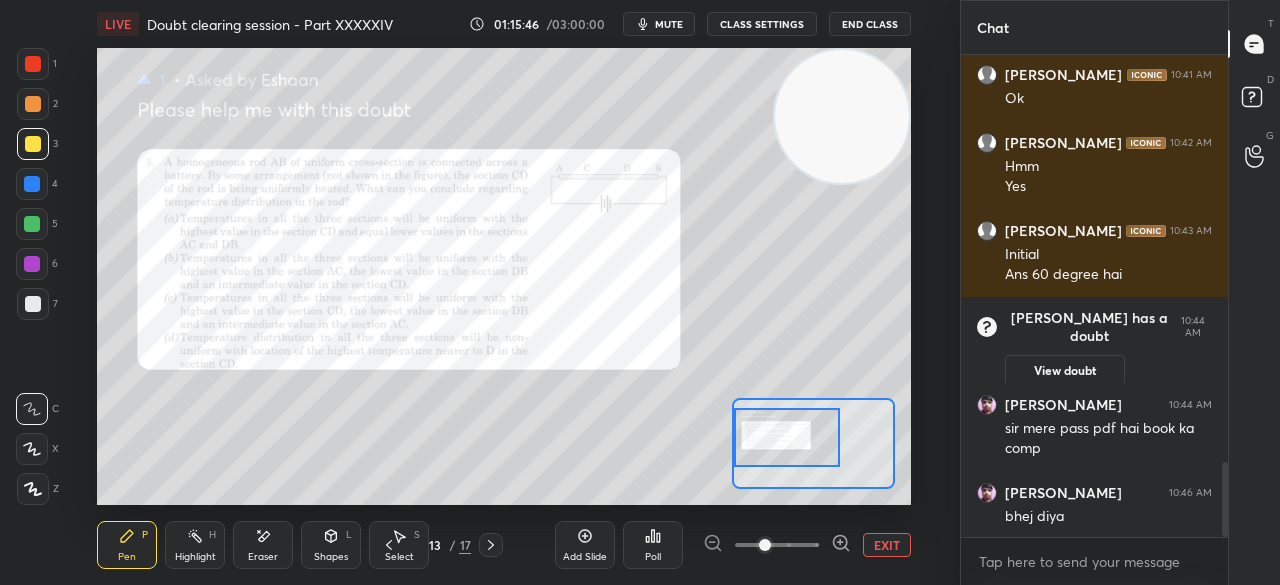 click at bounding box center (787, 437) 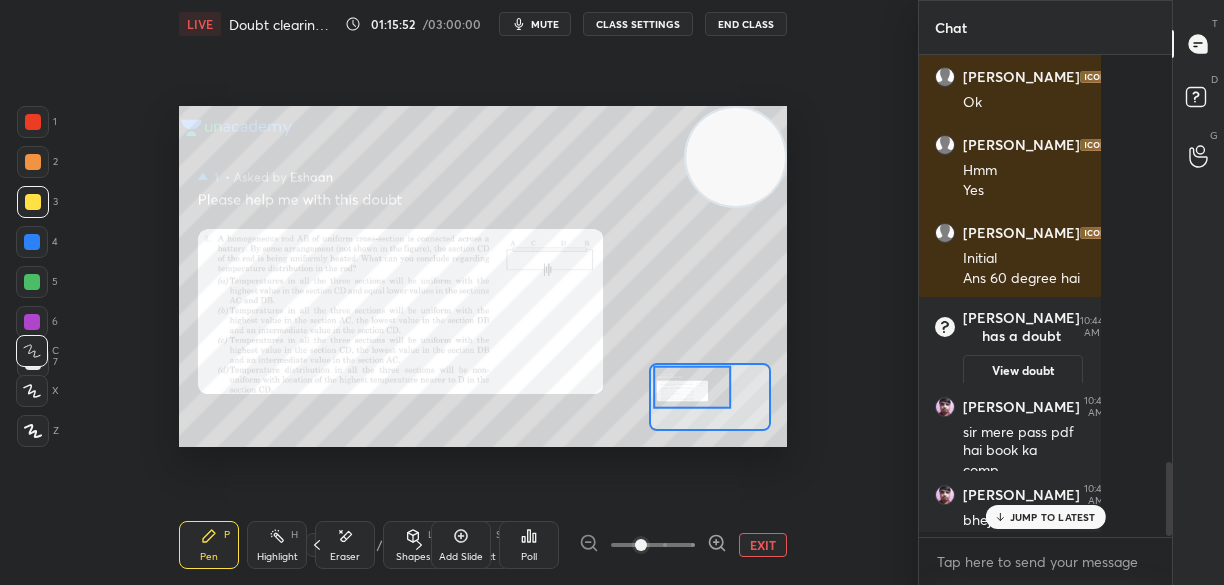 scroll, scrollTop: 457, scrollLeft: 596, axis: both 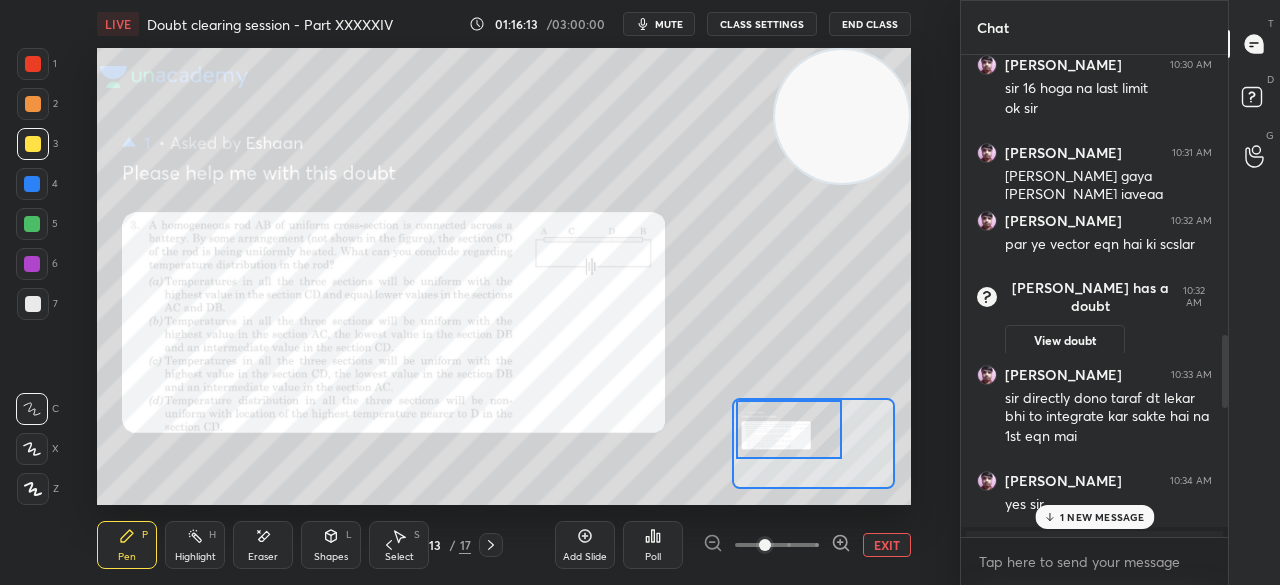 click on "1 NEW MESSAGE" at bounding box center (1101, 517) 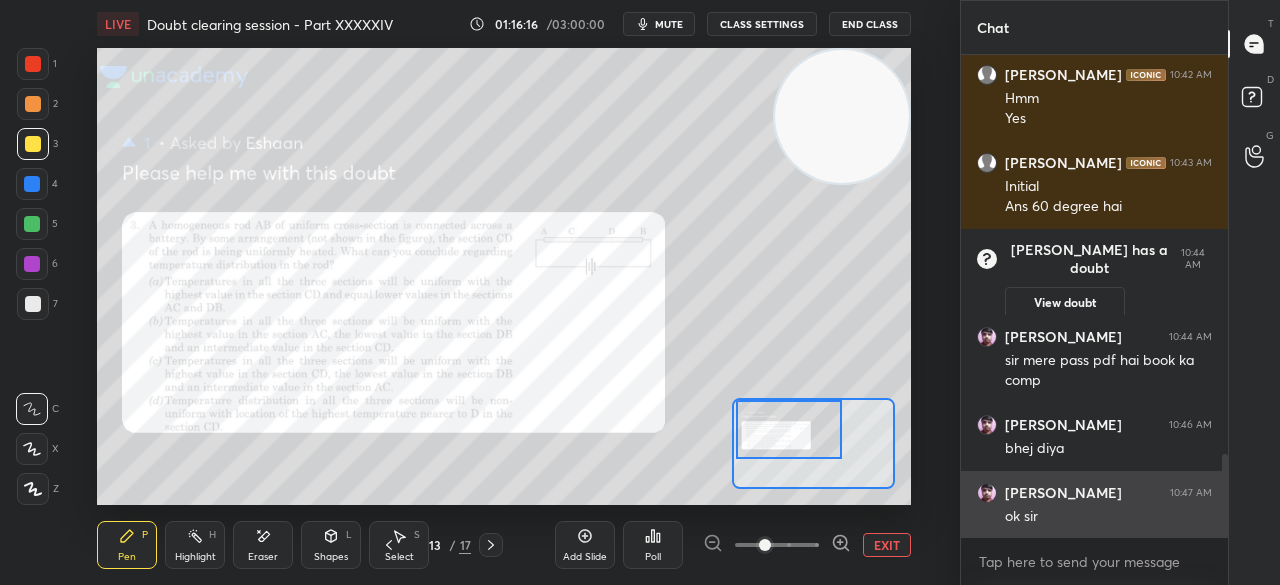 click on "[PERSON_NAME]" at bounding box center [1063, 493] 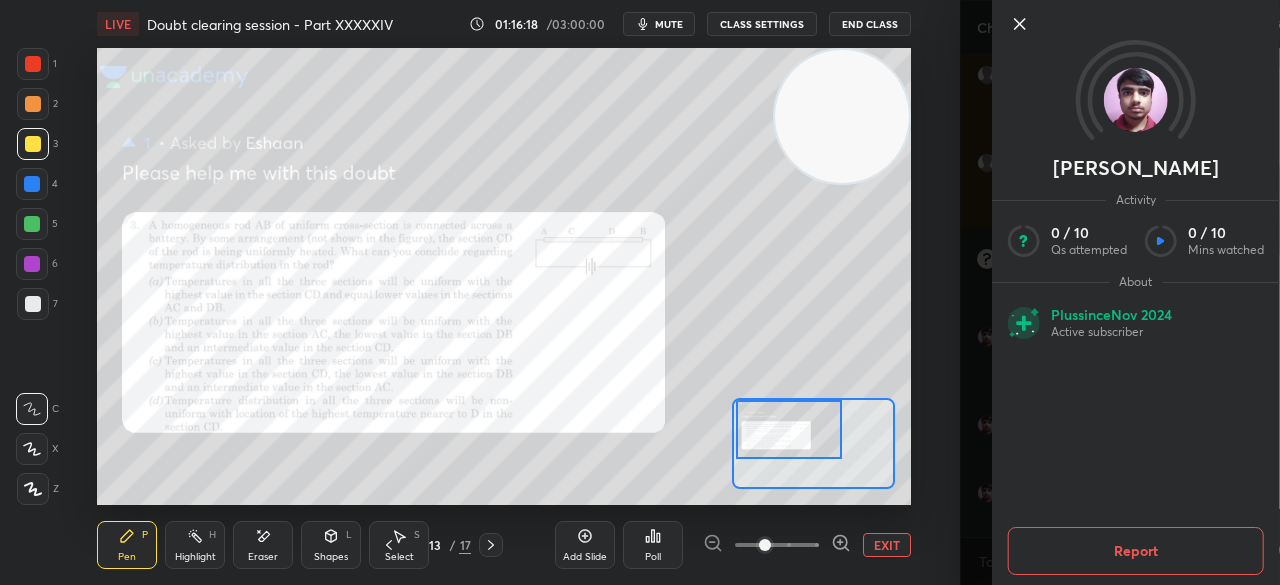 click 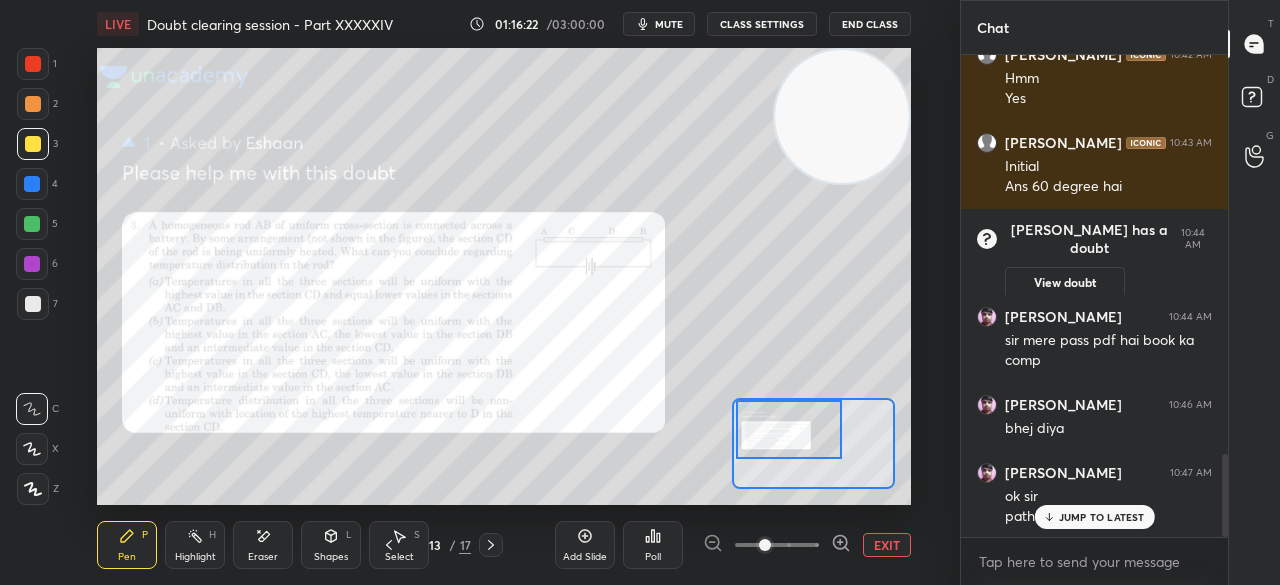 click on "JUMP TO LATEST" at bounding box center [1102, 517] 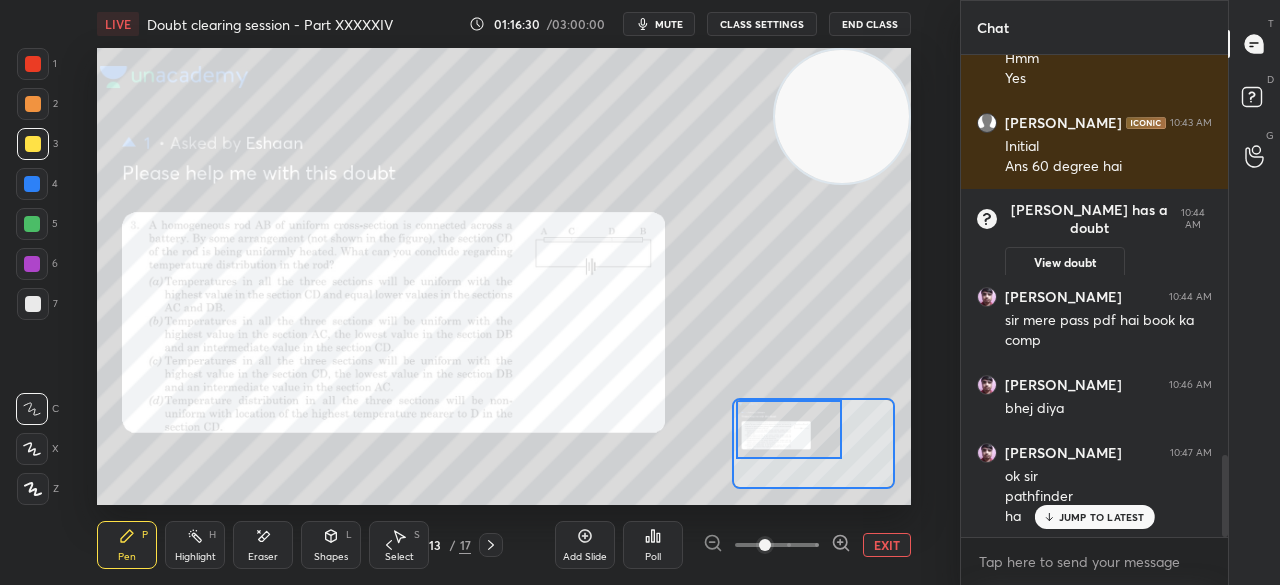 click 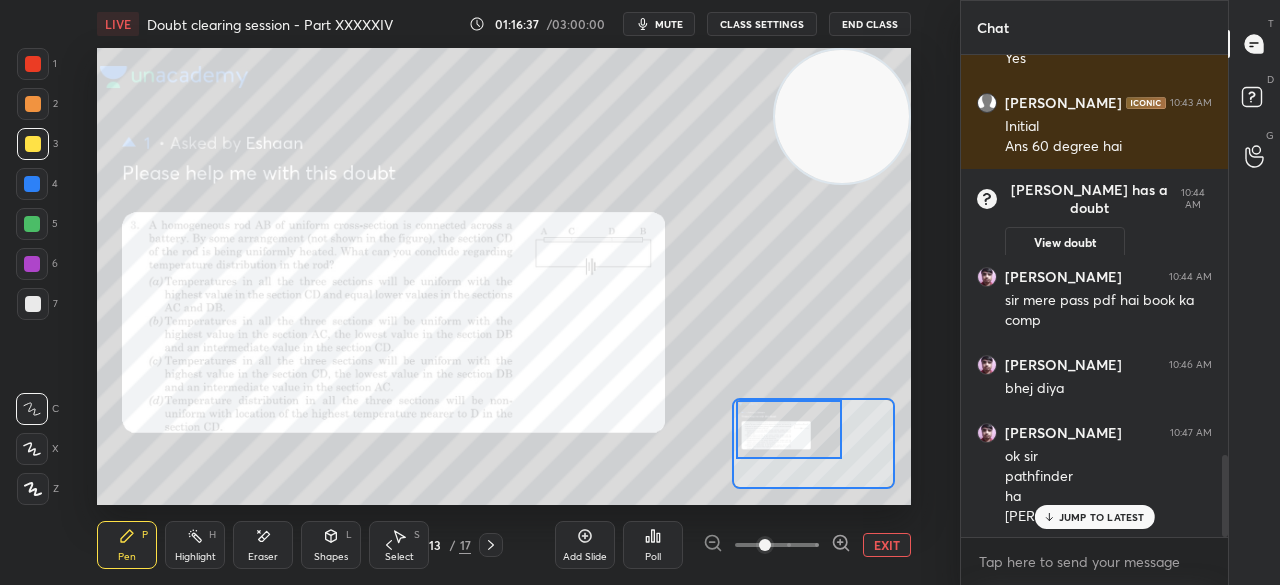 click at bounding box center [33, 64] 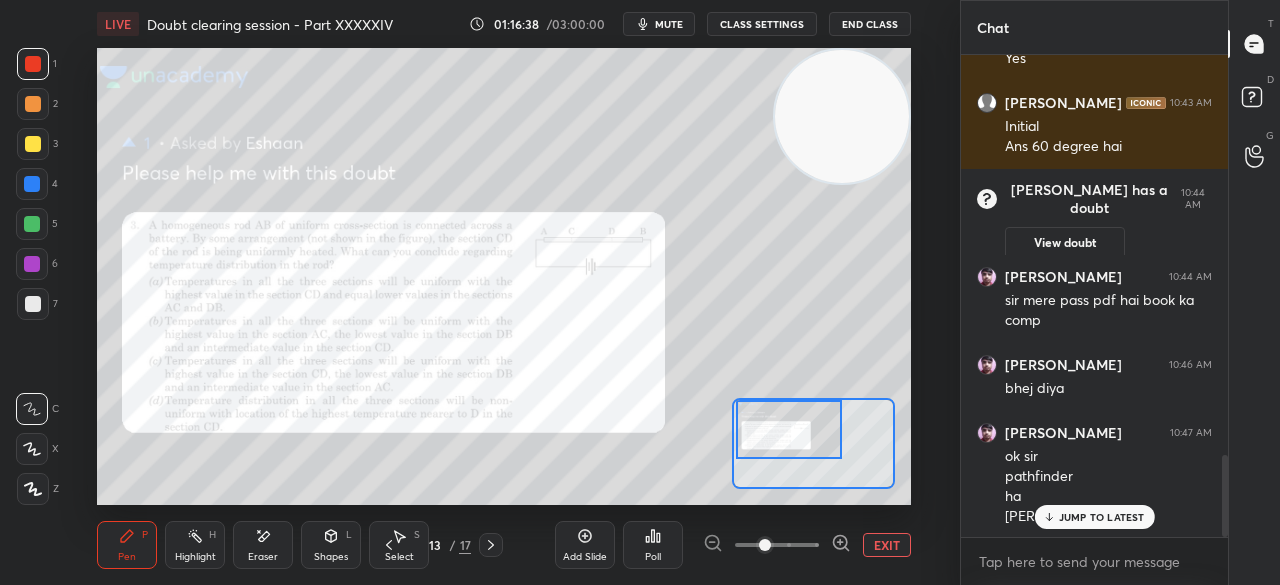 click on "JUMP TO LATEST" at bounding box center (1102, 517) 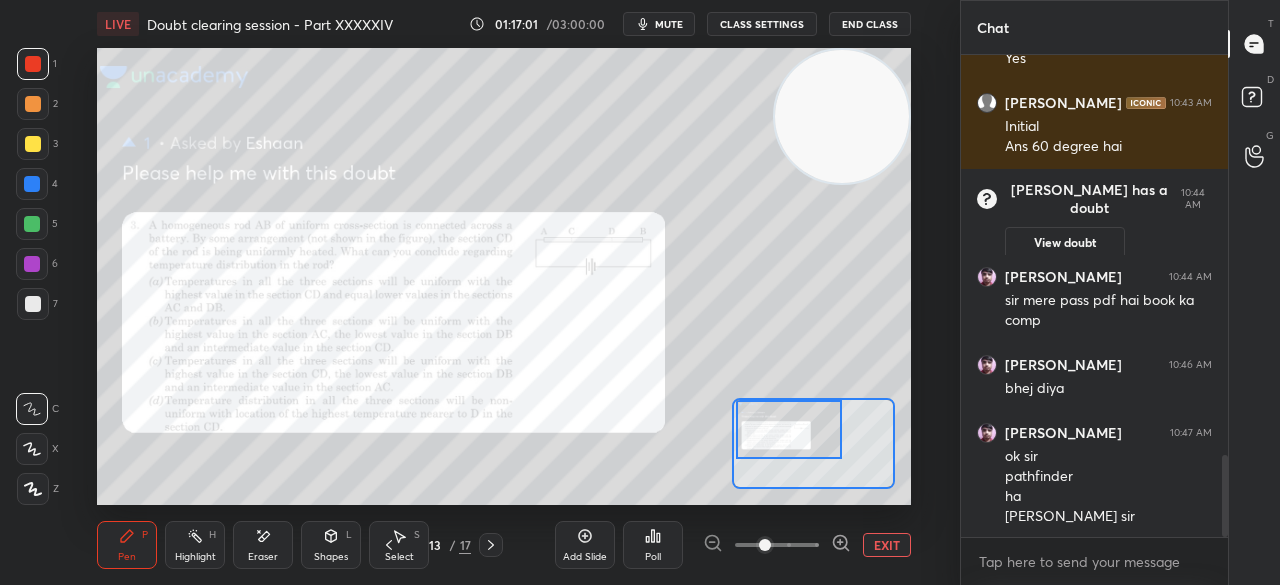 click at bounding box center (33, 144) 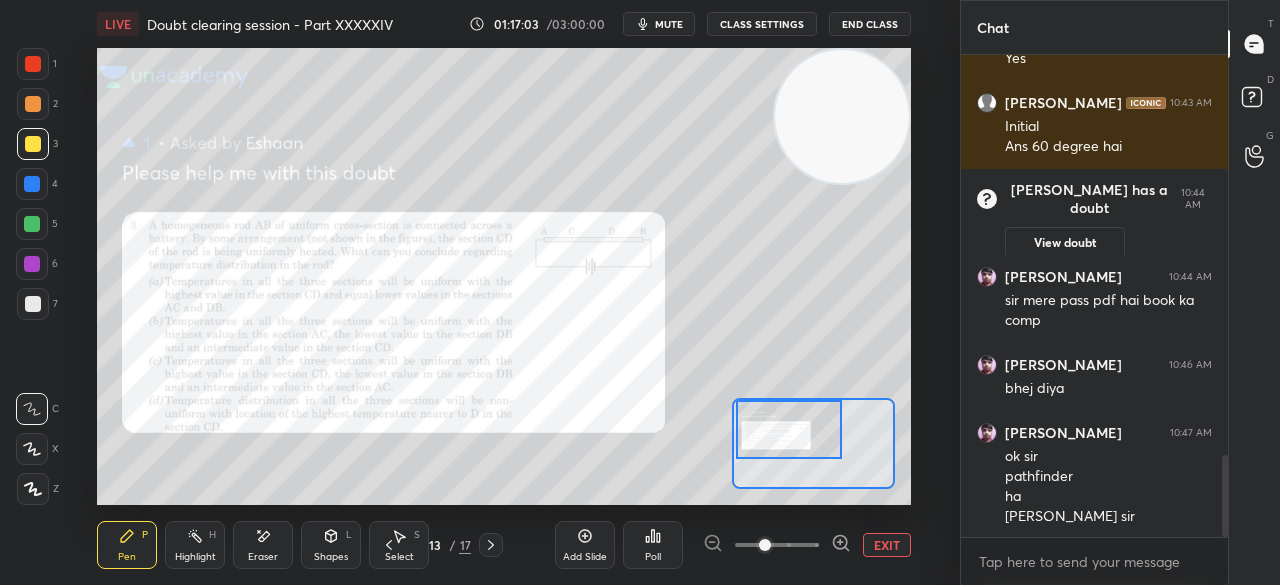 click on "1" at bounding box center (37, 68) 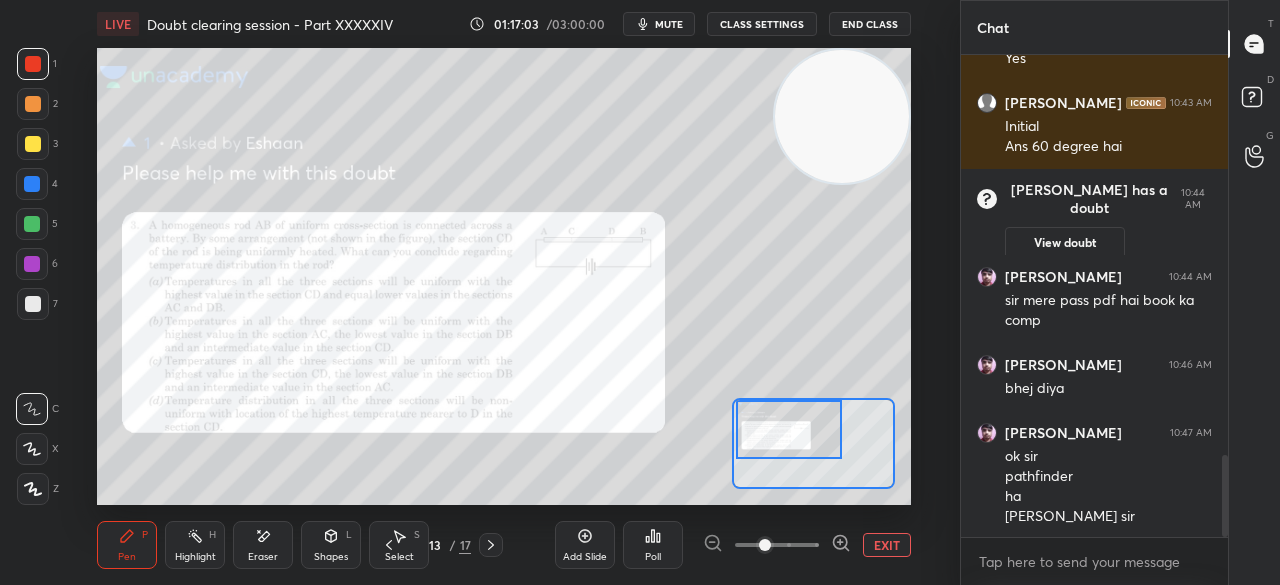 click on "1" at bounding box center [37, 68] 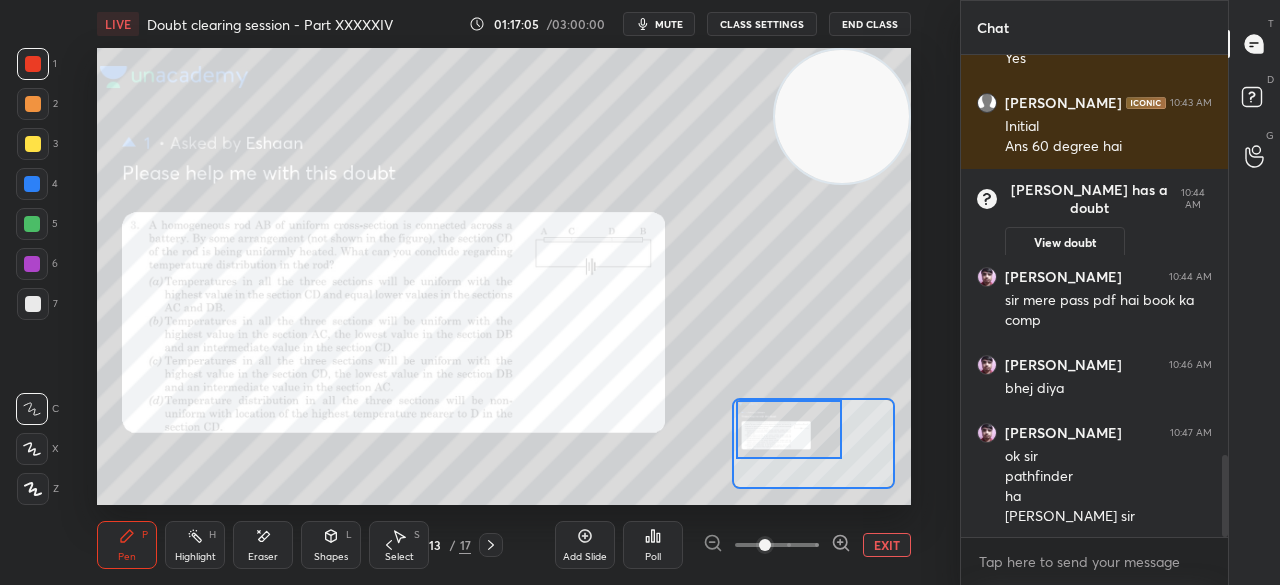 click 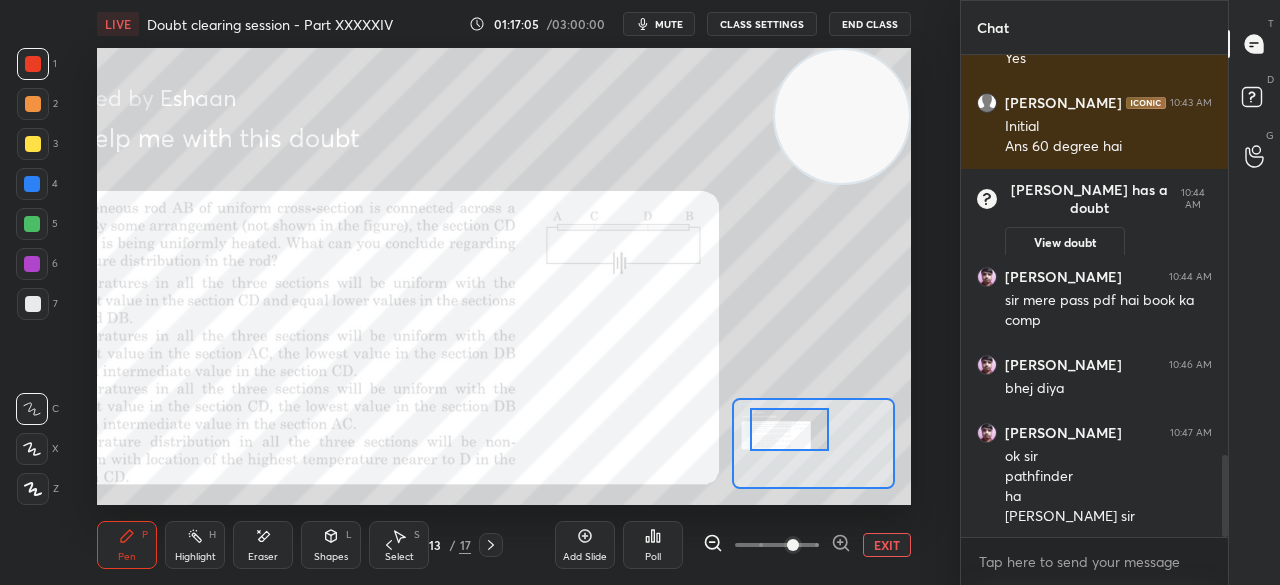 click 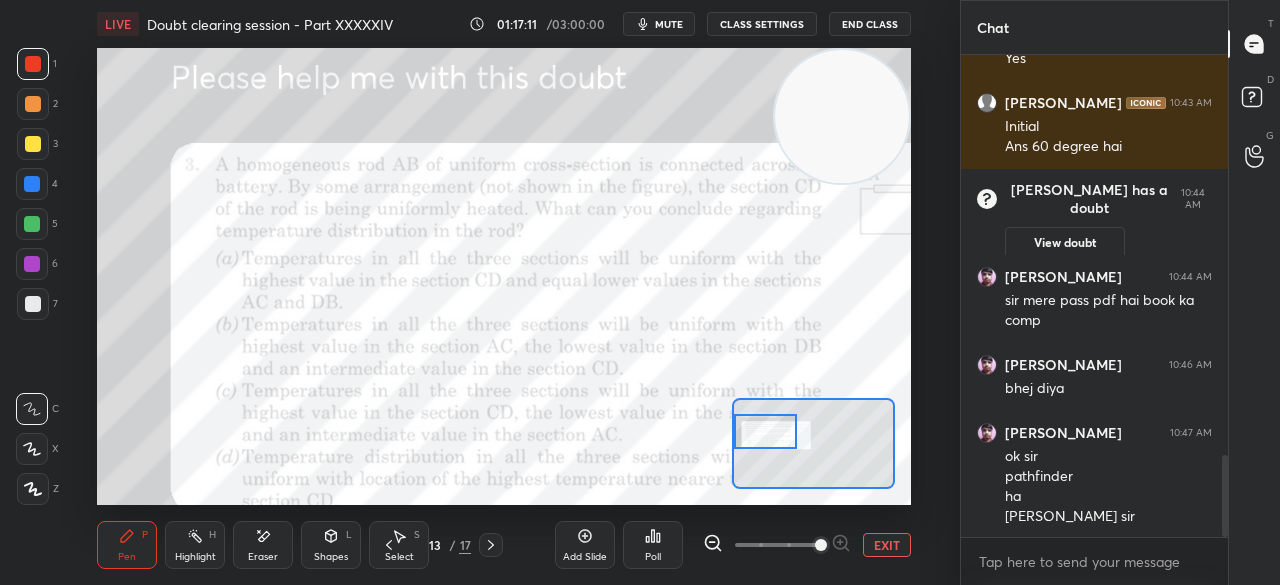 click at bounding box center (33, 144) 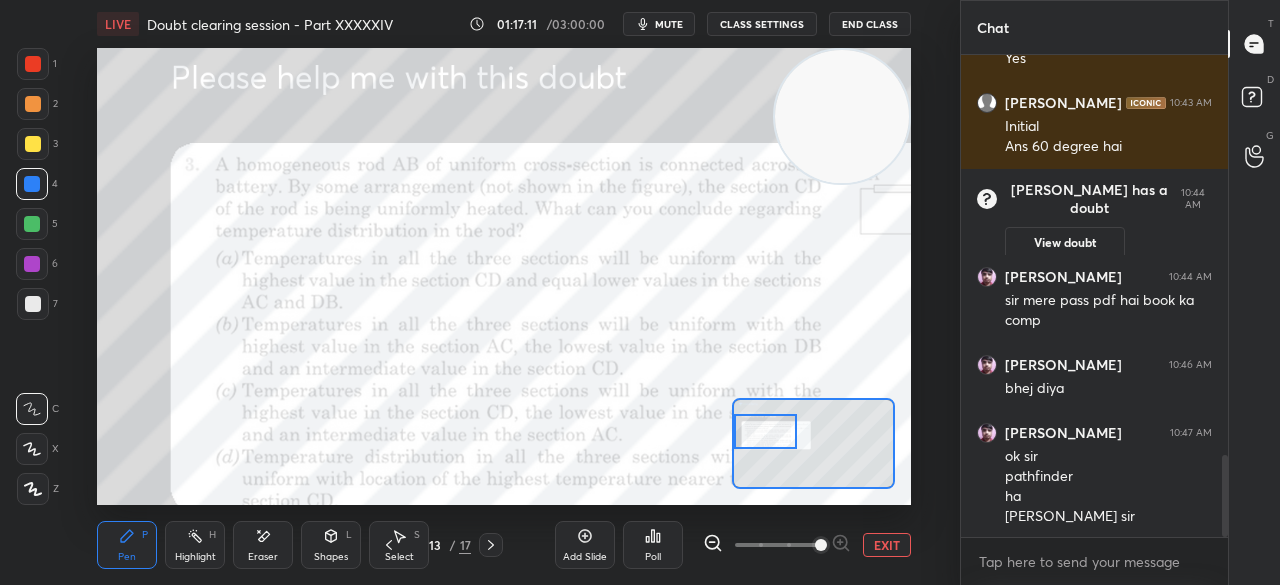 click at bounding box center (32, 184) 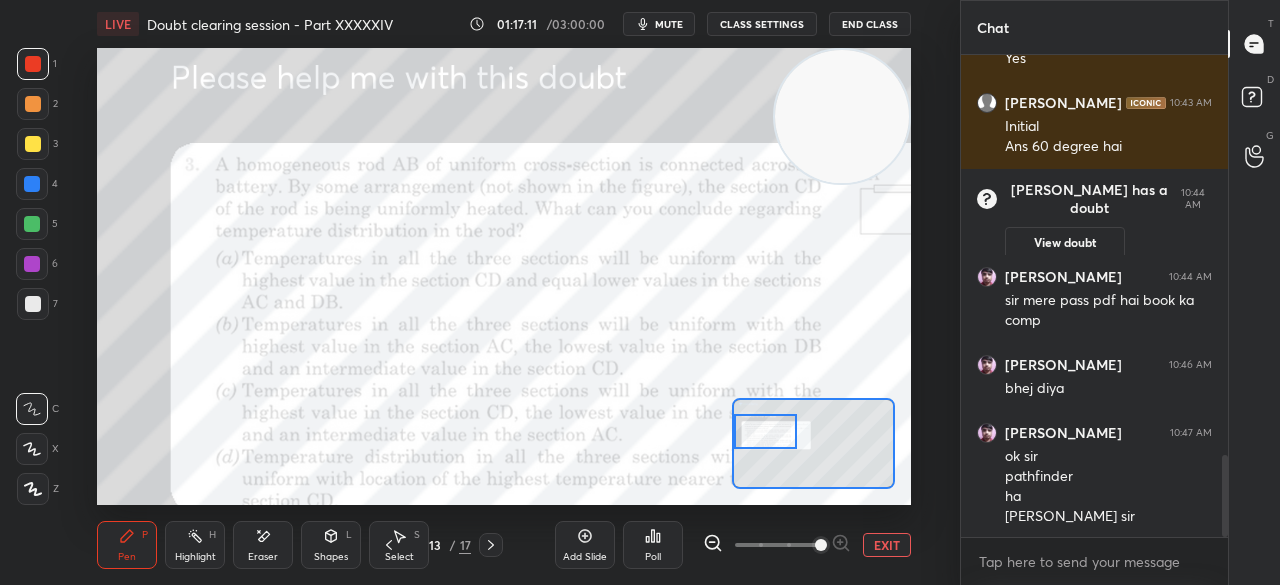 click at bounding box center (33, 64) 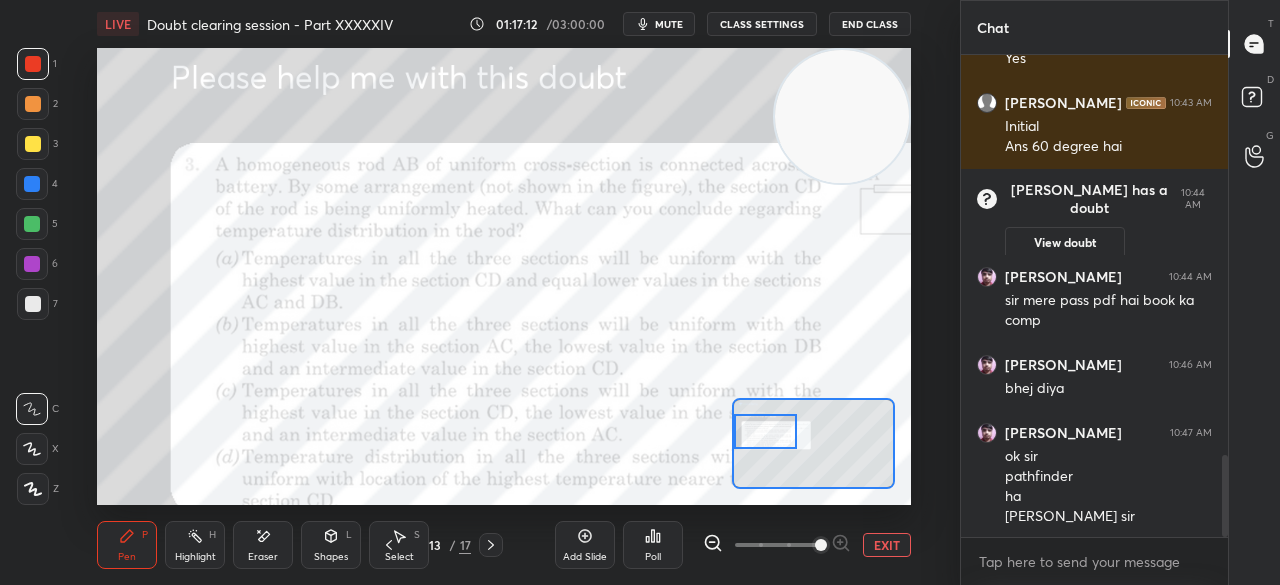 click at bounding box center (33, 64) 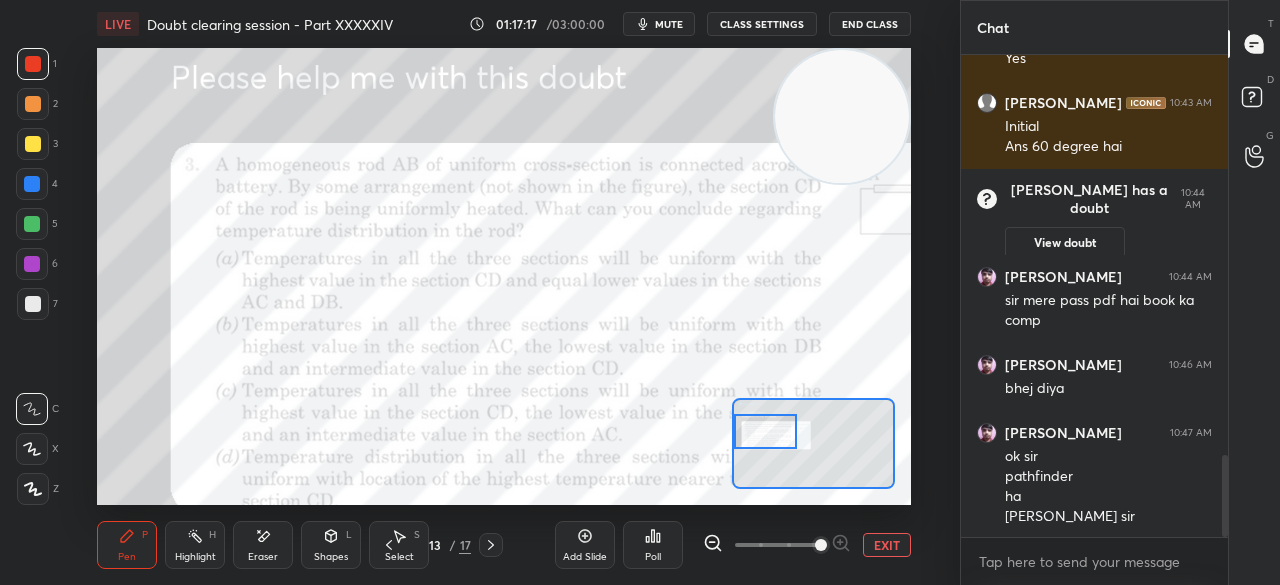 scroll, scrollTop: 2440, scrollLeft: 0, axis: vertical 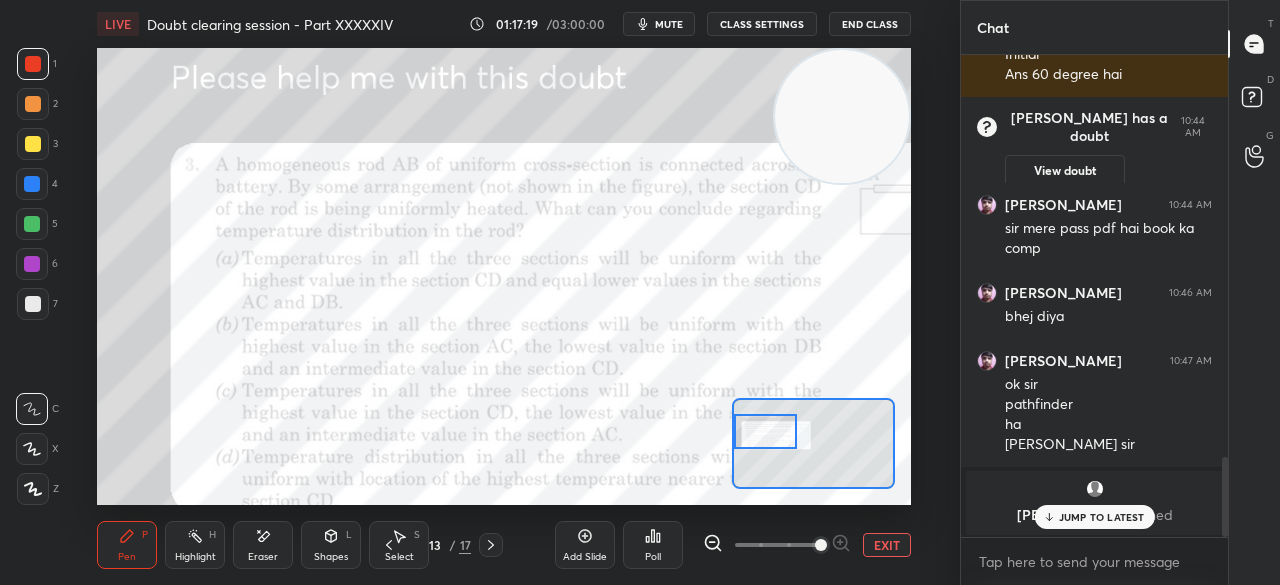 click on "[PERSON_NAME]  joined" at bounding box center [1094, 503] 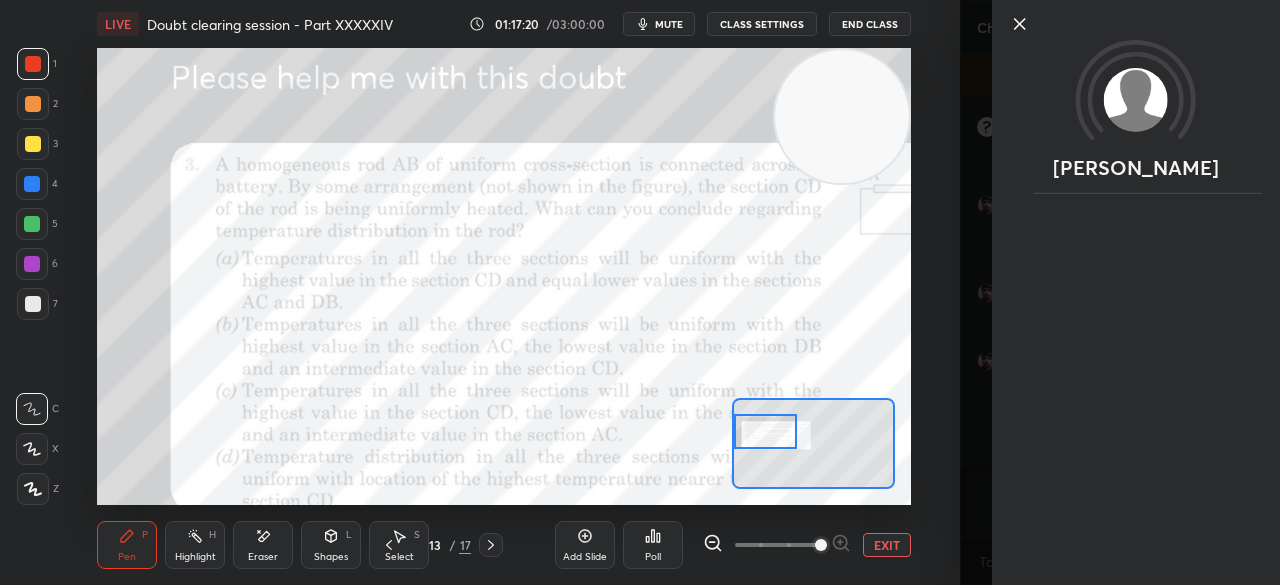 click 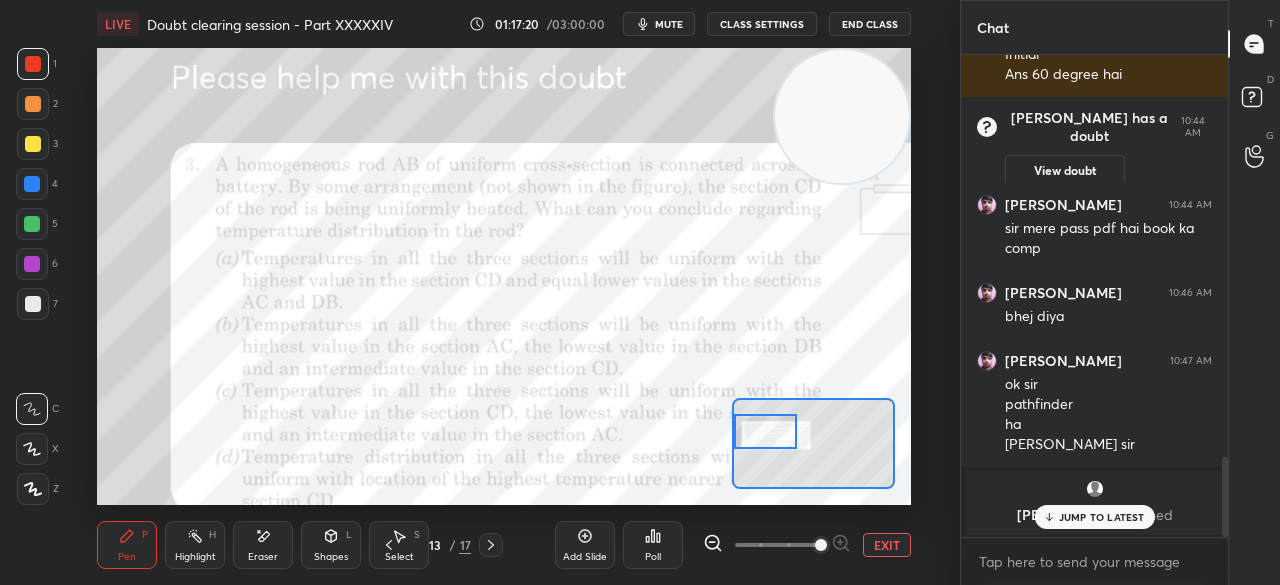 click on "[PERSON_NAME]" at bounding box center (1120, 292) 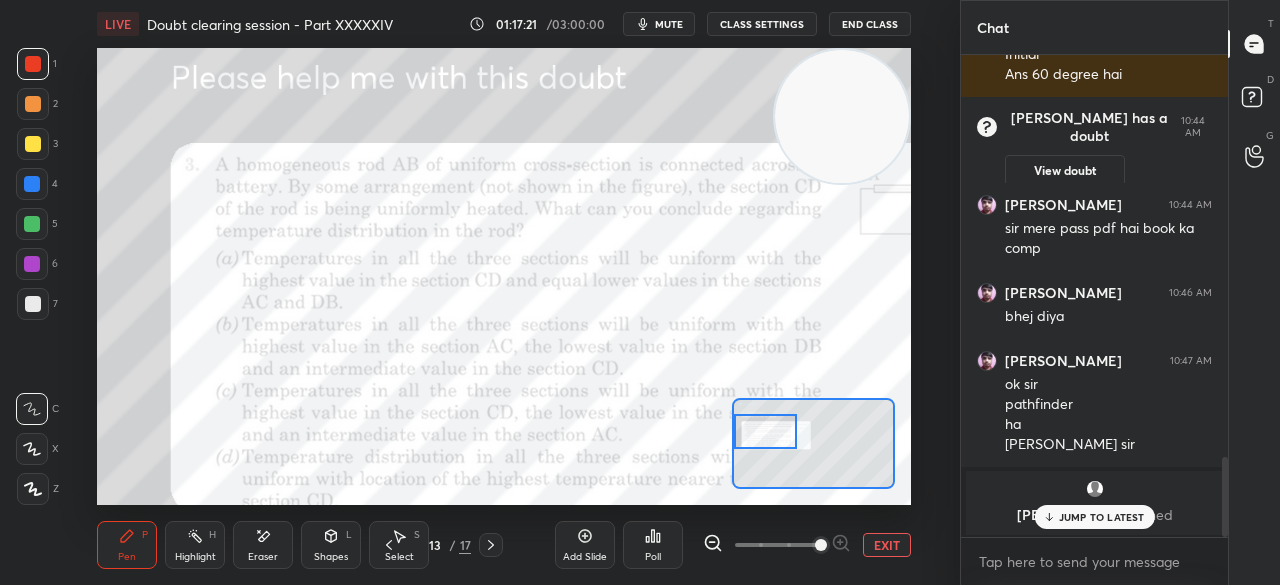 click on "EXIT" at bounding box center (887, 545) 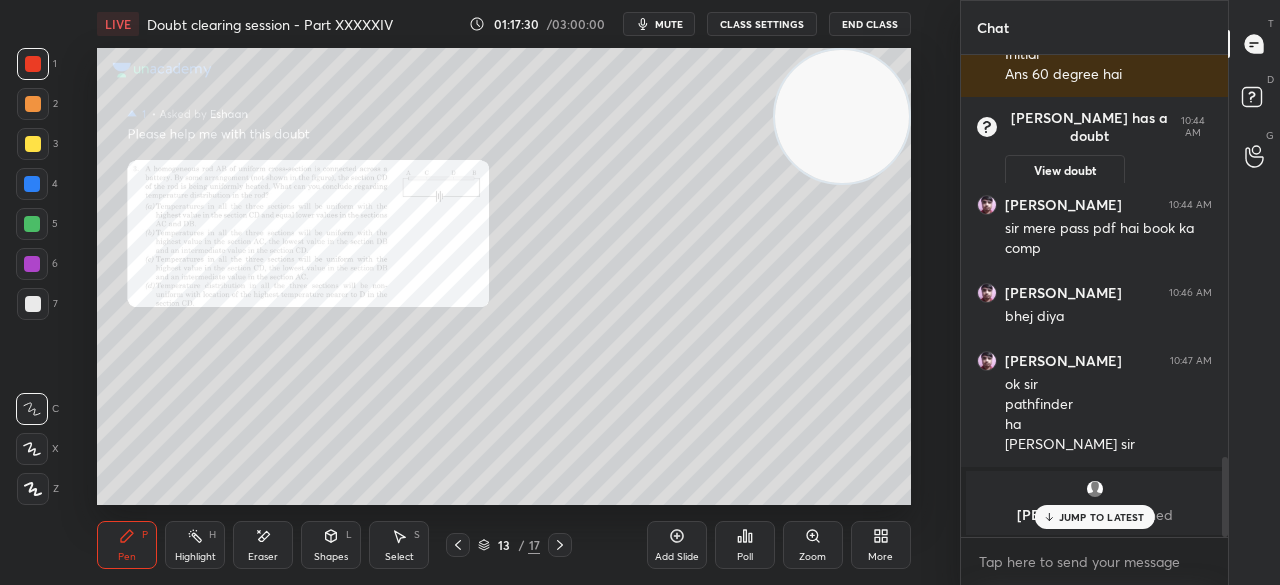 click at bounding box center [33, 144] 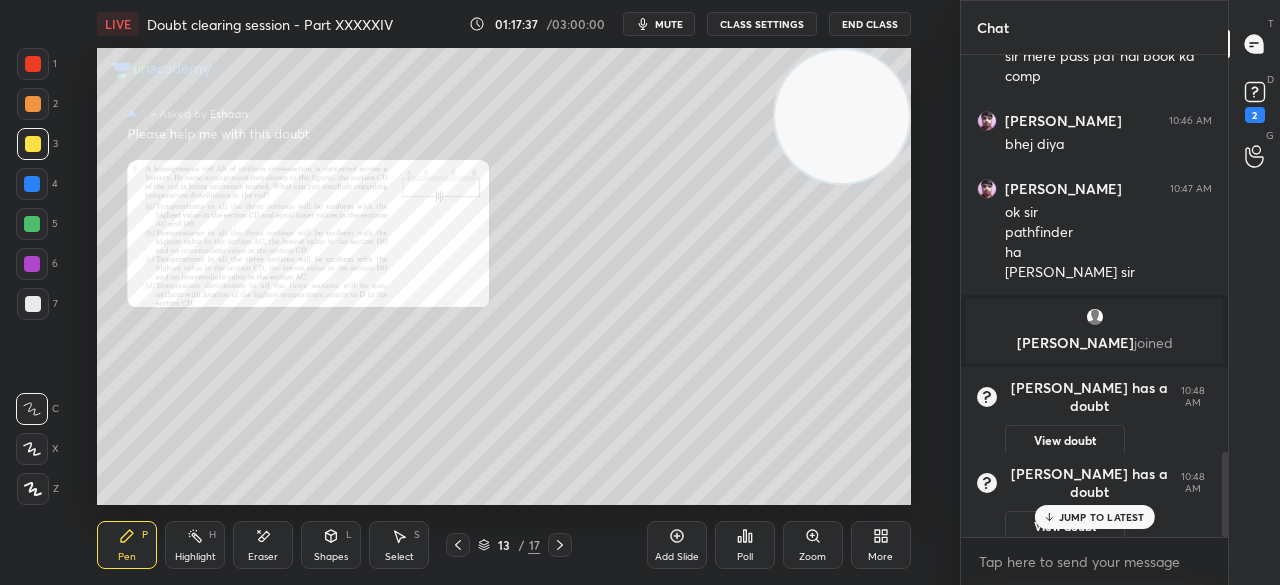 scroll, scrollTop: 2260, scrollLeft: 0, axis: vertical 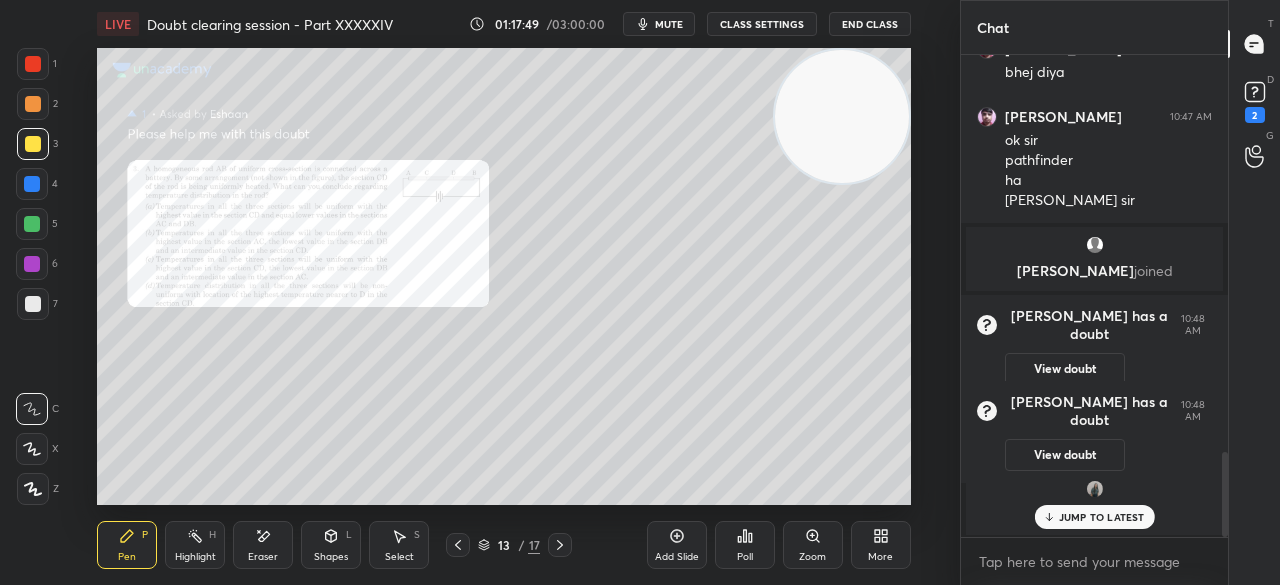 click at bounding box center (33, 304) 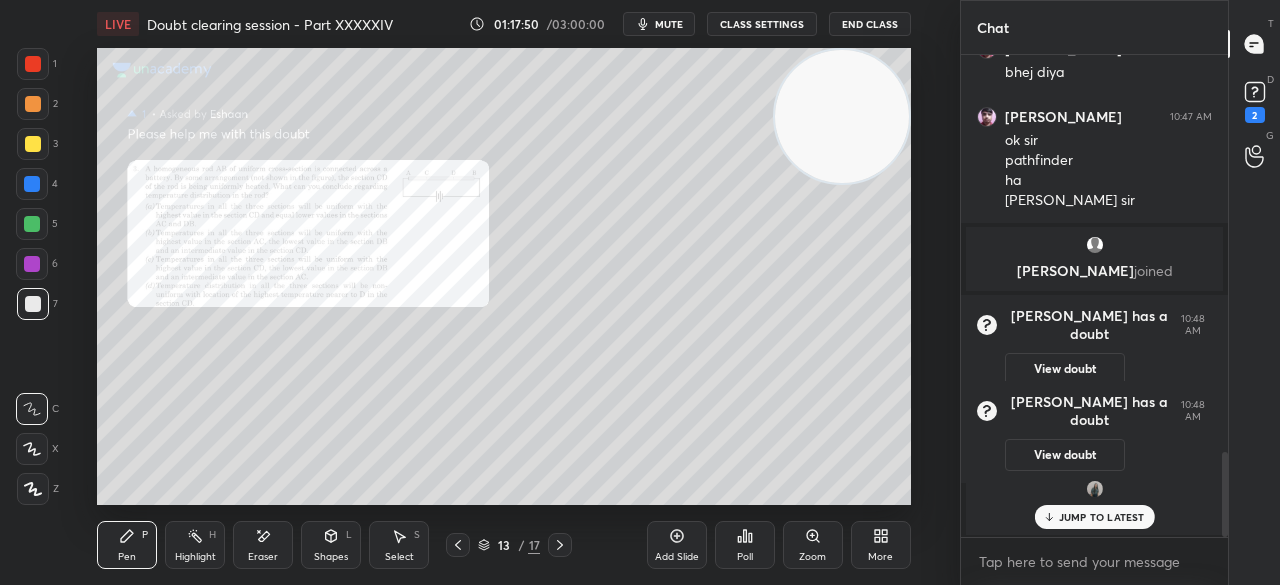 click at bounding box center (33, 304) 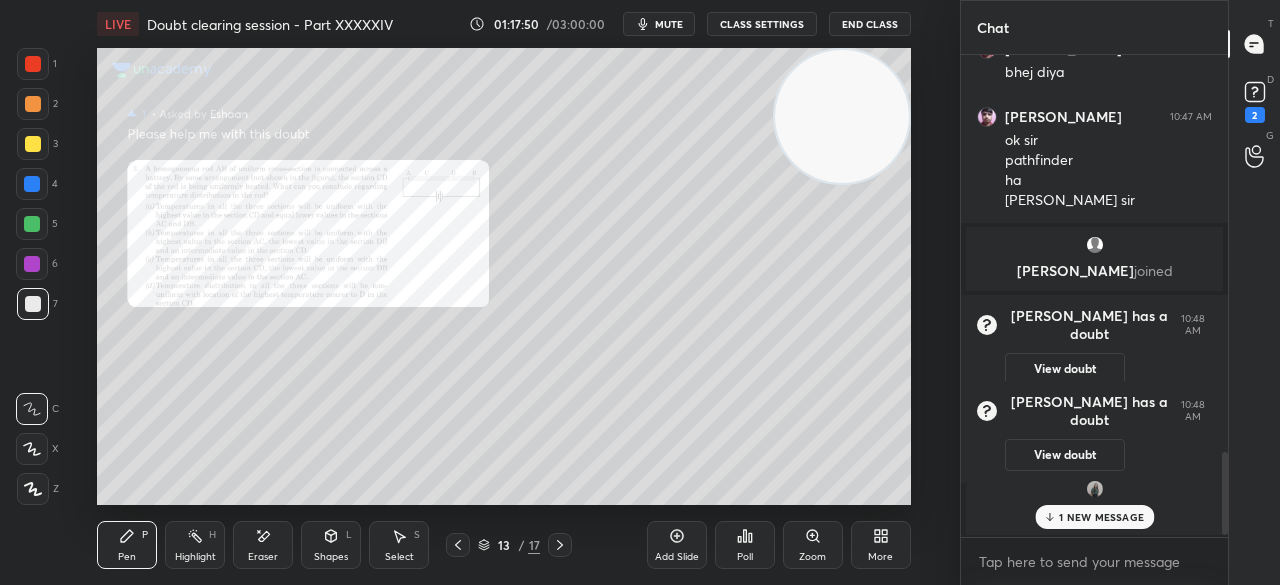 scroll, scrollTop: 2328, scrollLeft: 0, axis: vertical 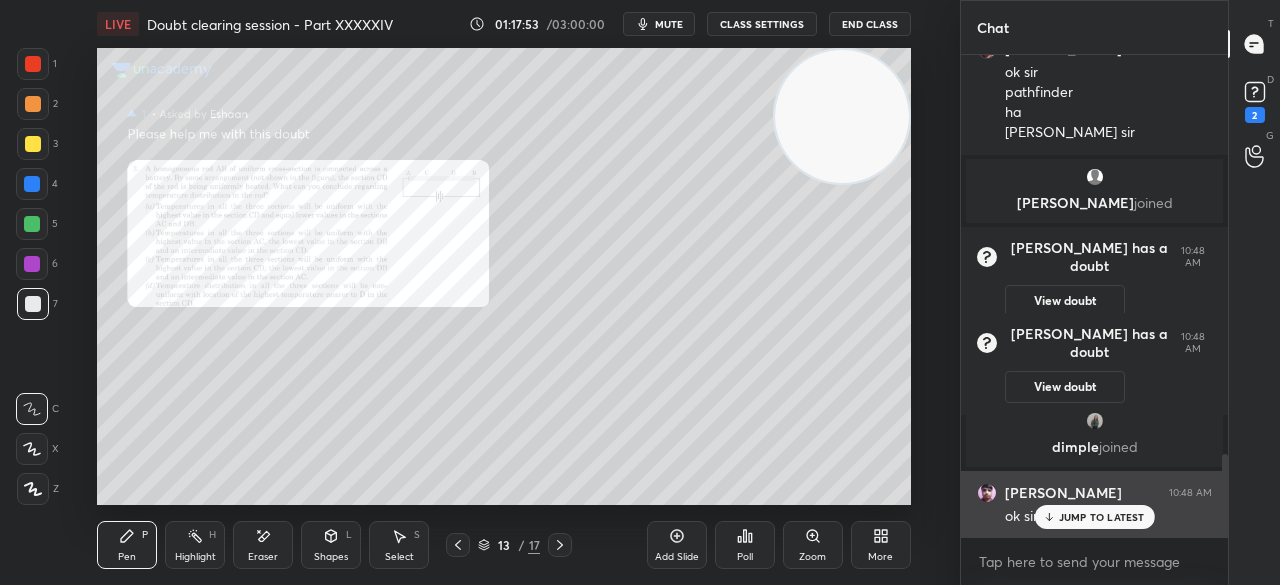 click on "JUMP TO LATEST" at bounding box center (1094, 517) 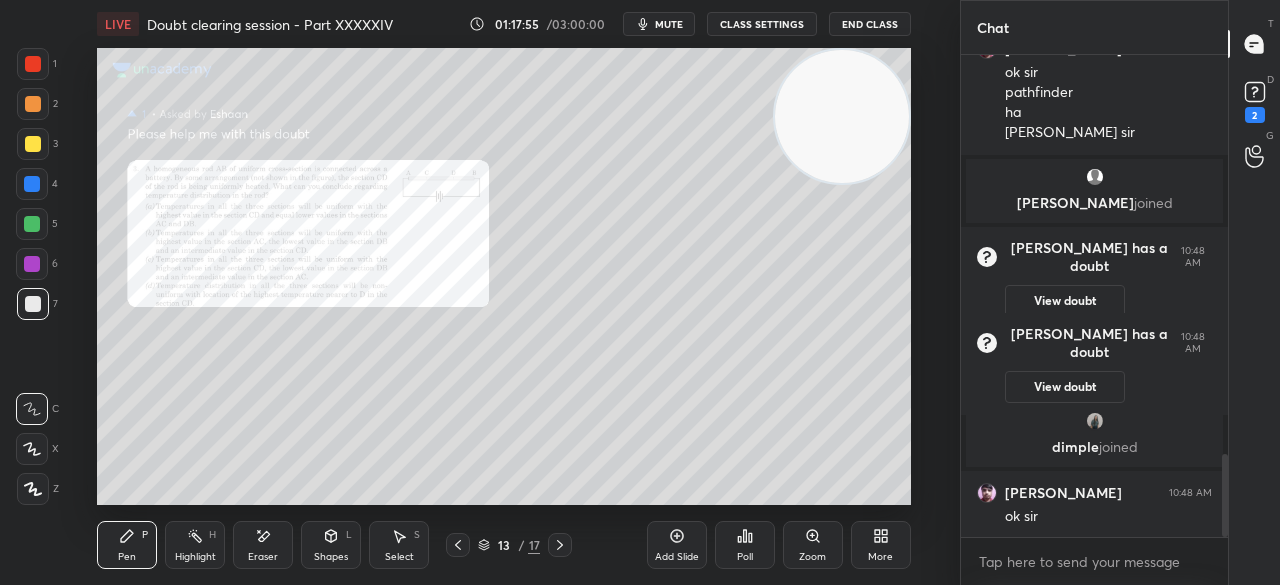 click at bounding box center [33, 144] 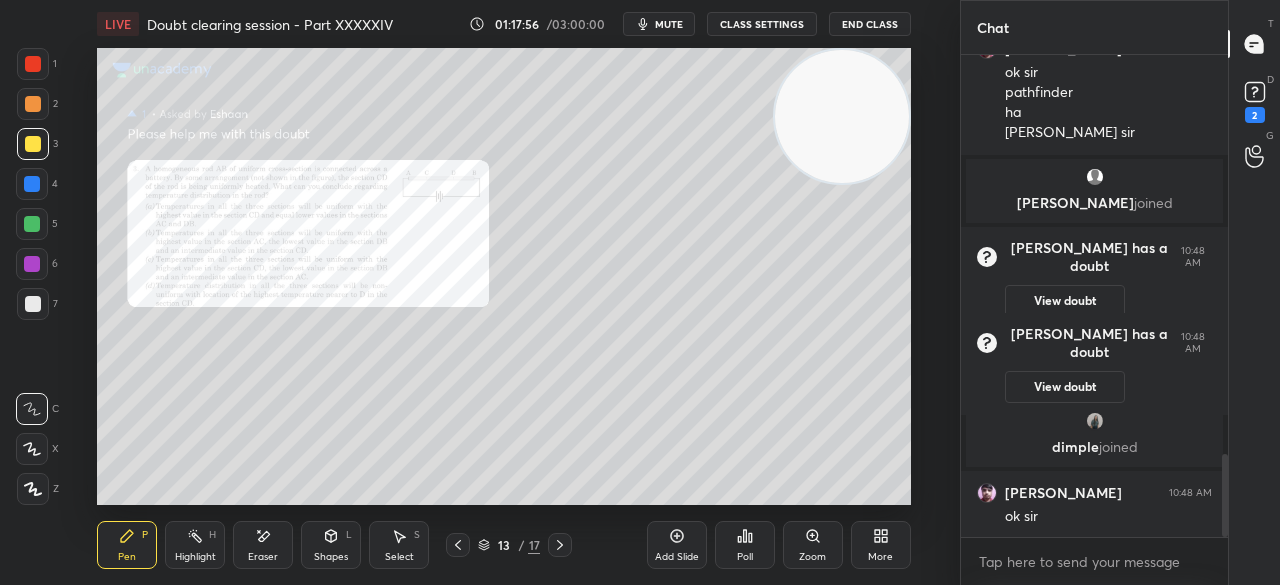 click at bounding box center [33, 144] 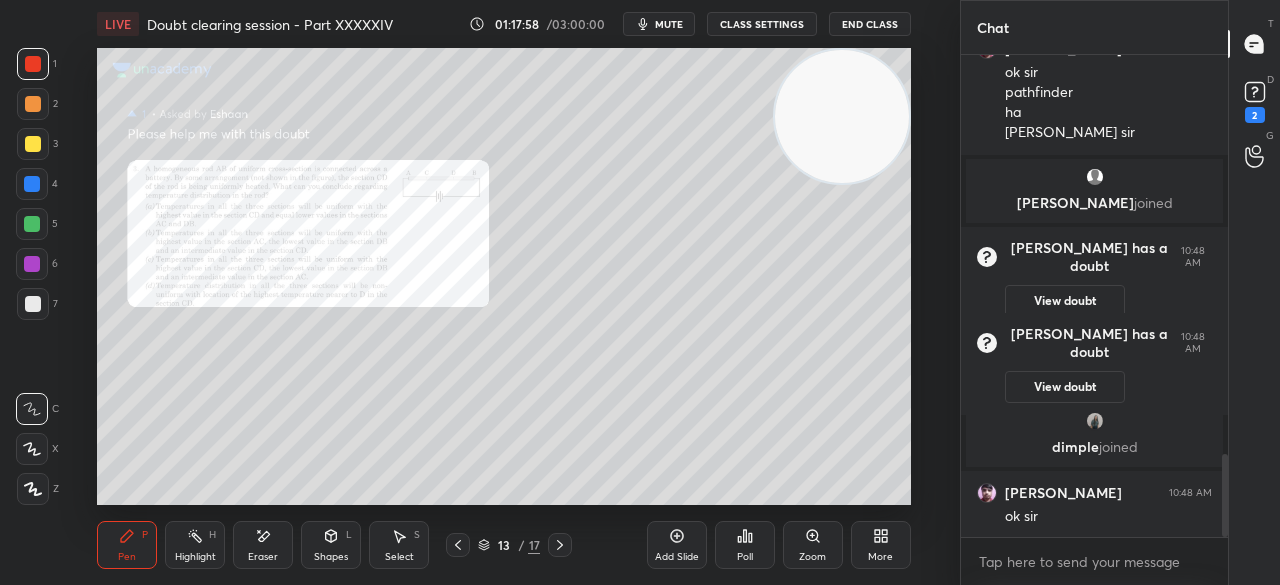 click at bounding box center (33, 144) 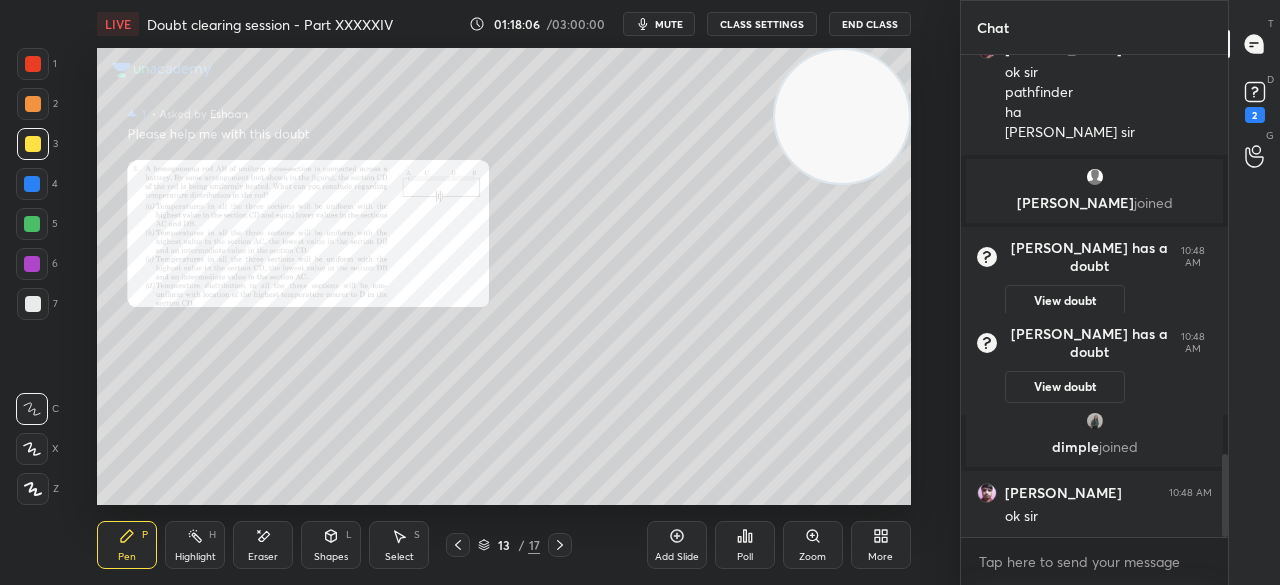 click at bounding box center (33, 304) 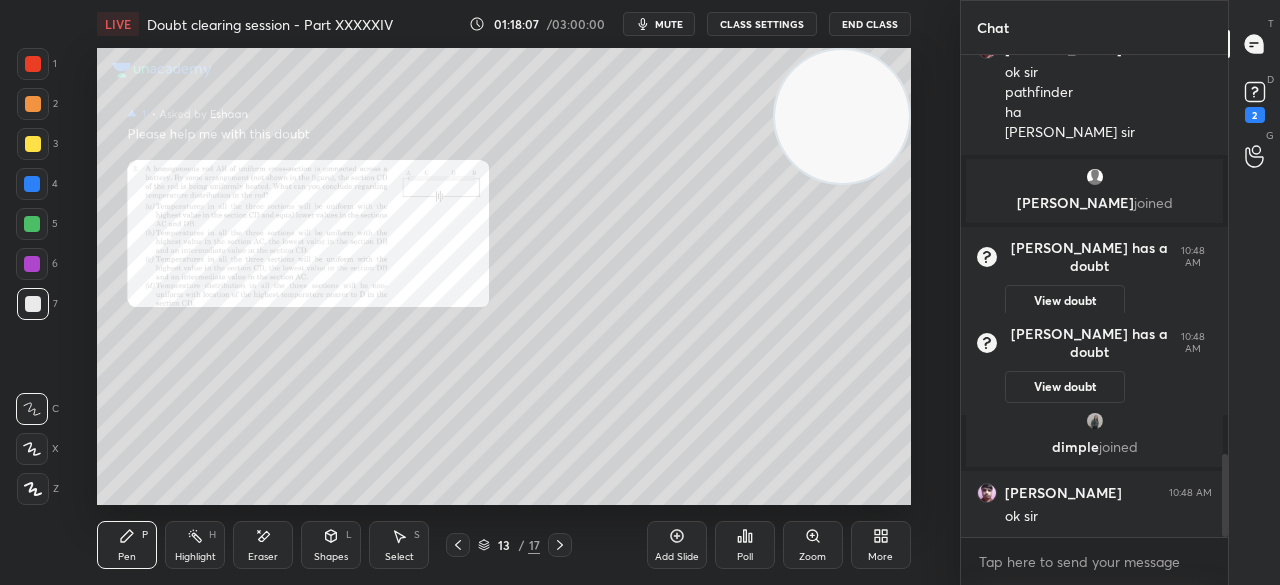 click at bounding box center [33, 144] 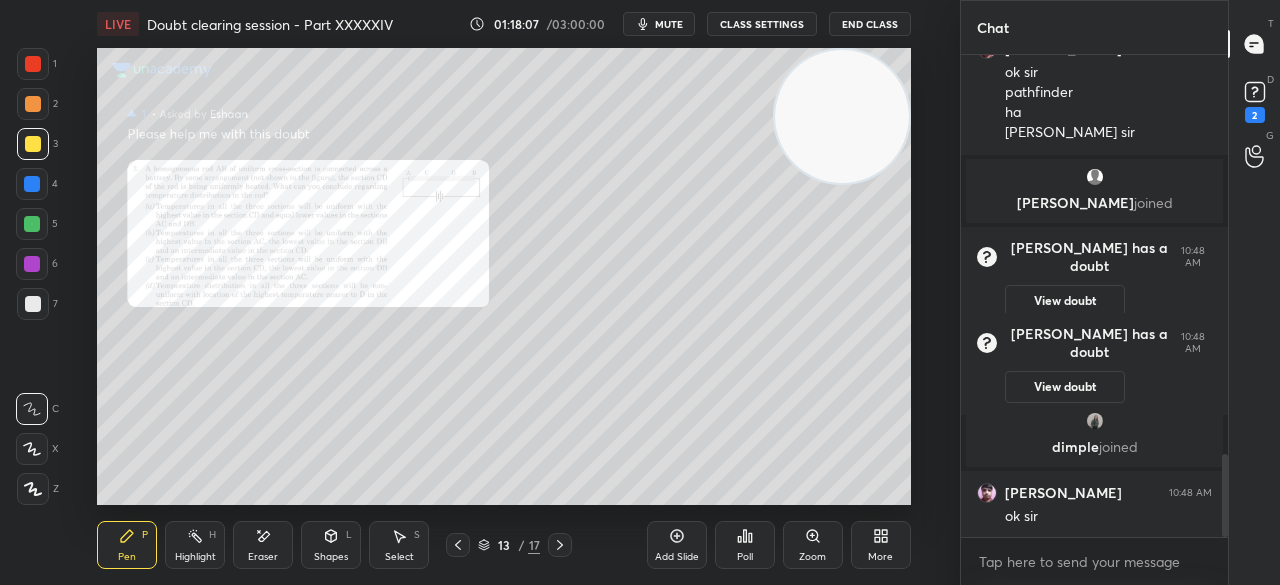 click on "1 2 3 4 5 6 7 C X Z E E Erase all   H H" at bounding box center [32, 276] 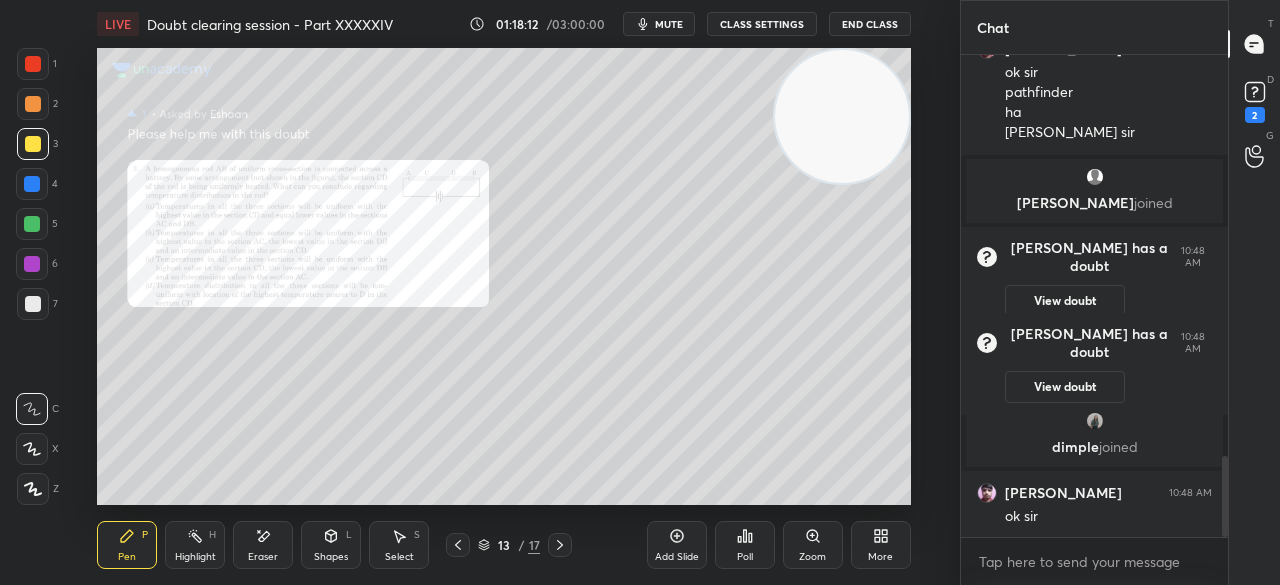 scroll, scrollTop: 2396, scrollLeft: 0, axis: vertical 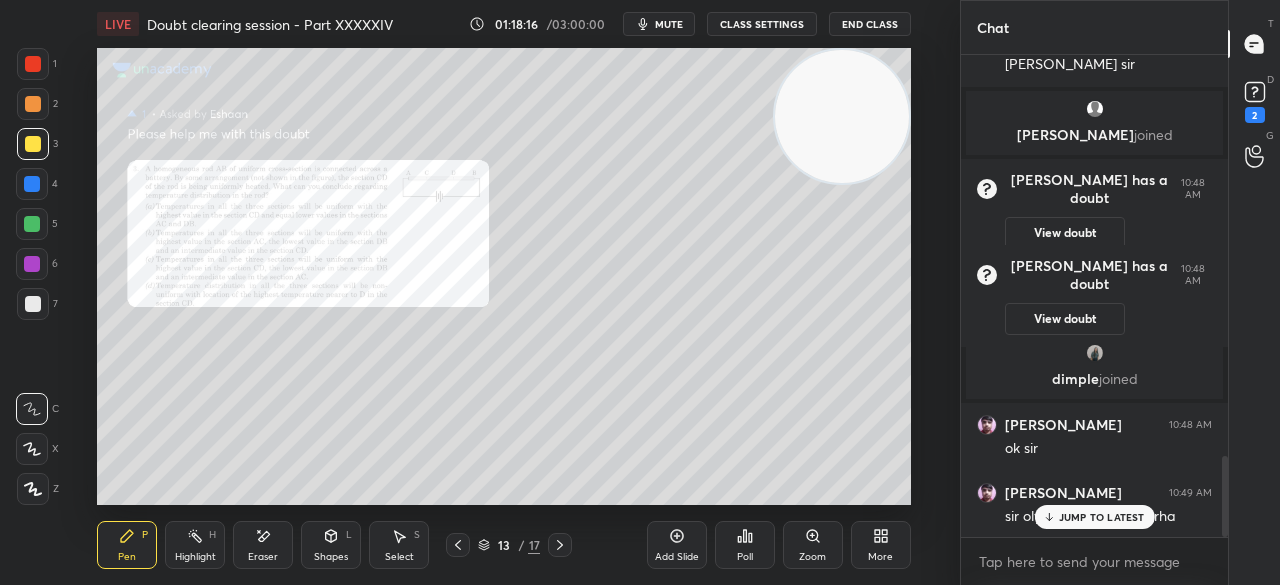 click on "JUMP TO LATEST" at bounding box center (1102, 517) 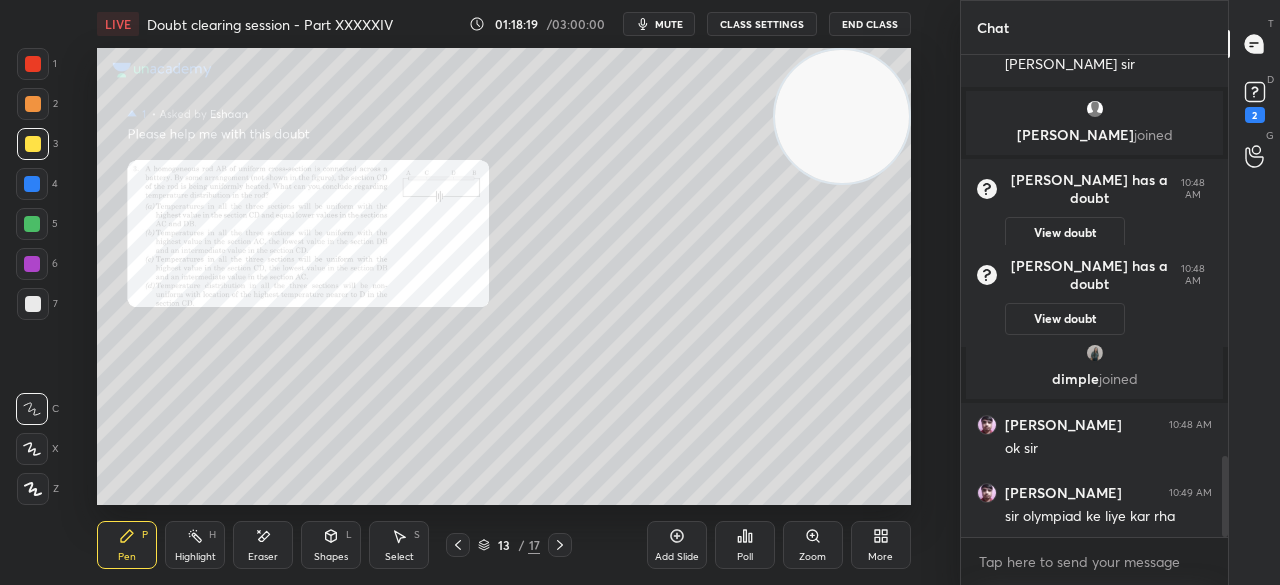 click at bounding box center [32, 224] 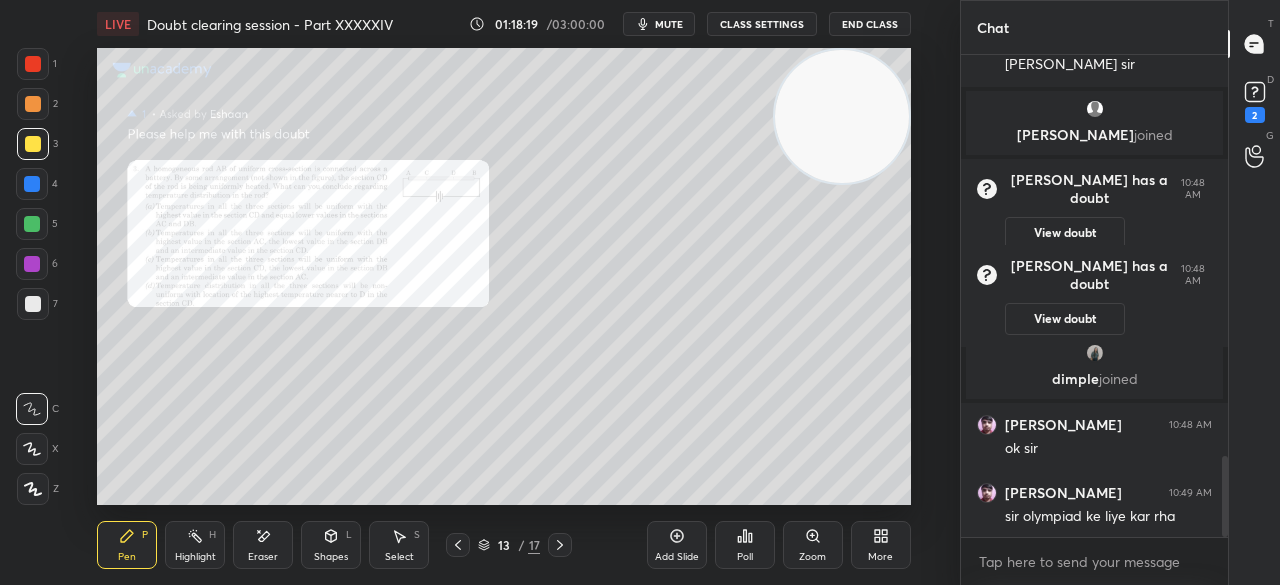 click at bounding box center (32, 224) 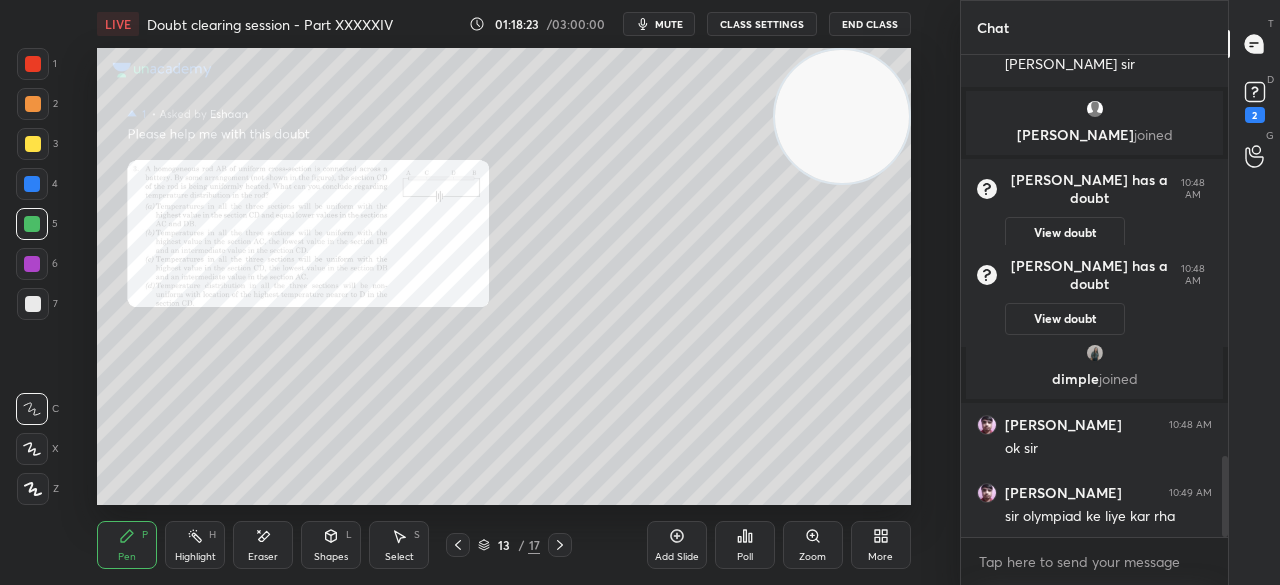 click 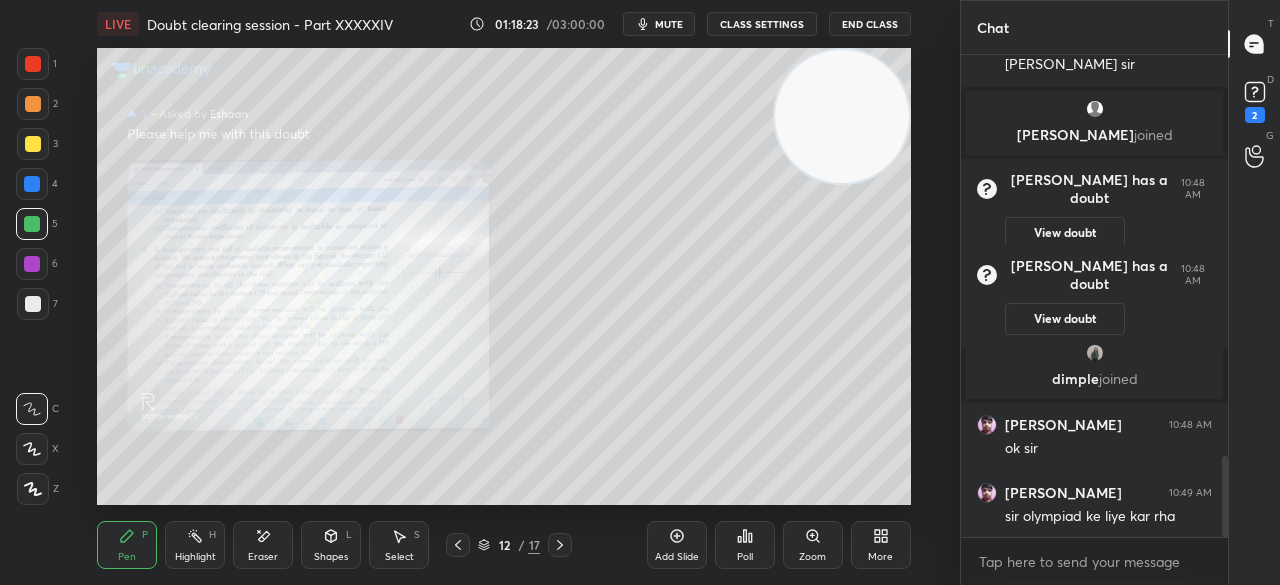 click at bounding box center (458, 545) 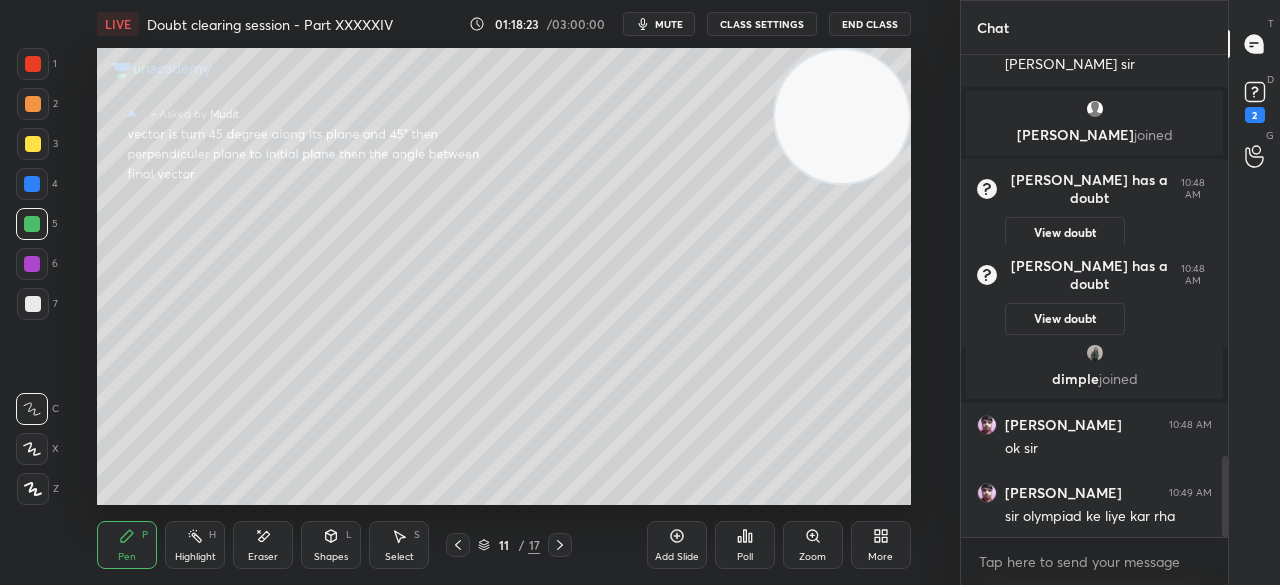 click at bounding box center [458, 545] 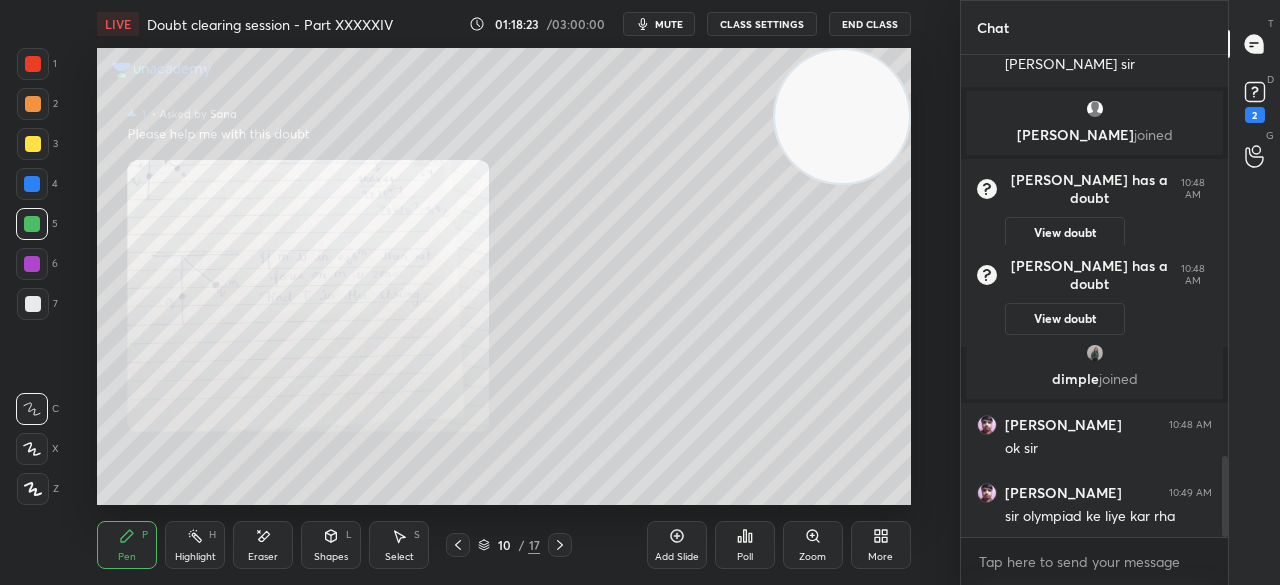 click 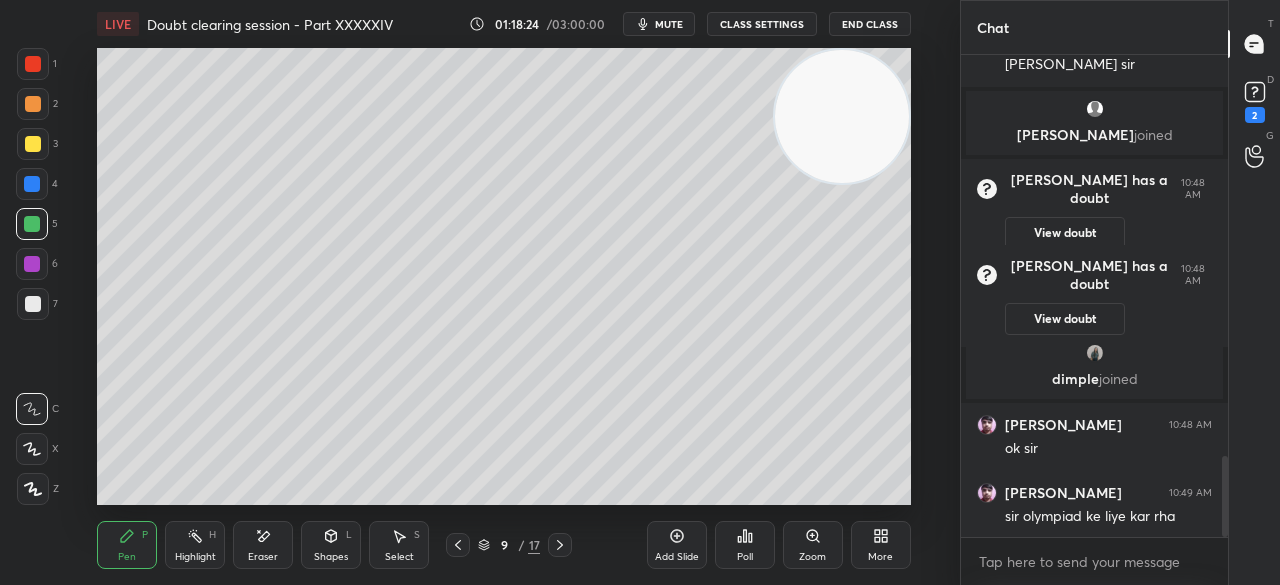 click at bounding box center [458, 545] 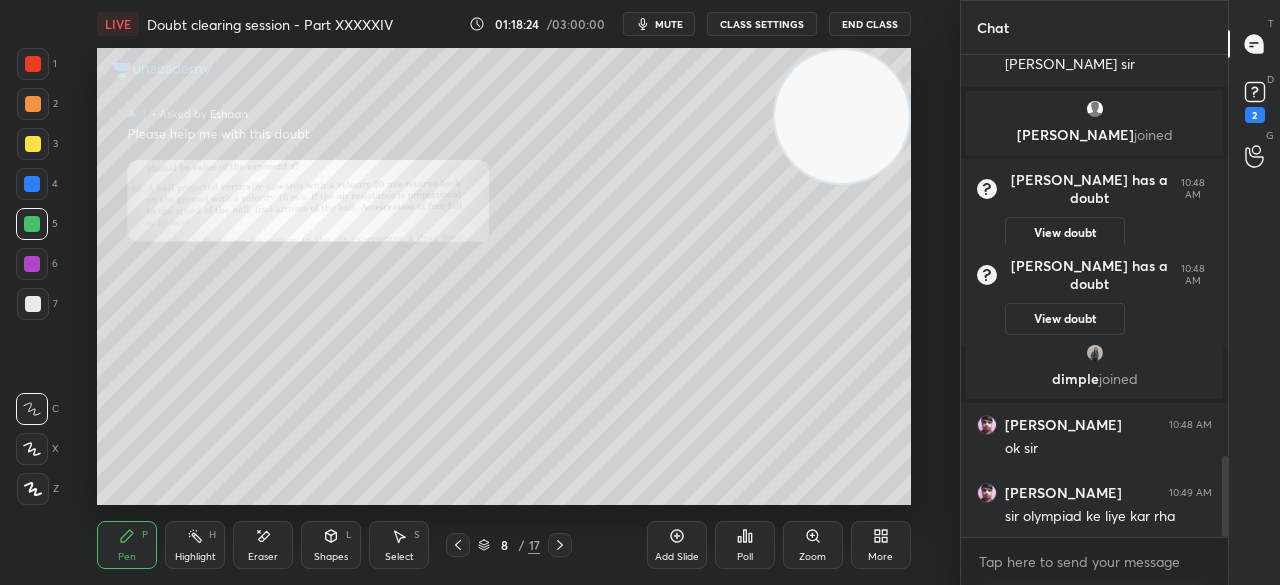 click at bounding box center [458, 545] 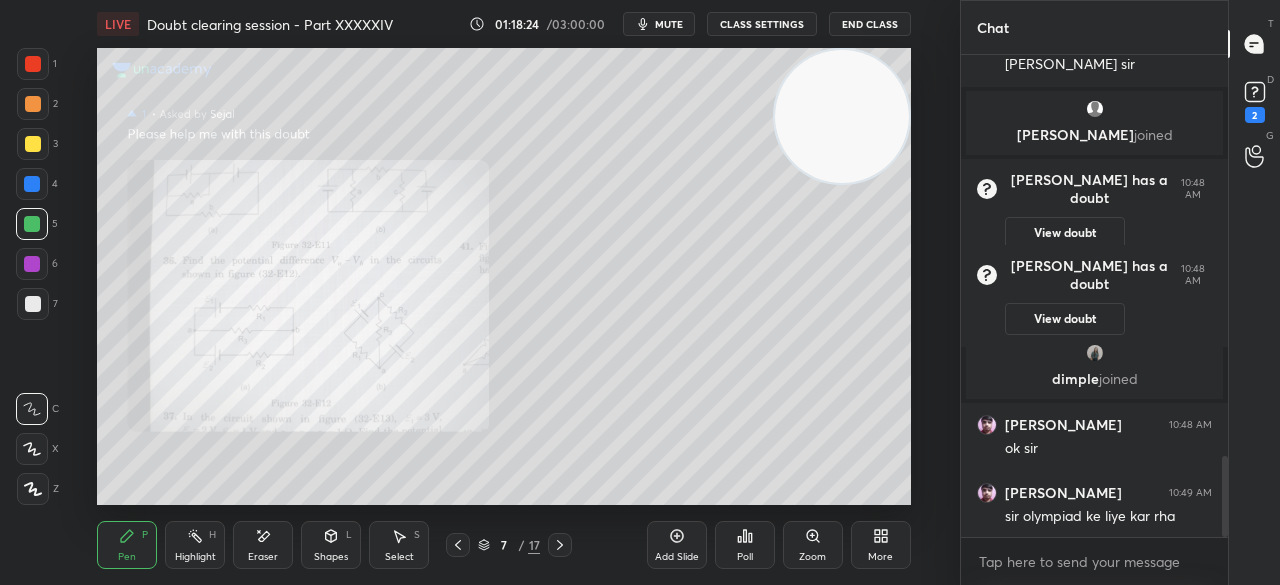 click 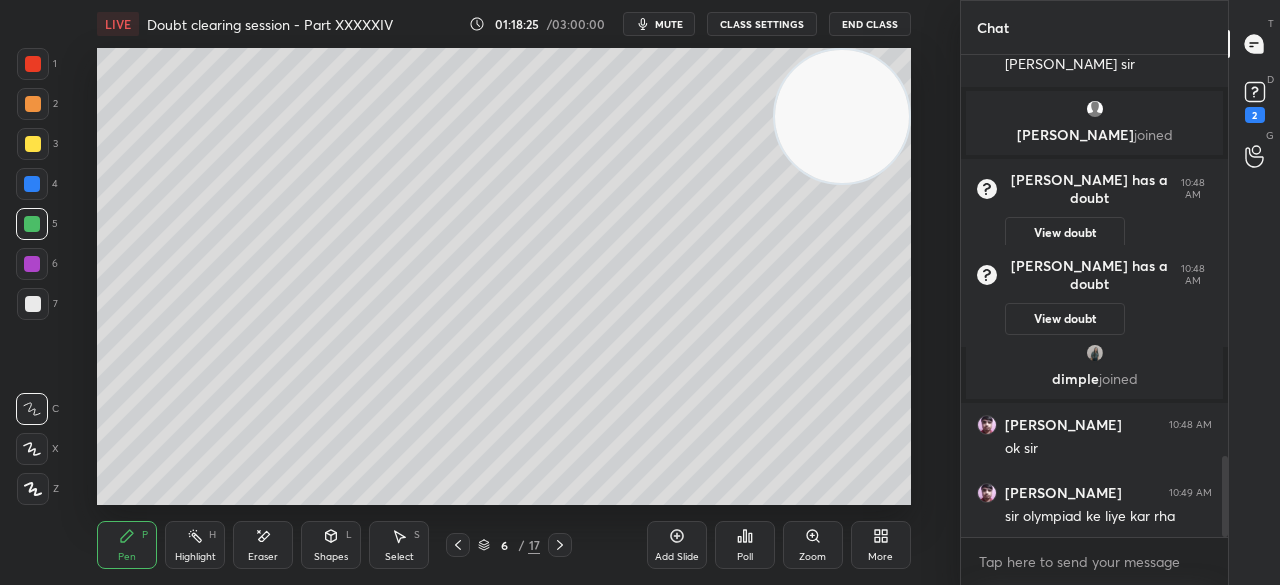 click 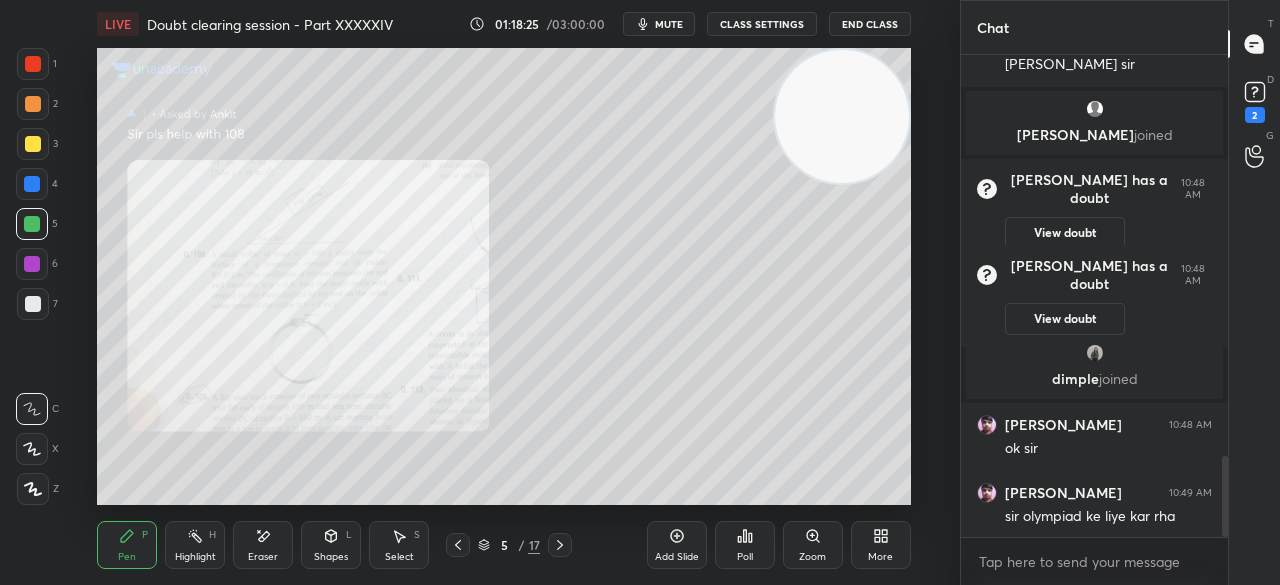 click 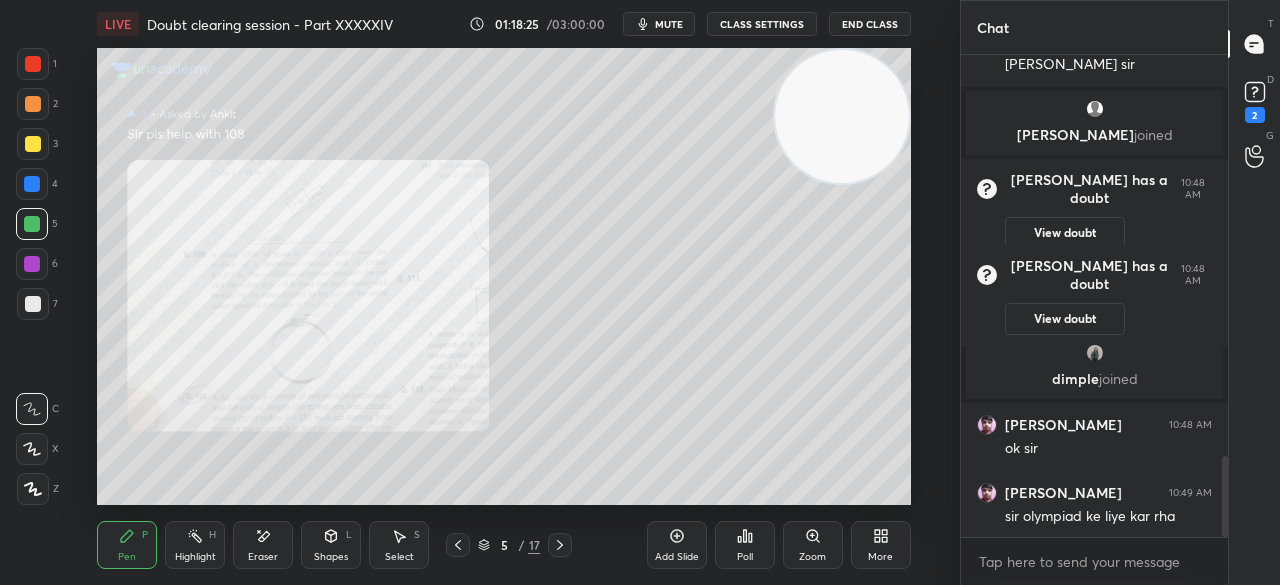 click 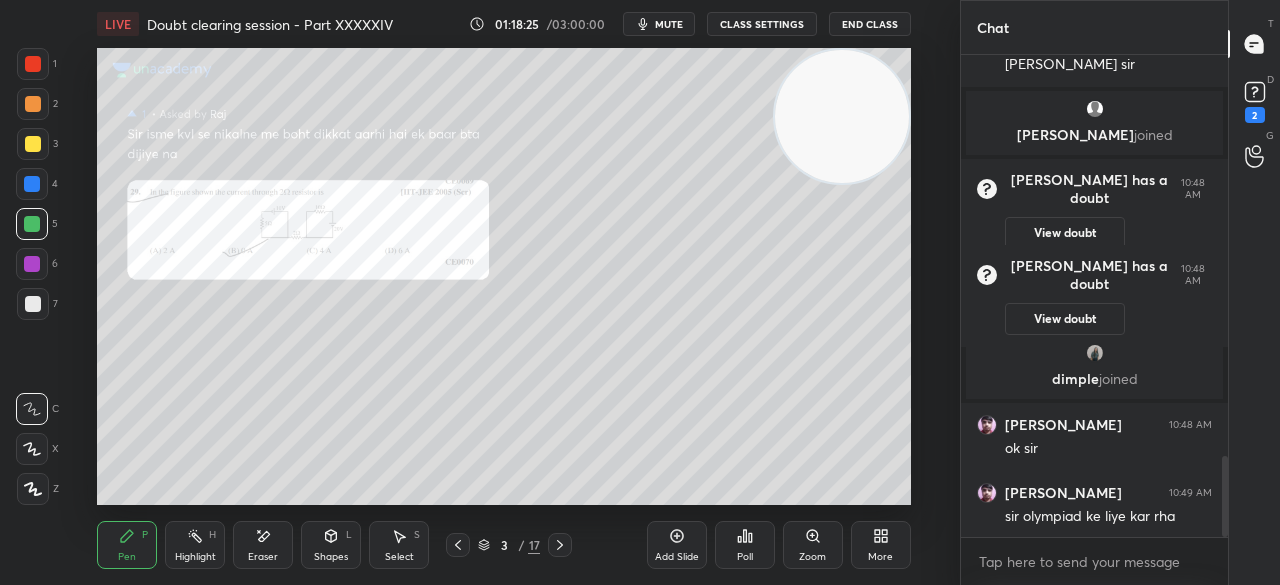 click 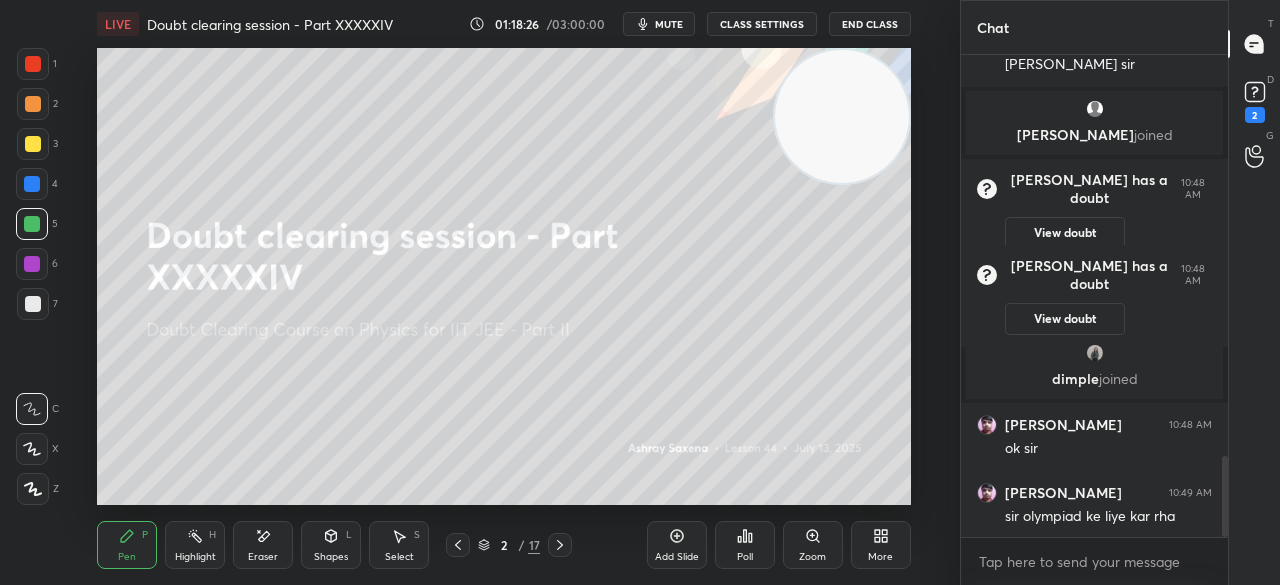 click 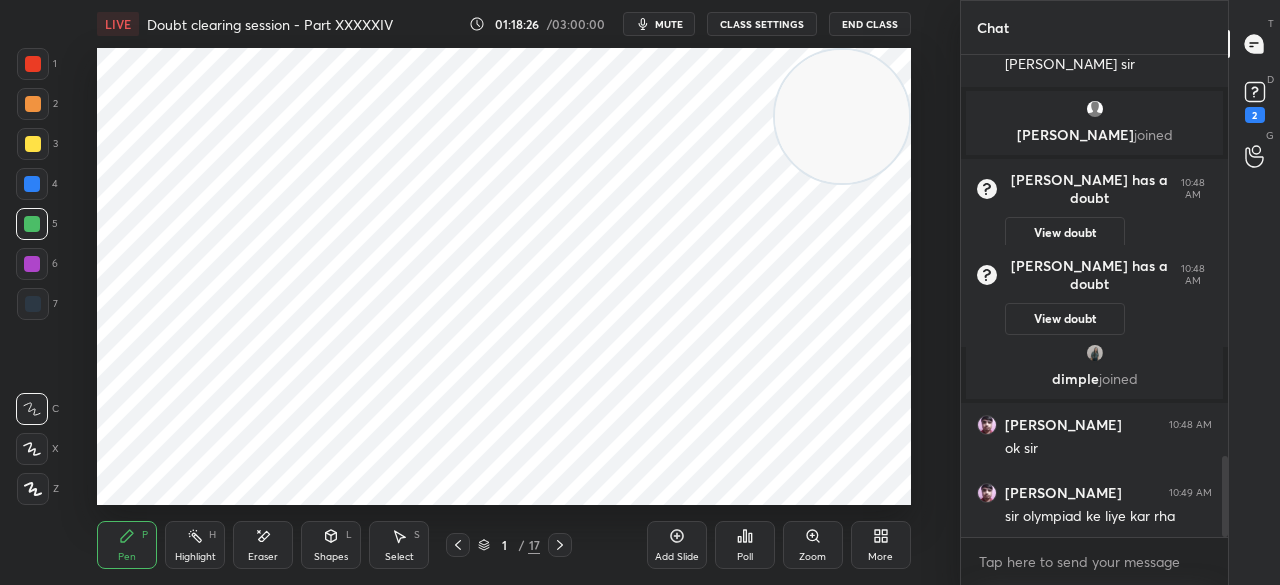 click 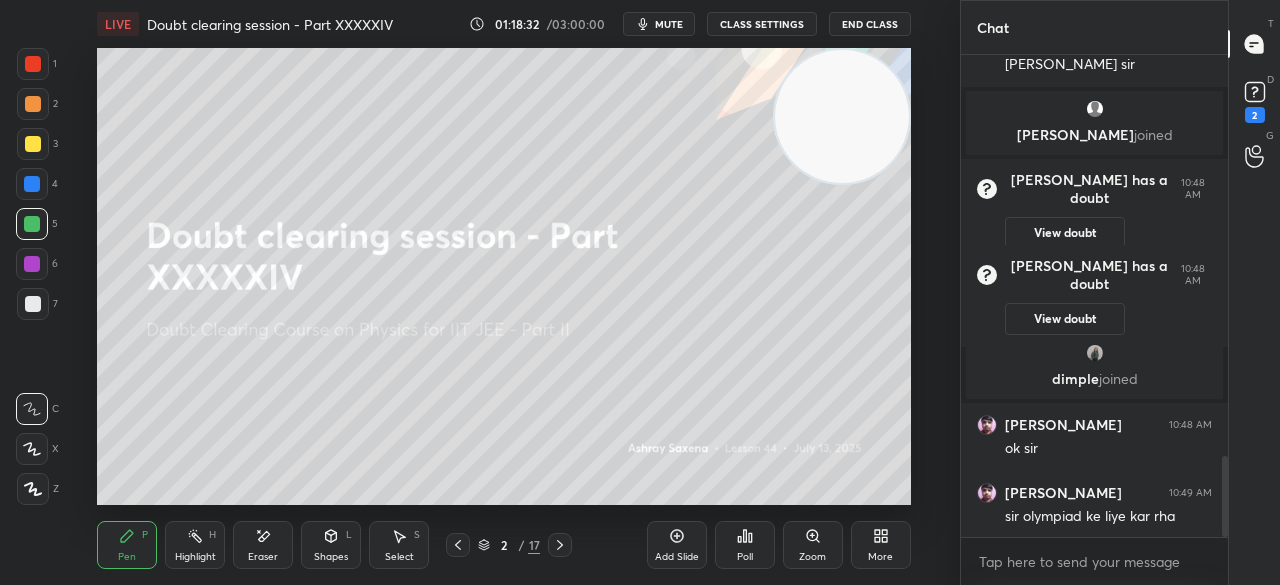 click 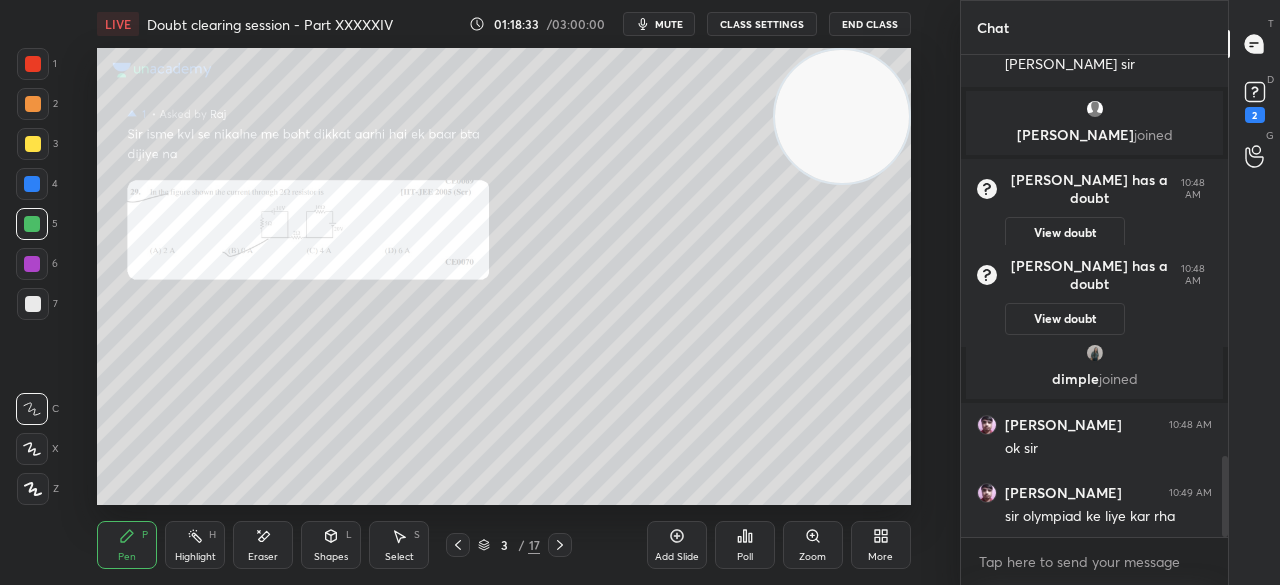 click 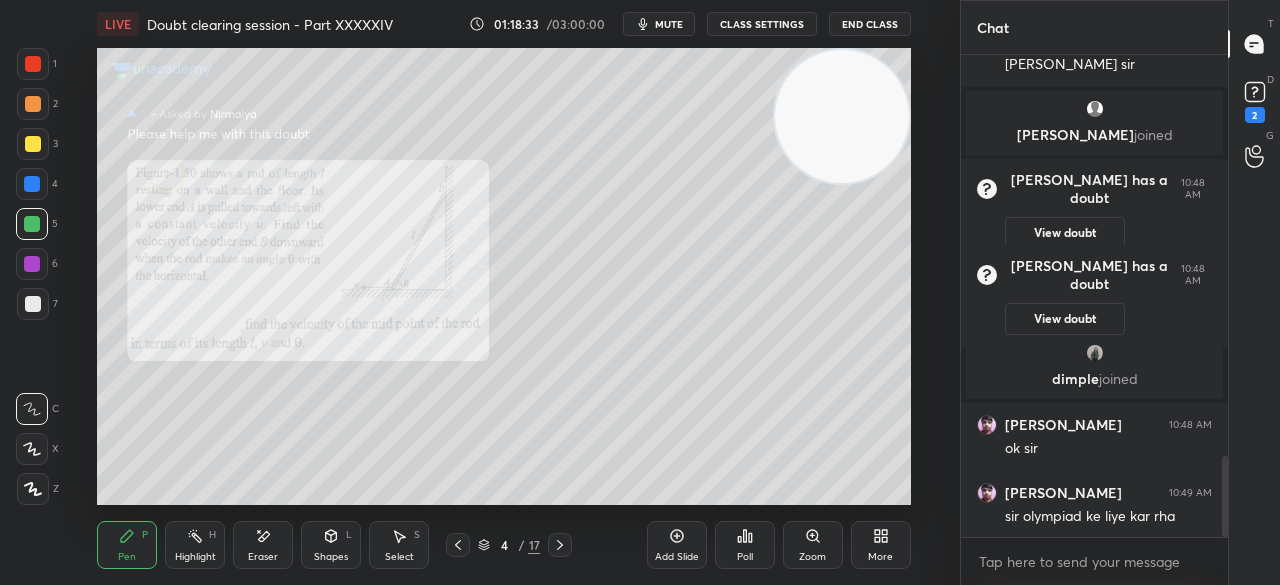 click 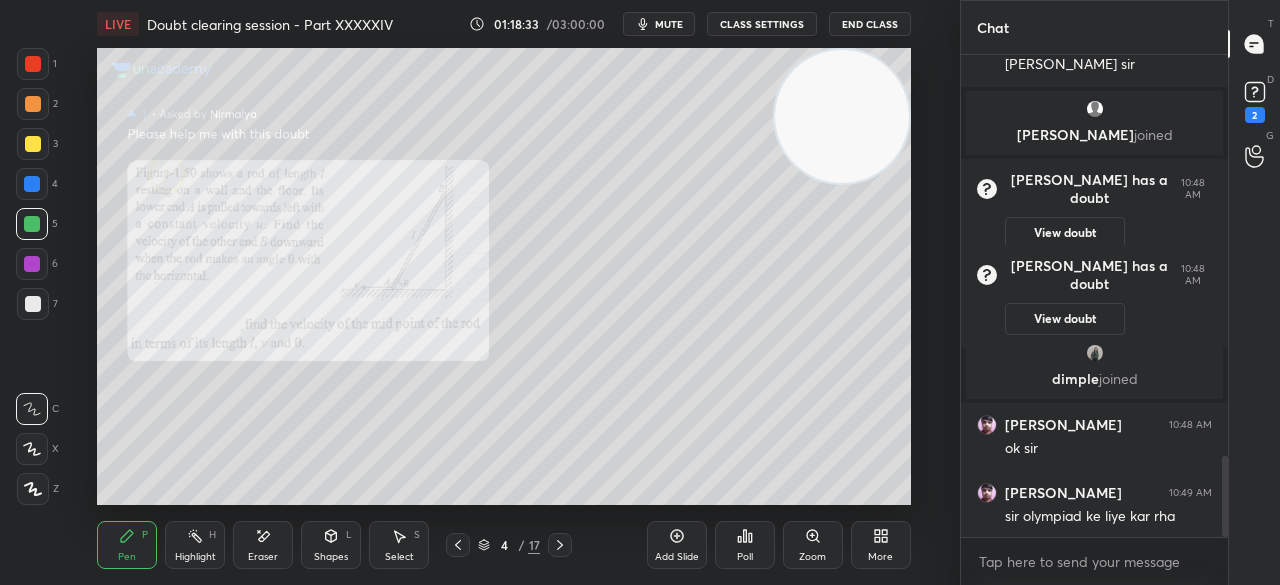 click 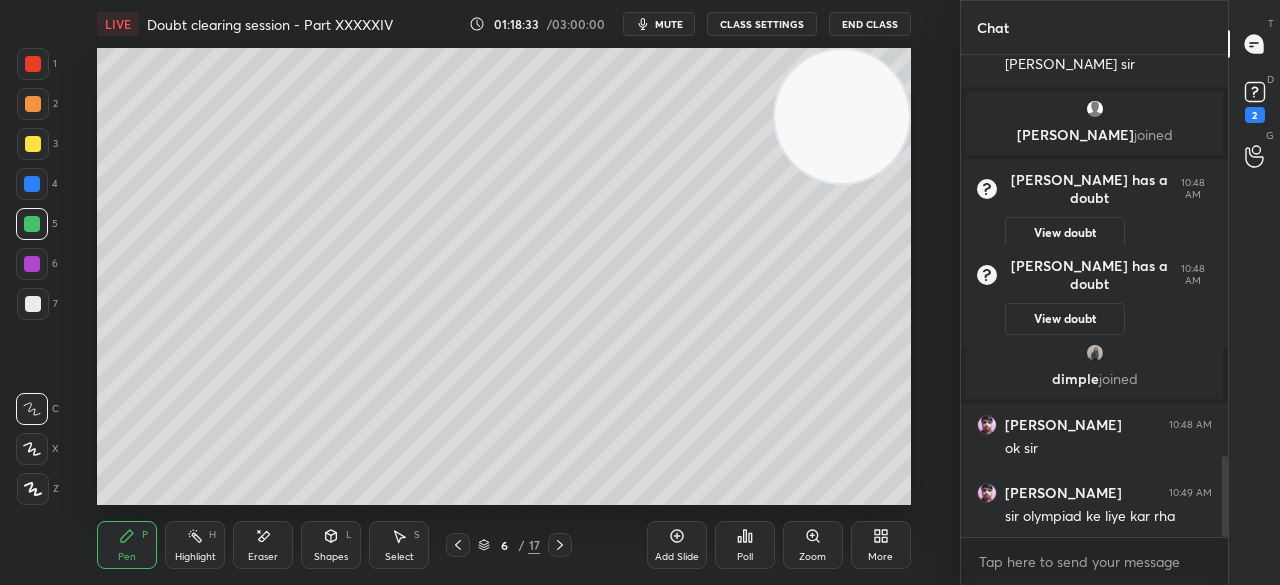 click 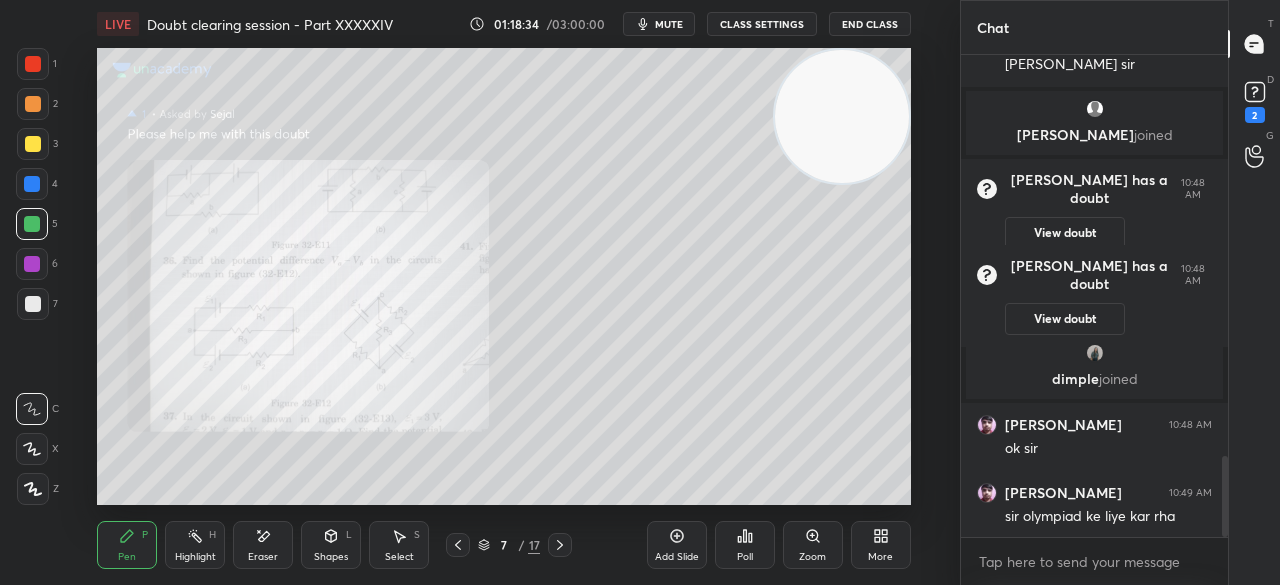 click 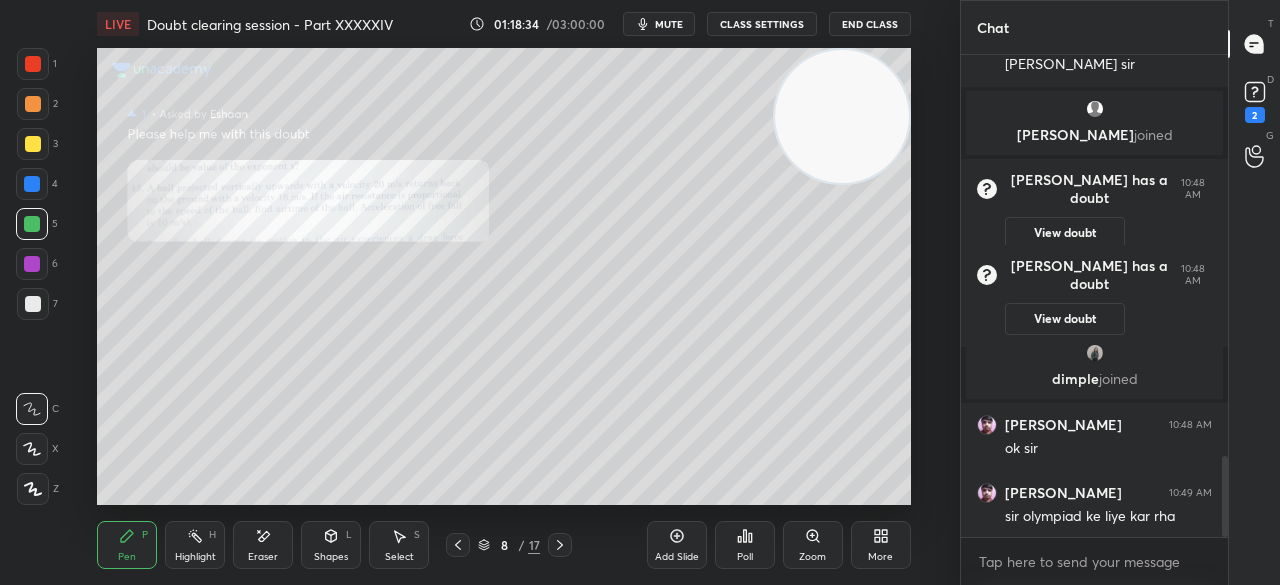 click 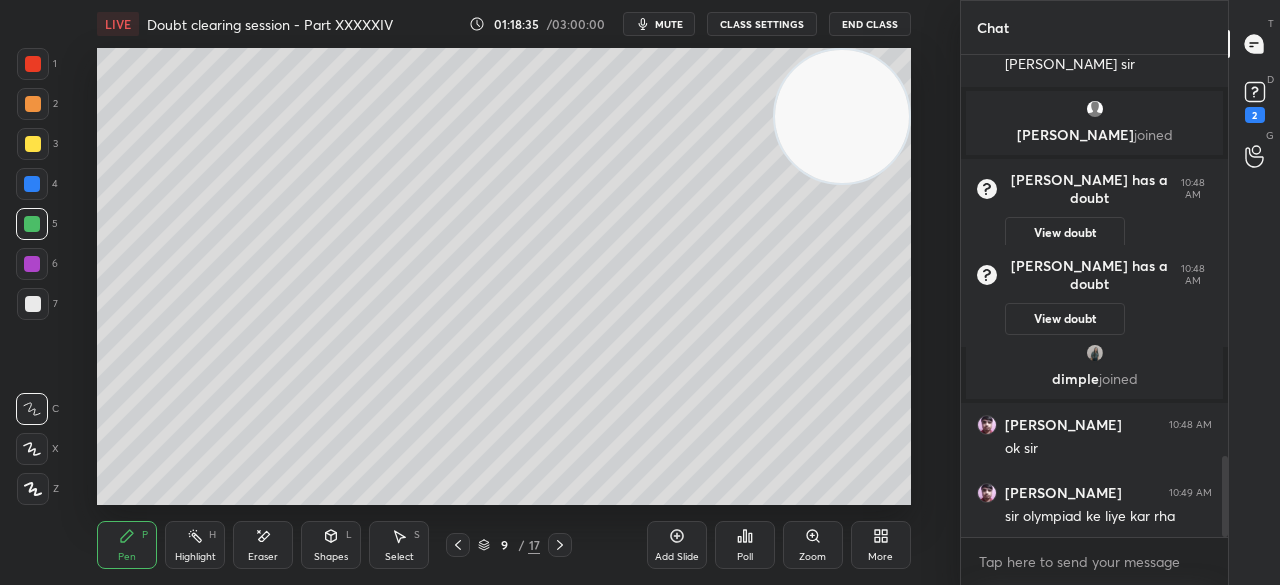 click 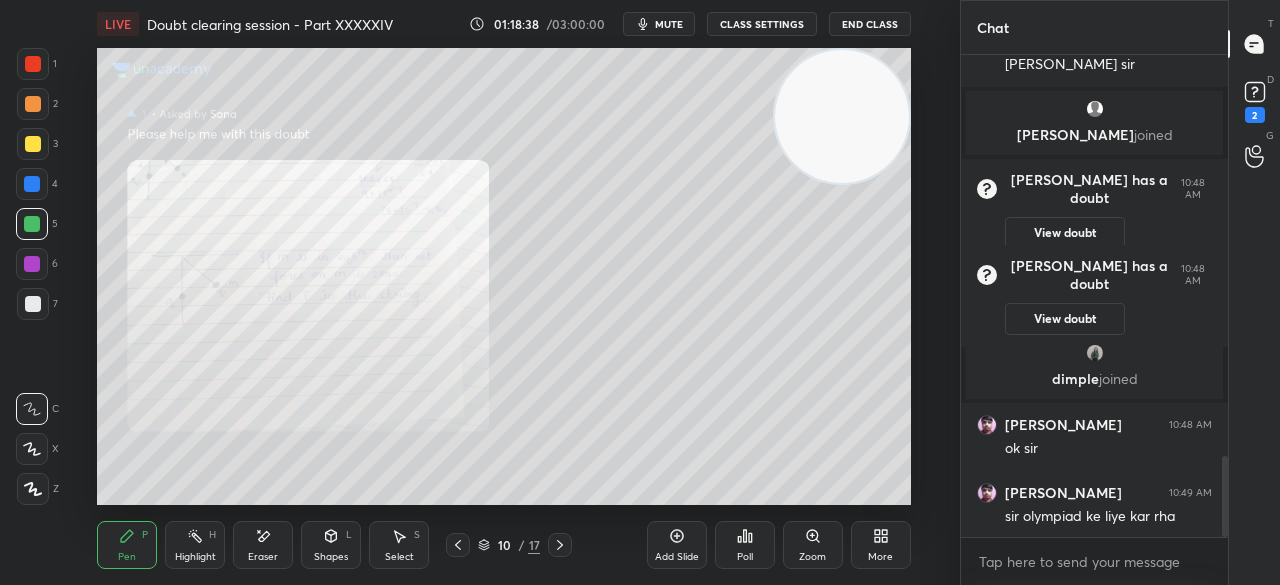 click 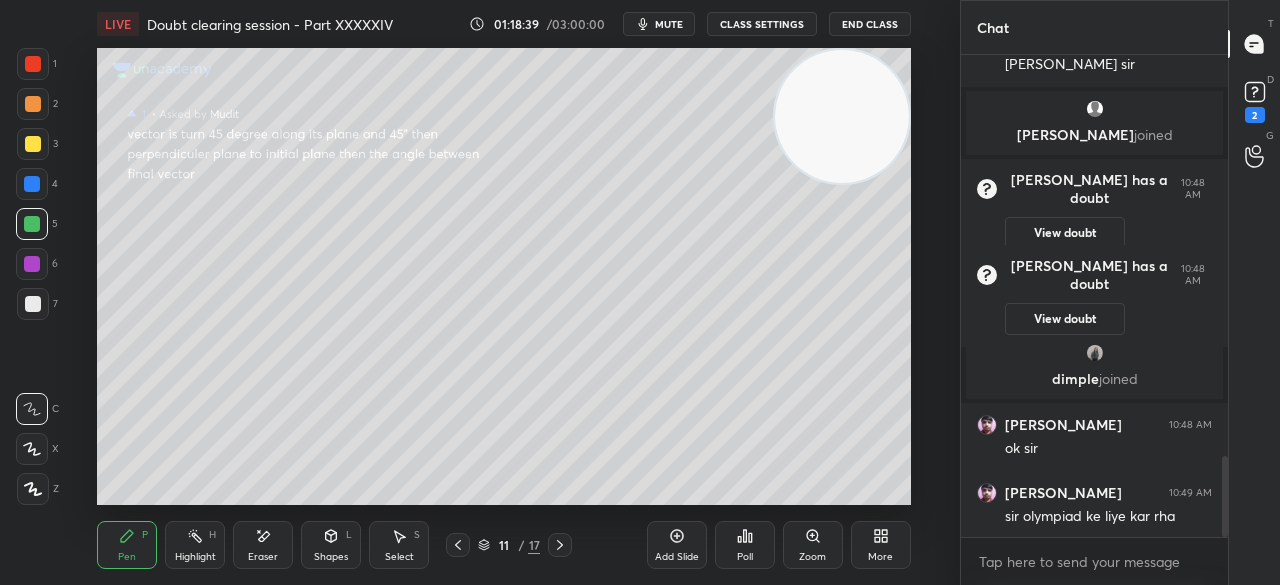click 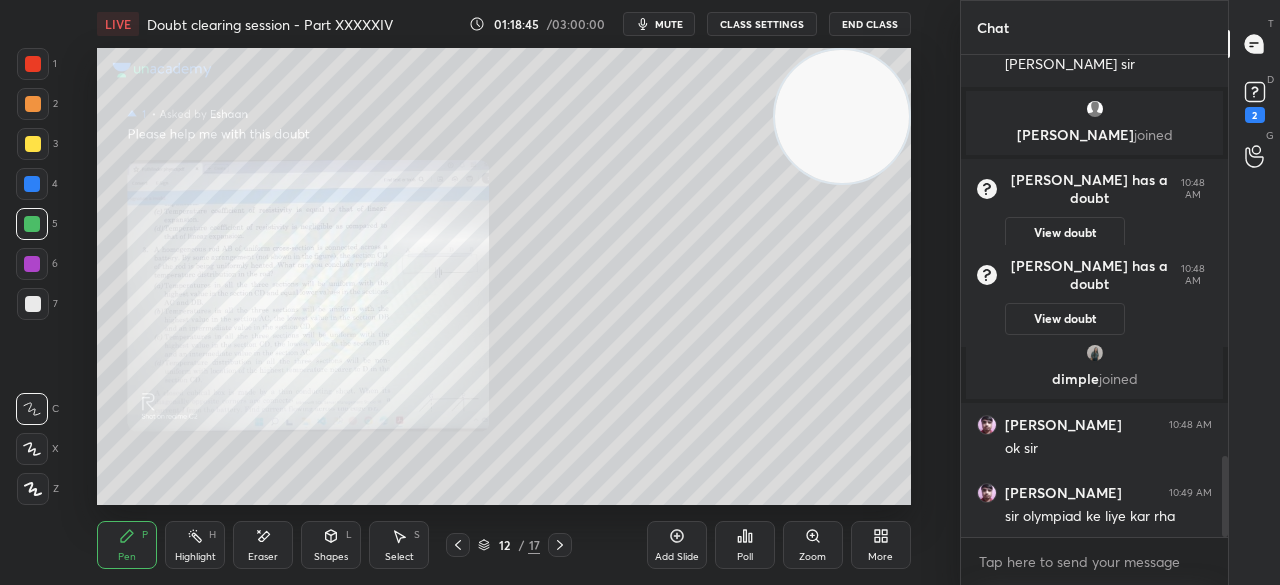 click at bounding box center [33, 104] 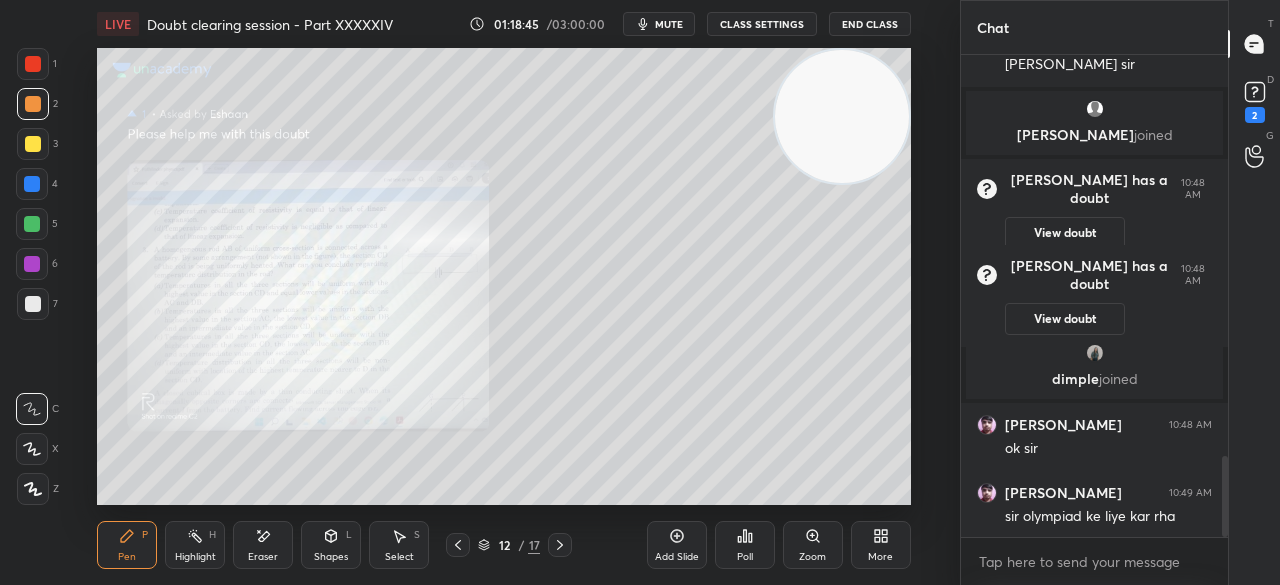 click at bounding box center (33, 144) 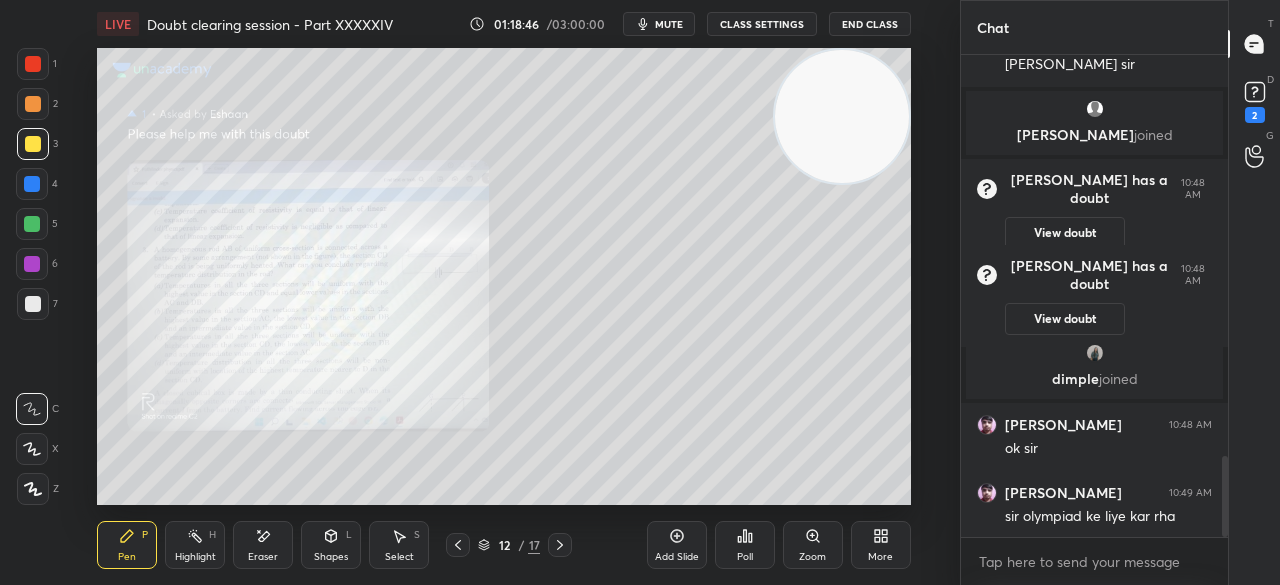 click at bounding box center [33, 64] 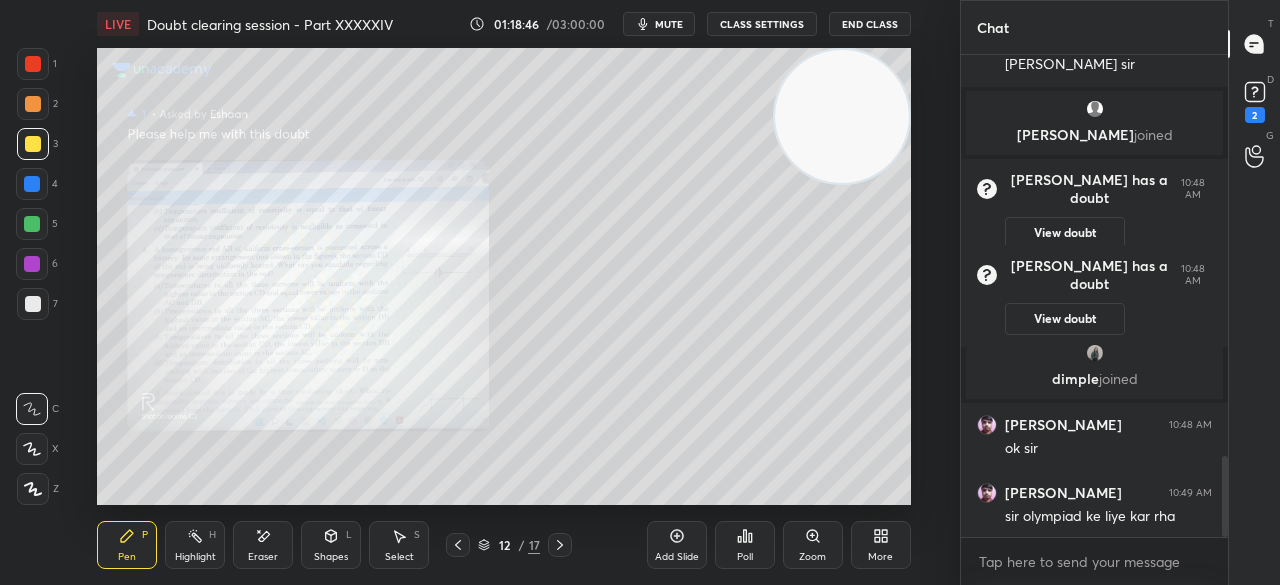 click at bounding box center [33, 64] 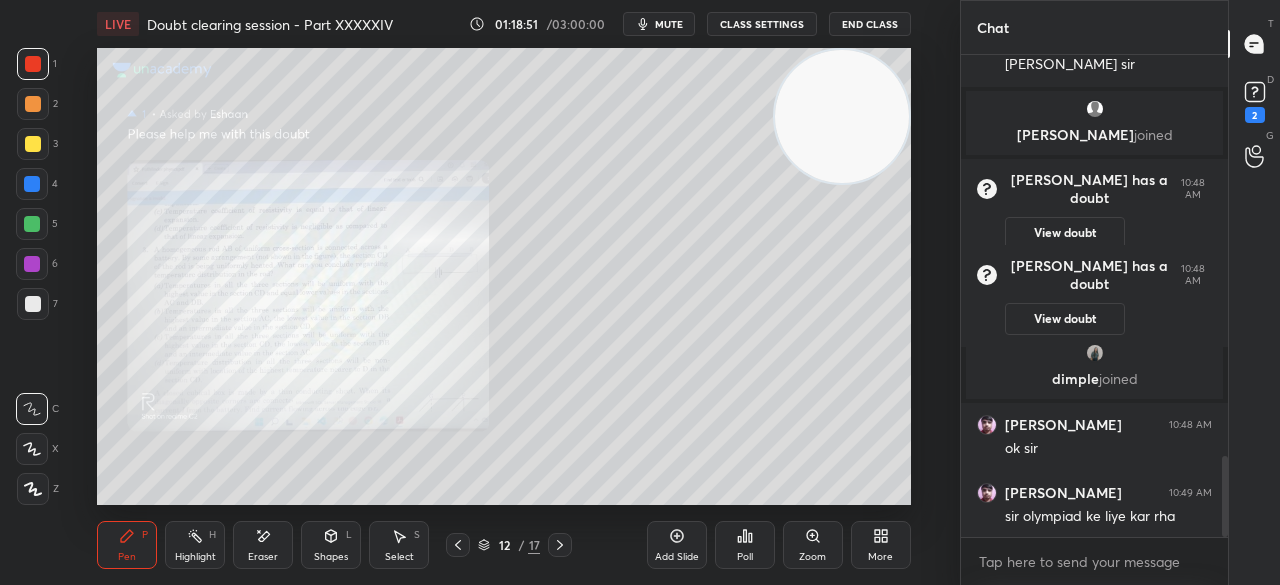 click on "Eraser" at bounding box center [263, 545] 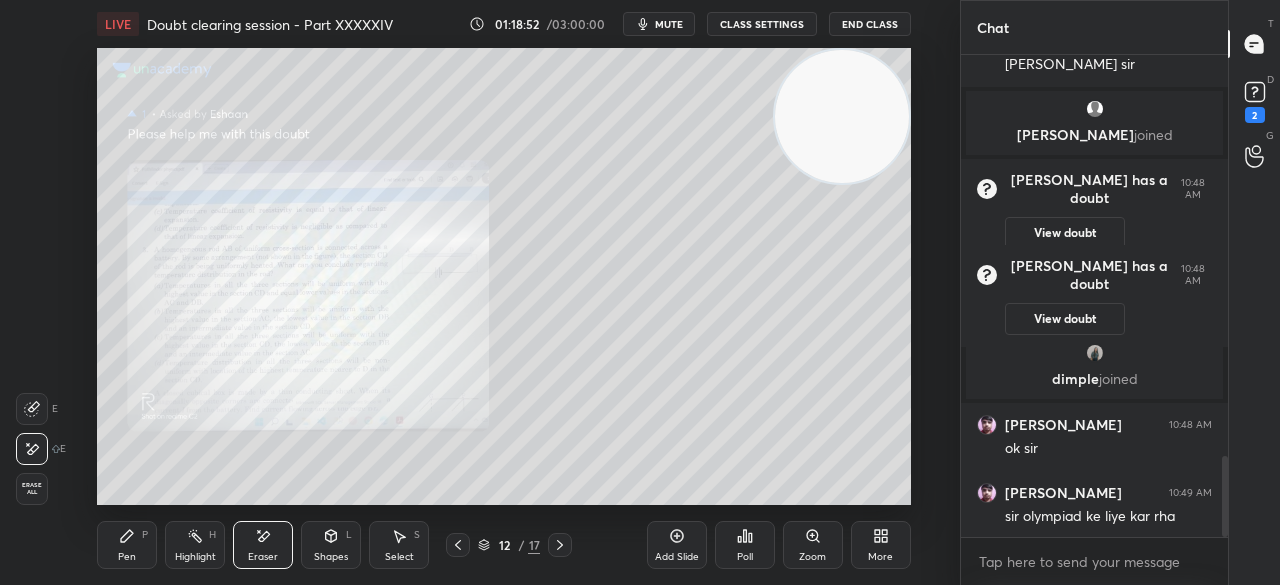 click on "Erase all" at bounding box center [32, 489] 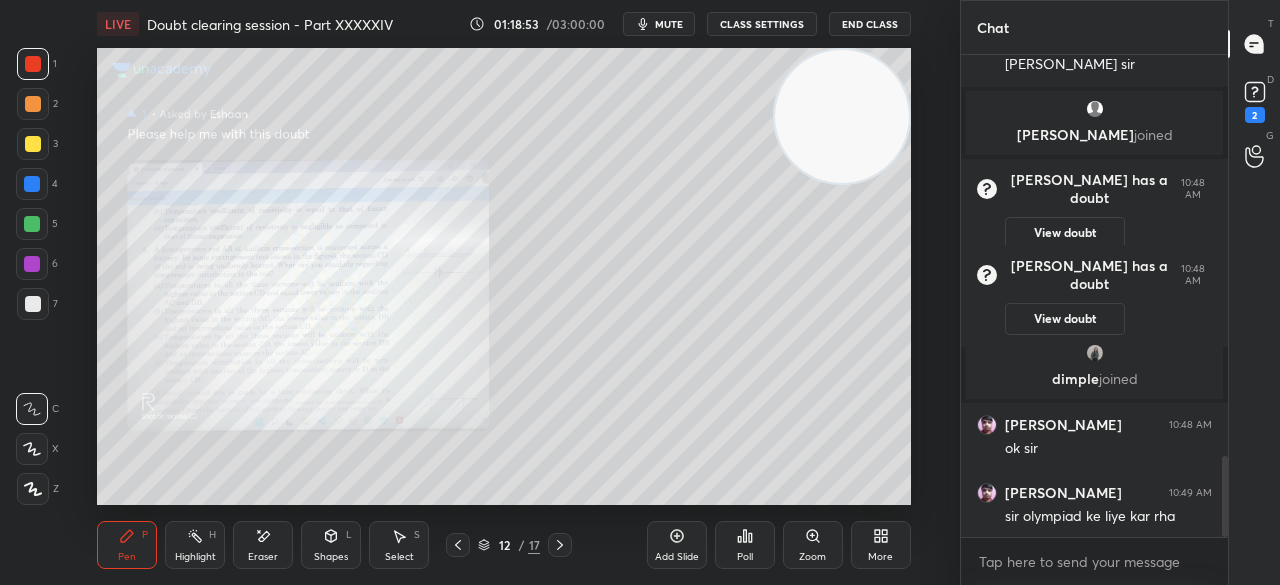 click on "3" at bounding box center [37, 148] 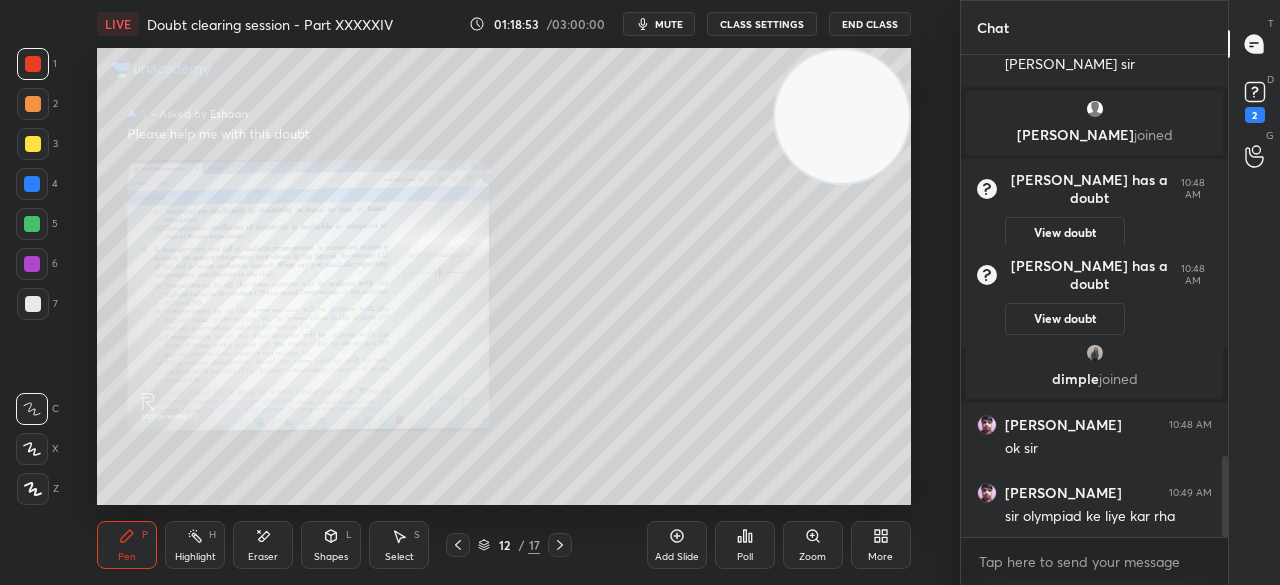 scroll, scrollTop: 2416, scrollLeft: 0, axis: vertical 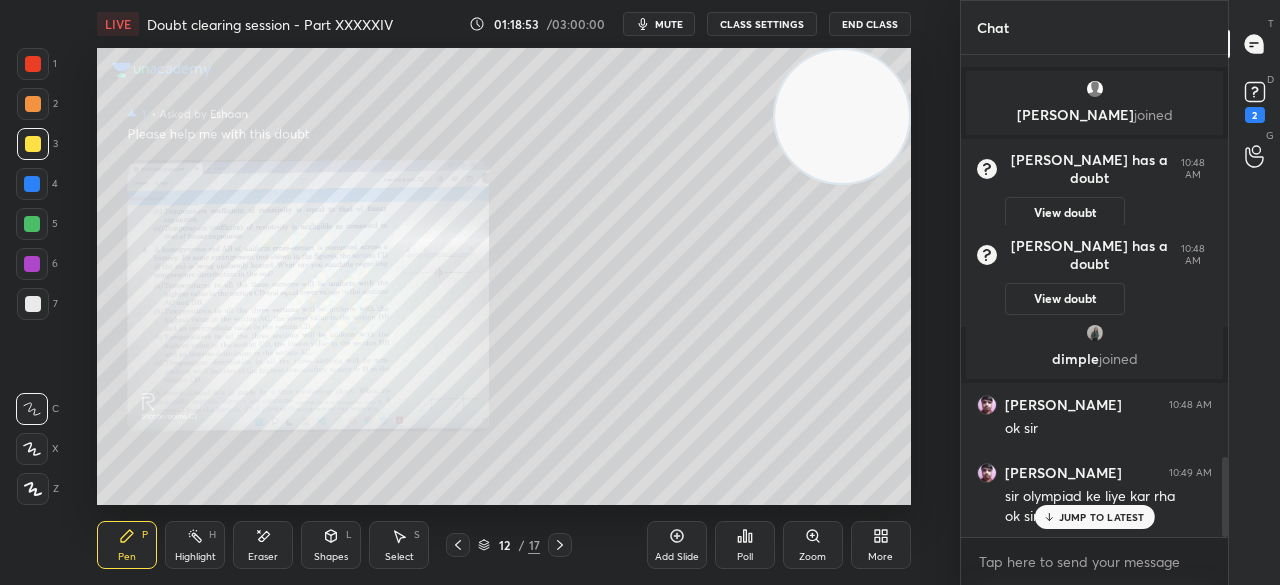 click at bounding box center [33, 144] 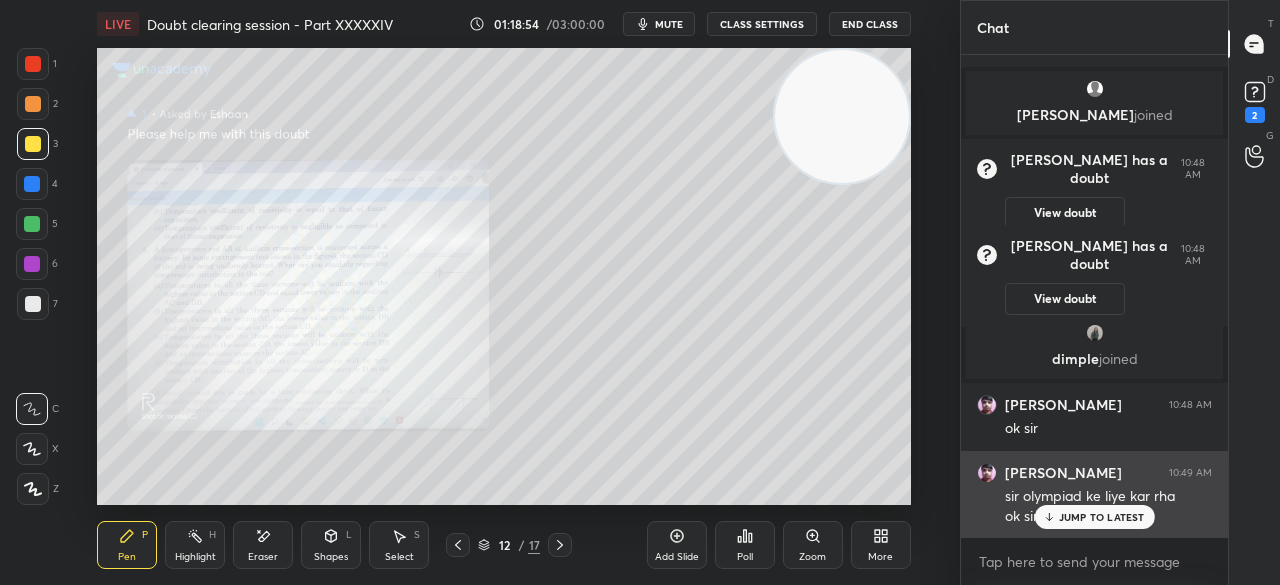 click on "sir olympiad ke liye kar rha" at bounding box center (1108, 497) 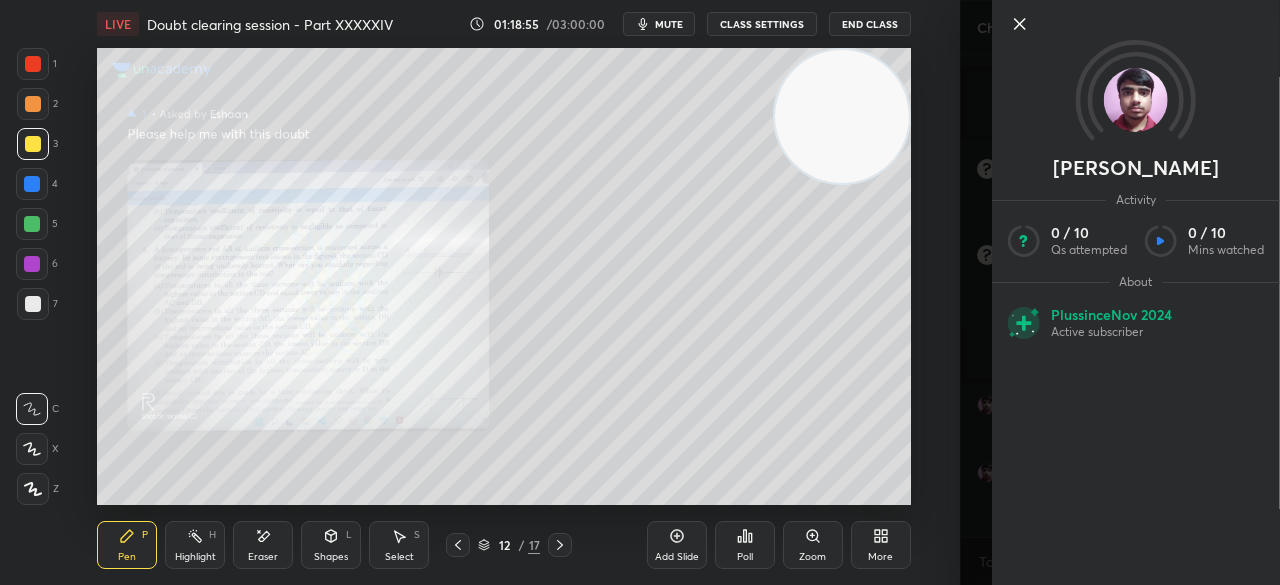 click 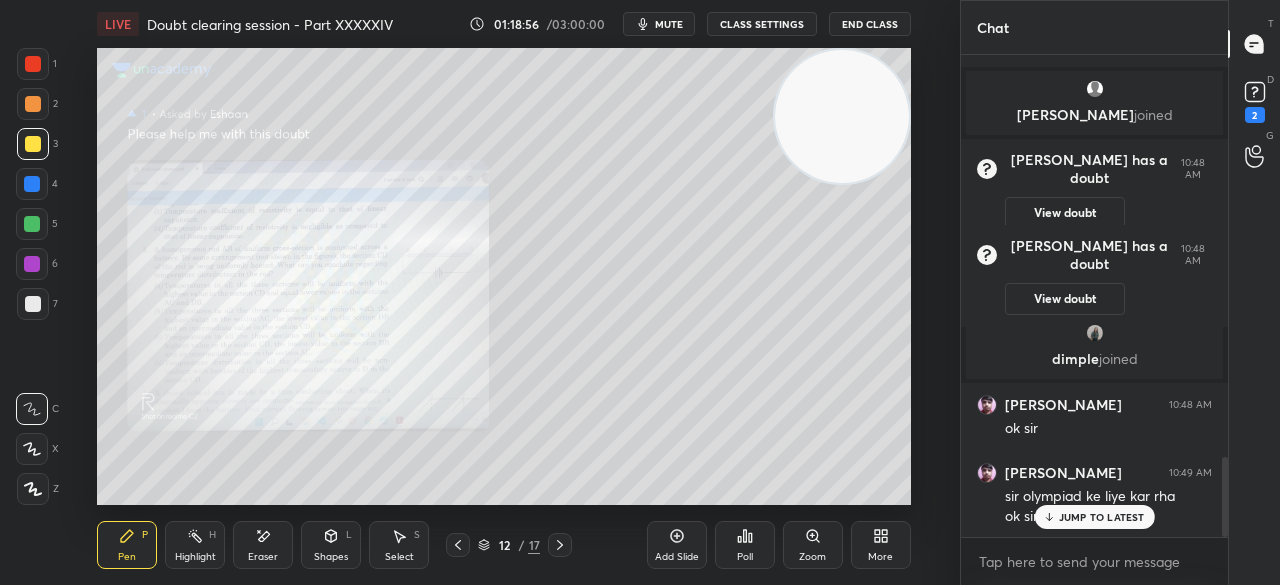 click on "[PERSON_NAME]" at bounding box center [1120, 292] 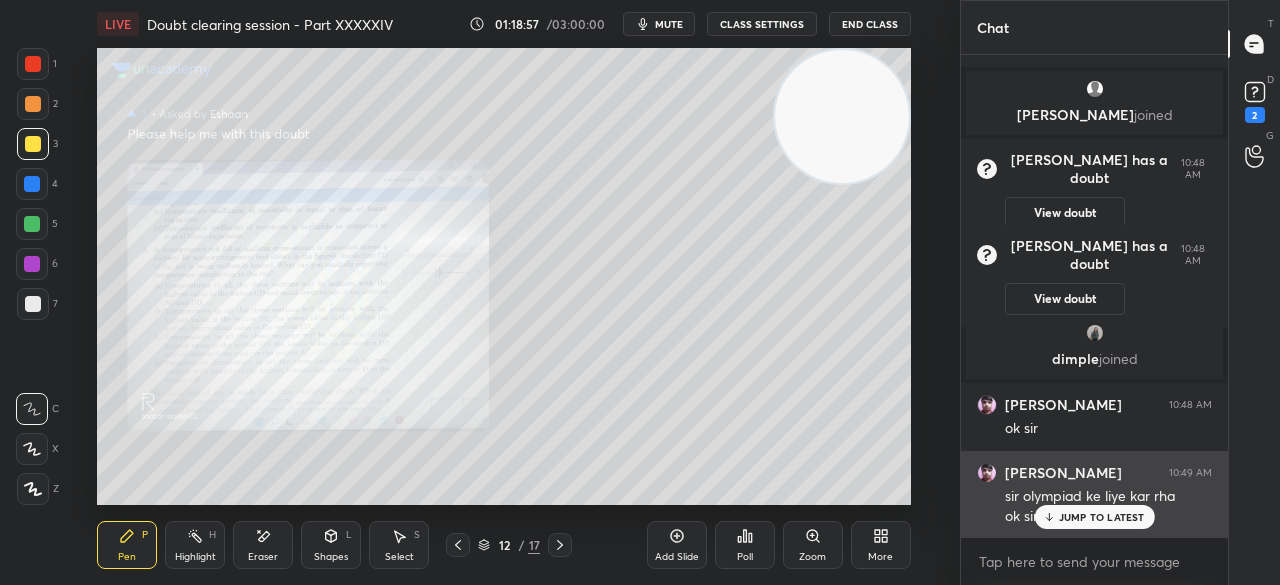 click on "JUMP TO LATEST" at bounding box center (1102, 517) 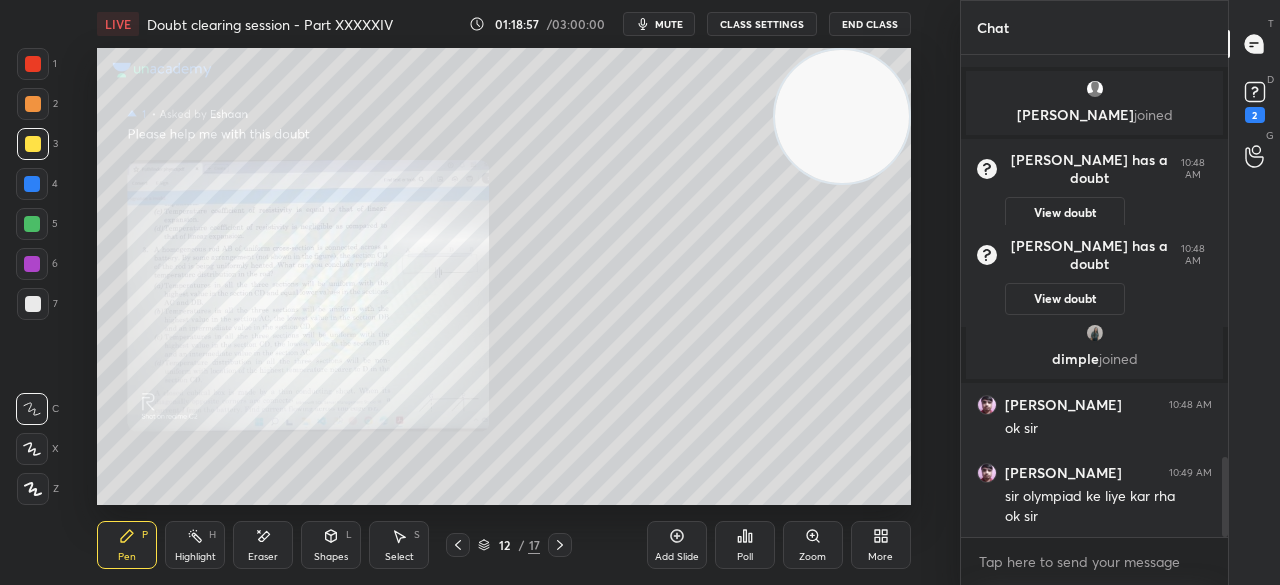 click 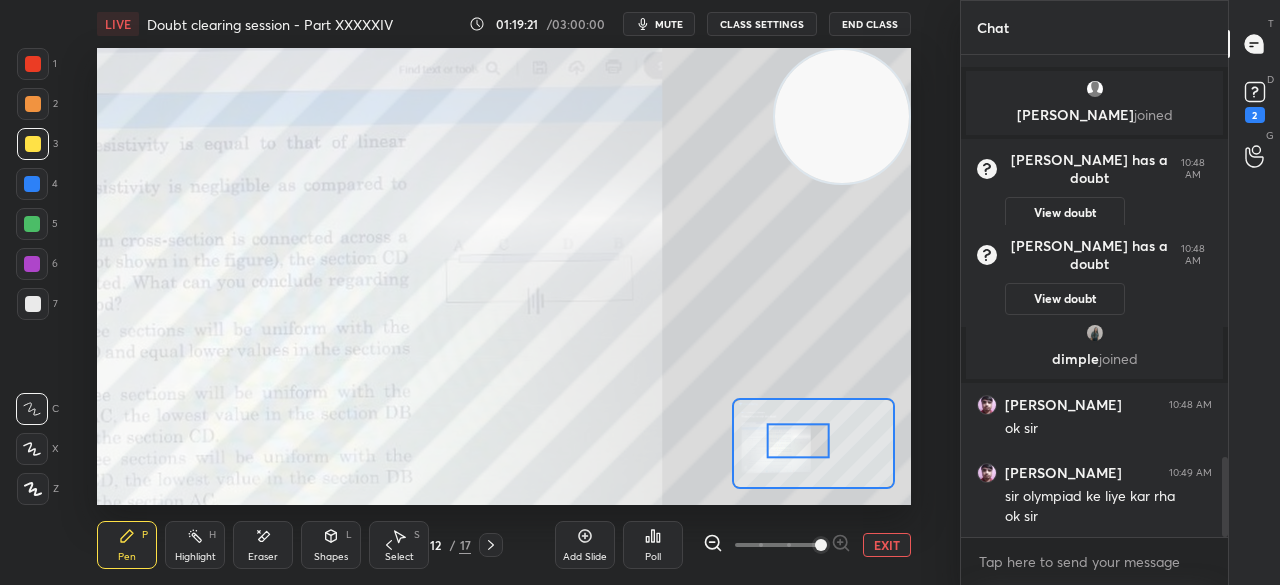 click at bounding box center [32, 264] 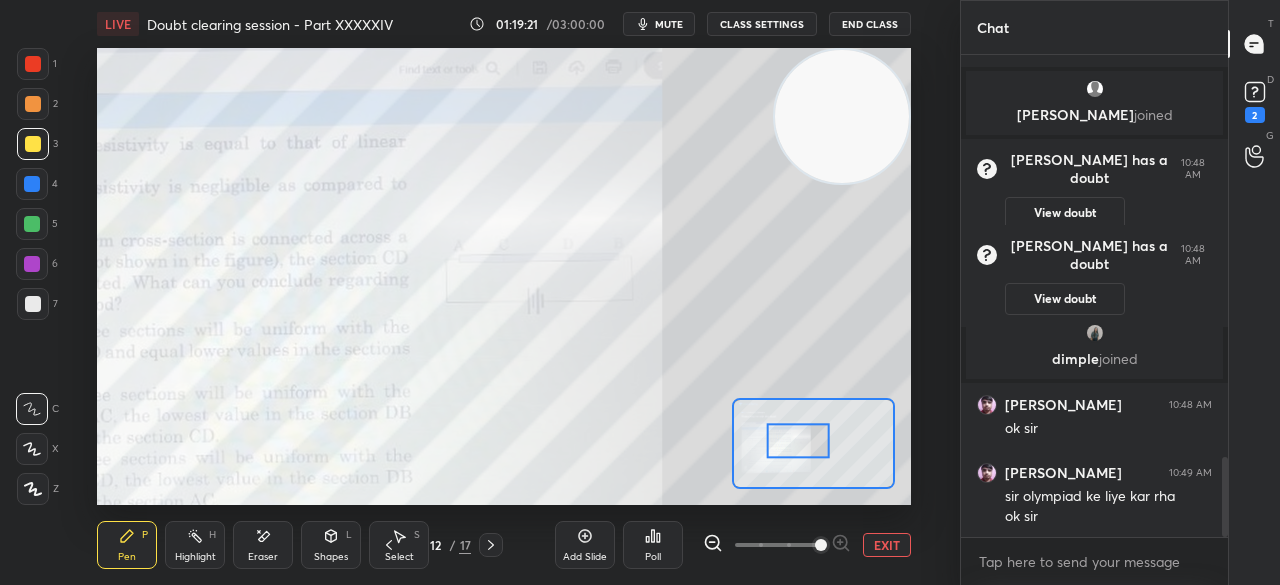 click at bounding box center (33, 304) 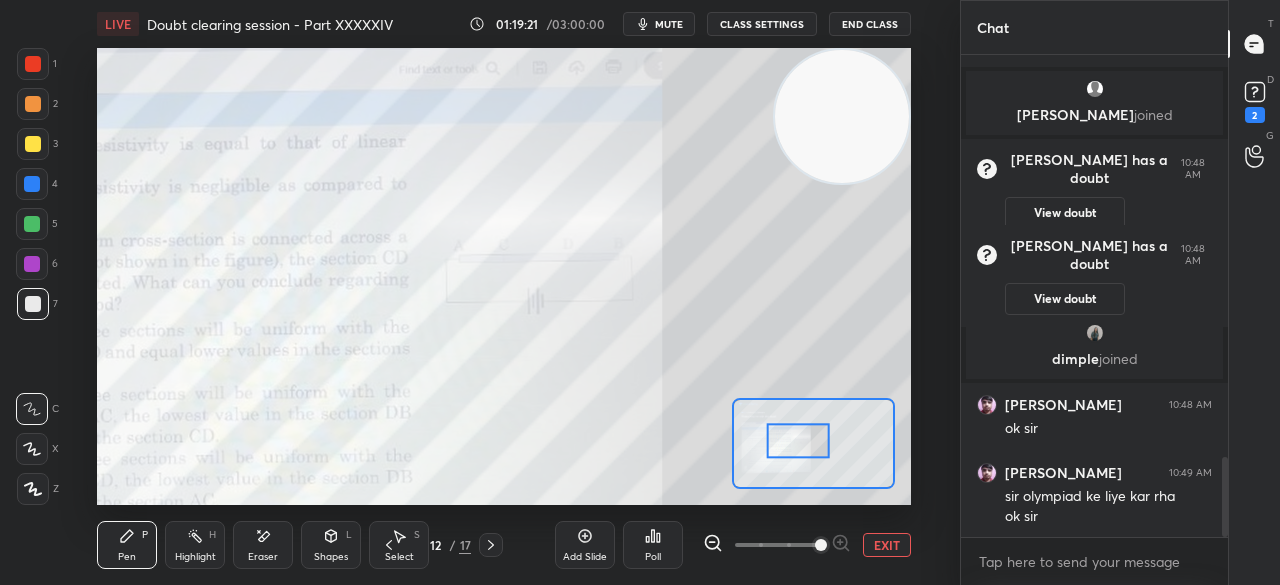 click at bounding box center [33, 304] 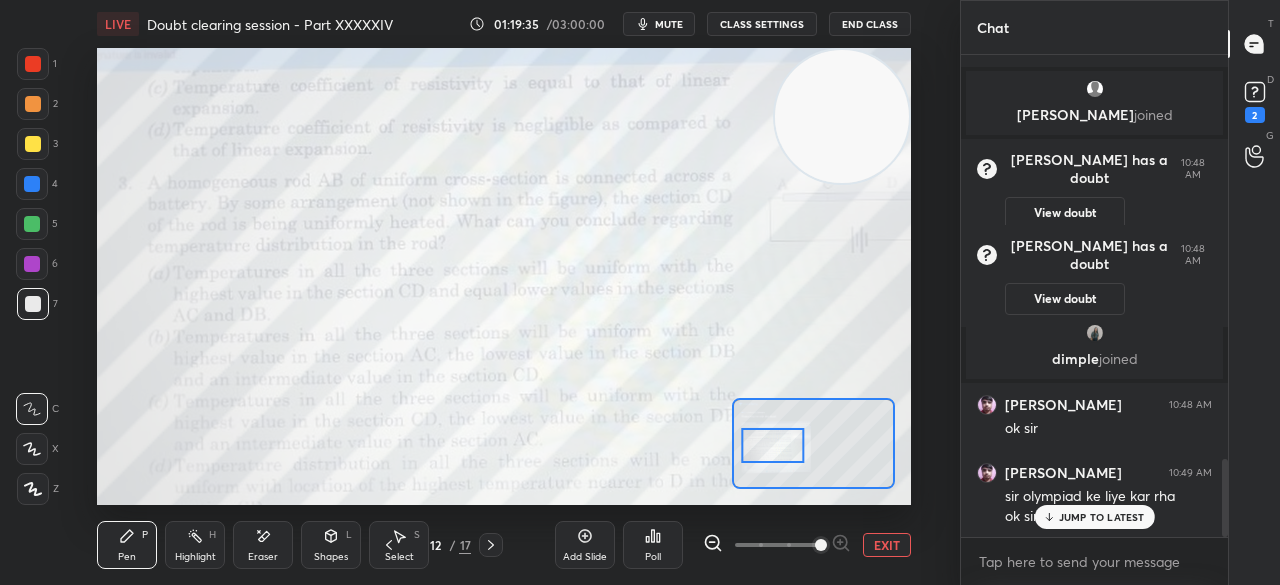 scroll, scrollTop: 2484, scrollLeft: 0, axis: vertical 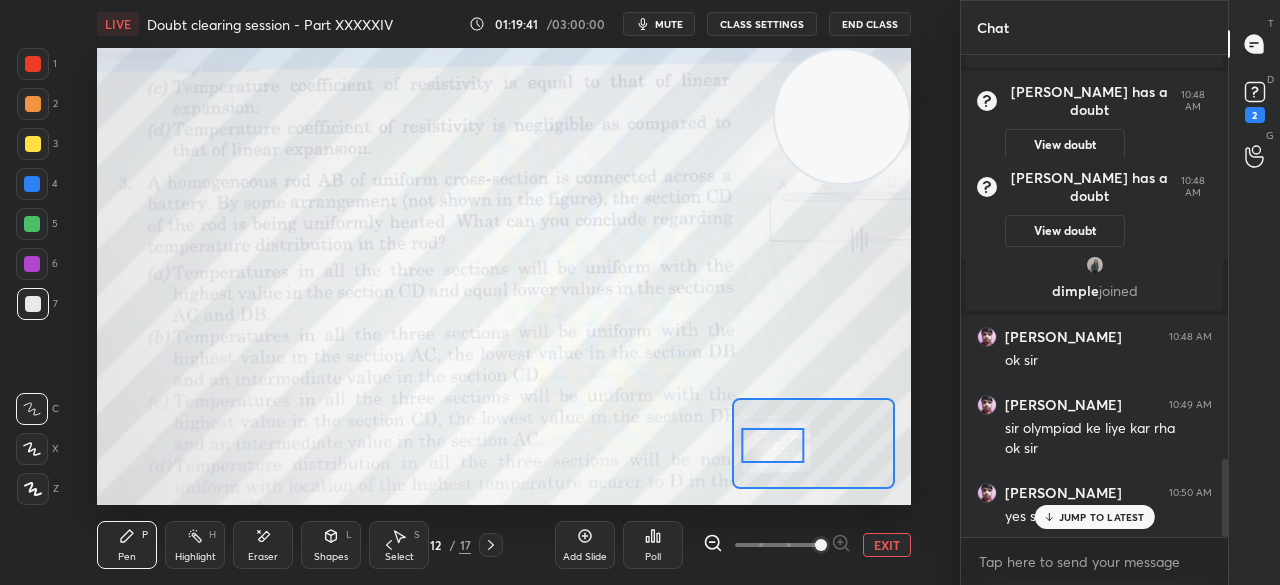 click on "JUMP TO LATEST" at bounding box center (1102, 517) 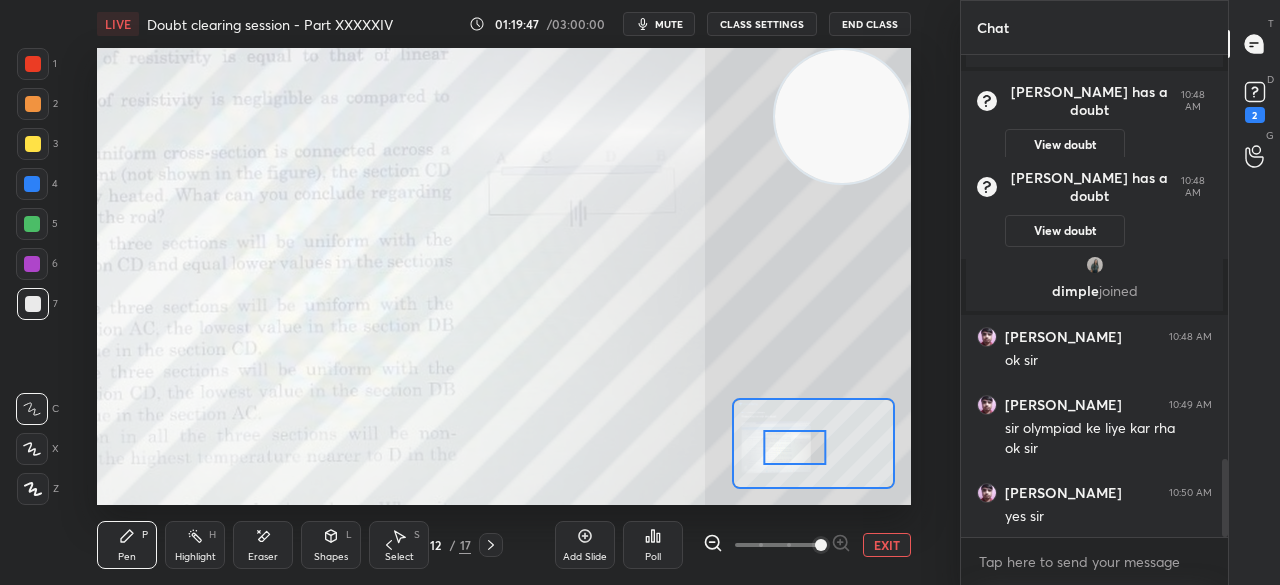 click at bounding box center [33, 144] 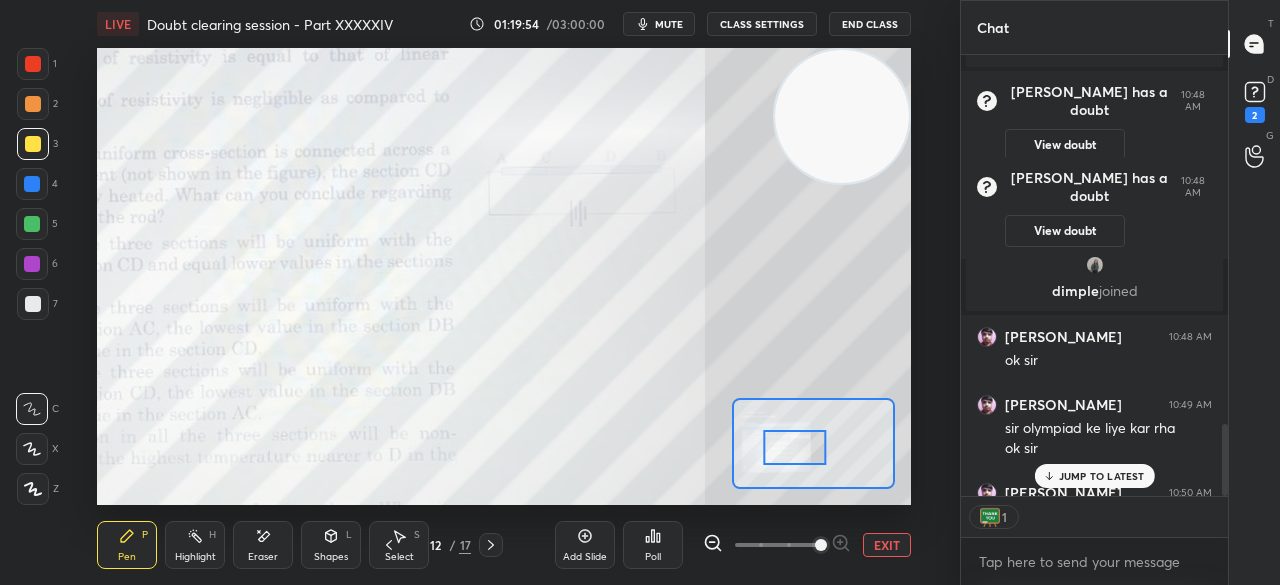 scroll, scrollTop: 435, scrollLeft: 261, axis: both 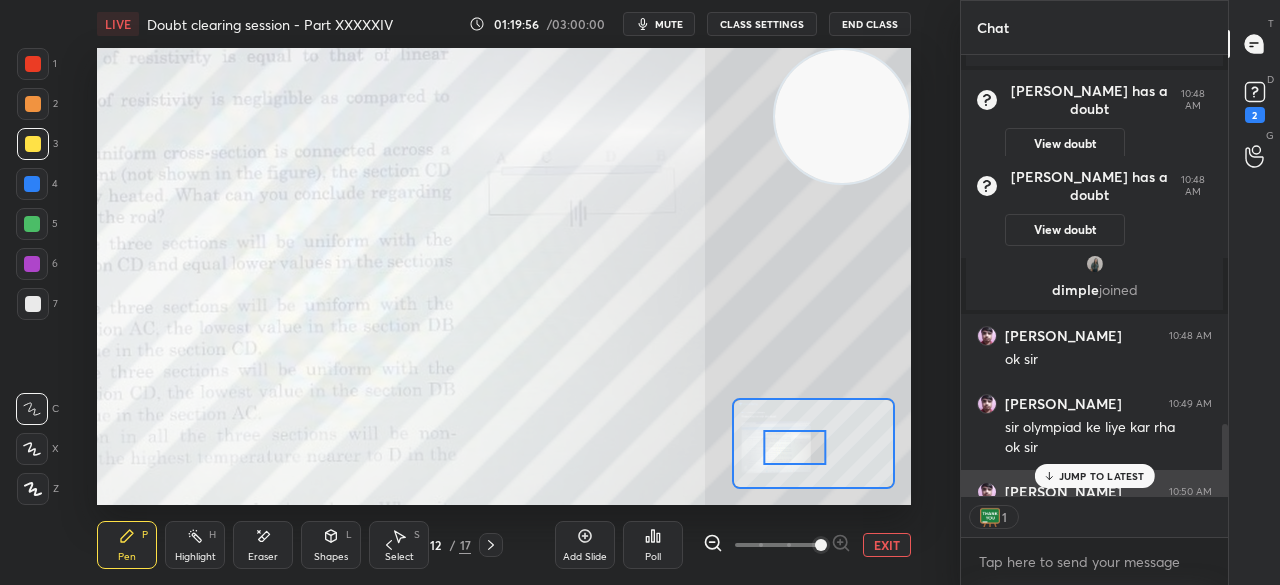 click on "JUMP TO LATEST" at bounding box center [1102, 476] 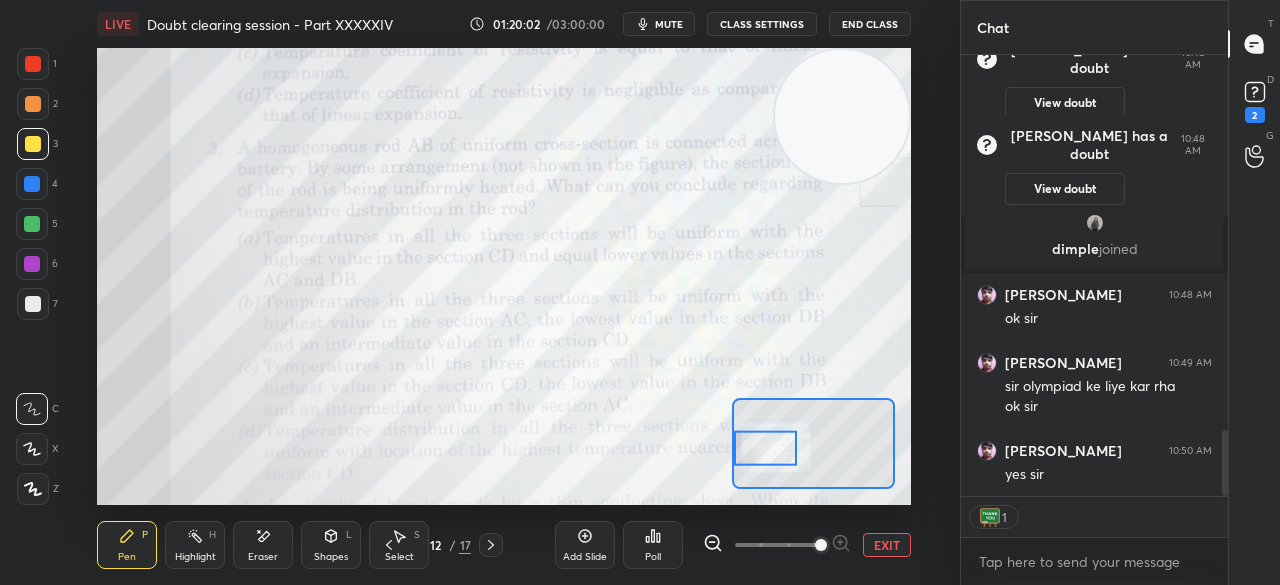 click at bounding box center [33, 304] 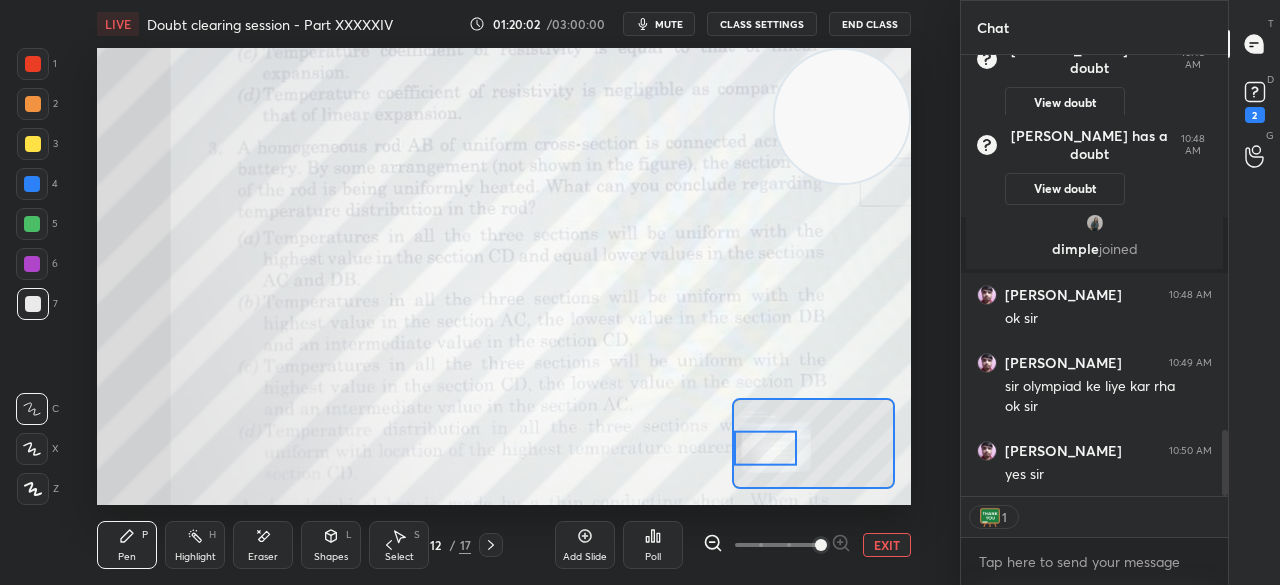 click at bounding box center [33, 304] 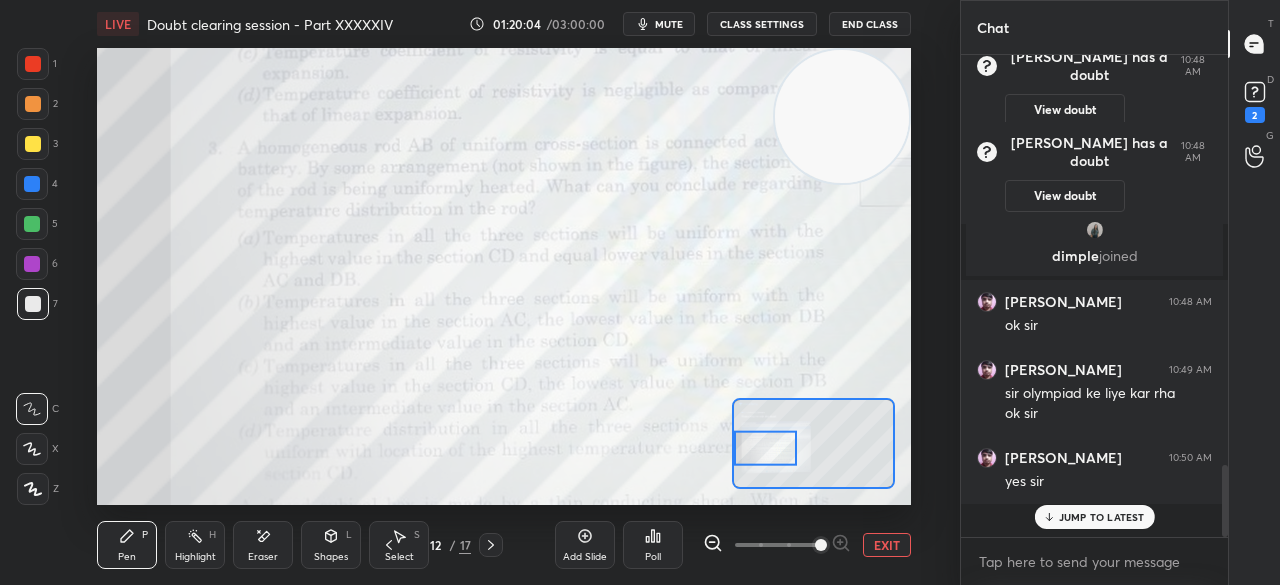 scroll, scrollTop: 7, scrollLeft: 6, axis: both 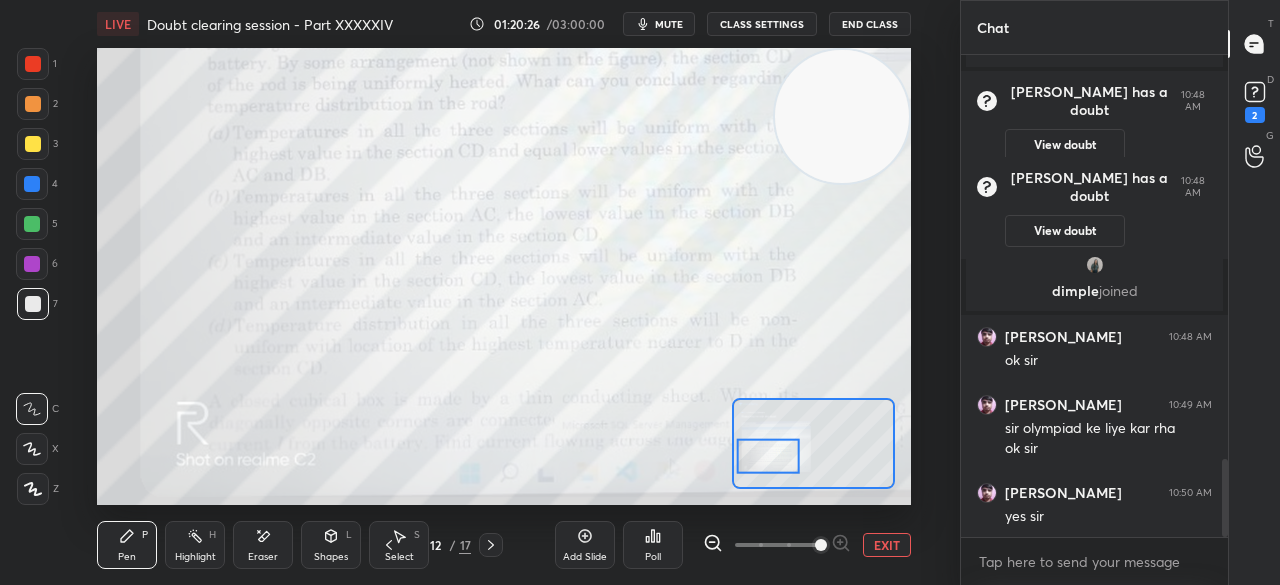 click at bounding box center [33, 64] 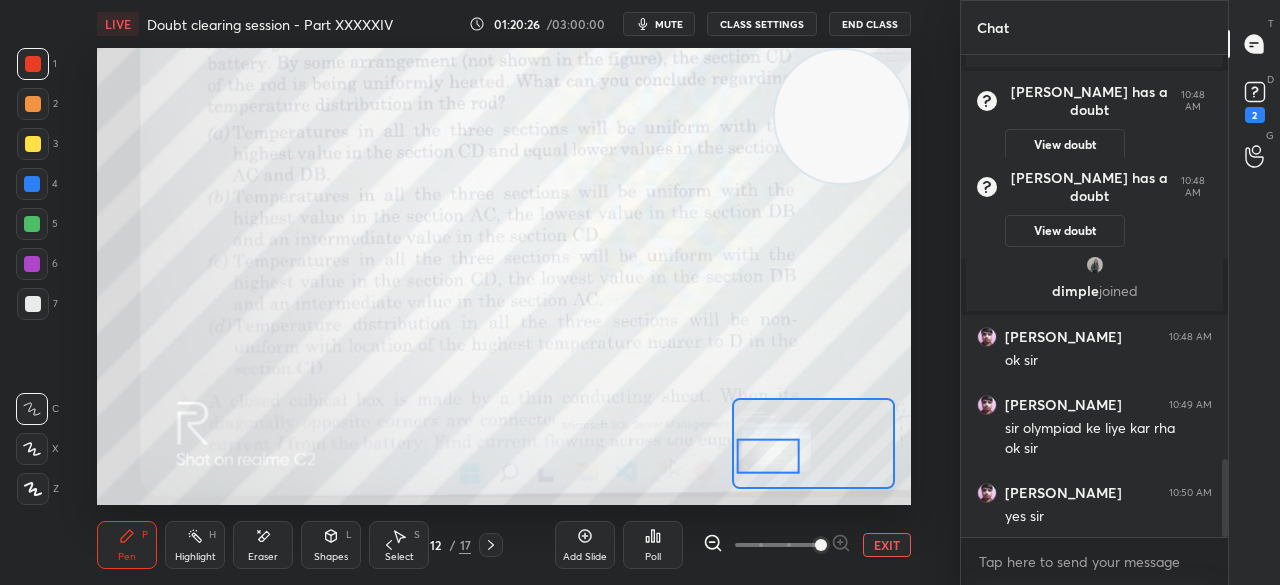 click at bounding box center [33, 64] 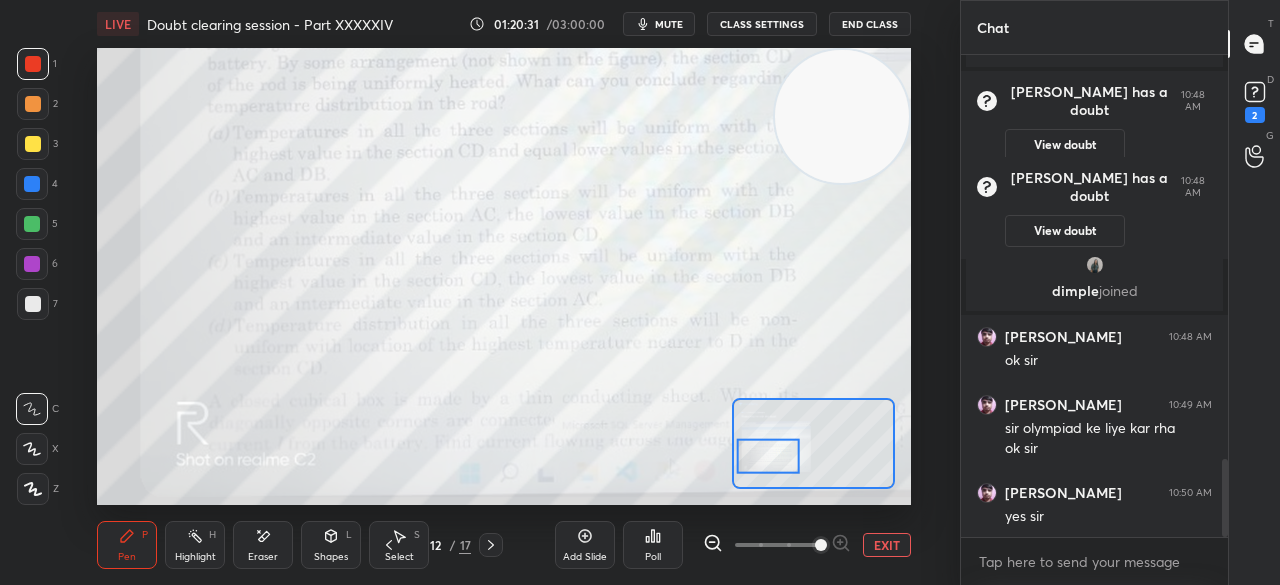 click on "D Doubts (D) 2" at bounding box center [1254, 100] 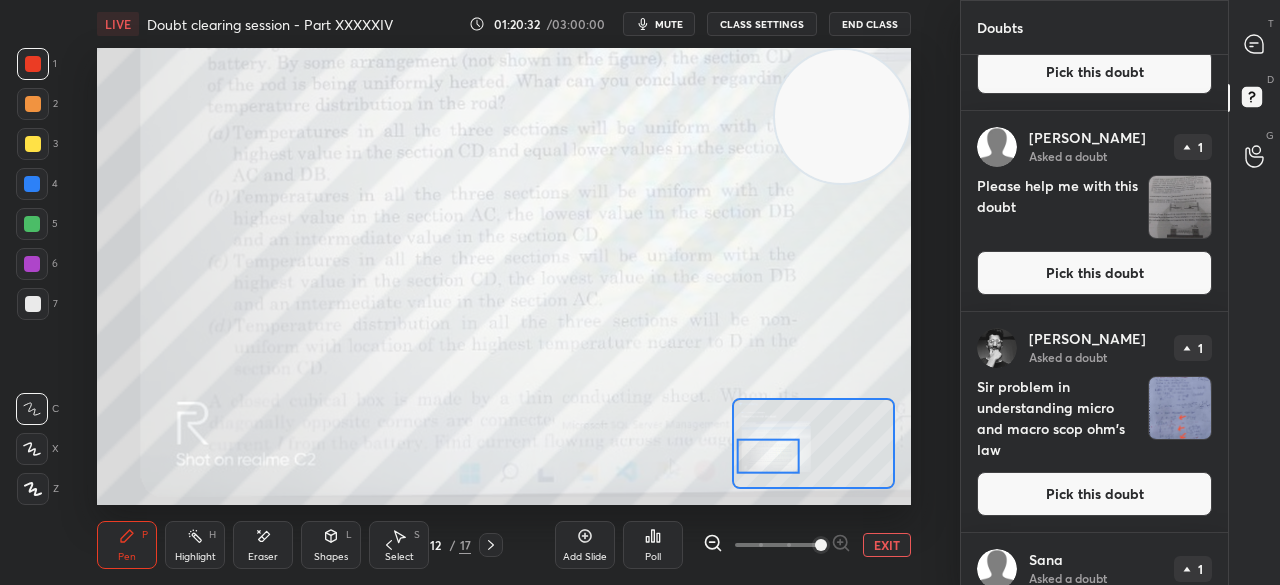 scroll, scrollTop: 292, scrollLeft: 0, axis: vertical 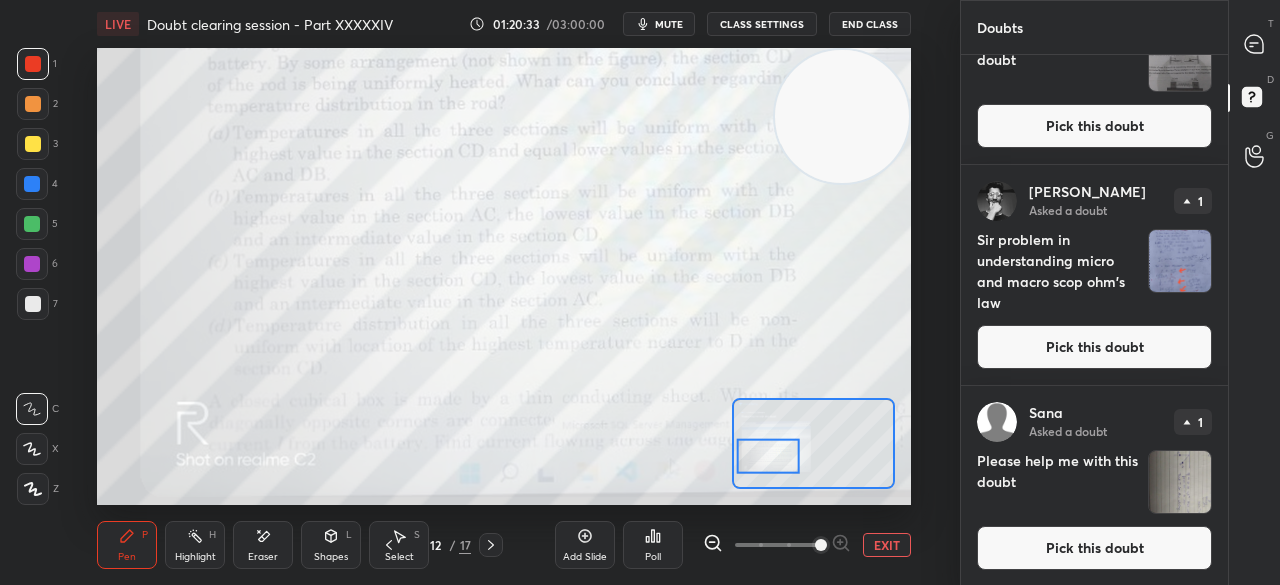 click on "Pick this doubt" at bounding box center [1094, 548] 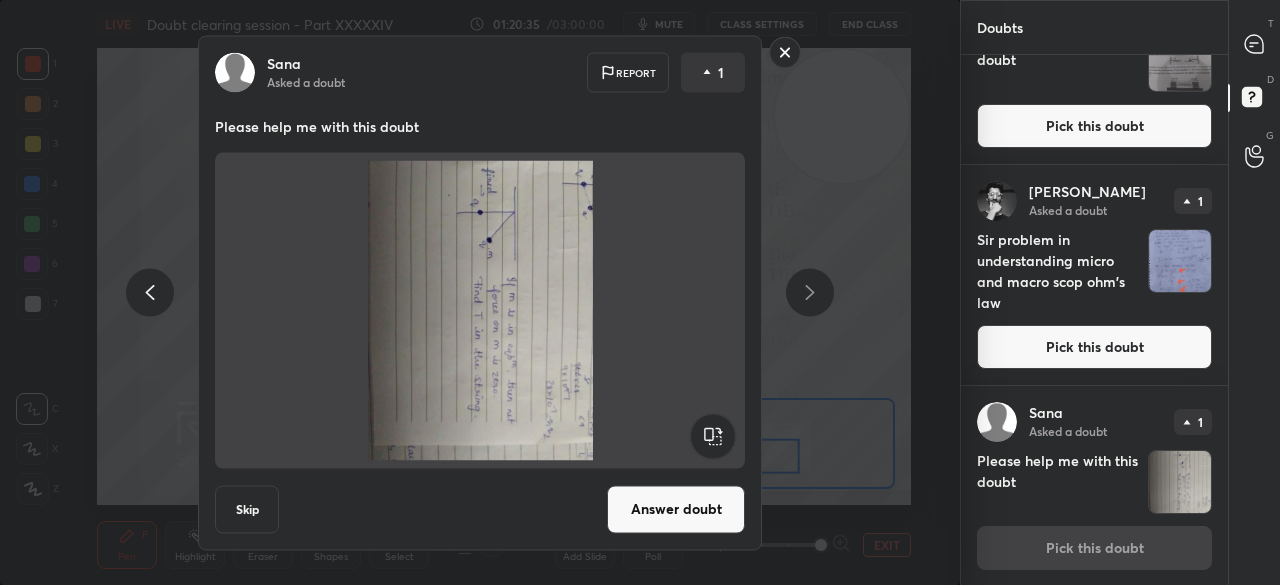 click 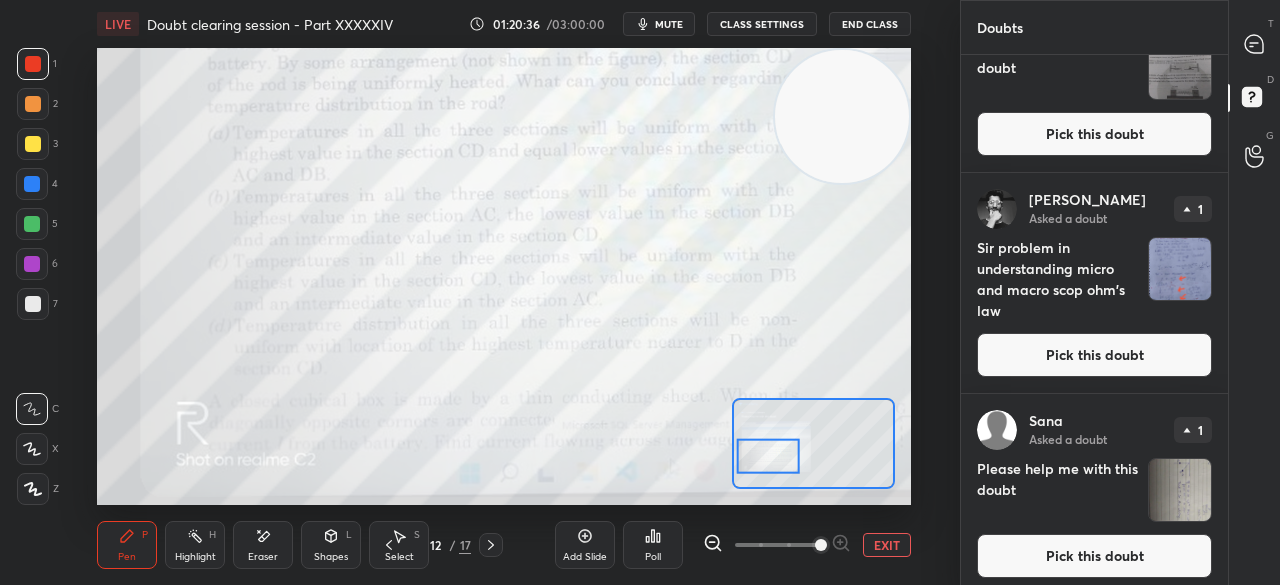 scroll, scrollTop: 292, scrollLeft: 0, axis: vertical 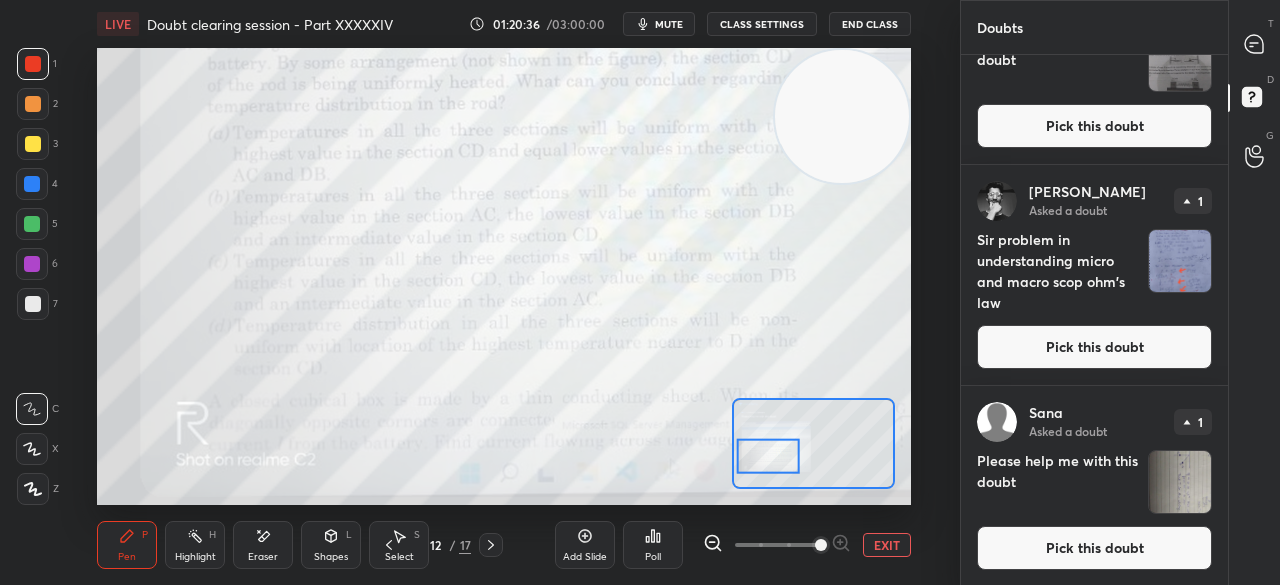 click on "Pick this doubt" at bounding box center (1094, 347) 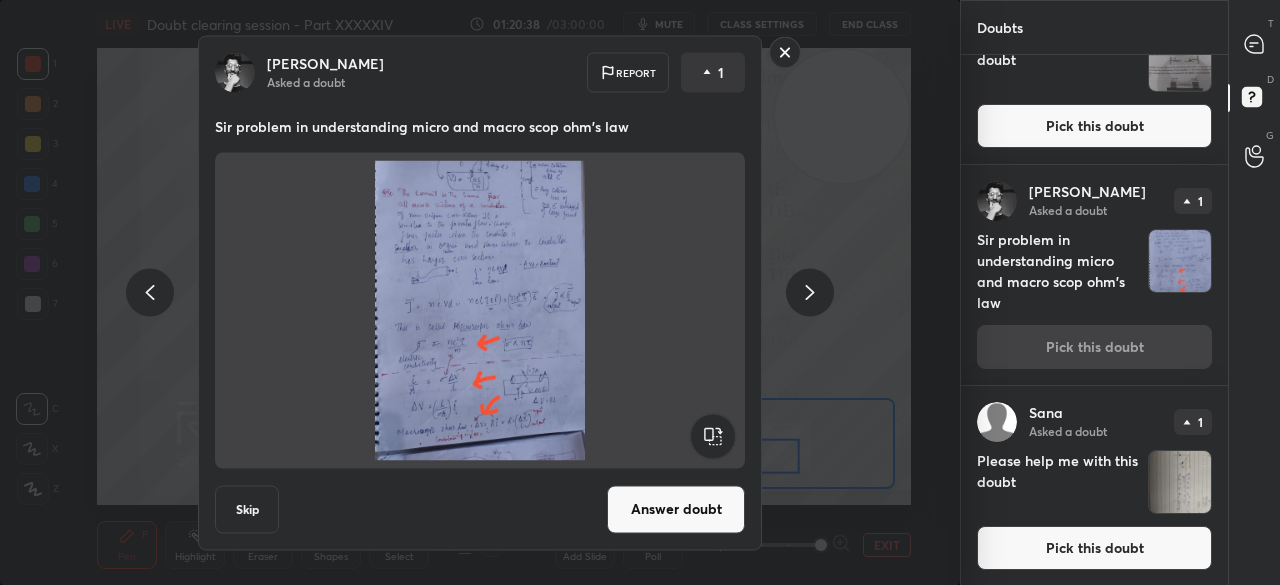 click on "Answer doubt" at bounding box center [676, 509] 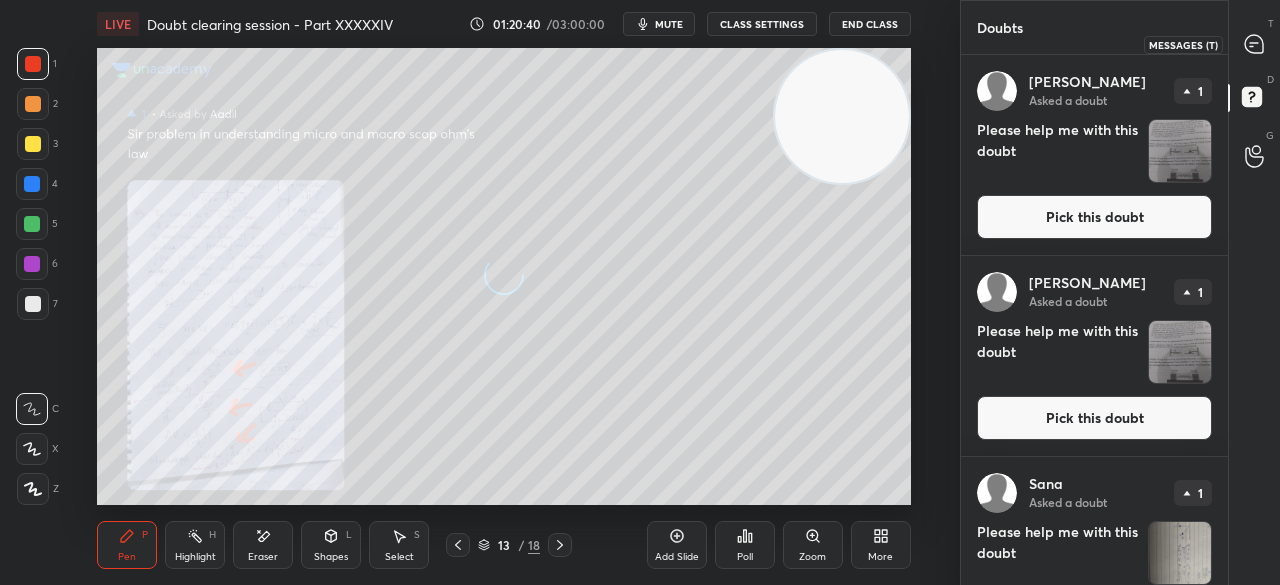 click at bounding box center [1255, 44] 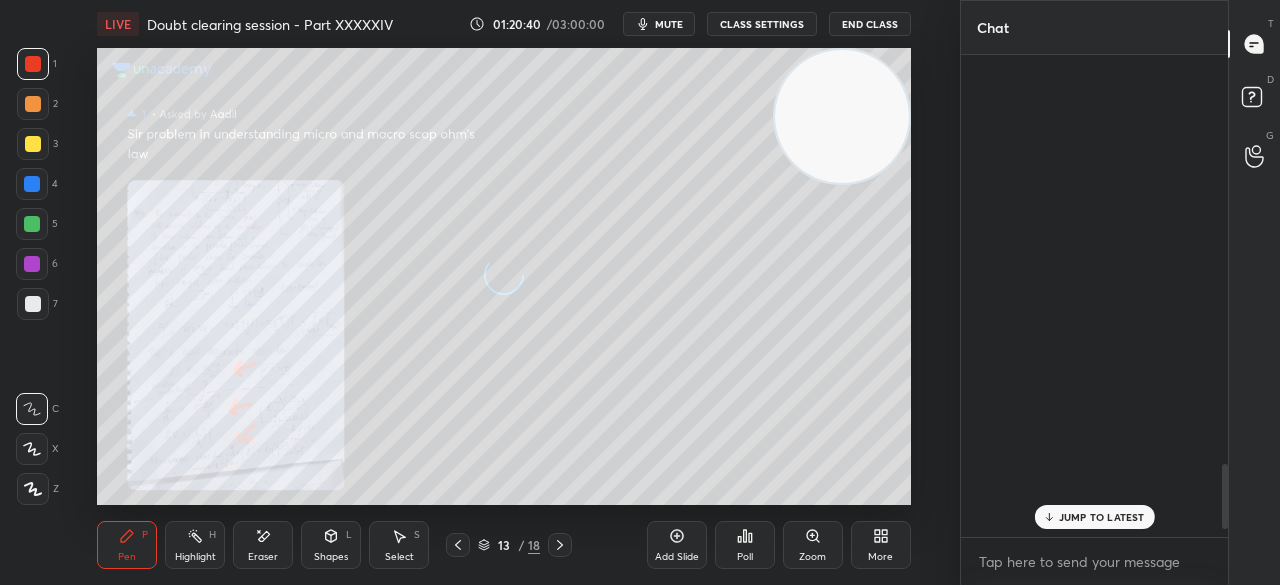 scroll, scrollTop: 3051, scrollLeft: 0, axis: vertical 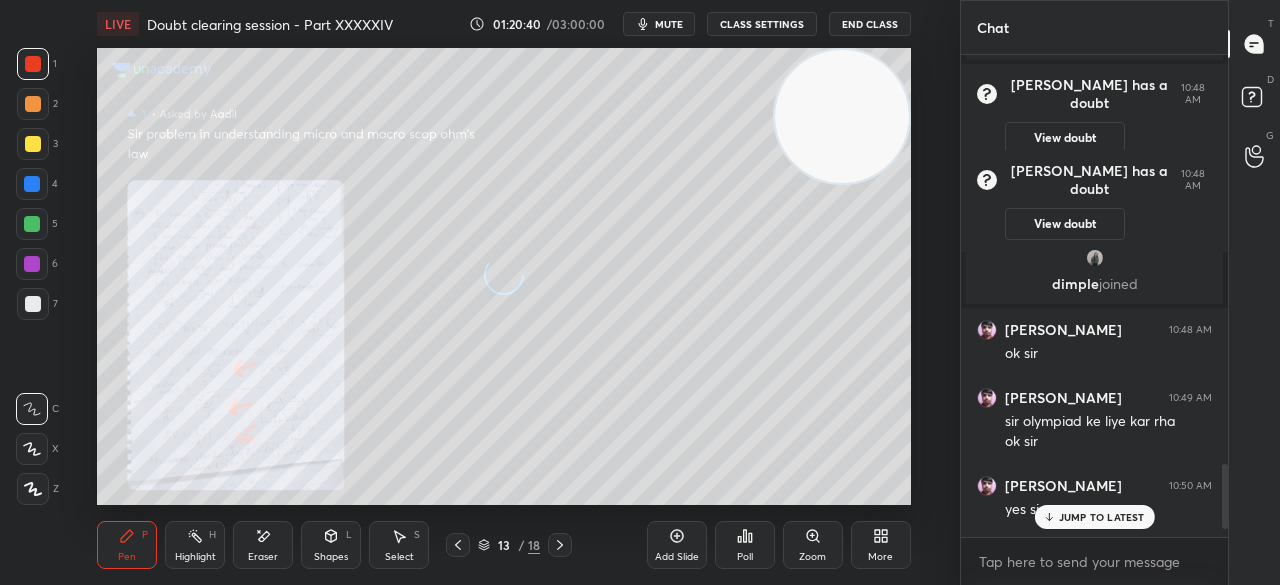 click at bounding box center [1255, 44] 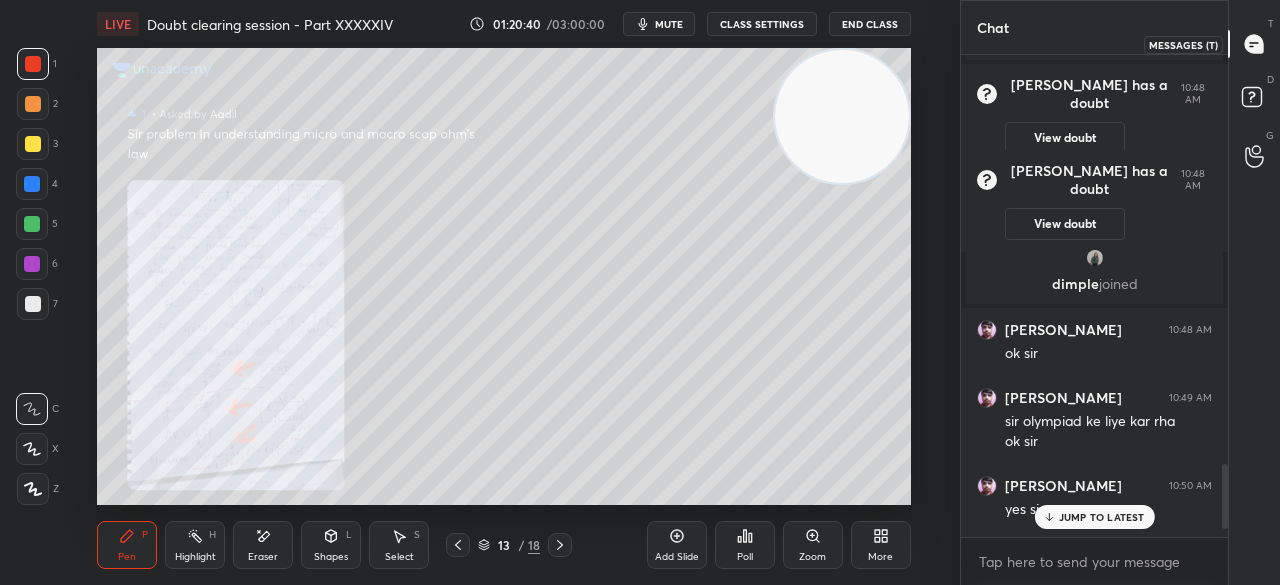click at bounding box center [1255, 44] 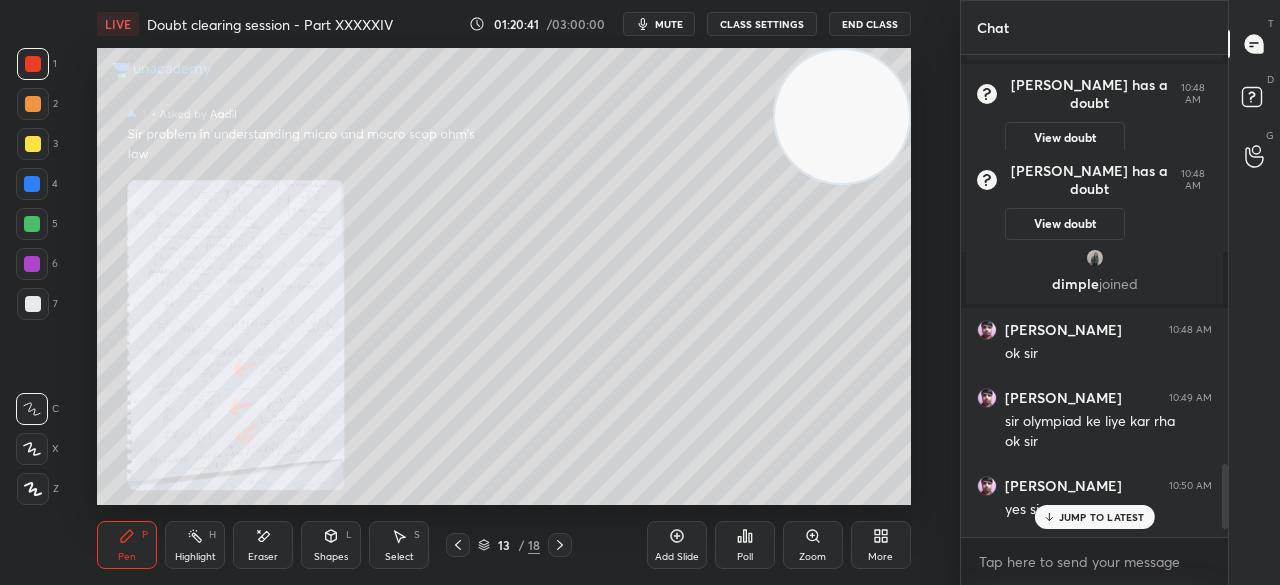click on "JUMP TO LATEST" at bounding box center [1094, 517] 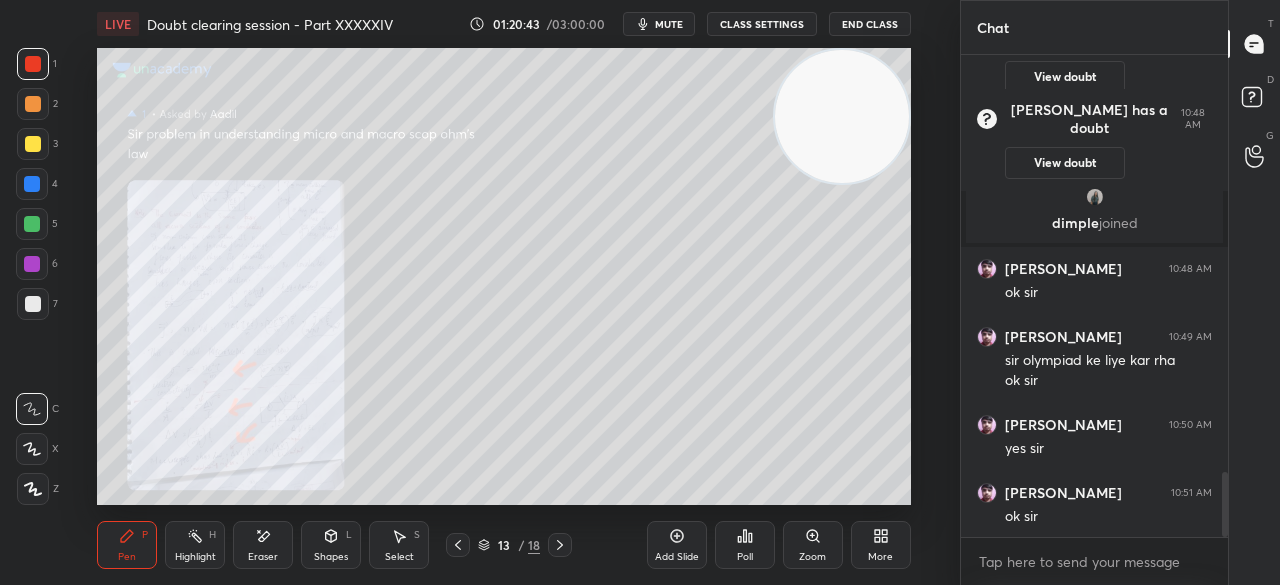click on "3" at bounding box center (37, 148) 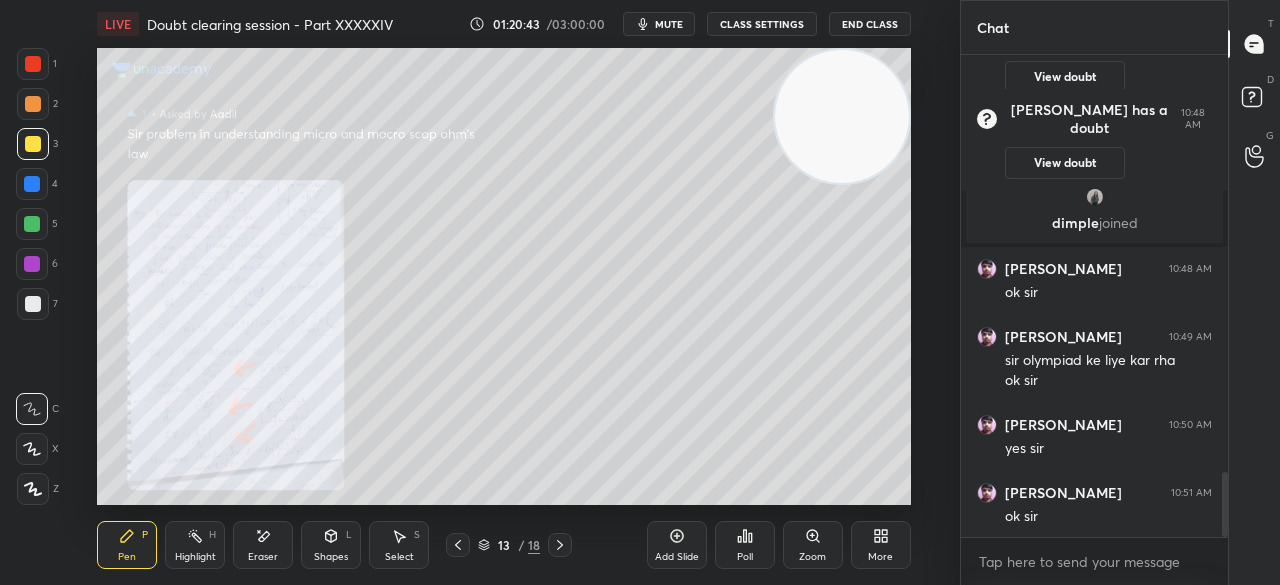 click at bounding box center (33, 144) 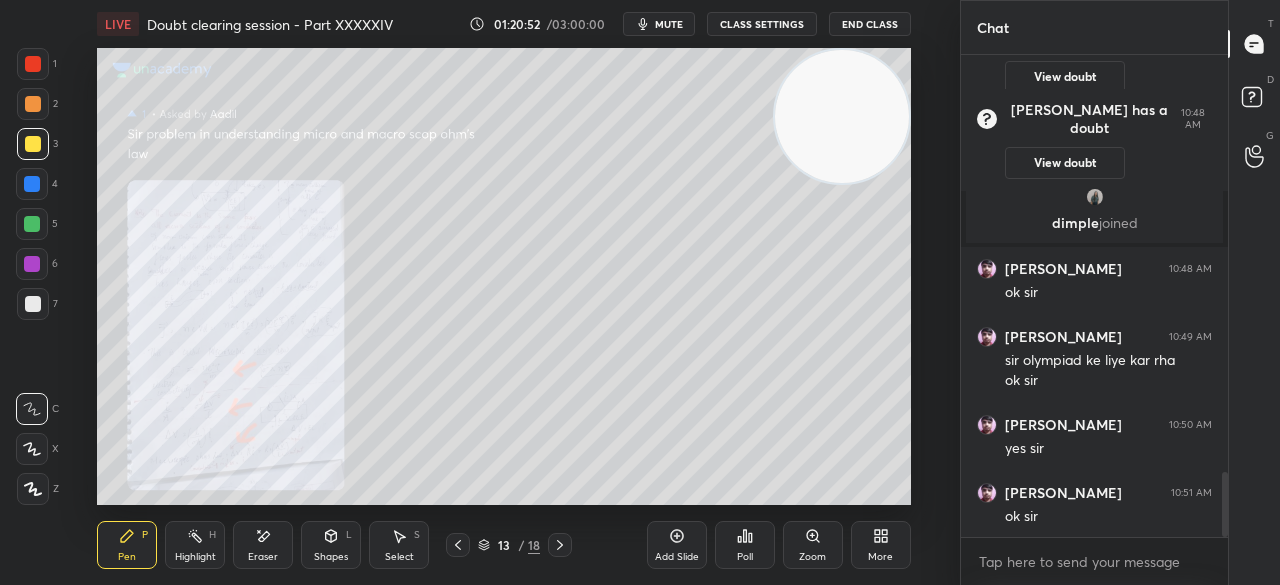 click at bounding box center (33, 304) 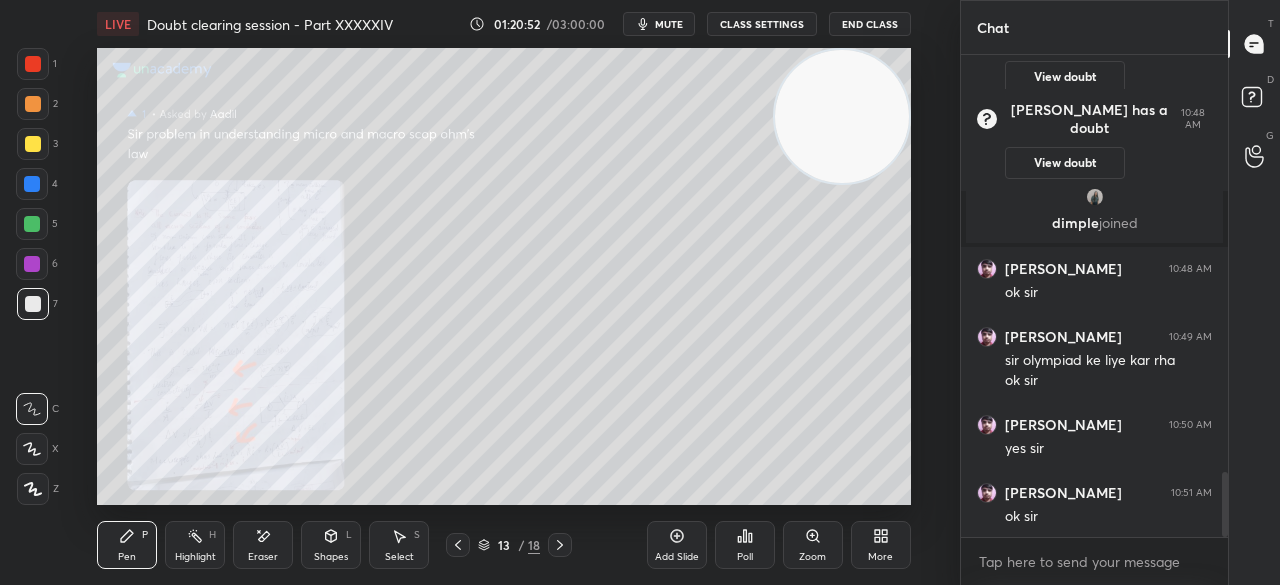 click at bounding box center (33, 304) 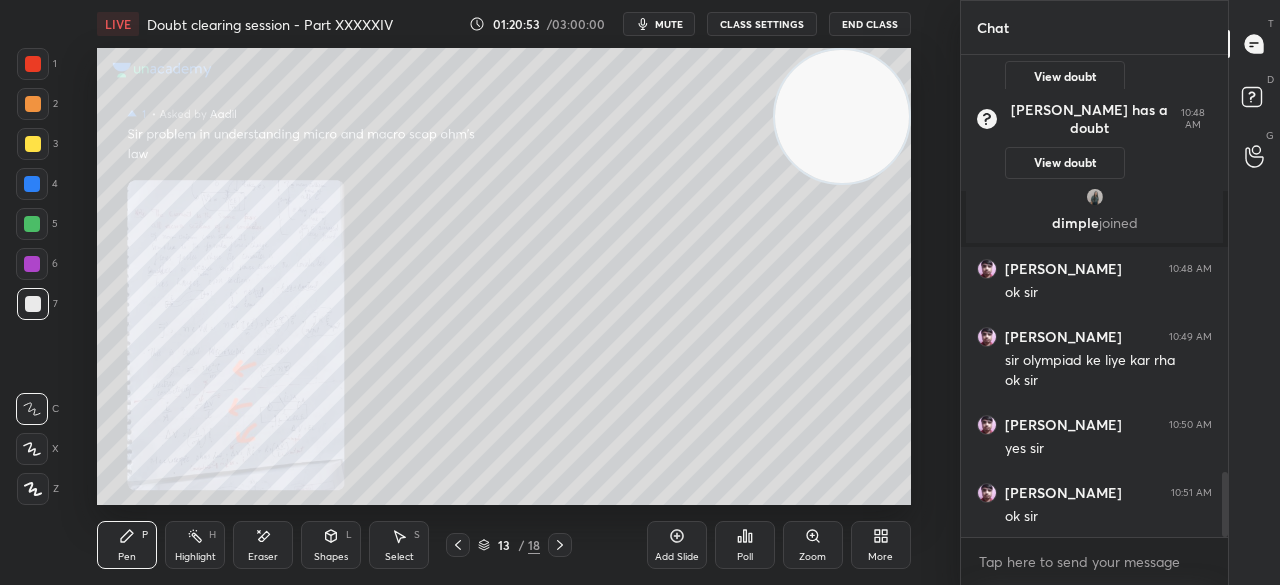 click on "1" at bounding box center [37, 68] 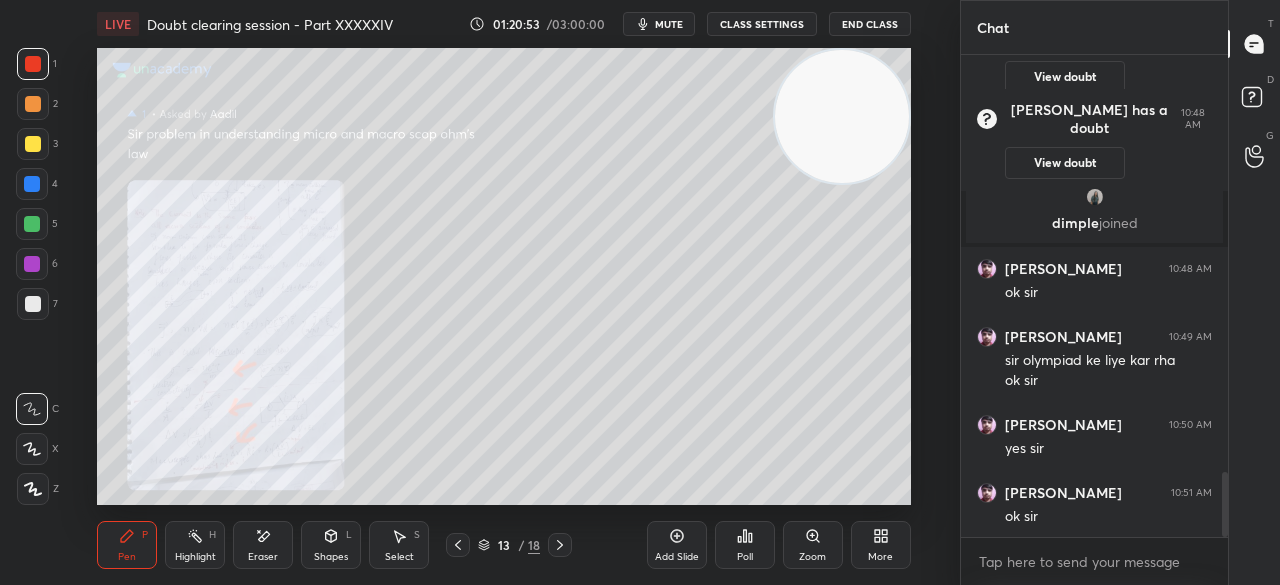 click on "1" at bounding box center (37, 68) 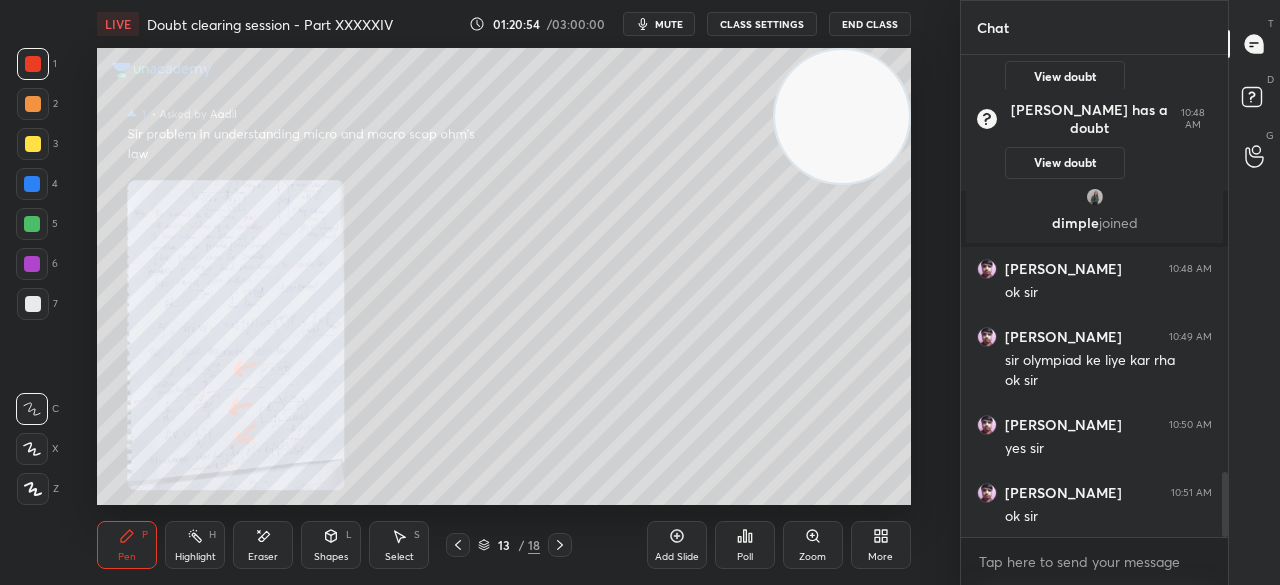 click at bounding box center [33, 144] 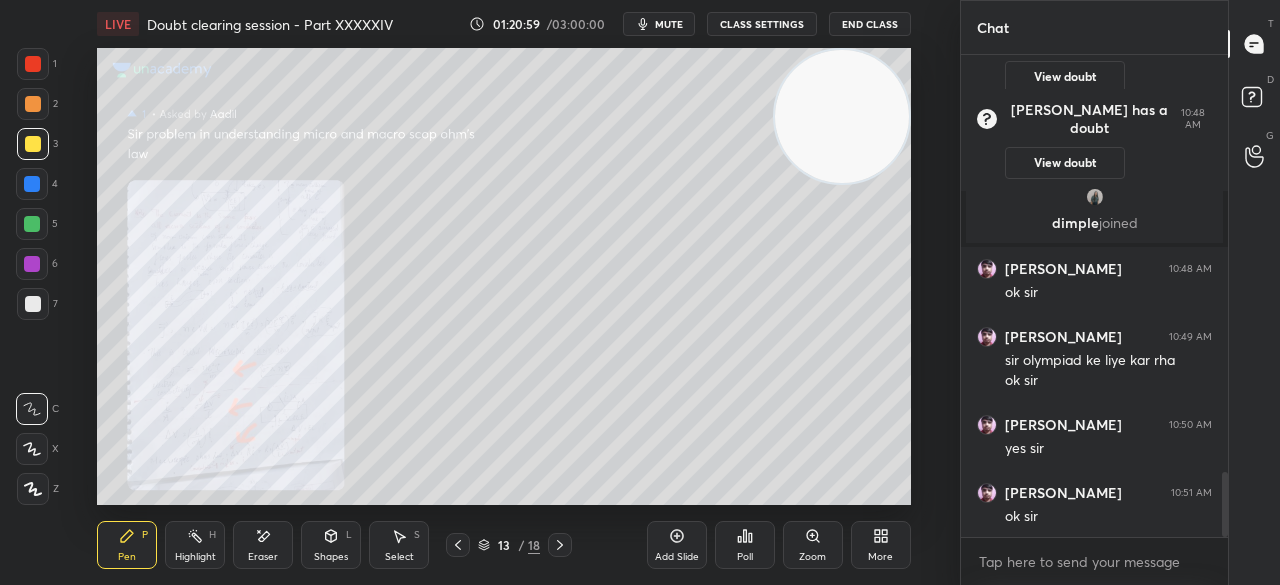 click at bounding box center (33, 64) 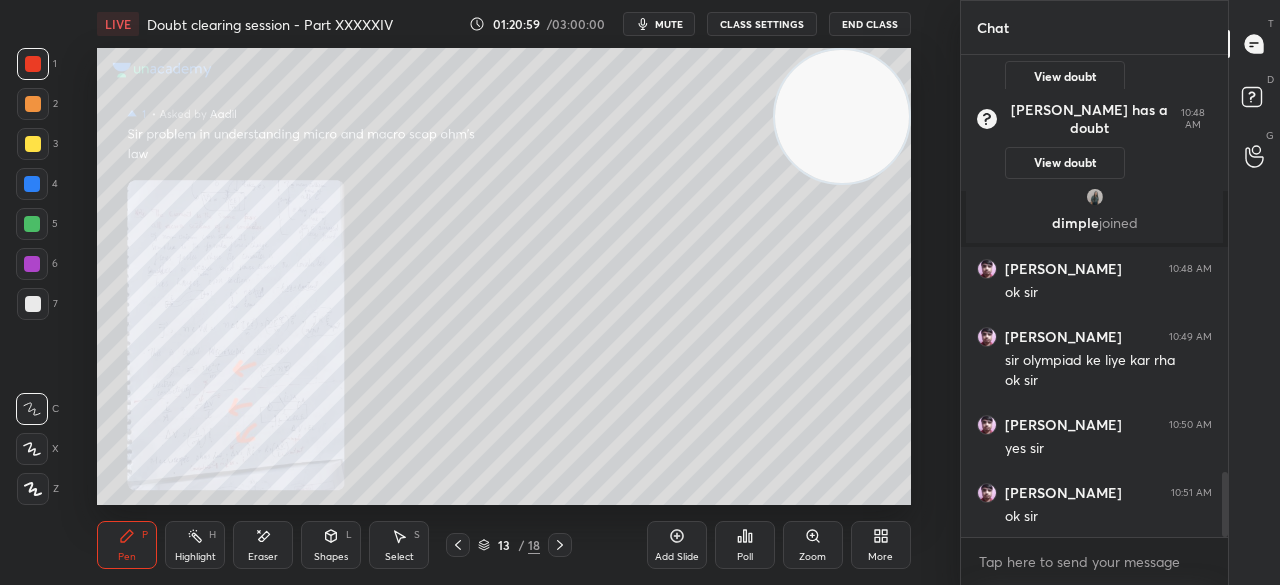 click at bounding box center (33, 64) 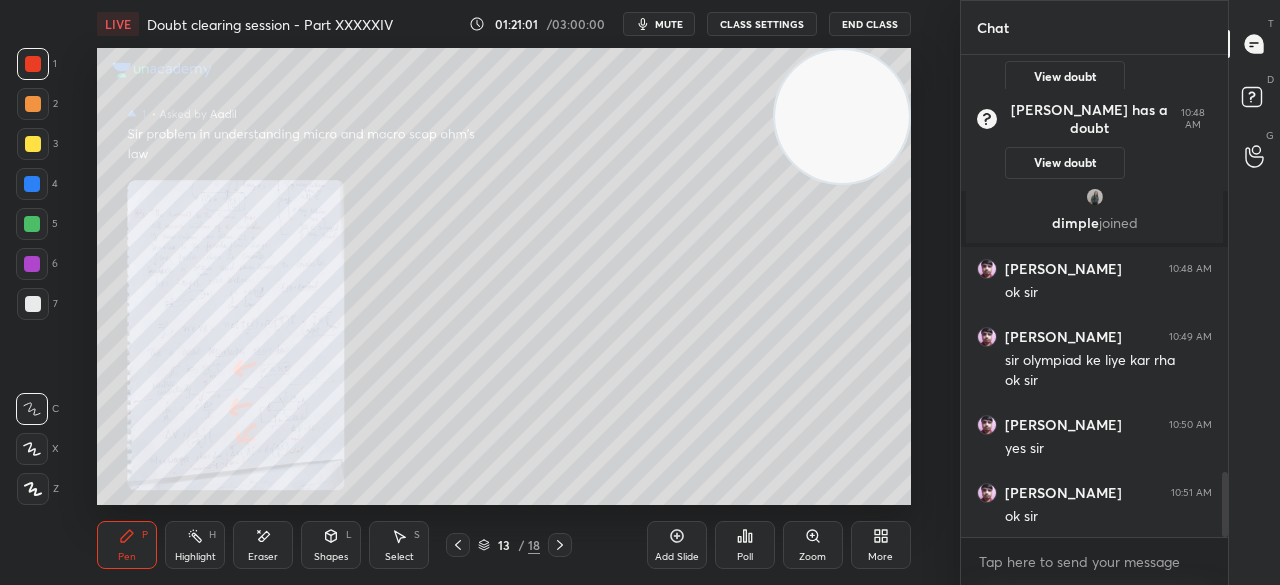 click on "Zoom" at bounding box center [813, 545] 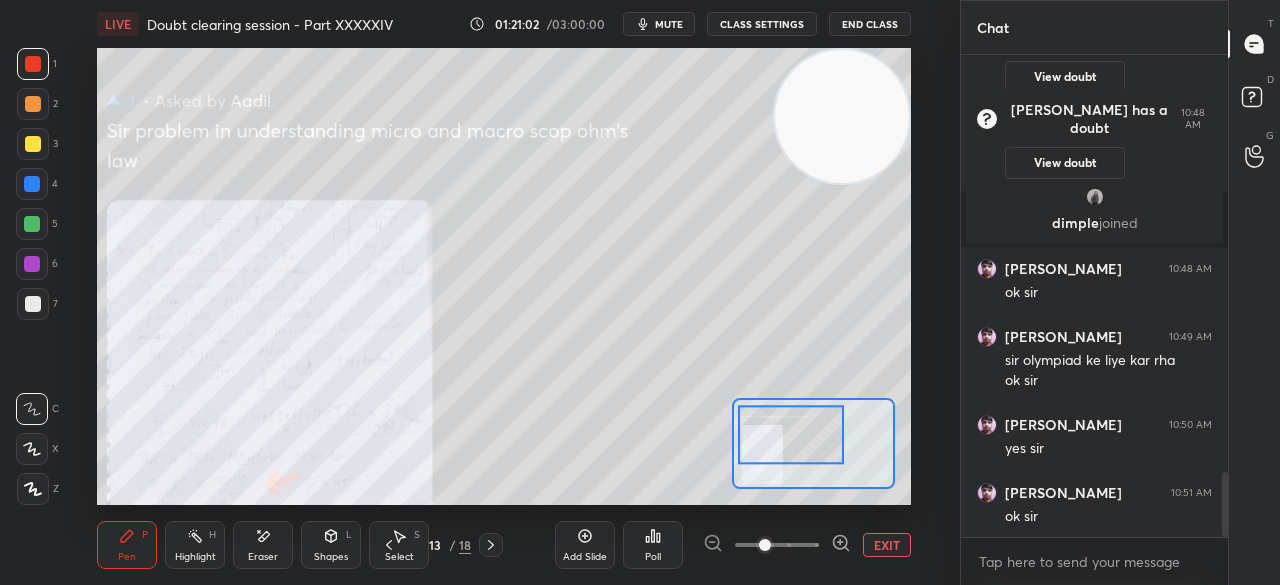 click at bounding box center (791, 435) 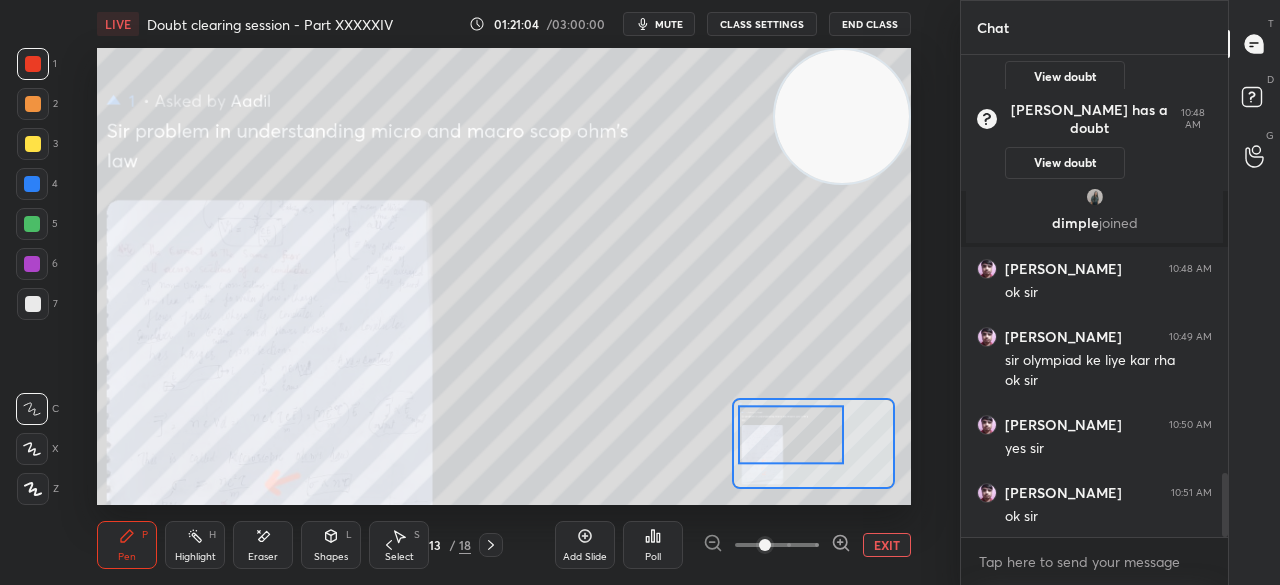 scroll, scrollTop: 3180, scrollLeft: 0, axis: vertical 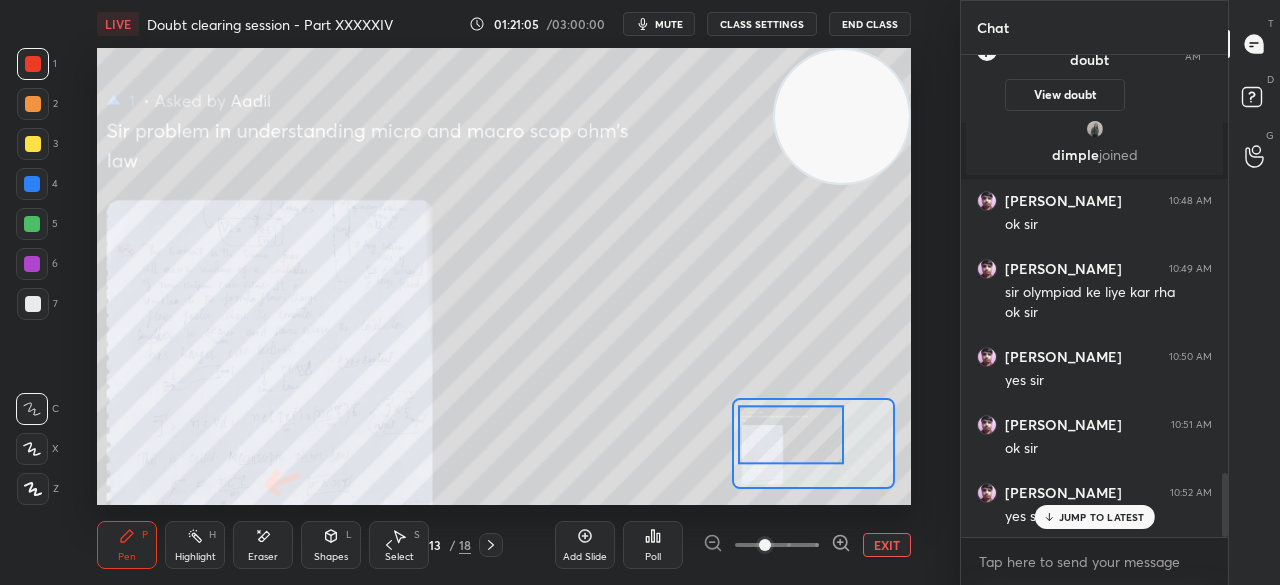 click on "JUMP TO LATEST" at bounding box center (1102, 517) 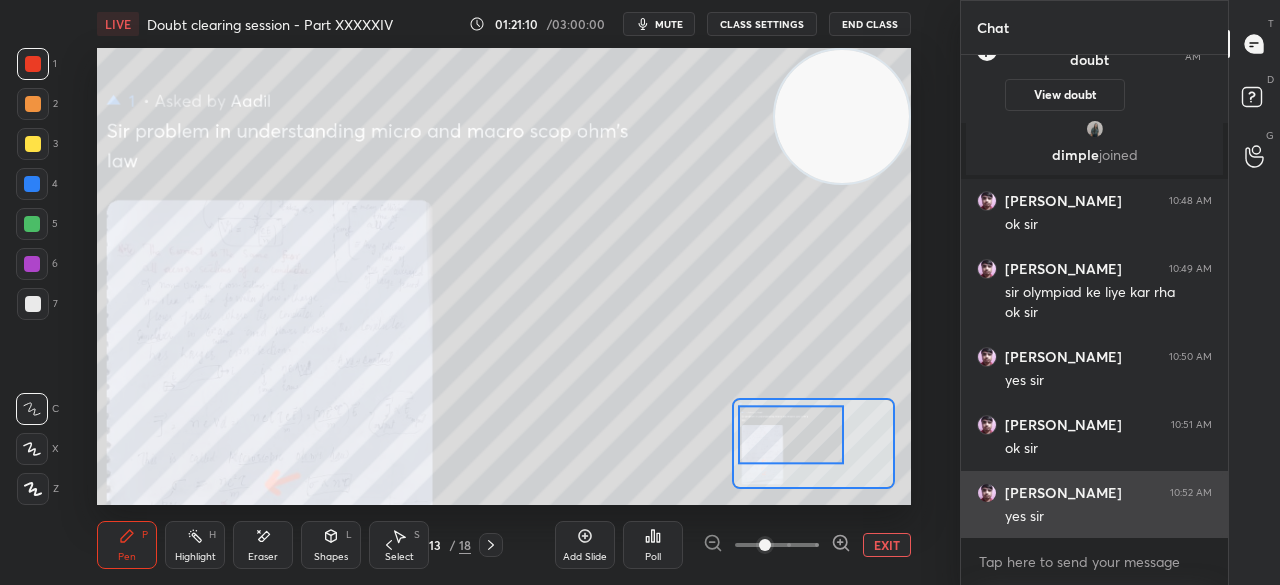 scroll, scrollTop: 3266, scrollLeft: 0, axis: vertical 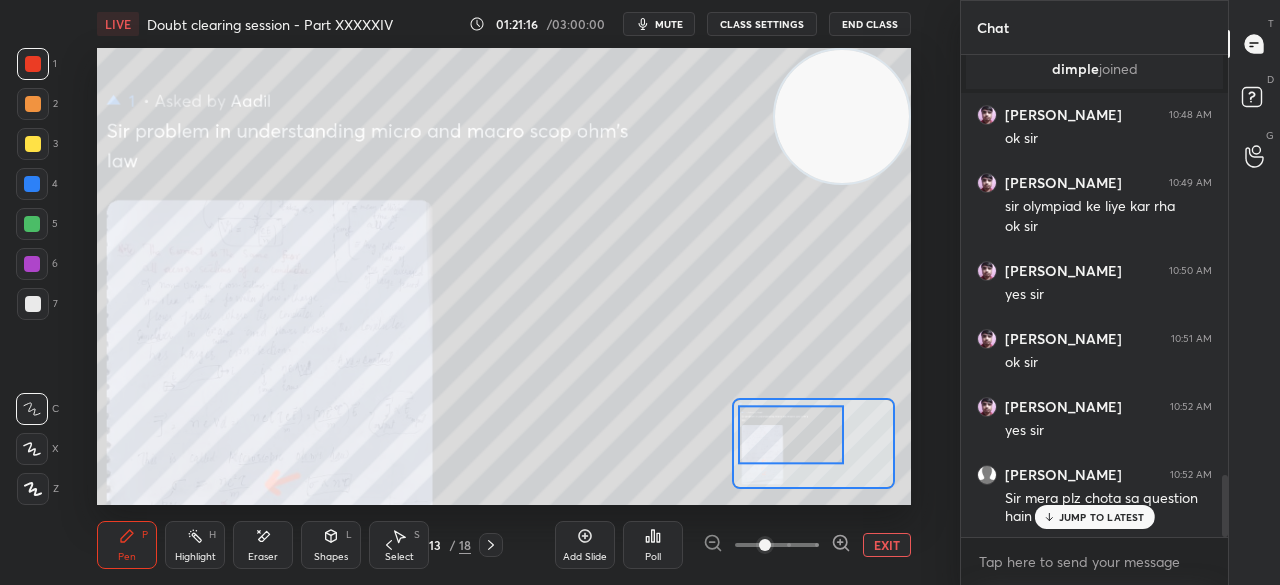 click 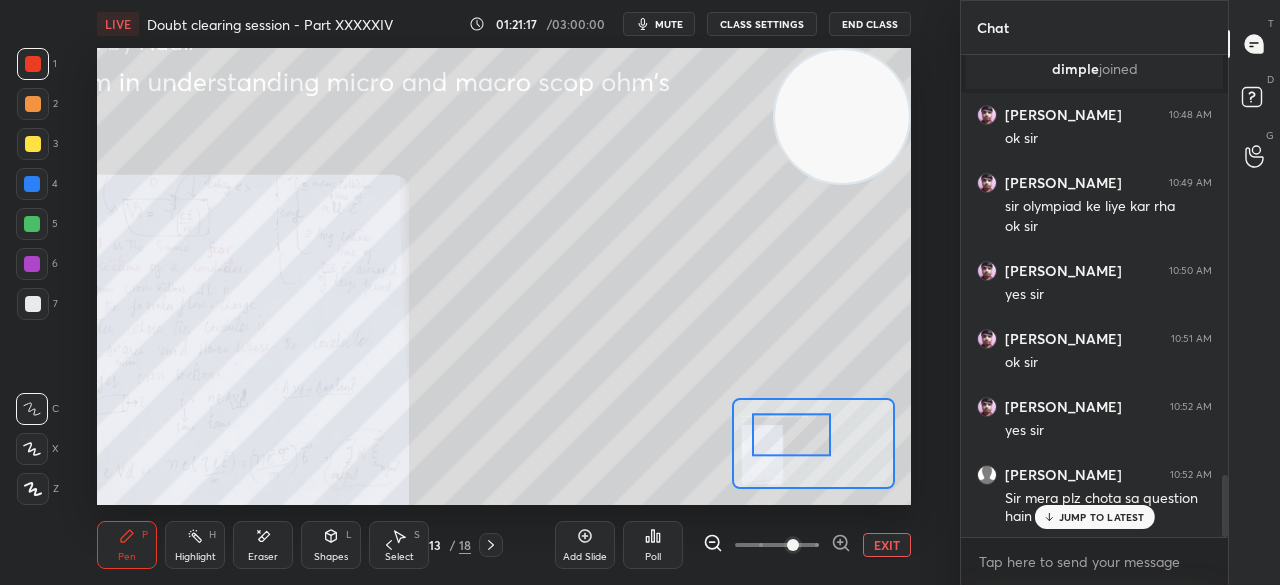 click 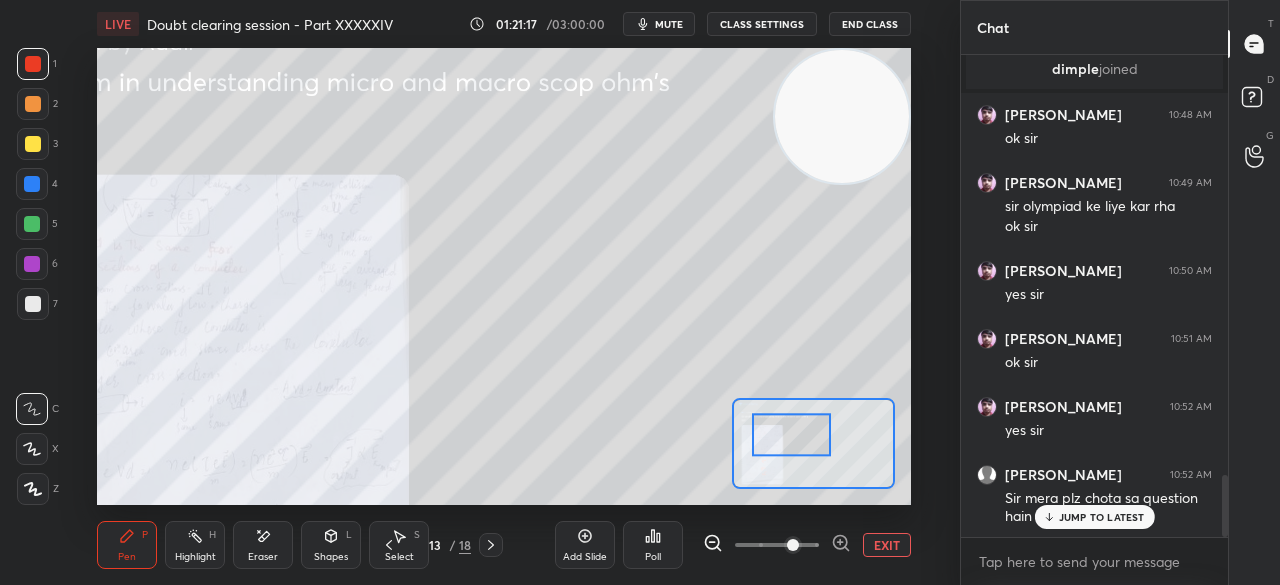 click at bounding box center (777, 545) 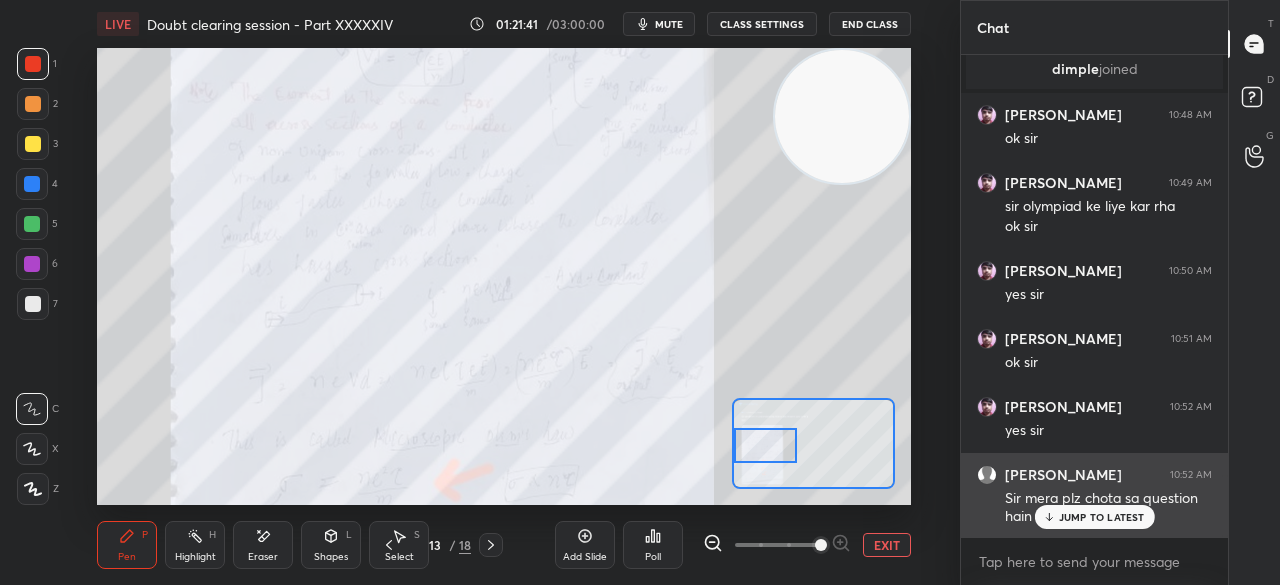 click on "JUMP TO LATEST" at bounding box center (1102, 517) 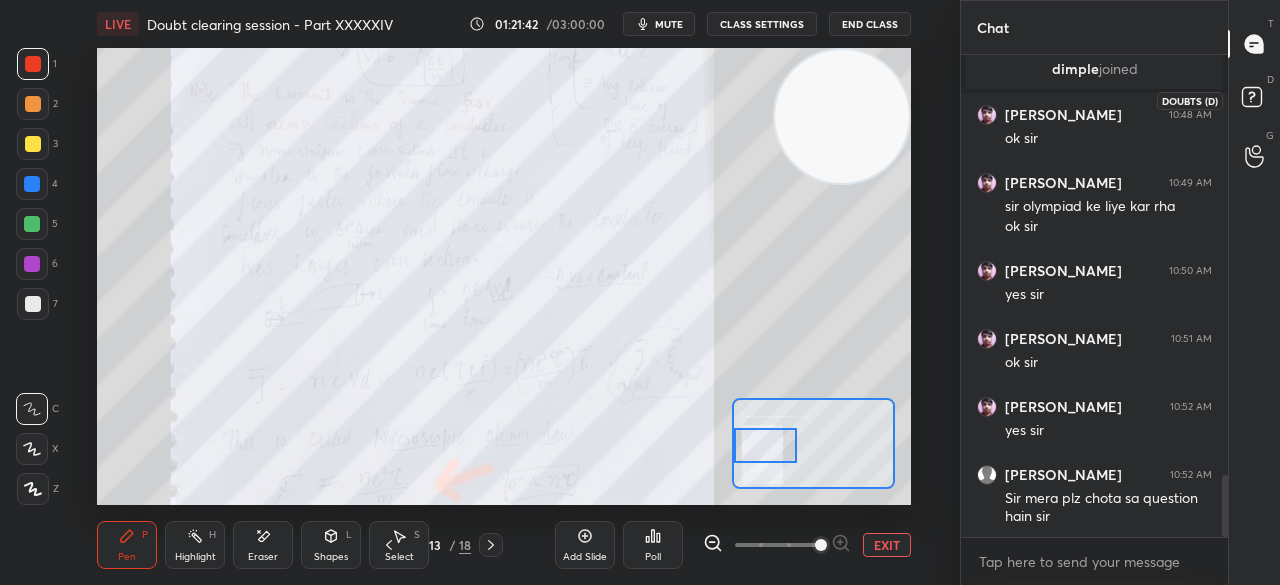click 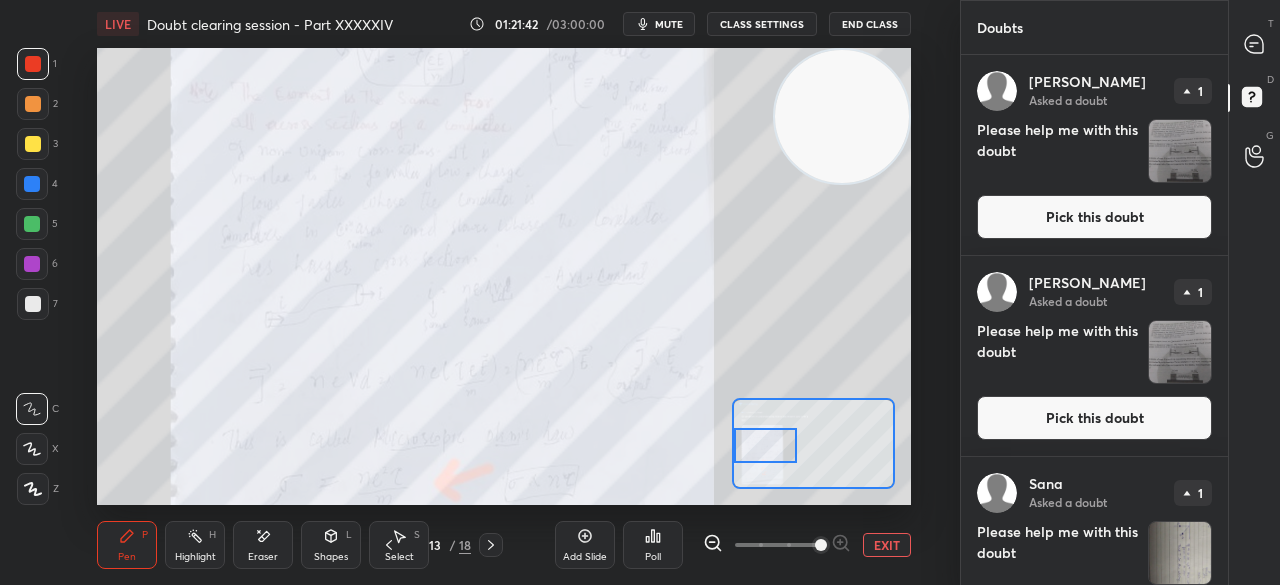 click on "Pick this doubt" at bounding box center (1094, 217) 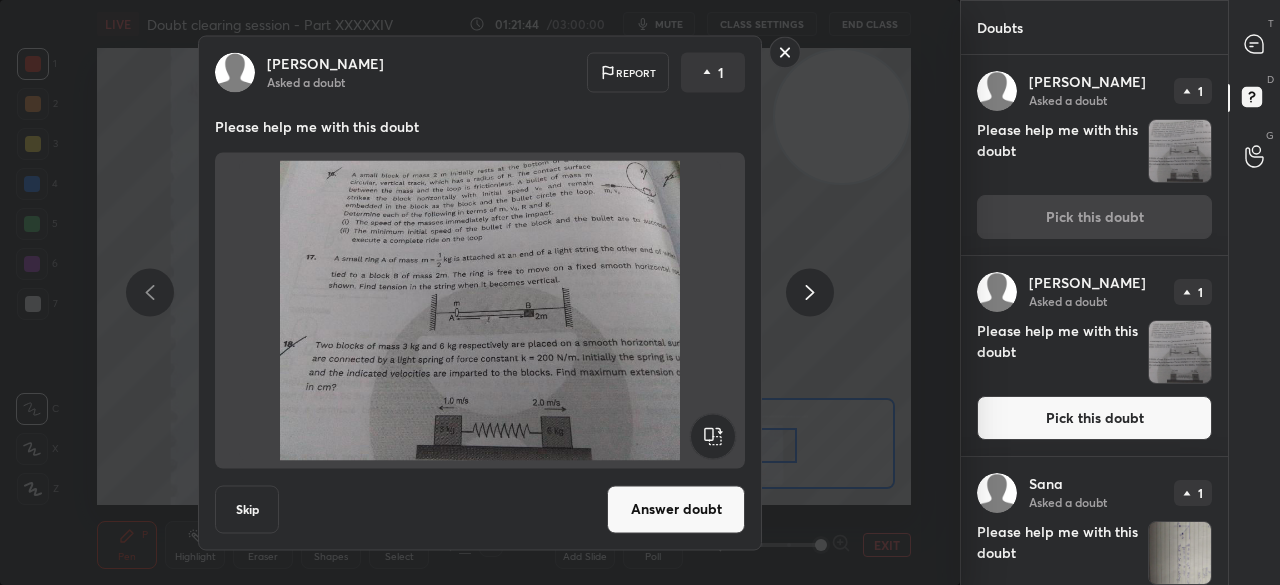 click on "Pick this doubt" at bounding box center [1094, 418] 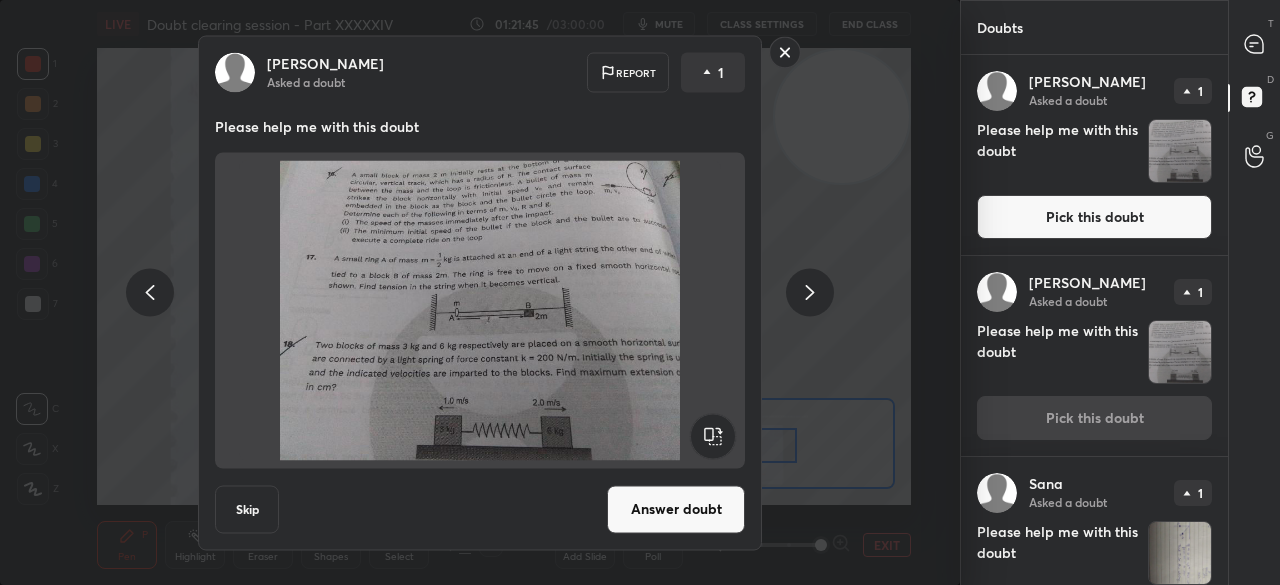 click on "Pick this doubt" at bounding box center (1094, 217) 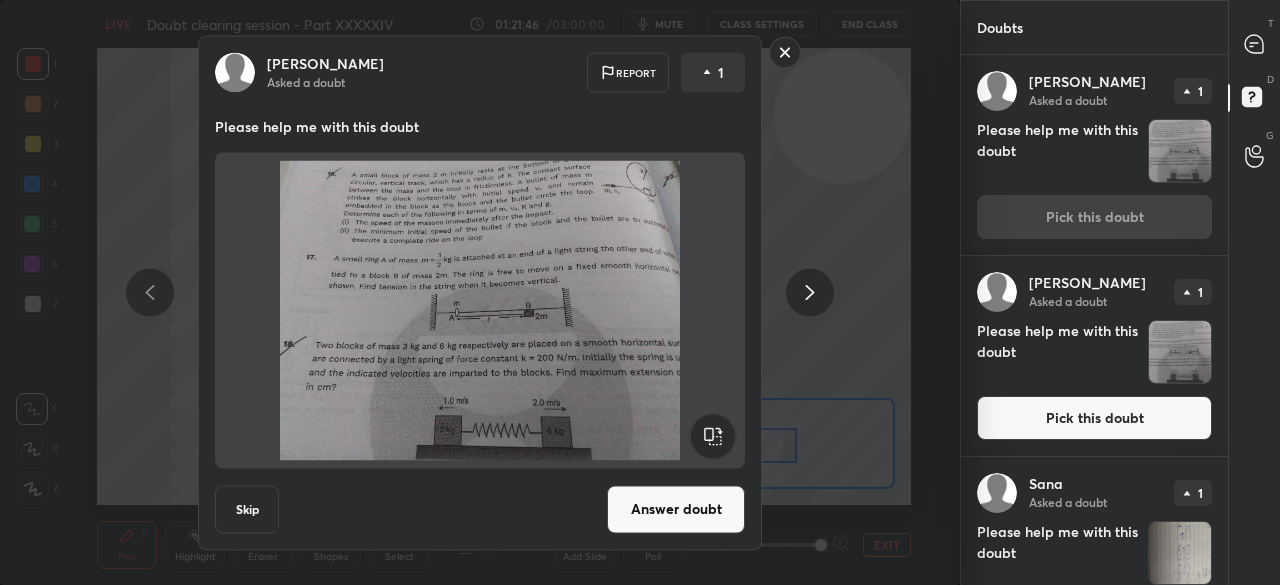 click on "Answer doubt" at bounding box center [676, 509] 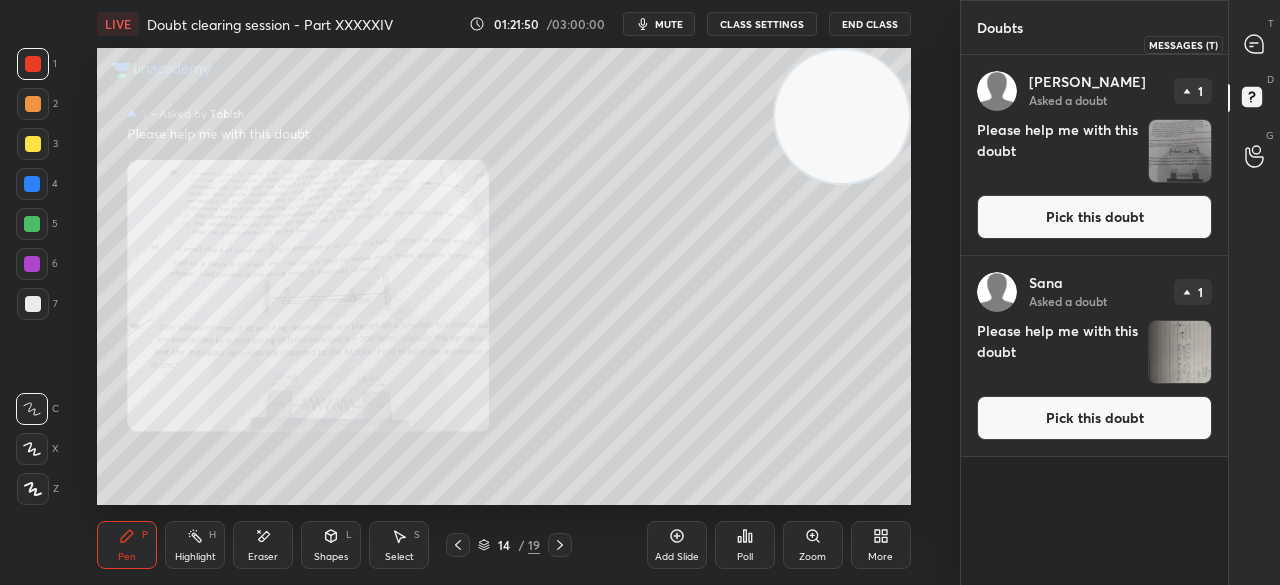 click at bounding box center [1255, 44] 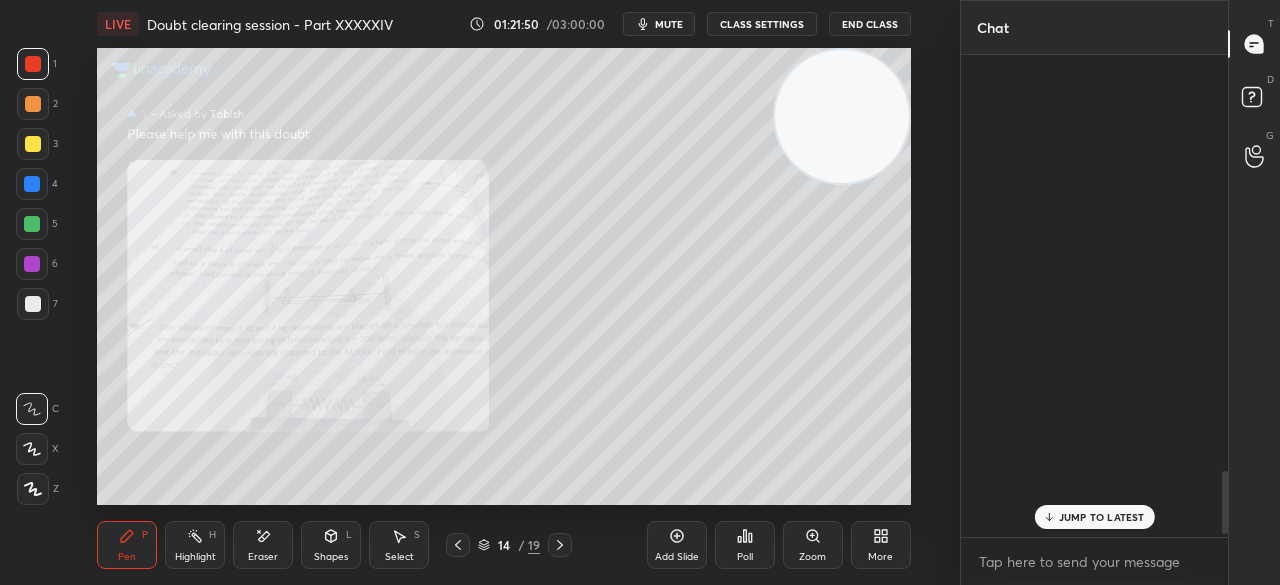 scroll, scrollTop: 3159, scrollLeft: 0, axis: vertical 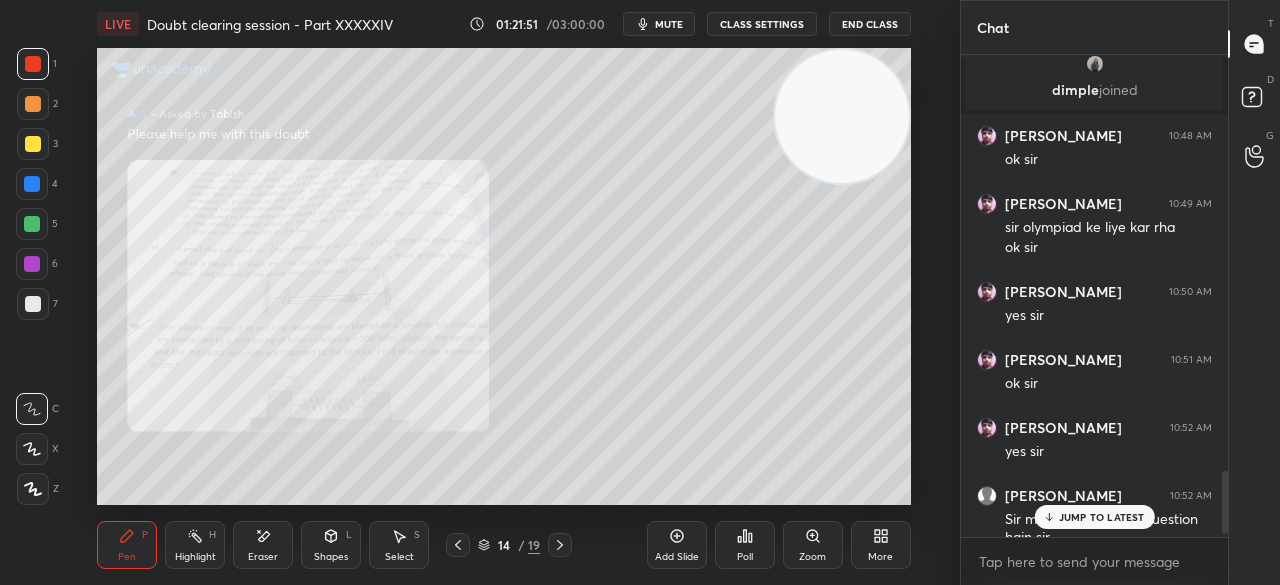 click on "JUMP TO LATEST" at bounding box center (1102, 517) 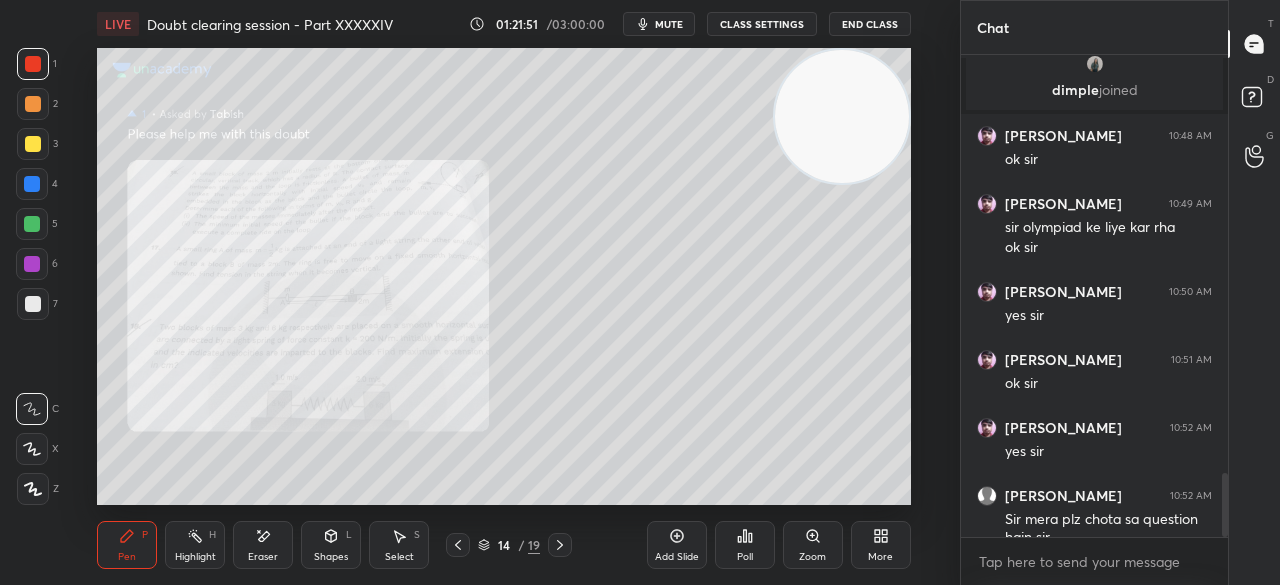 scroll, scrollTop: 3180, scrollLeft: 0, axis: vertical 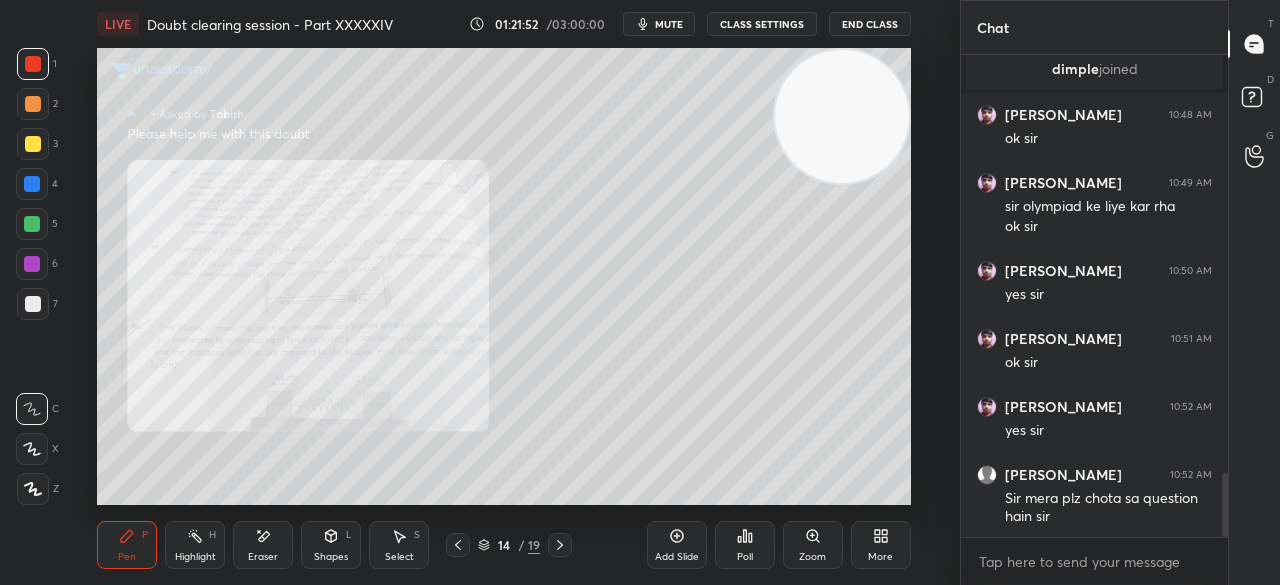 click on "Zoom" at bounding box center [812, 557] 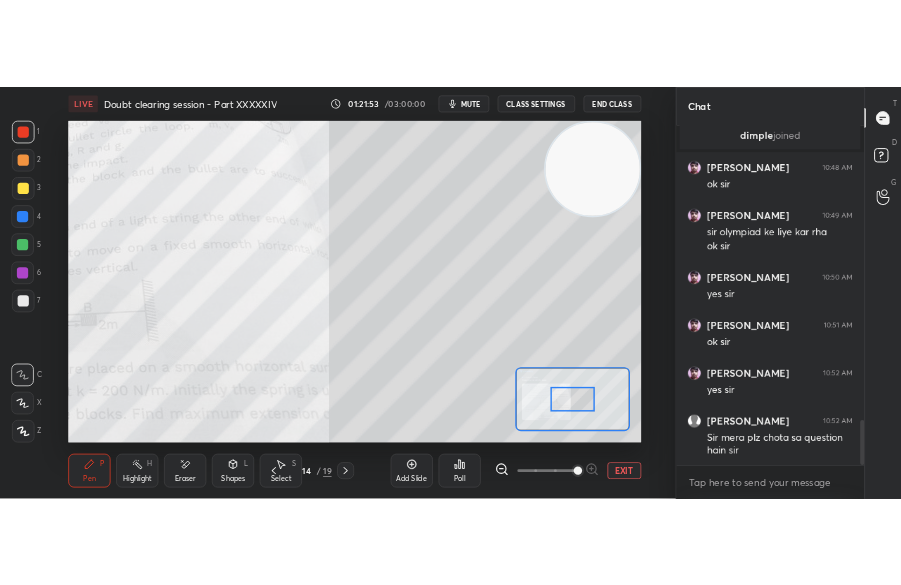 scroll, scrollTop: 3200, scrollLeft: 0, axis: vertical 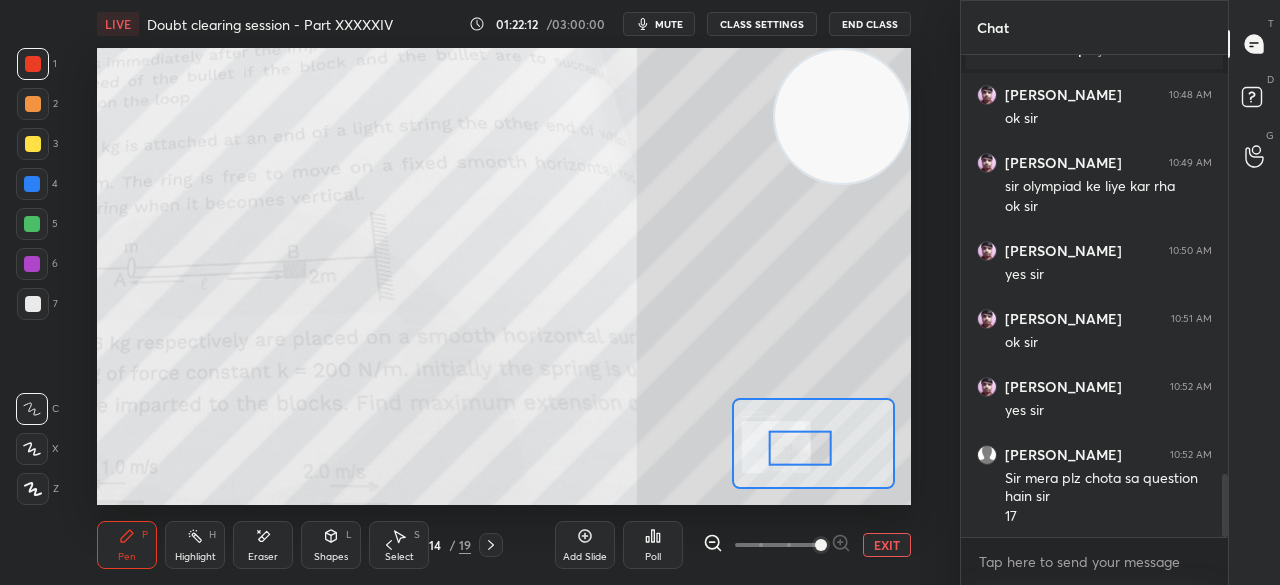 click 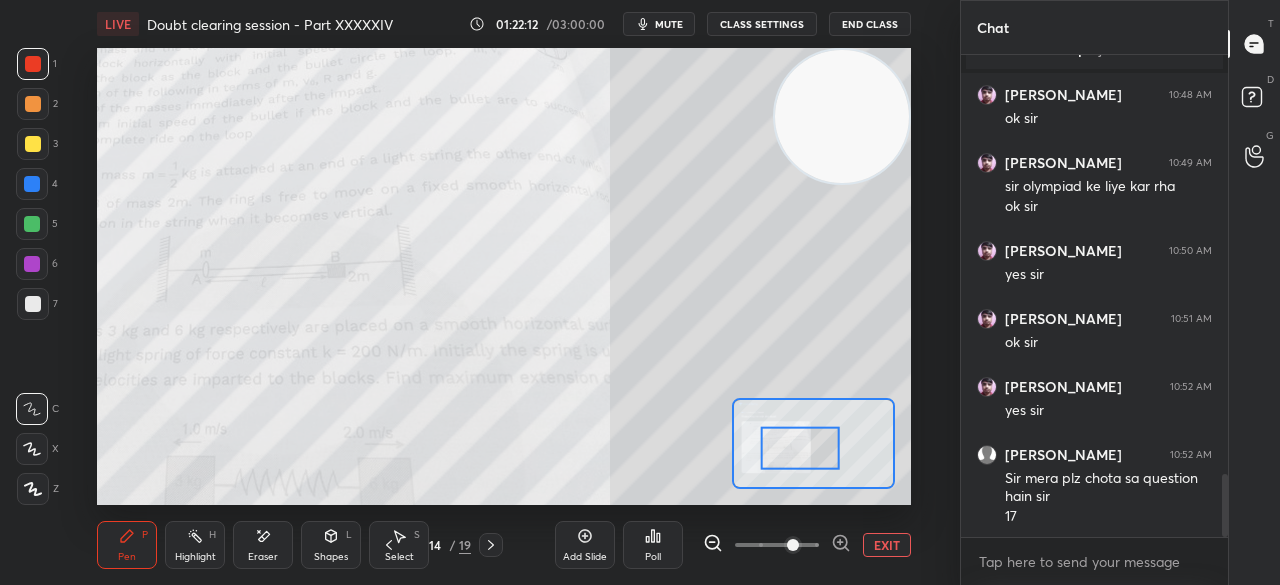 click 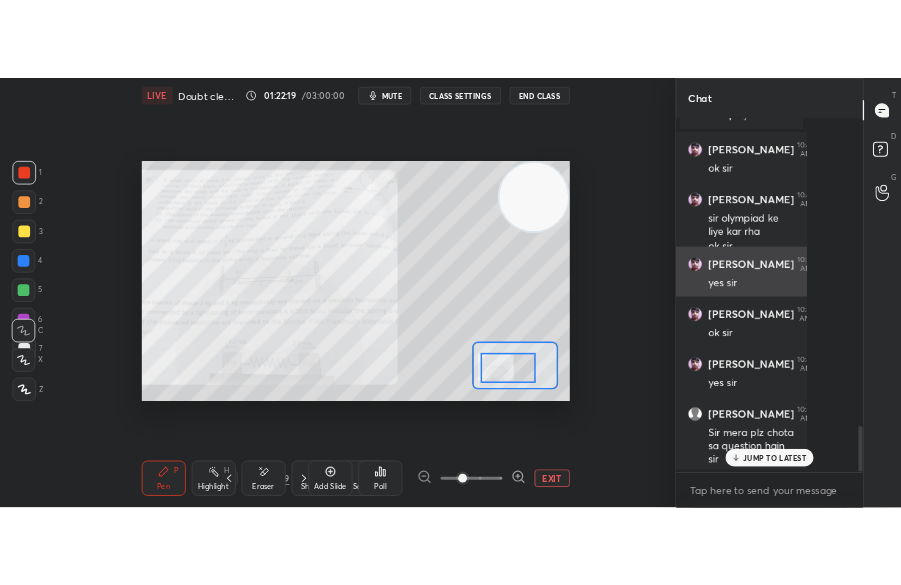 scroll, scrollTop: 457, scrollLeft: 596, axis: both 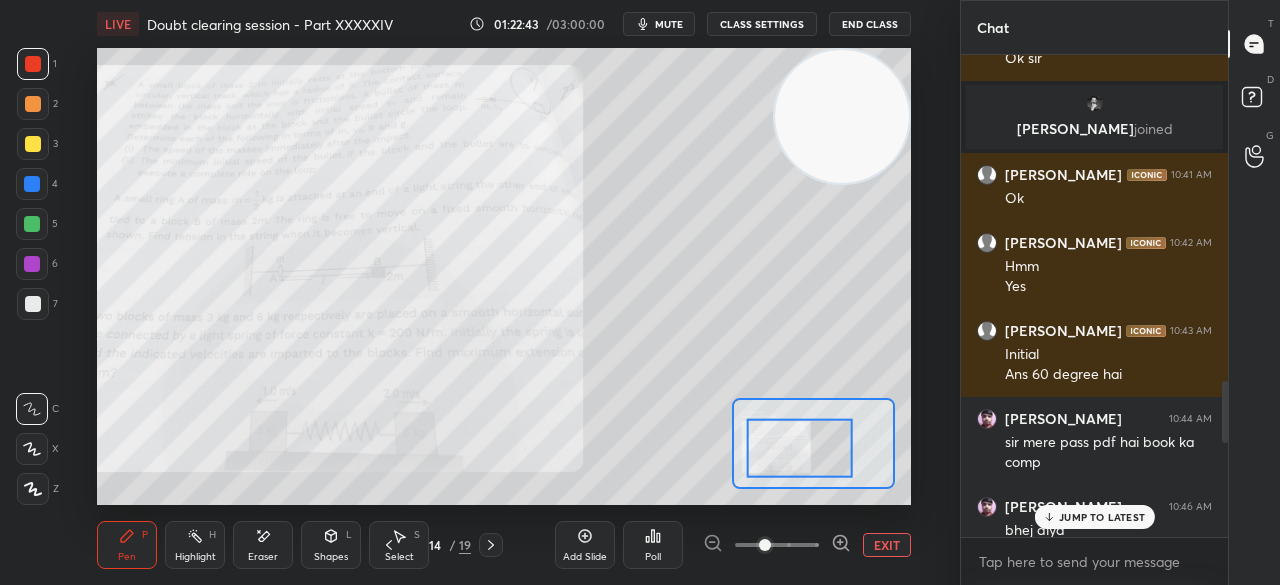 click on "JUMP TO LATEST" at bounding box center [1102, 517] 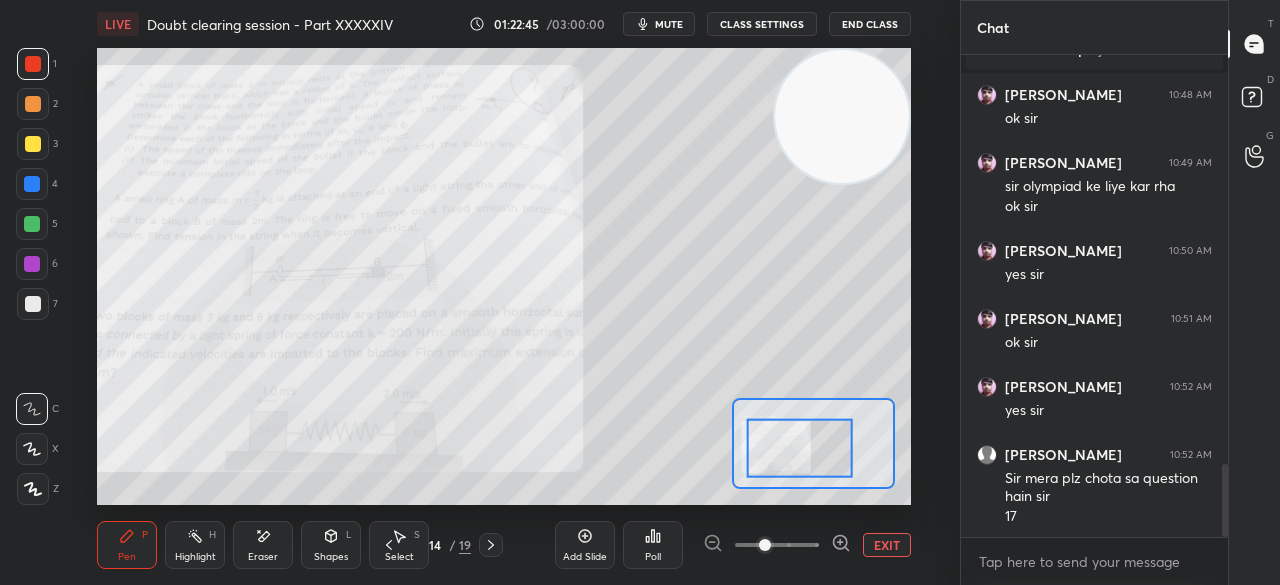 click at bounding box center (800, 448) 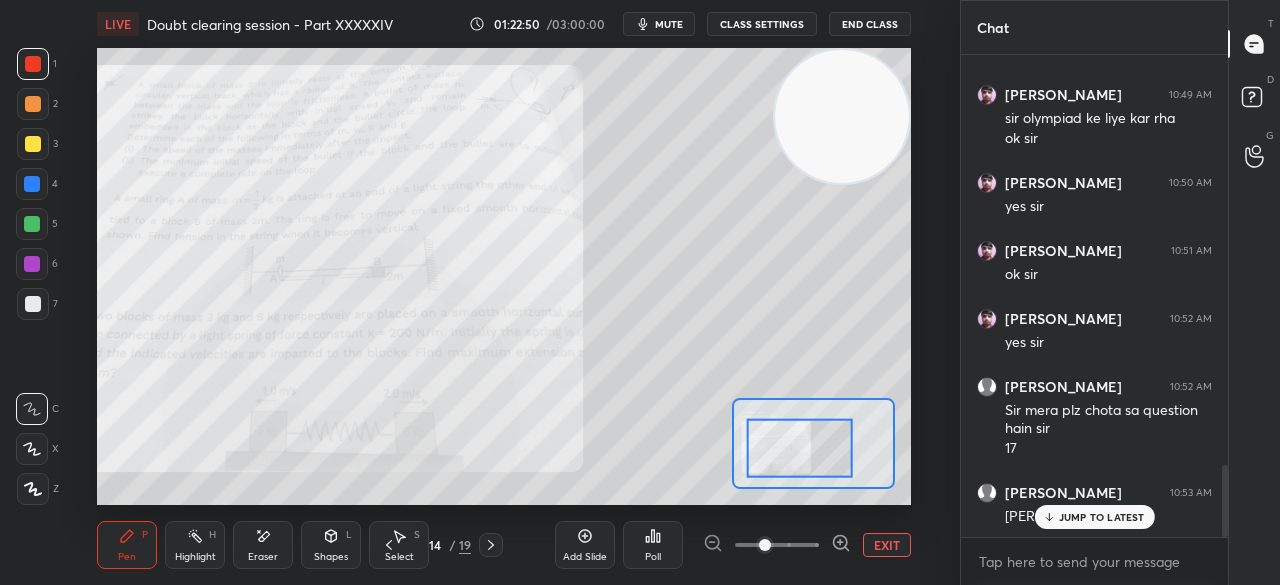 click at bounding box center [33, 144] 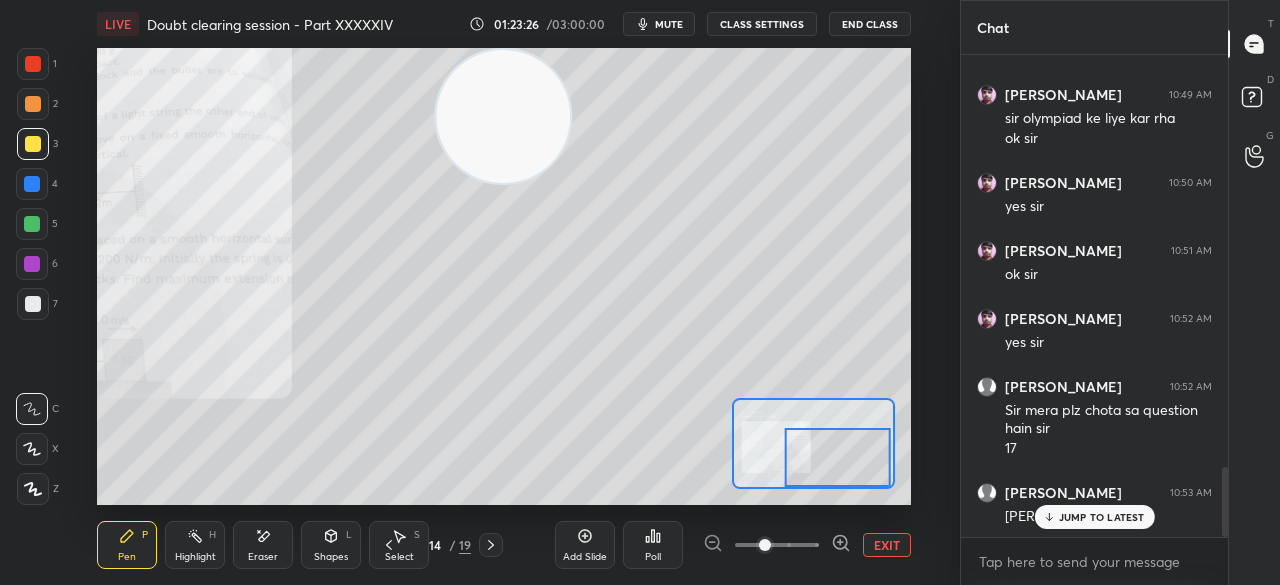 scroll, scrollTop: 2844, scrollLeft: 0, axis: vertical 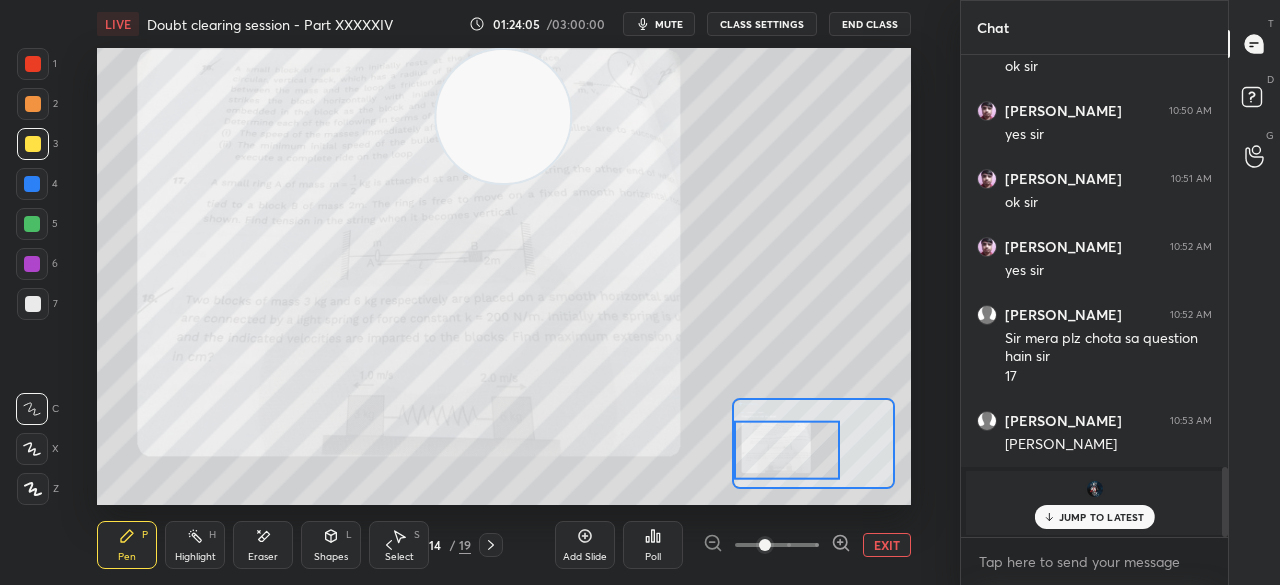 click on "JUMP TO LATEST" at bounding box center [1102, 517] 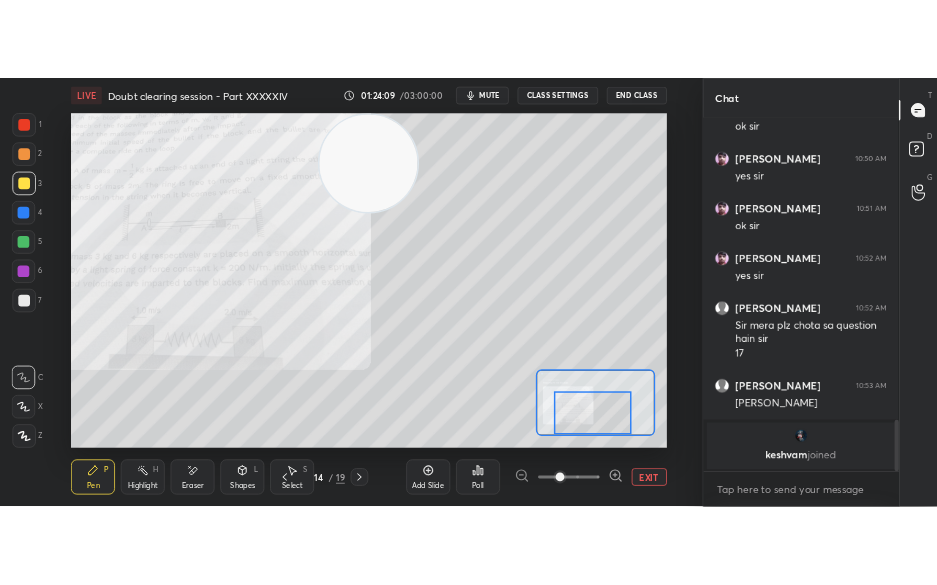 scroll, scrollTop: 2912, scrollLeft: 0, axis: vertical 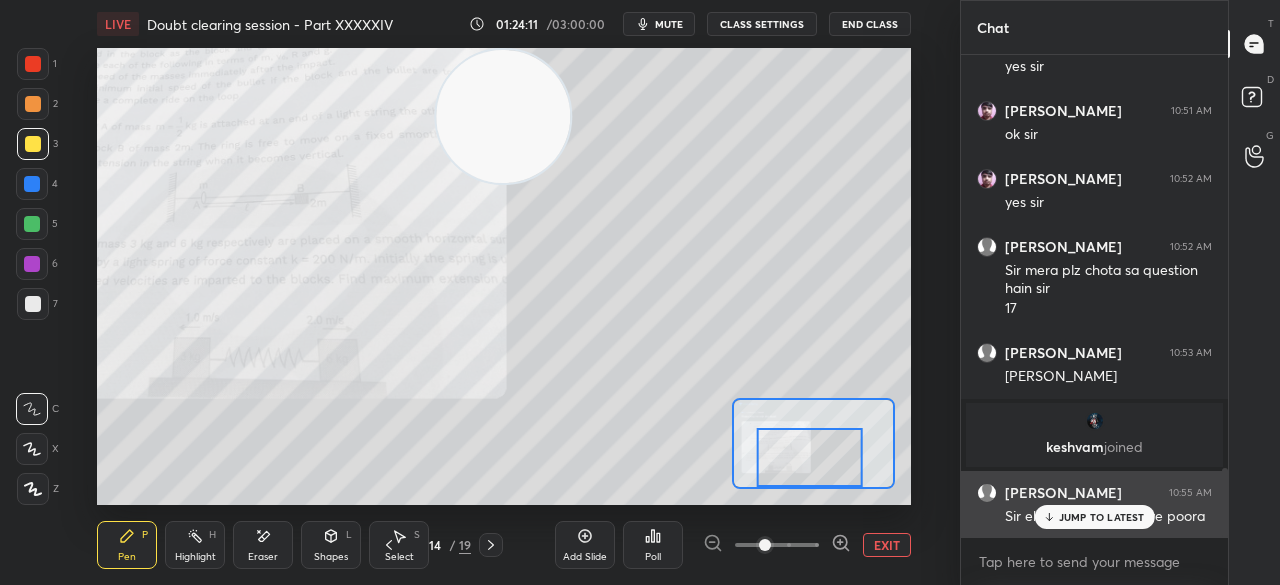 click on "JUMP TO LATEST" at bounding box center [1102, 517] 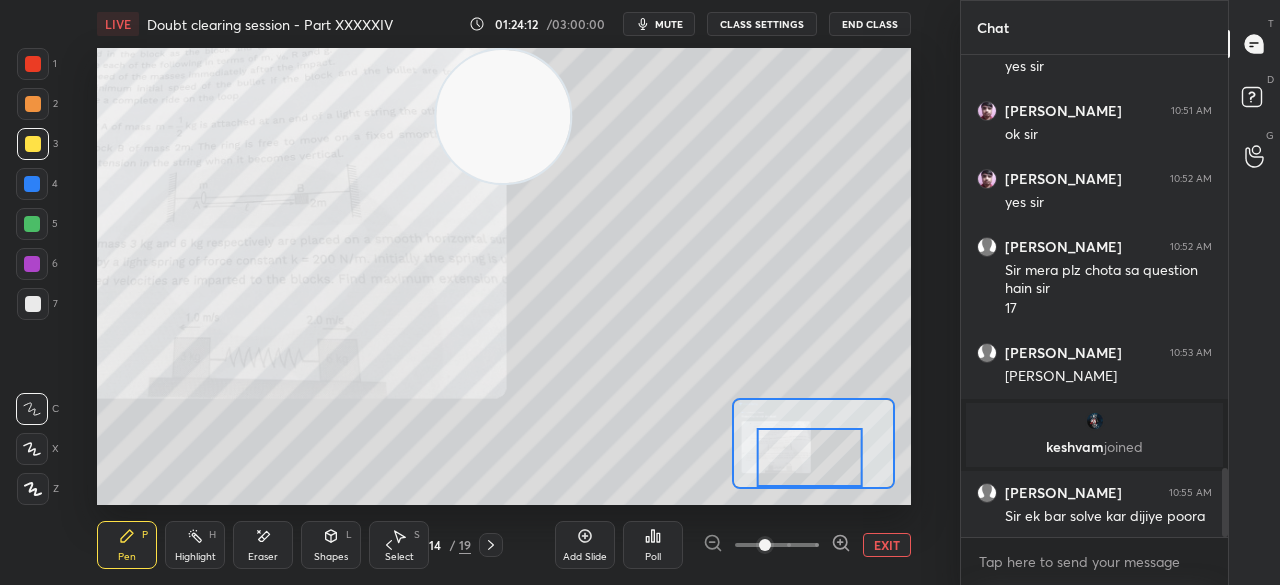 click at bounding box center (33, 304) 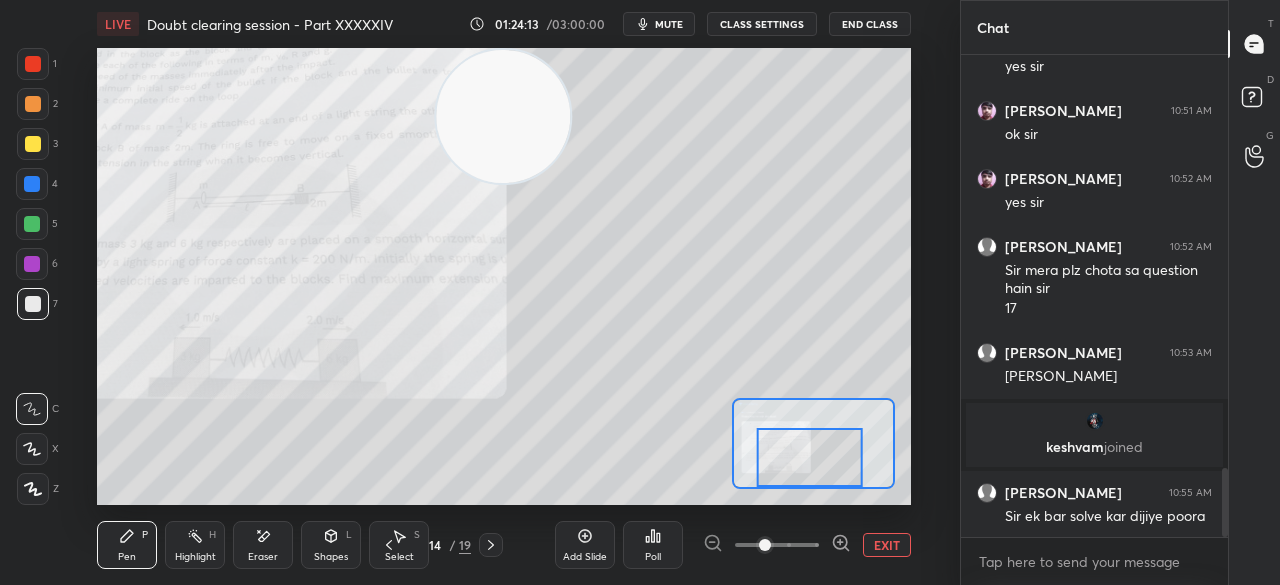 click at bounding box center [32, 264] 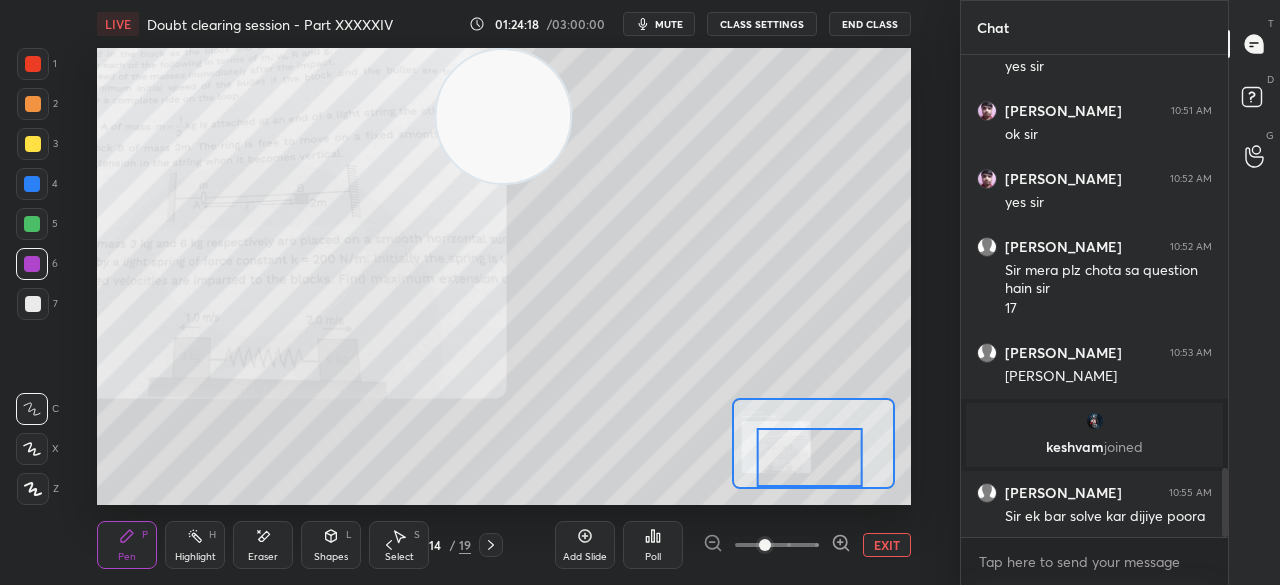 click at bounding box center [777, 545] 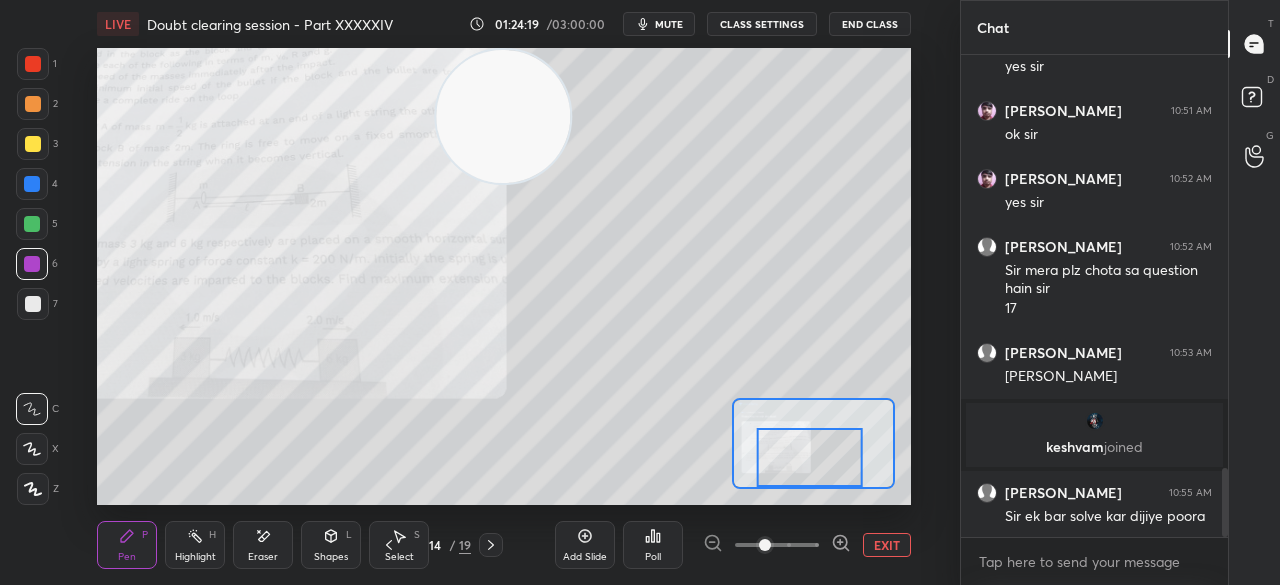 click at bounding box center [777, 545] 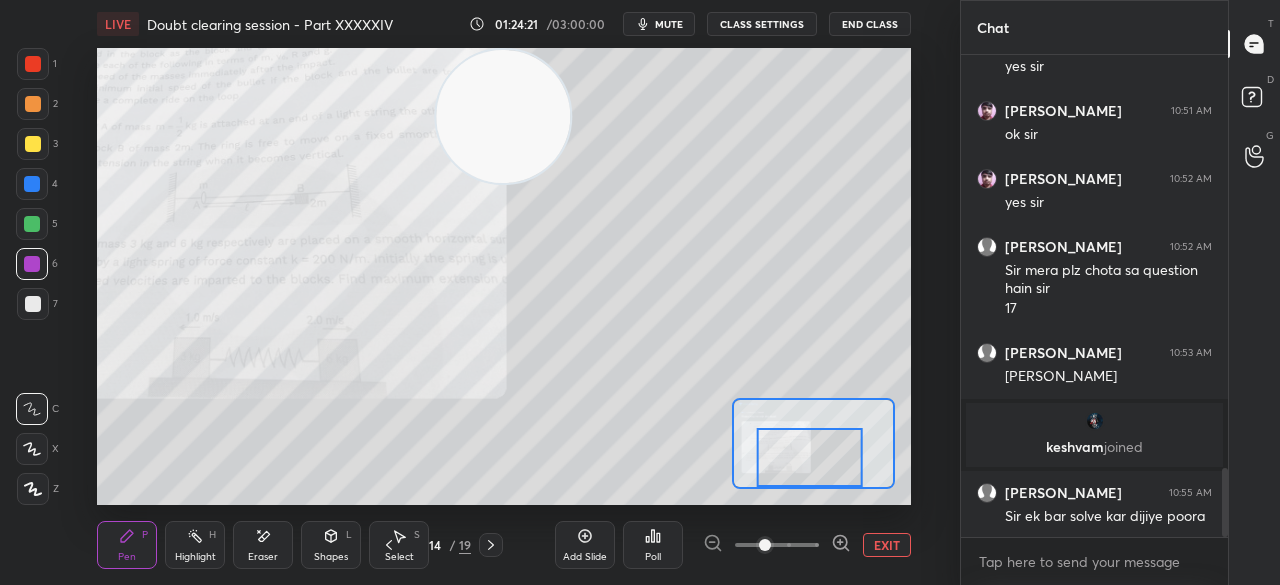 click on "EXIT" at bounding box center [887, 545] 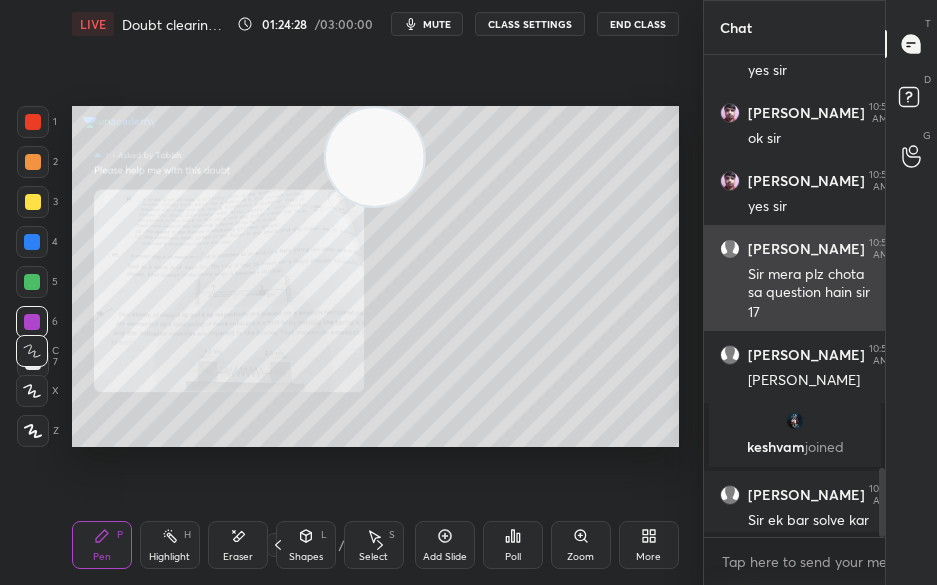 scroll, scrollTop: 457, scrollLeft: 596, axis: both 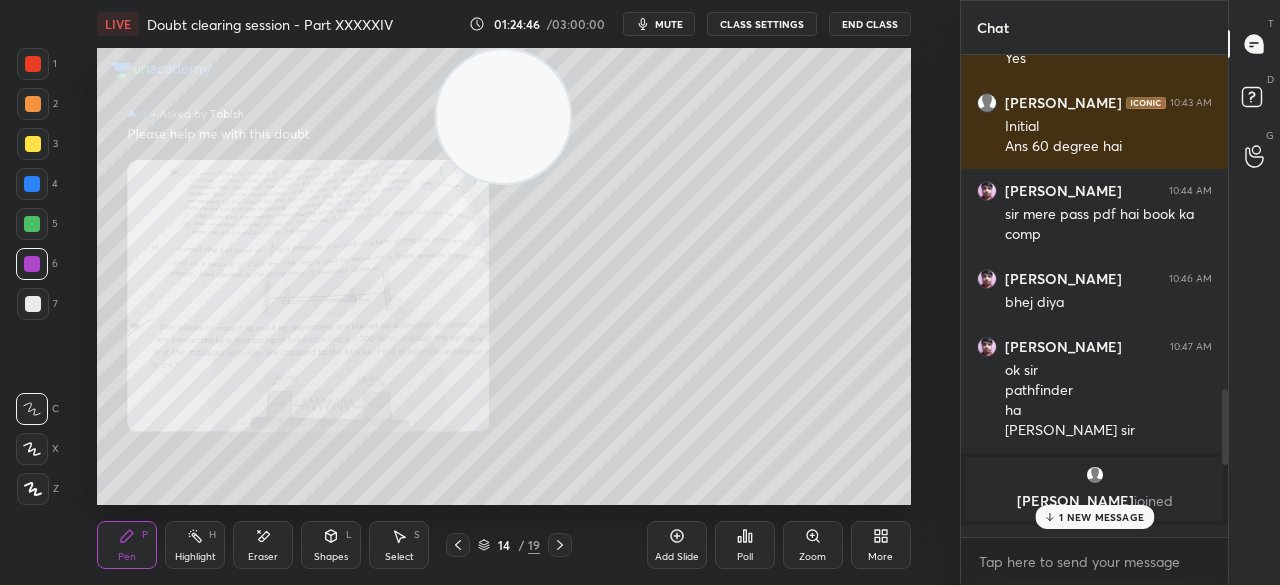 click on "1 NEW MESSAGE" at bounding box center [1101, 517] 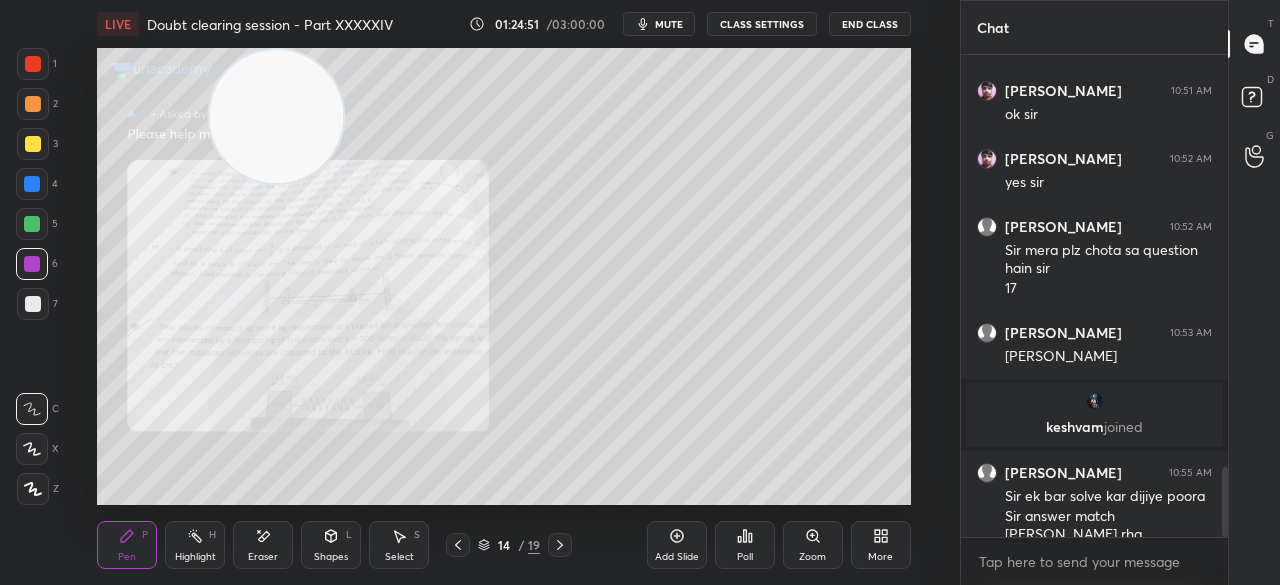 drag, startPoint x: 523, startPoint y: 142, endPoint x: 282, endPoint y: 88, distance: 246.97571 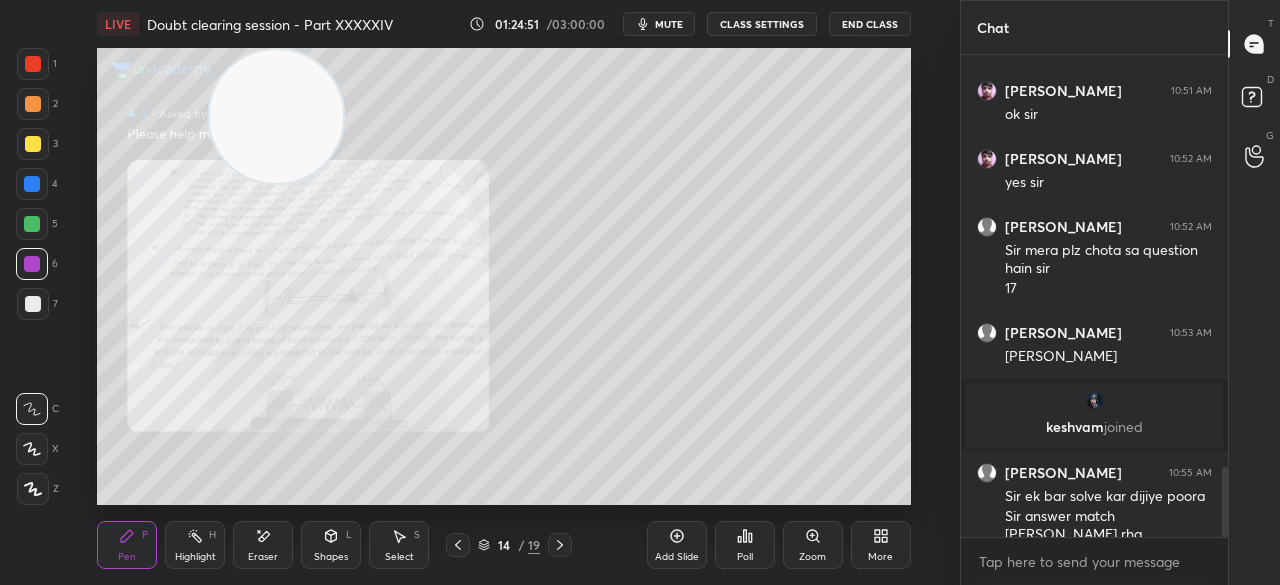 click at bounding box center [276, 116] 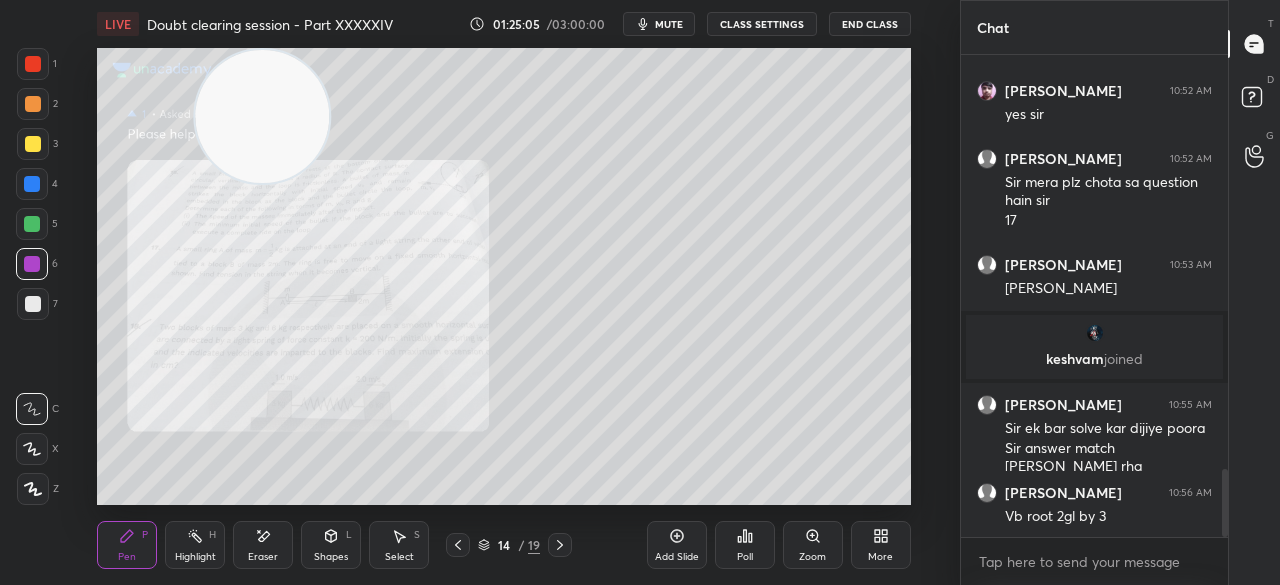 click at bounding box center (33, 144) 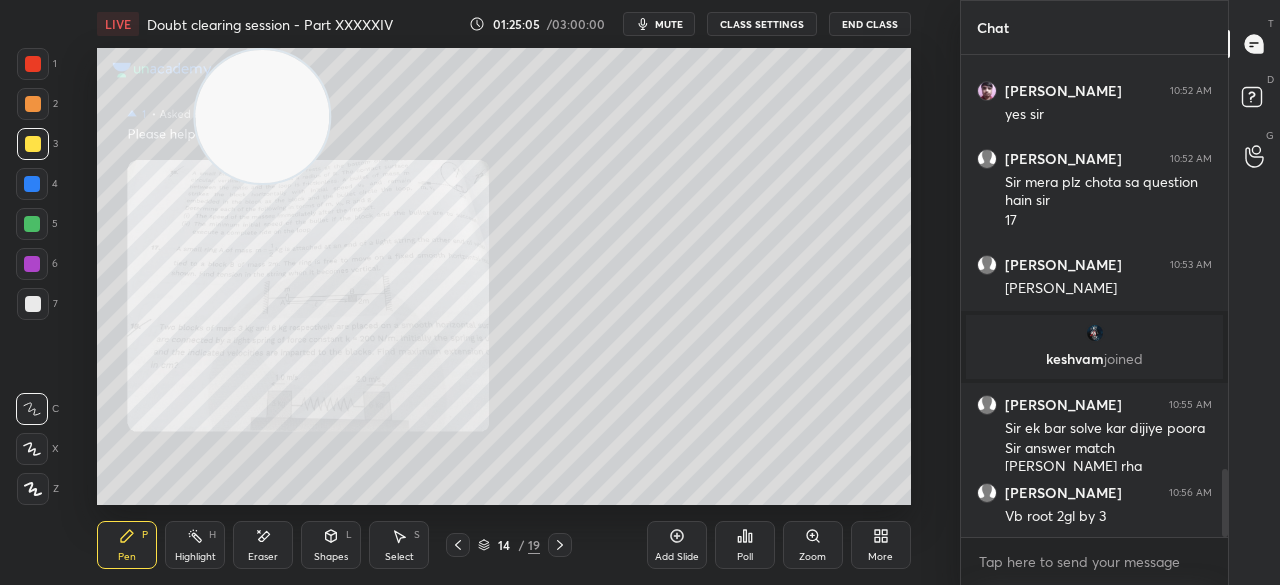 click at bounding box center [33, 144] 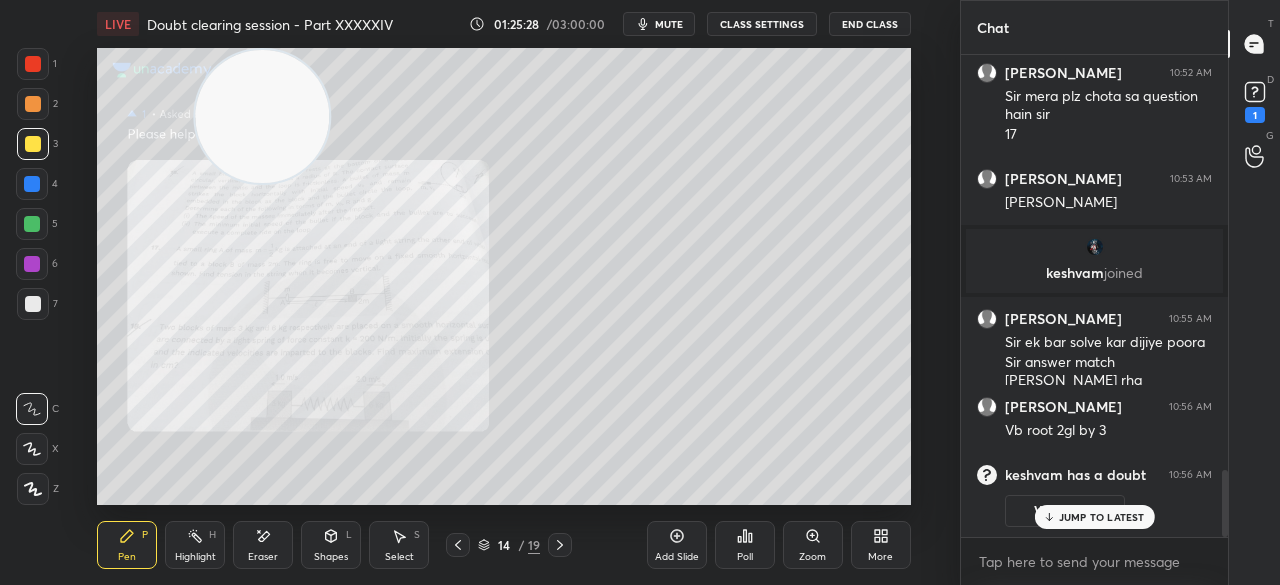 click on "JUMP TO LATEST" at bounding box center (1102, 517) 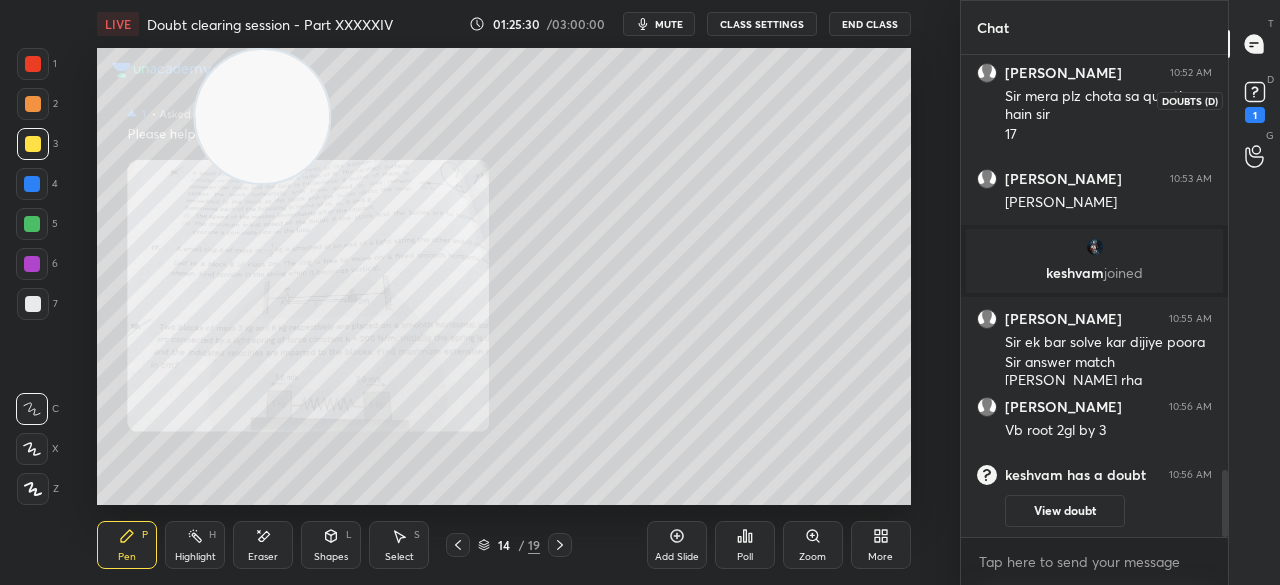 click 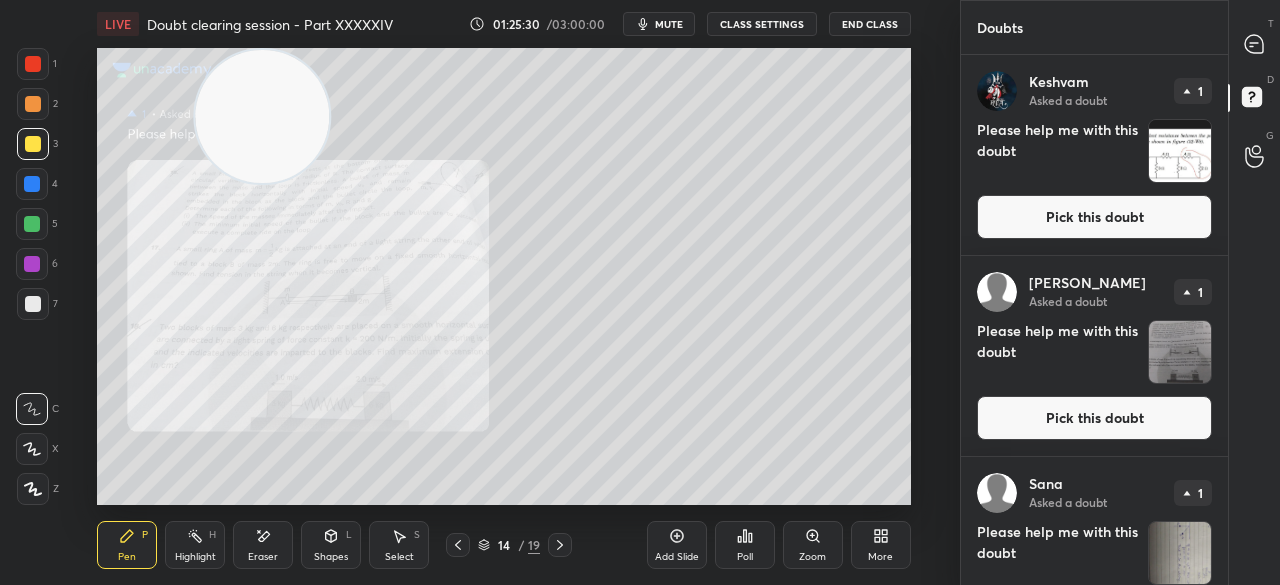 click on "Pick this doubt" at bounding box center (1094, 217) 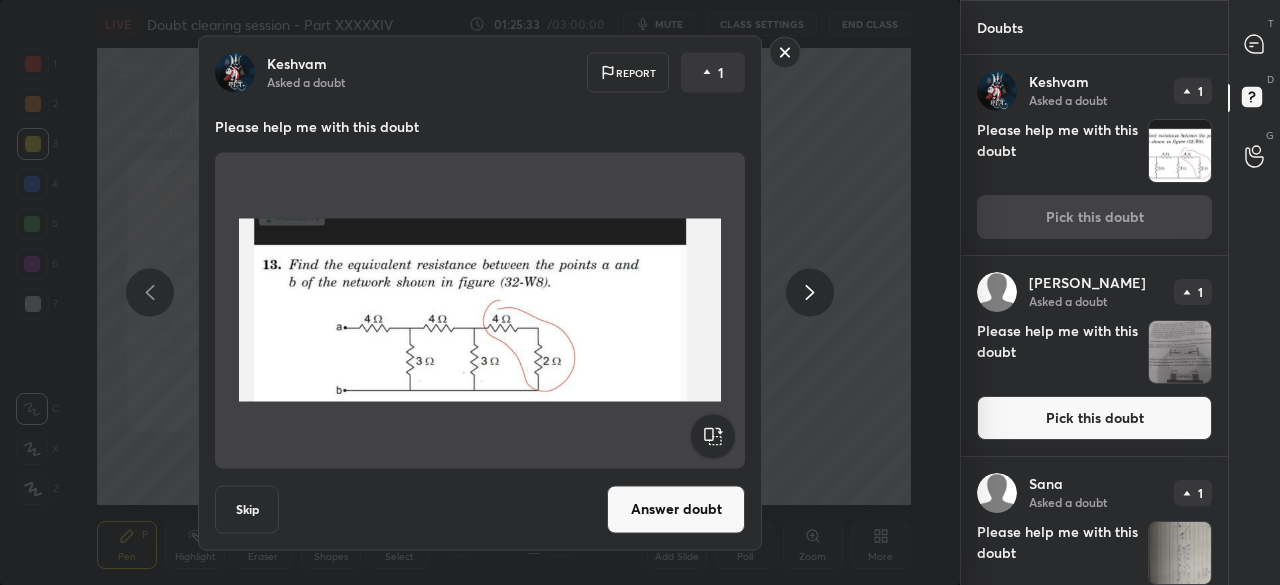click 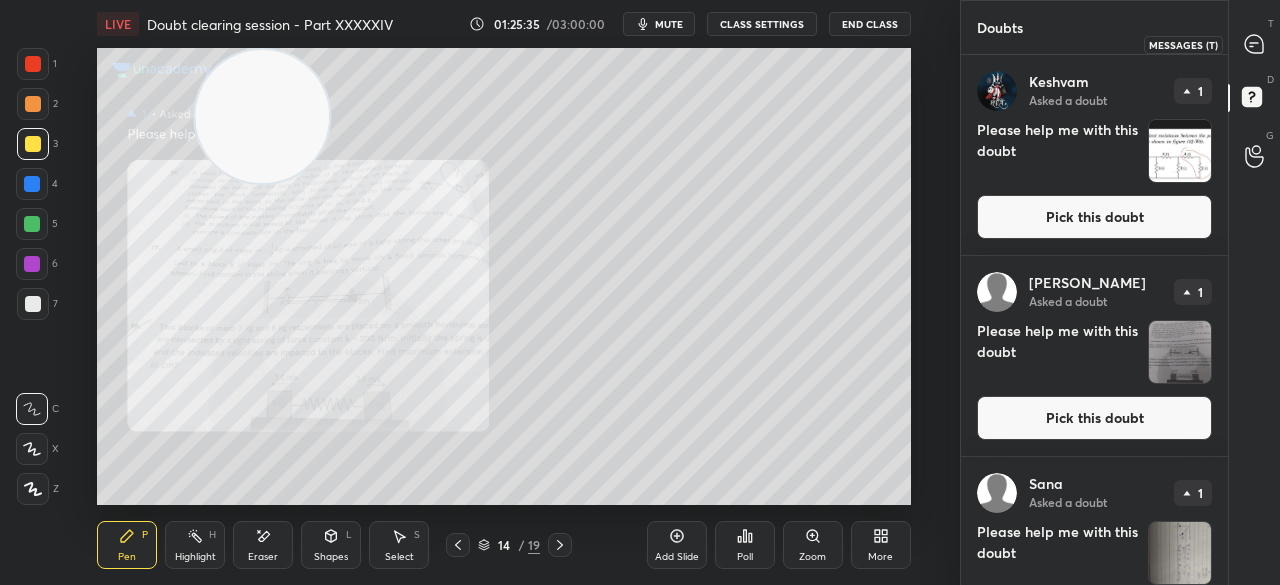 click 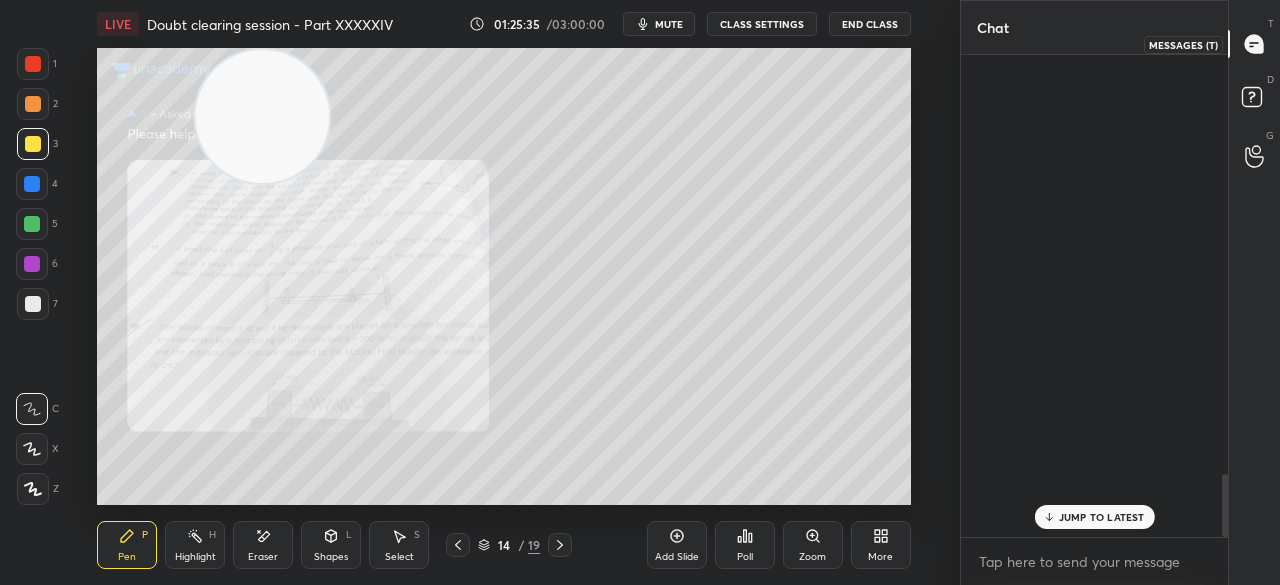 click at bounding box center (1255, 44) 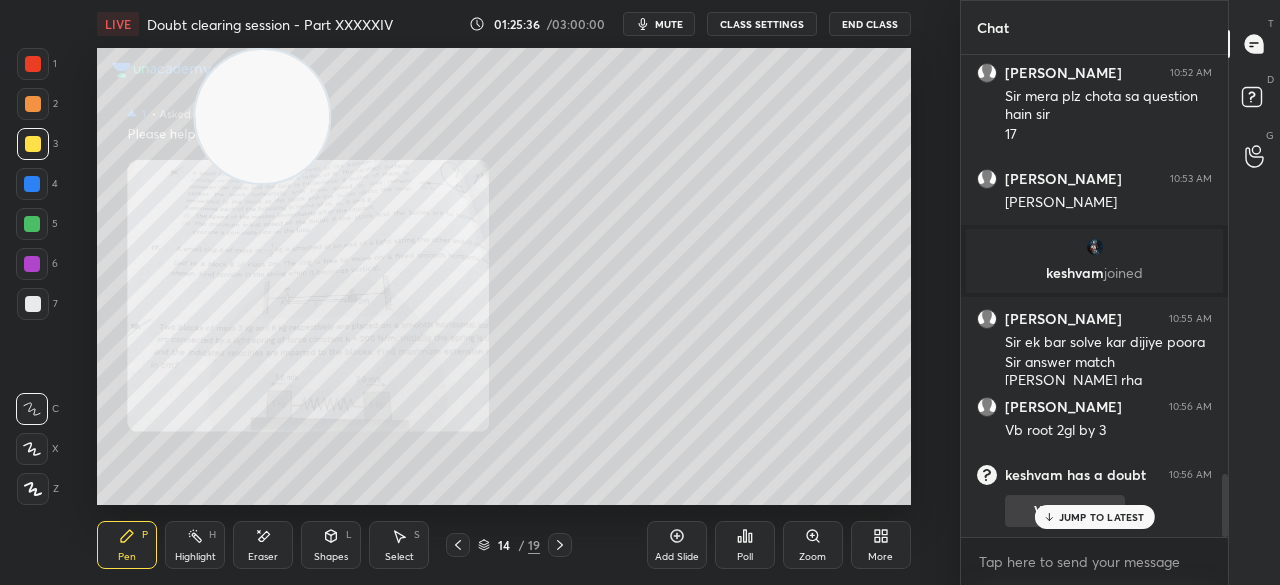 click on "JUMP TO LATEST" at bounding box center [1102, 517] 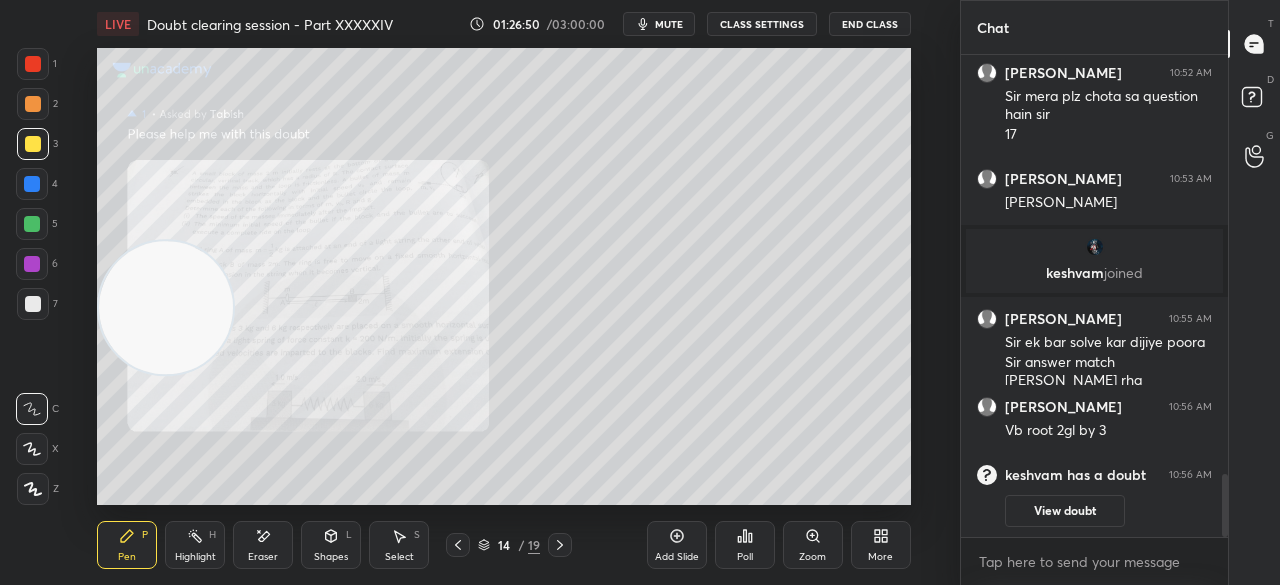 click on "Shapes L" at bounding box center (331, 545) 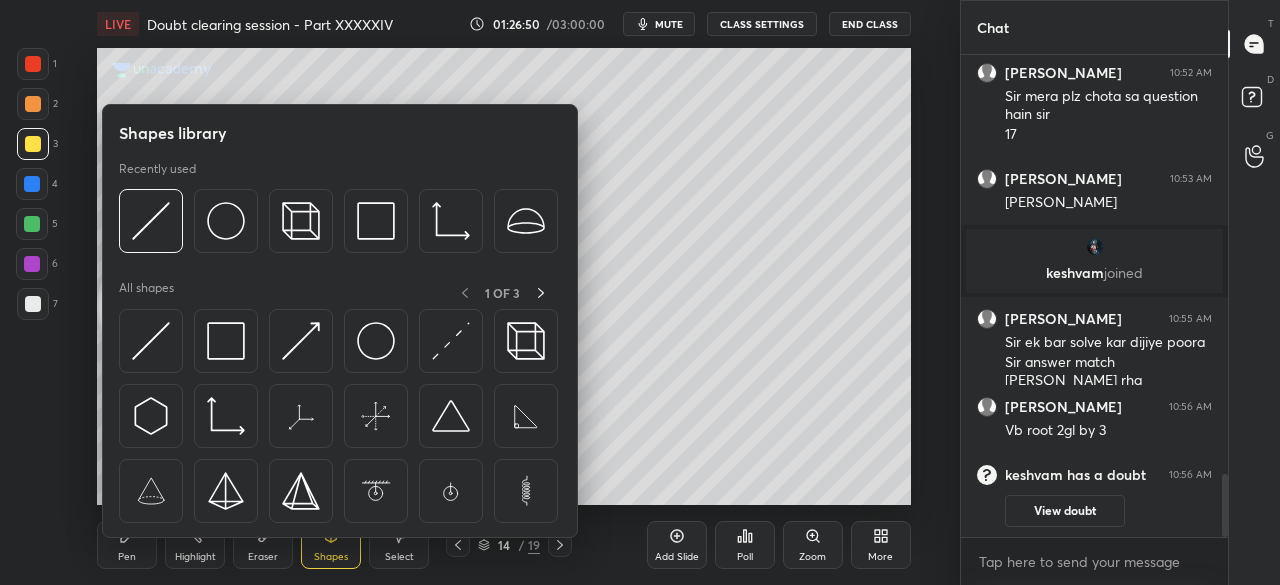 click on "Select S" at bounding box center [399, 545] 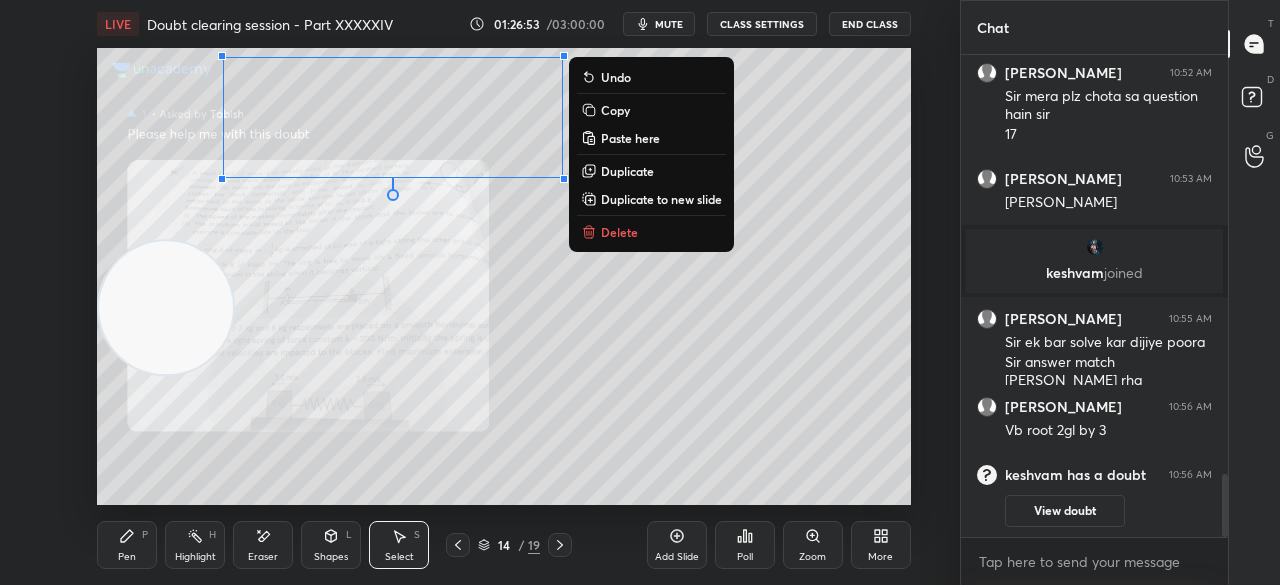 click on "Duplicate to new slide" at bounding box center (661, 199) 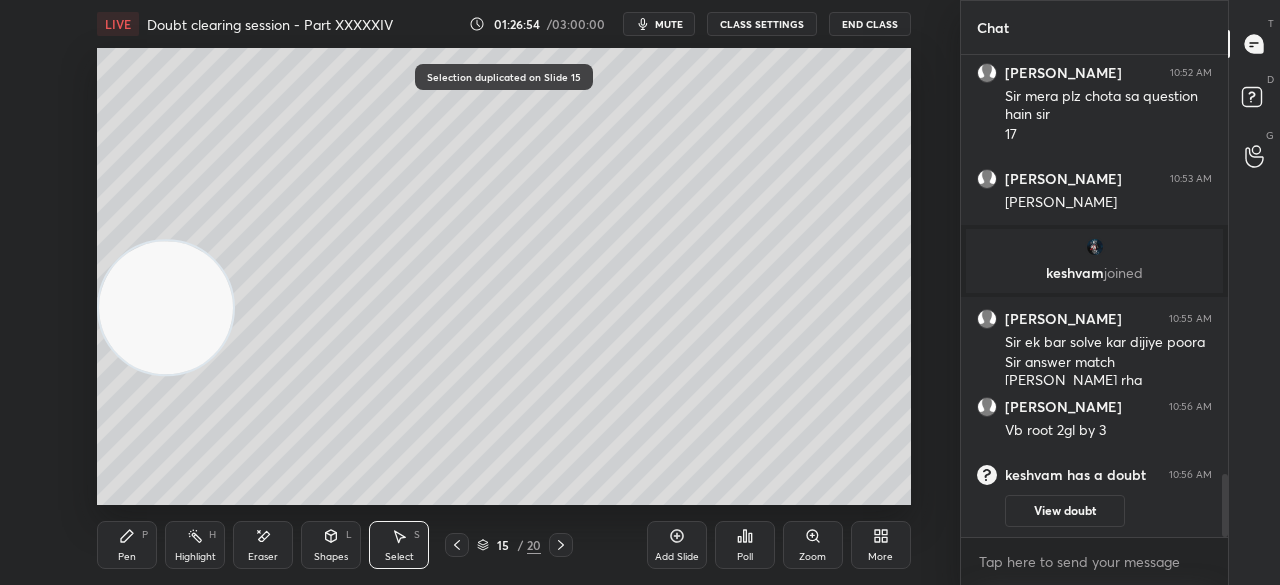 click on "Pen P" at bounding box center (127, 545) 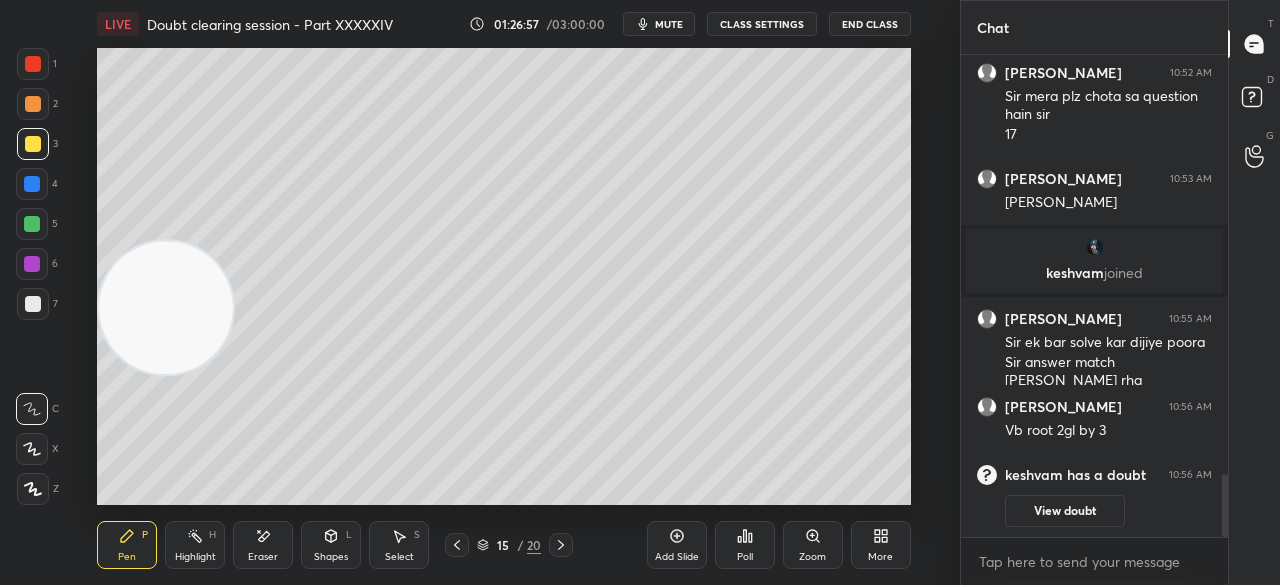 scroll, scrollTop: 3304, scrollLeft: 0, axis: vertical 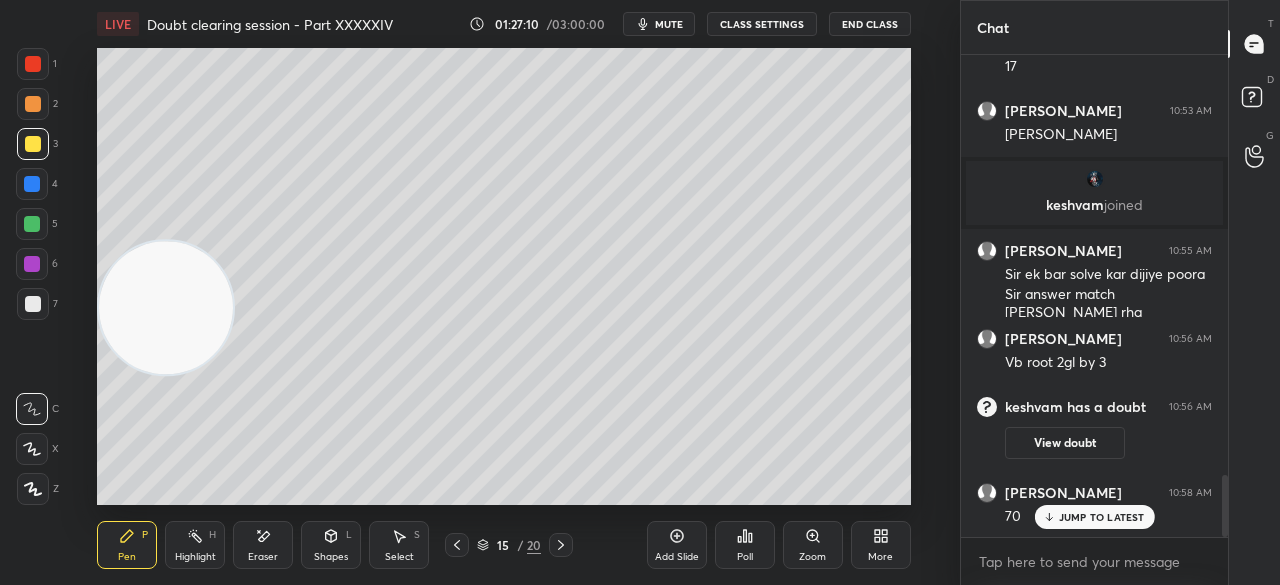 click at bounding box center [33, 64] 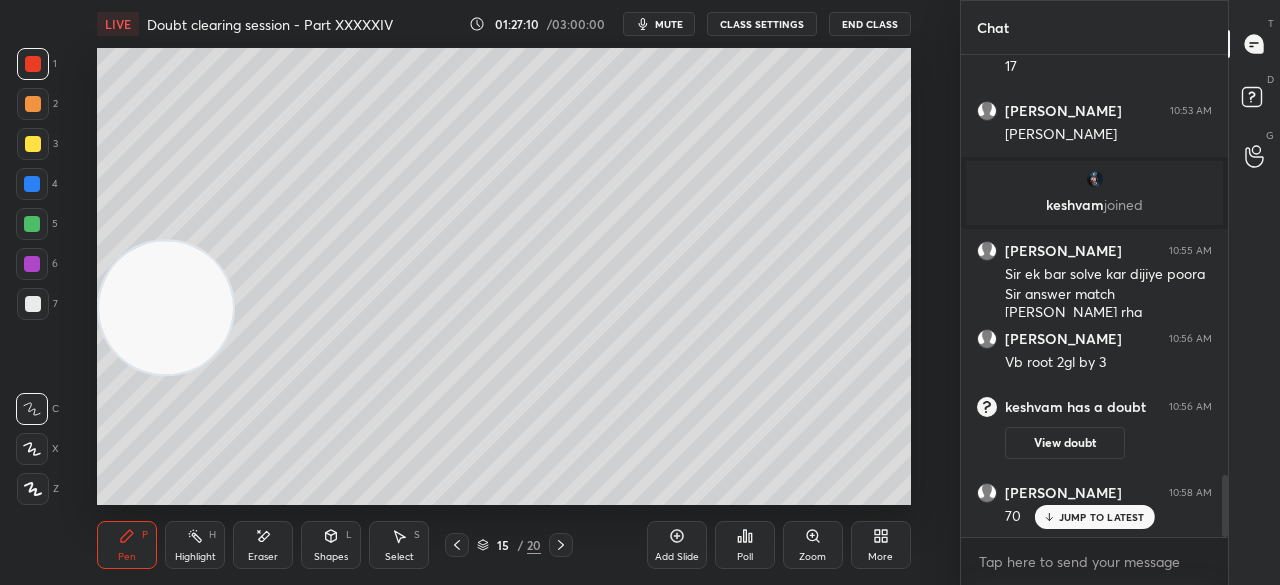 click at bounding box center [33, 64] 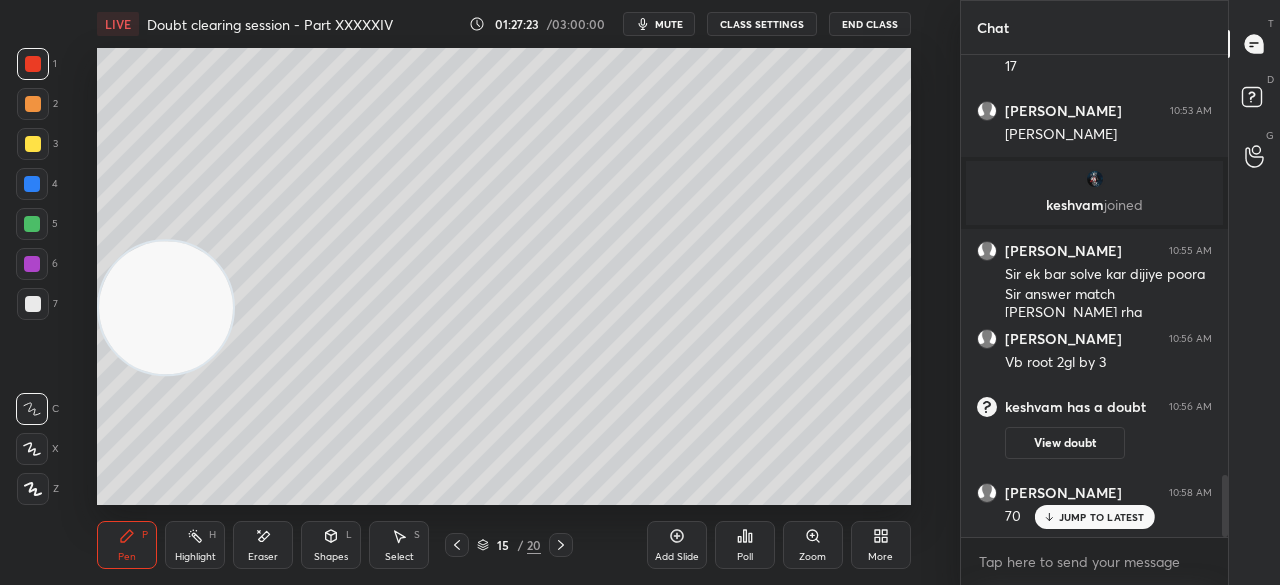 click 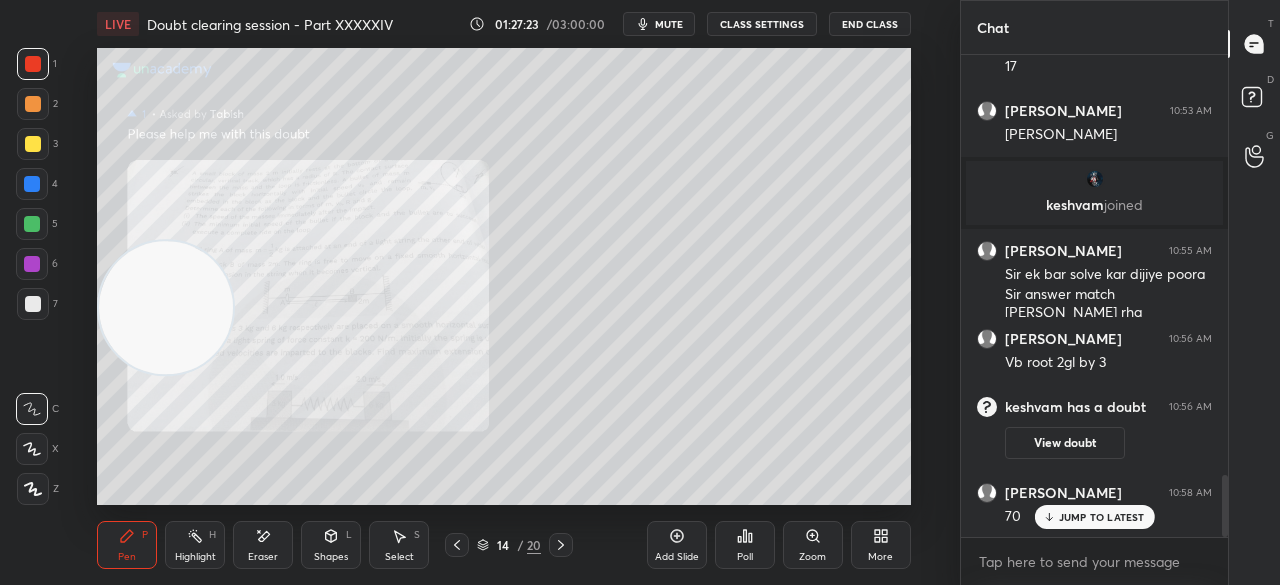 click on "Zoom" at bounding box center [813, 545] 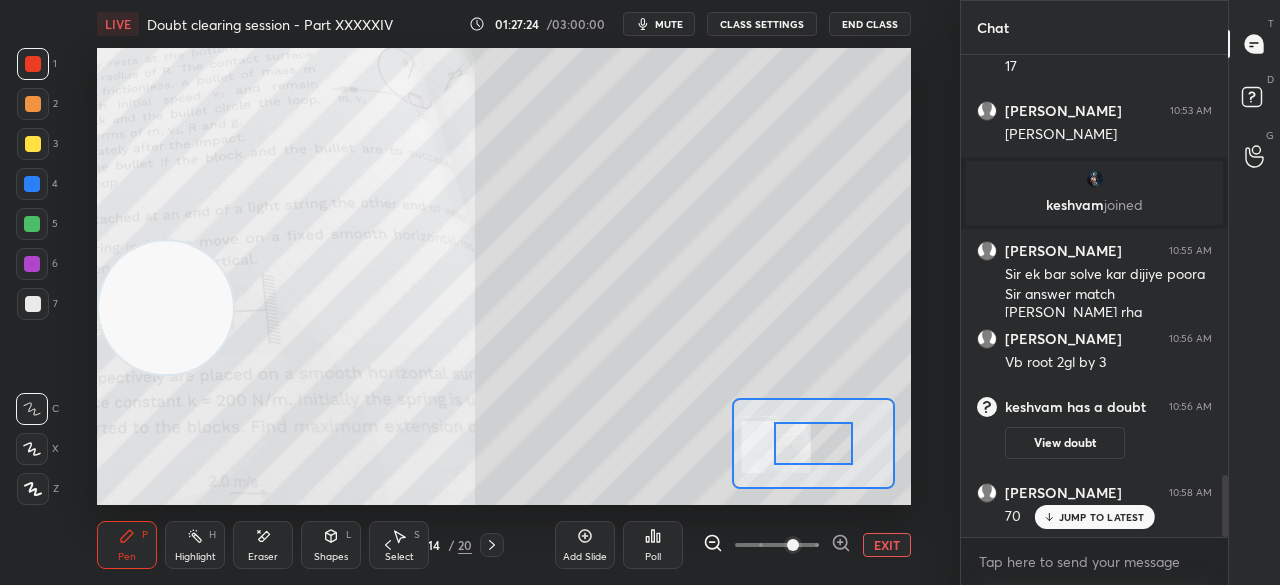 click at bounding box center (793, 545) 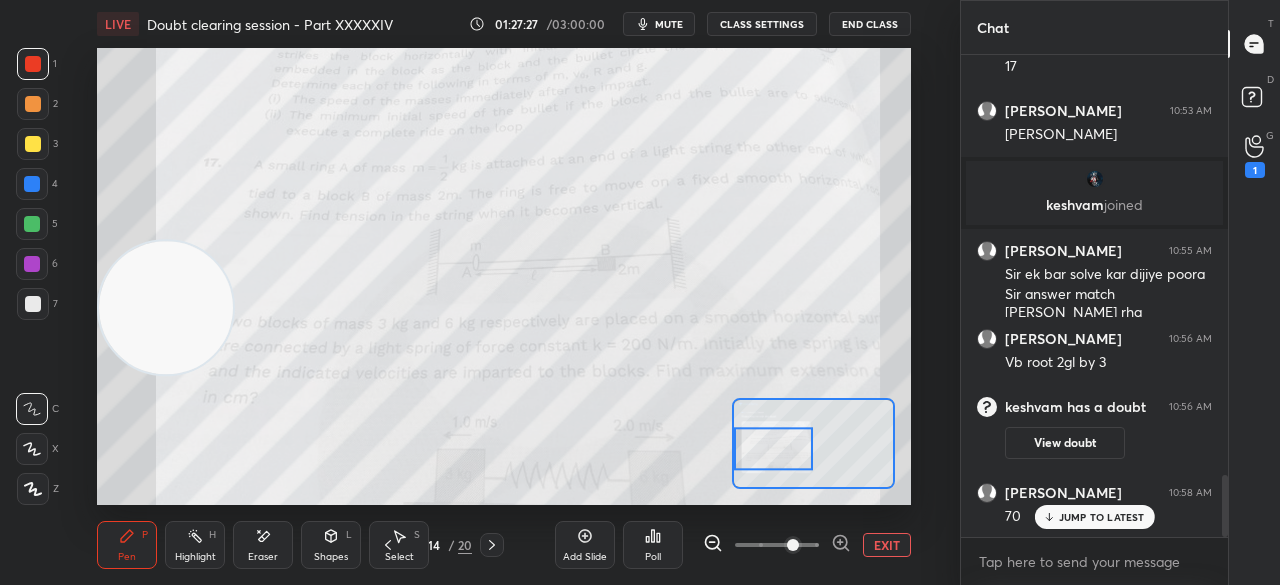 click on "EXIT" at bounding box center [887, 545] 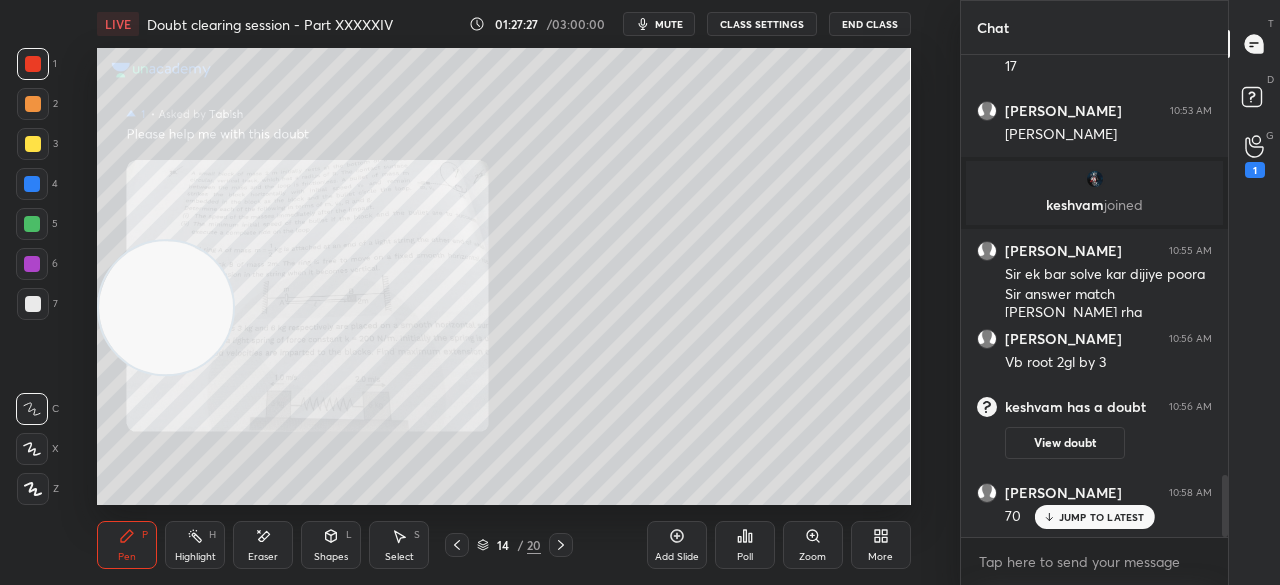 click 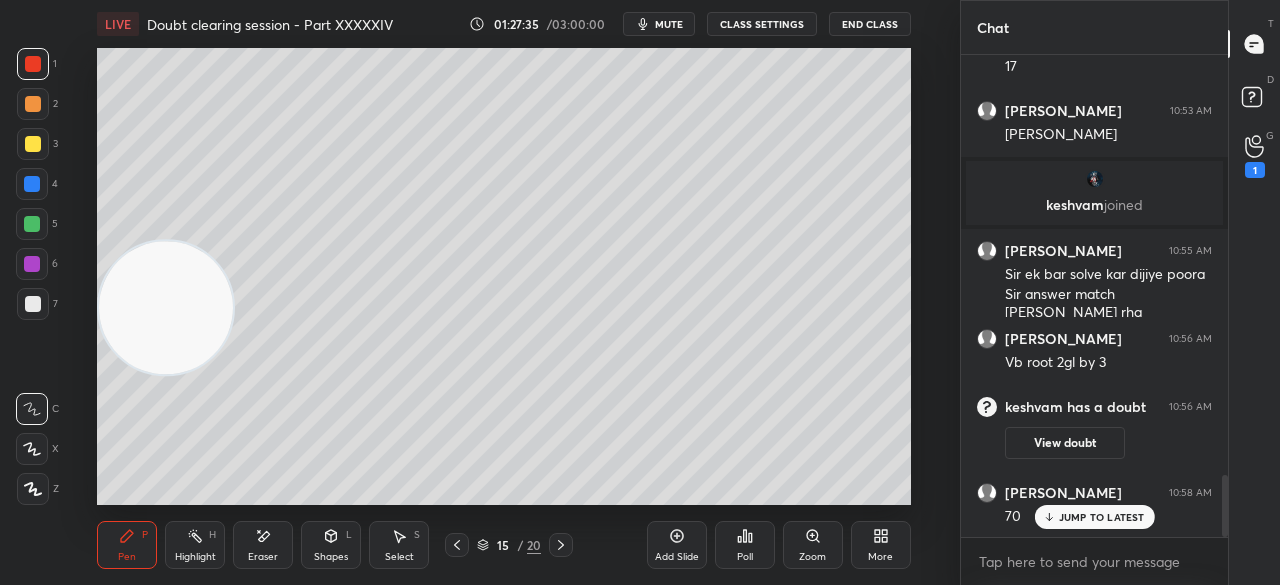 scroll, scrollTop: 3324, scrollLeft: 0, axis: vertical 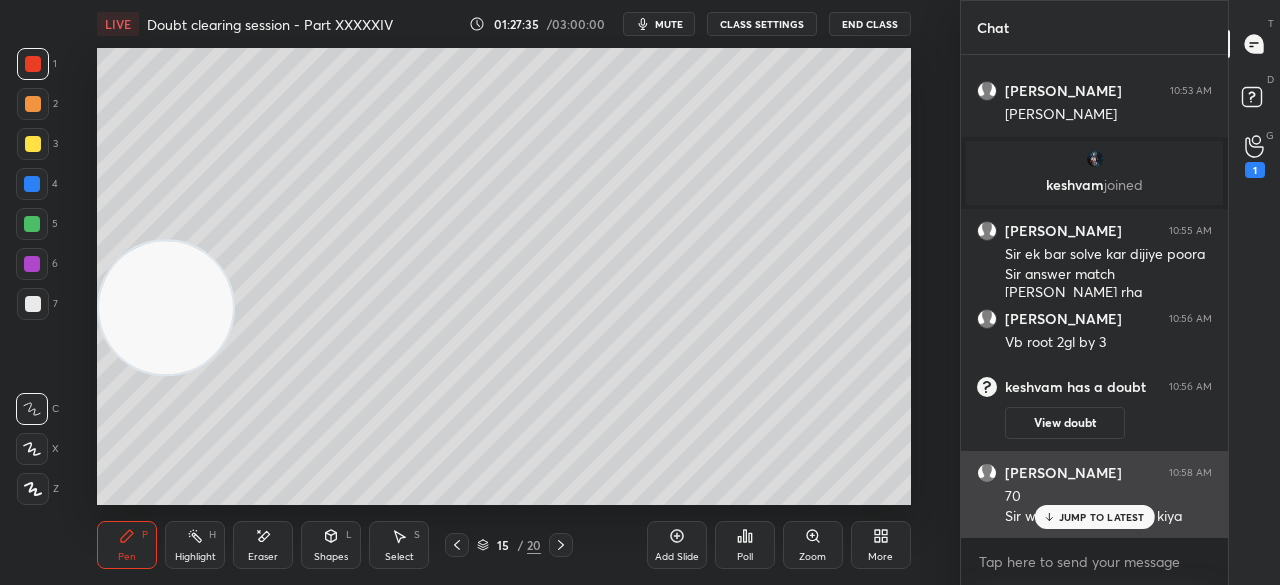 click on "JUMP TO LATEST" at bounding box center (1102, 517) 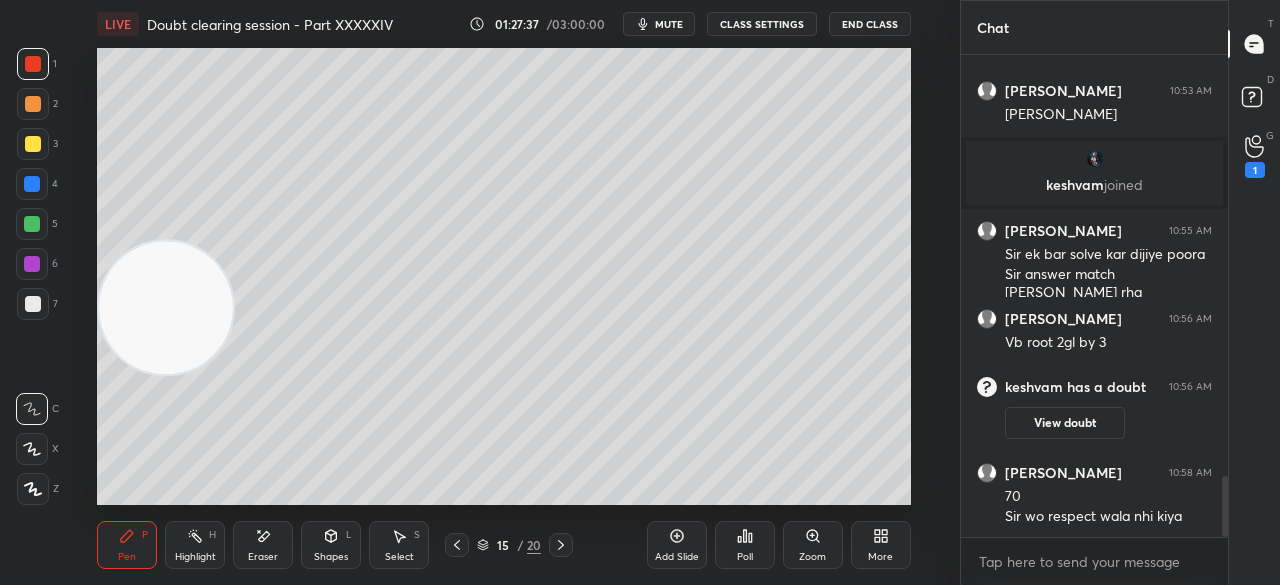 click at bounding box center (33, 144) 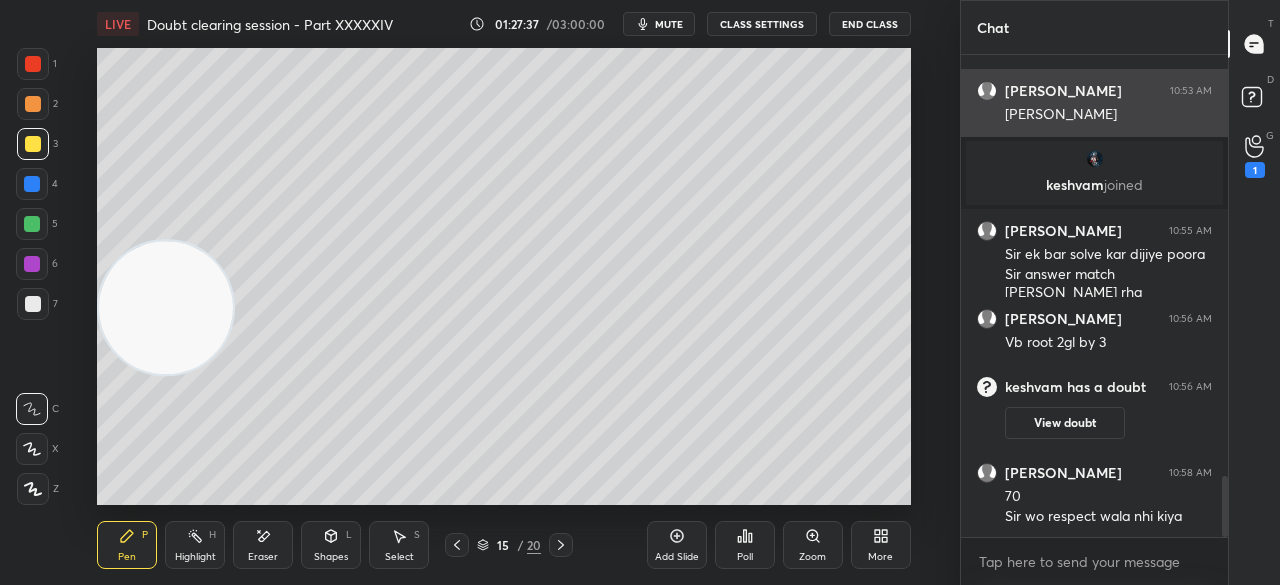 click on "Setting up your live class Poll for   secs No correct answer Start poll" at bounding box center [504, 276] 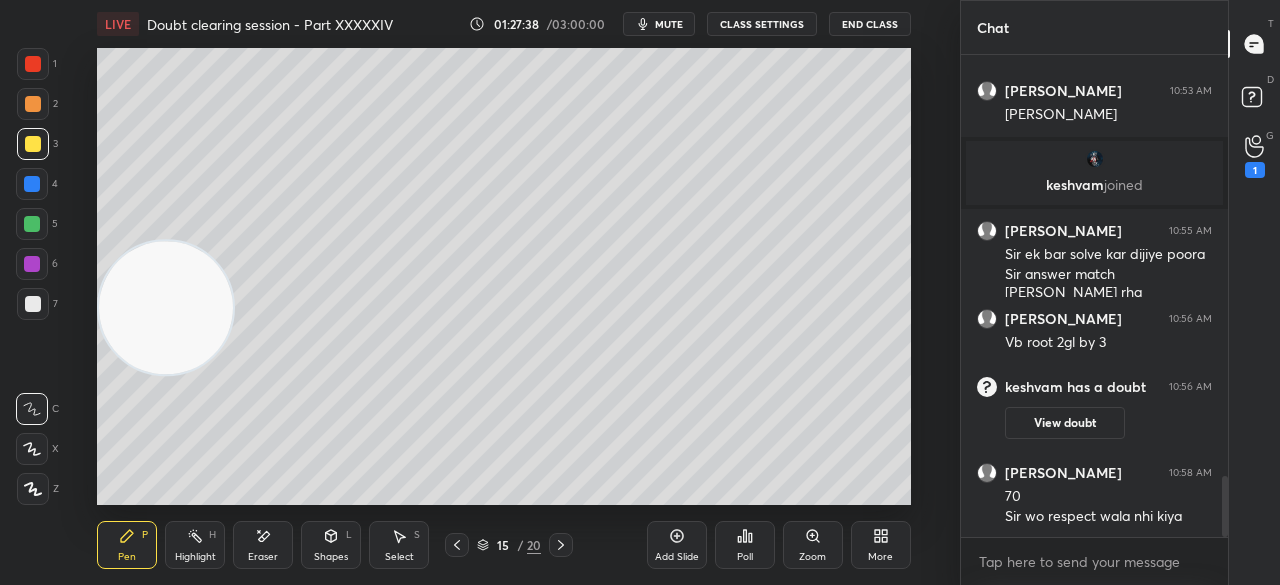click on "1" at bounding box center (1255, 156) 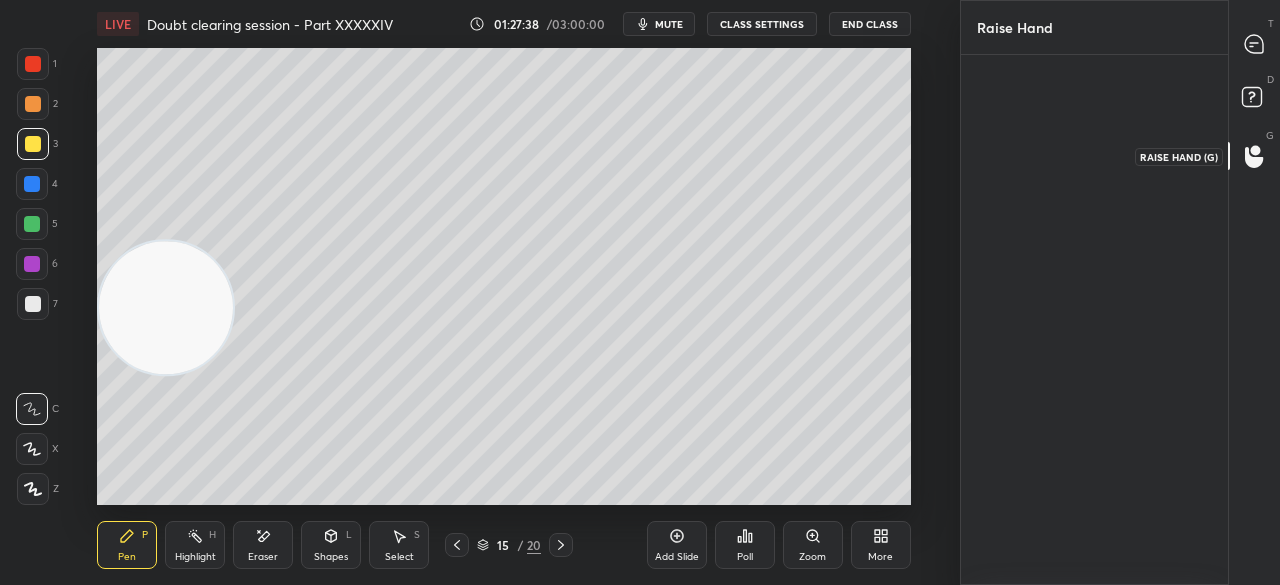 scroll, scrollTop: 524, scrollLeft: 261, axis: both 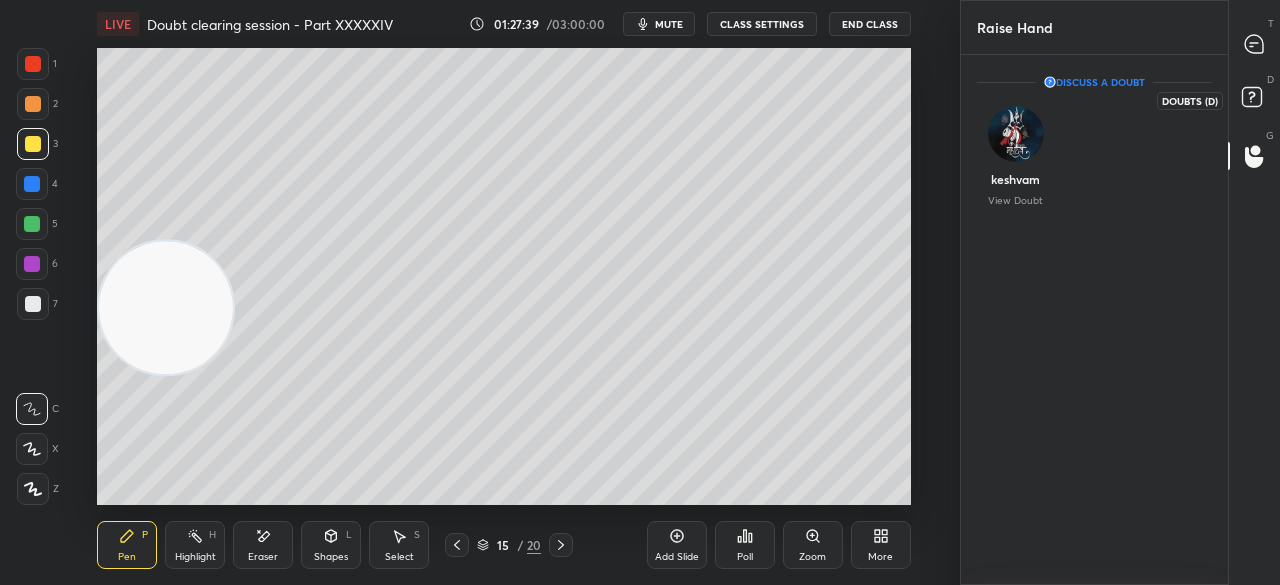 click 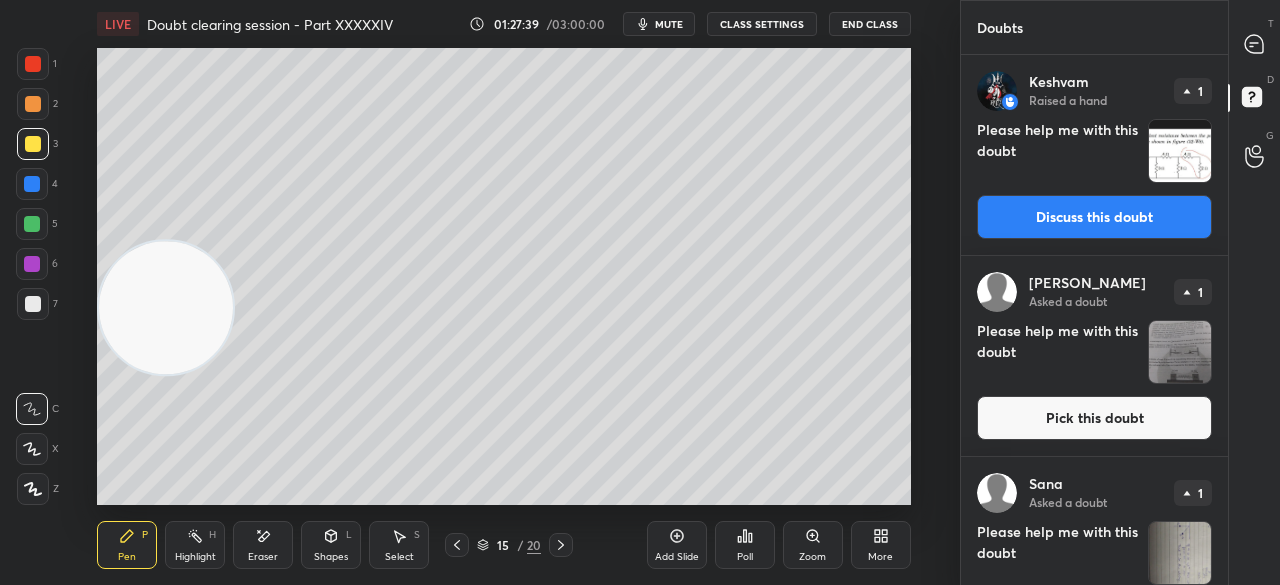 click on "Discuss this doubt" at bounding box center [1094, 217] 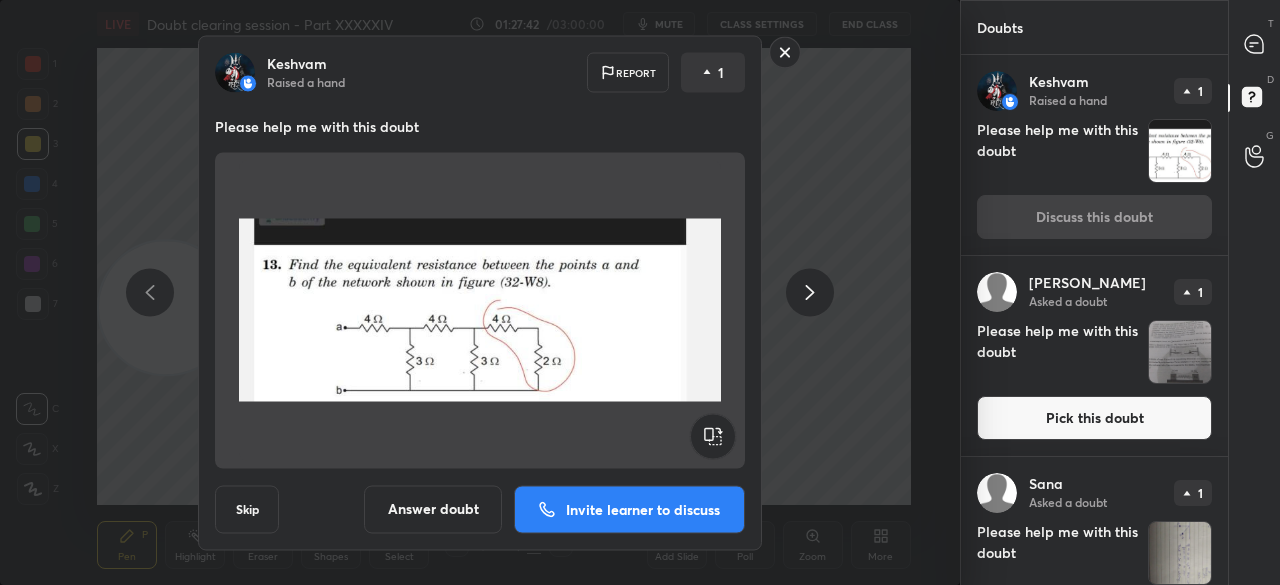 click on "Invite learner to discuss" at bounding box center (643, 509) 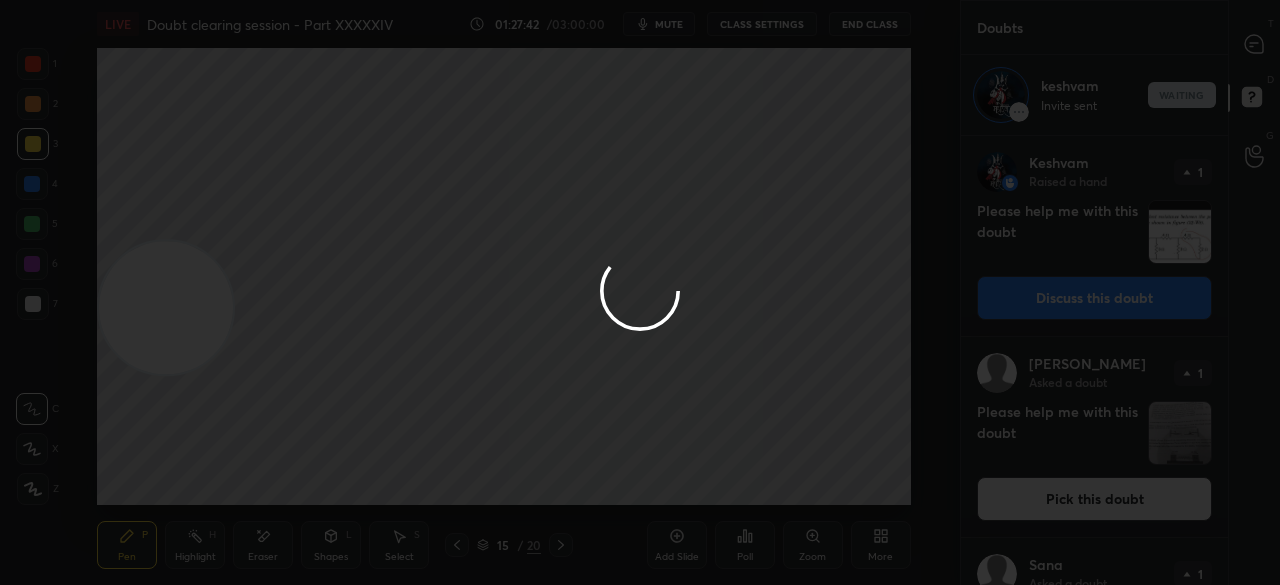 scroll, scrollTop: 444, scrollLeft: 261, axis: both 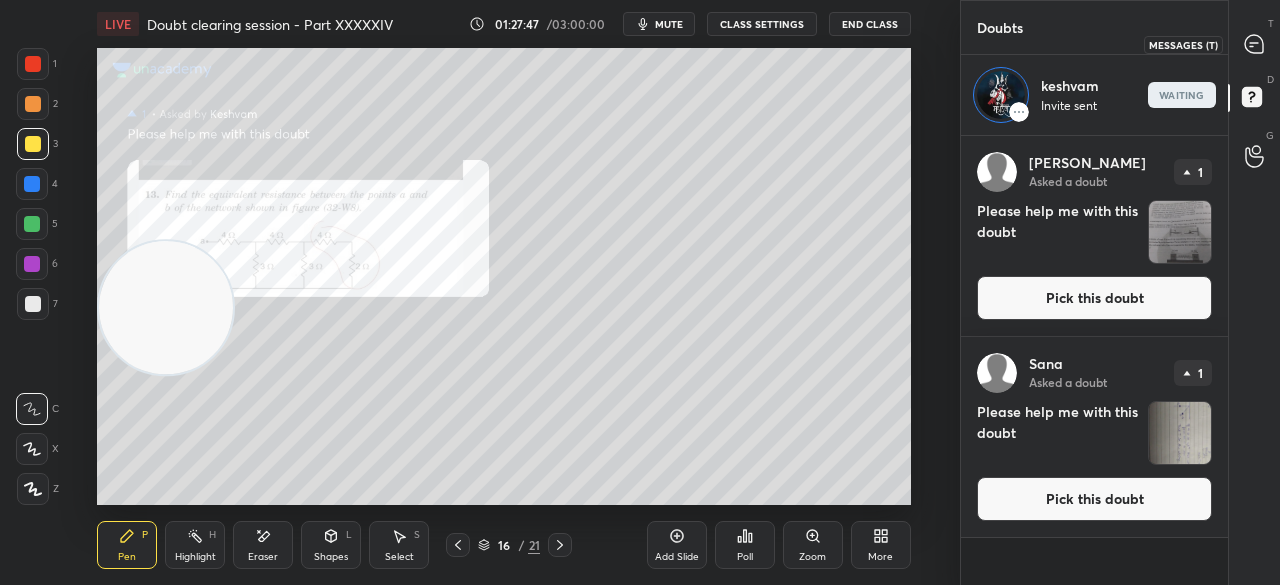 click 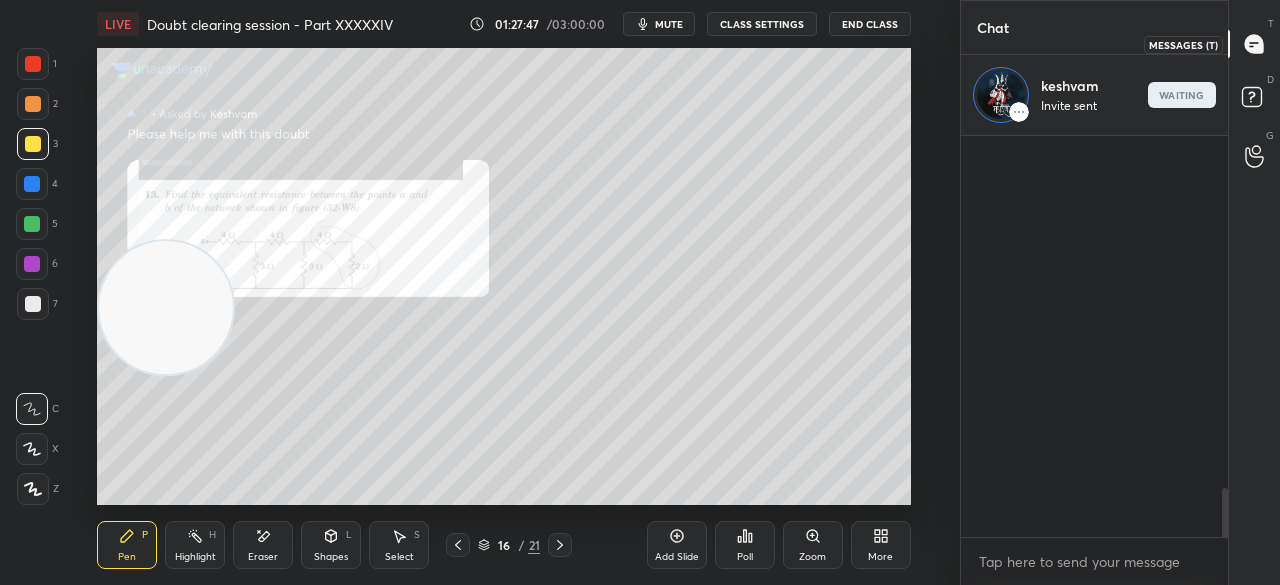 click 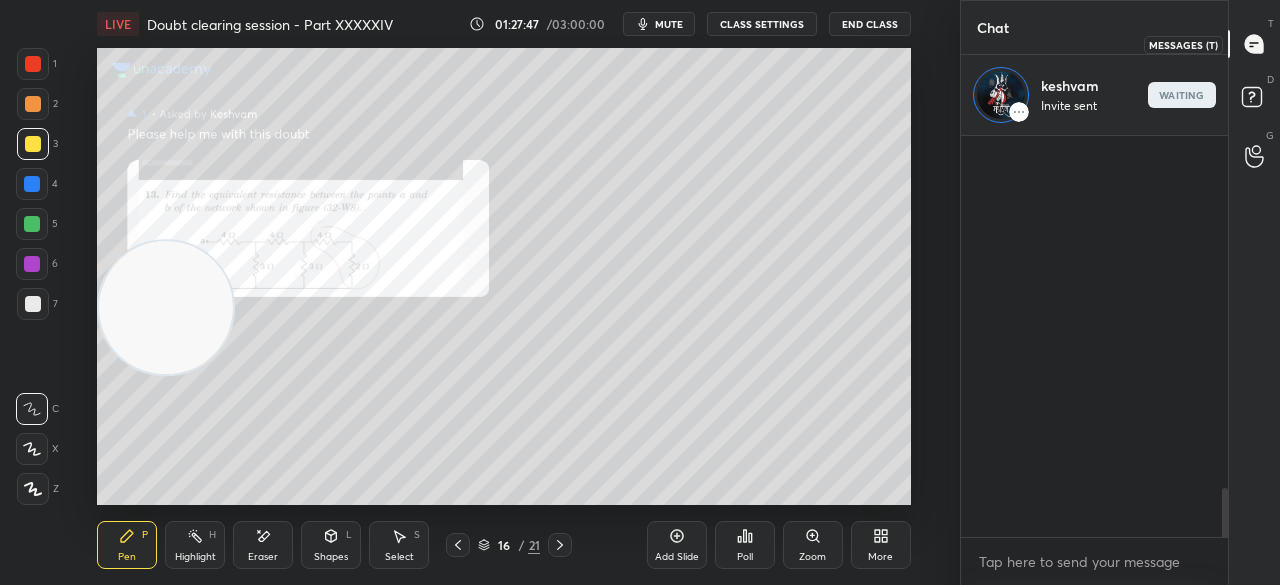 scroll, scrollTop: 3282, scrollLeft: 0, axis: vertical 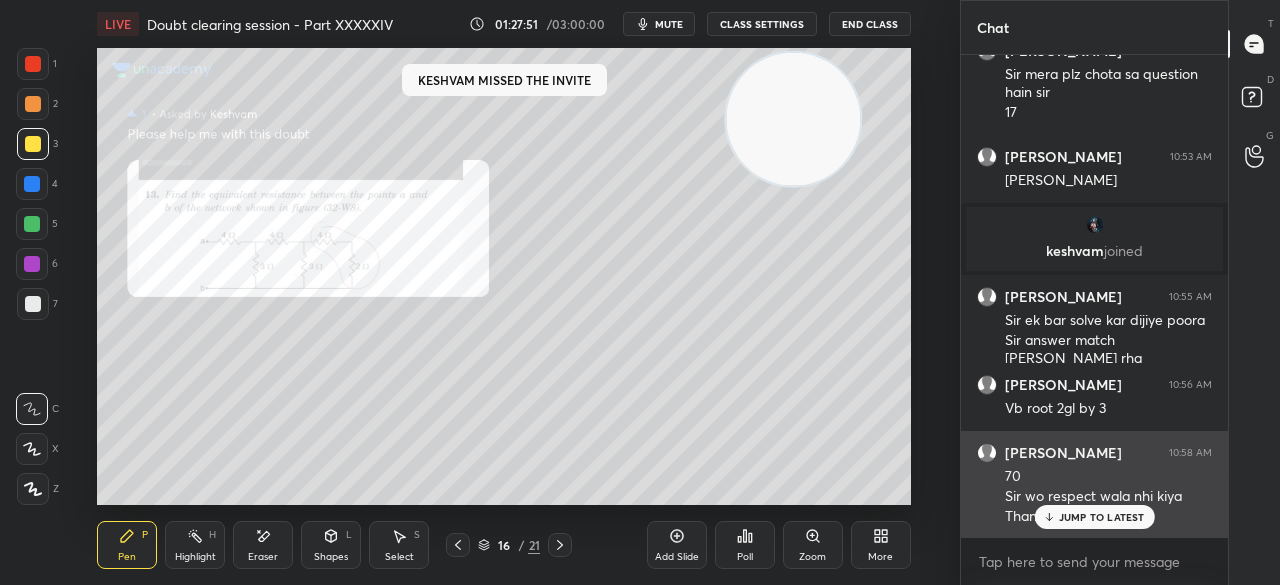 click on "JUMP TO LATEST" at bounding box center (1094, 517) 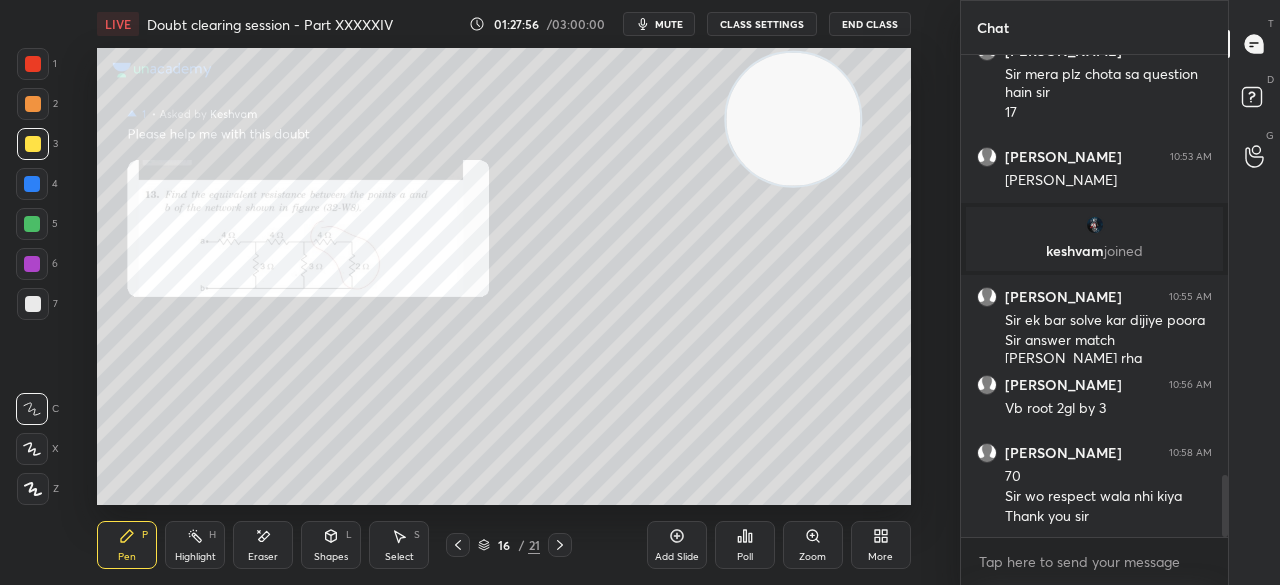 click at bounding box center [458, 545] 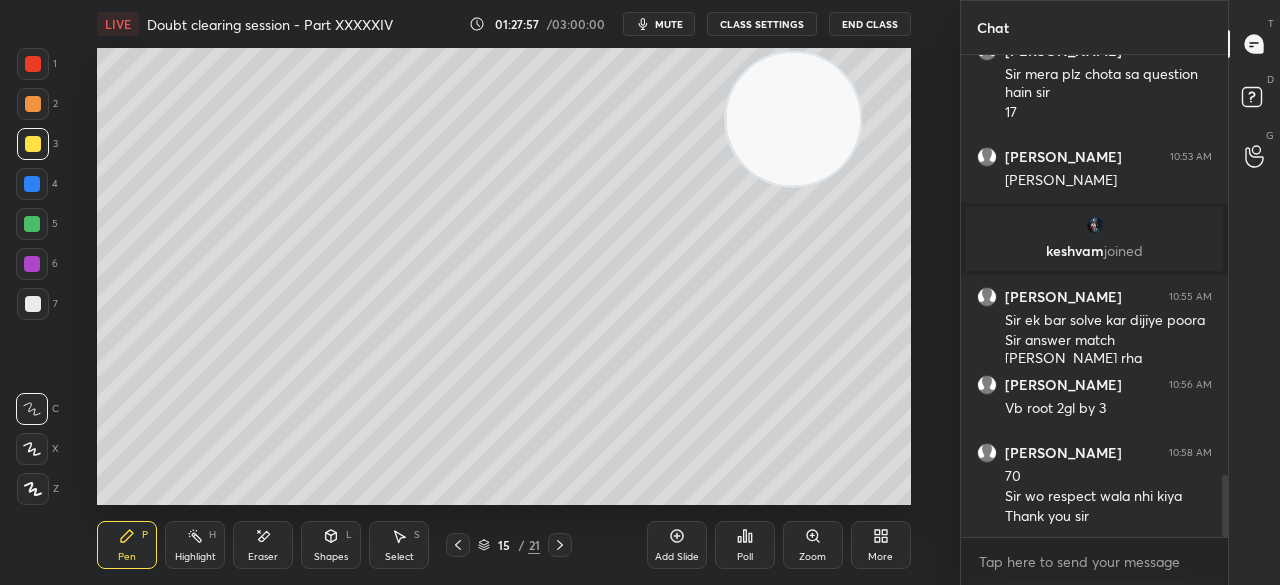 click 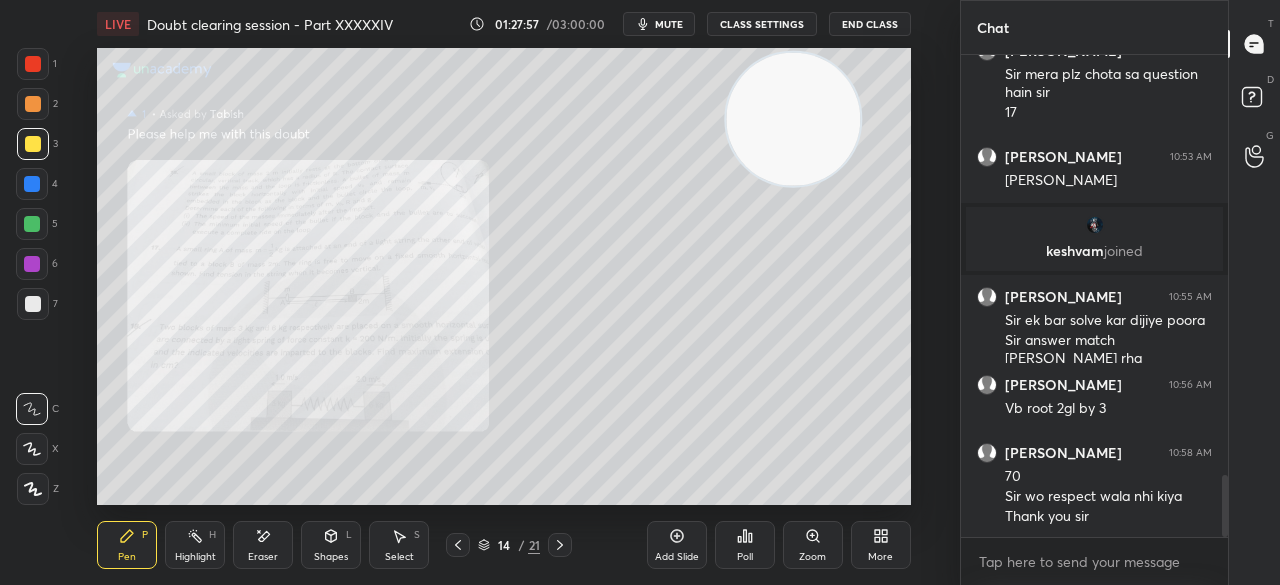 click at bounding box center (458, 545) 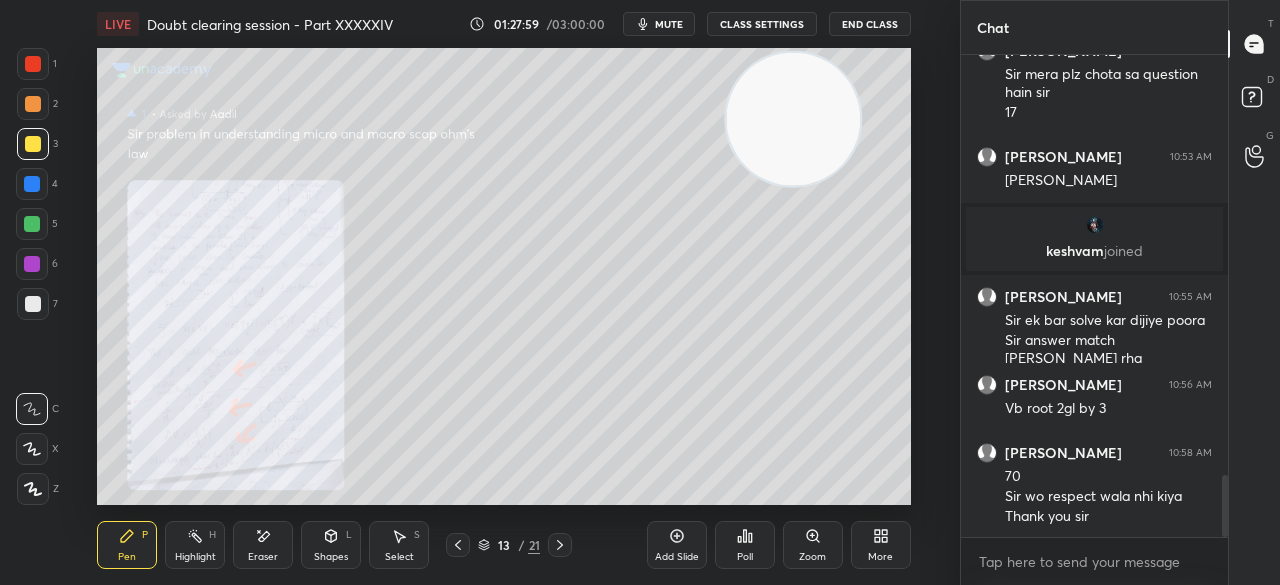 click 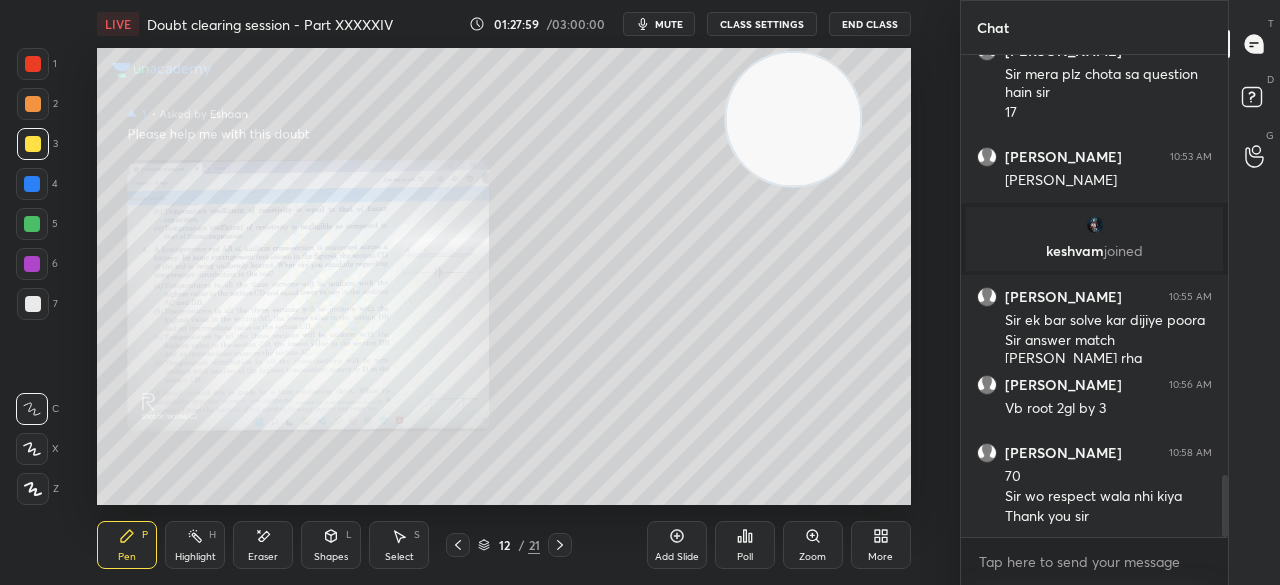 click at bounding box center (458, 545) 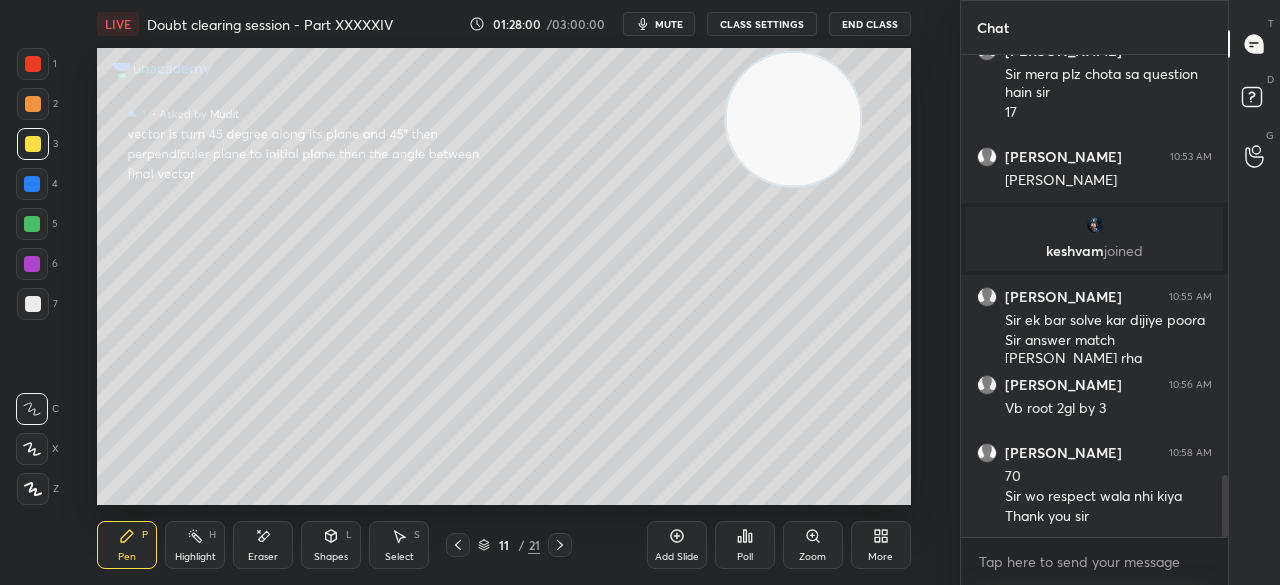 click 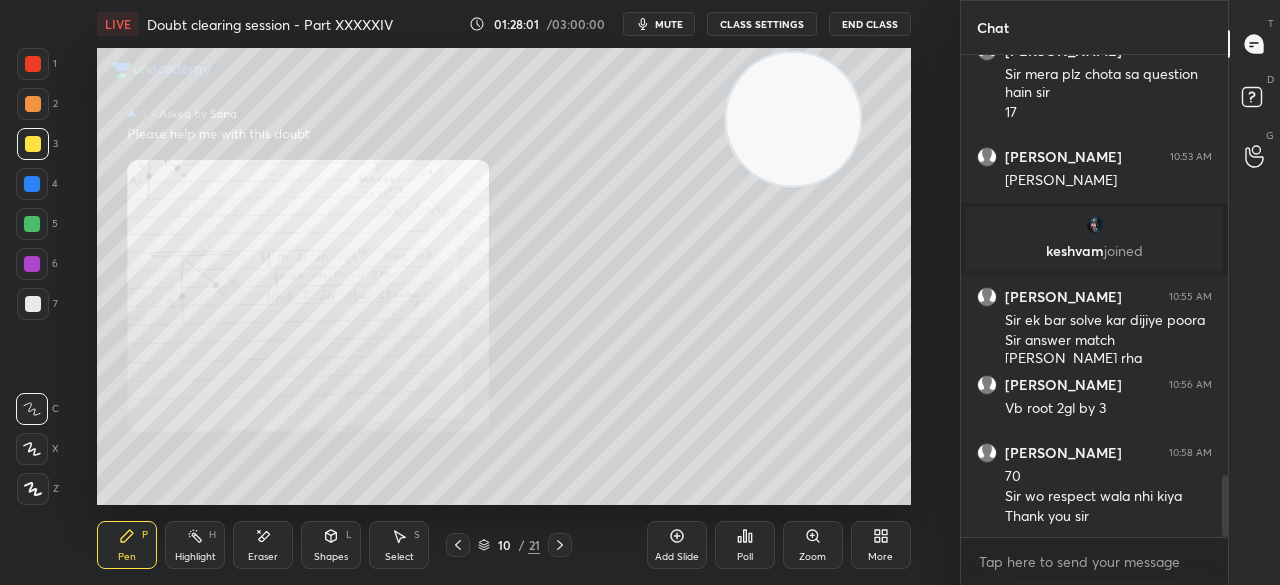 click 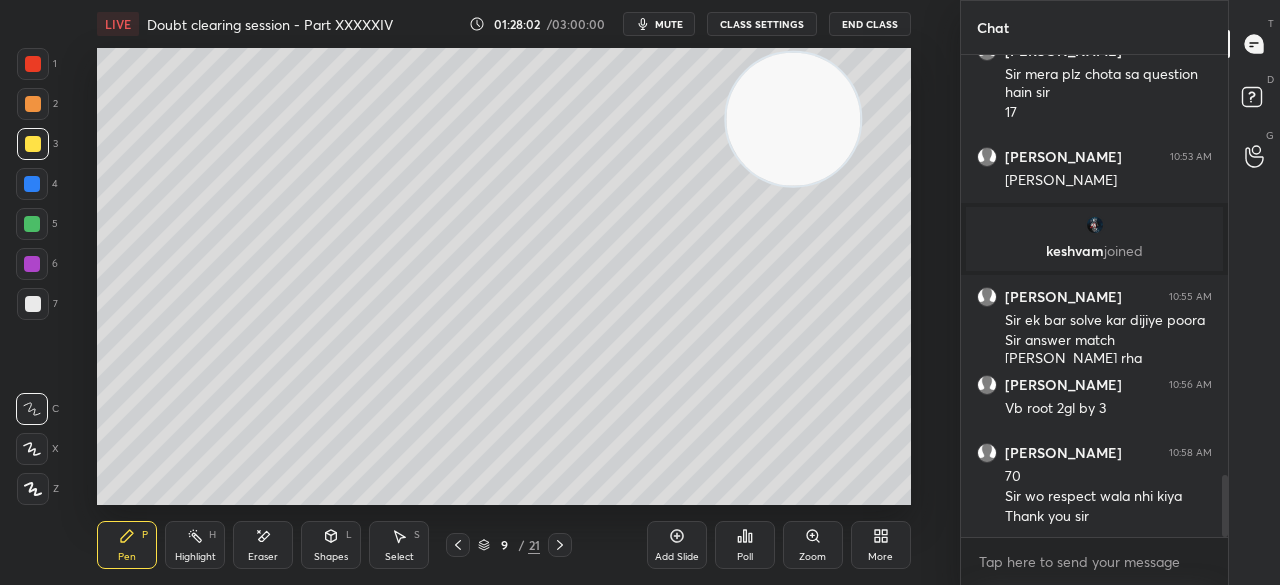 click 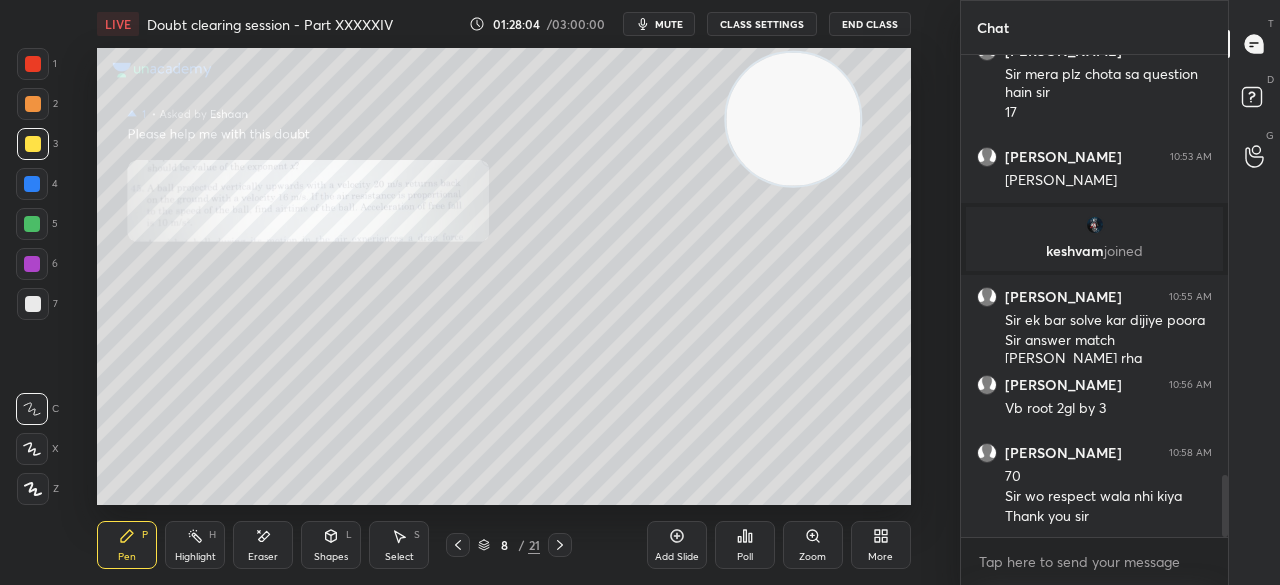 click 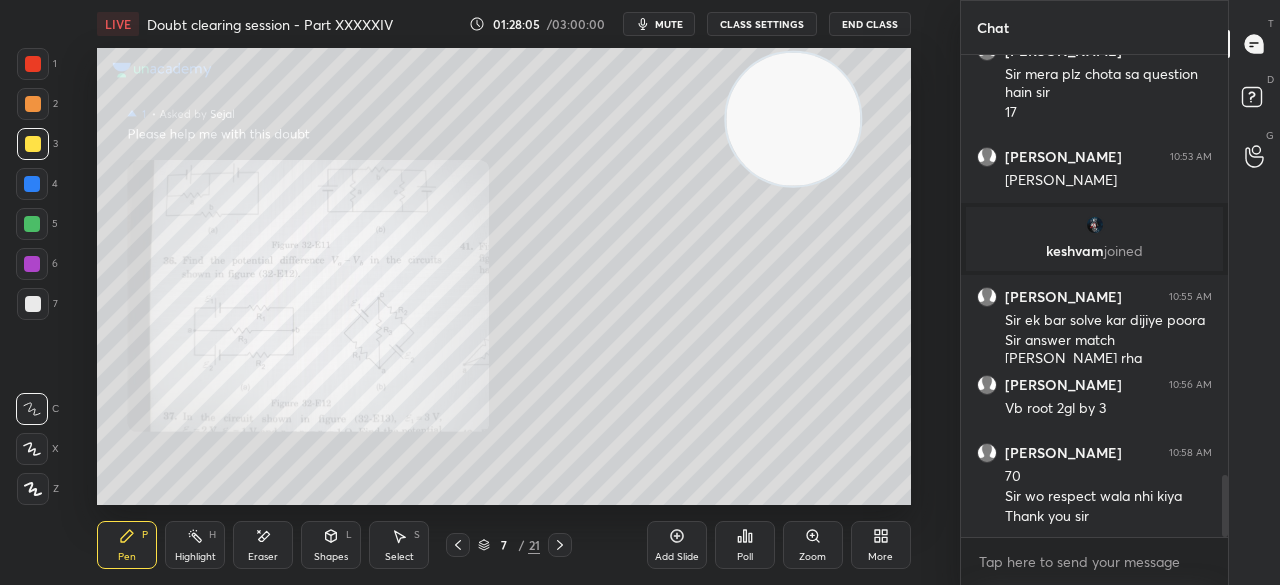 click 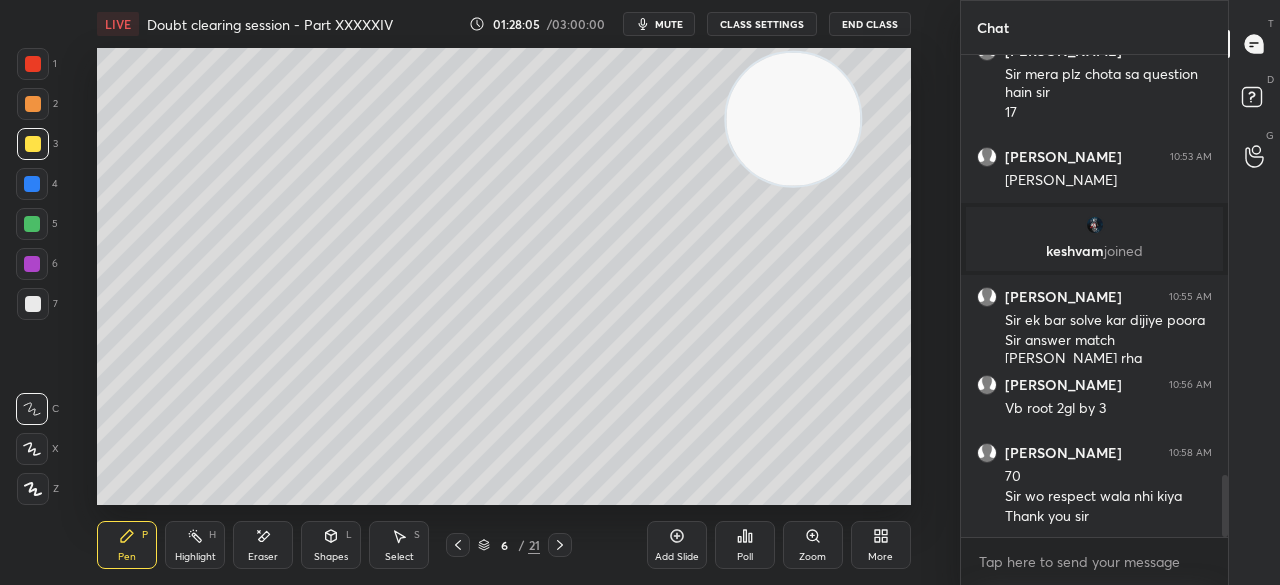 click 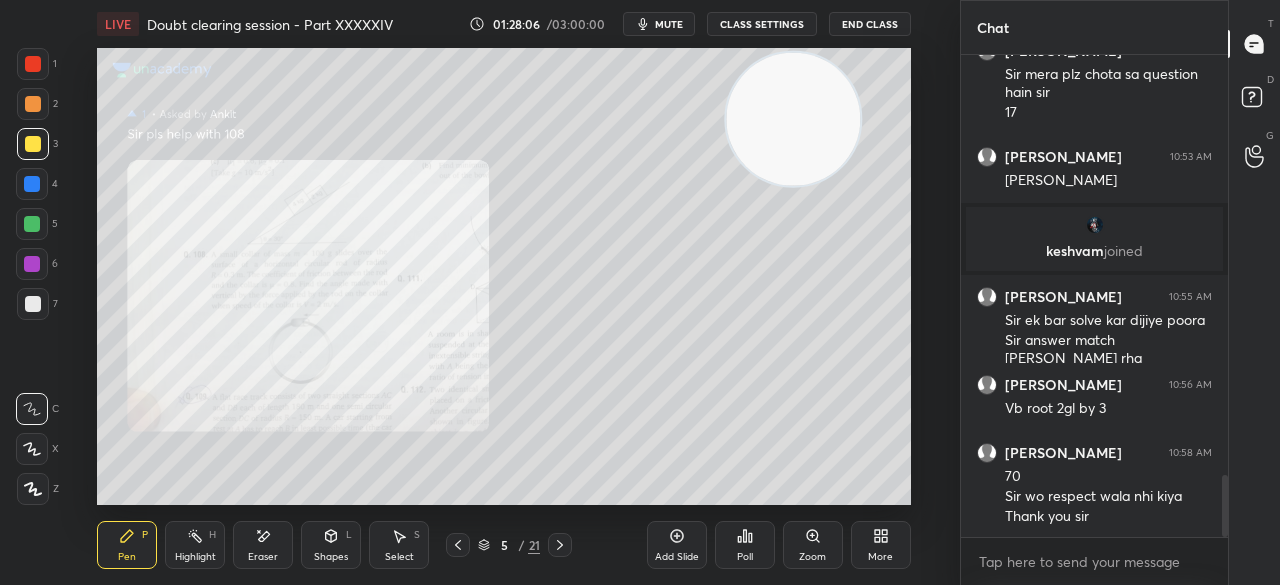 click 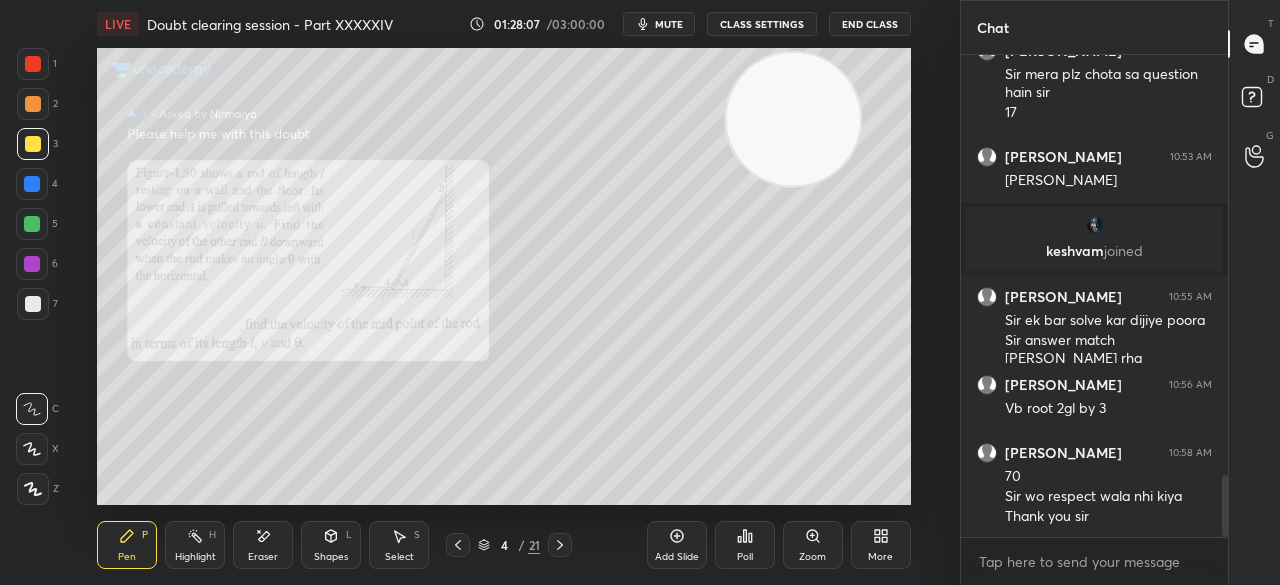 click 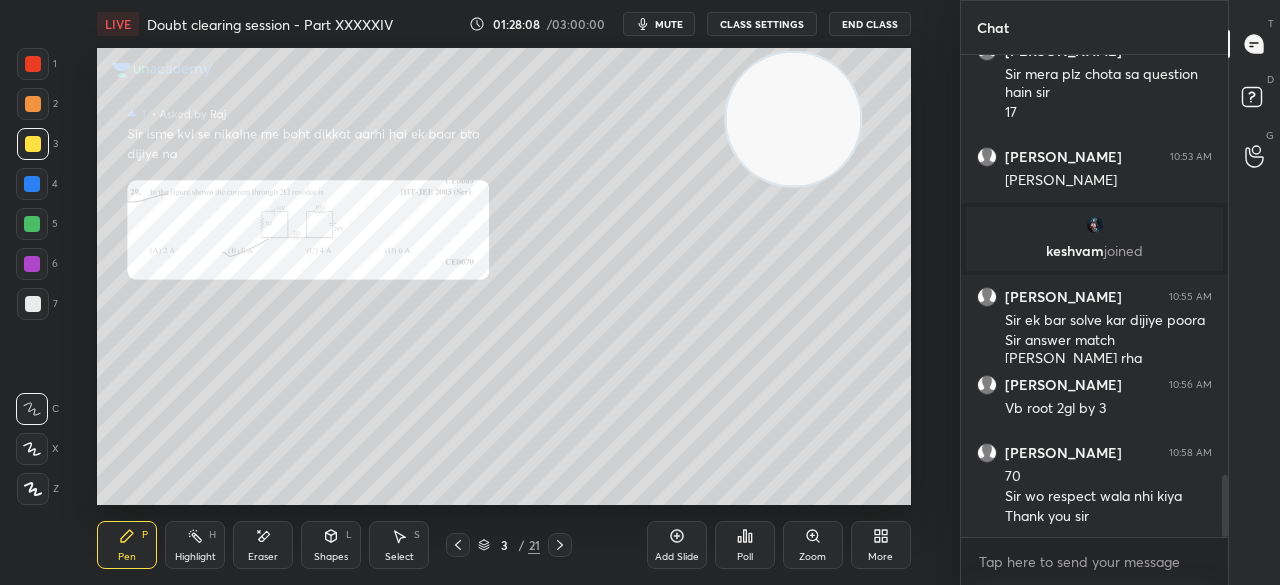 click at bounding box center (458, 545) 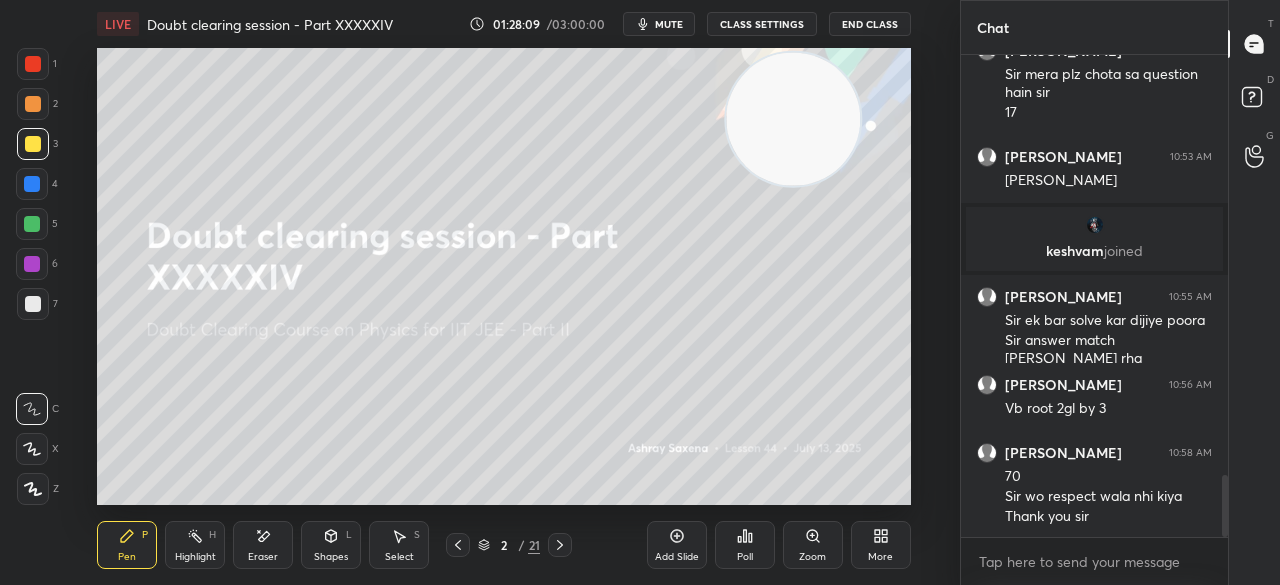 scroll, scrollTop: 3344, scrollLeft: 0, axis: vertical 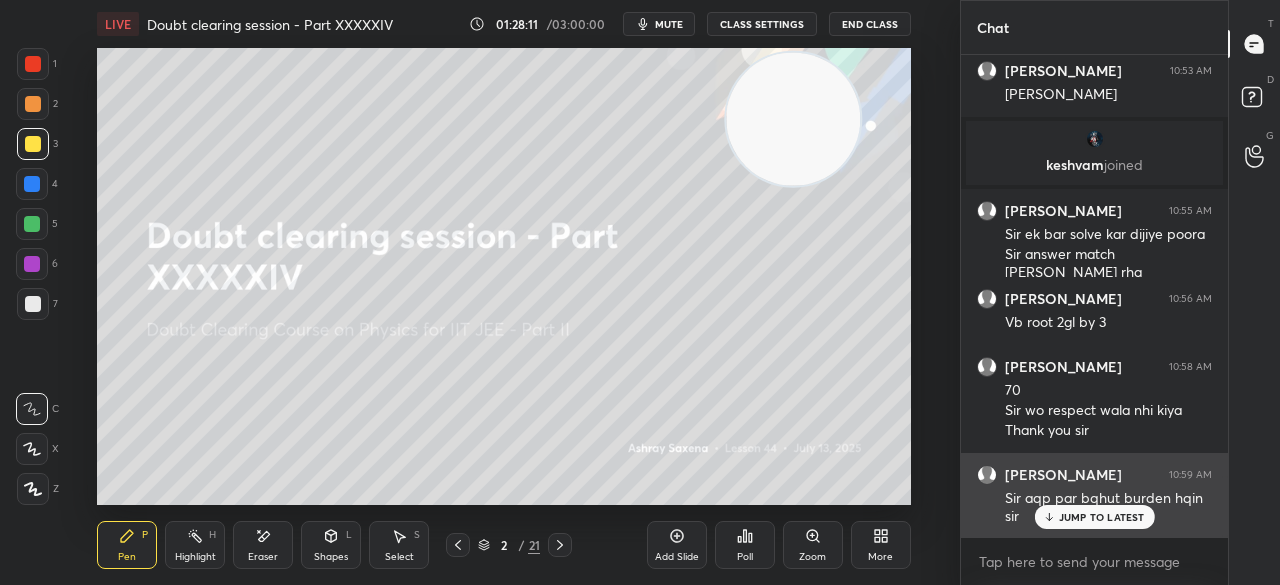 click on "JUMP TO LATEST" at bounding box center [1102, 517] 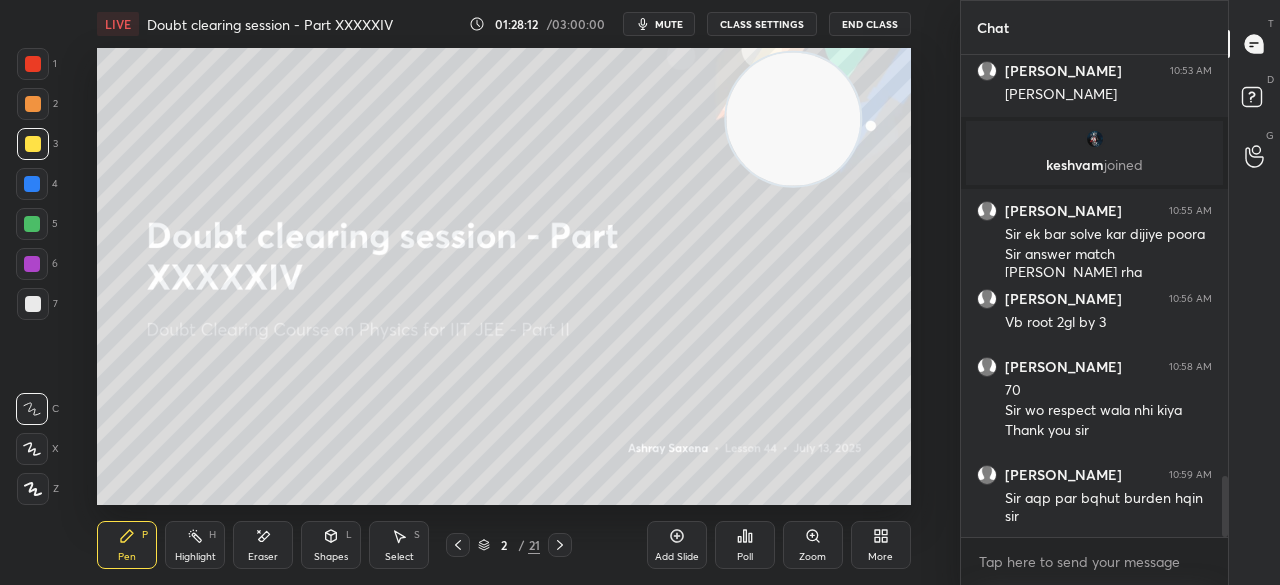 click 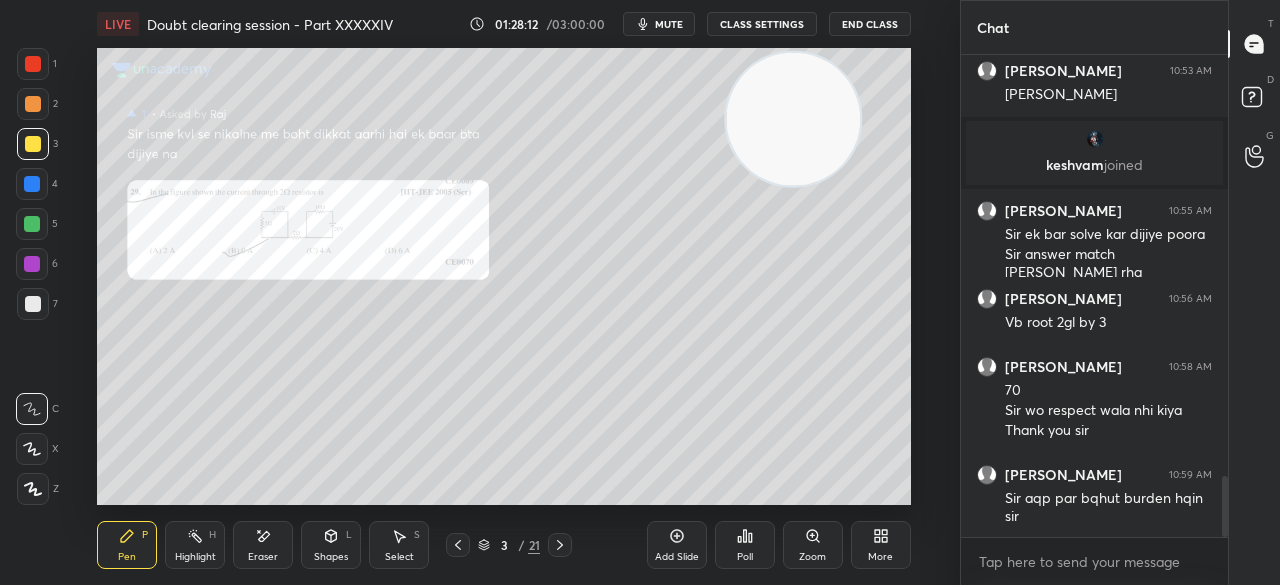 click 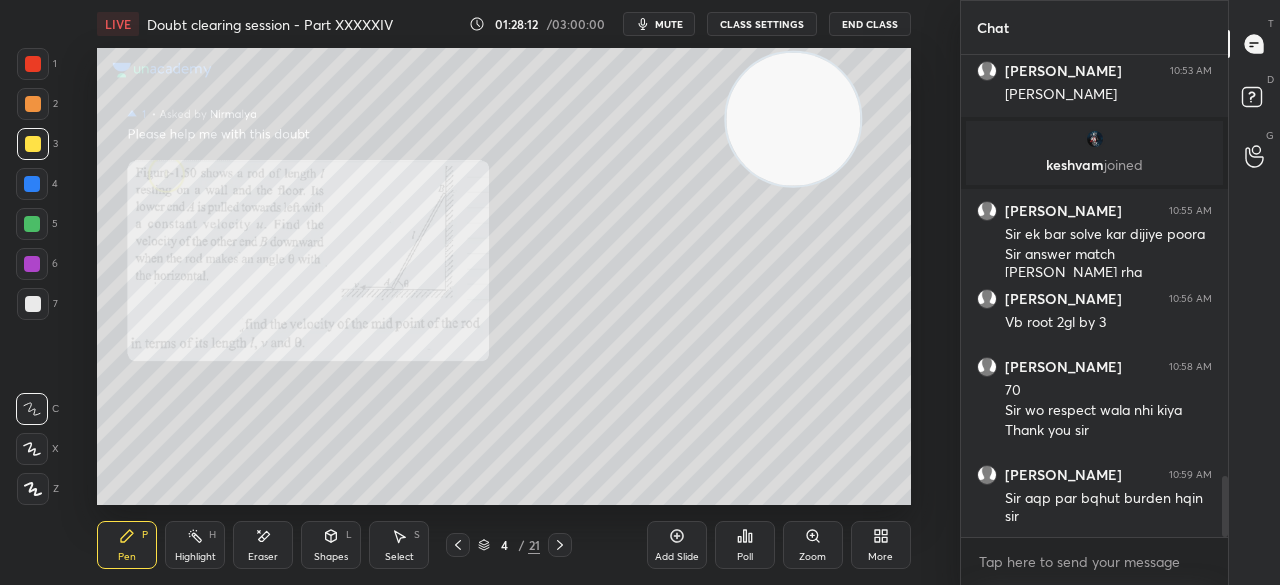 click 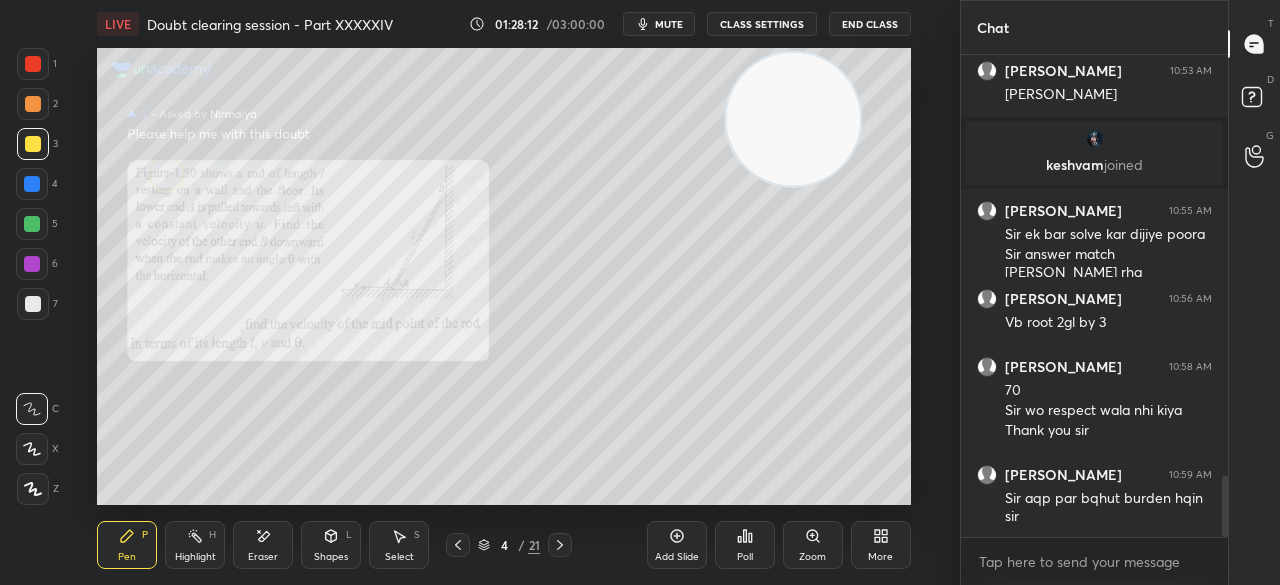click 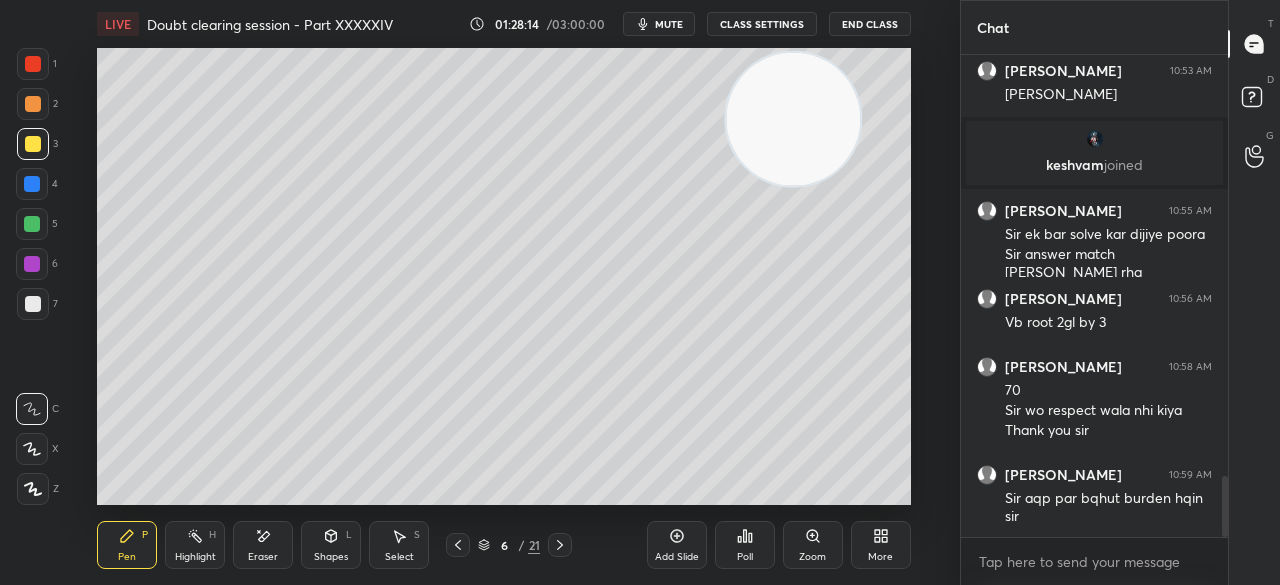 click 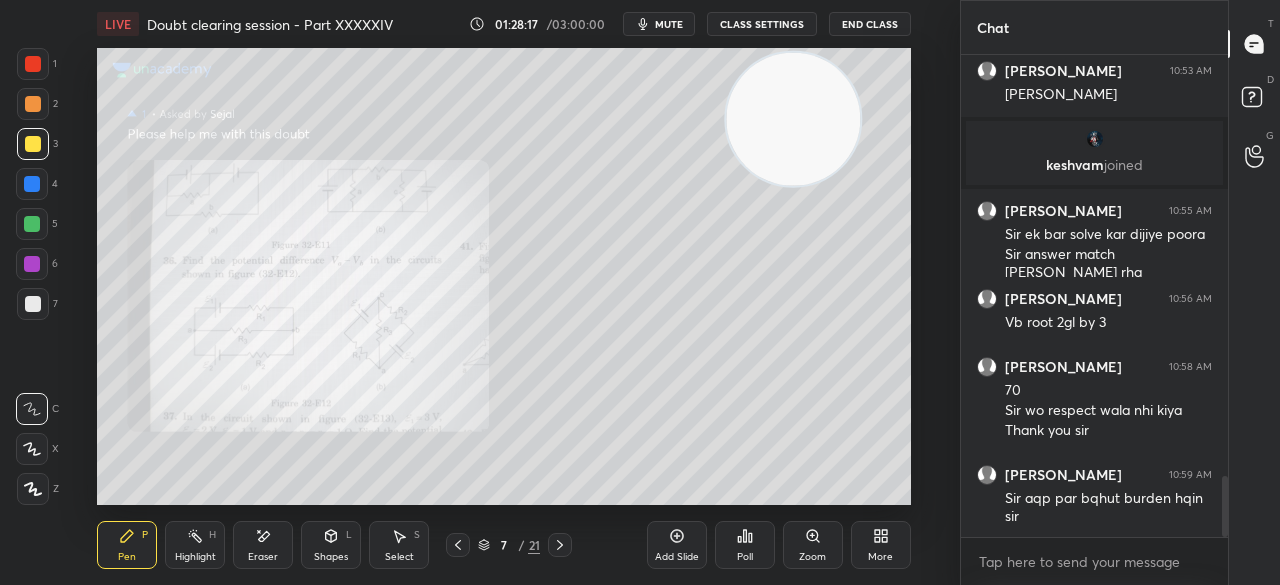click 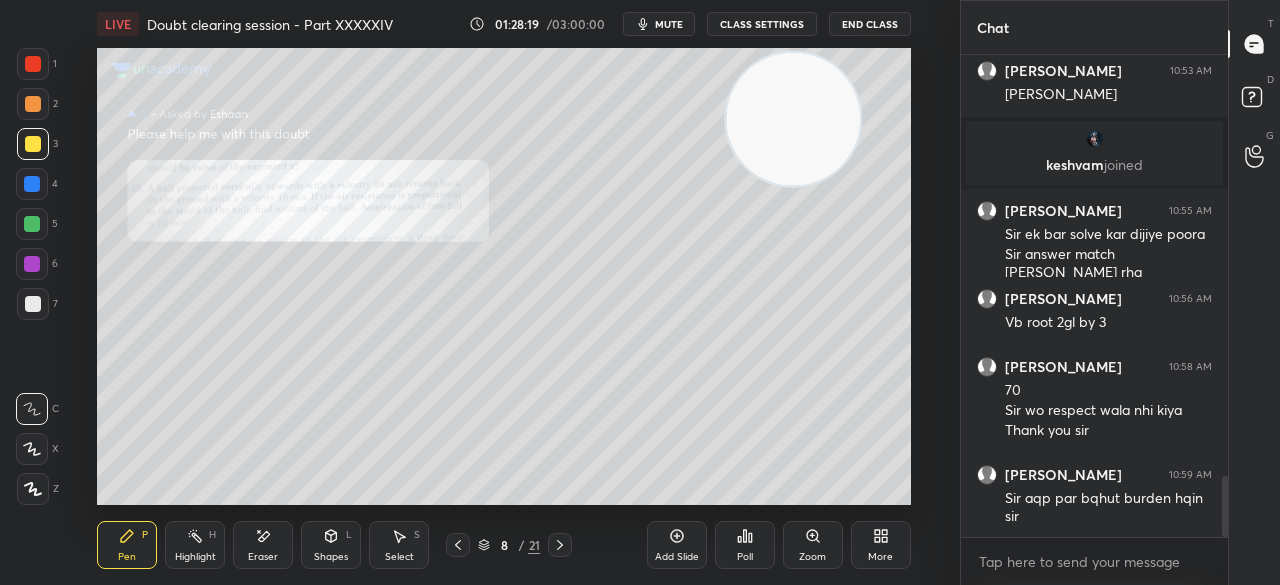 click at bounding box center [560, 545] 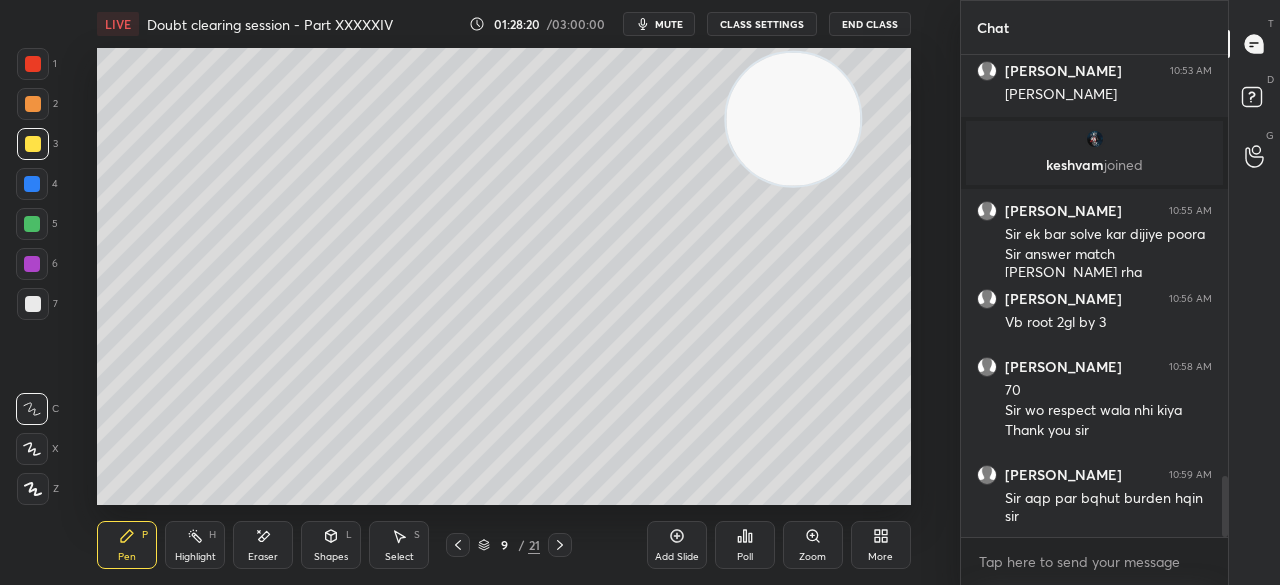 click 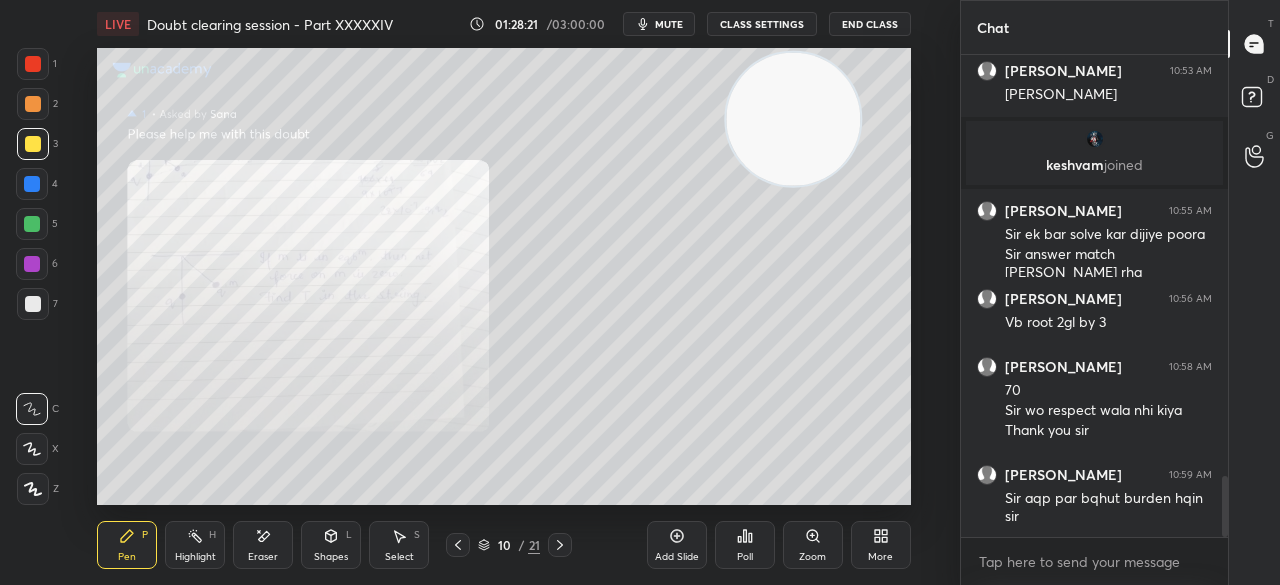 click on "10 / 21" at bounding box center [509, 545] 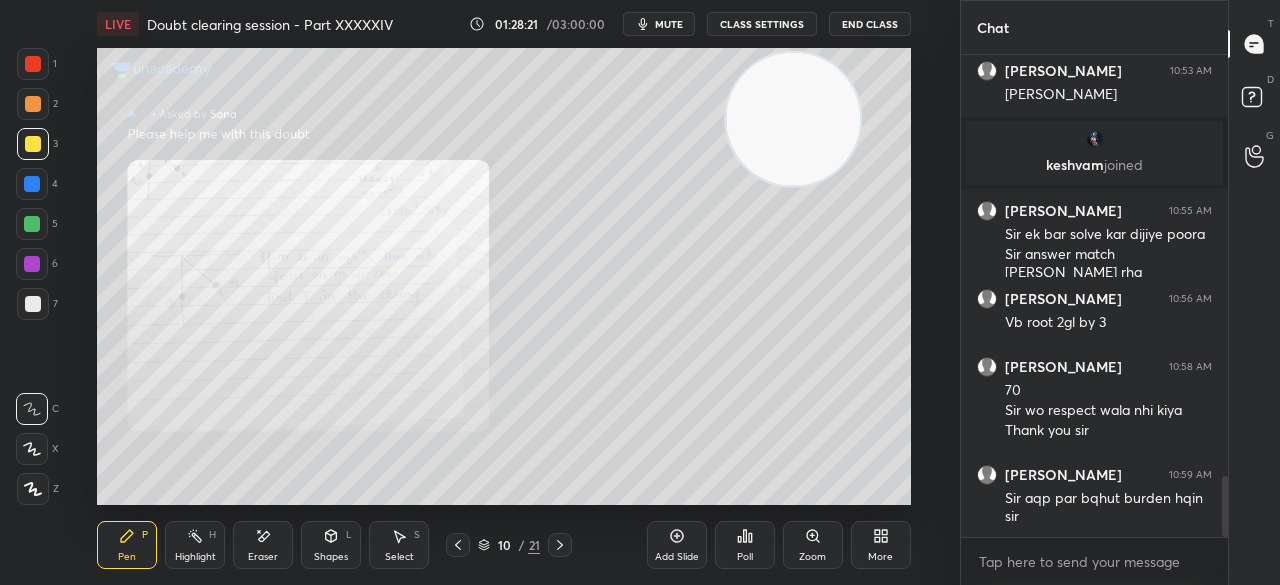 click 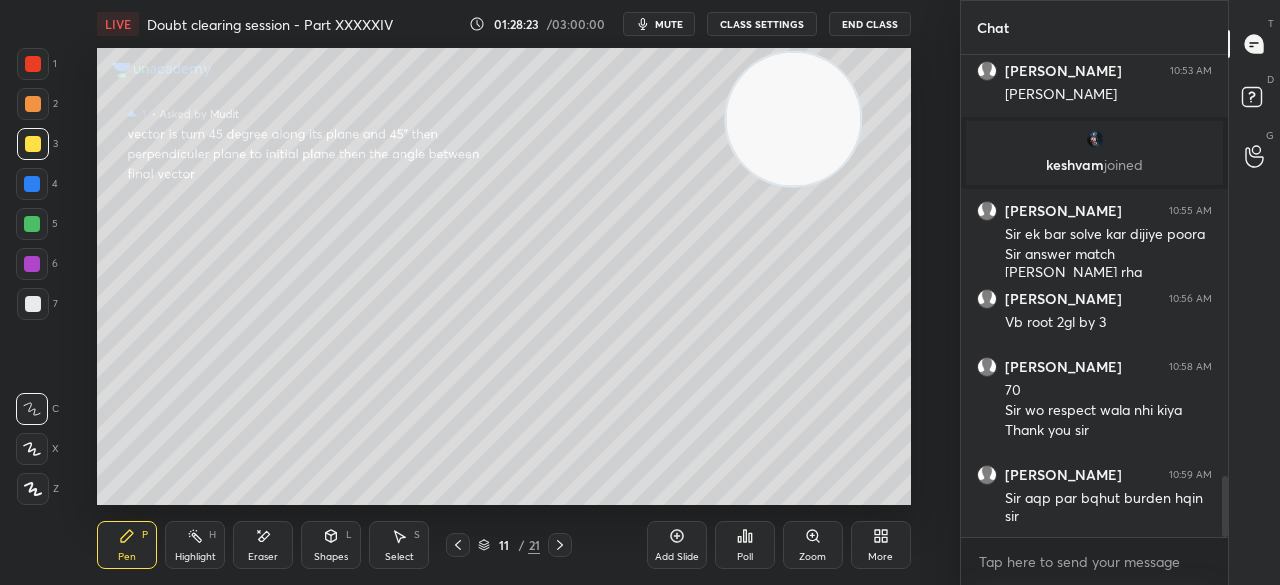 click 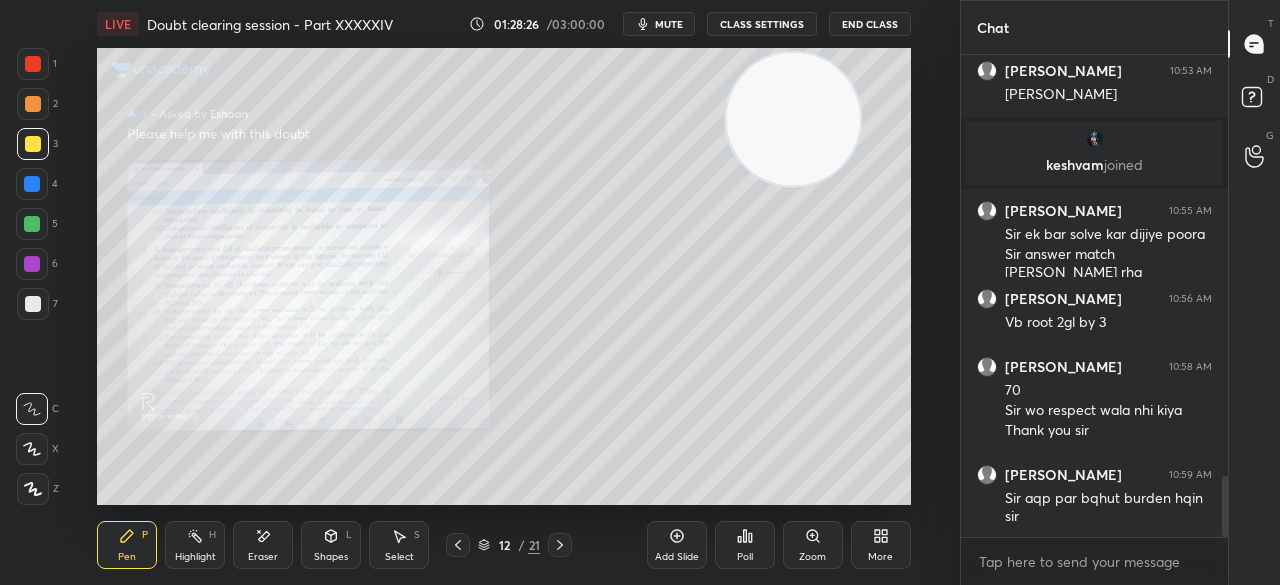 click 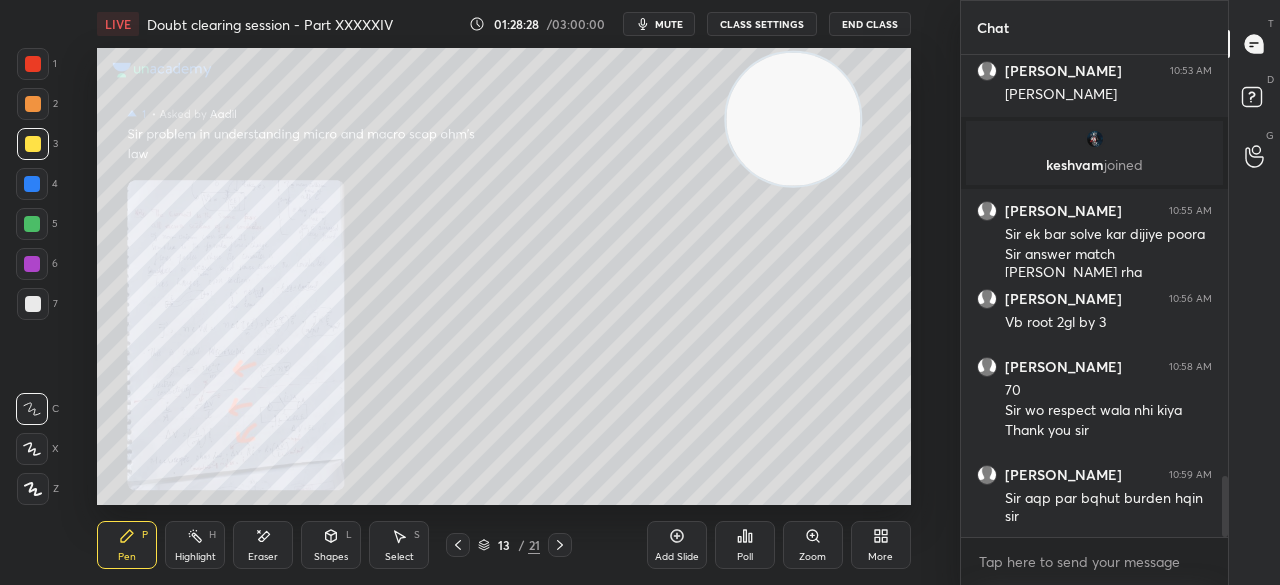 click 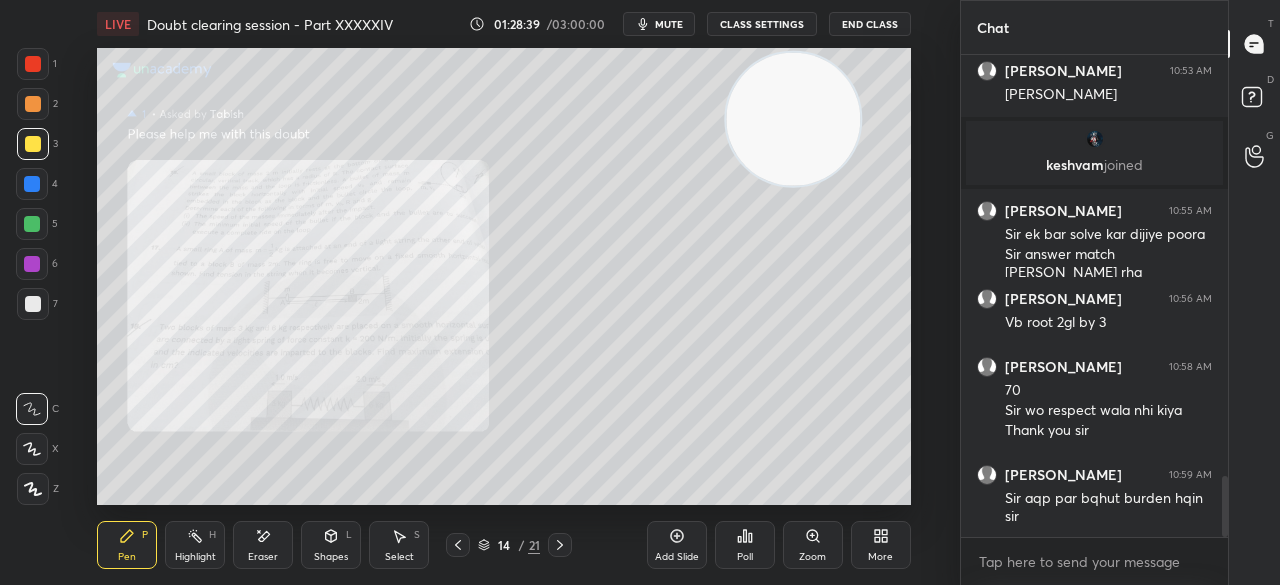 scroll, scrollTop: 3364, scrollLeft: 0, axis: vertical 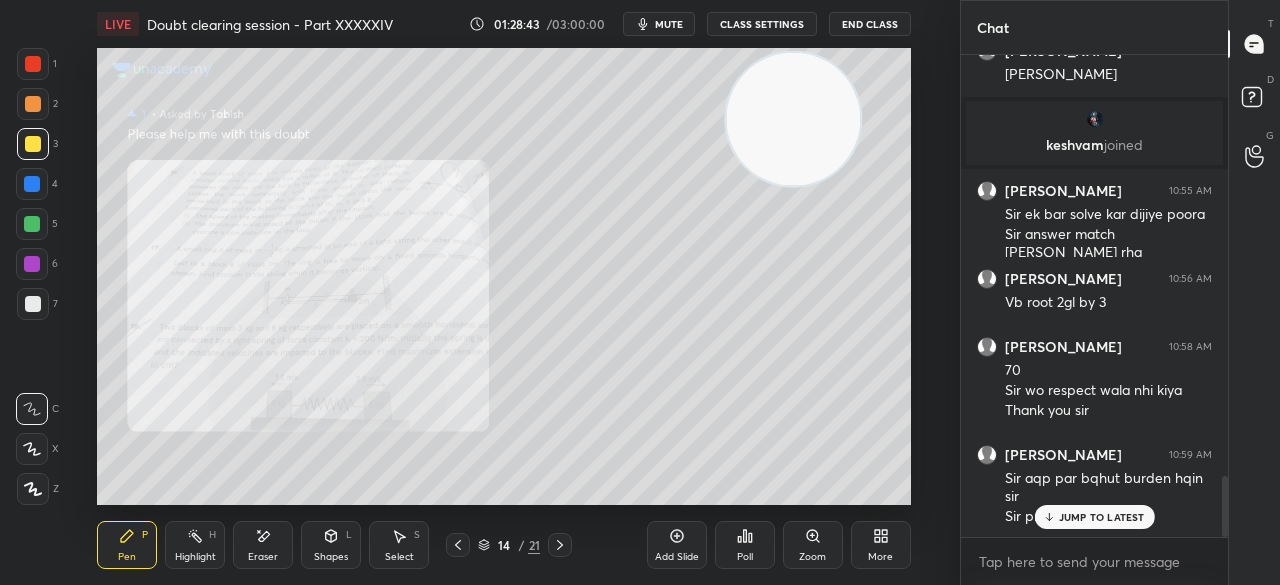 click on "JUMP TO LATEST" at bounding box center [1102, 517] 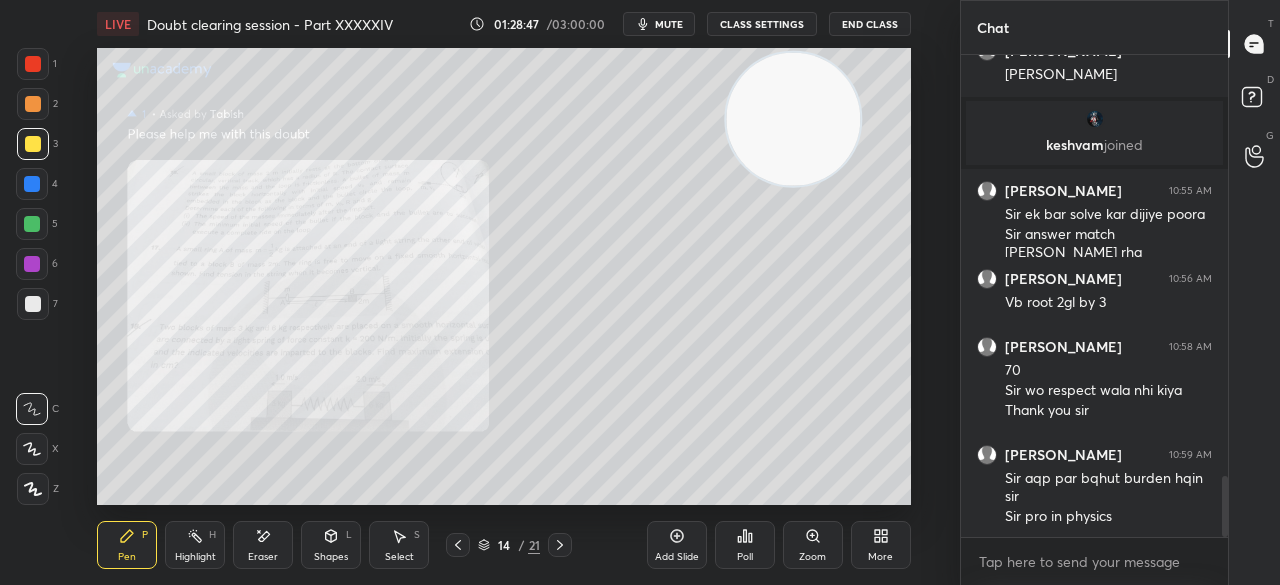 click at bounding box center (33, 64) 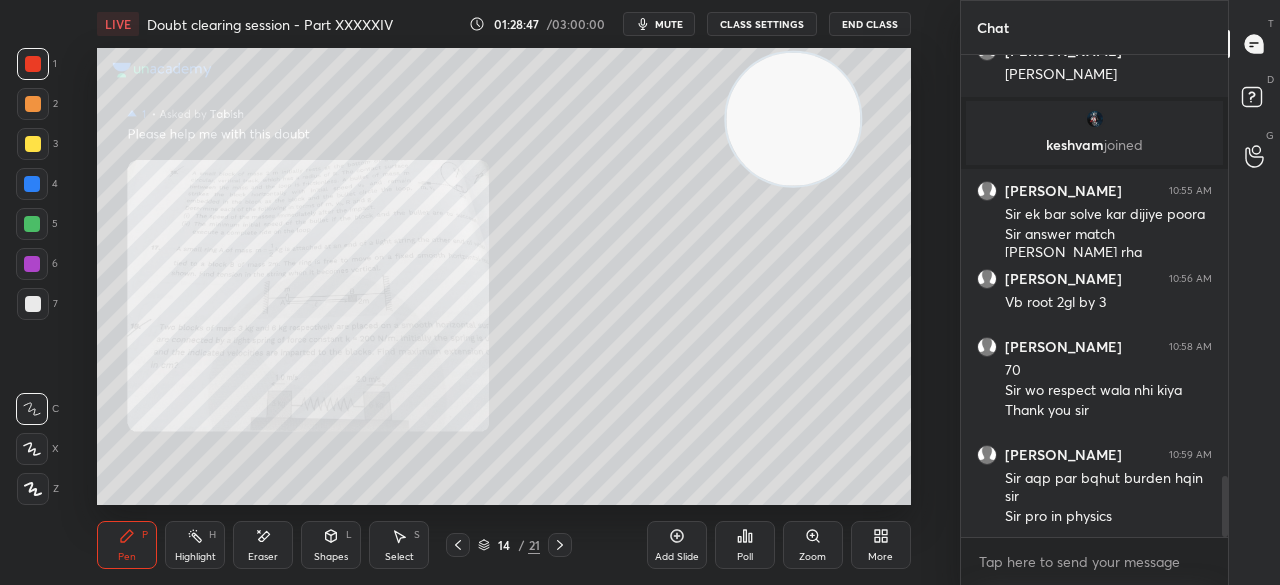 click at bounding box center [33, 64] 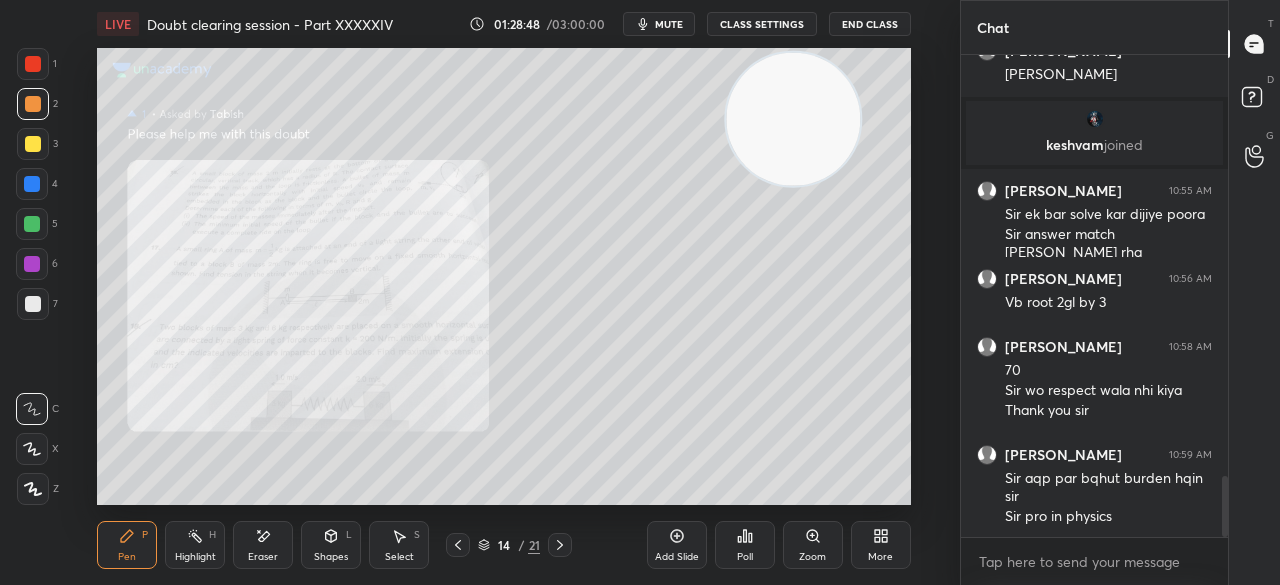 click at bounding box center (33, 64) 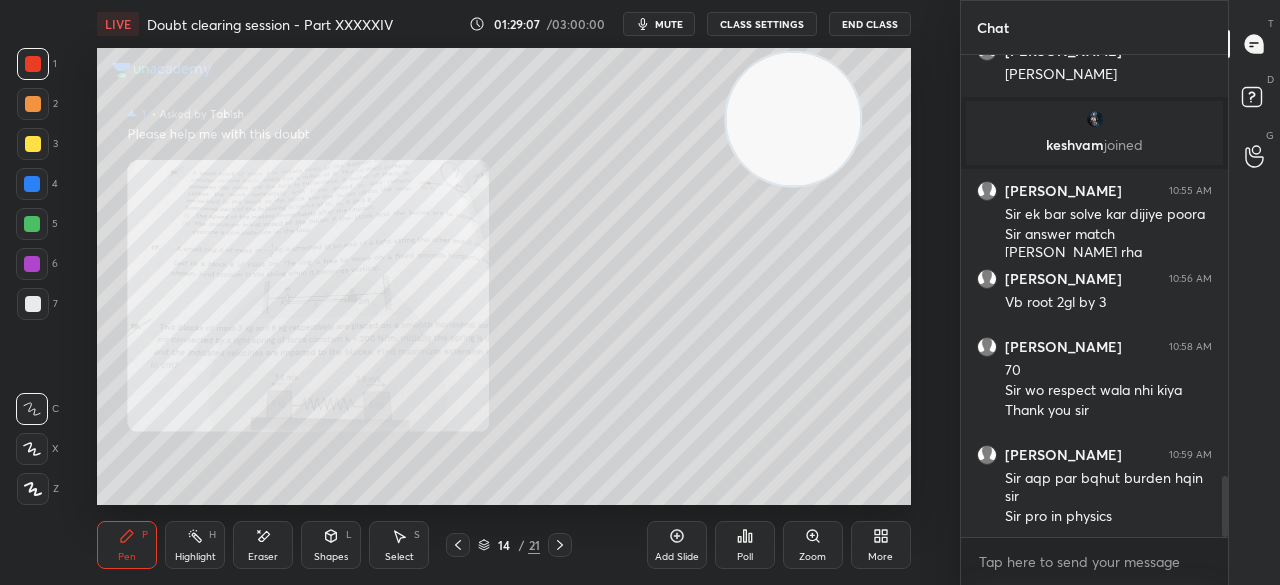 click at bounding box center [560, 545] 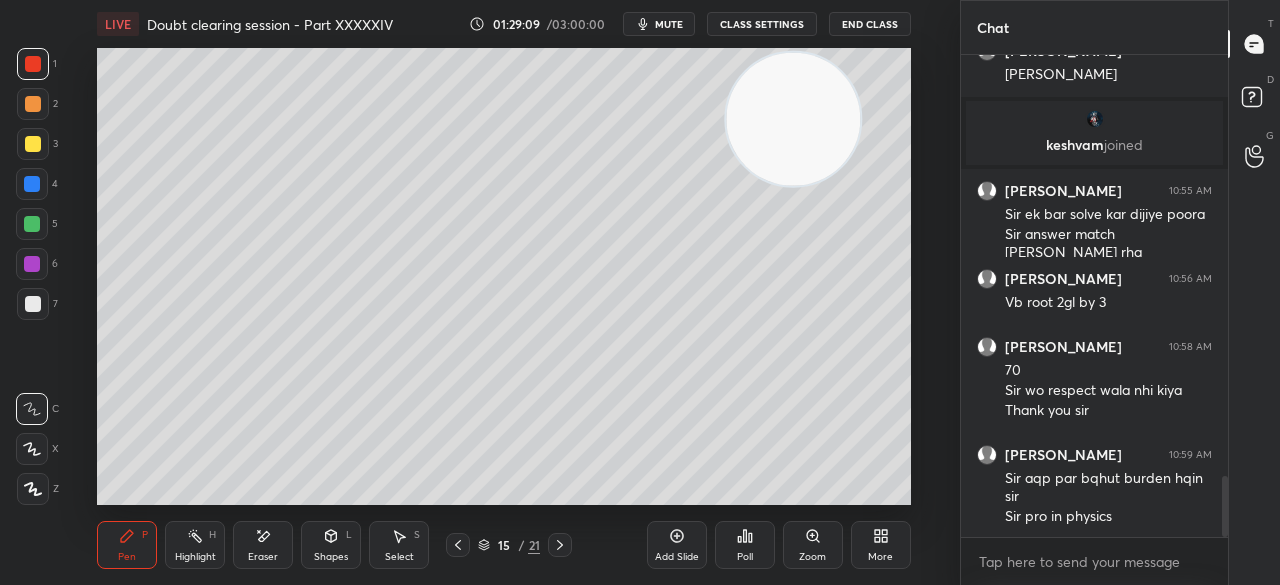 click at bounding box center [33, 144] 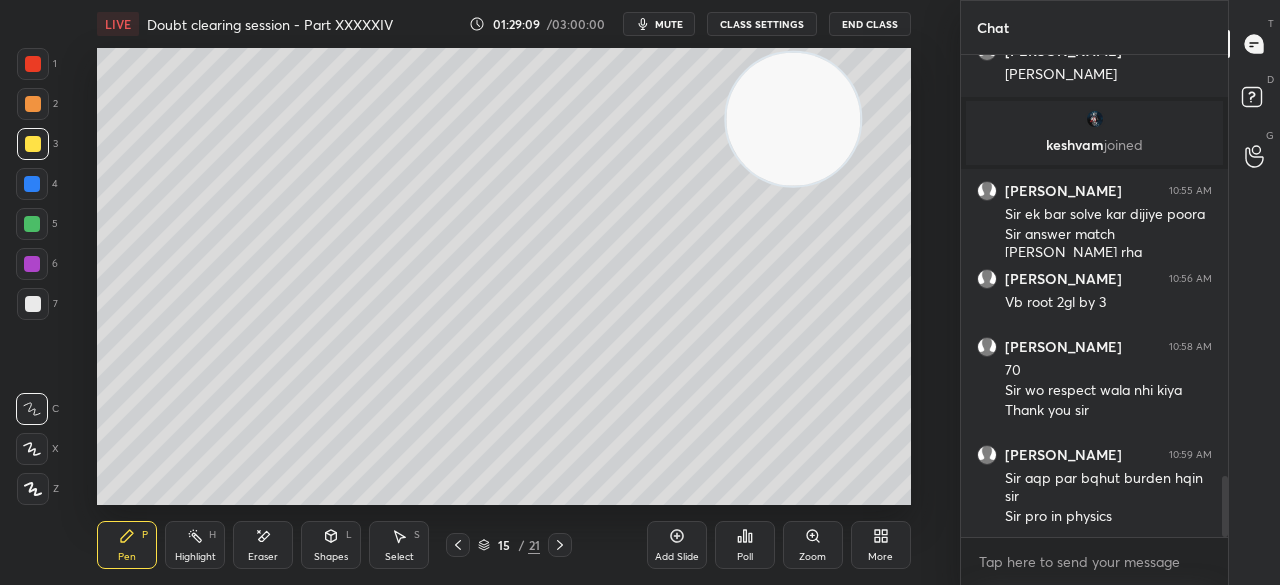 click at bounding box center [33, 144] 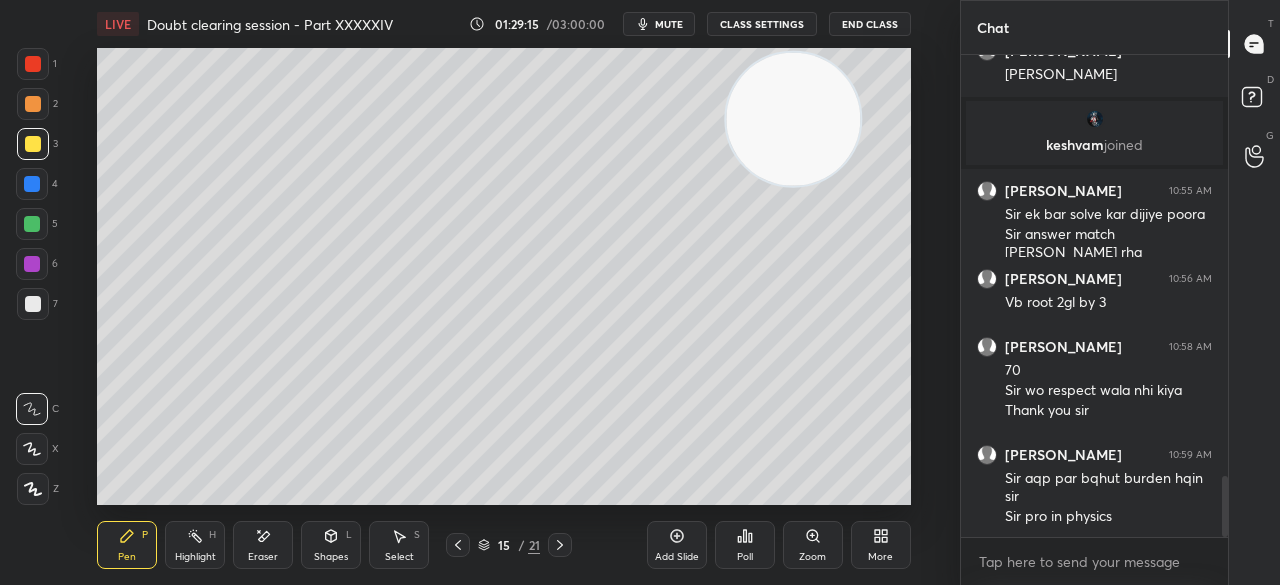 click 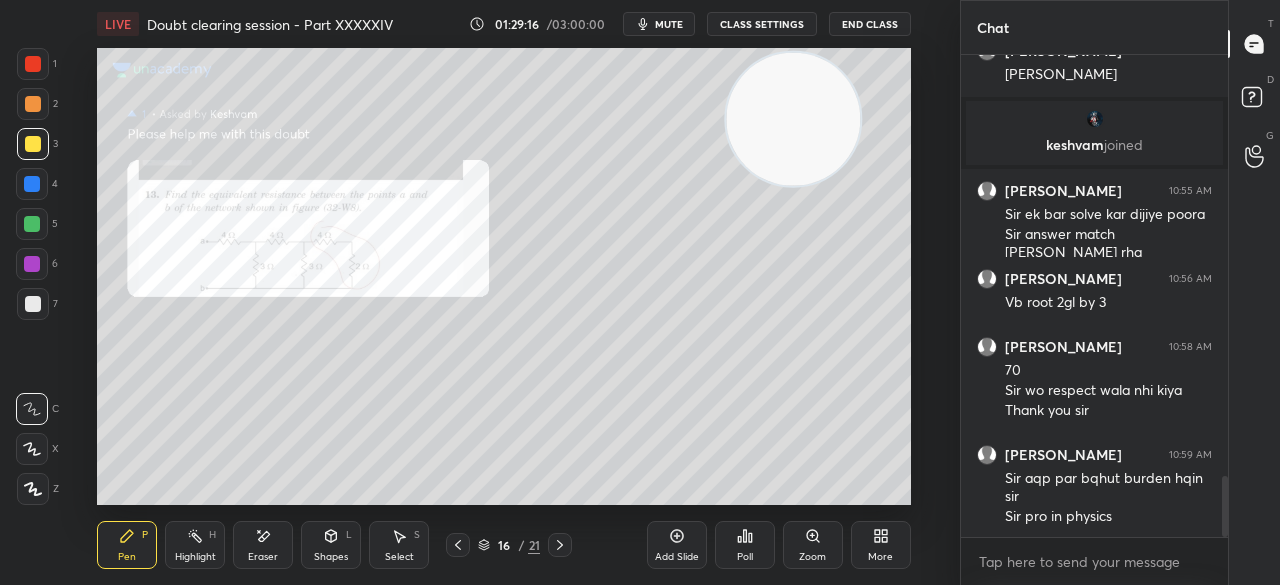 scroll, scrollTop: 3450, scrollLeft: 0, axis: vertical 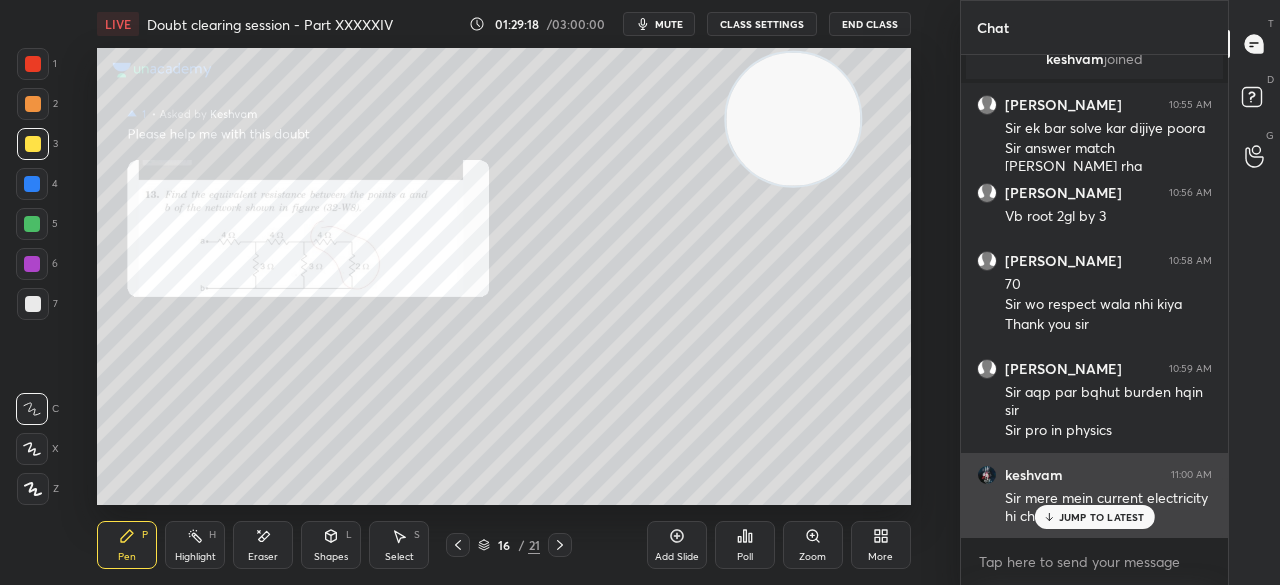 click on "JUMP TO LATEST" at bounding box center (1094, 517) 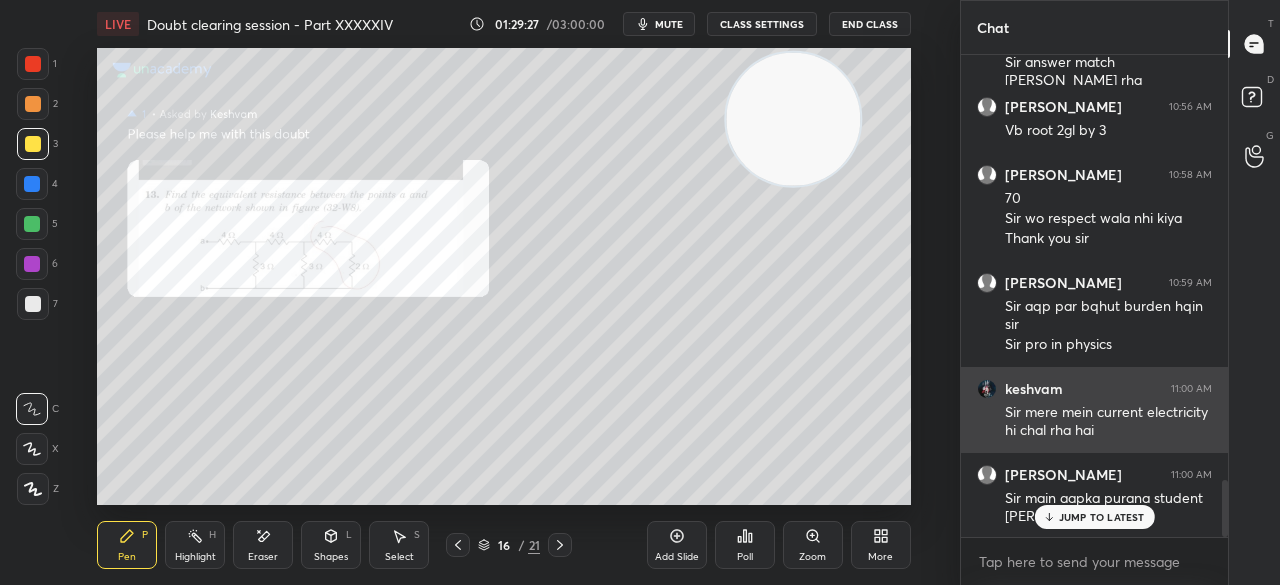 scroll, scrollTop: 3604, scrollLeft: 0, axis: vertical 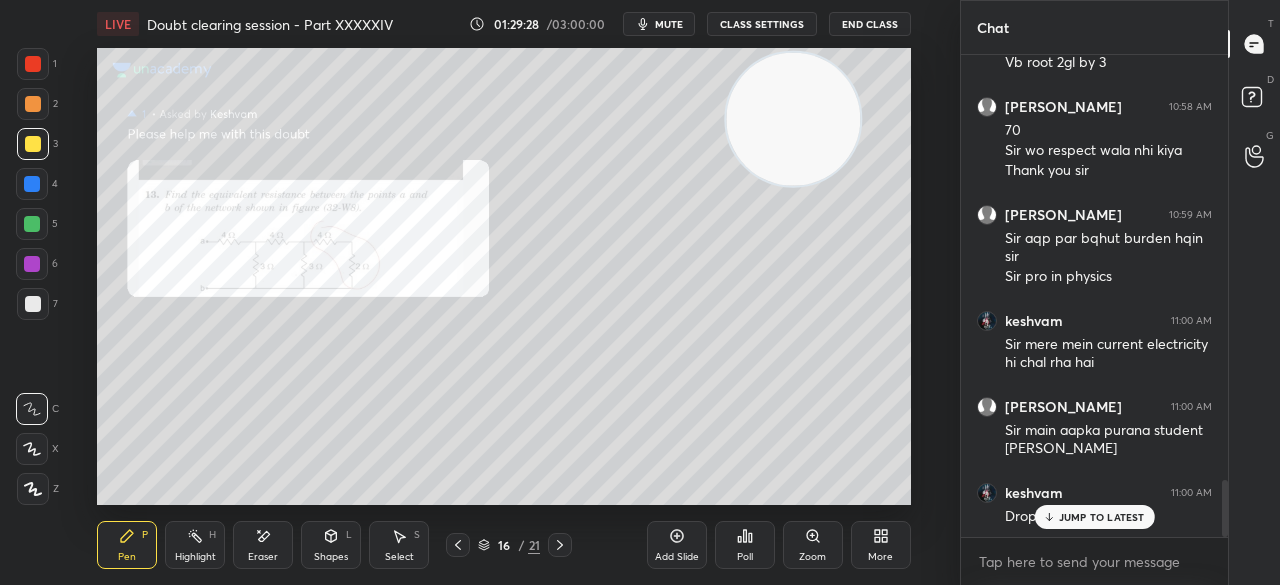 click on "JUMP TO LATEST" at bounding box center (1102, 517) 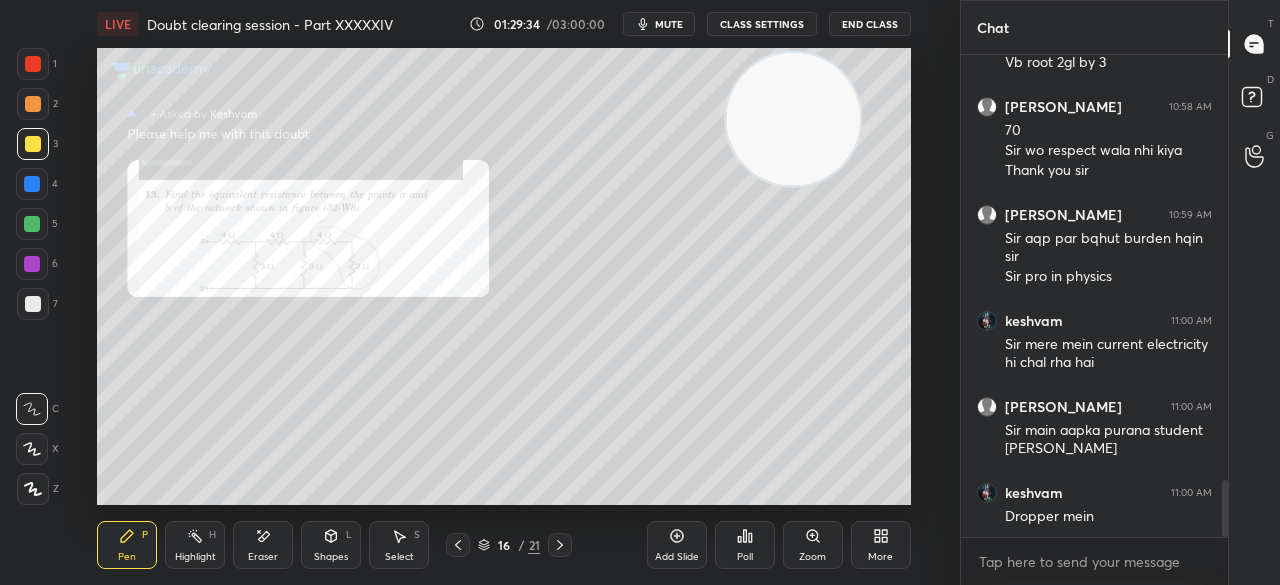 click at bounding box center (33, 64) 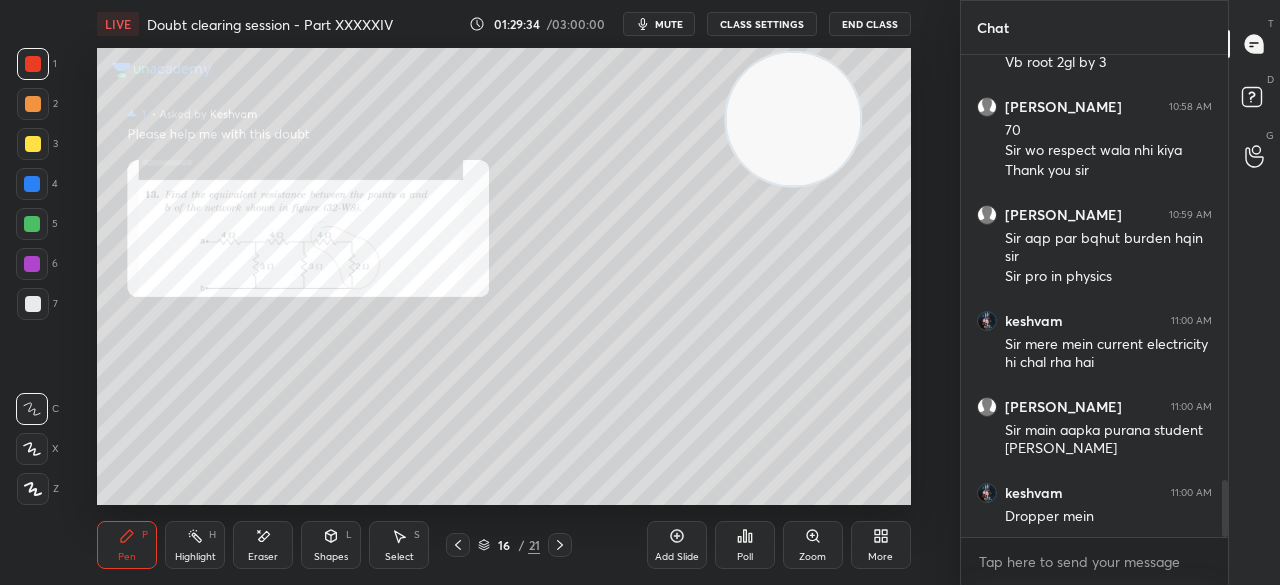 click on "1 2 3 4 5 6 7 C X Z E E Erase all   H H LIVE Doubt clearing session - Part XXXXXIV 01:29:34 /  03:00:00 mute CLASS SETTINGS End Class Setting up your live class Poll for   secs No correct answer Start poll Back Doubt clearing session - Part XXXXXIV • L44 of Doubt Clearing Course on Physics for IIT JEE - Part II [PERSON_NAME] Pen P Highlight H Eraser Shapes L Select S 16 / 21 Add Slide Poll Zoom More" at bounding box center [472, 292] 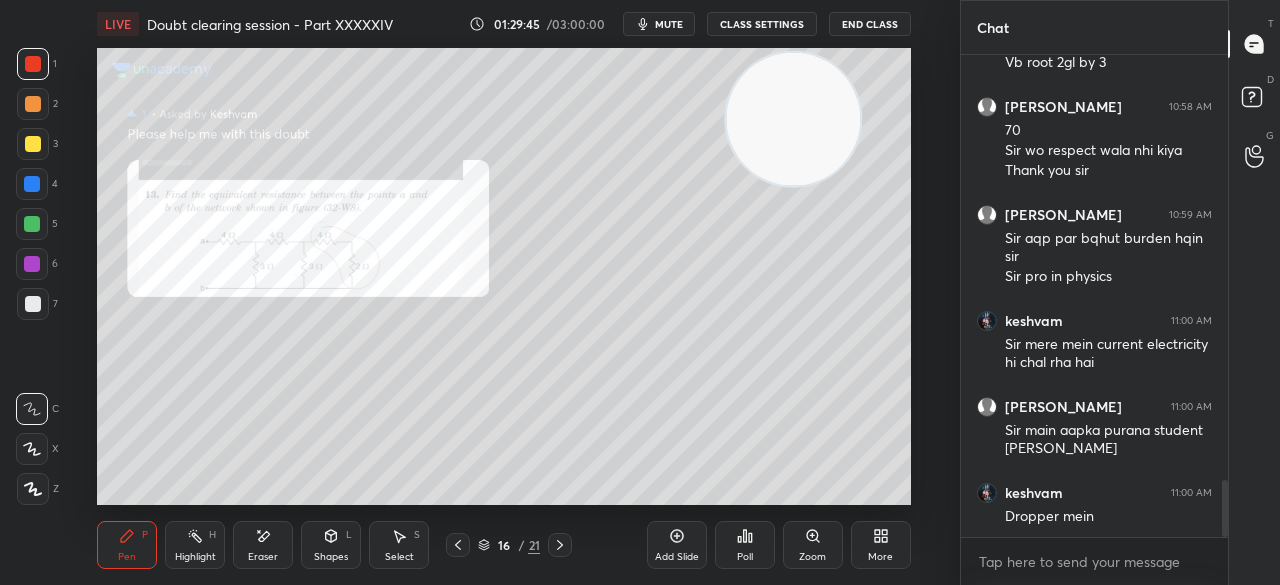 click on "Zoom" at bounding box center [813, 545] 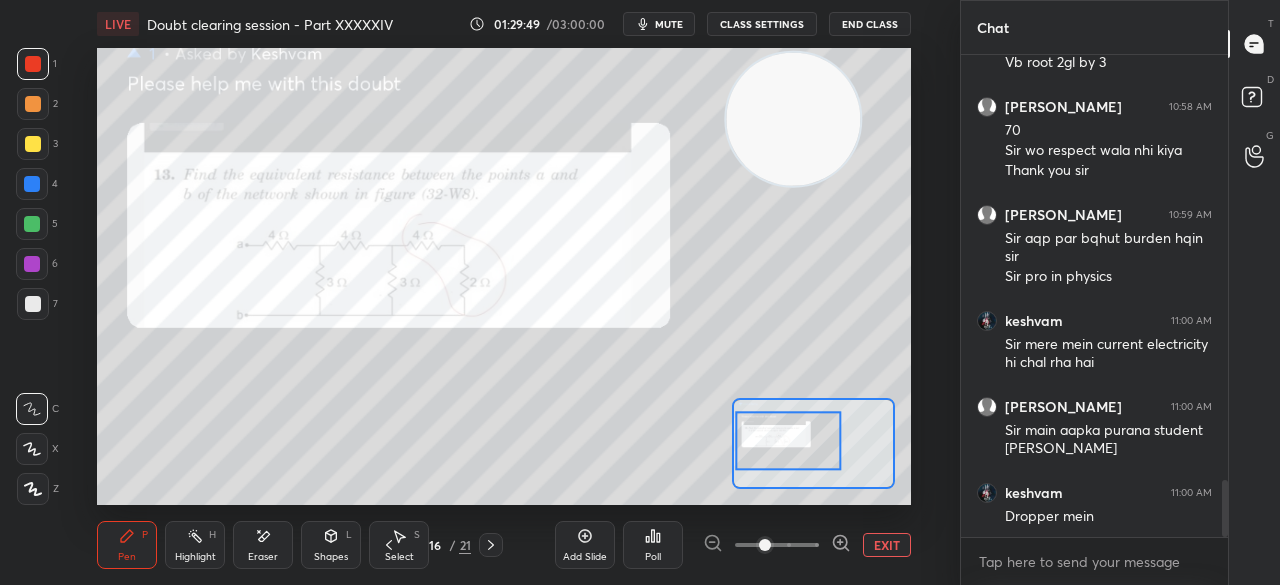scroll, scrollTop: 3624, scrollLeft: 0, axis: vertical 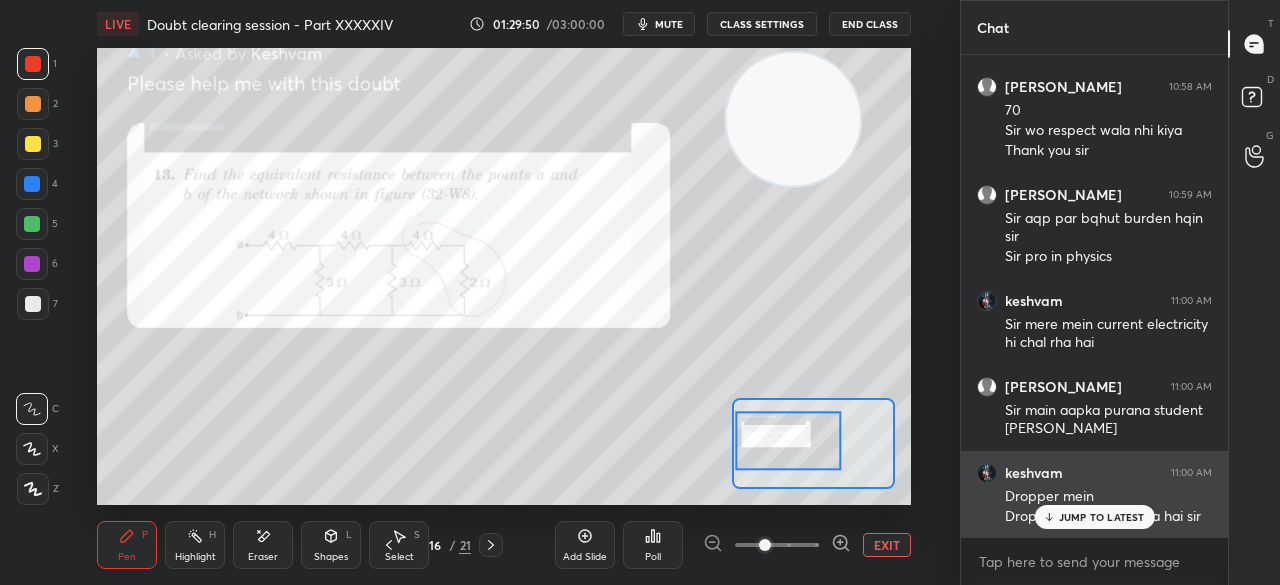 click on "JUMP TO LATEST" at bounding box center [1094, 517] 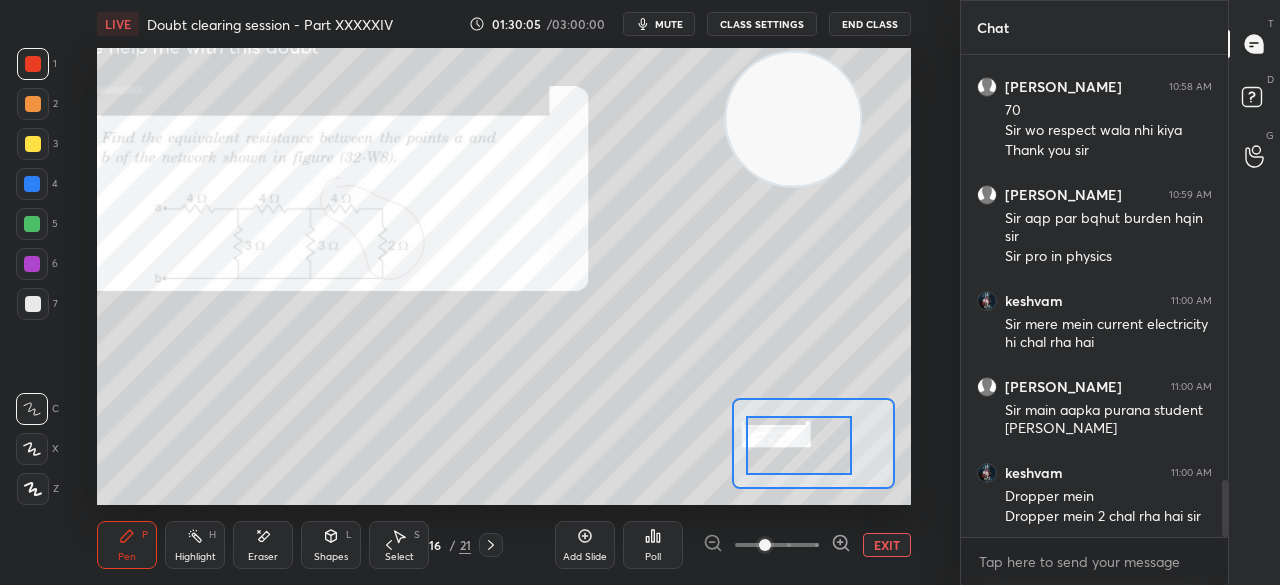 click 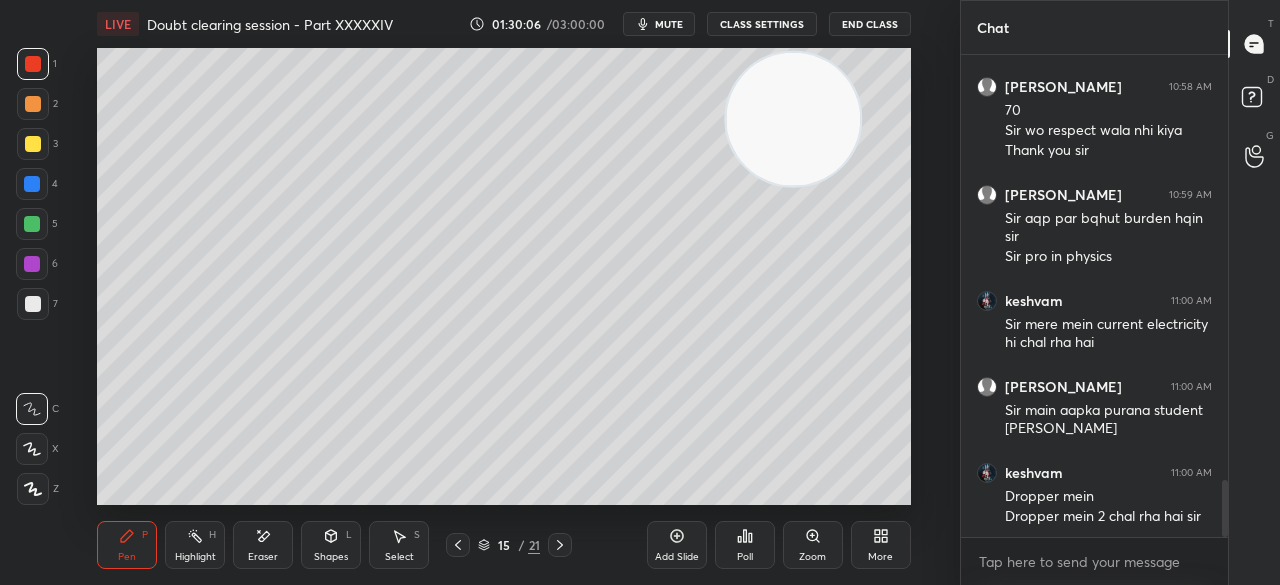 click 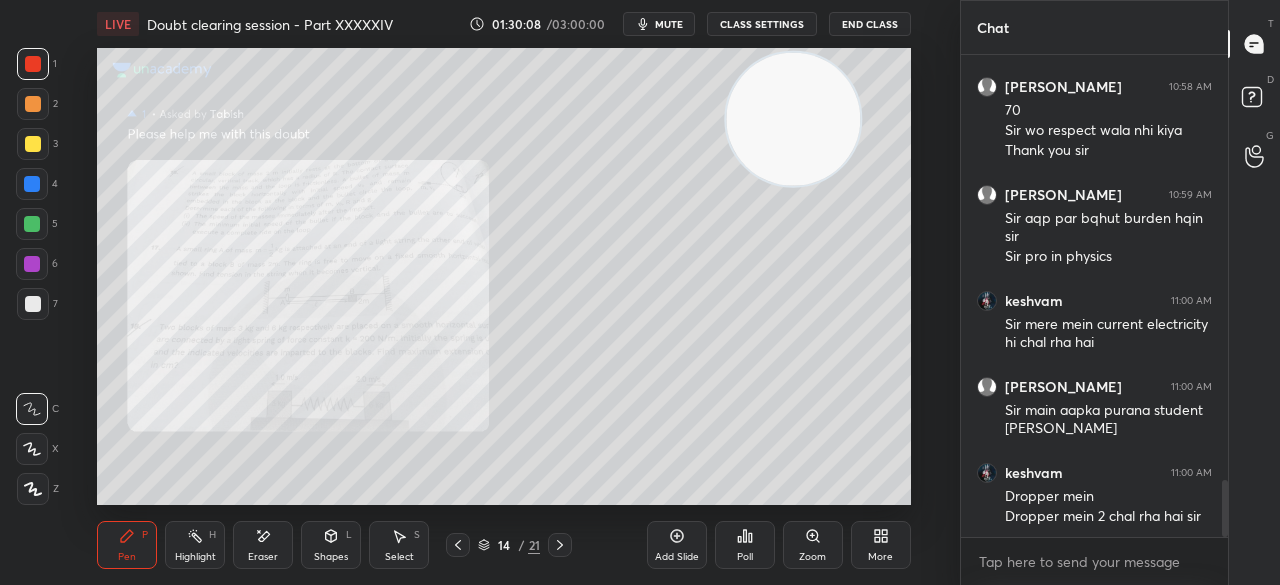 scroll, scrollTop: 3692, scrollLeft: 0, axis: vertical 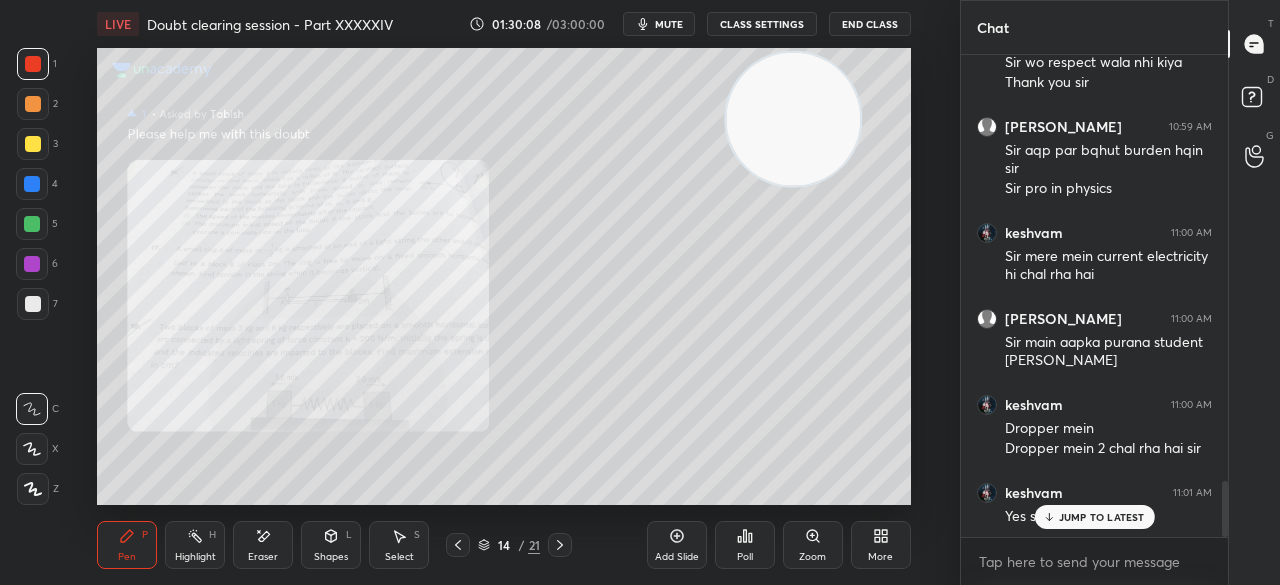 click at bounding box center [458, 545] 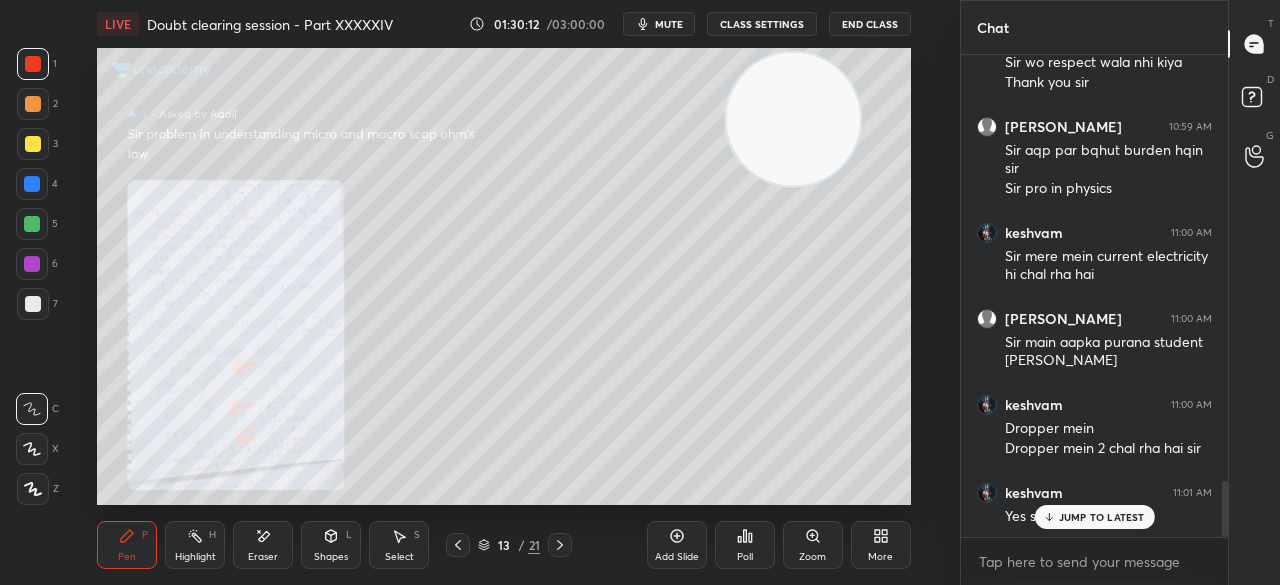 click 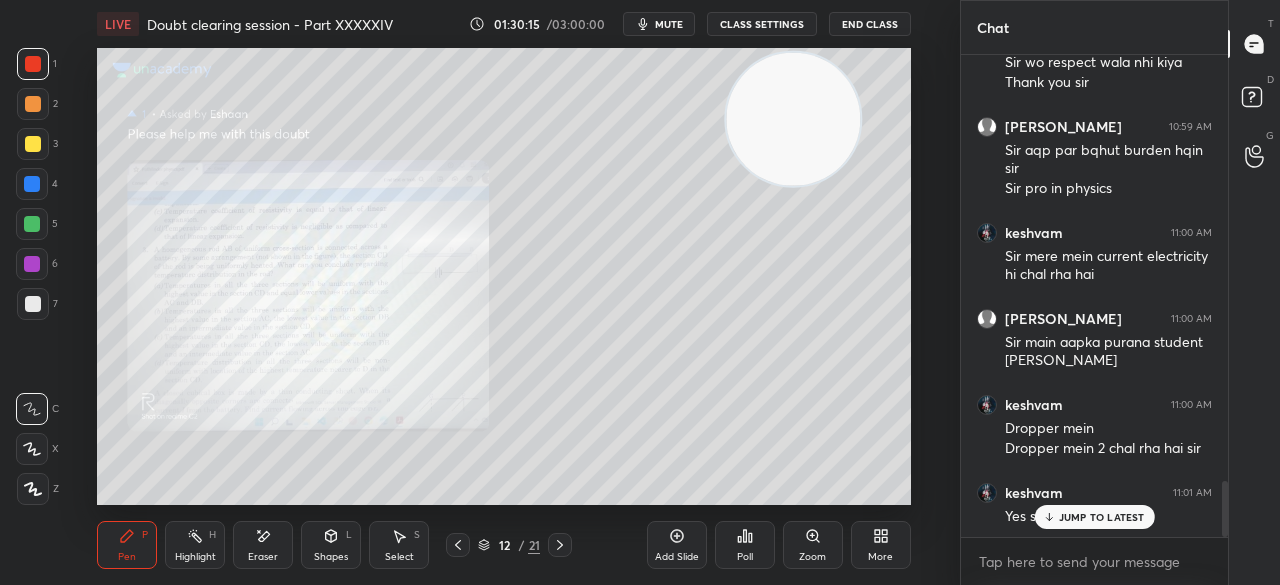 click 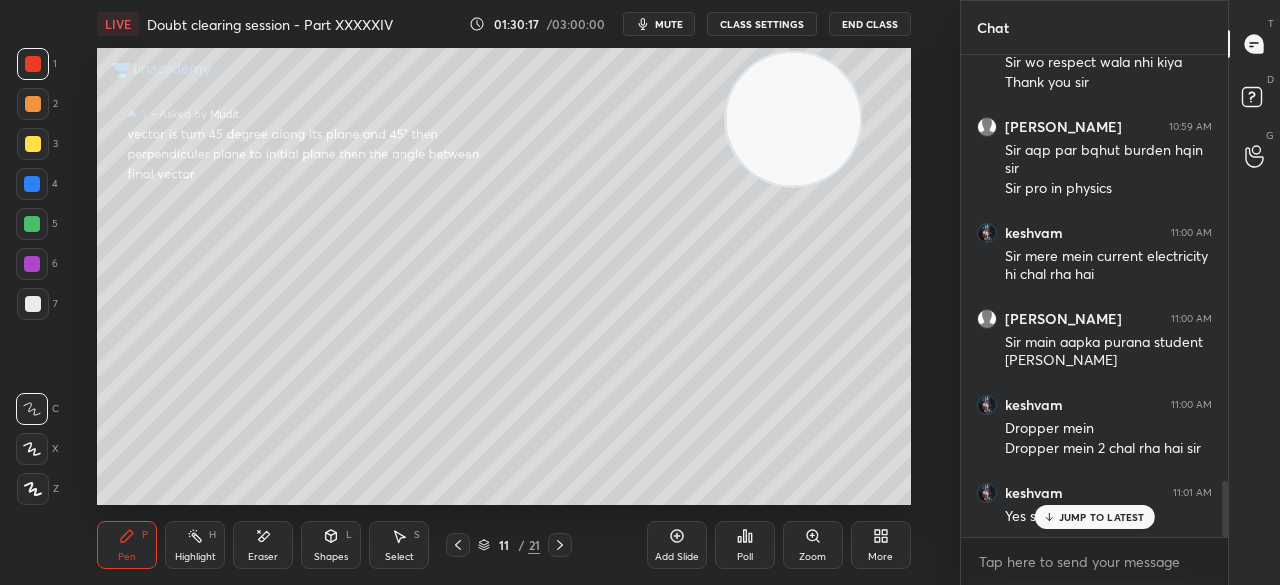 click 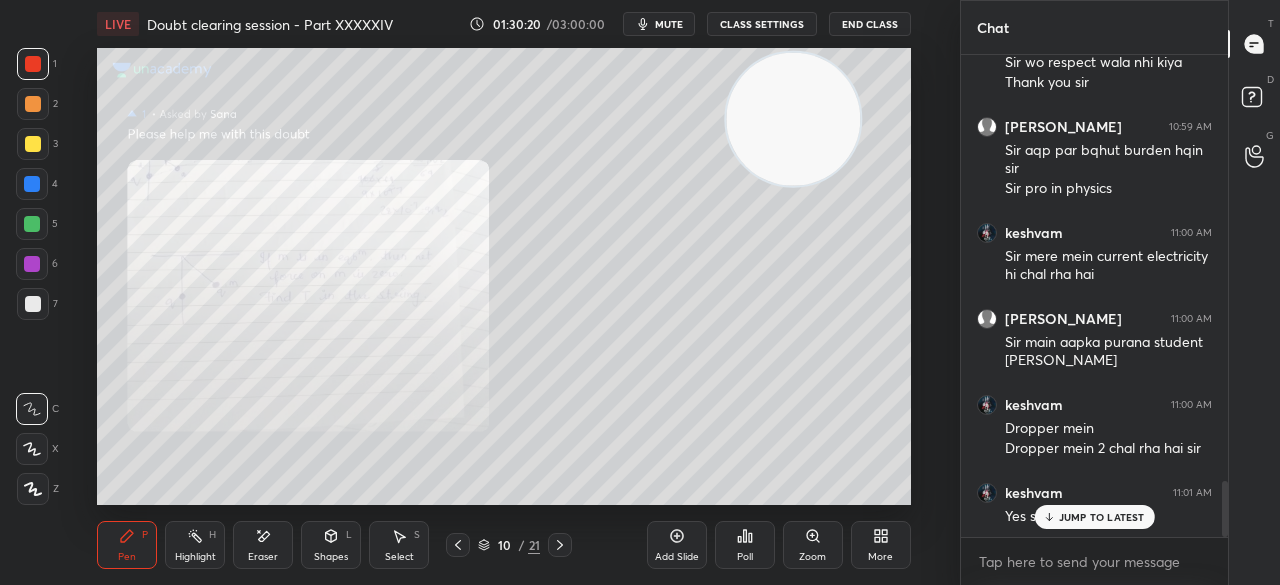 click 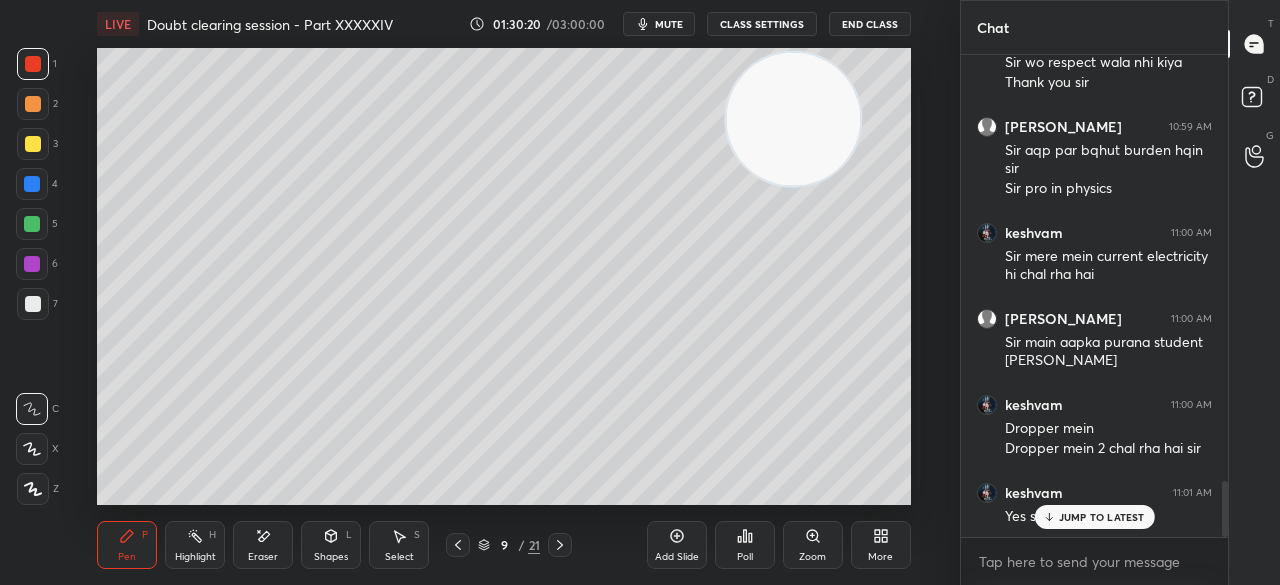 click 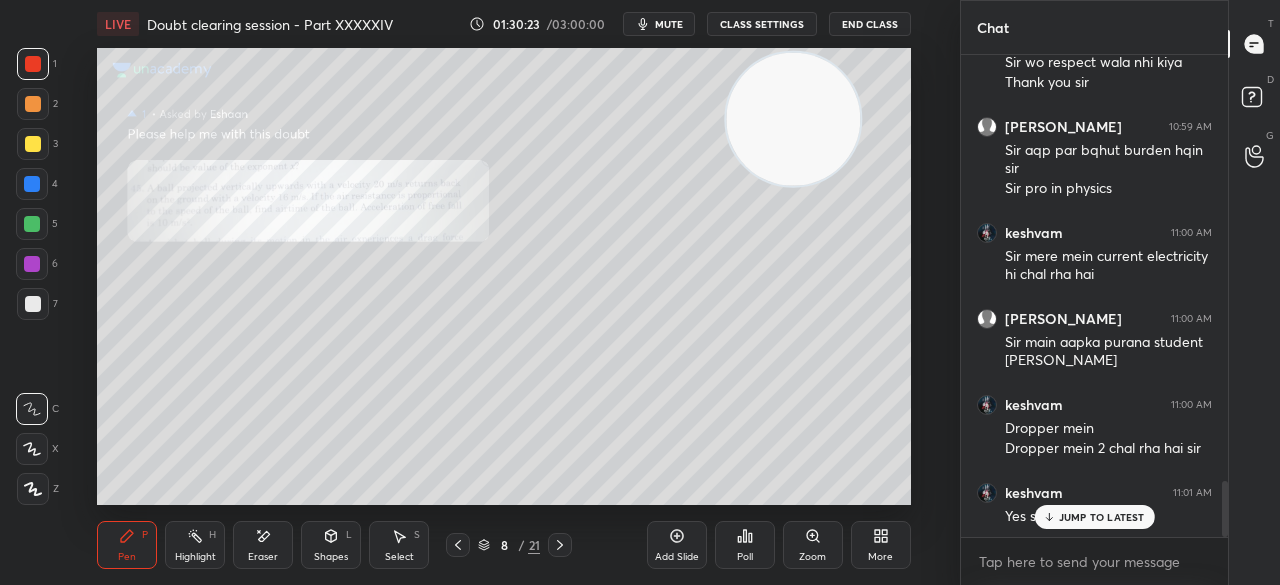 click on "Pen P Highlight H Eraser Shapes L Select S 8 / 21 Add Slide Poll Zoom More" at bounding box center [503, 545] 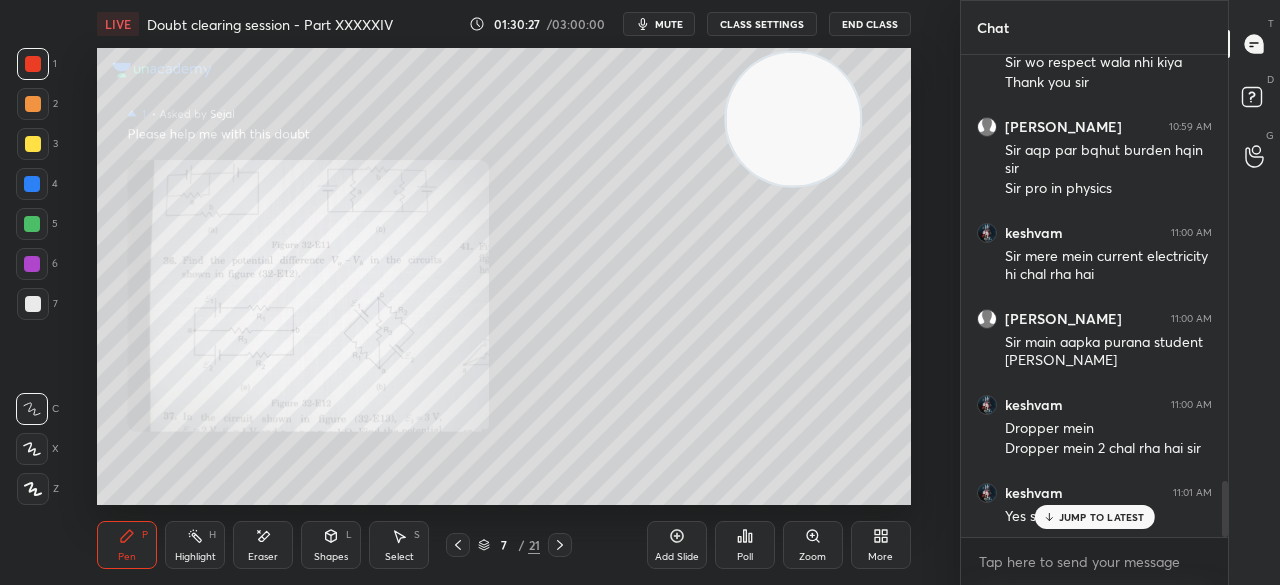 click 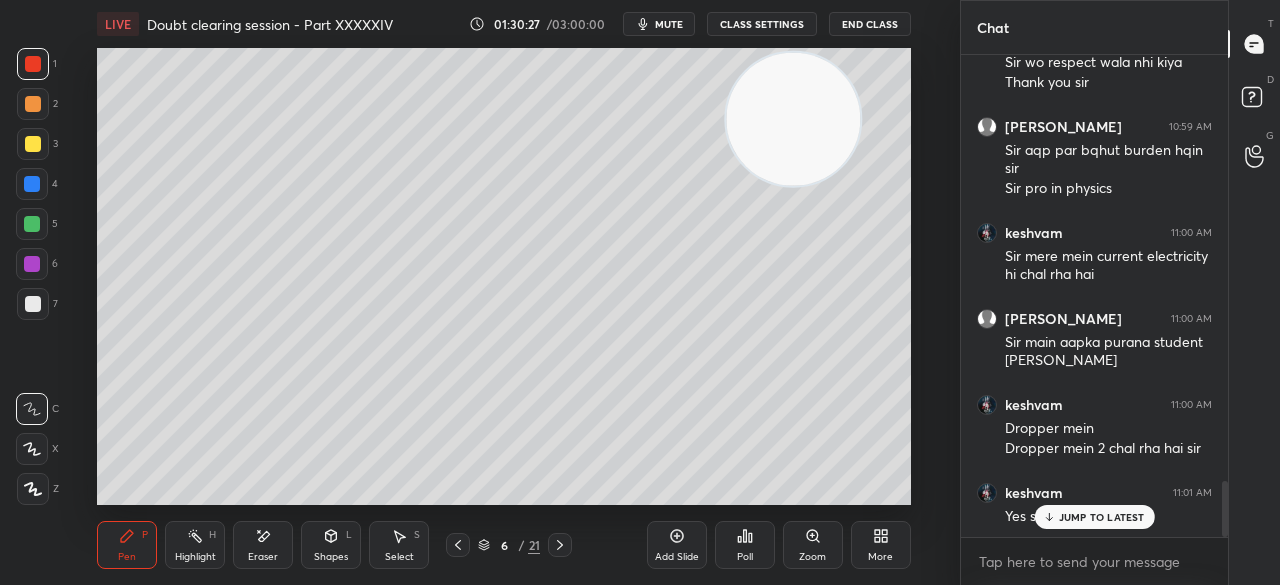 click at bounding box center (458, 545) 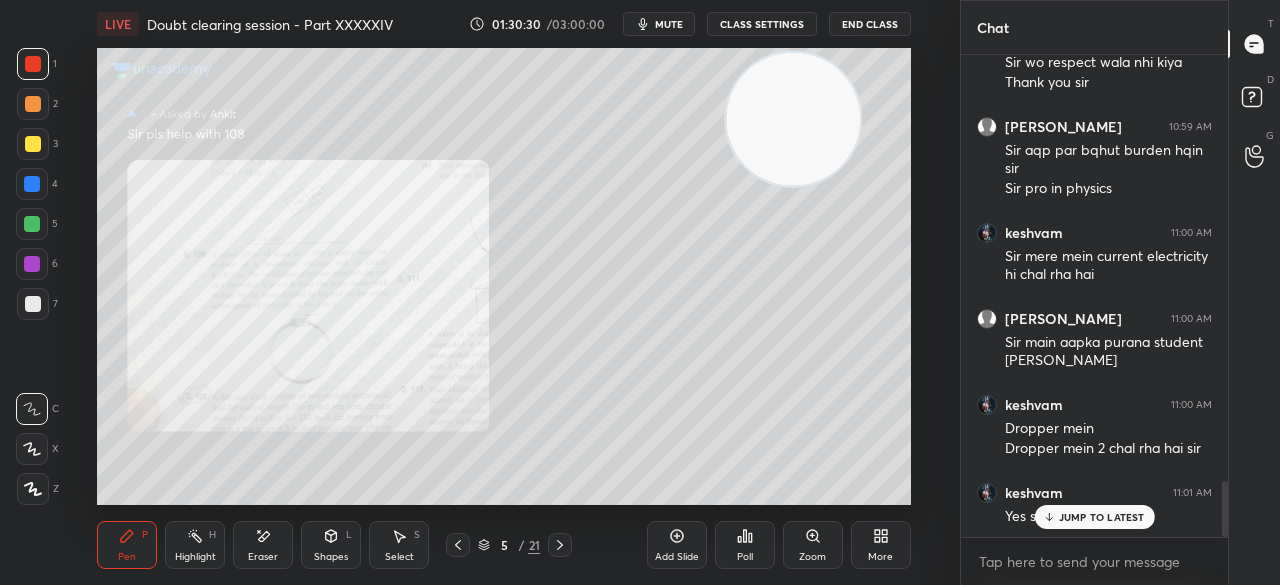 click at bounding box center [458, 545] 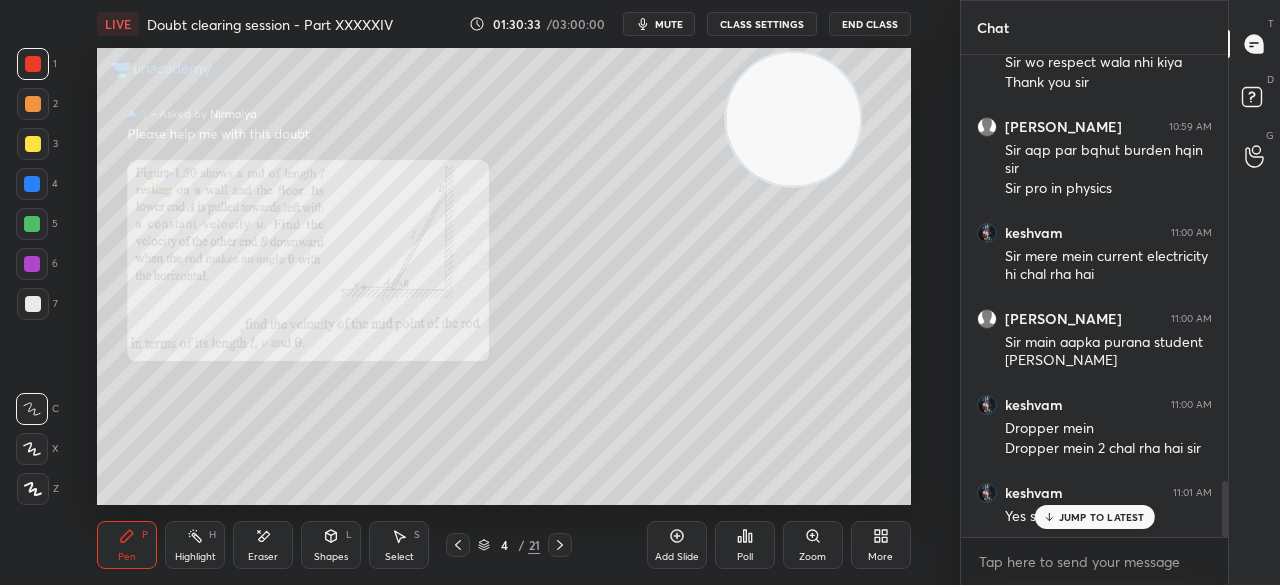 click 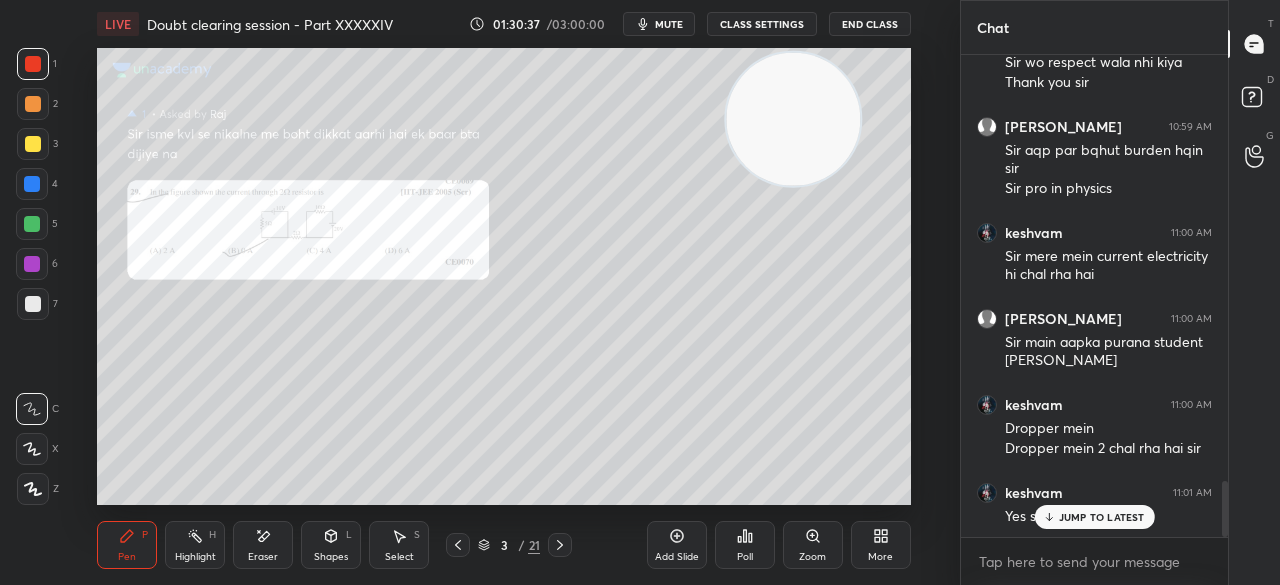 click 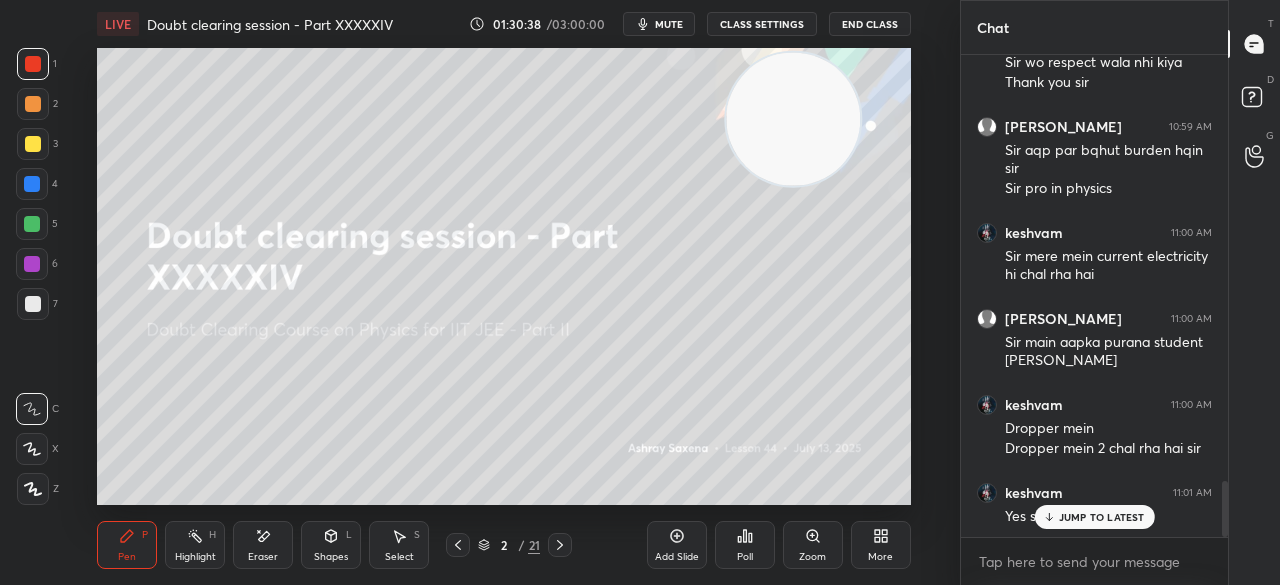 click 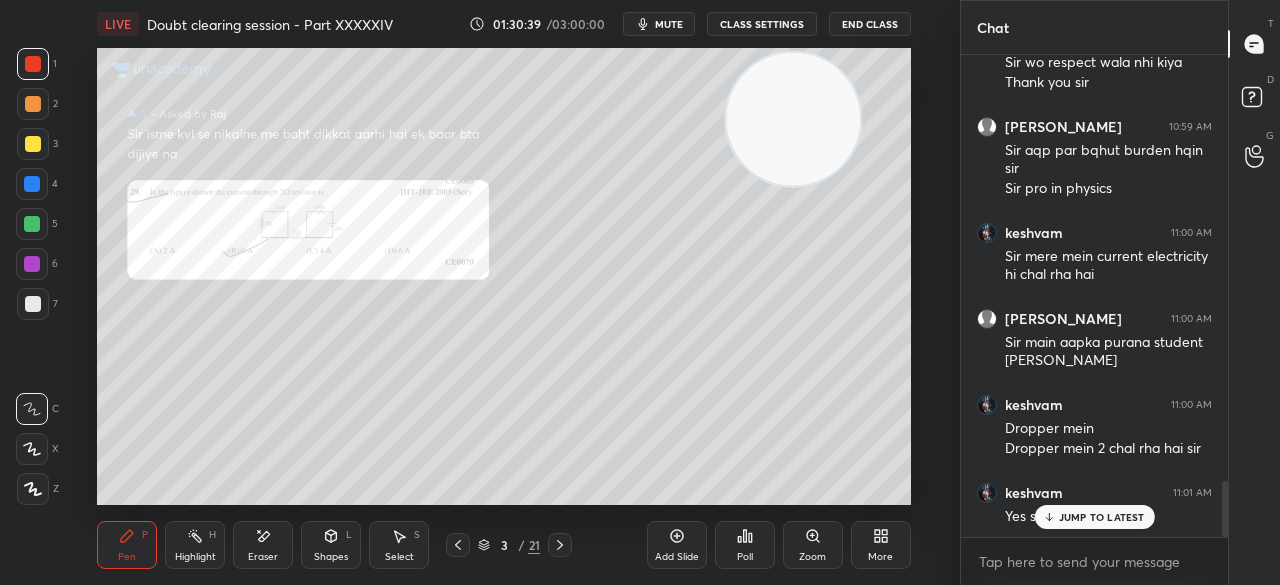 click 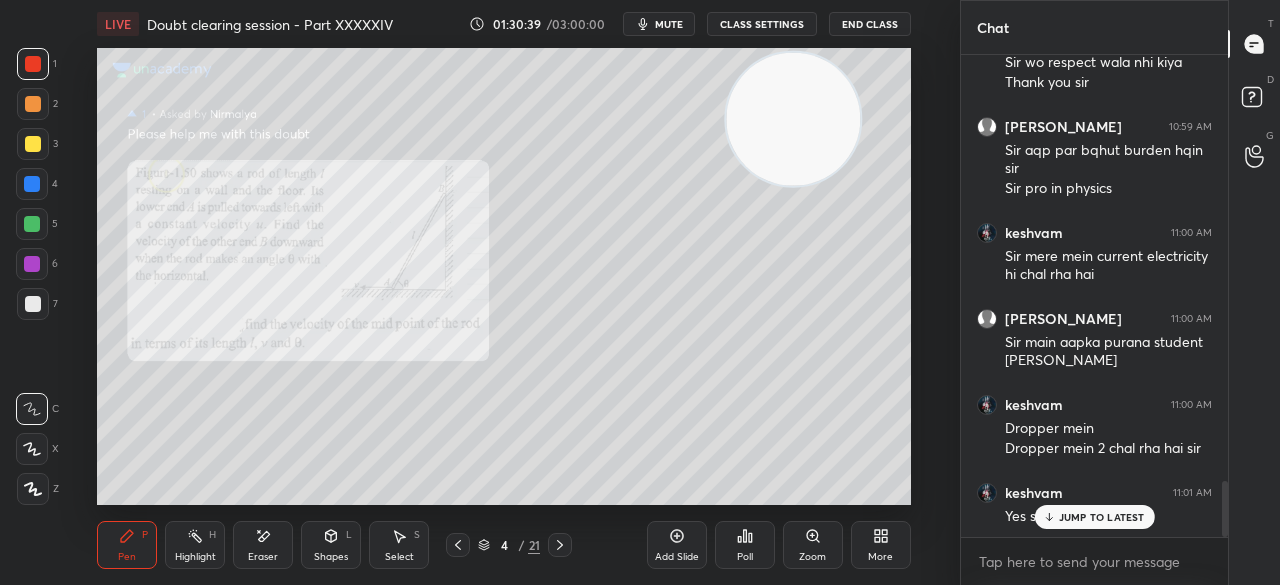 click 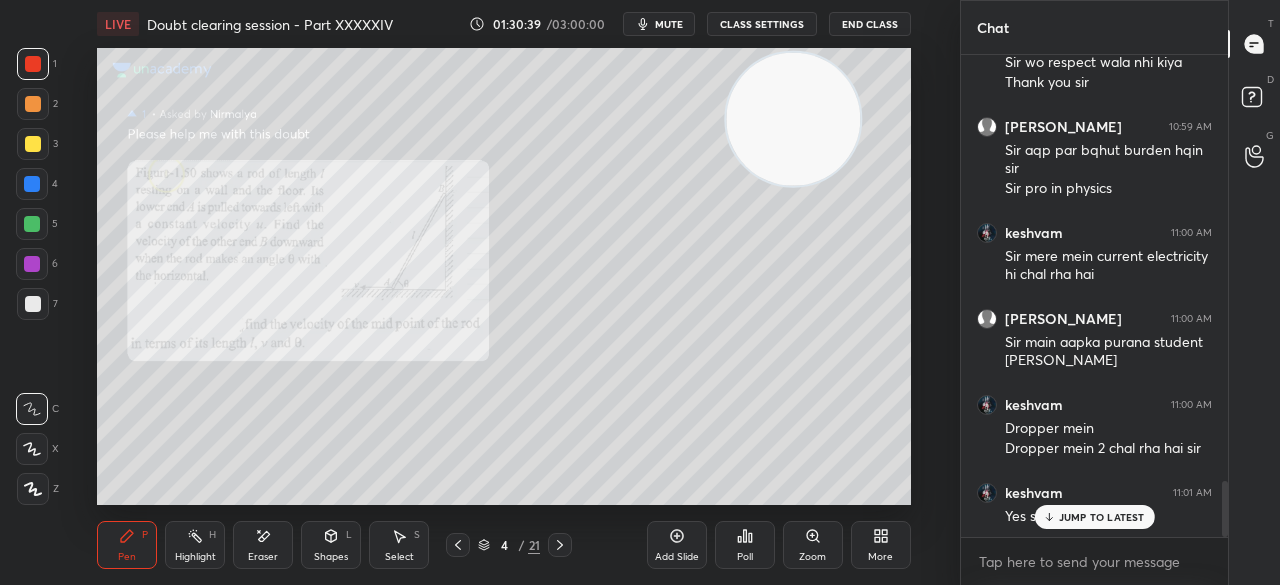 click 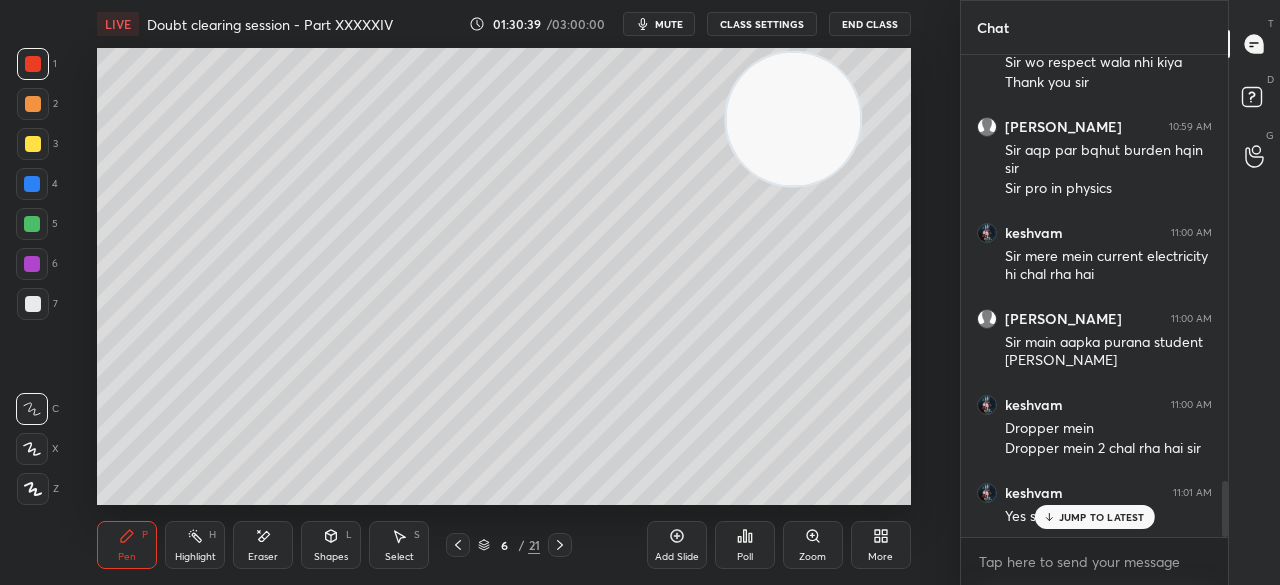 click 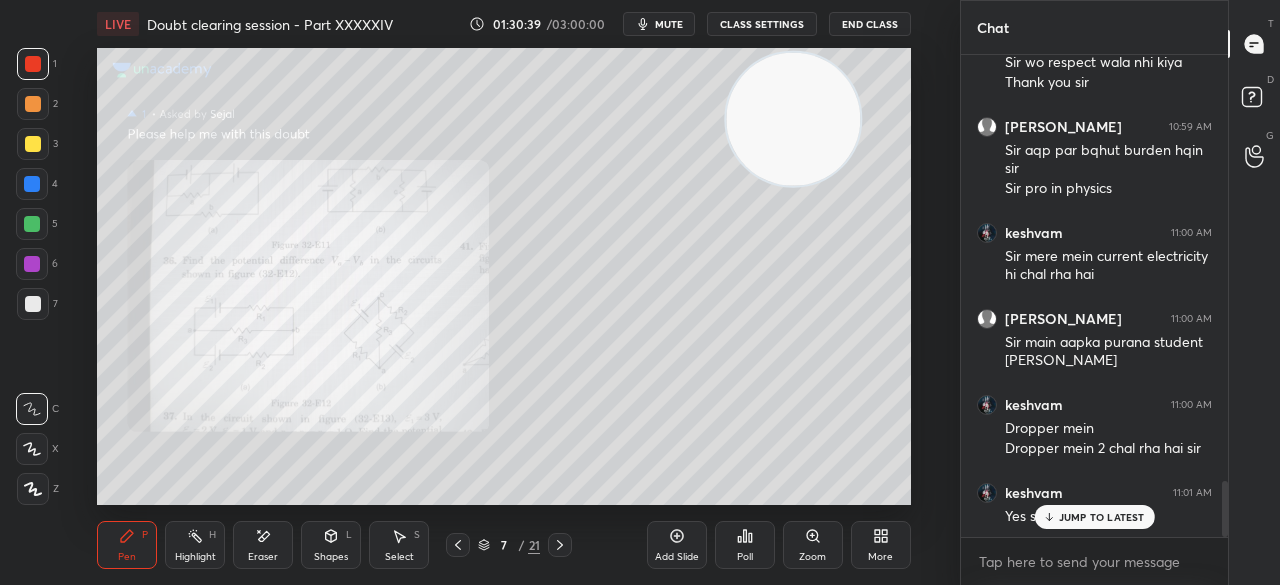 click 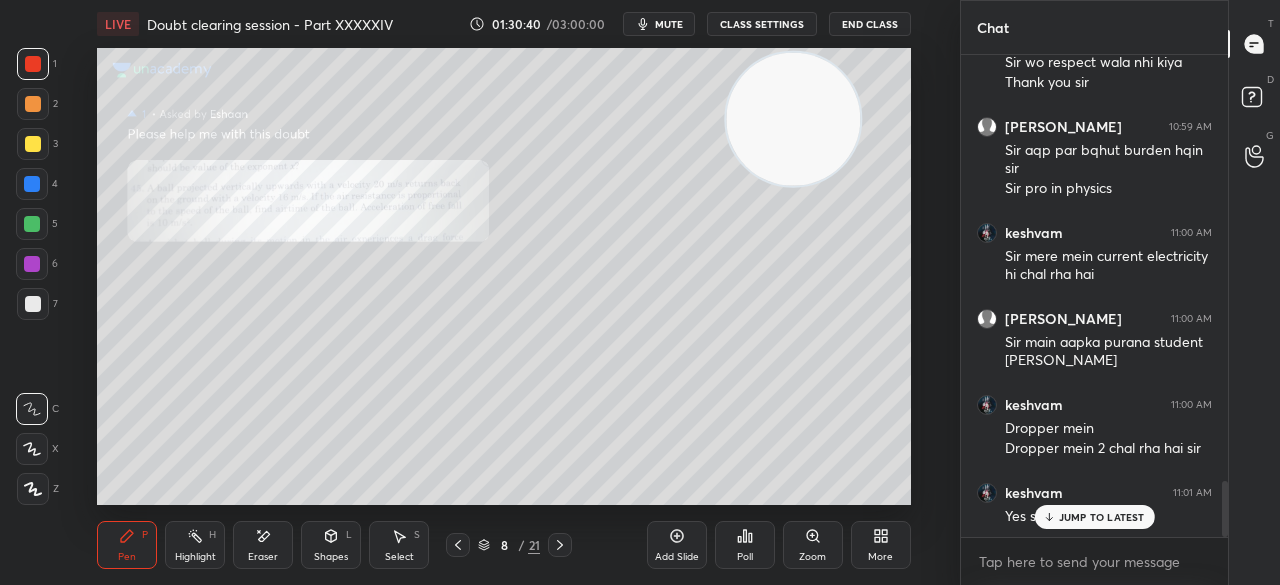 click 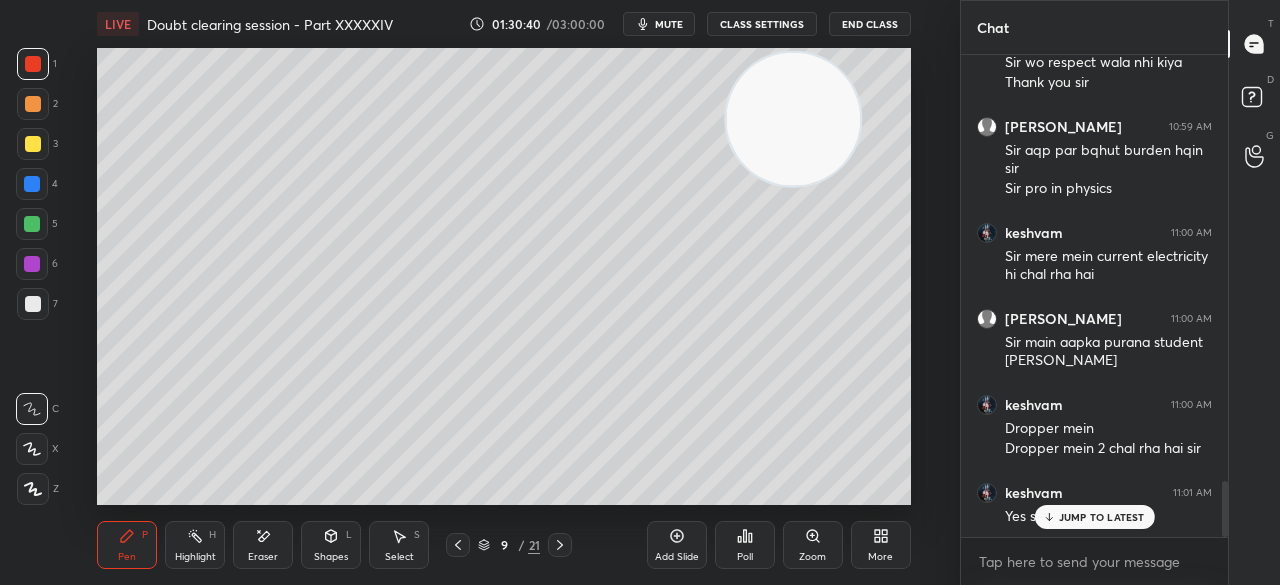 click 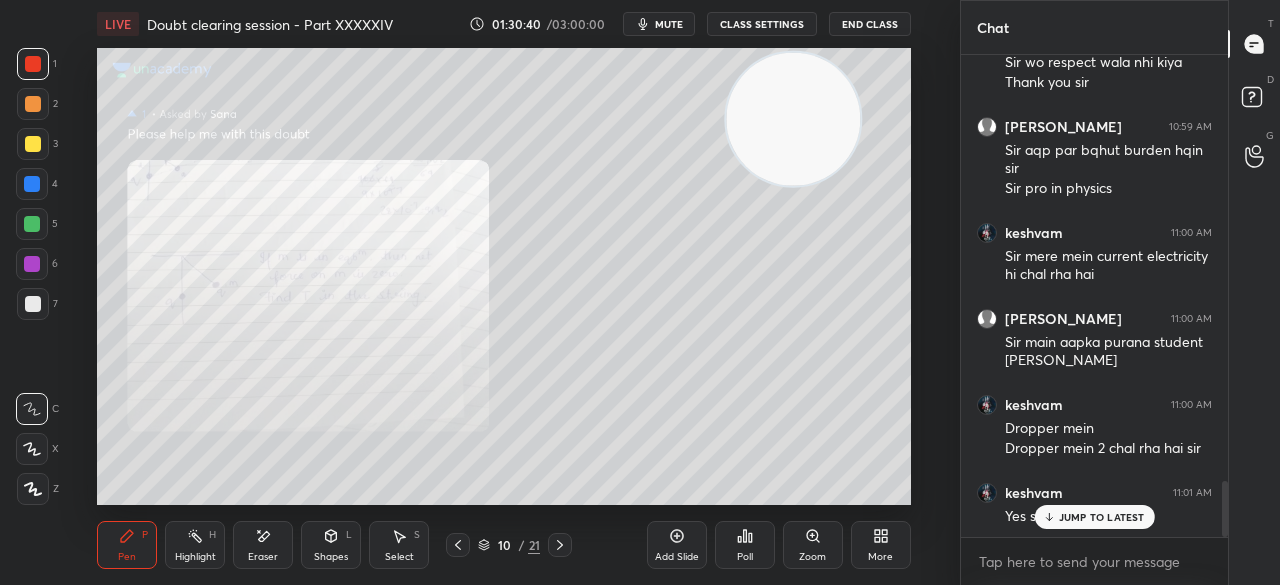 click 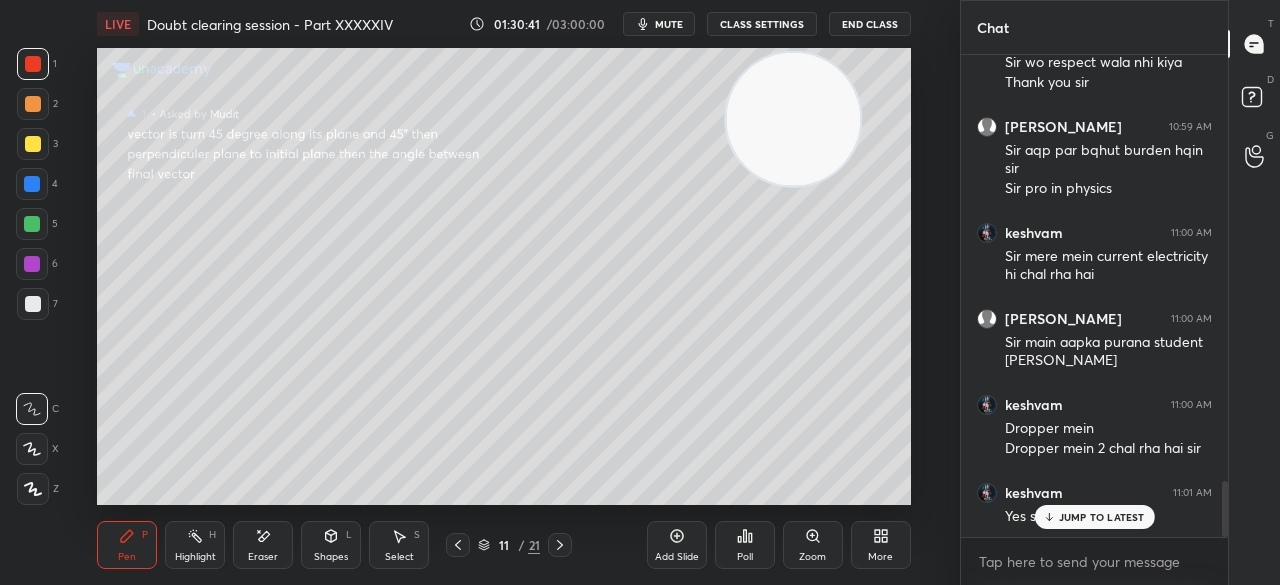 click 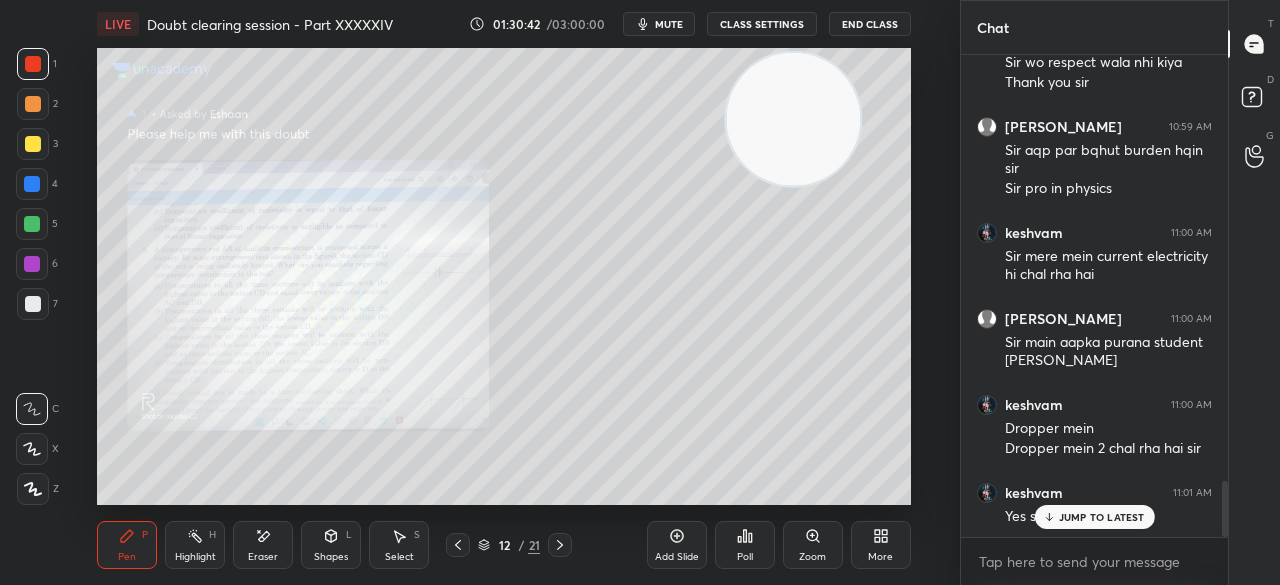 click on "12 / 21" at bounding box center [509, 545] 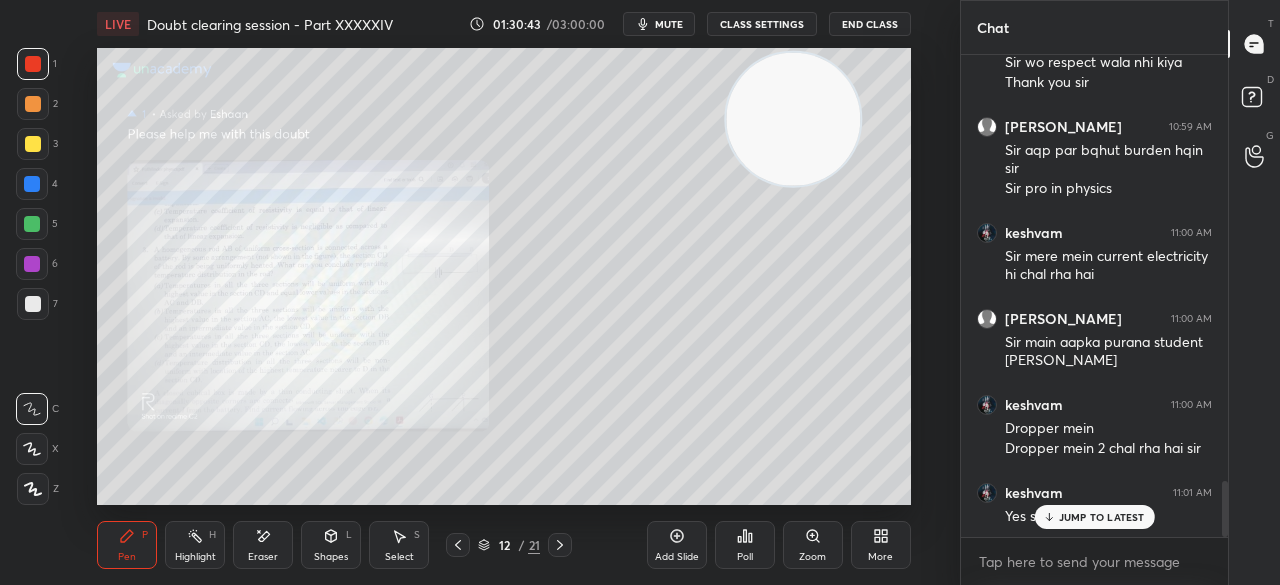 click at bounding box center (560, 545) 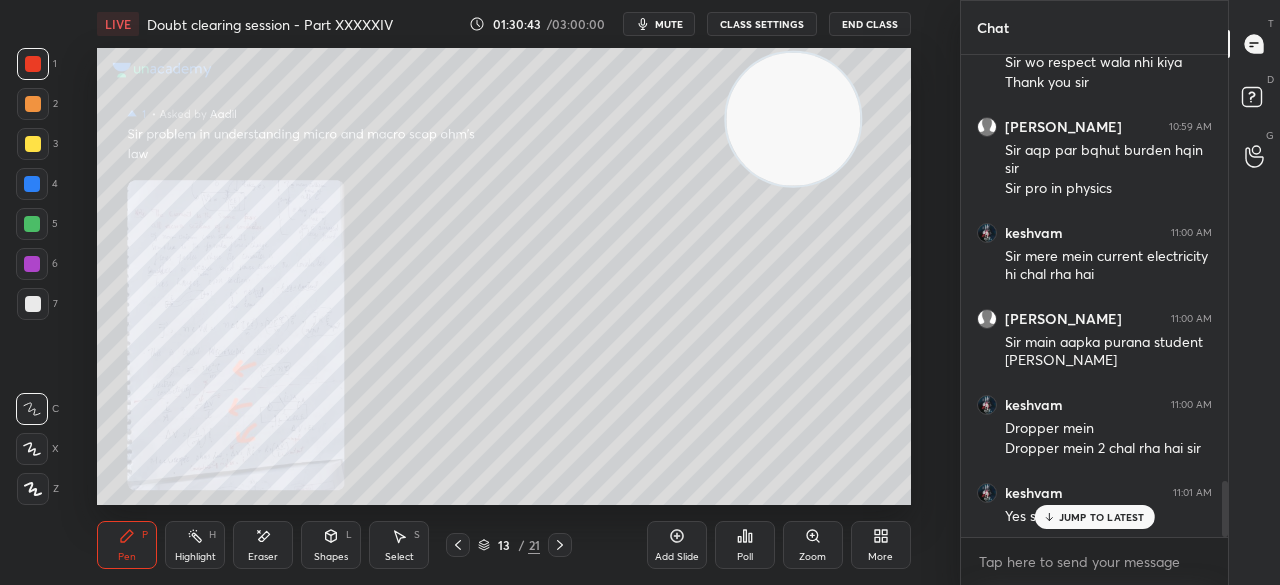click at bounding box center [560, 545] 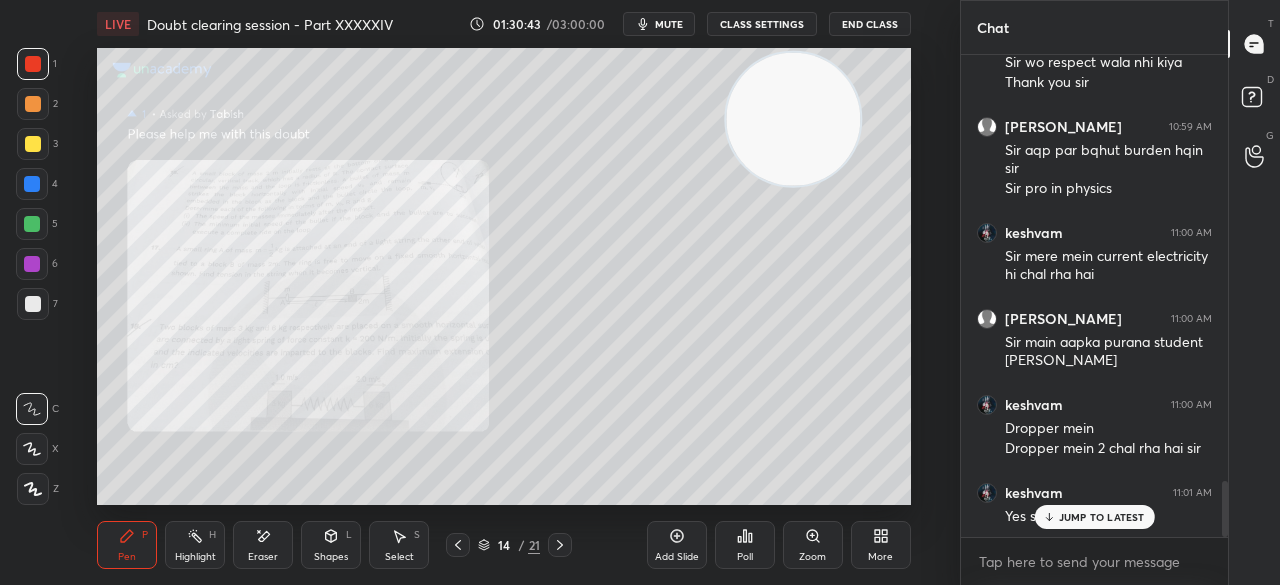 click 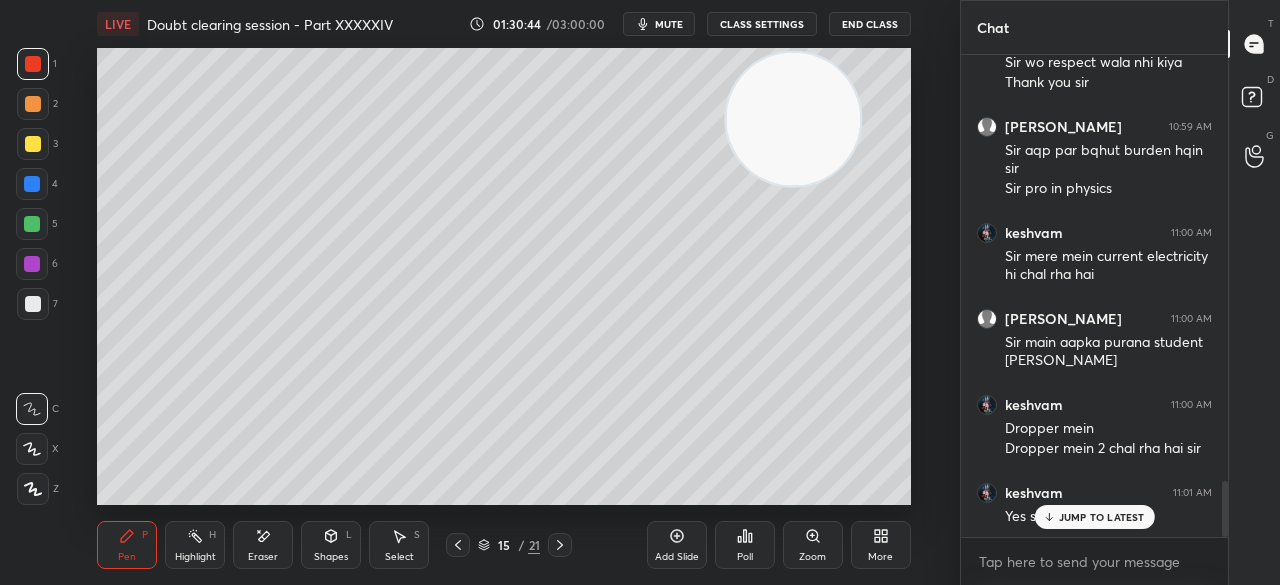 click 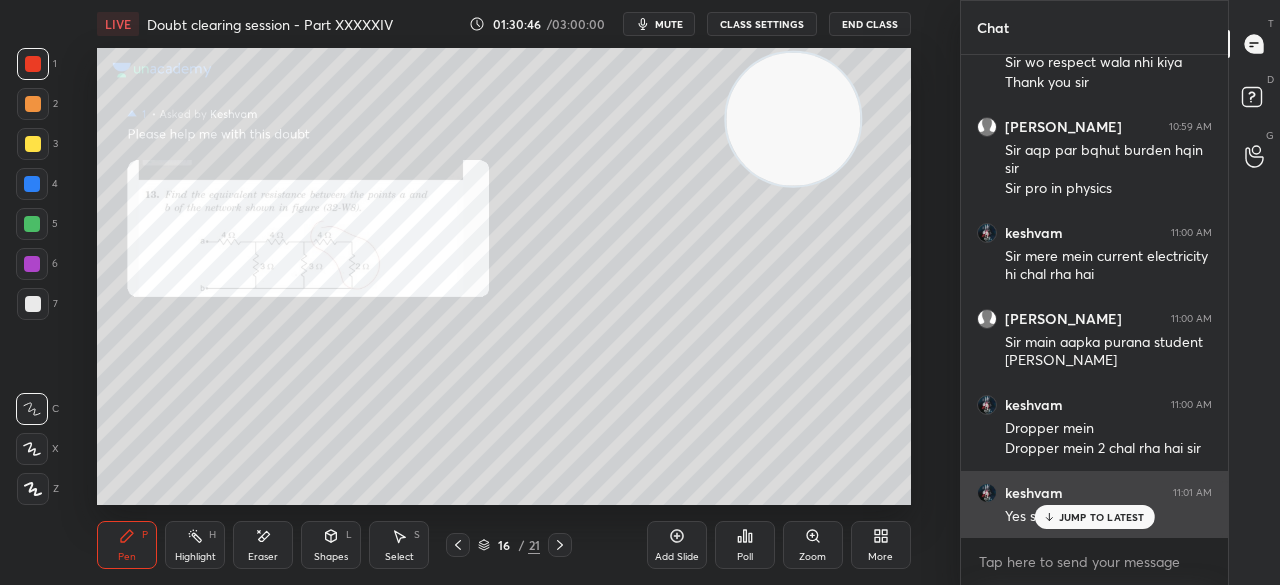 click on "JUMP TO LATEST" at bounding box center (1102, 517) 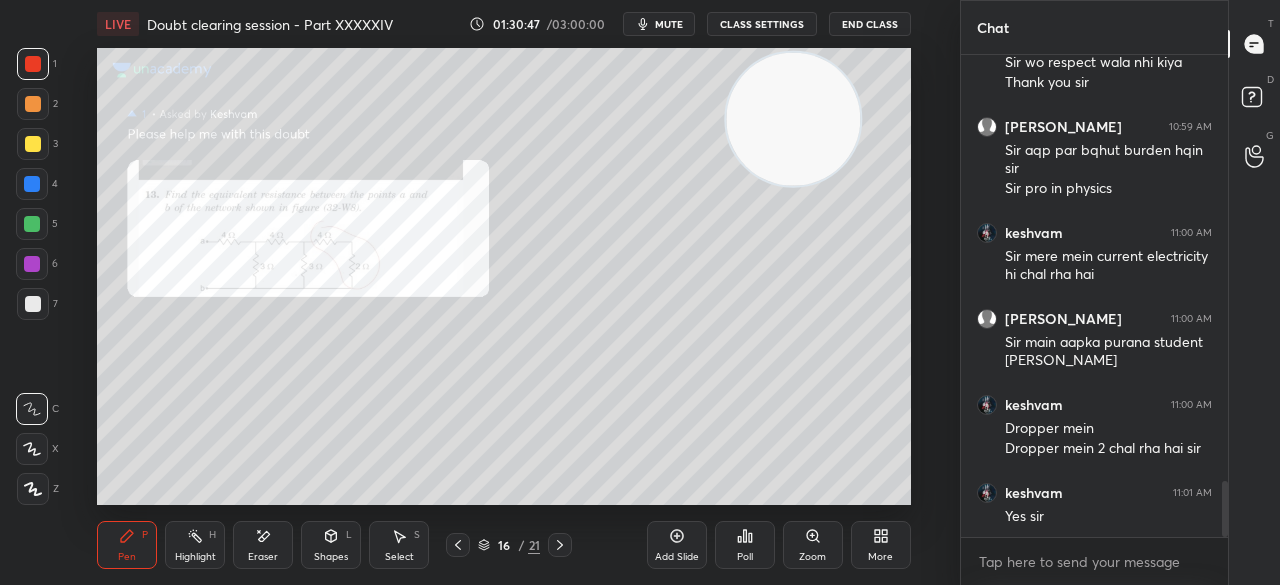 click on "Zoom" at bounding box center (813, 545) 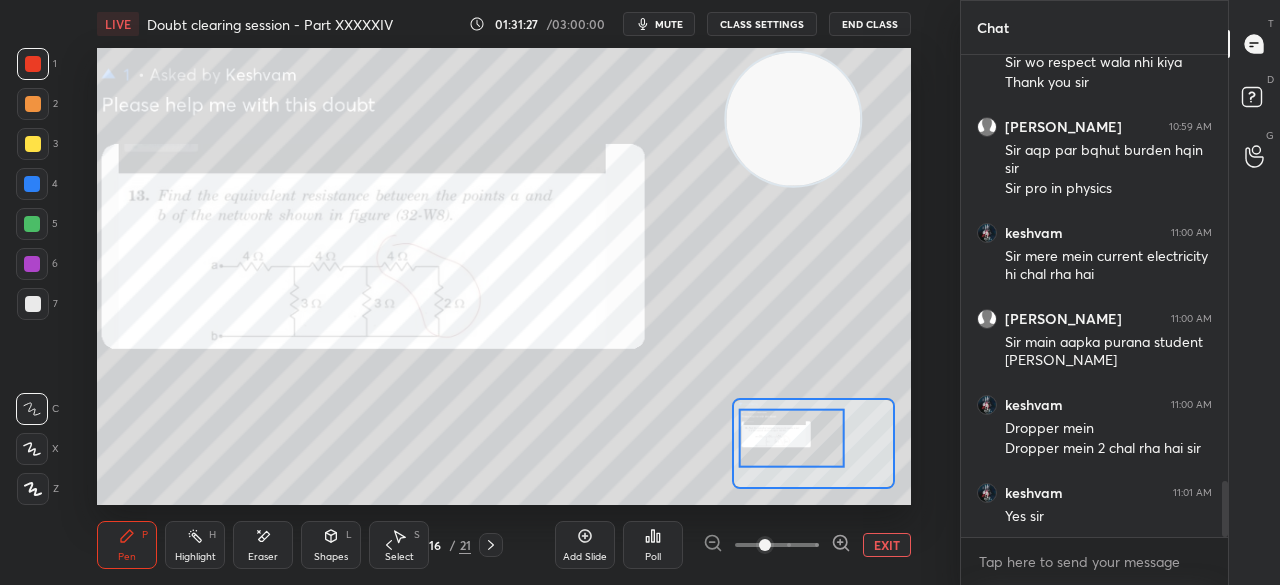 click on "EXIT" at bounding box center [887, 545] 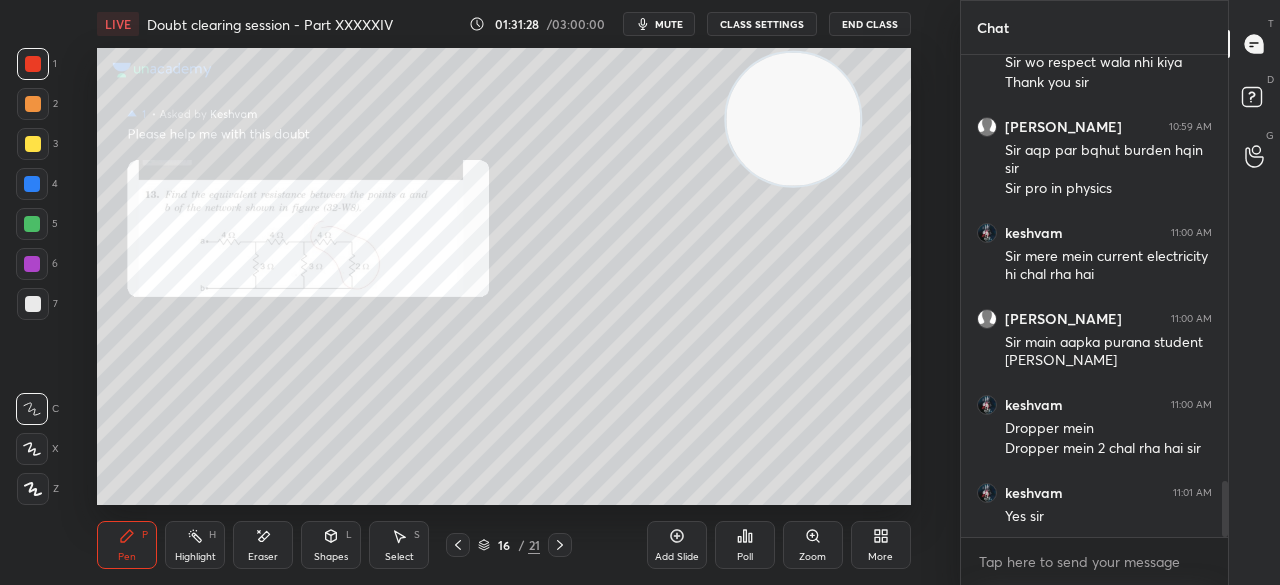 click on "Eraser" at bounding box center (263, 557) 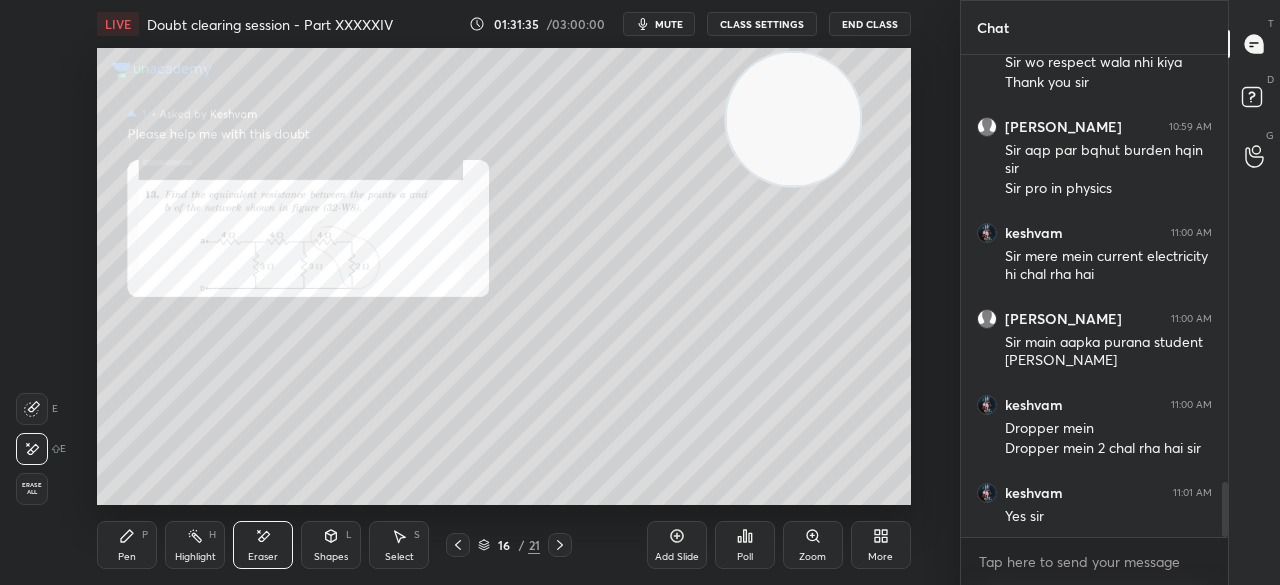 scroll, scrollTop: 3760, scrollLeft: 0, axis: vertical 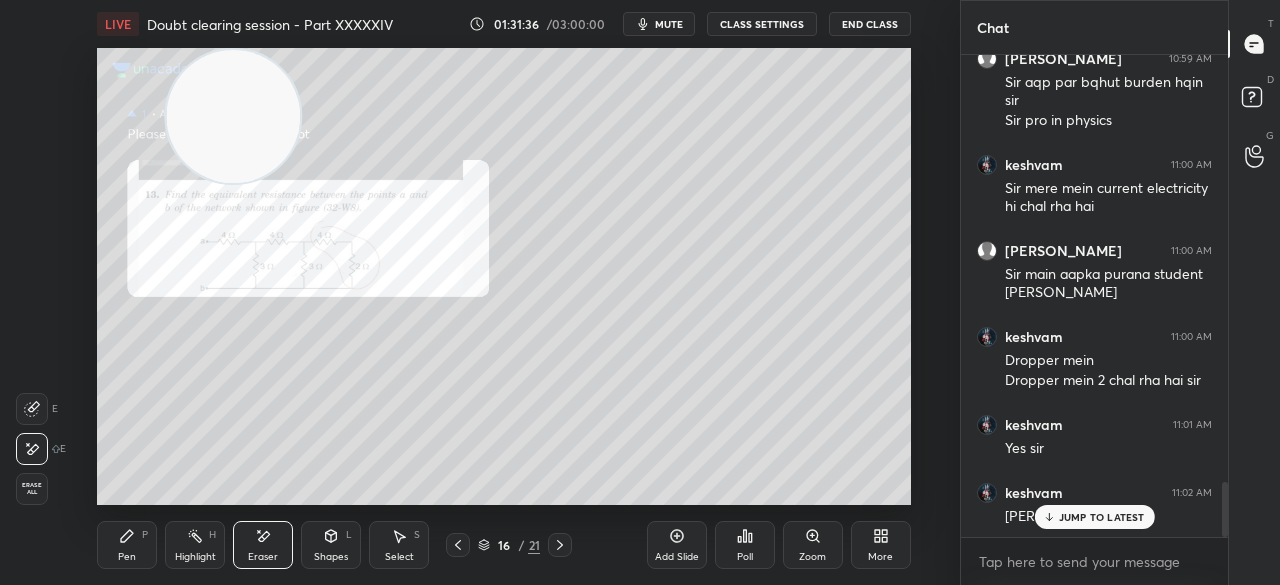 click on "Pen" at bounding box center (127, 557) 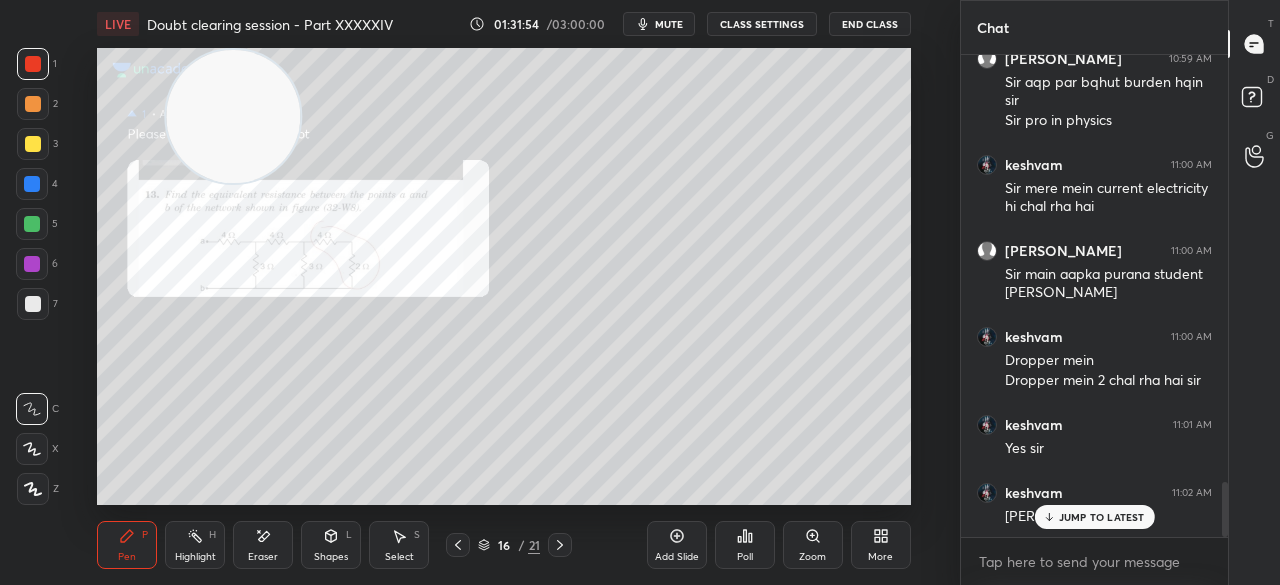 click on "1 2 3 4 5 6 7 C X Z E E Erase all   H H" at bounding box center [32, 276] 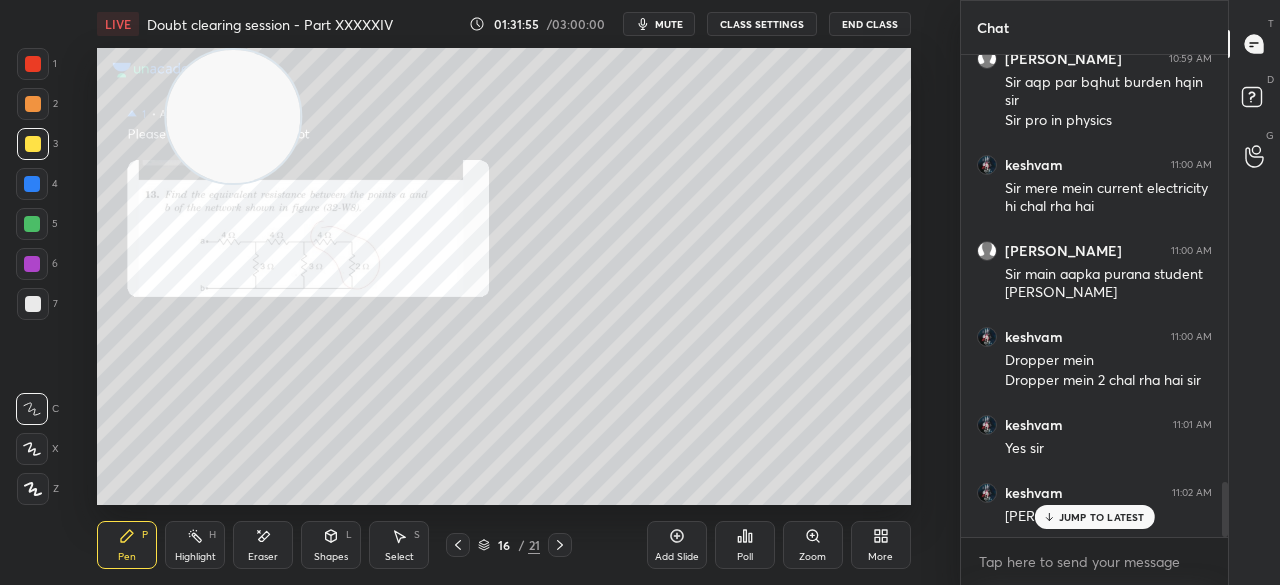click at bounding box center [33, 144] 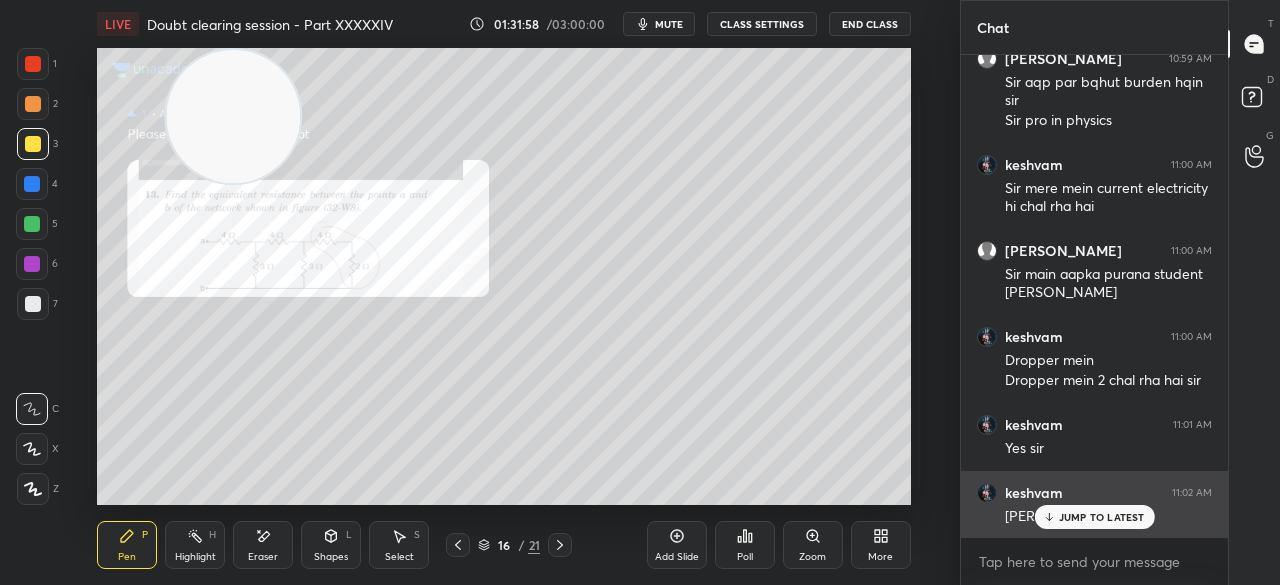 click on "JUMP TO LATEST" at bounding box center (1102, 517) 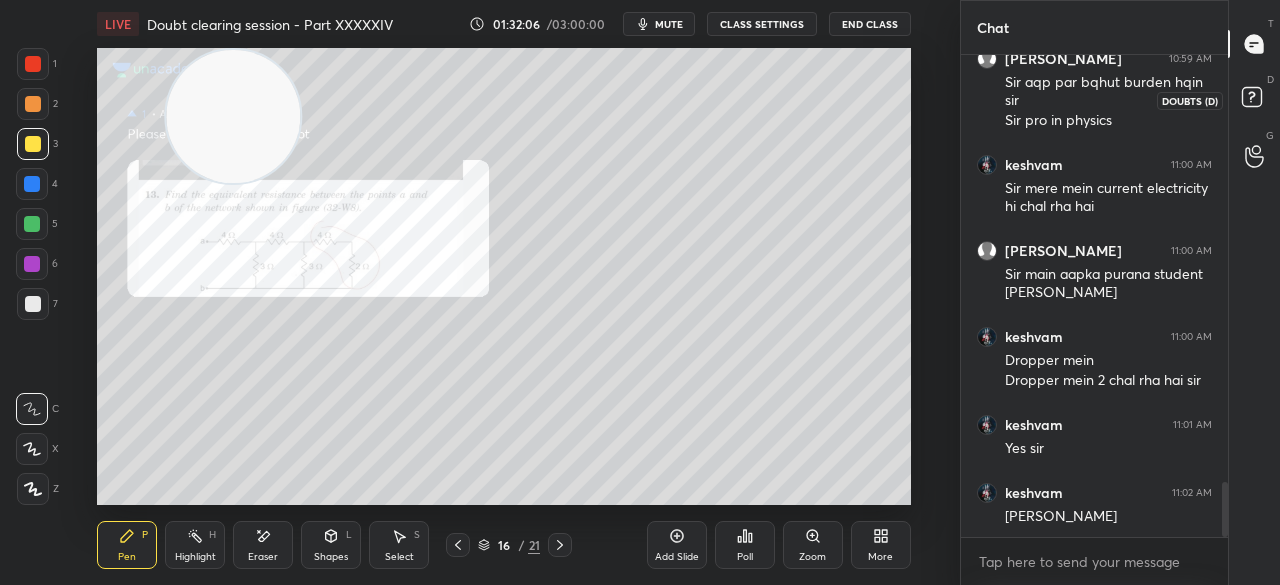 click 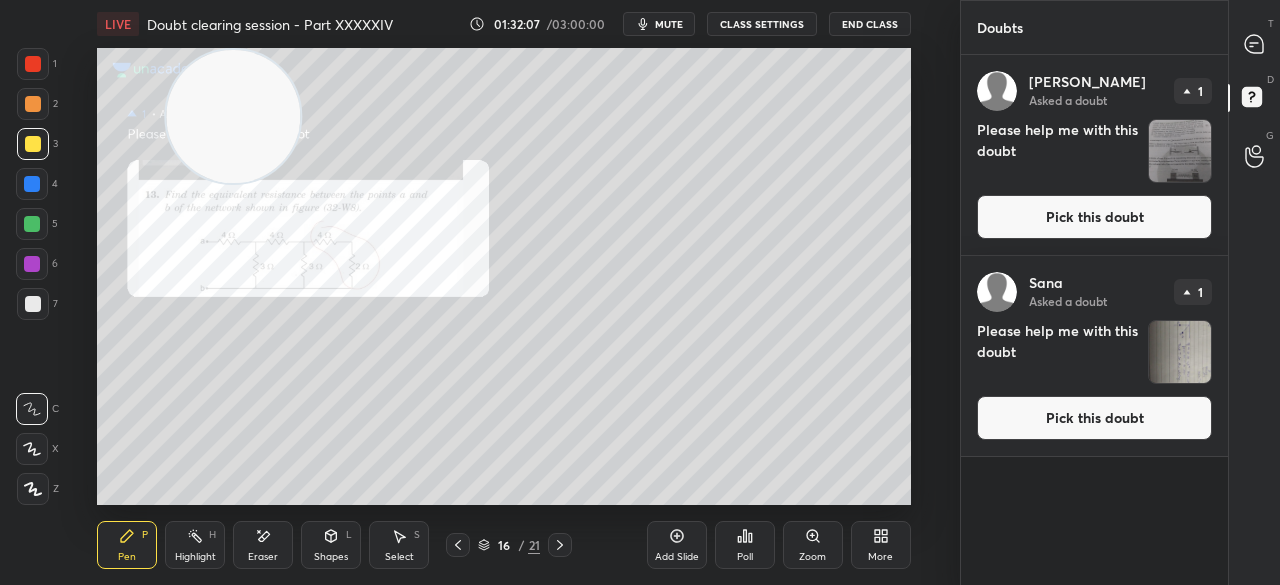 click on "Pick this doubt" at bounding box center [1094, 217] 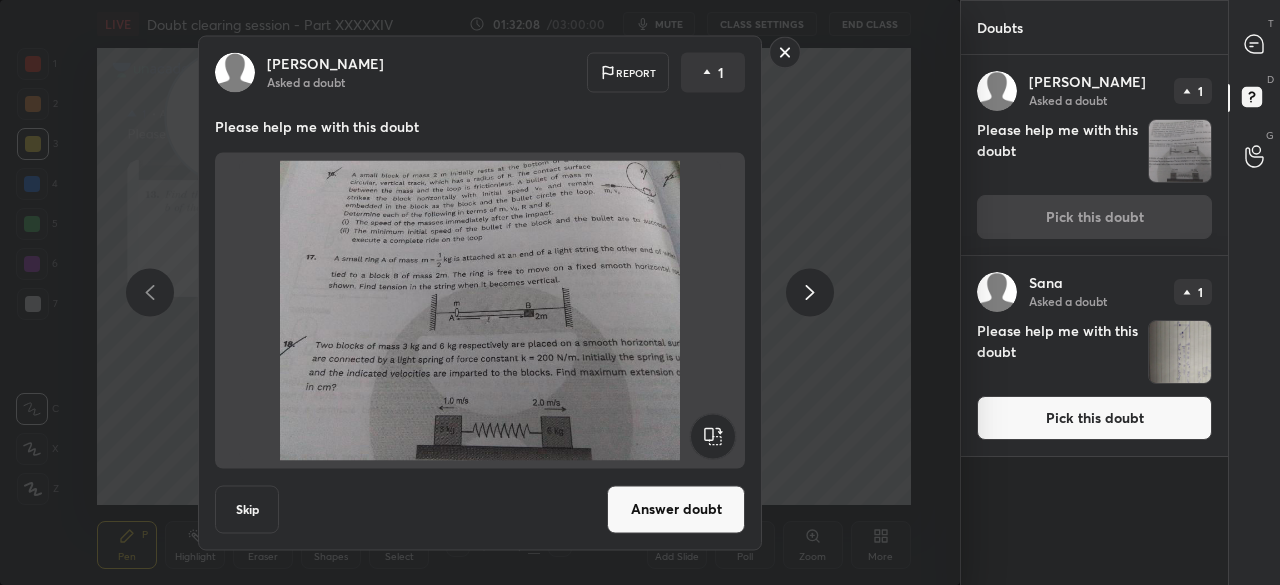 click 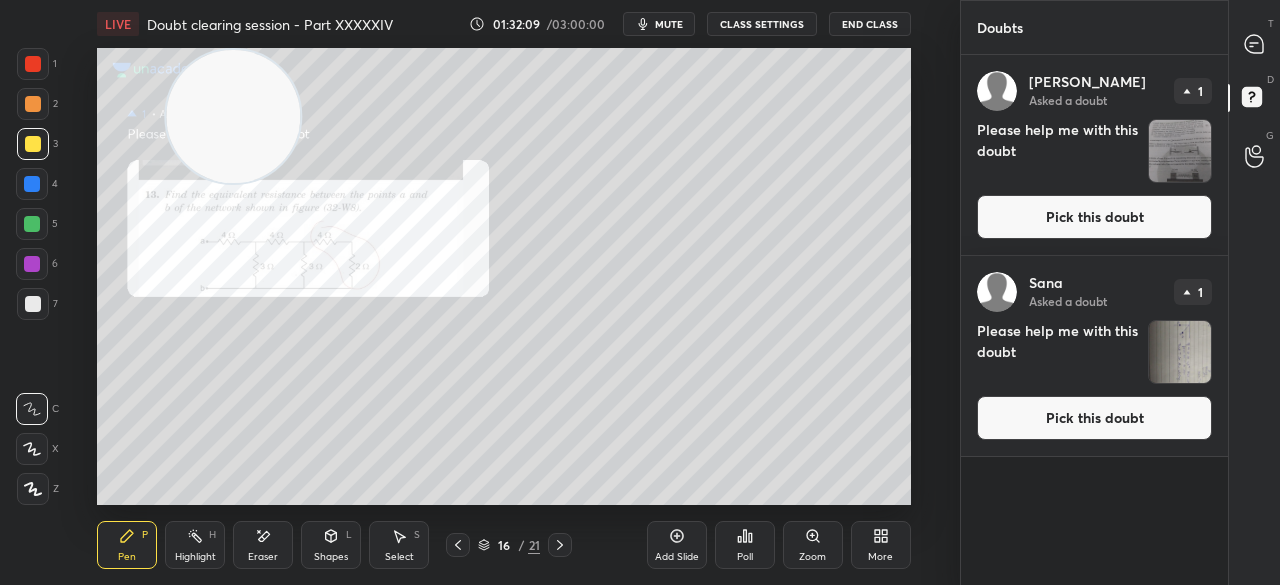 click on "Pick this doubt" at bounding box center [1094, 418] 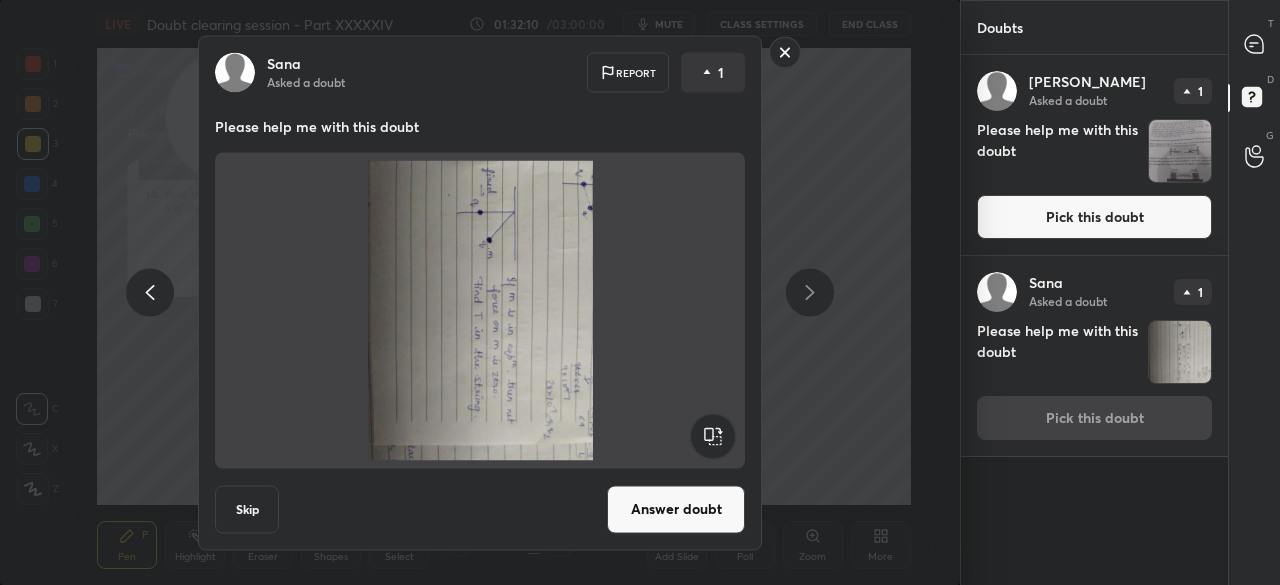 click 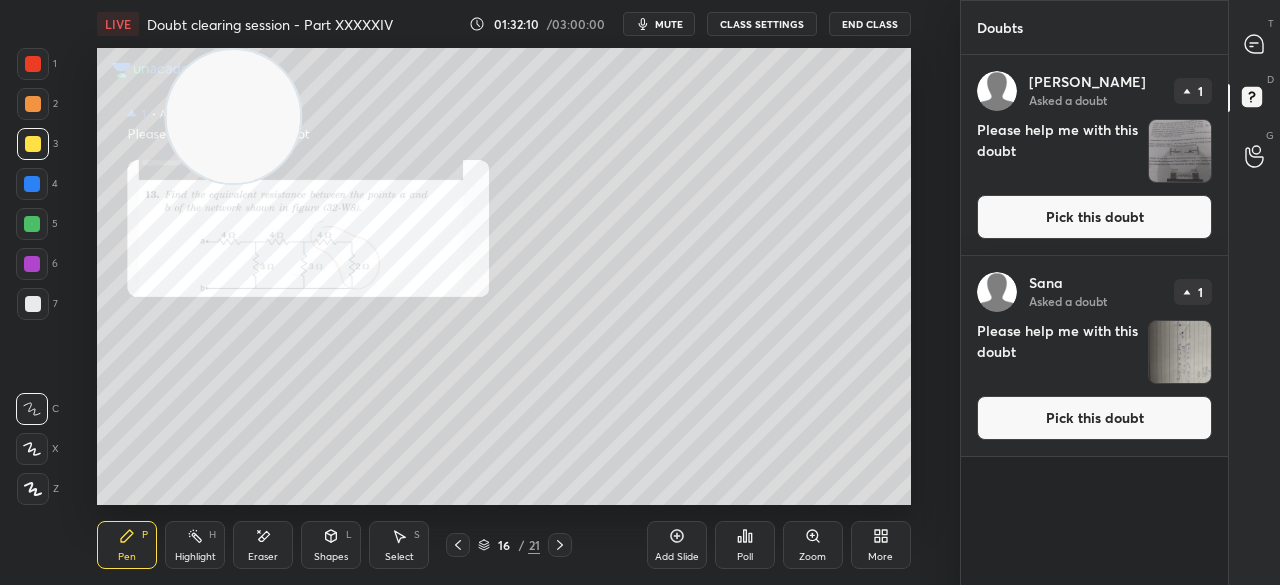 click on "T Messages (T)" at bounding box center (1254, 44) 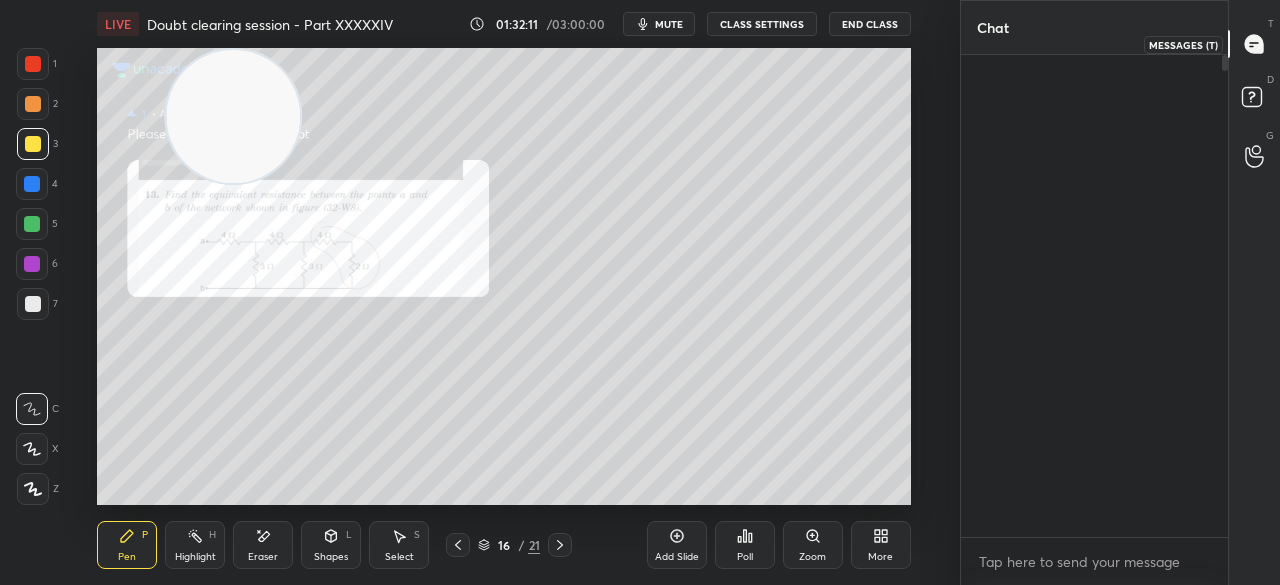 scroll, scrollTop: 3760, scrollLeft: 0, axis: vertical 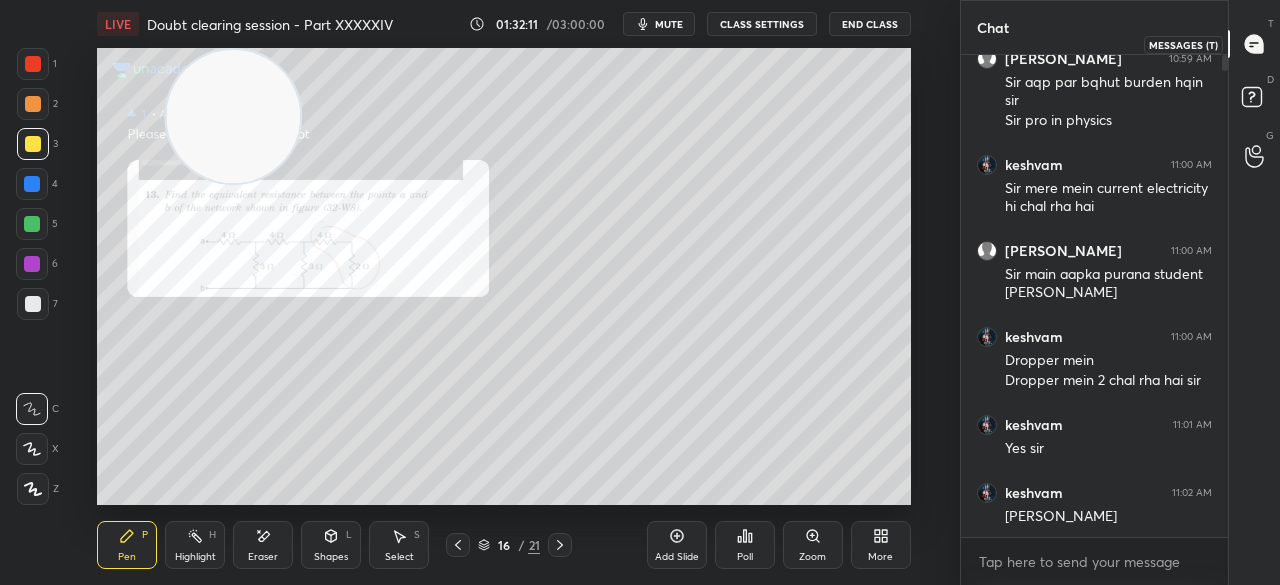 click at bounding box center [1255, 44] 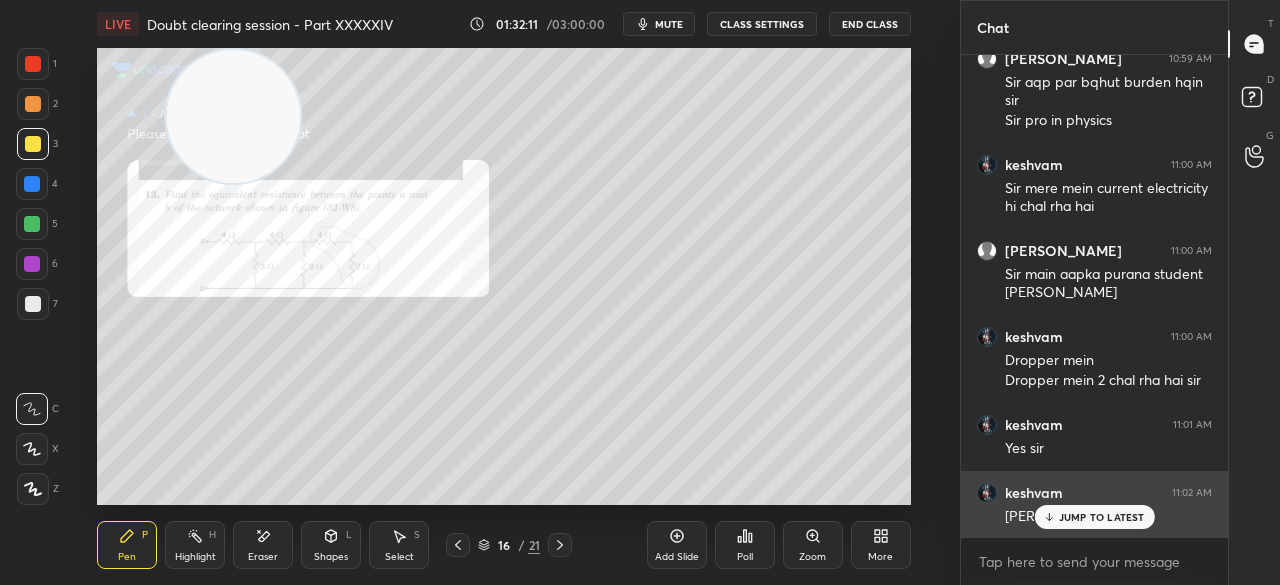 click on "JUMP TO LATEST" at bounding box center (1094, 517) 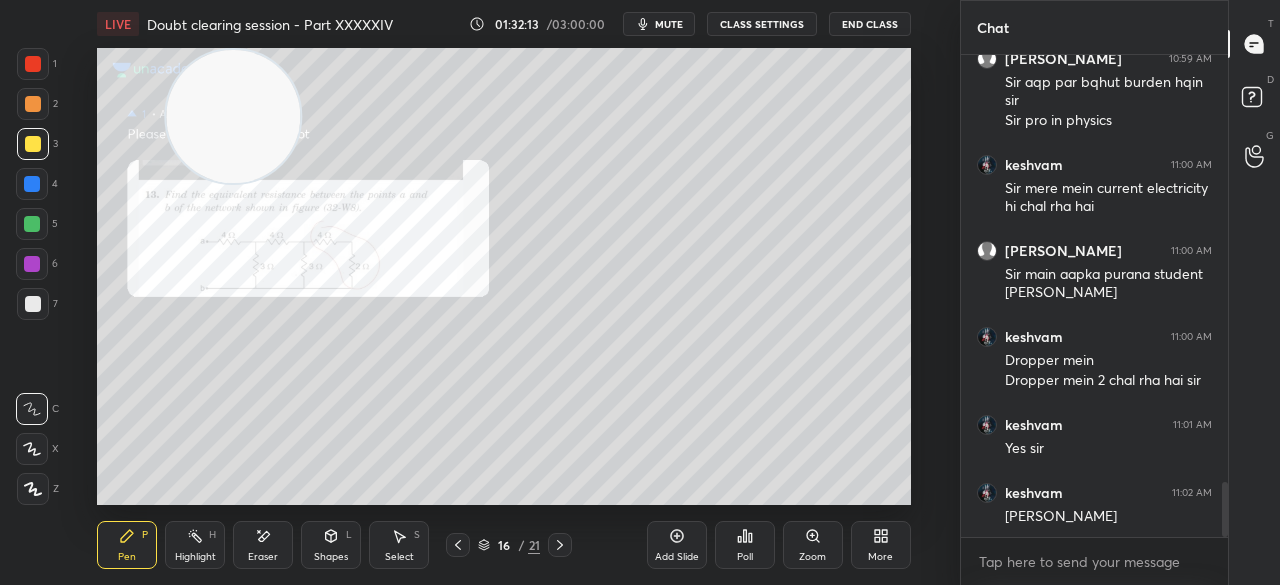 click at bounding box center (33, 304) 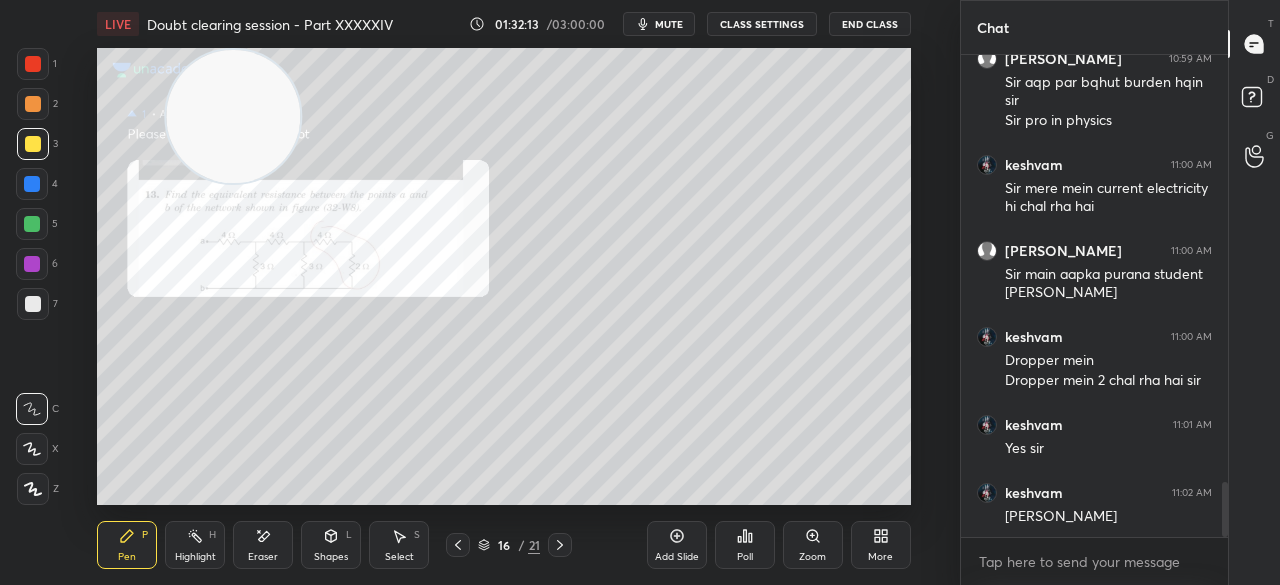 click at bounding box center (33, 304) 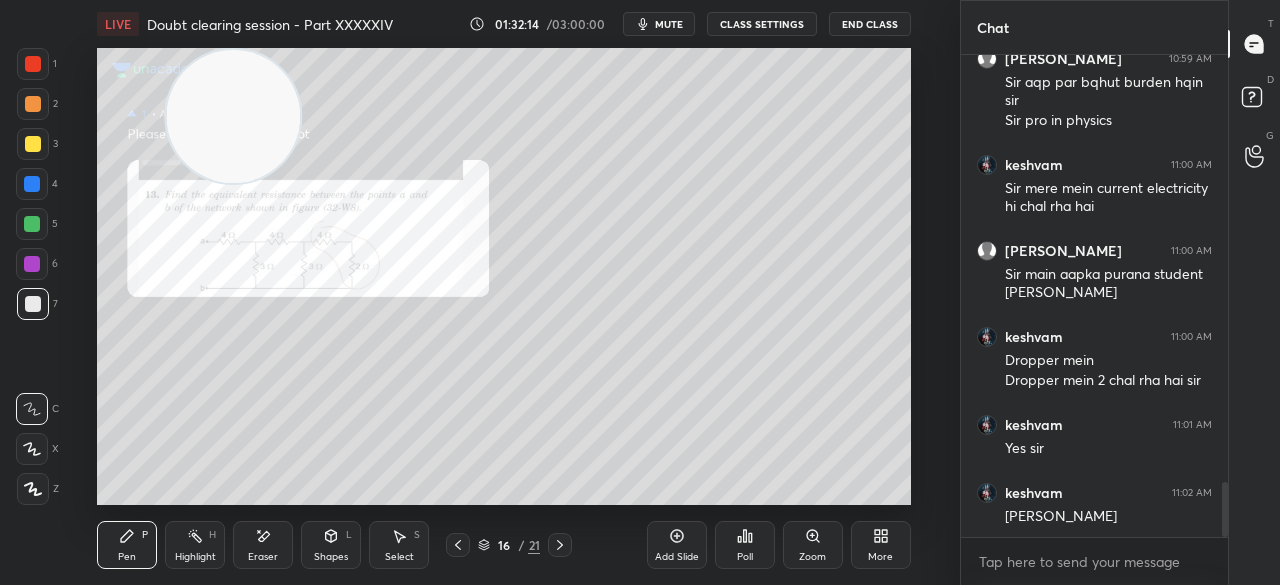 scroll, scrollTop: 3828, scrollLeft: 0, axis: vertical 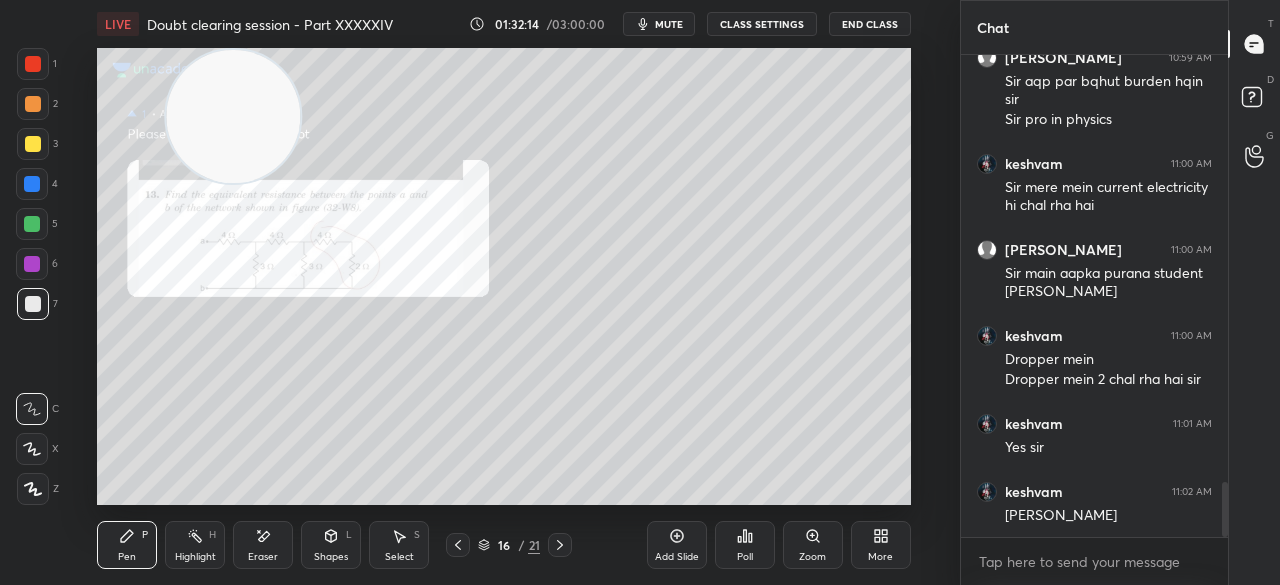 click at bounding box center (33, 64) 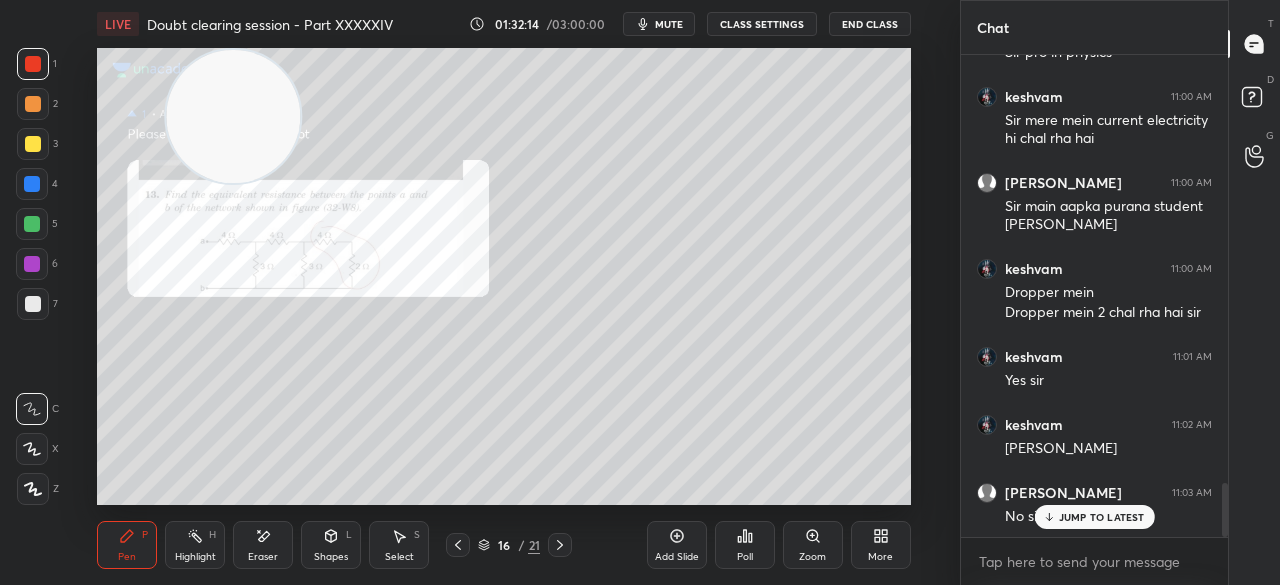 click on "1" at bounding box center [37, 64] 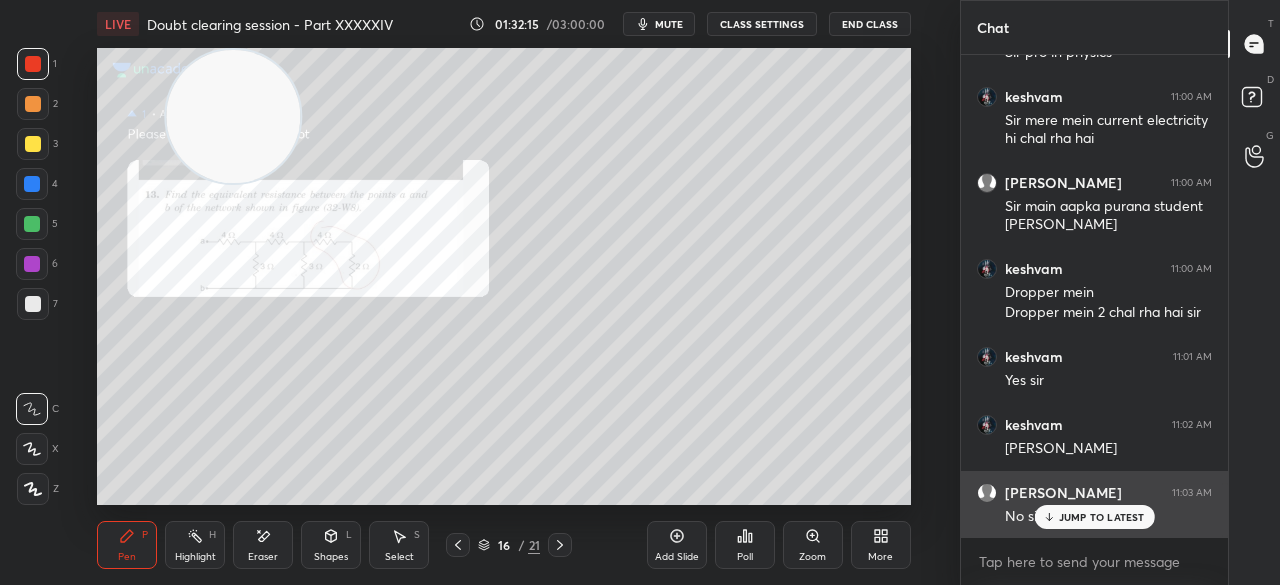click on "JUMP TO LATEST" at bounding box center (1094, 517) 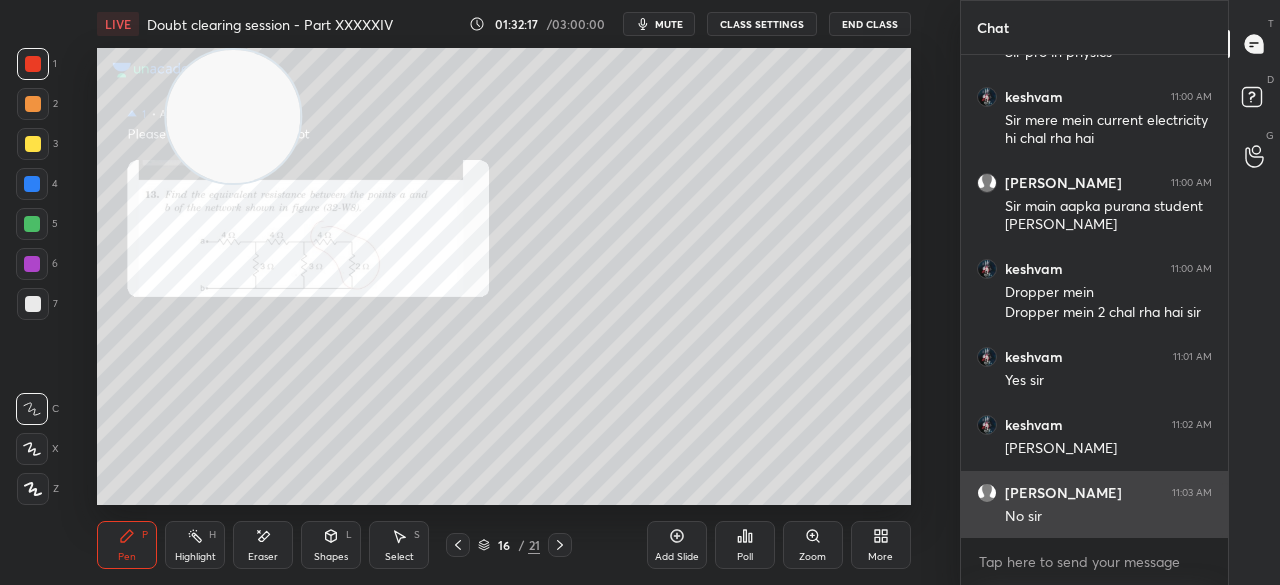 click on "Setting up your live class Poll for   secs No correct answer Start poll" at bounding box center [504, 276] 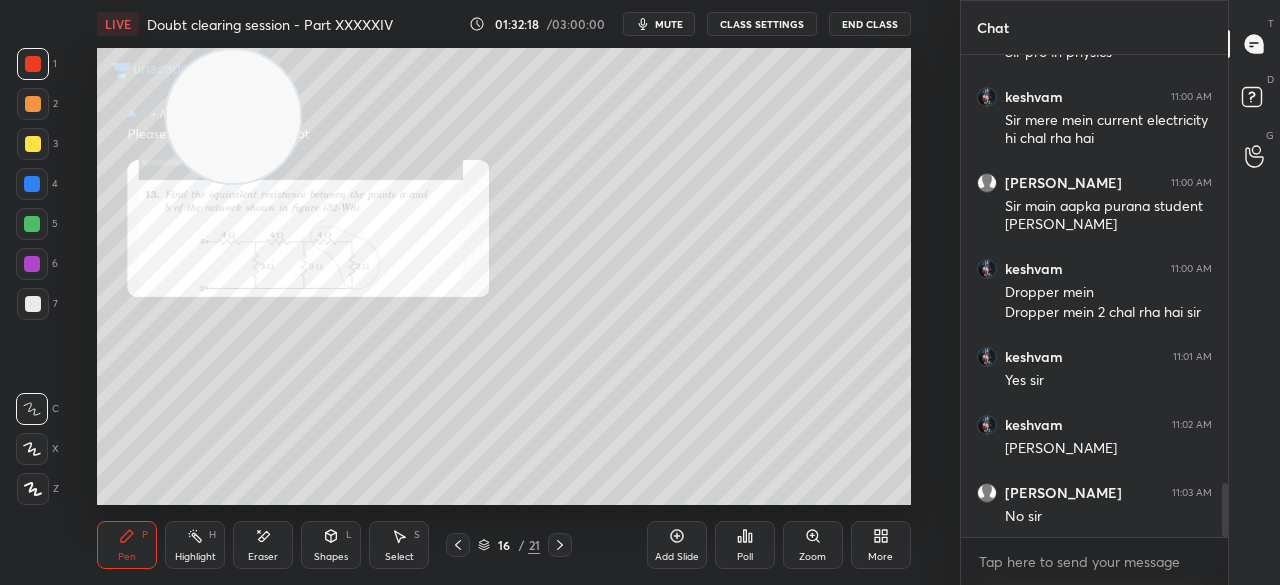 click at bounding box center (33, 144) 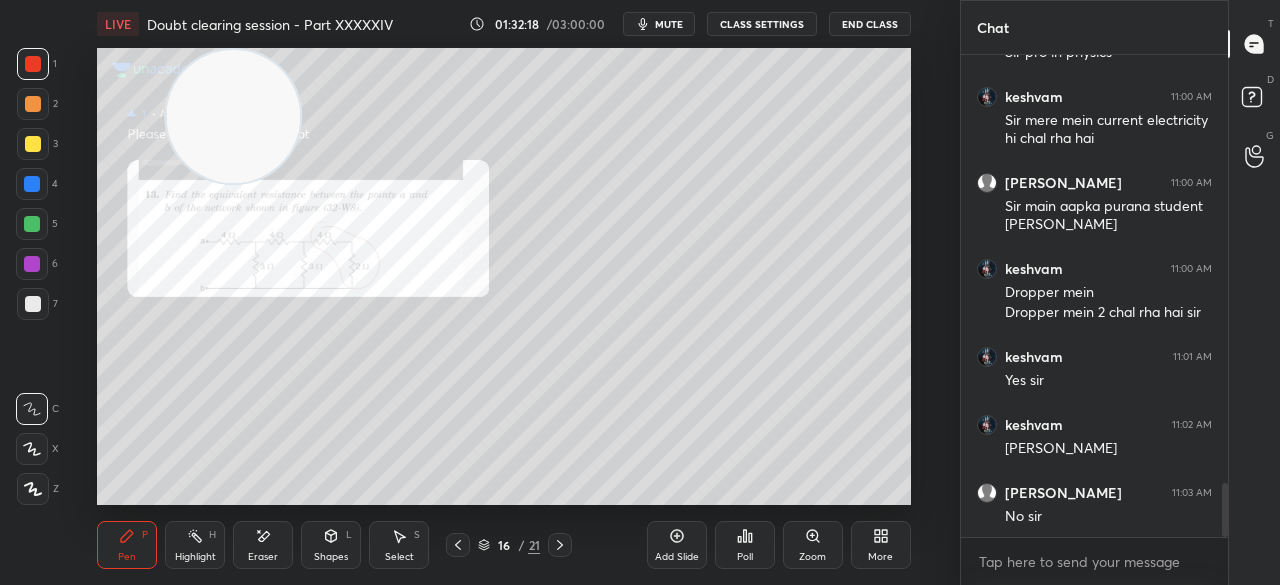 click at bounding box center [33, 144] 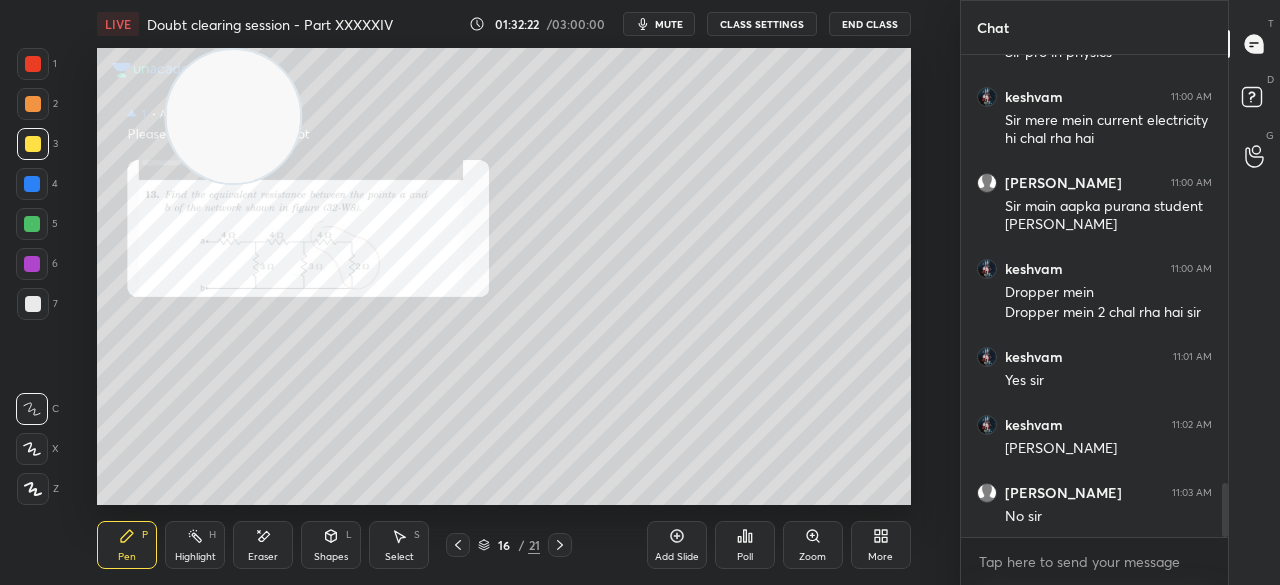 click at bounding box center [33, 304] 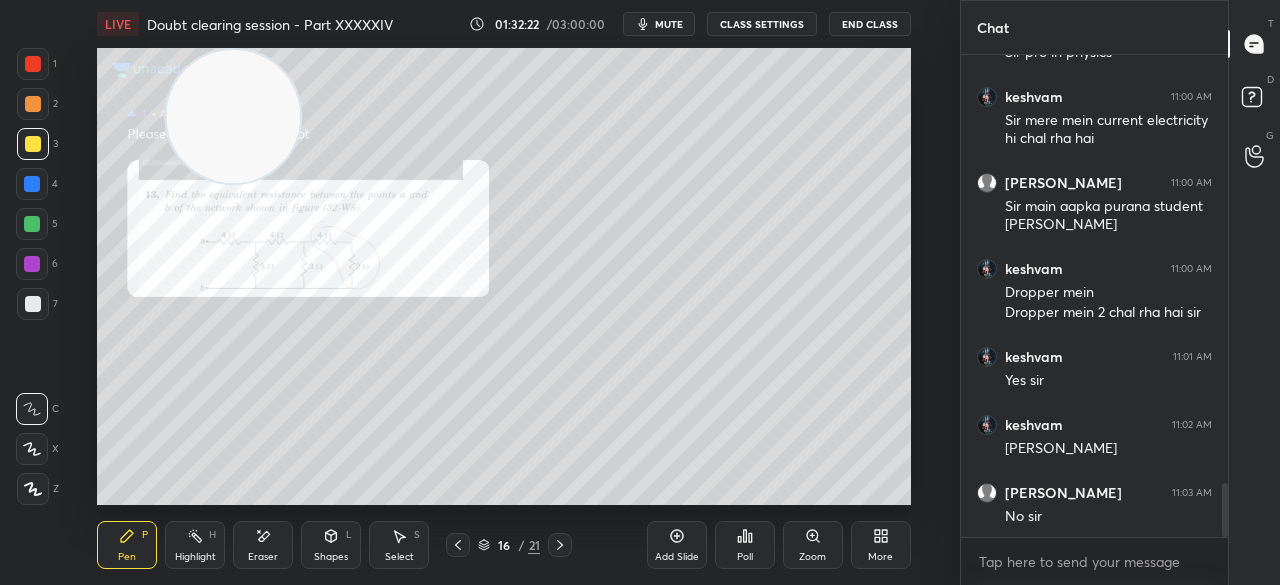 click at bounding box center (33, 304) 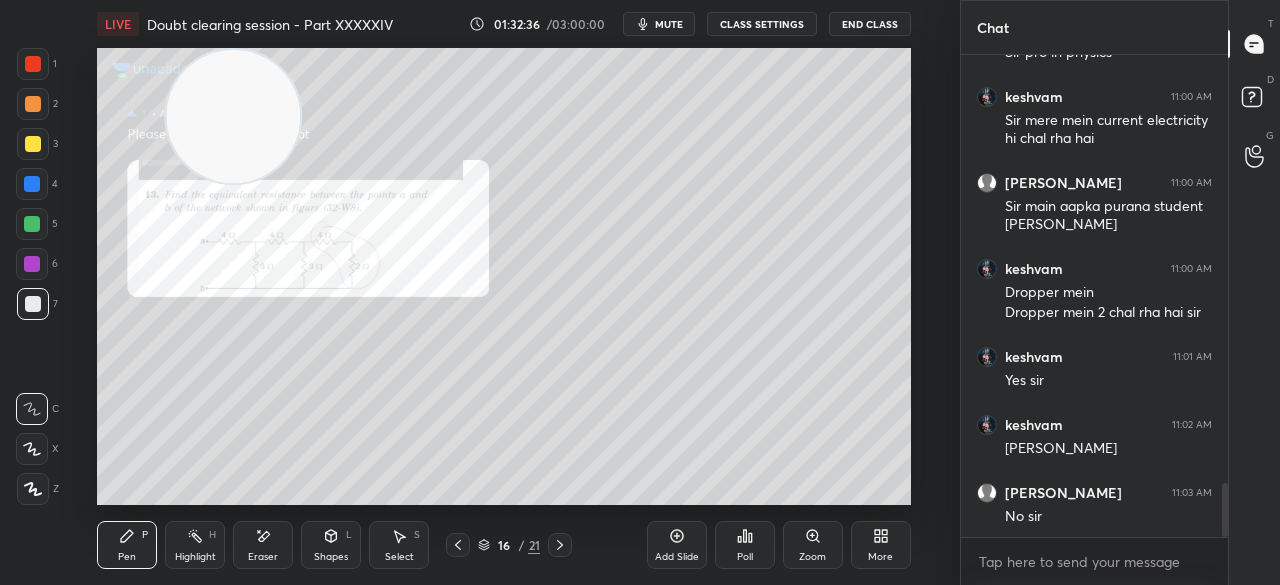 click at bounding box center [33, 144] 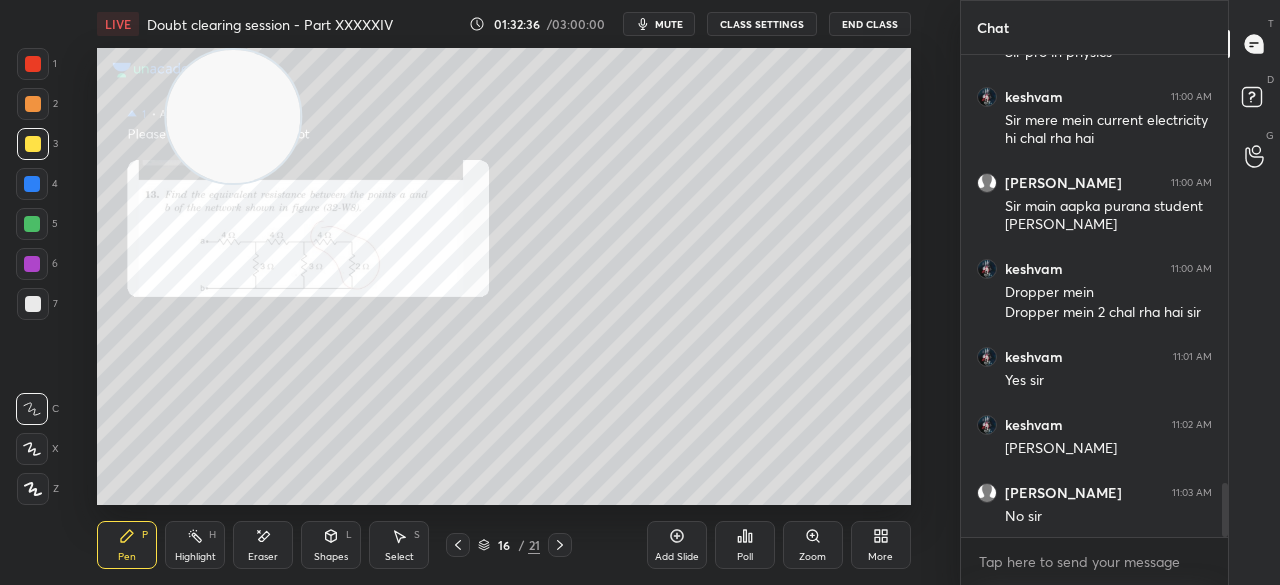 click at bounding box center [33, 144] 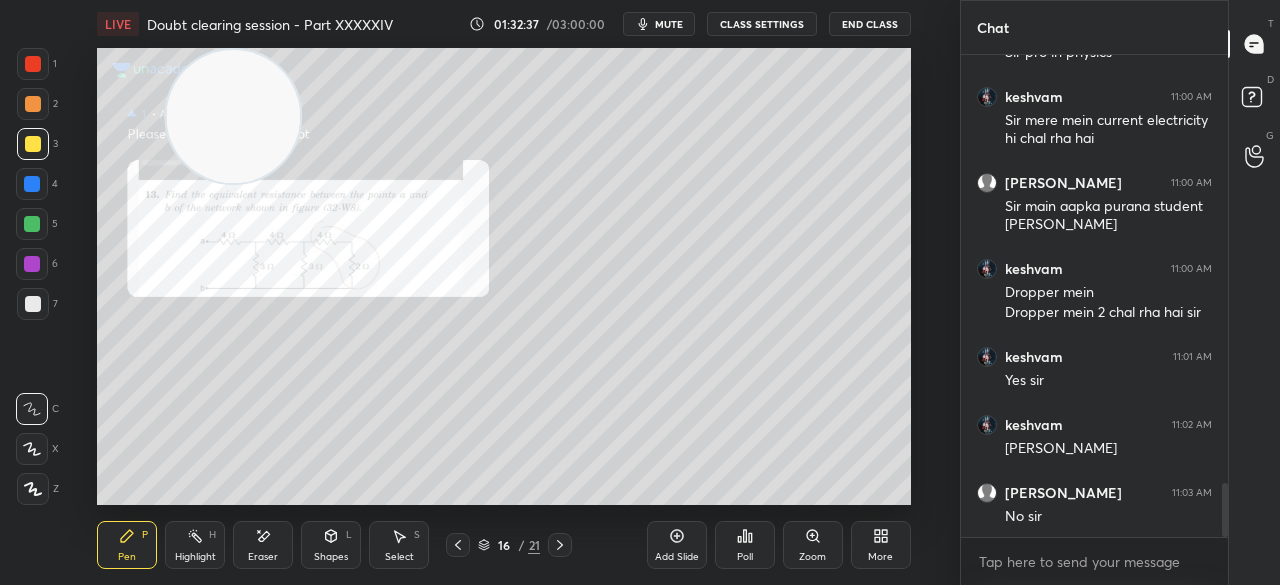 click at bounding box center (33, 144) 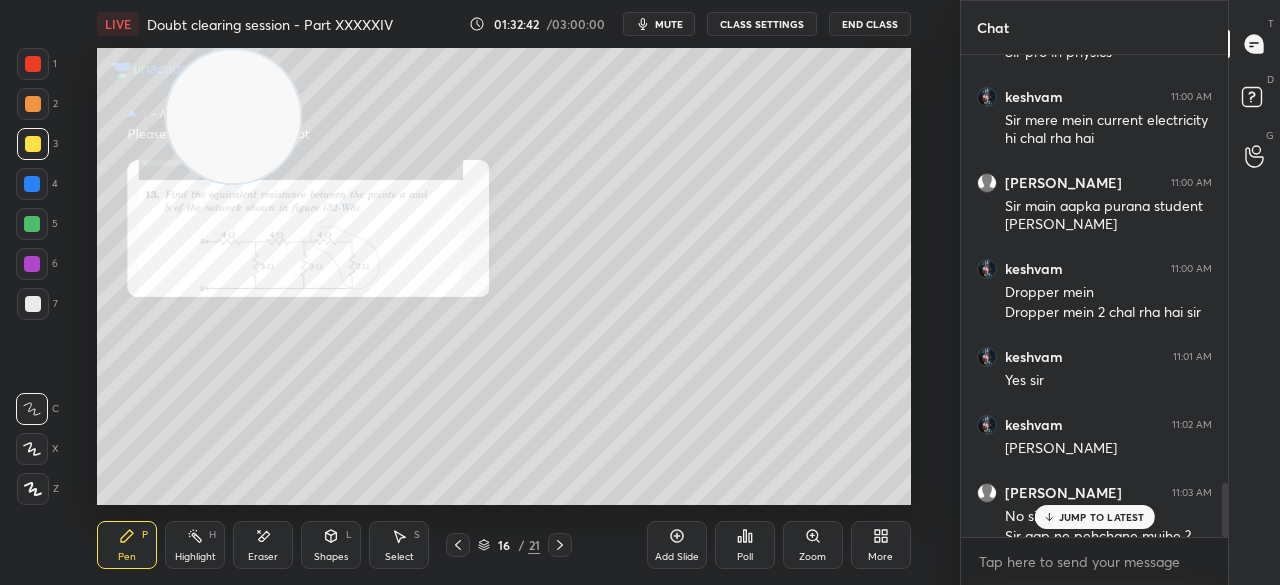 scroll, scrollTop: 3848, scrollLeft: 0, axis: vertical 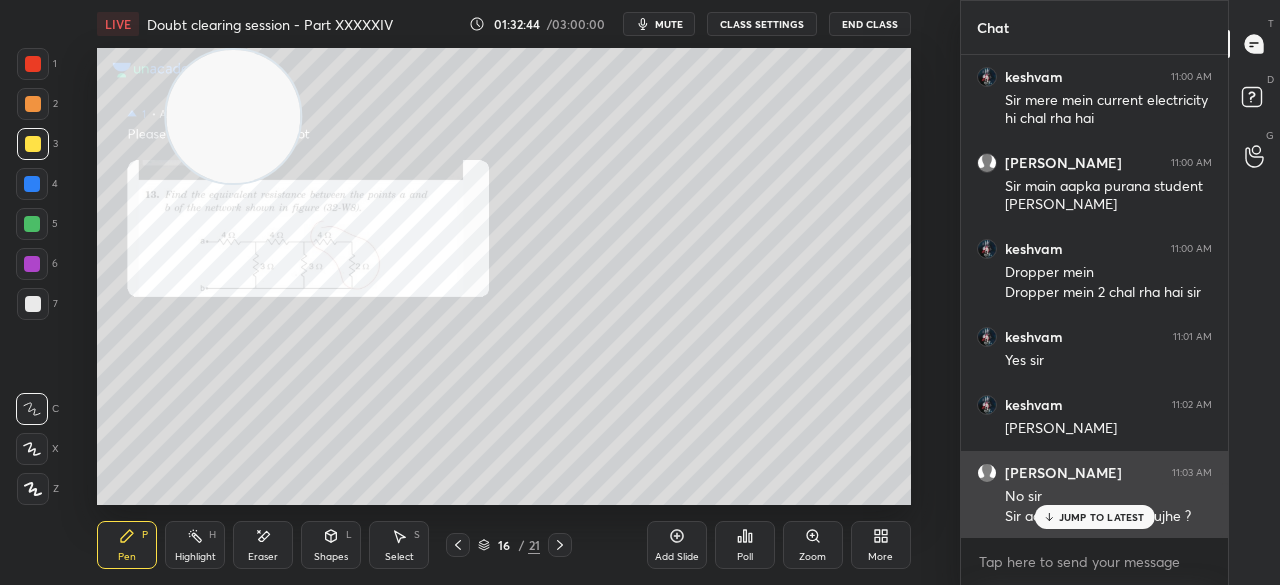 click on "JUMP TO LATEST" at bounding box center [1094, 517] 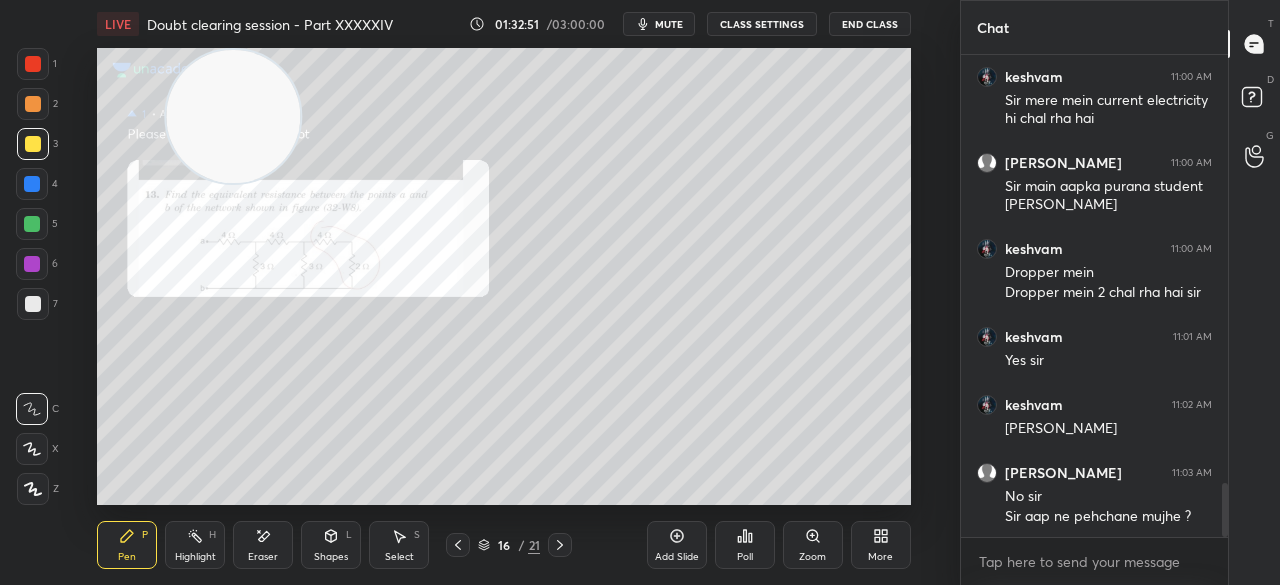 click at bounding box center (32, 184) 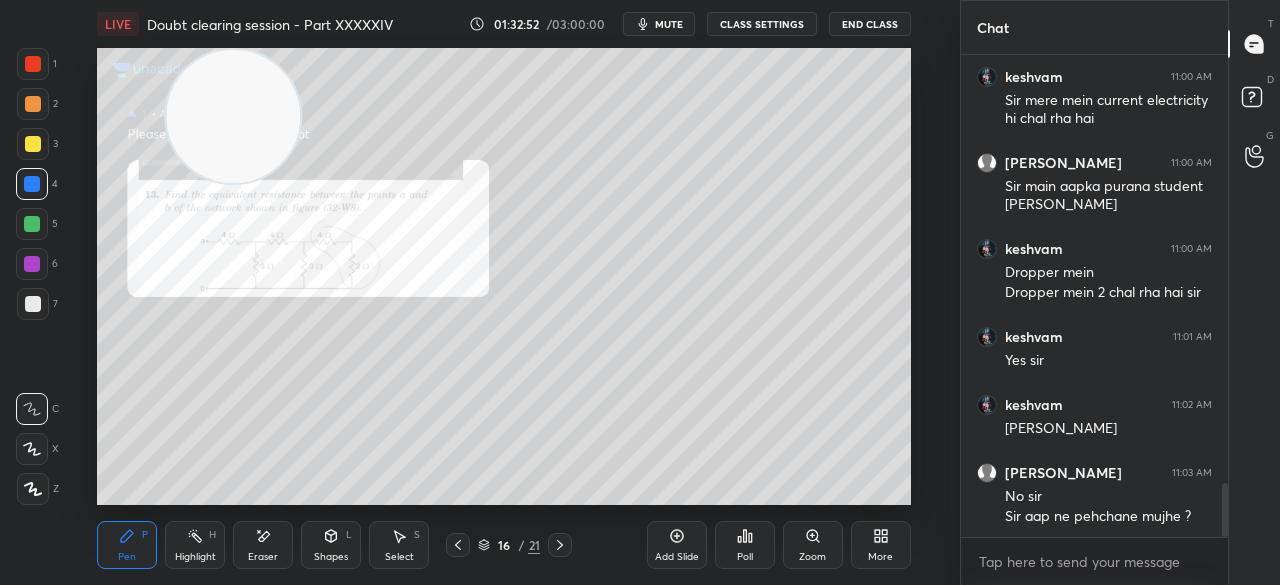 click at bounding box center (32, 184) 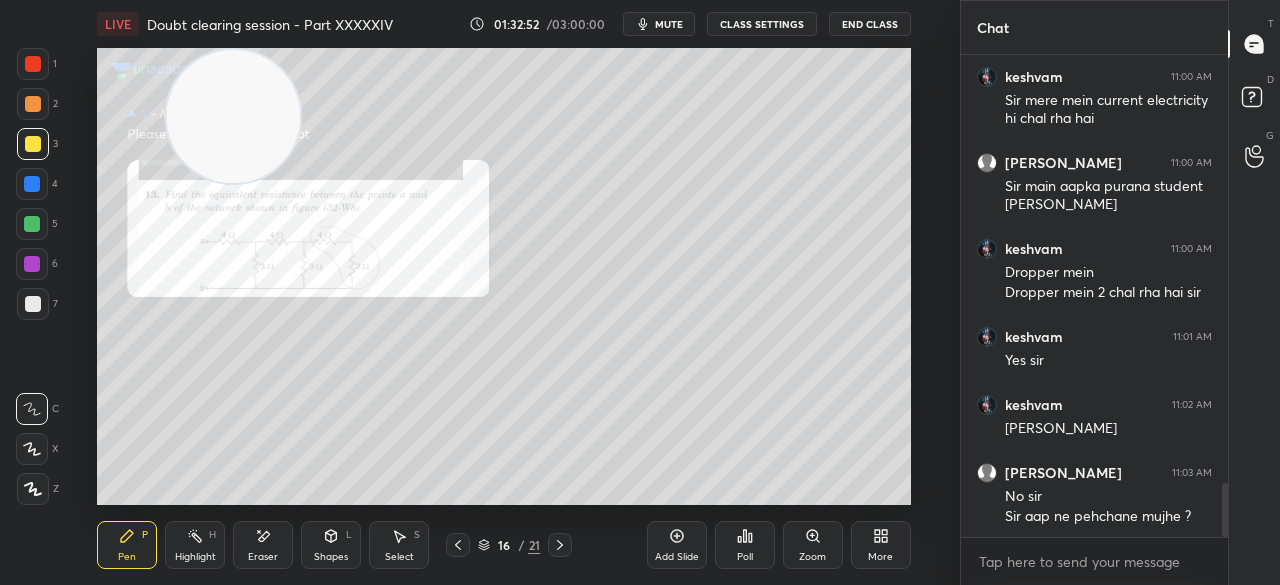 click at bounding box center (33, 104) 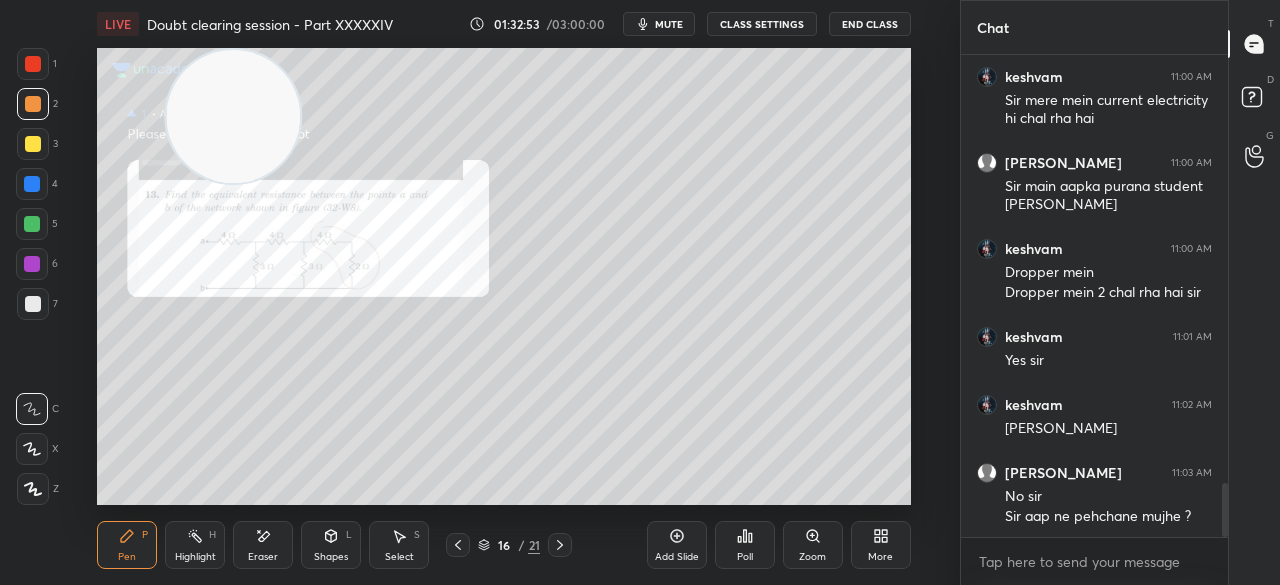 click on "2" at bounding box center [37, 104] 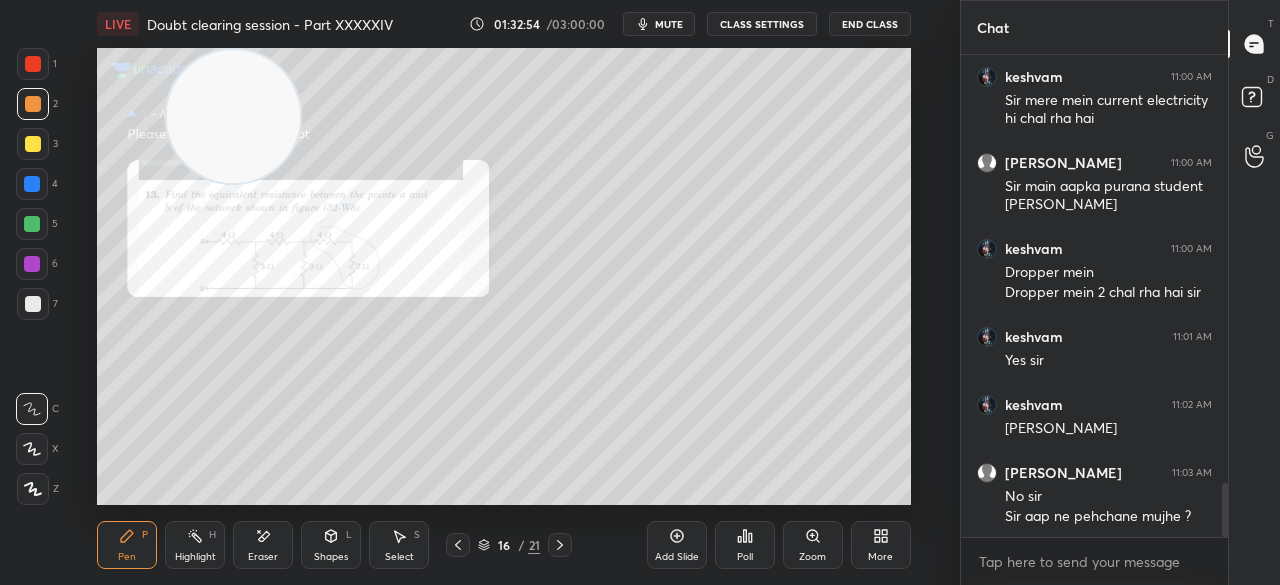 click at bounding box center [33, 64] 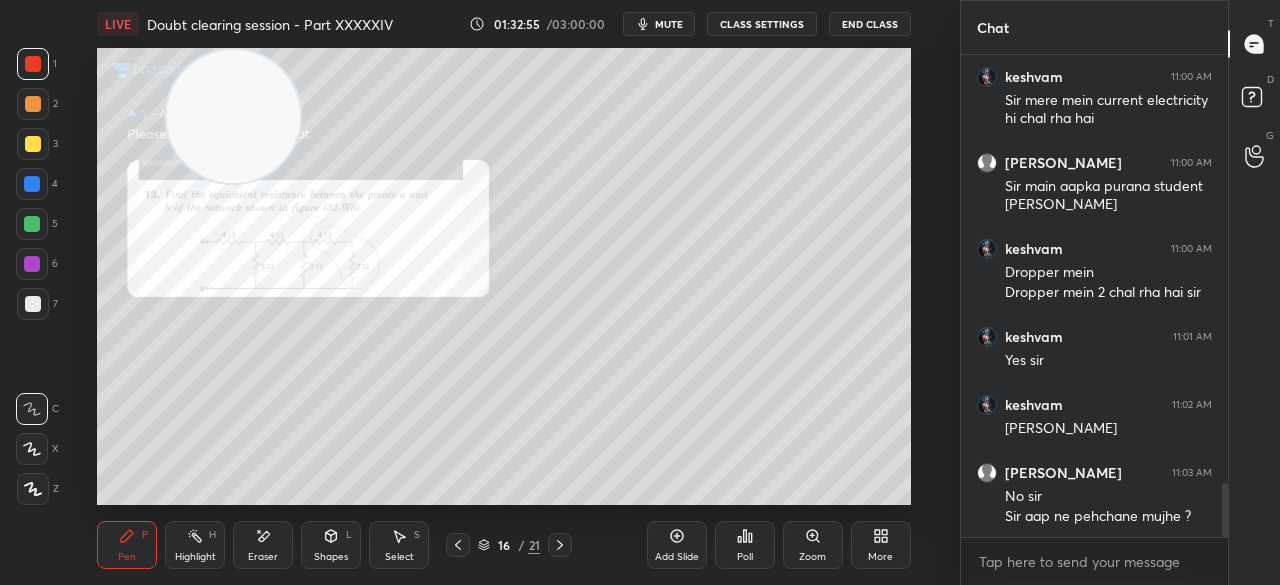 click at bounding box center [33, 64] 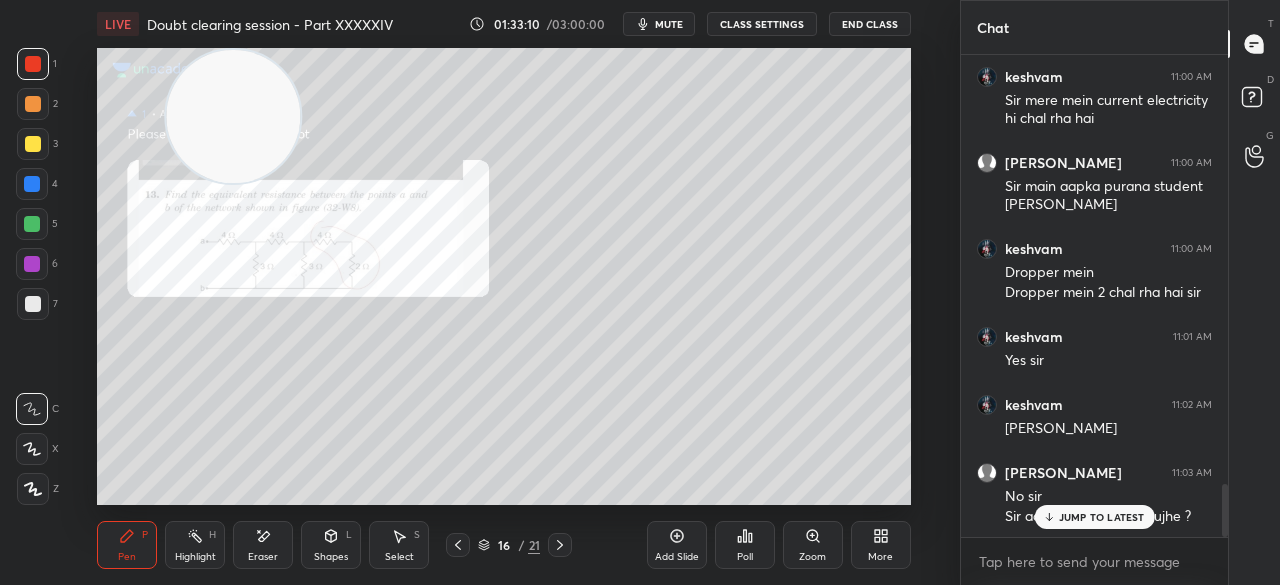 scroll, scrollTop: 3934, scrollLeft: 0, axis: vertical 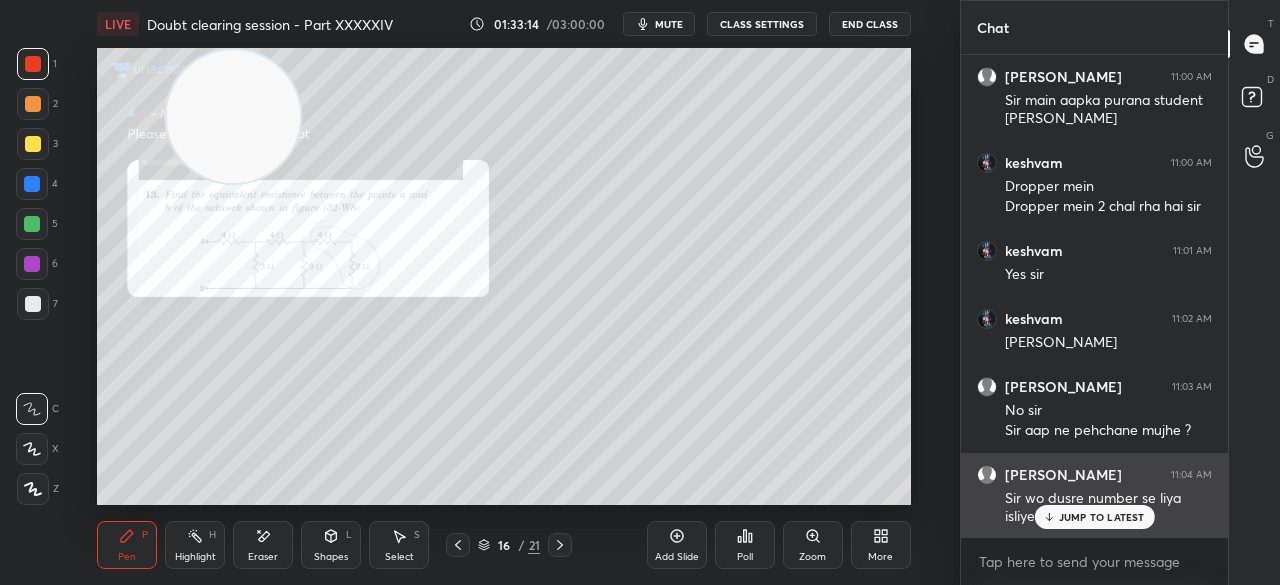 click 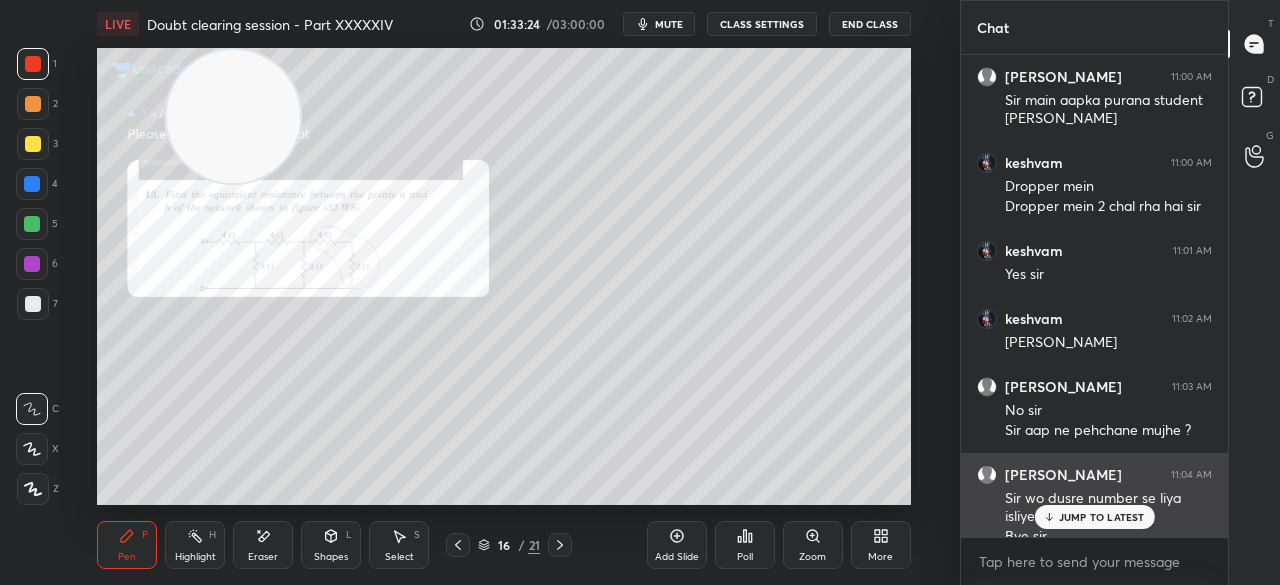 scroll, scrollTop: 3954, scrollLeft: 0, axis: vertical 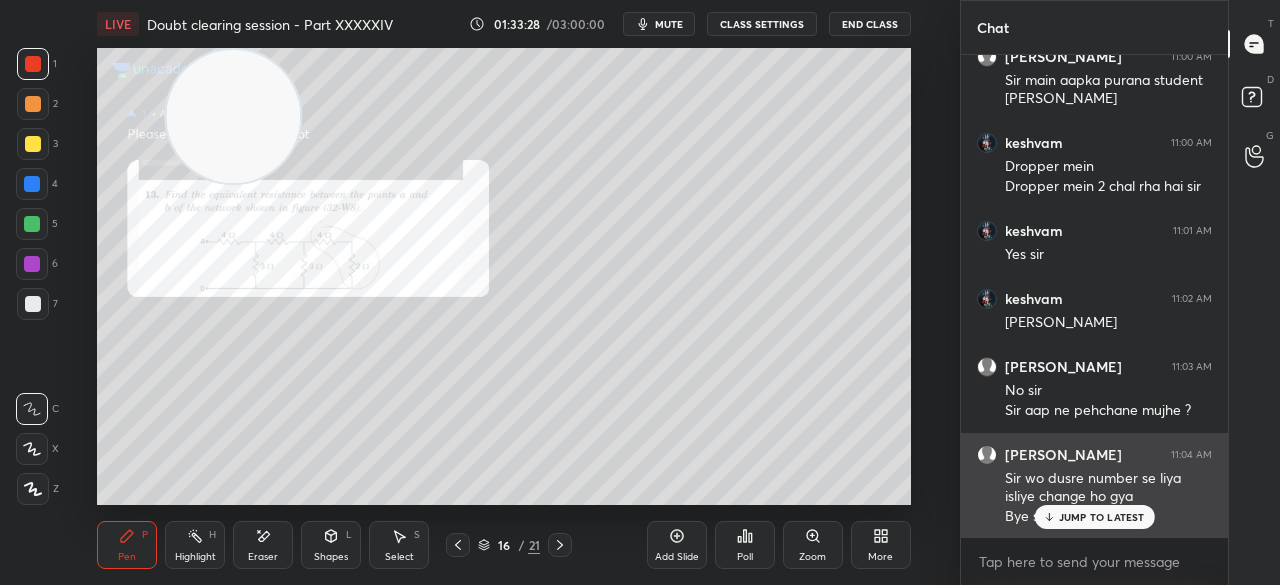 click on "JUMP TO LATEST" at bounding box center (1102, 517) 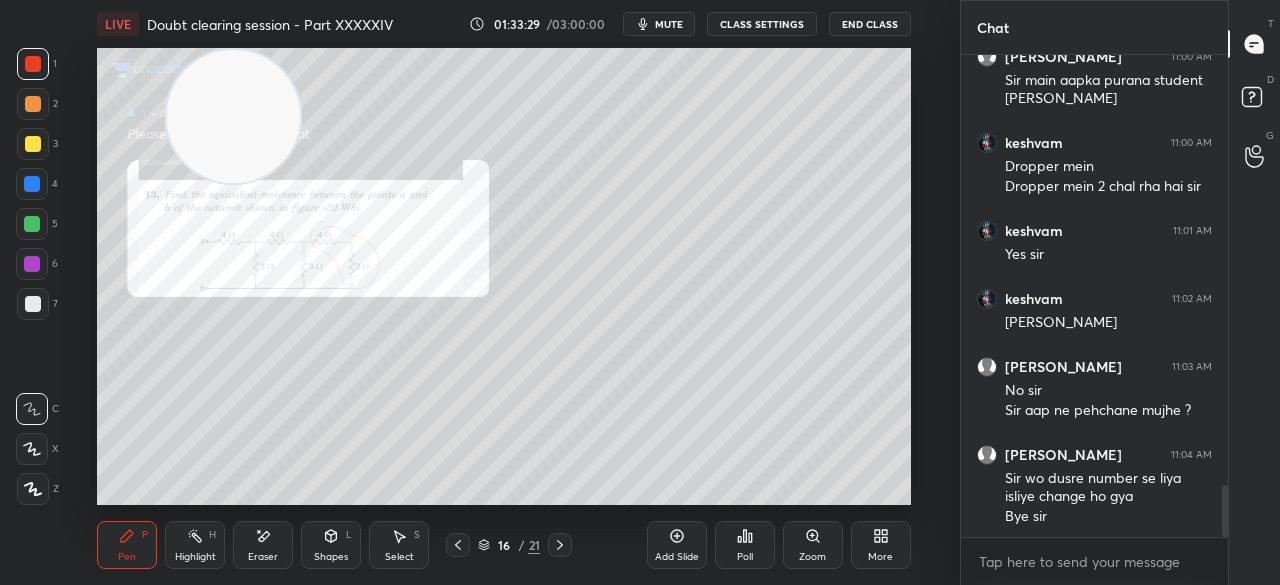 click on "LIVE Doubt clearing session - Part XXXXXIV 01:33:29 /  03:00:00 mute CLASS SETTINGS End Class" at bounding box center [503, 24] 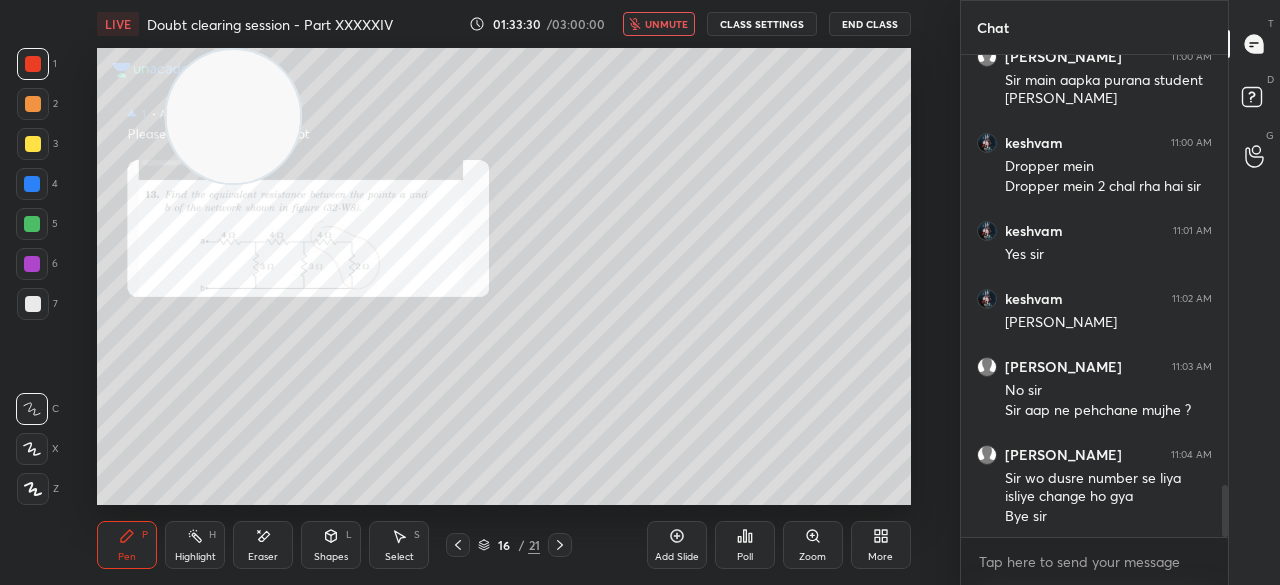 click on "End Class" at bounding box center (870, 24) 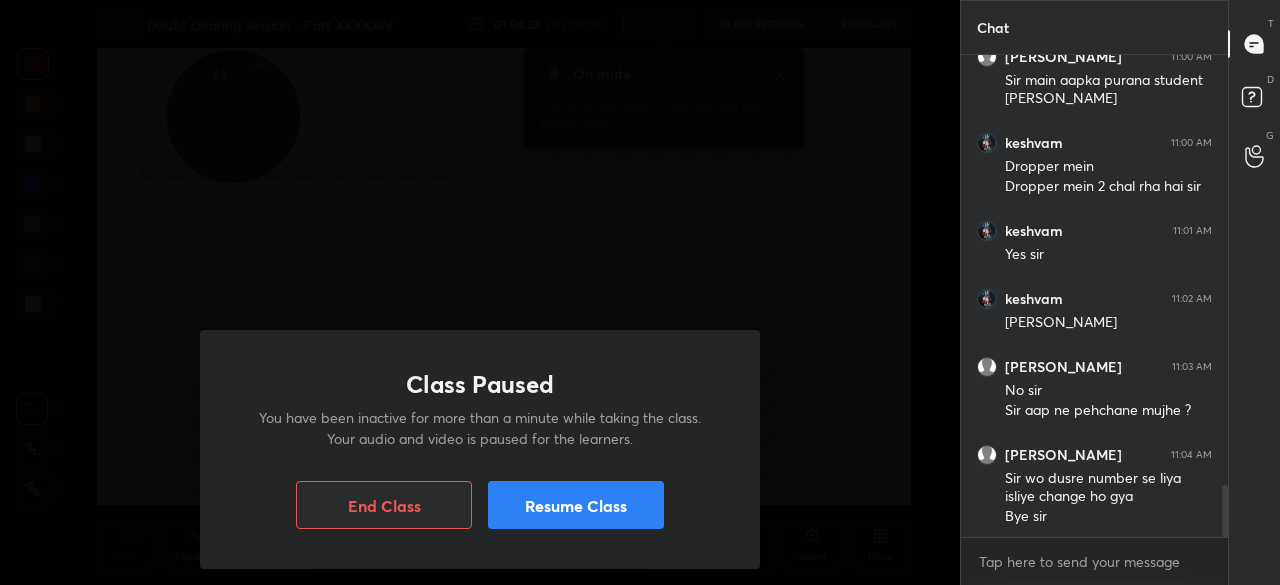 click on "Resume Class" at bounding box center [576, 505] 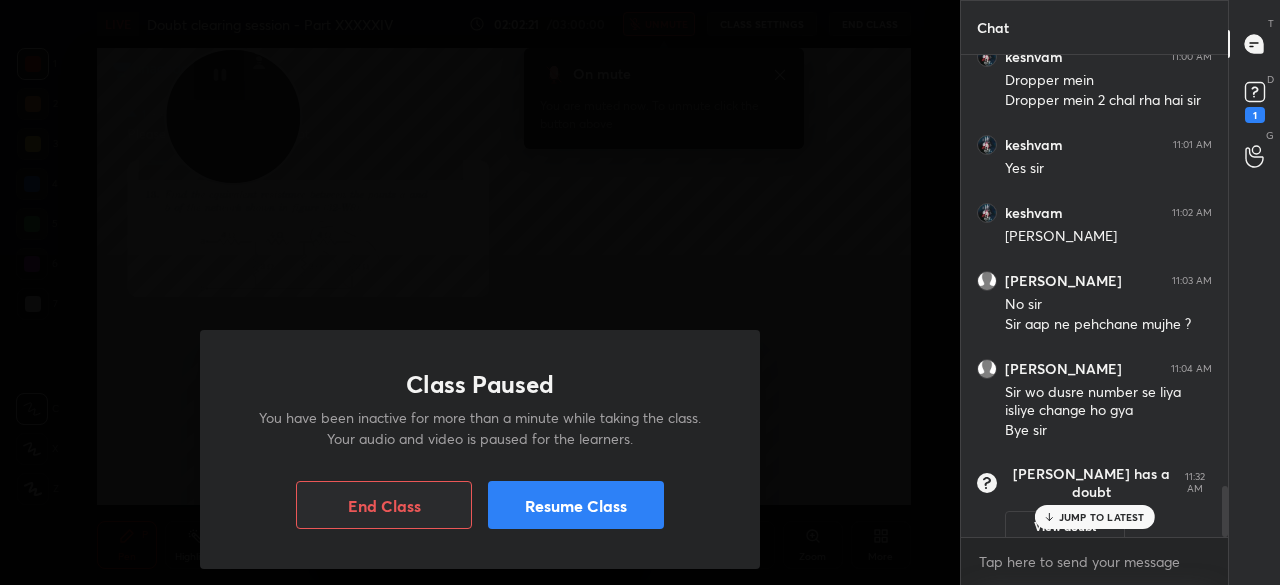 scroll, scrollTop: 3126, scrollLeft: 0, axis: vertical 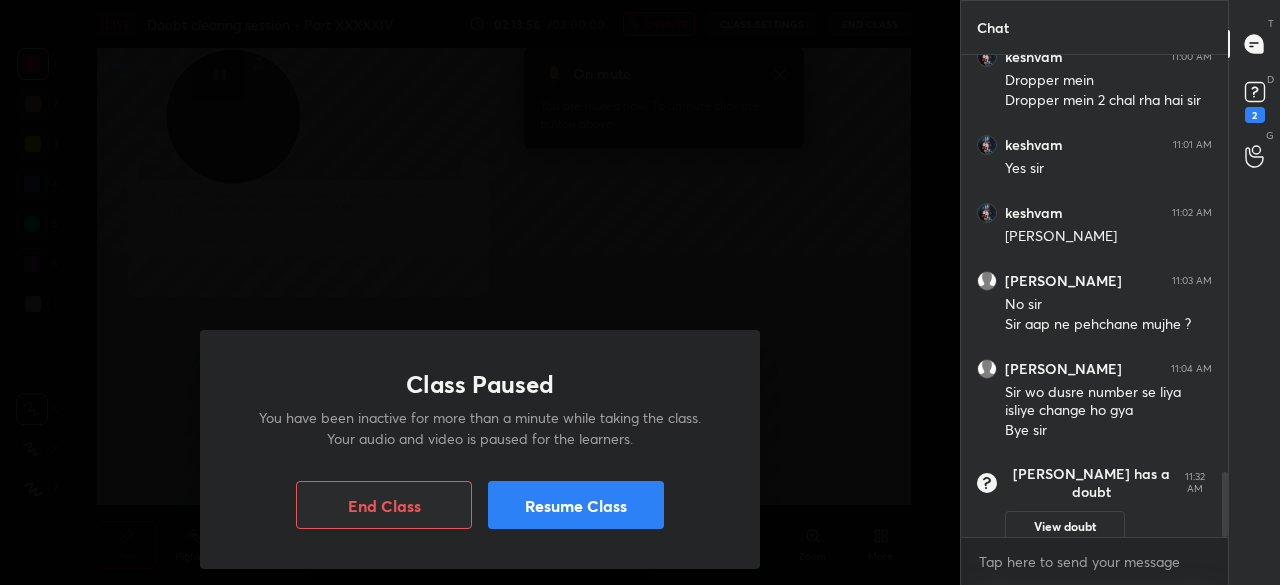 click on "Resume Class" at bounding box center [576, 505] 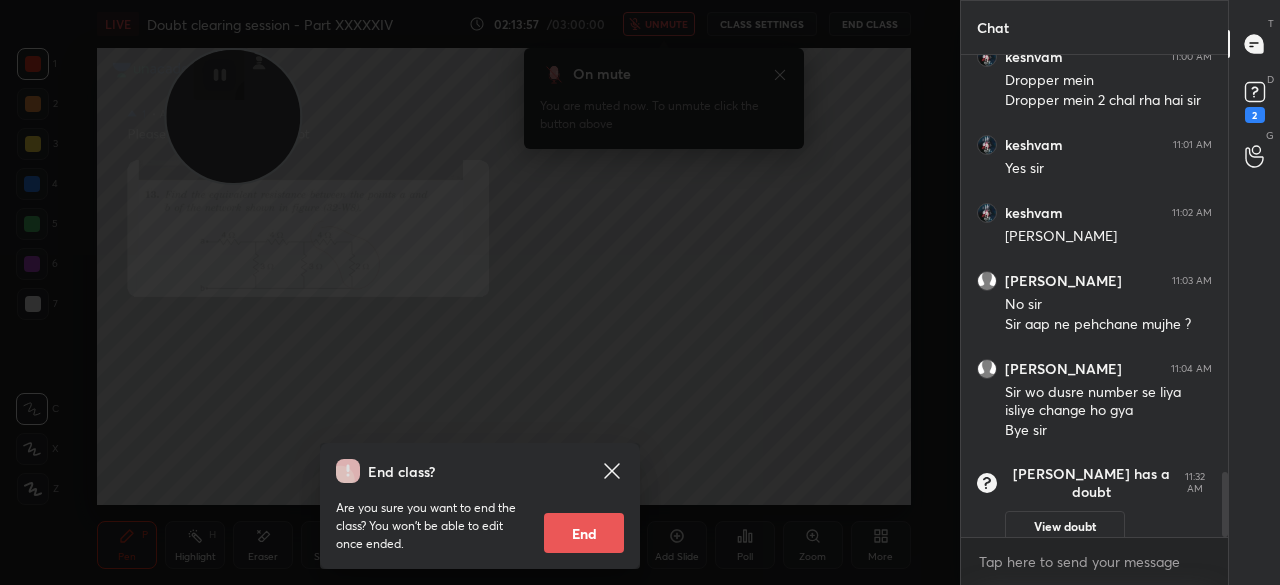 click 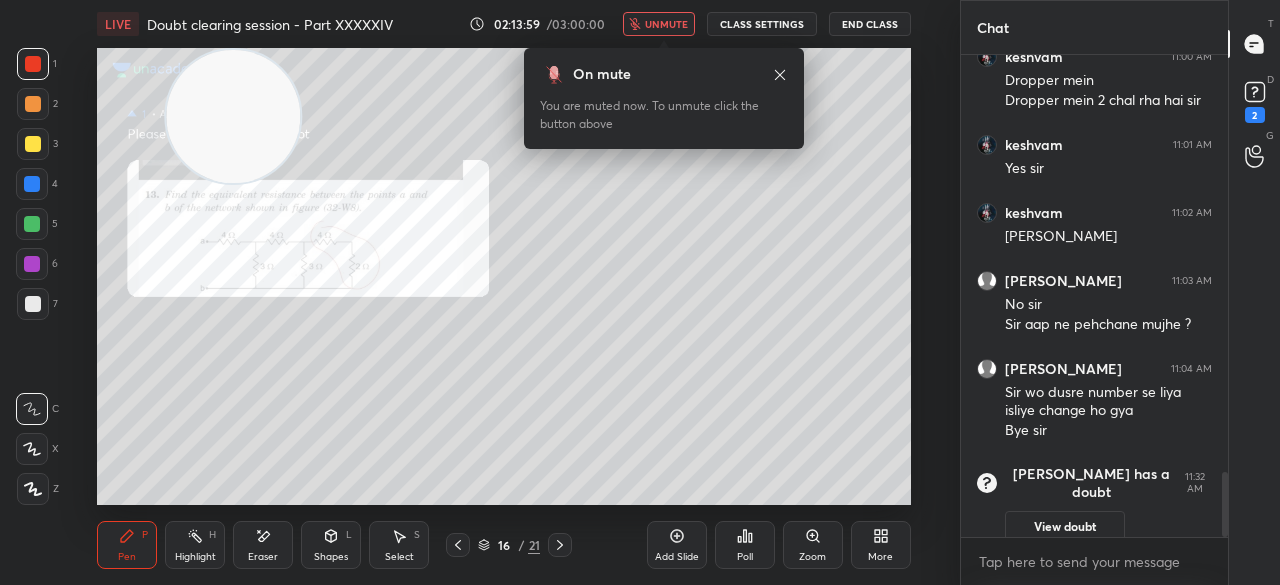 click on "unmute" at bounding box center [659, 24] 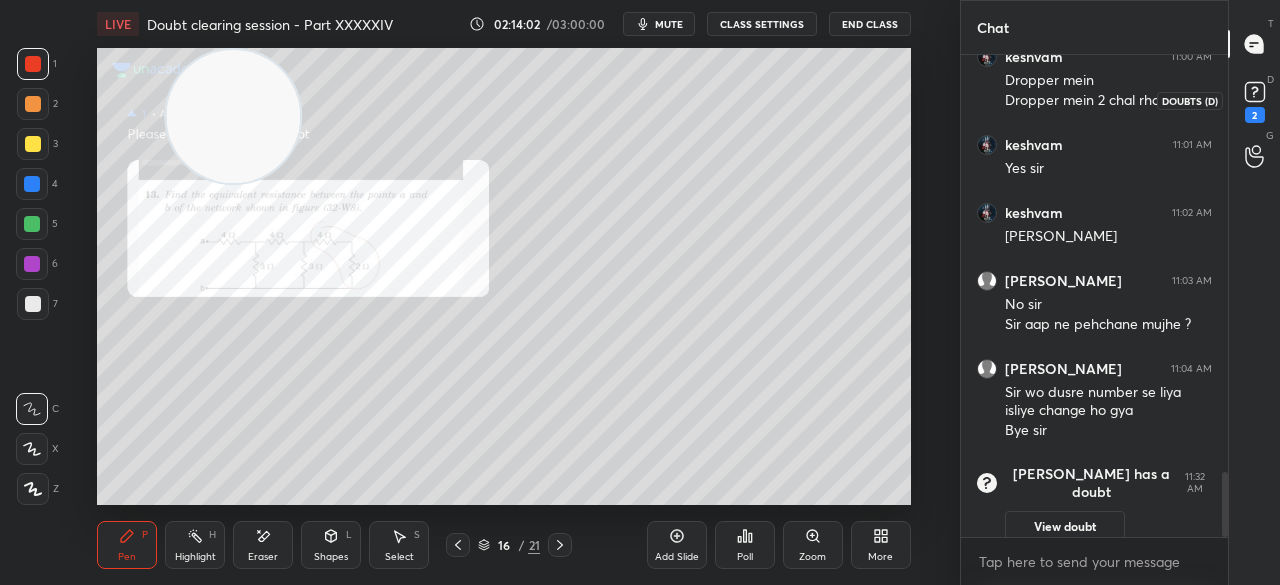 click 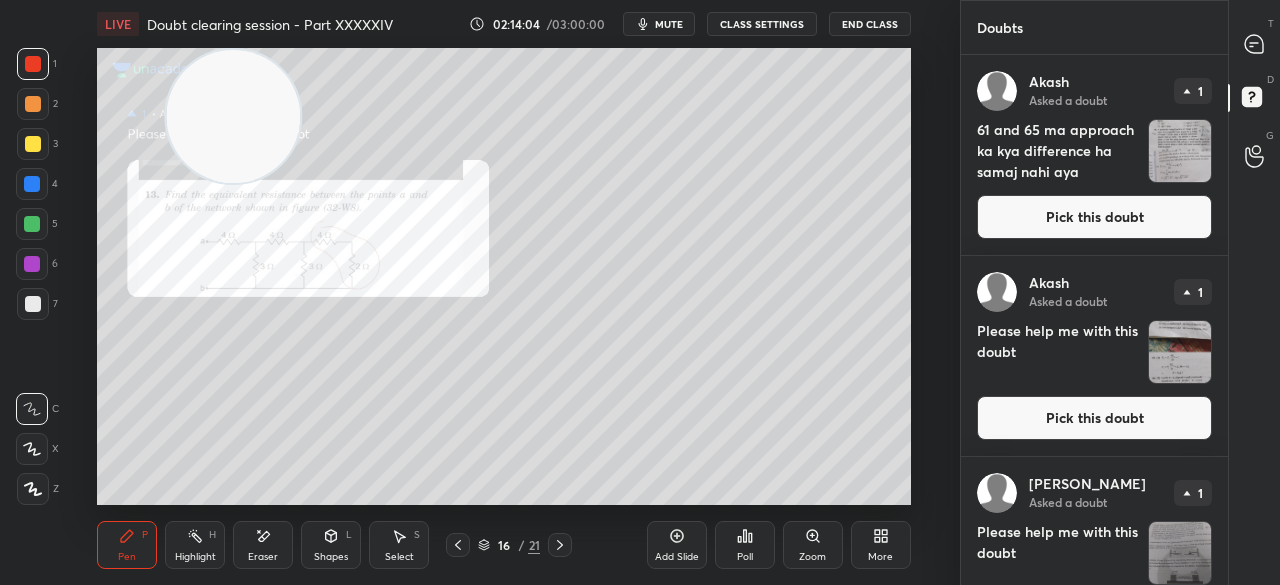 click on "Pick this doubt" at bounding box center (1094, 418) 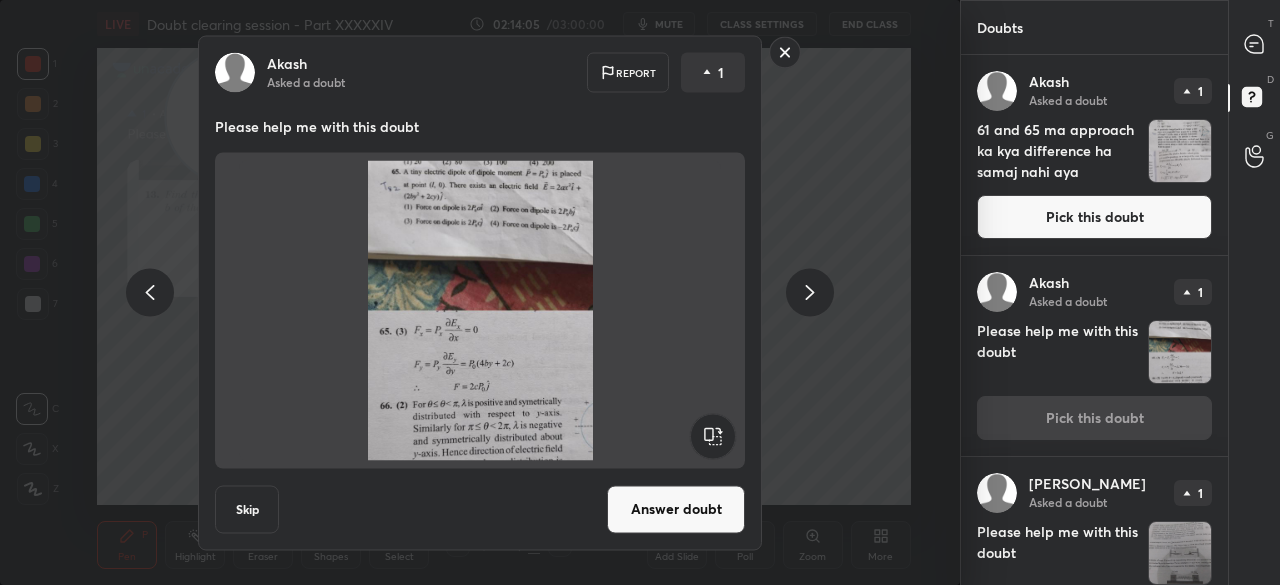 click on "Answer doubt" at bounding box center (676, 509) 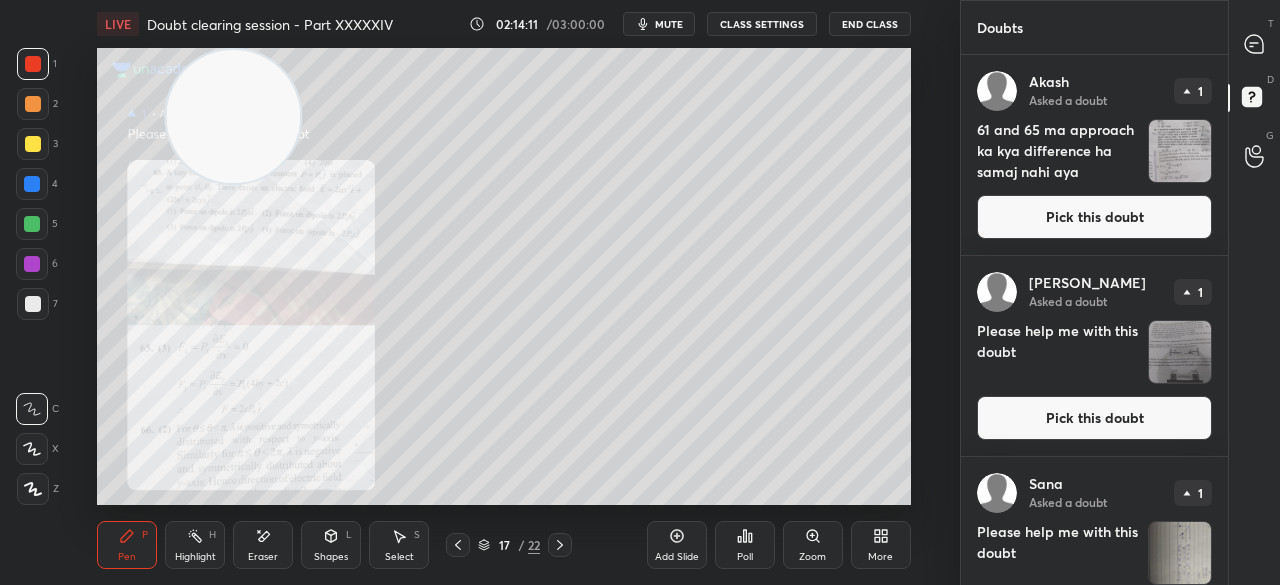 click at bounding box center [1255, 44] 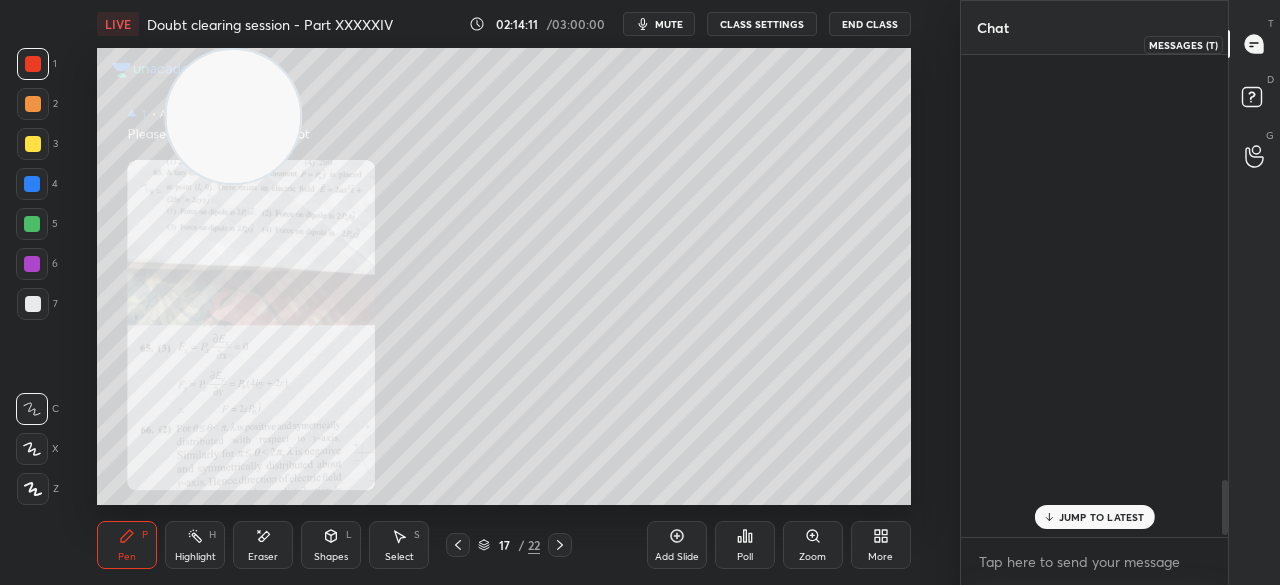 click 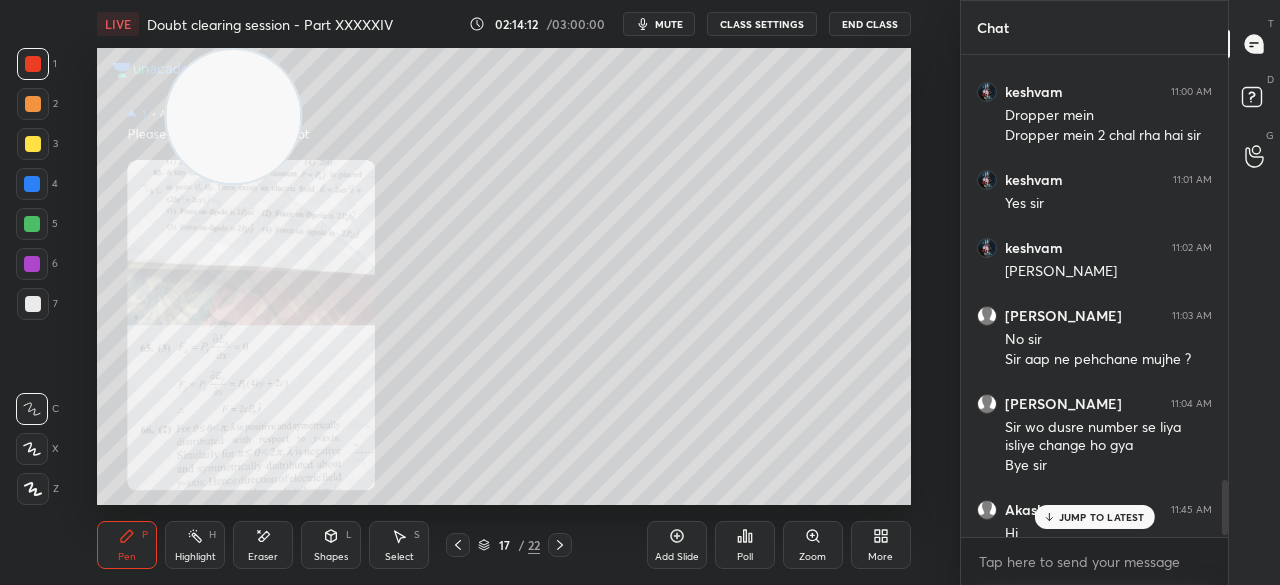 click on "JUMP TO LATEST" at bounding box center (1094, 517) 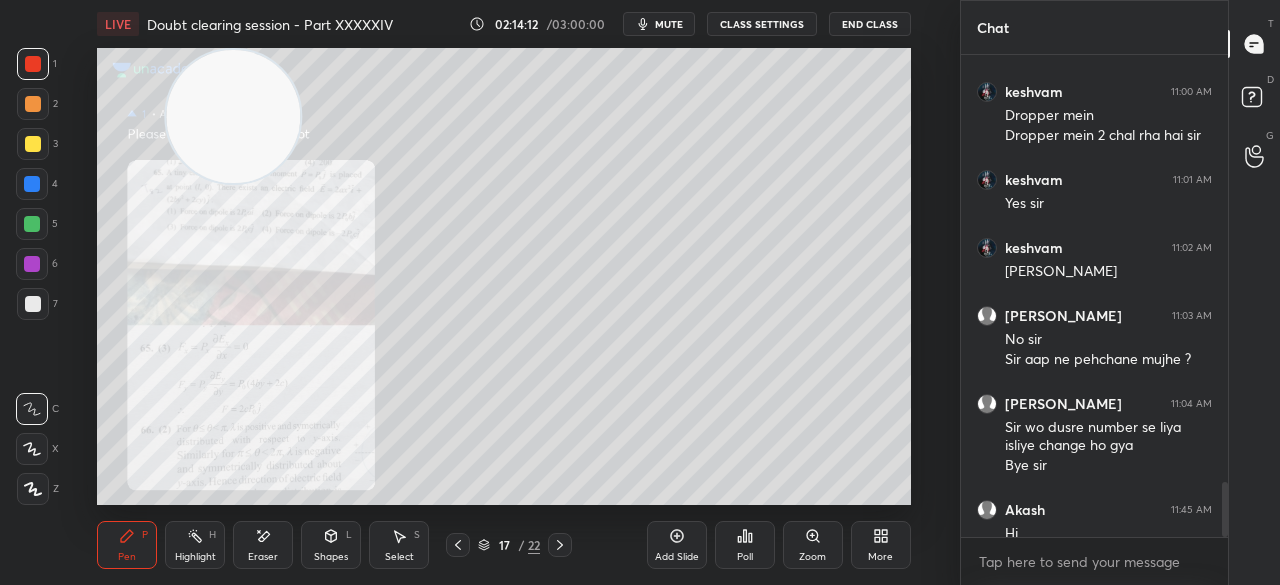 scroll, scrollTop: 3754, scrollLeft: 0, axis: vertical 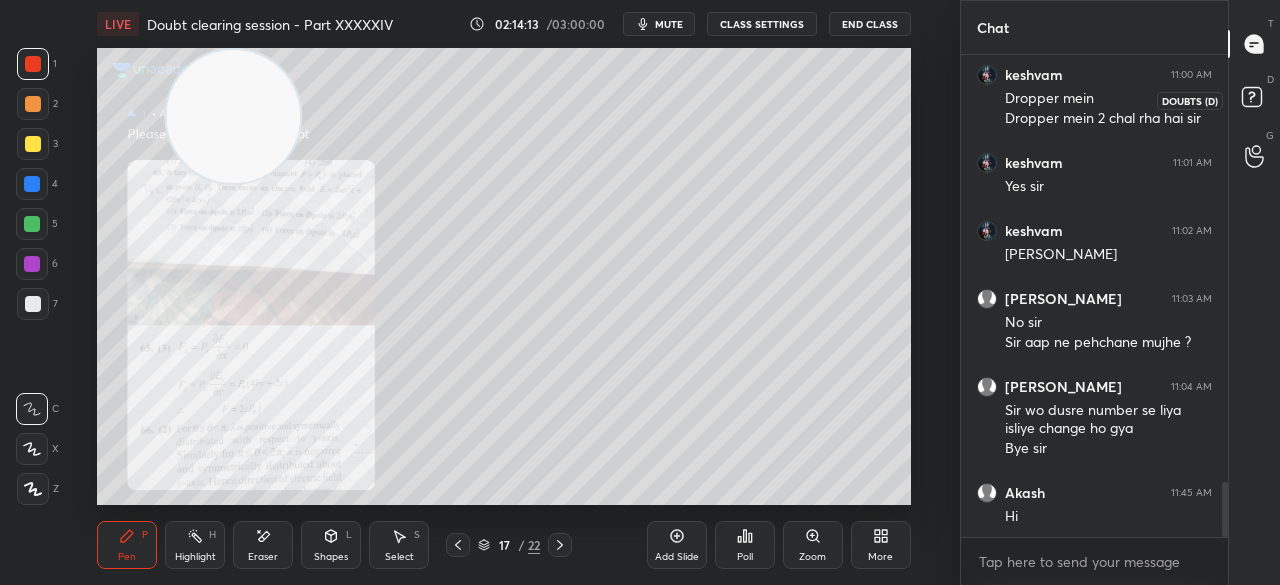 click 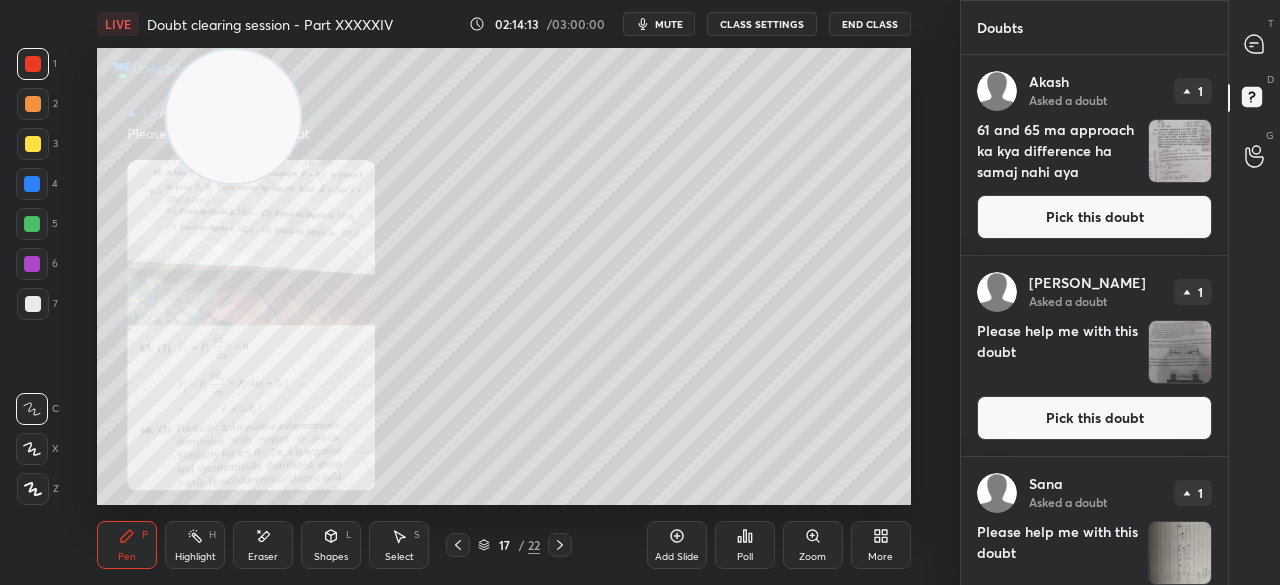 click on "Pick this doubt" at bounding box center (1094, 217) 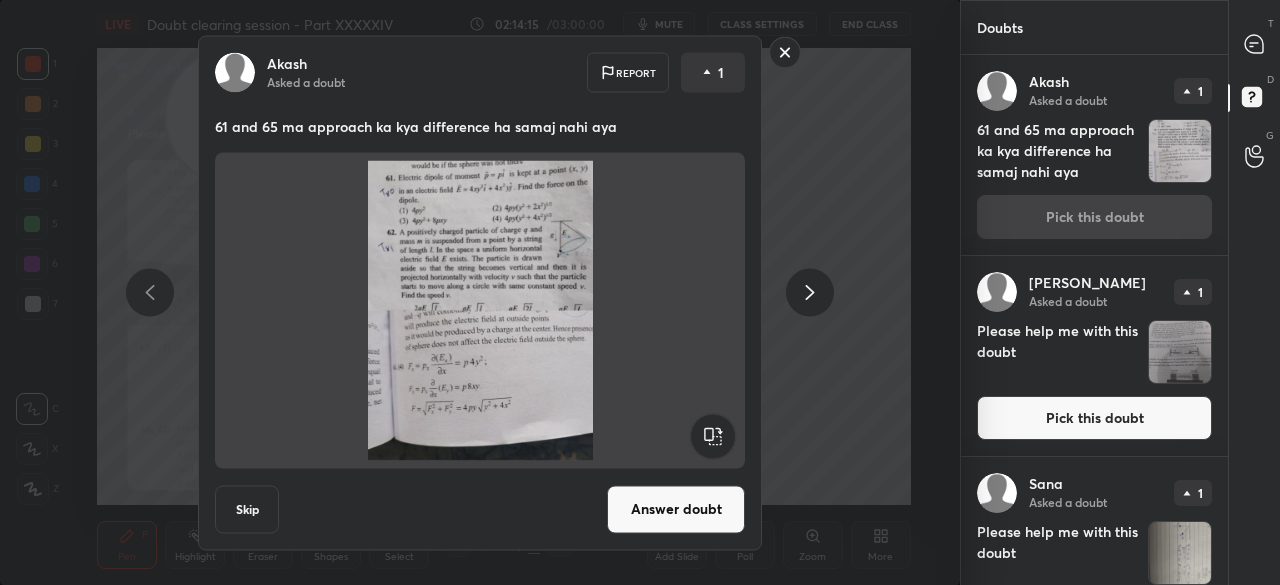 click on "Answer doubt" at bounding box center [676, 509] 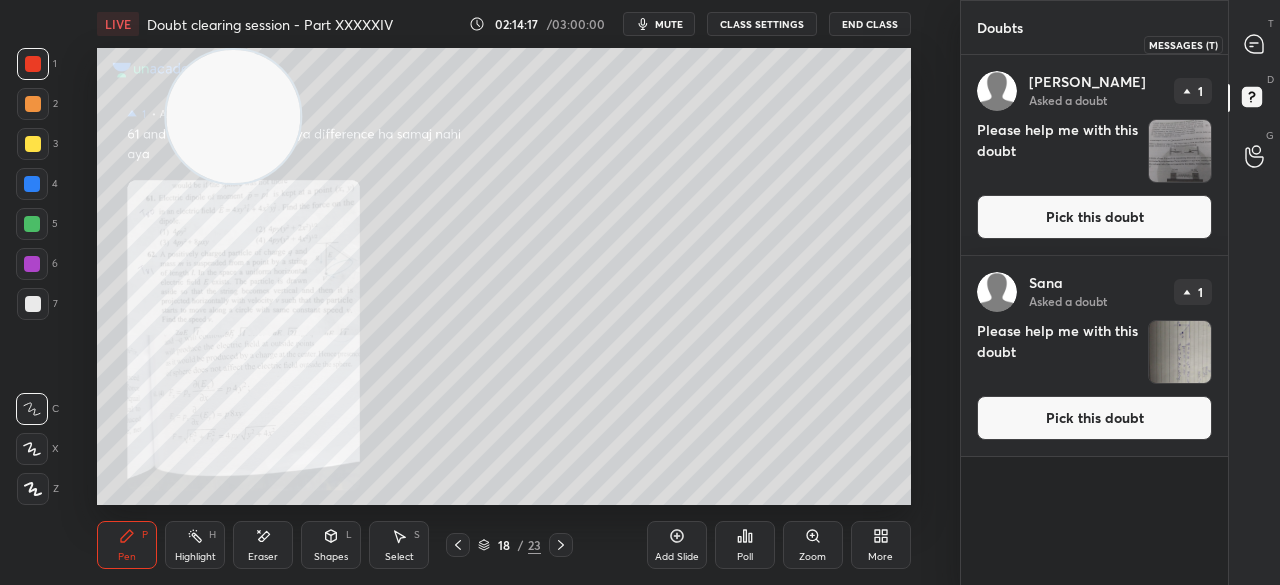 click 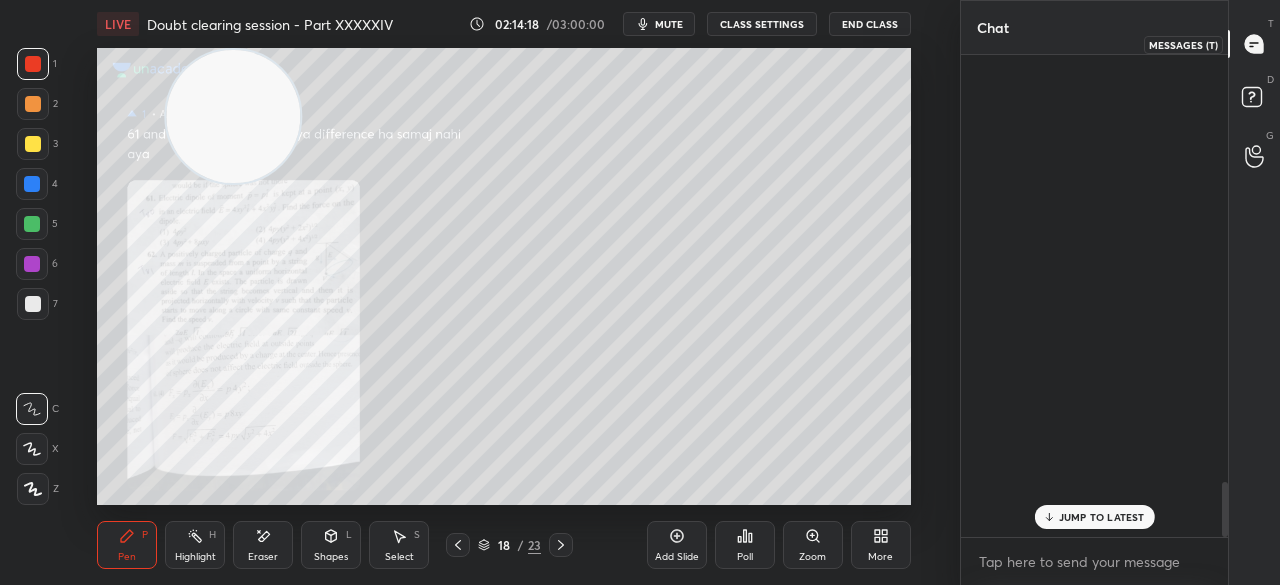 scroll, scrollTop: 3754, scrollLeft: 0, axis: vertical 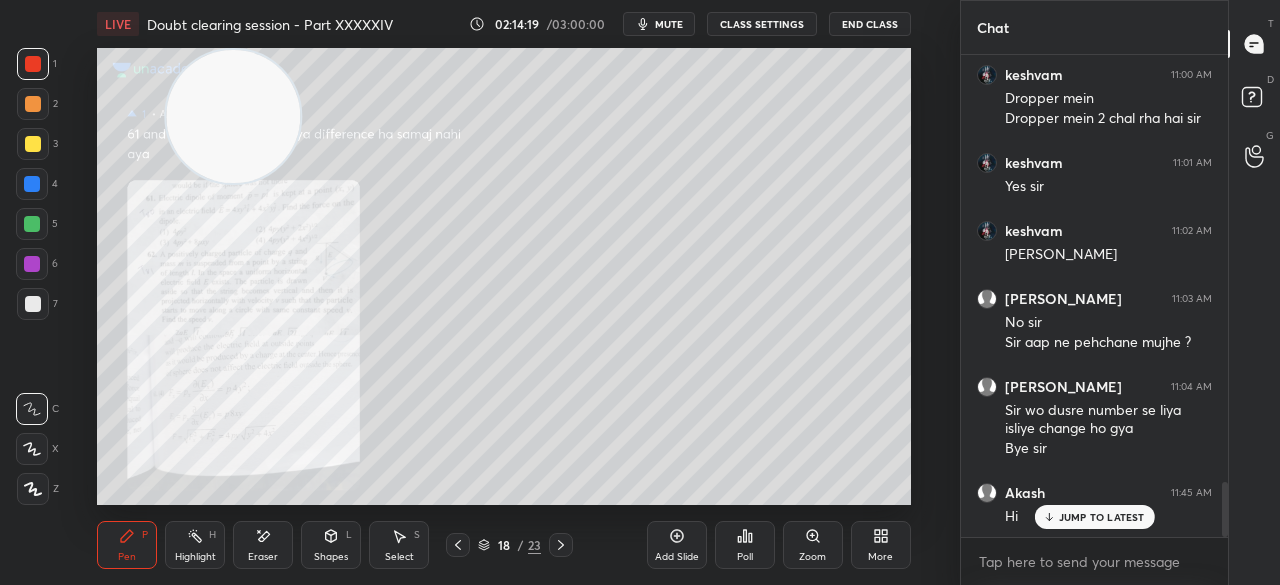 click on "Zoom" at bounding box center [813, 545] 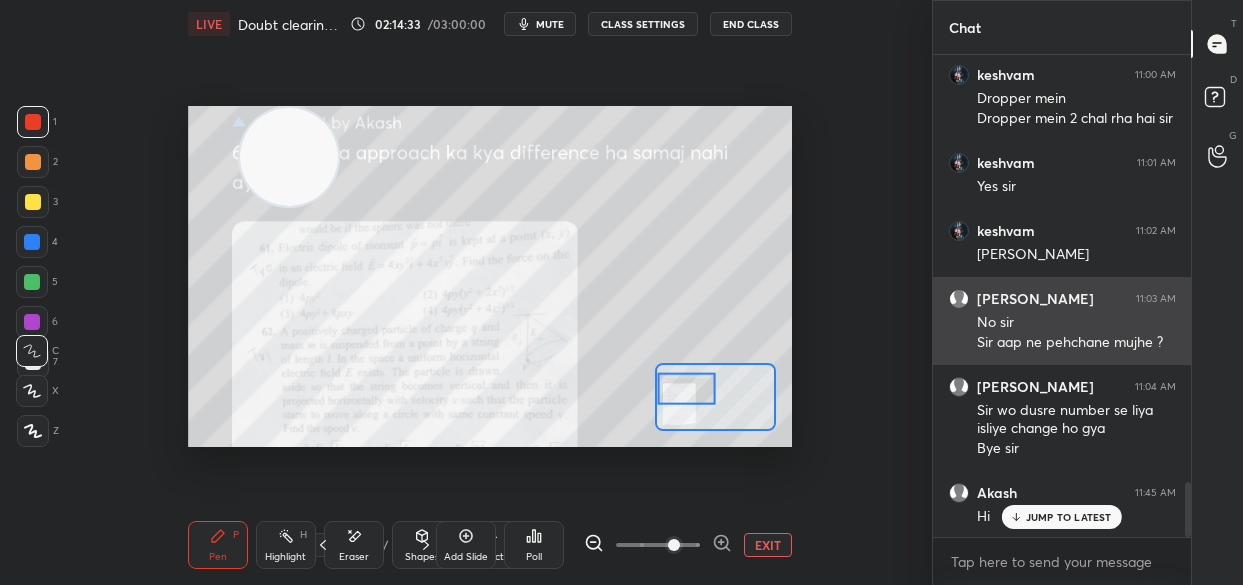 scroll, scrollTop: 457, scrollLeft: 598, axis: both 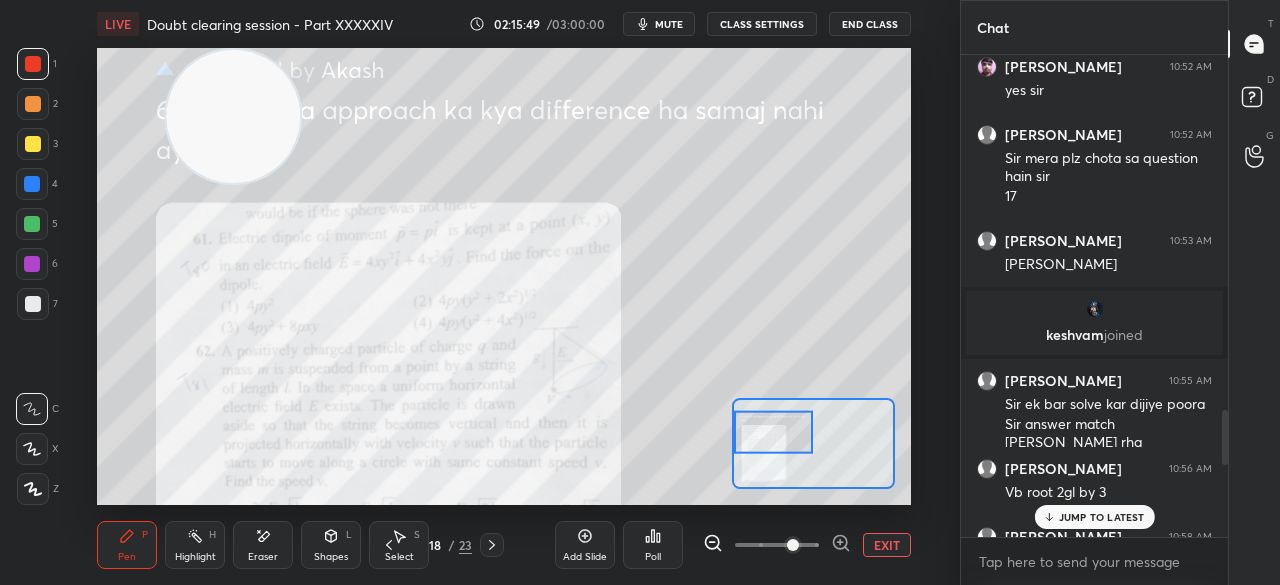 click on "JUMP TO LATEST" at bounding box center [1094, 517] 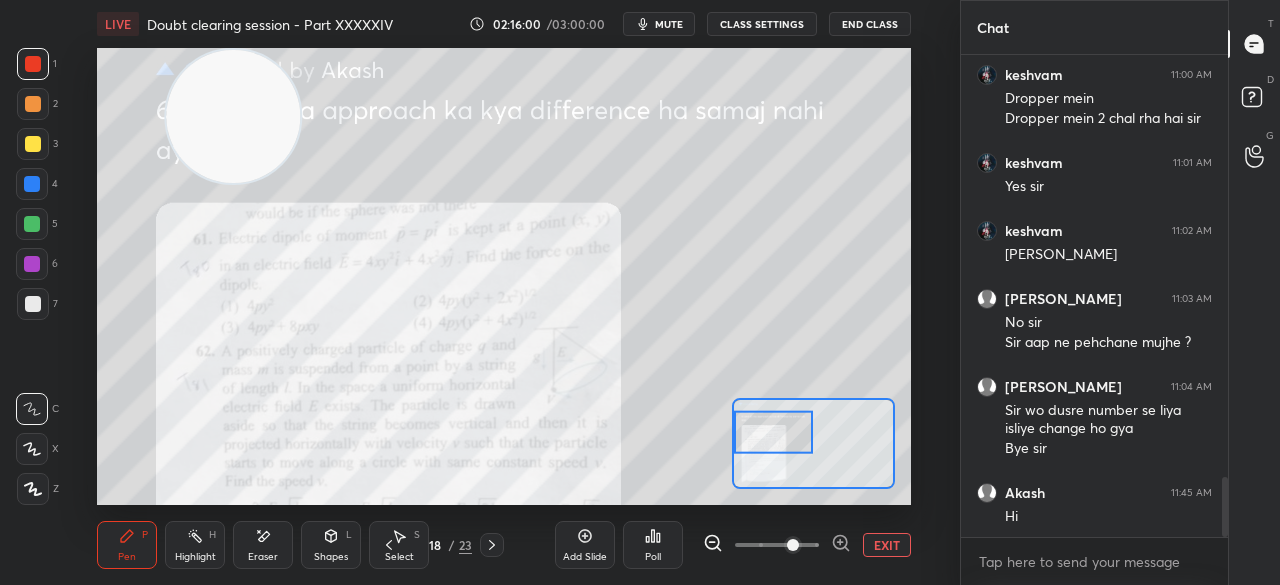 click at bounding box center [33, 144] 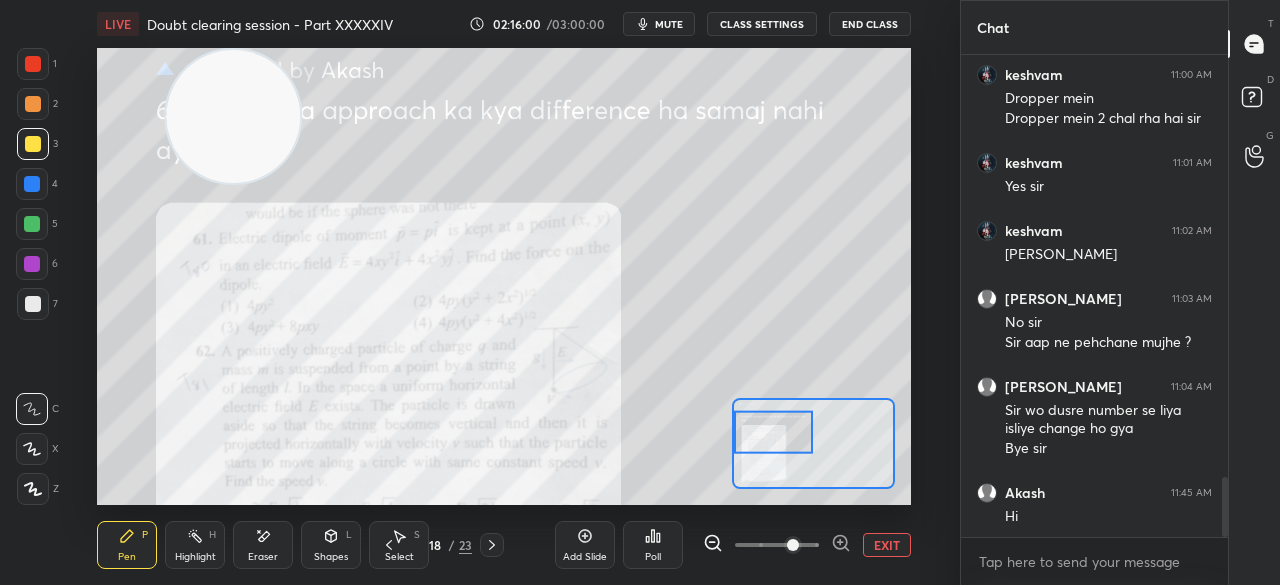 click at bounding box center (33, 144) 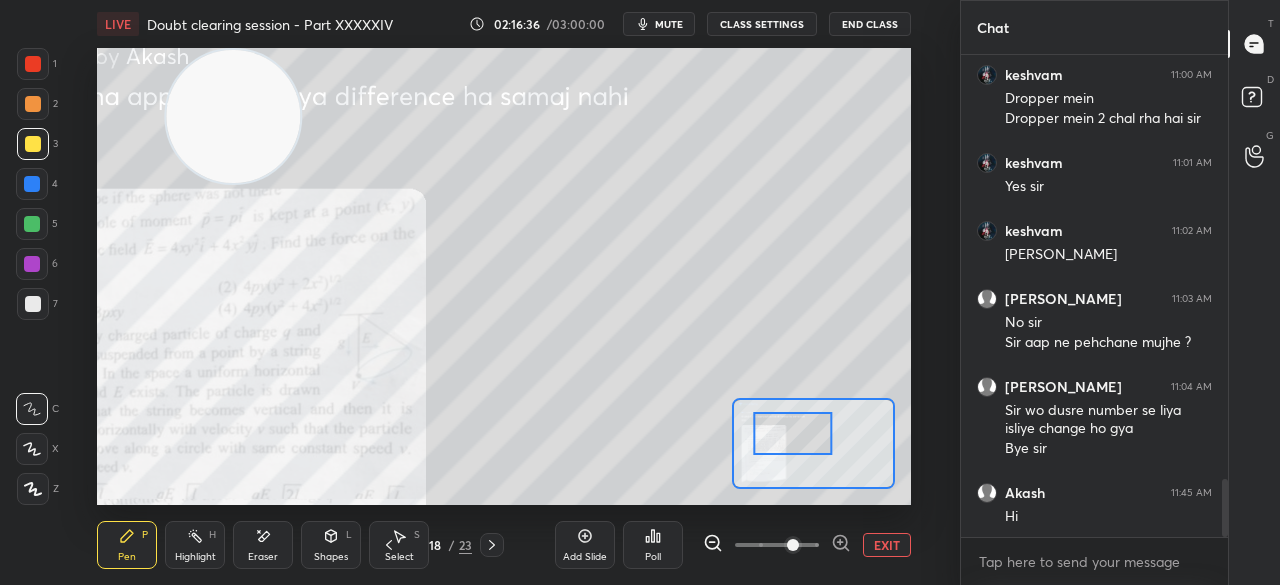 scroll, scrollTop: 3518, scrollLeft: 0, axis: vertical 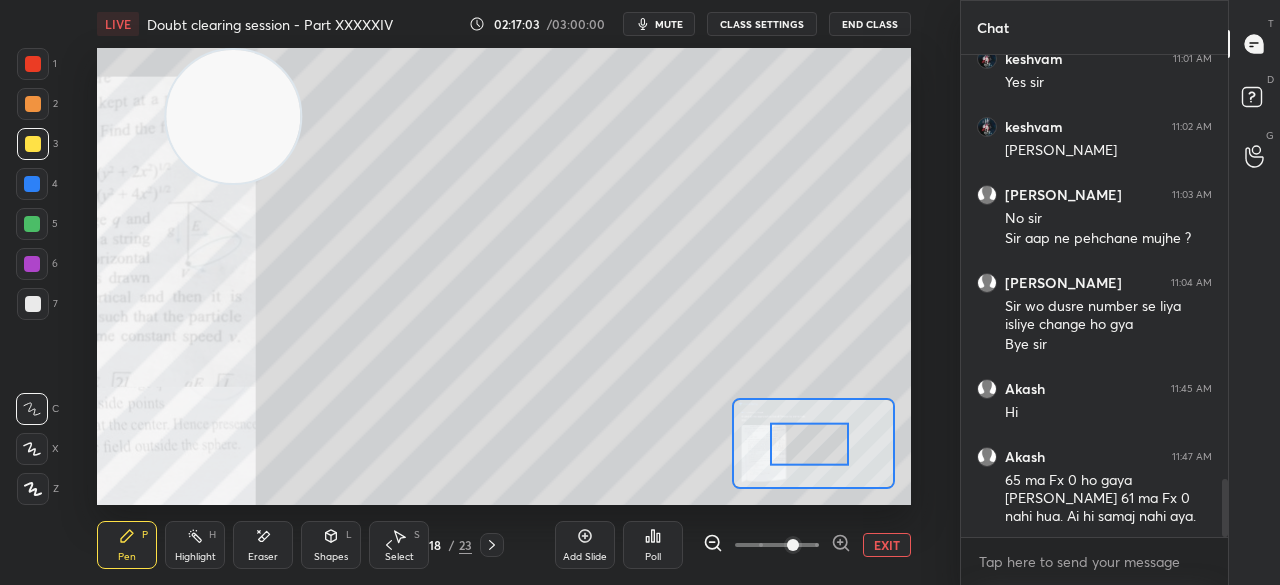 click on "Eraser" at bounding box center (263, 545) 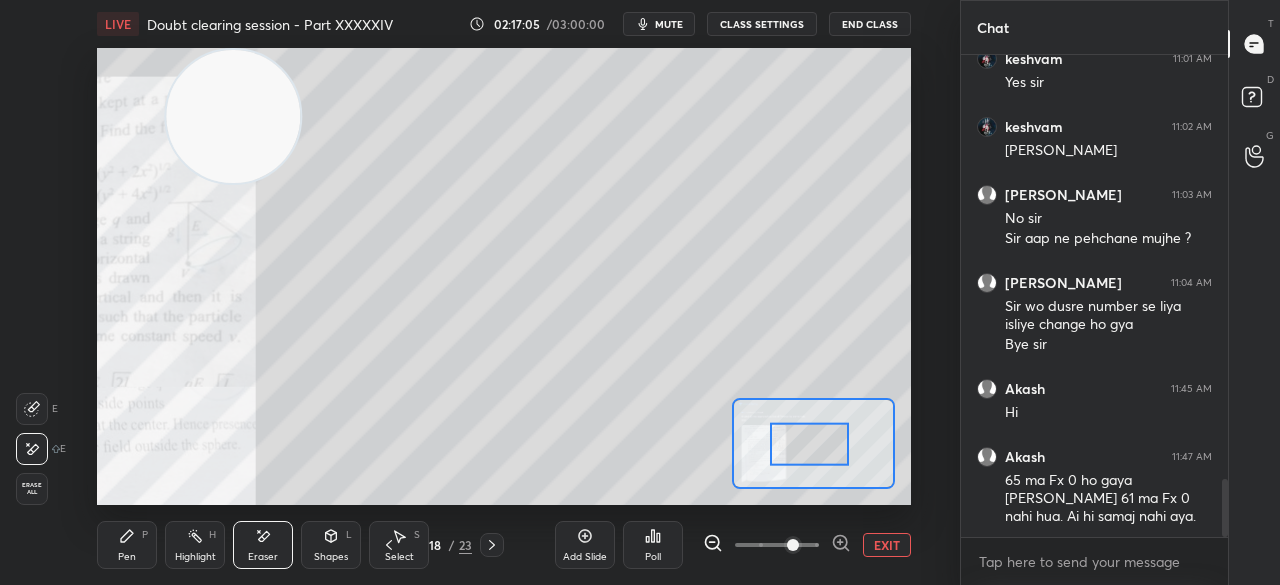click on "Pen P" at bounding box center [127, 545] 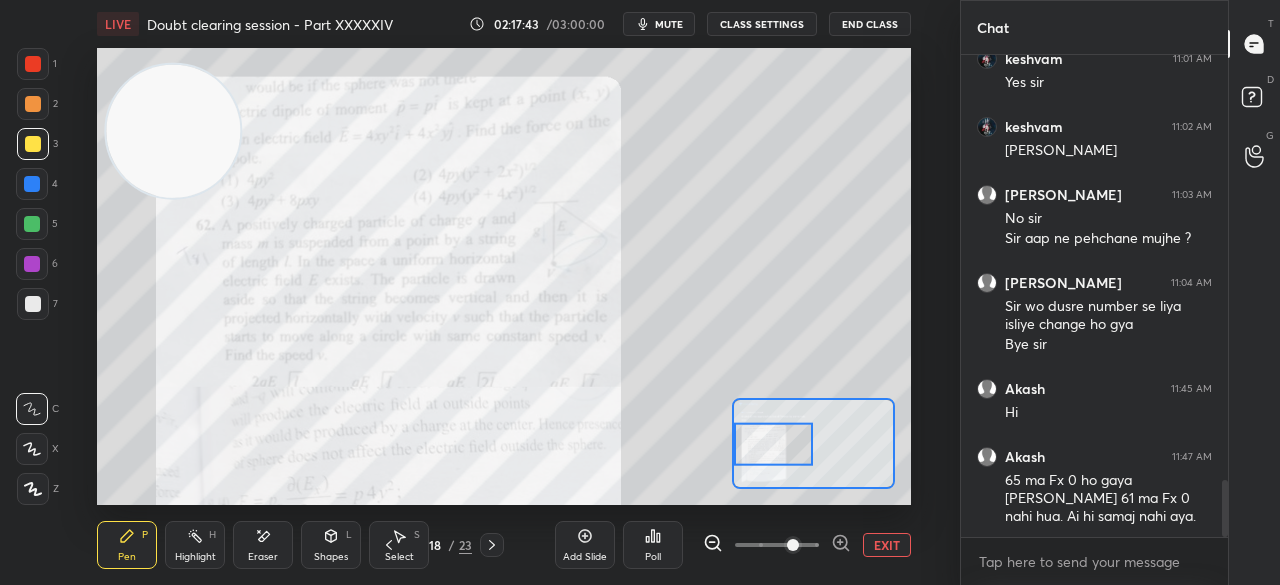 scroll, scrollTop: 3586, scrollLeft: 0, axis: vertical 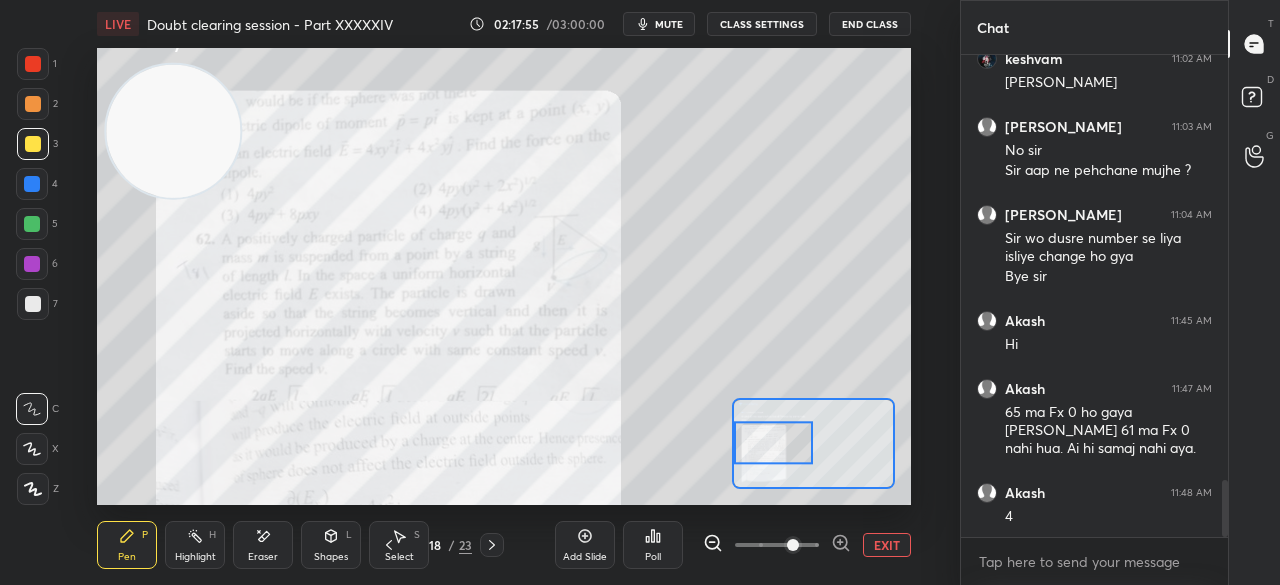 click at bounding box center (773, 443) 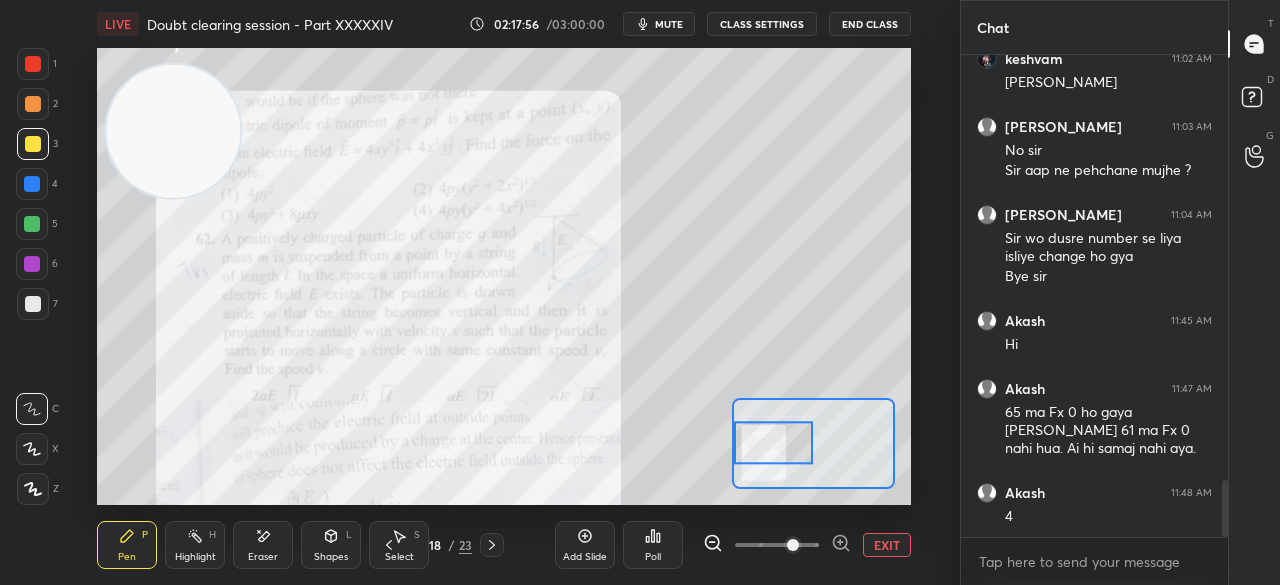 scroll, scrollTop: 3606, scrollLeft: 0, axis: vertical 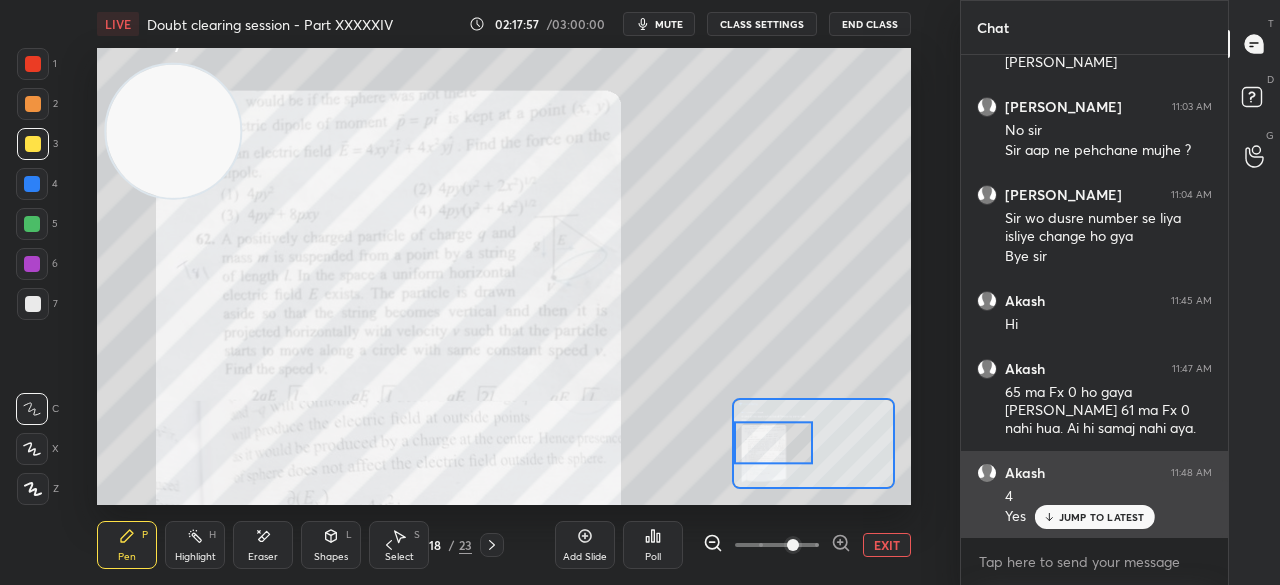 click on "JUMP TO LATEST" at bounding box center [1102, 517] 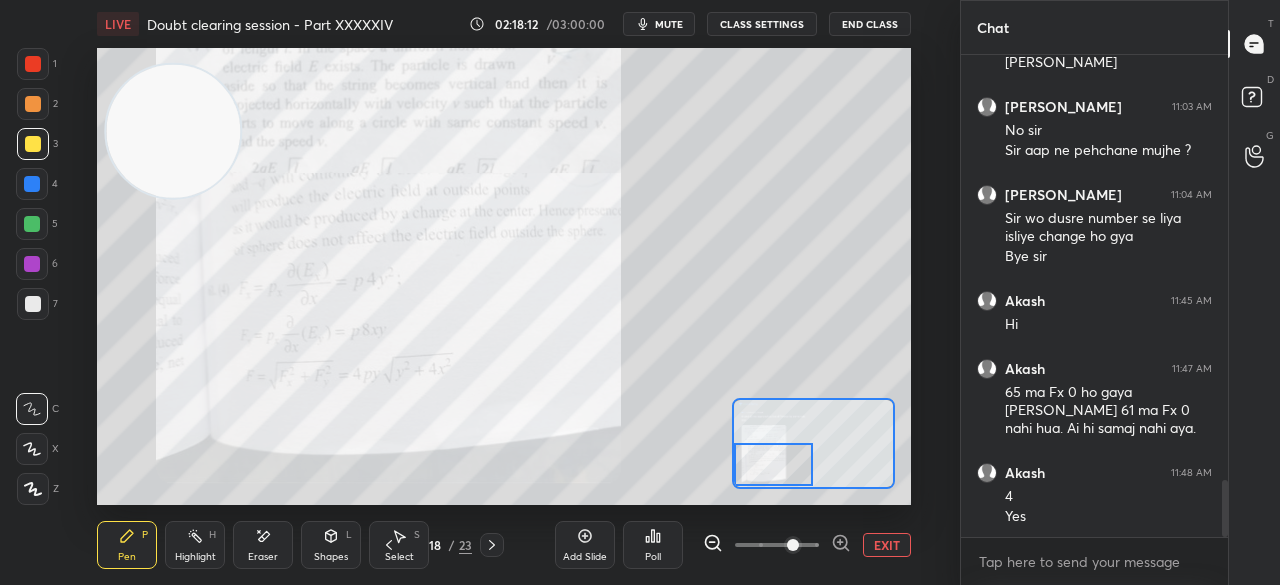 drag, startPoint x: 826, startPoint y: 455, endPoint x: 745, endPoint y: 501, distance: 93.15041 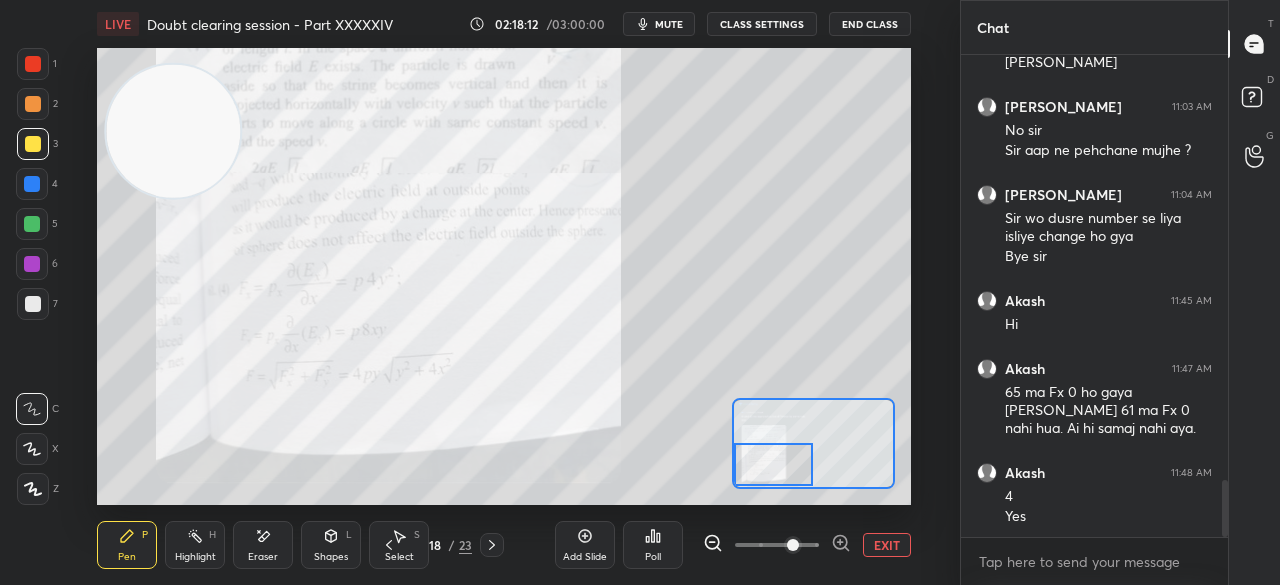 click on "LIVE Doubt clearing session - Part XXXXXIV 02:18:12 /  03:00:00 mute CLASS SETTINGS End Class Setting up your live class Poll for   secs No correct answer Start poll Back Doubt clearing session - Part XXXXXIV • L44 of Doubt Clearing Course on Physics for IIT JEE - Part II [PERSON_NAME] Pen P Highlight H Eraser Shapes L Select S 18 / 23 Add Slide Poll EXIT" at bounding box center [504, 292] 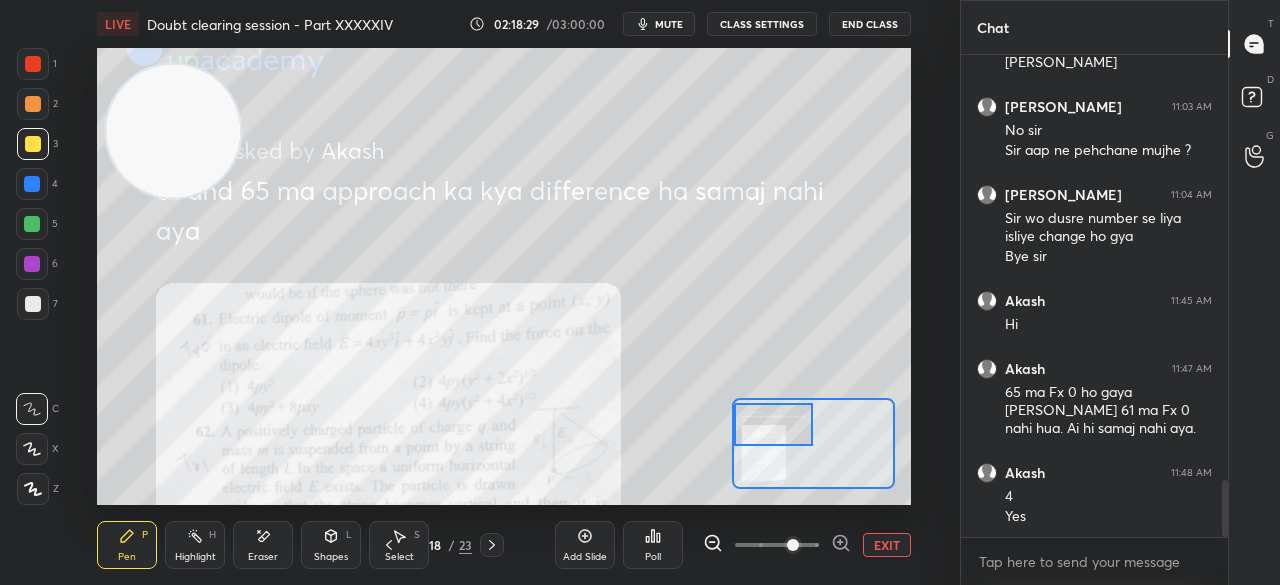 drag, startPoint x: 781, startPoint y: 475, endPoint x: 762, endPoint y: 435, distance: 44.28318 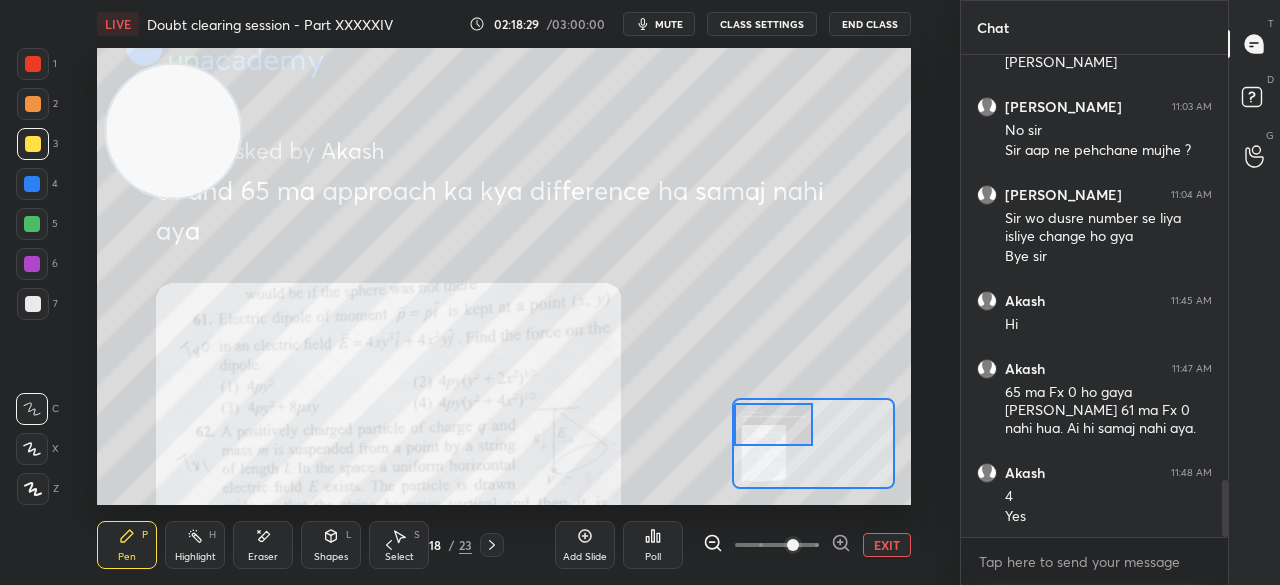 click at bounding box center [773, 425] 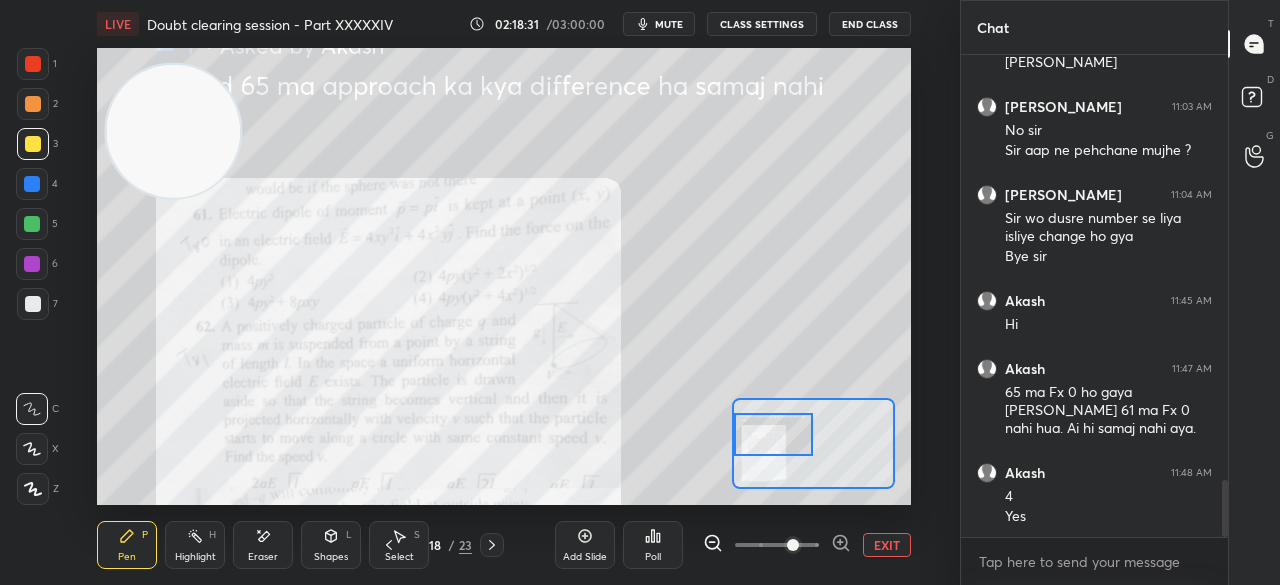 click at bounding box center (773, 435) 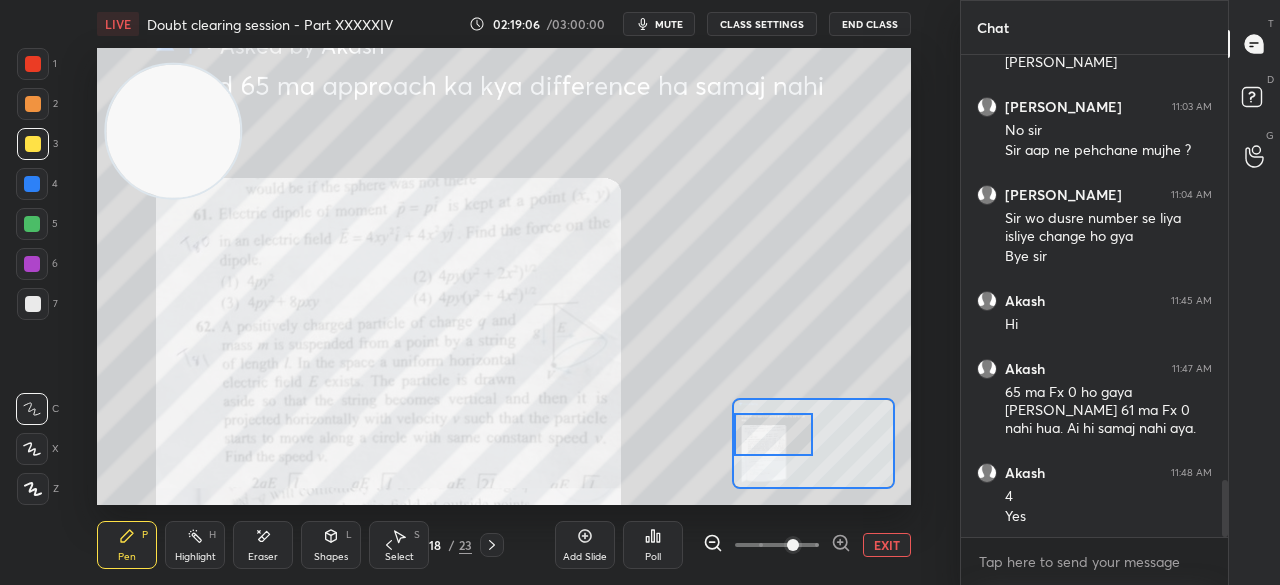 click 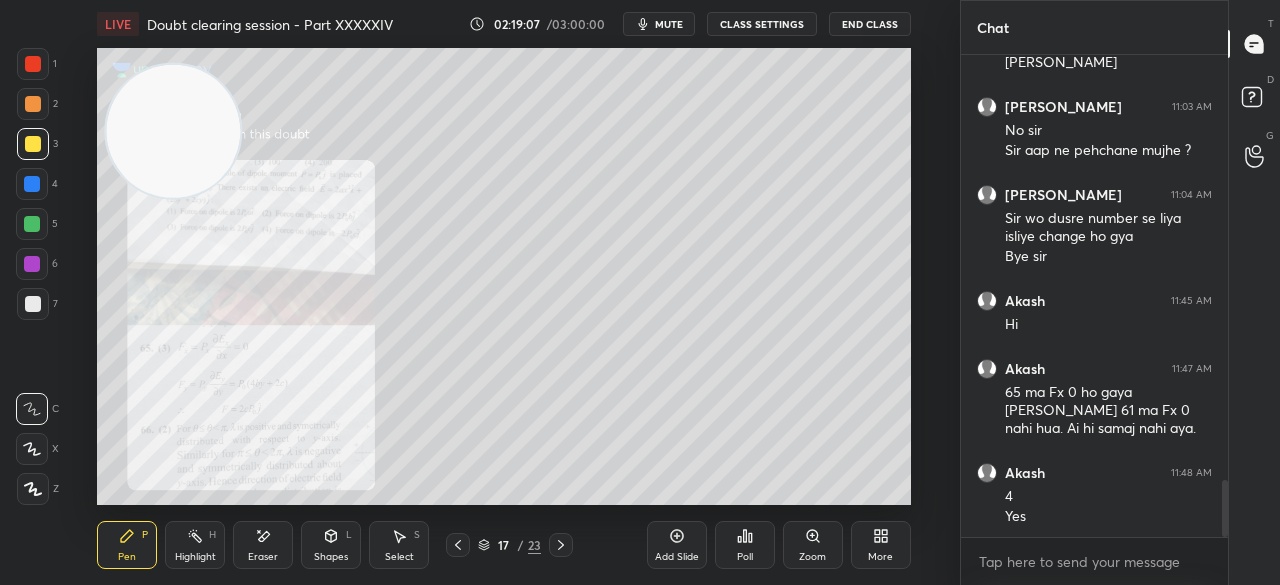 click on "Zoom" at bounding box center [813, 545] 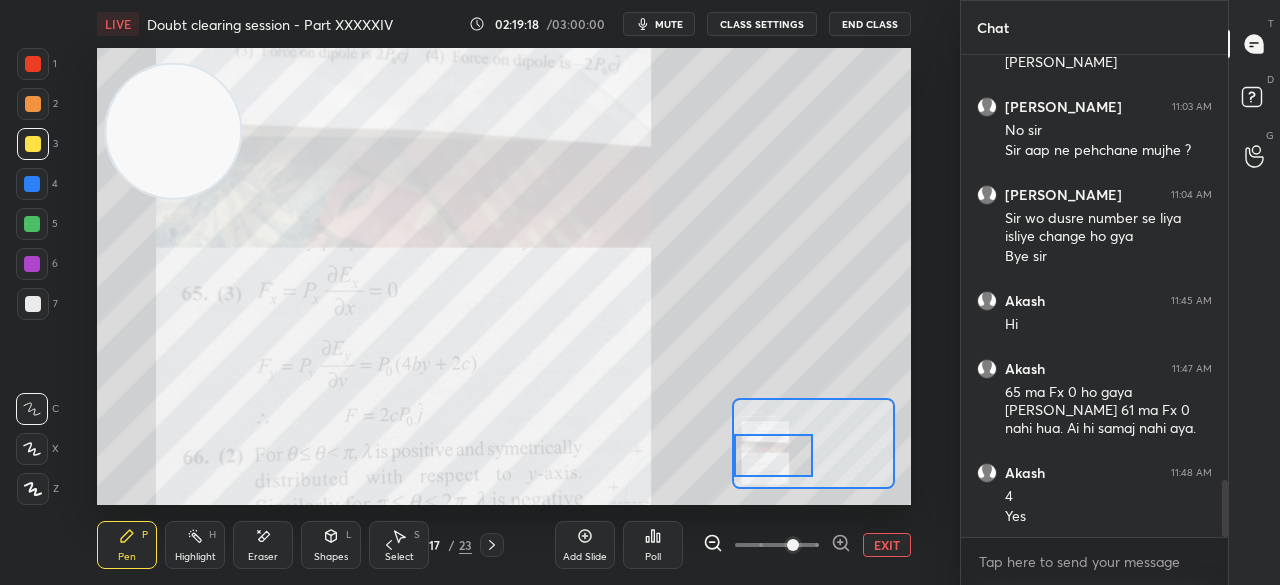 click 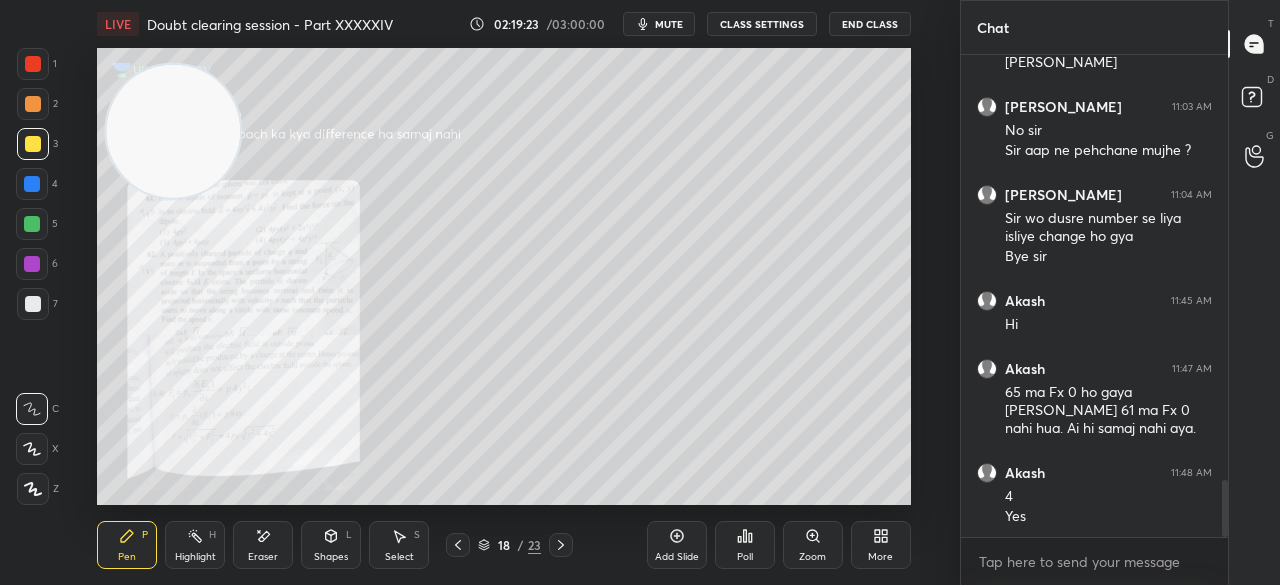 click on "Zoom" at bounding box center (813, 545) 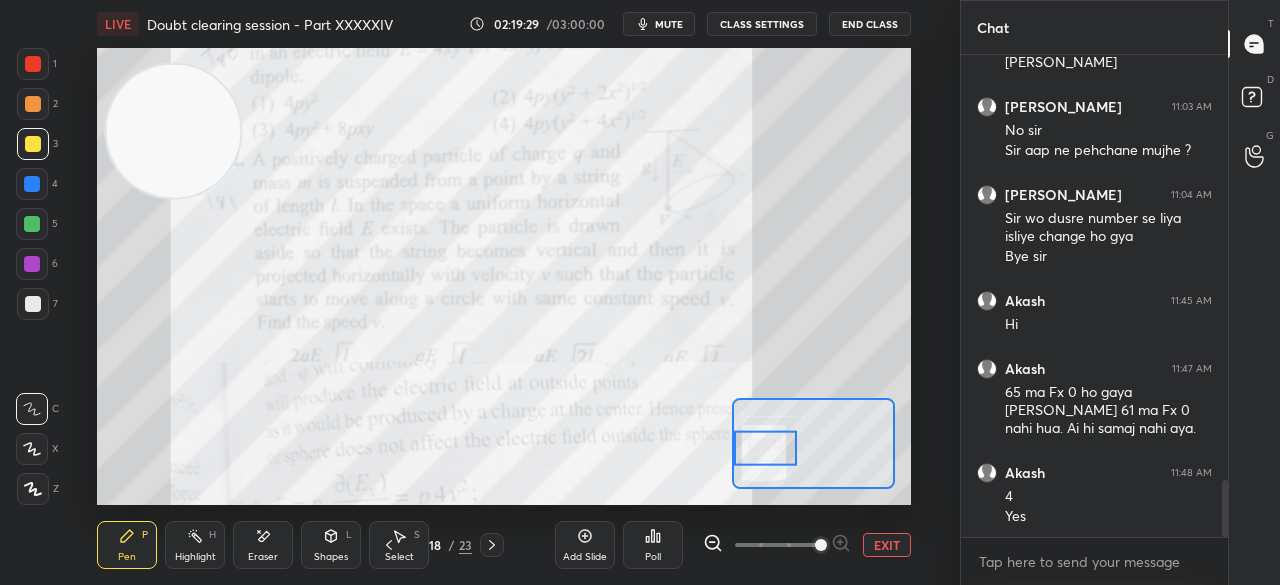 click 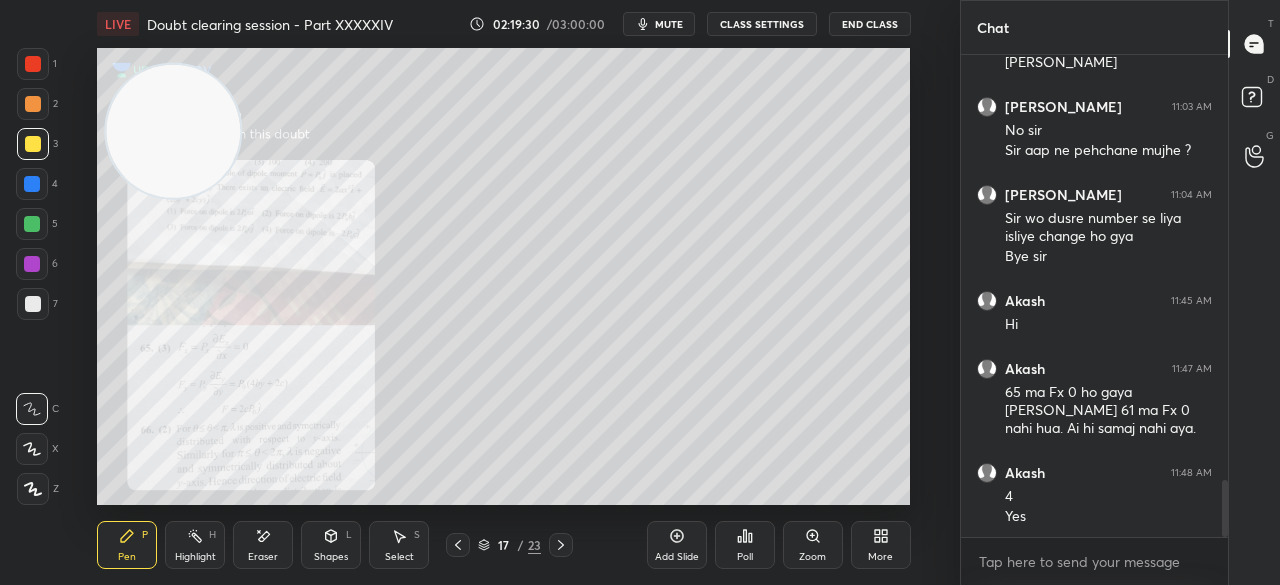 click on "Zoom" at bounding box center [813, 545] 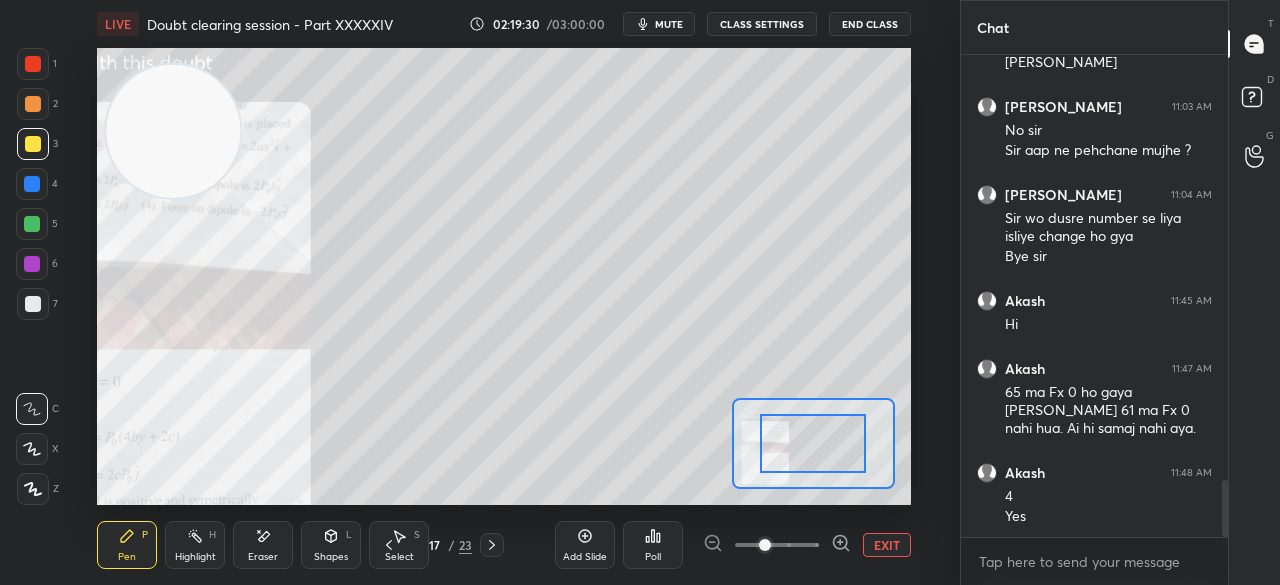 click at bounding box center (765, 545) 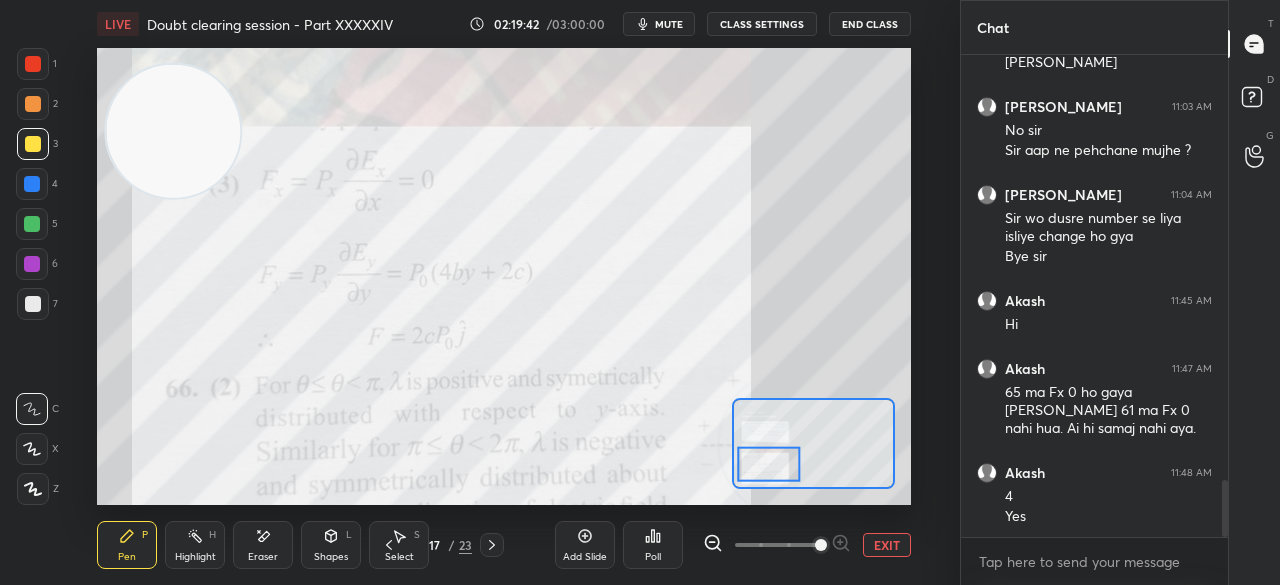 click on "17 / 23" at bounding box center [440, 545] 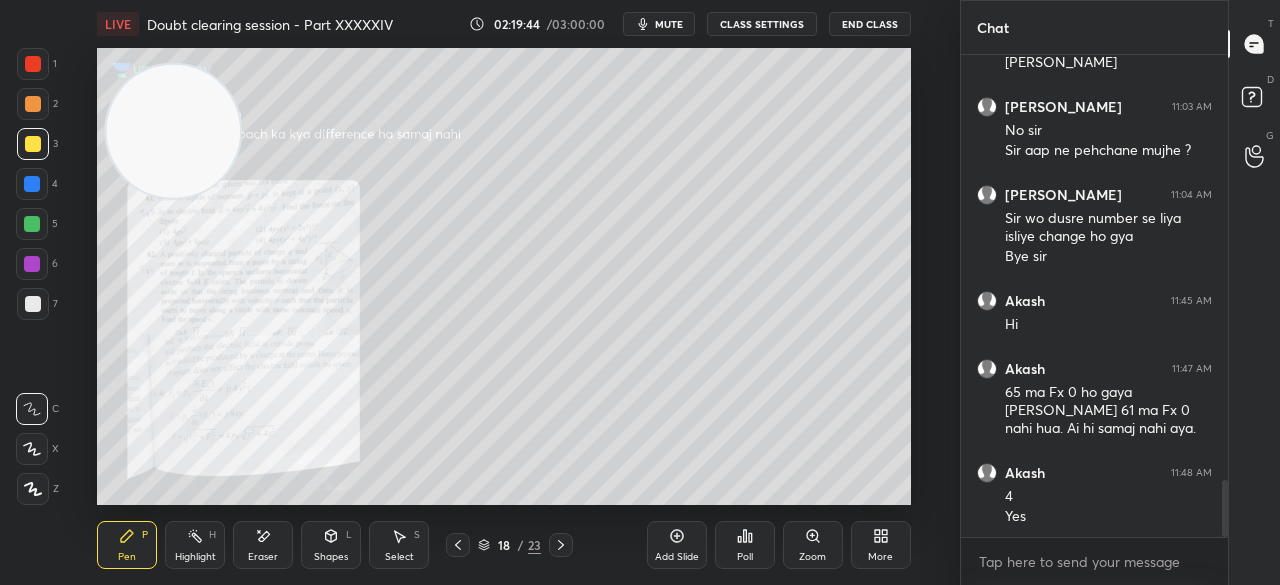 scroll, scrollTop: 3692, scrollLeft: 0, axis: vertical 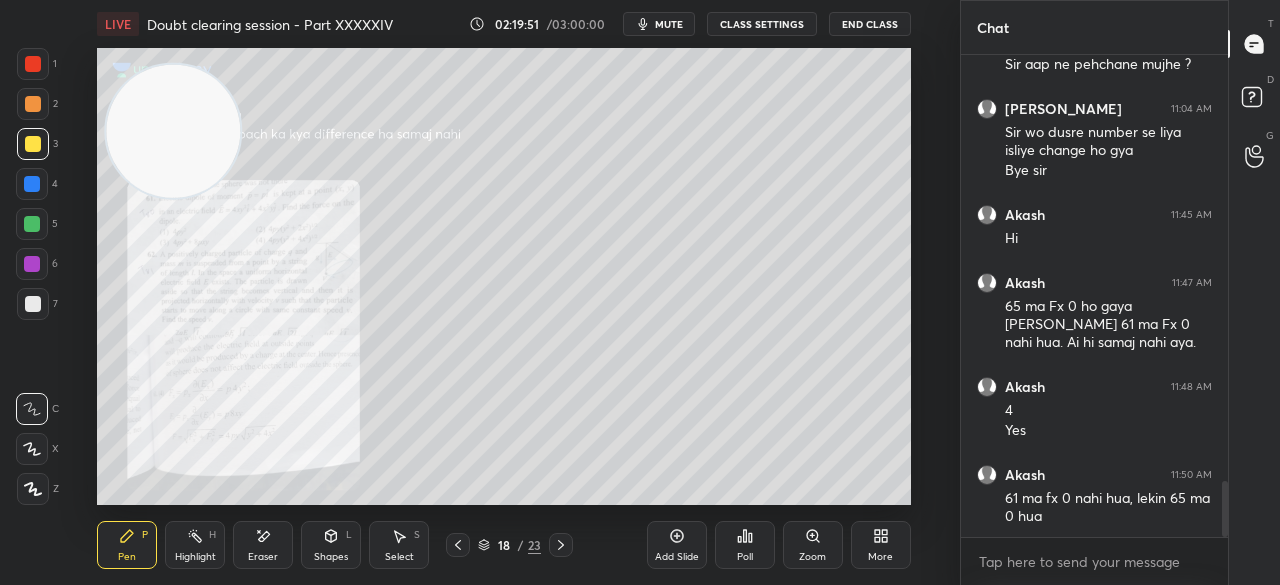 click 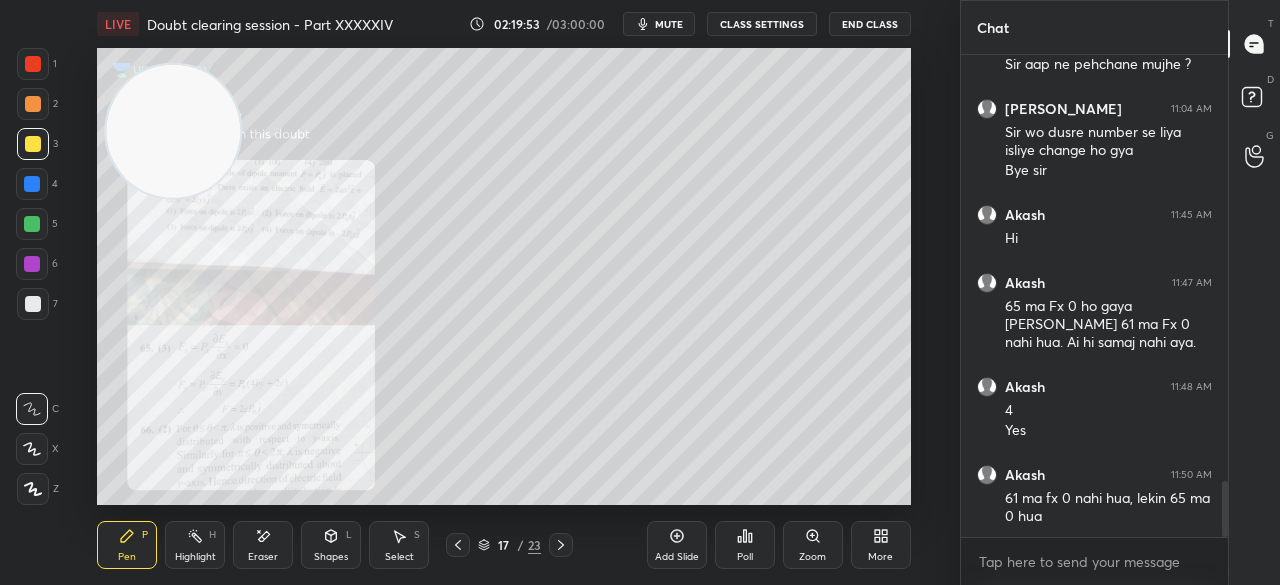 click on "Zoom" at bounding box center [813, 545] 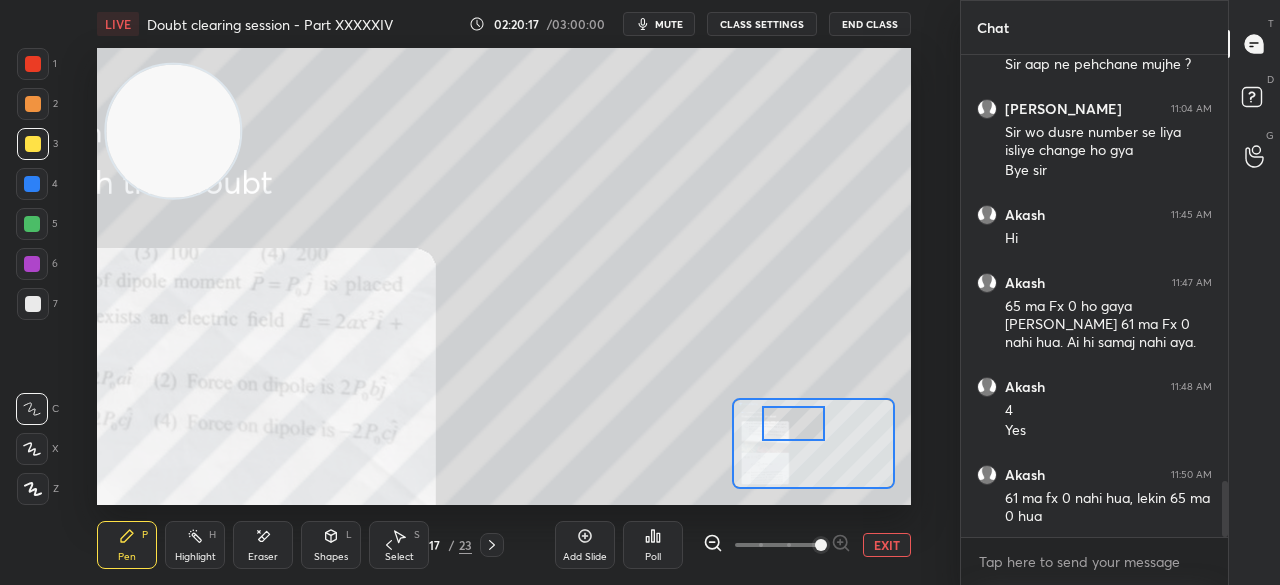 click on "Eraser" at bounding box center (263, 557) 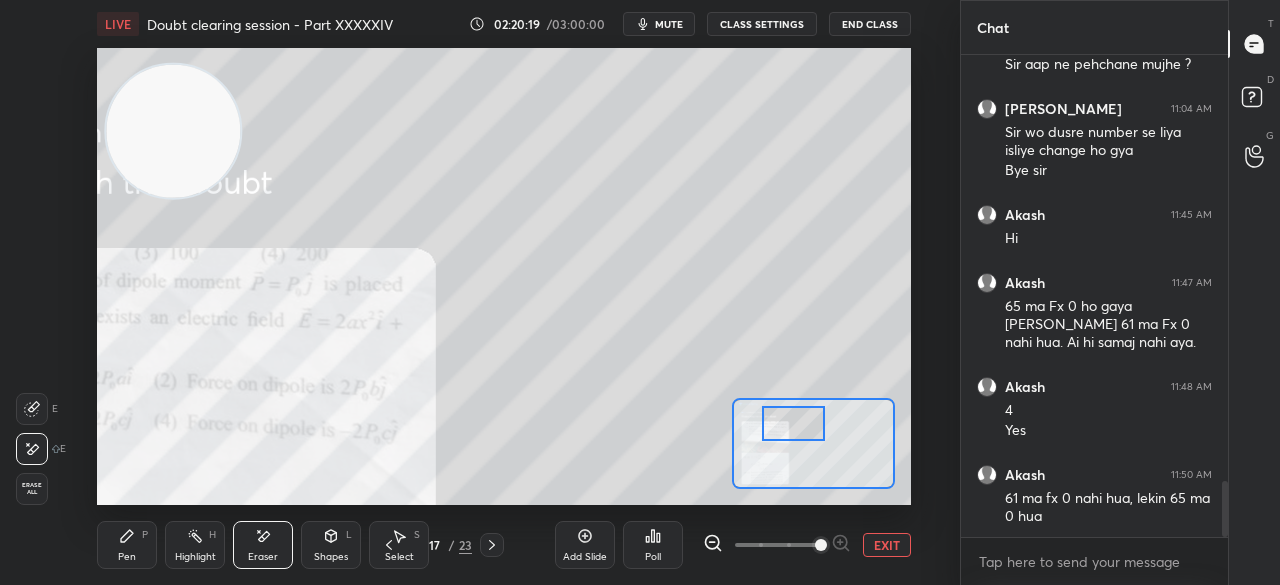 click on "Pen P" at bounding box center (127, 545) 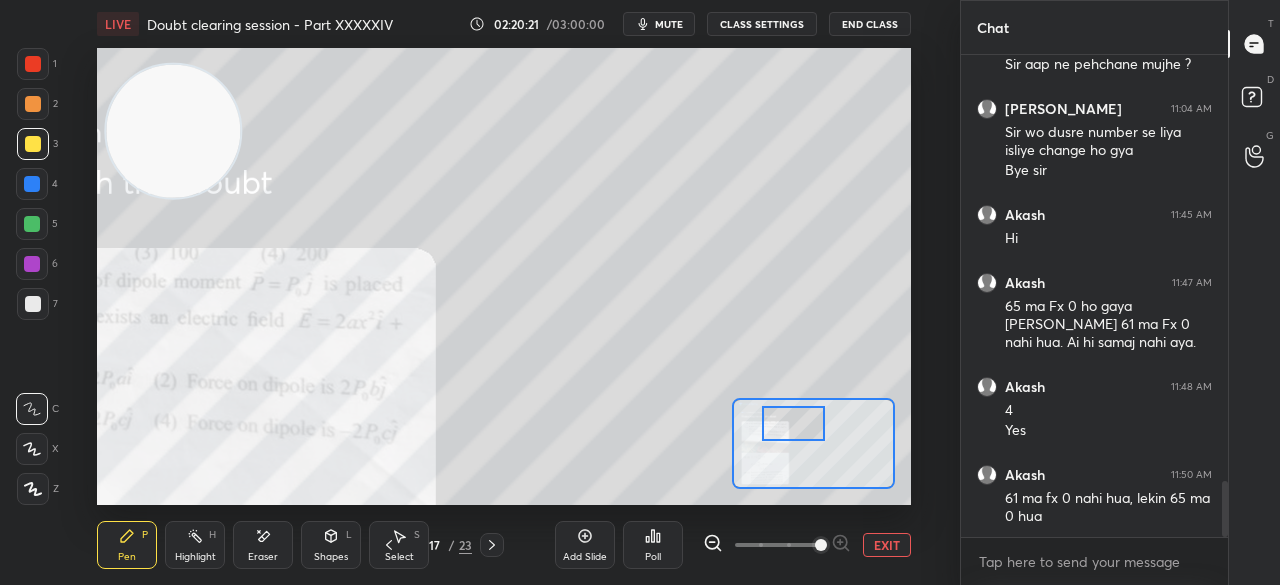 scroll, scrollTop: 3796, scrollLeft: 0, axis: vertical 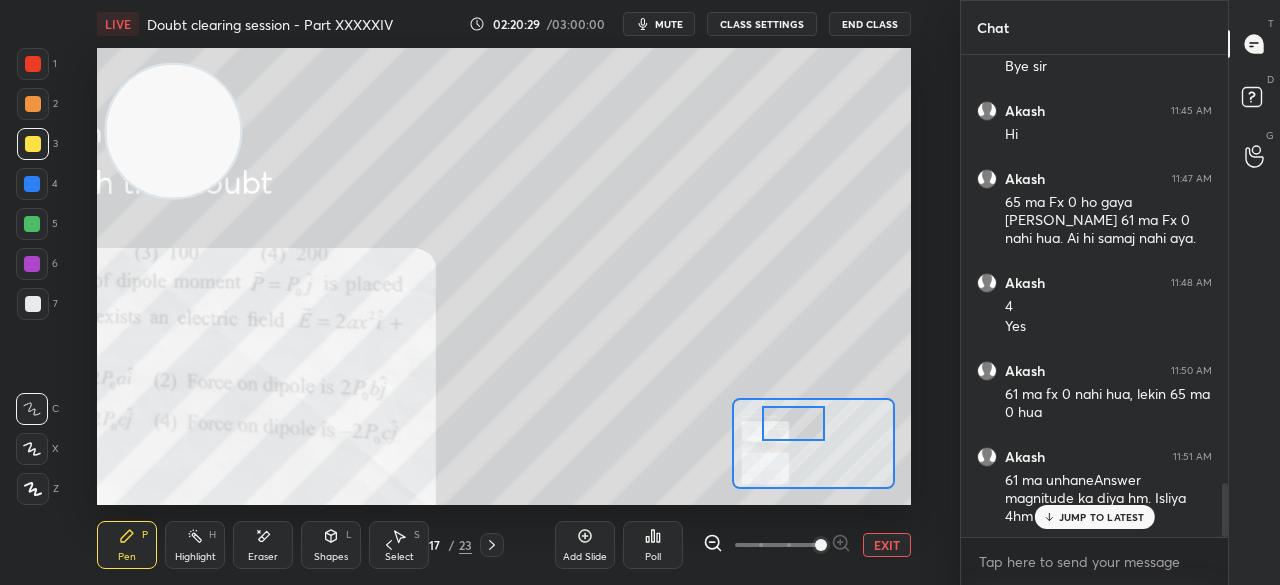 click at bounding box center (33, 64) 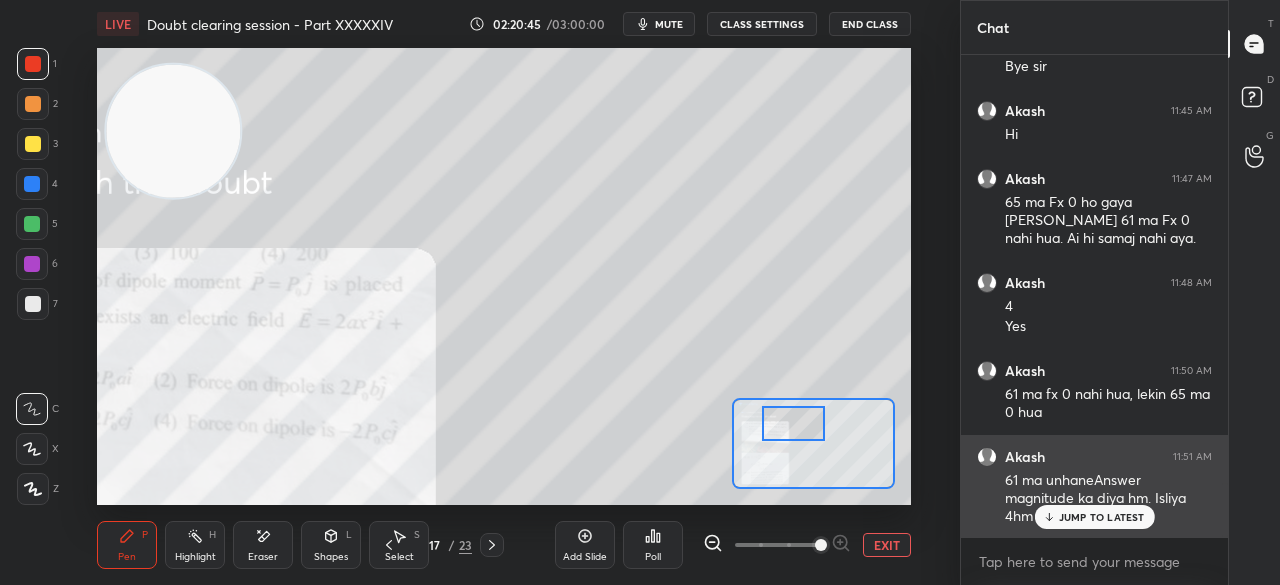 click on "JUMP TO LATEST" at bounding box center [1102, 517] 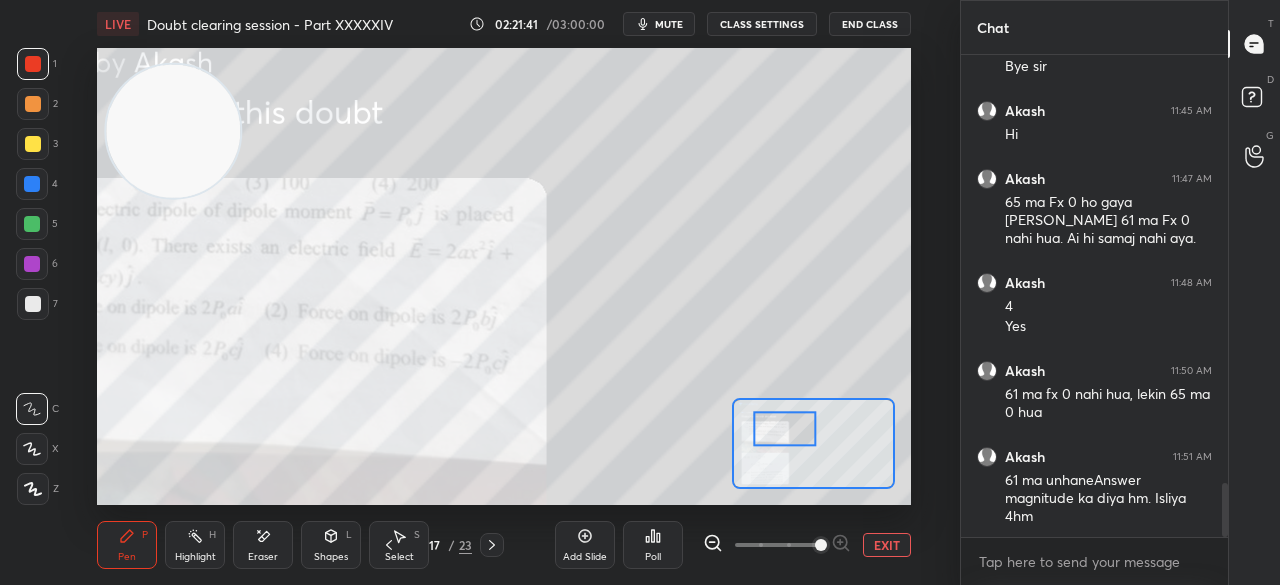 click 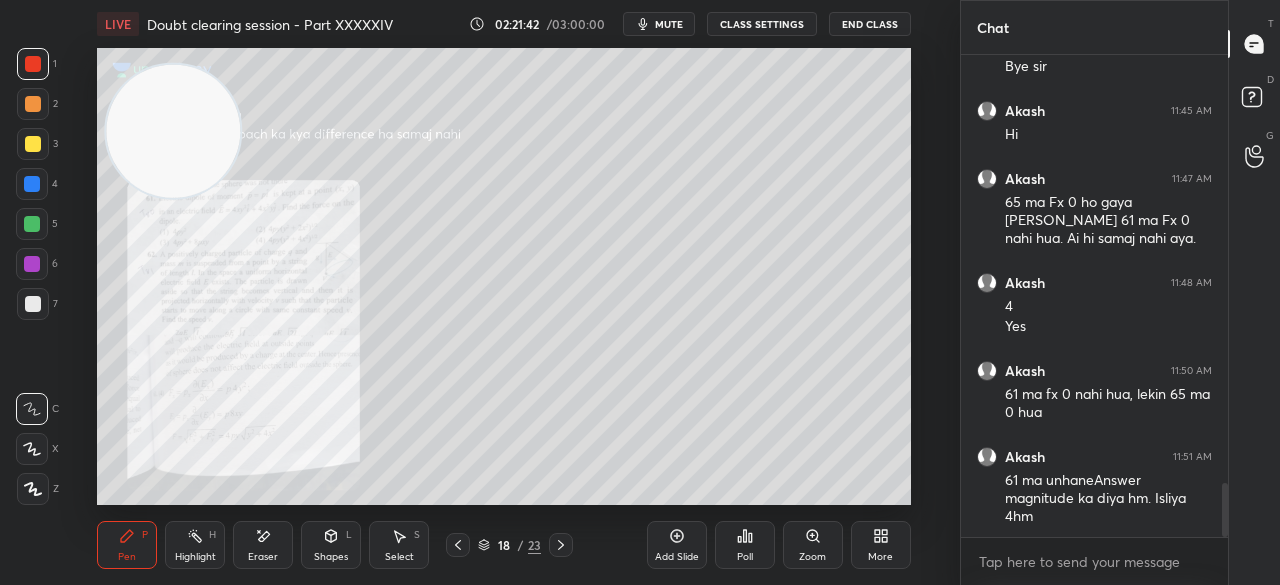click on "Zoom" at bounding box center (813, 545) 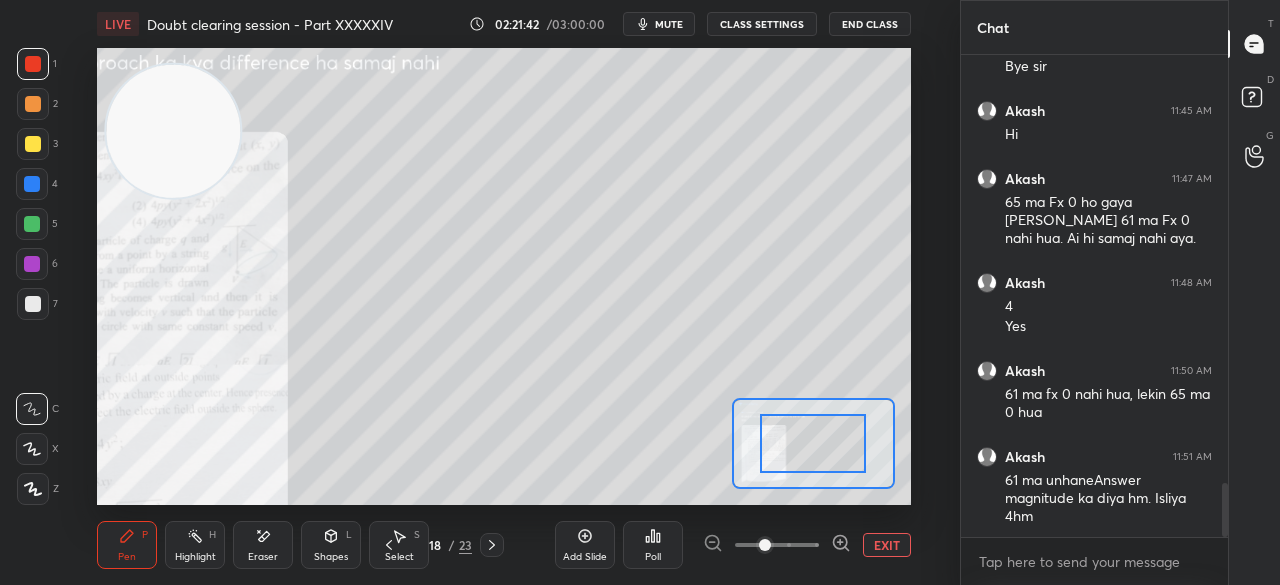 click at bounding box center [777, 545] 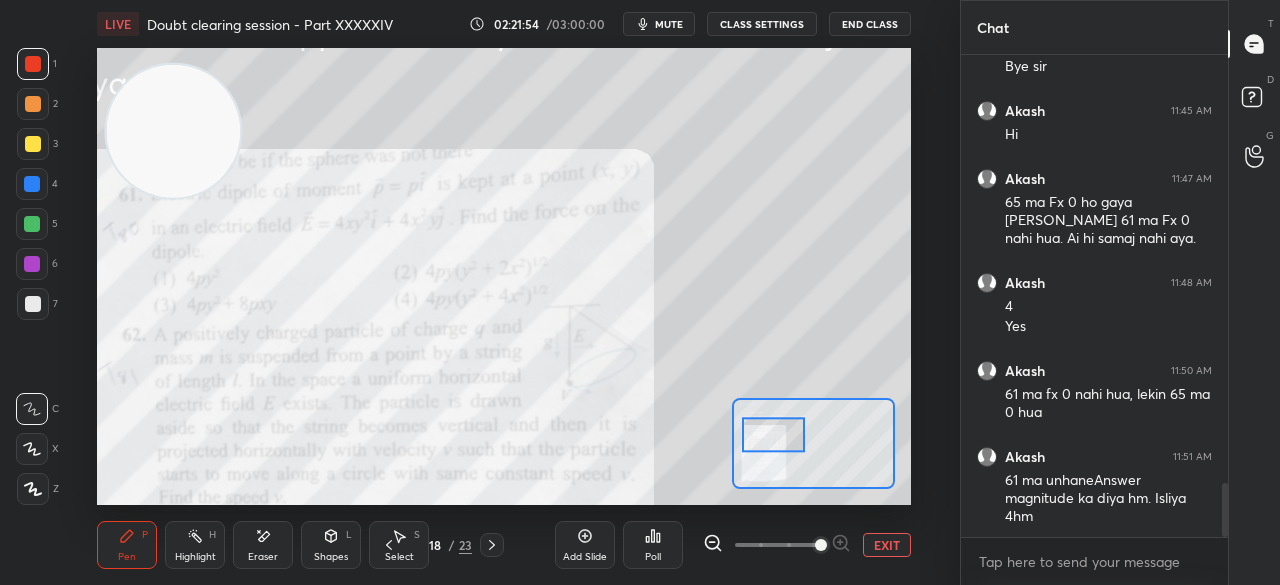 scroll, scrollTop: 3864, scrollLeft: 0, axis: vertical 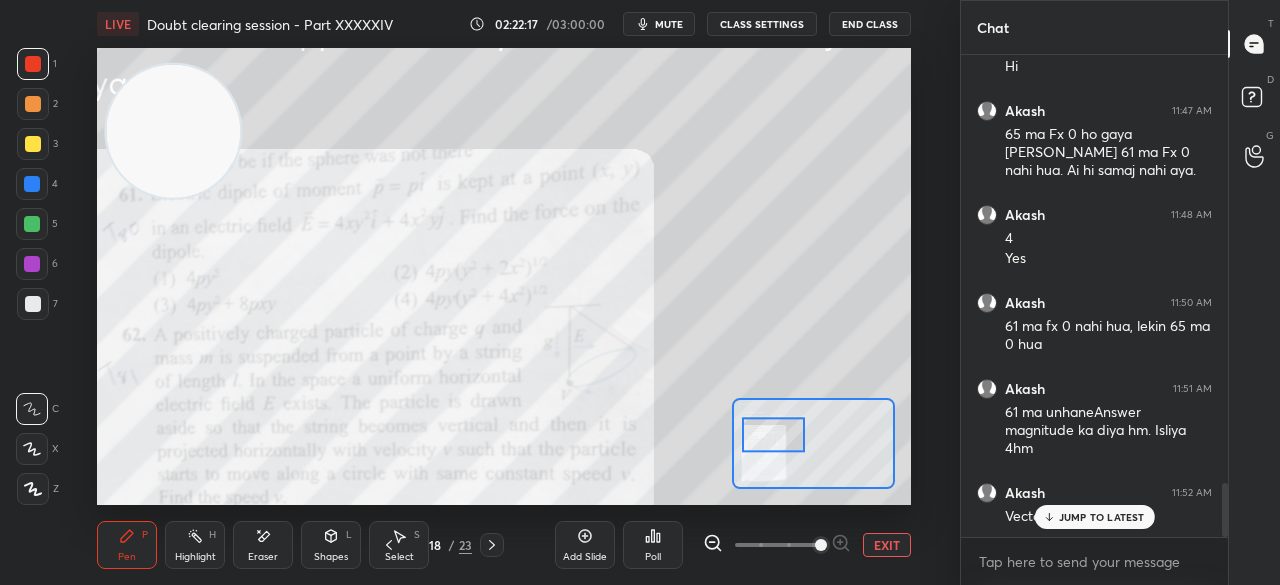 click on "JUMP TO LATEST" at bounding box center [1102, 517] 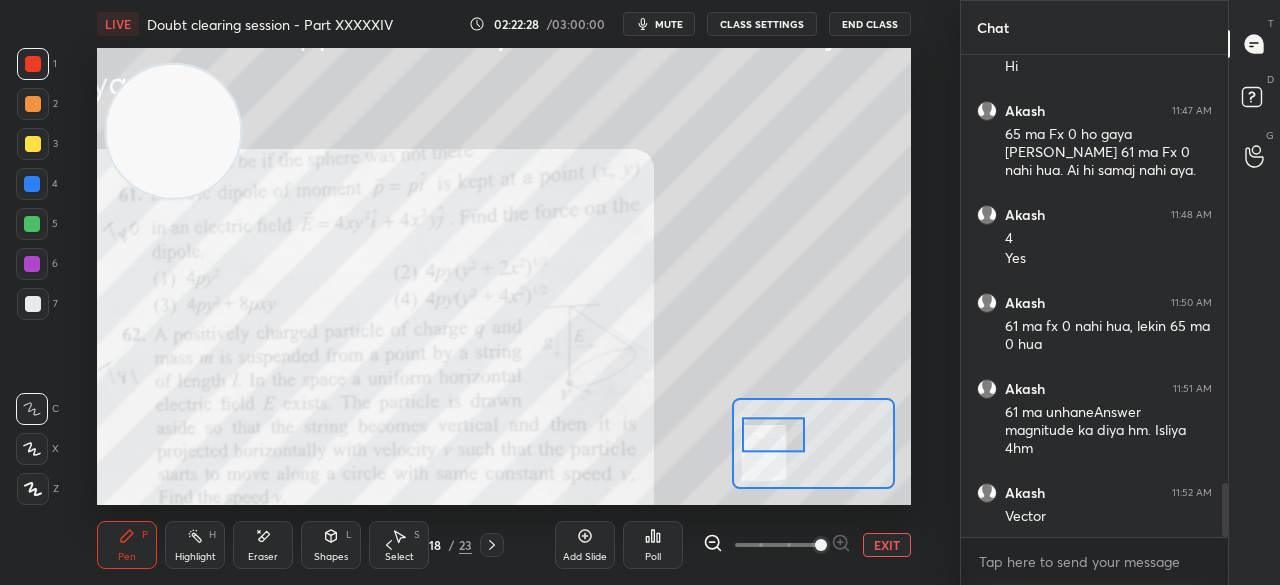 scroll, scrollTop: 3932, scrollLeft: 0, axis: vertical 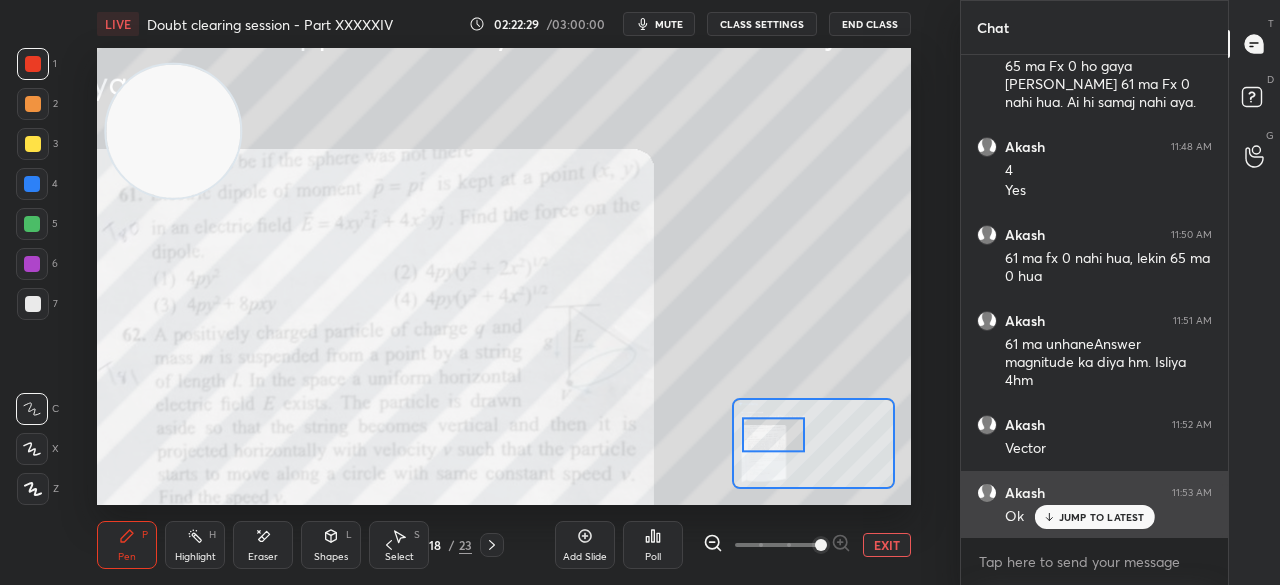 click on "JUMP TO LATEST" at bounding box center (1102, 517) 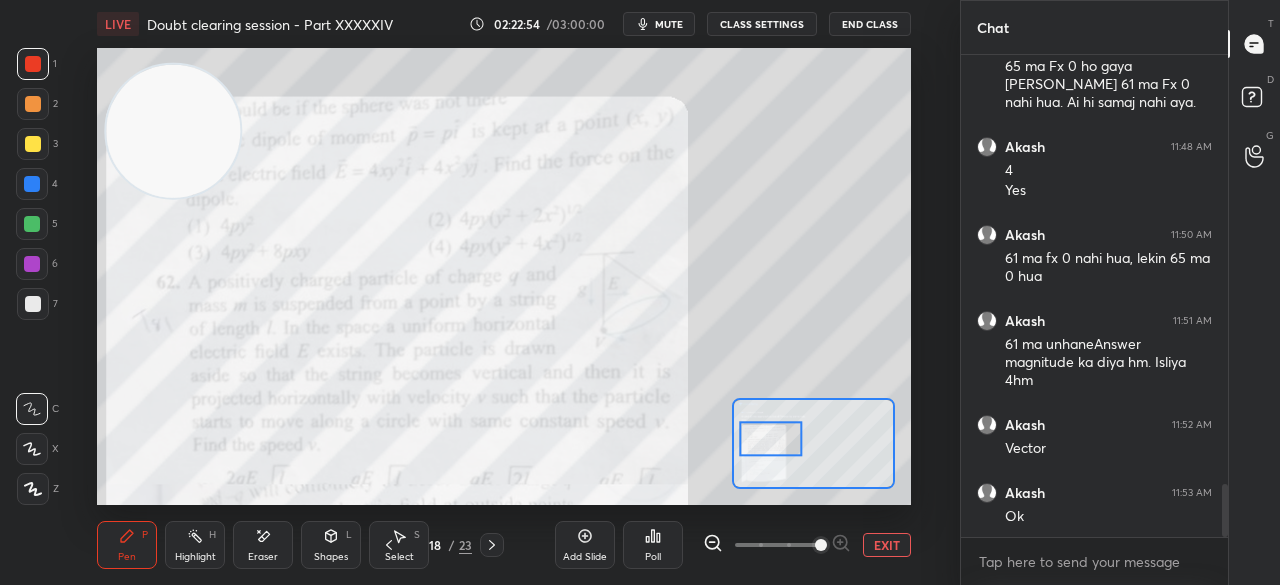click on "EXIT" at bounding box center [887, 545] 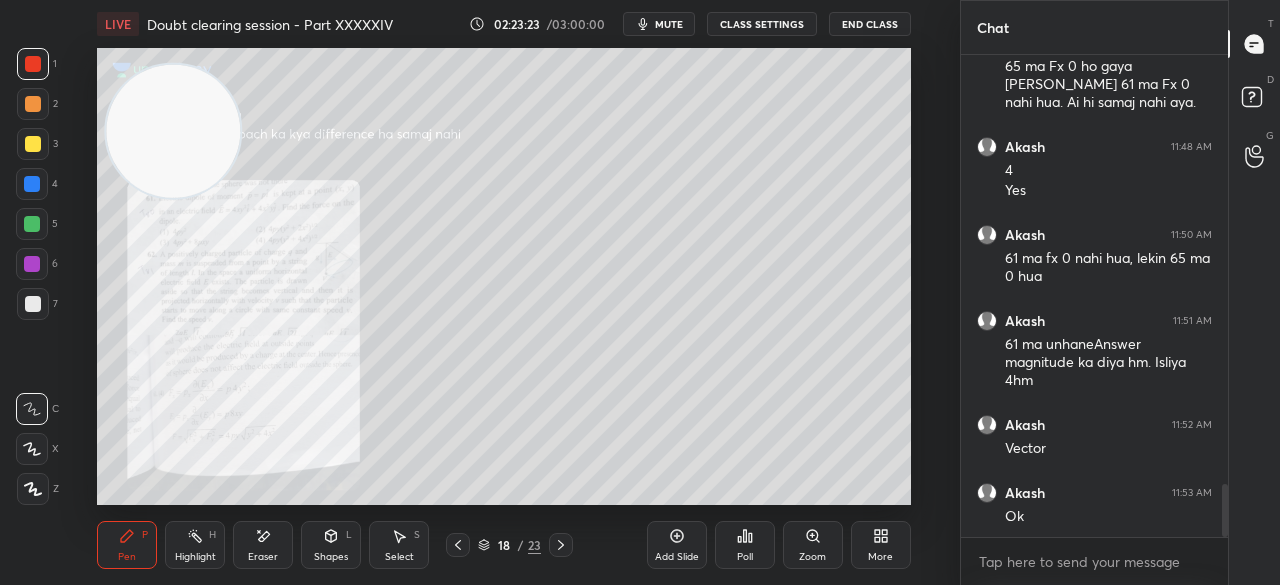 click at bounding box center [33, 144] 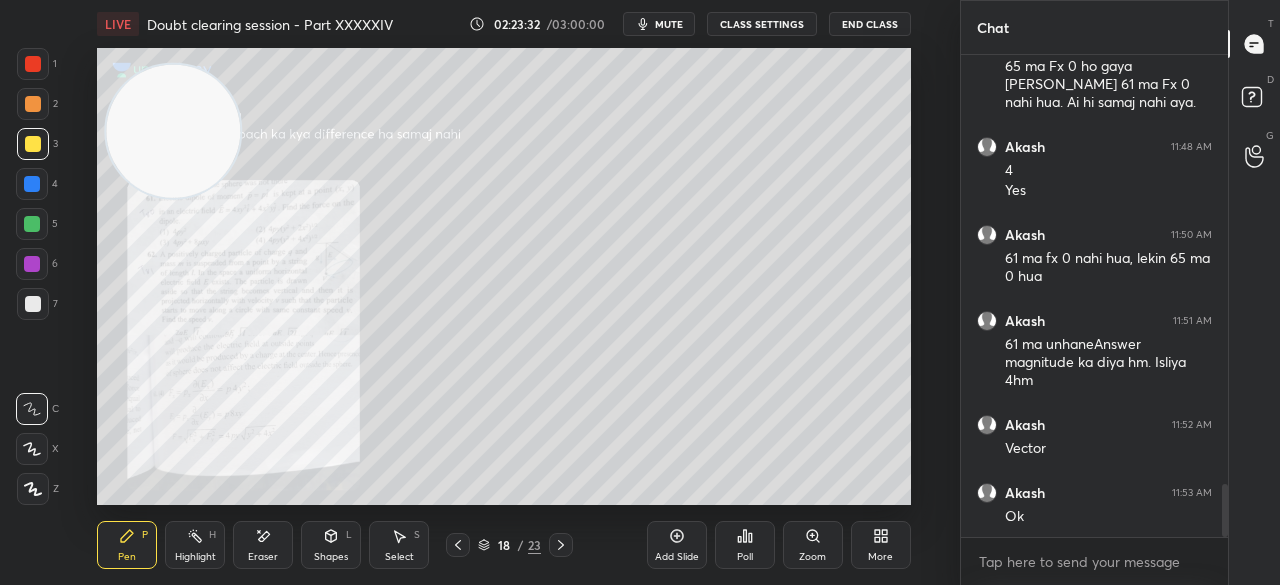 click 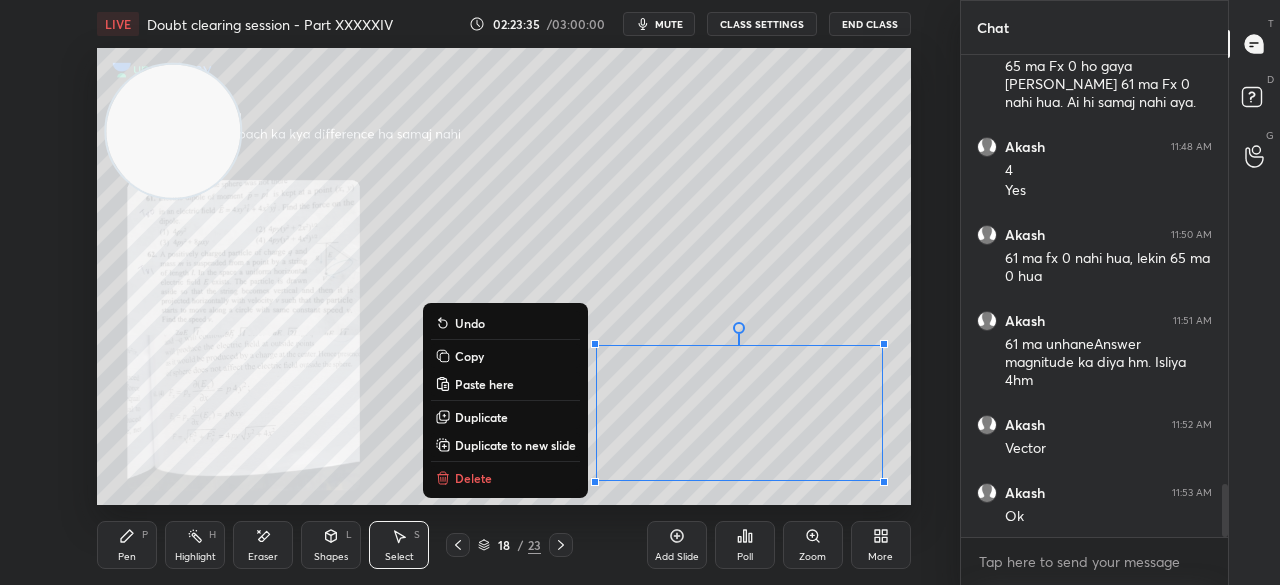 click on "Duplicate to new slide" at bounding box center (515, 445) 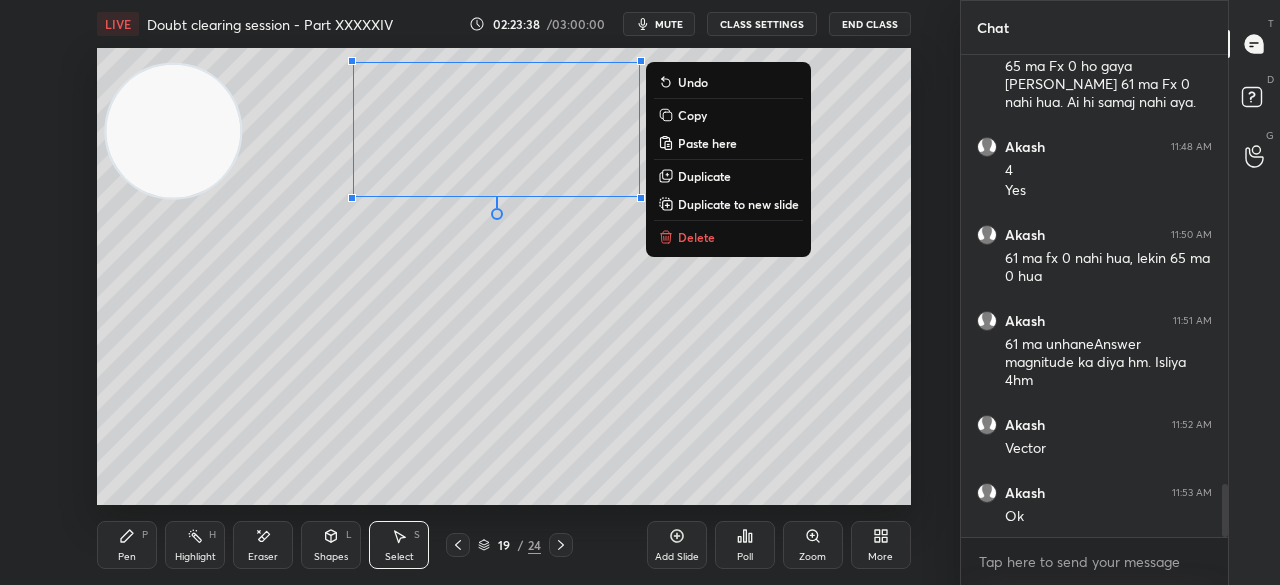 click 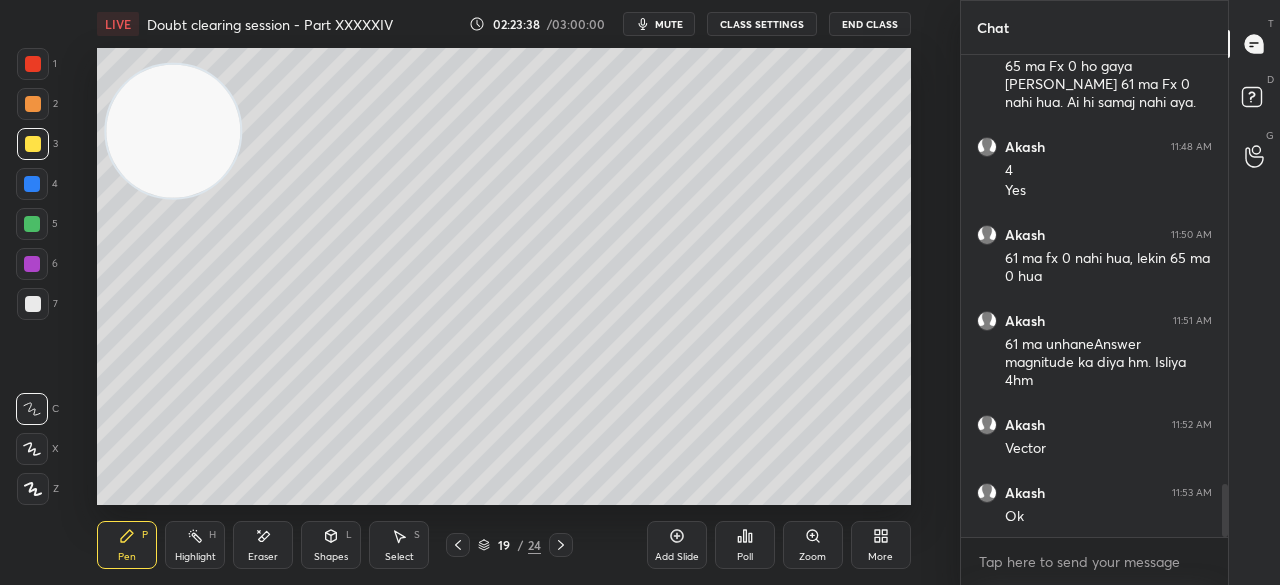 click 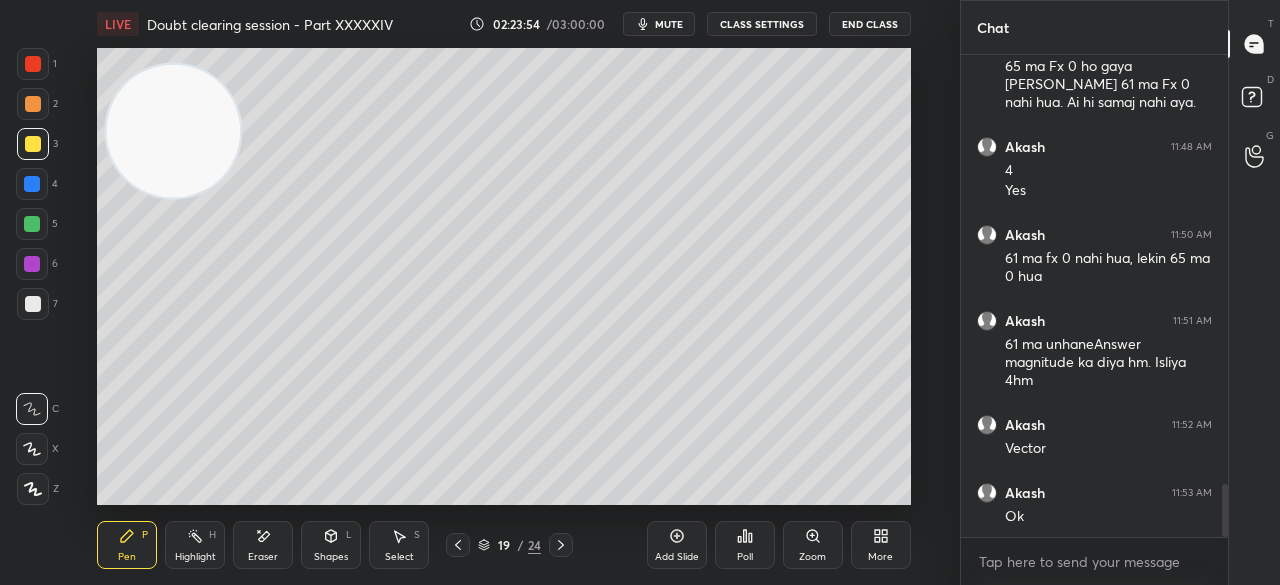 click on "7" at bounding box center (37, 308) 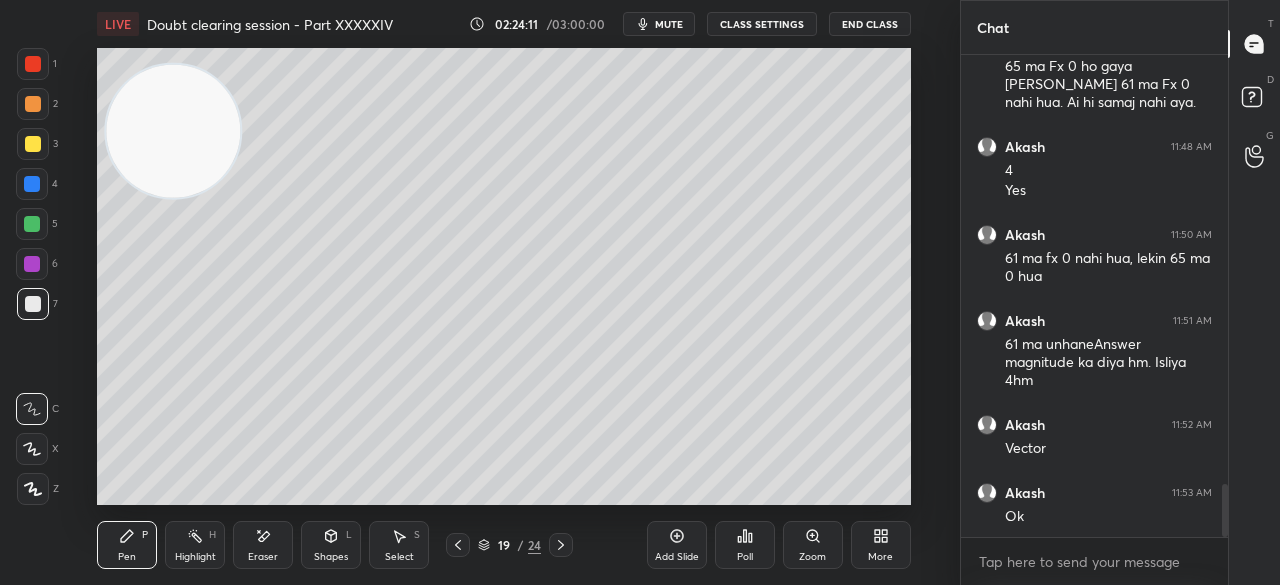 scroll, scrollTop: 4018, scrollLeft: 0, axis: vertical 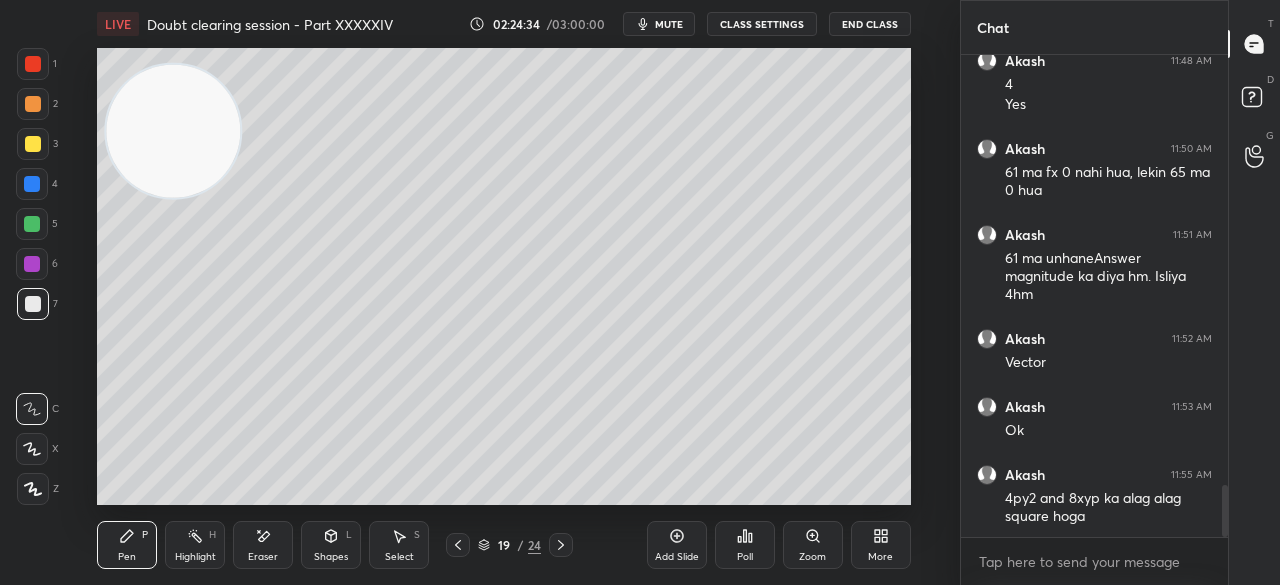 click at bounding box center (33, 64) 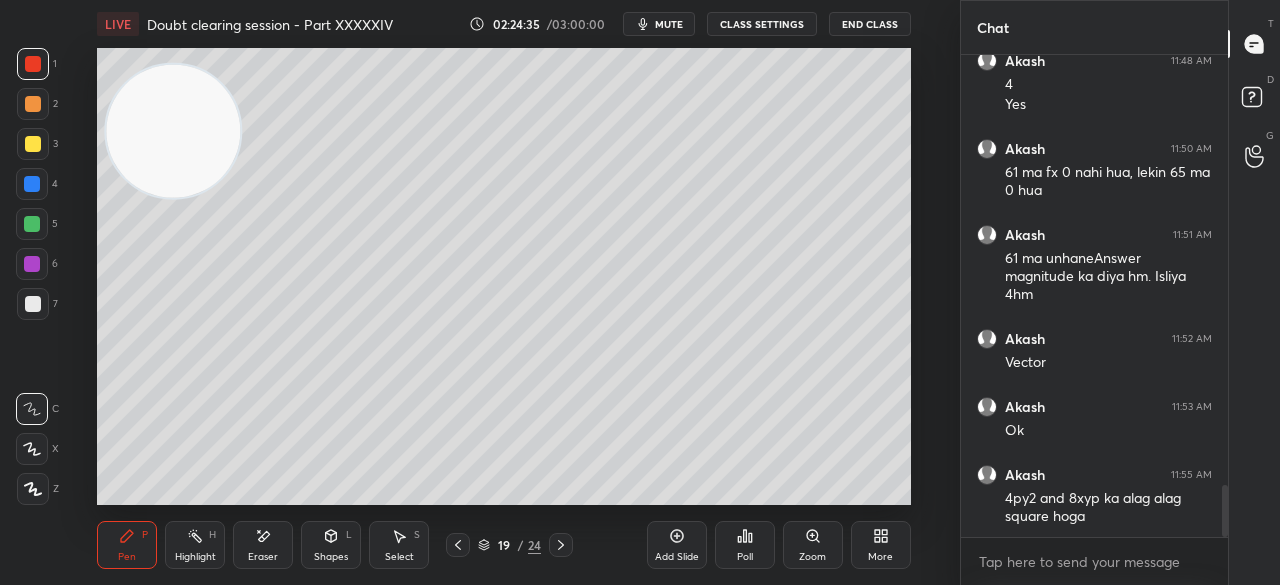 click on "1" at bounding box center (37, 68) 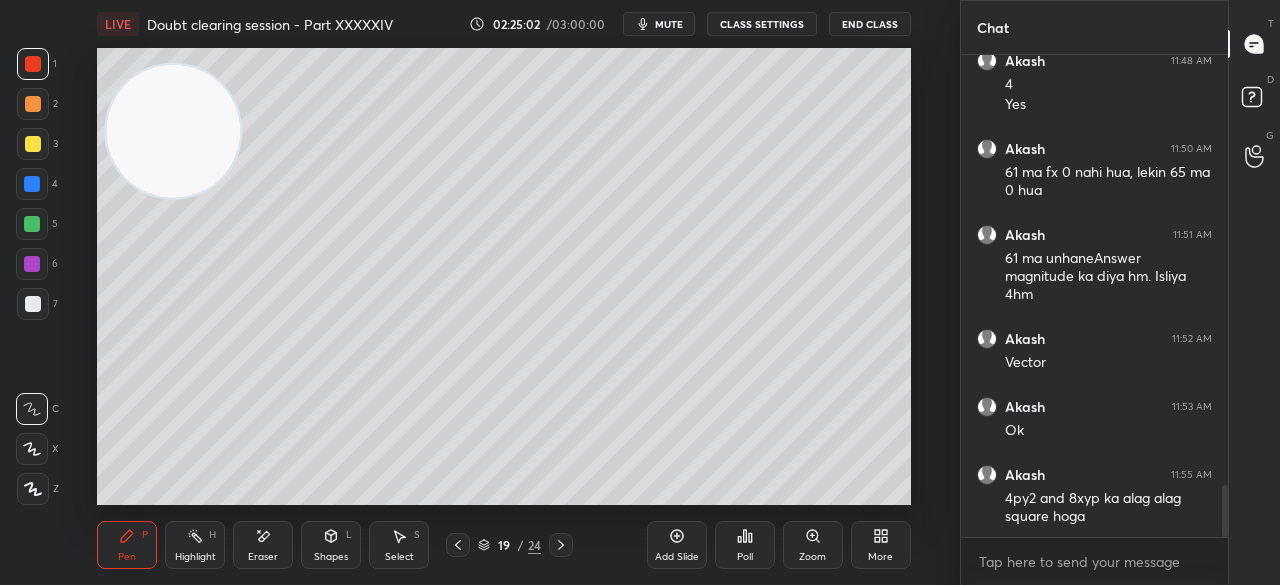 click on "Eraser" at bounding box center [263, 545] 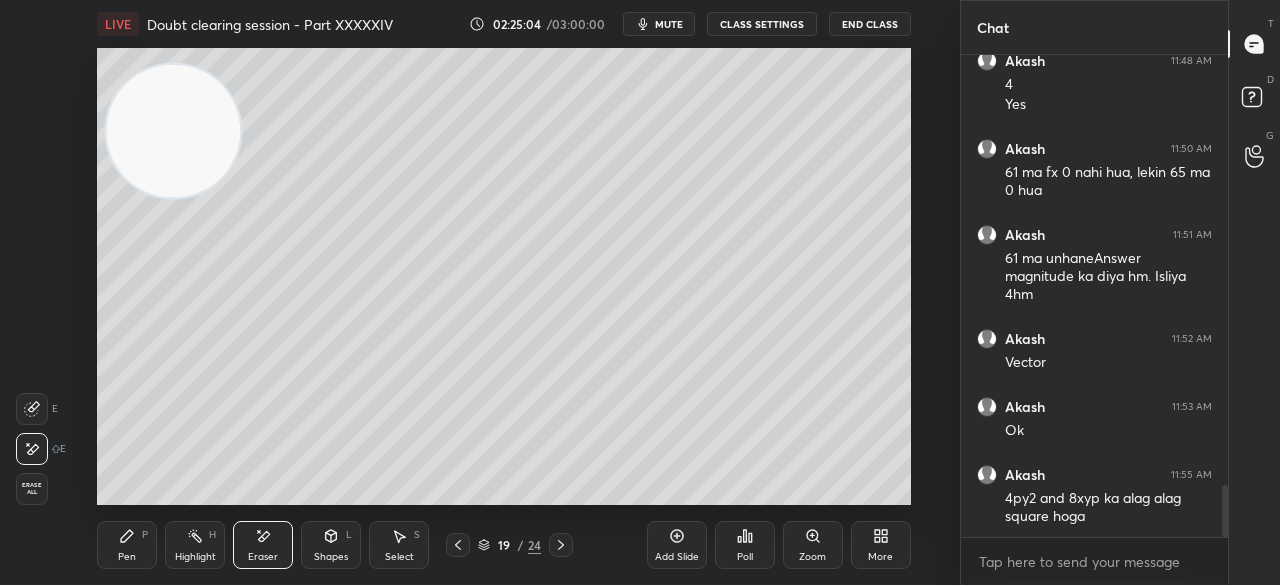 click 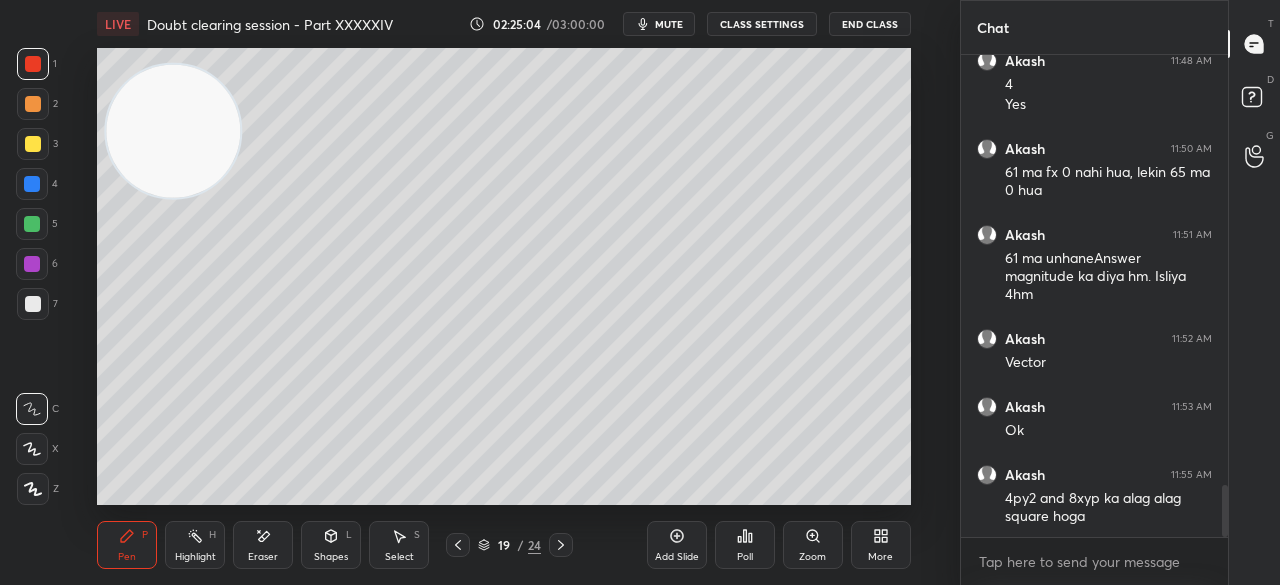 click on "P" at bounding box center [145, 535] 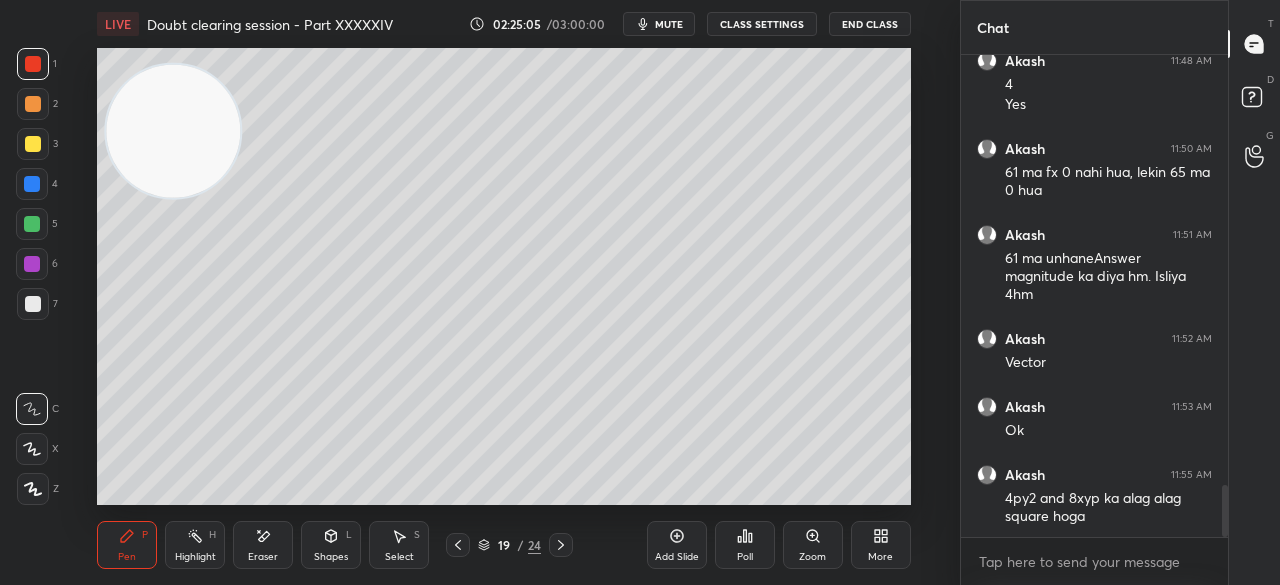 click on "Eraser" at bounding box center (263, 545) 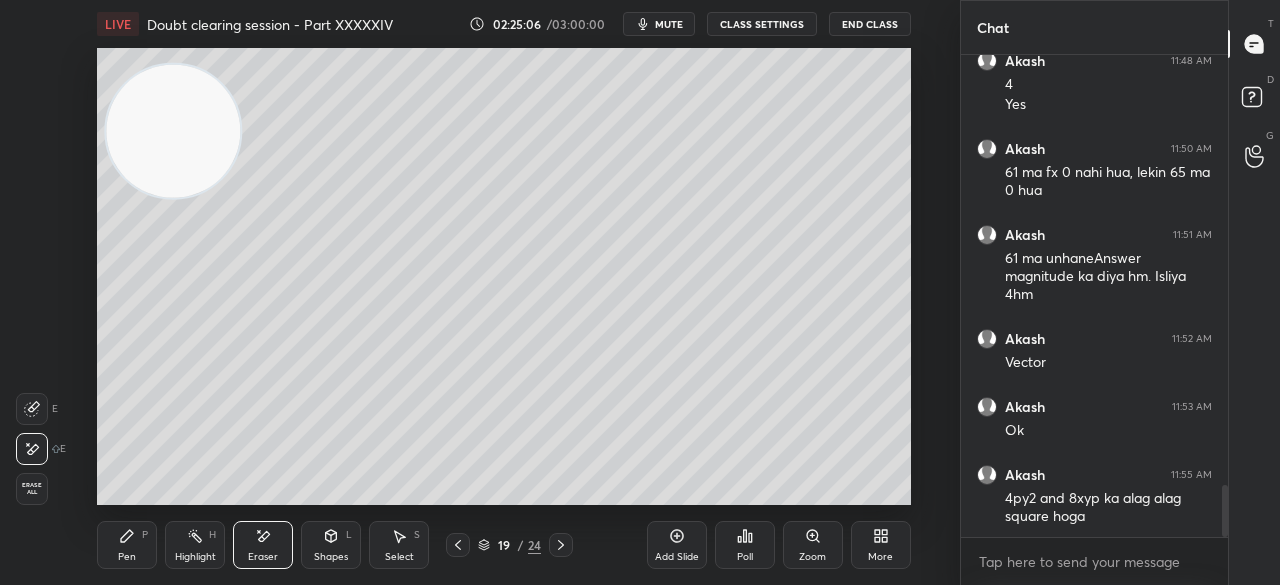 click on "Pen P" at bounding box center (127, 545) 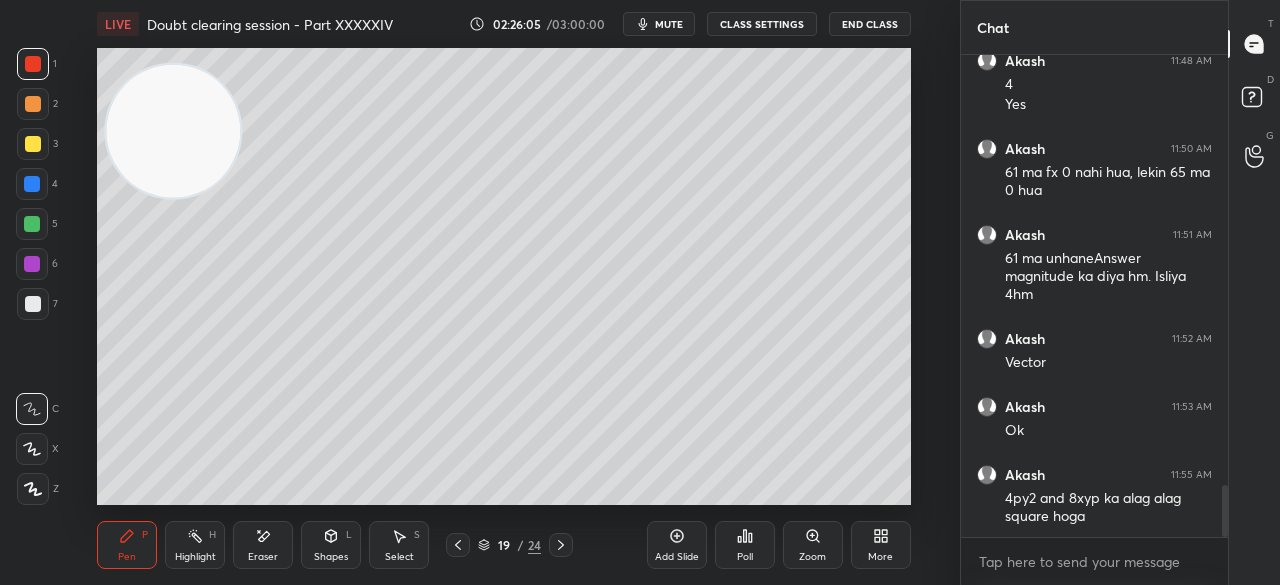 click at bounding box center (458, 545) 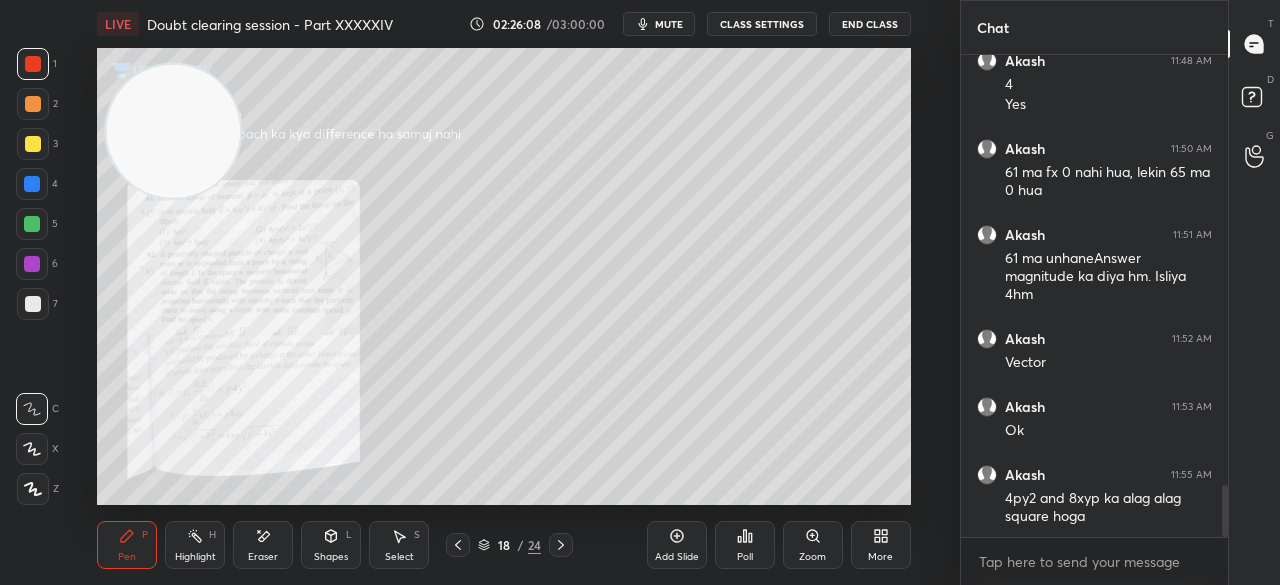 click on "Zoom" at bounding box center (812, 557) 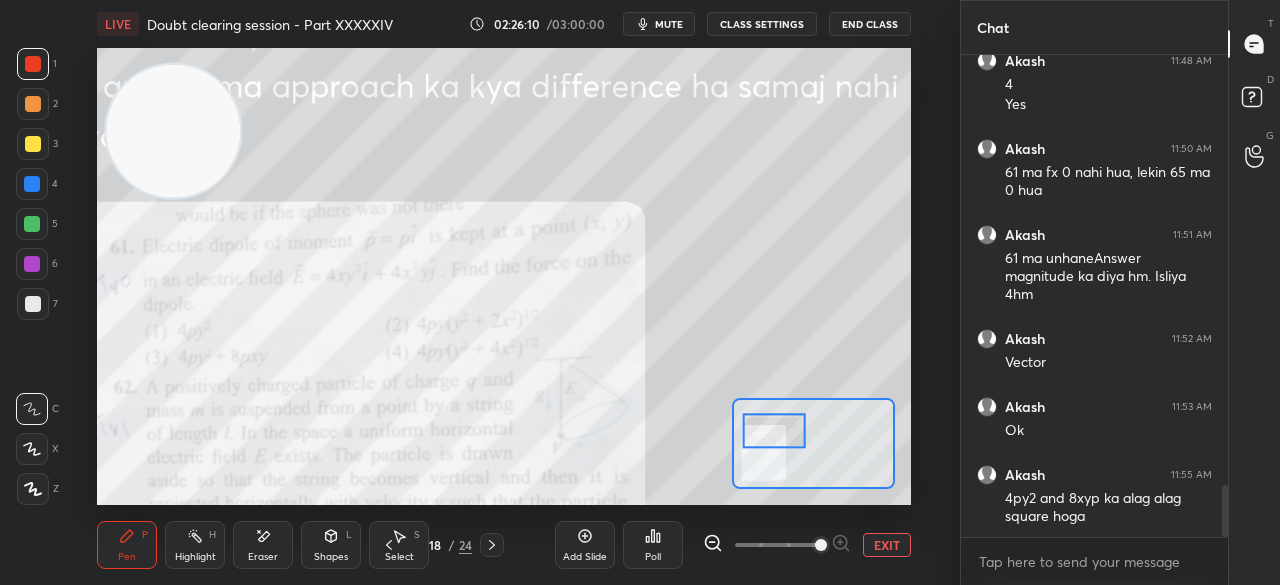 click on "Pen P Highlight H Eraser Shapes L Select S" at bounding box center (211, 545) 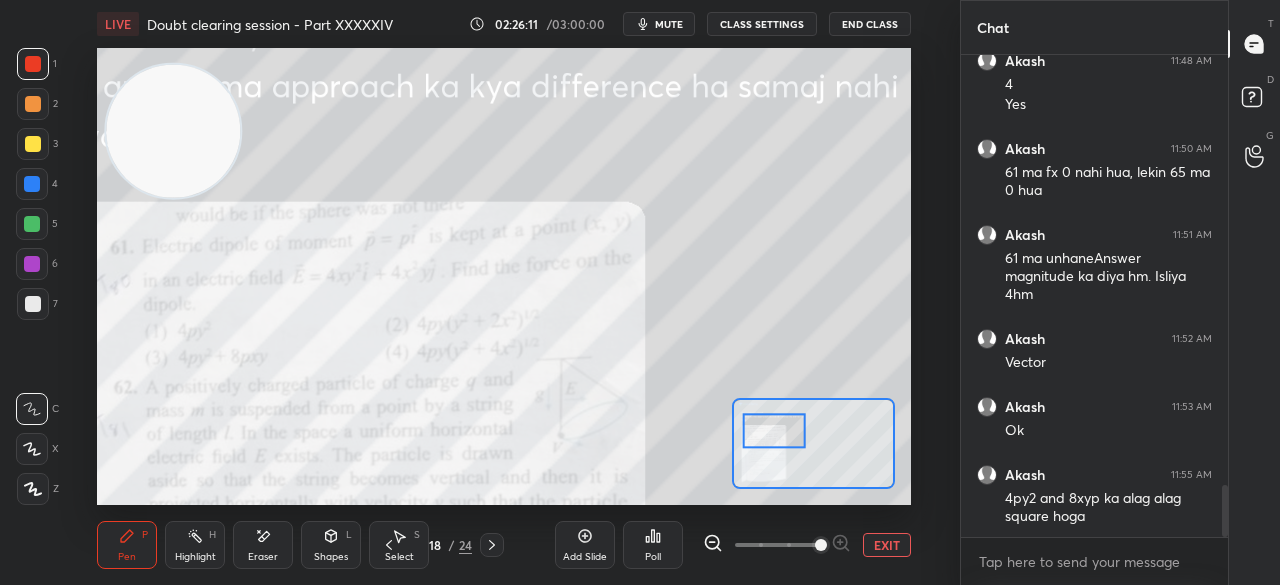 click 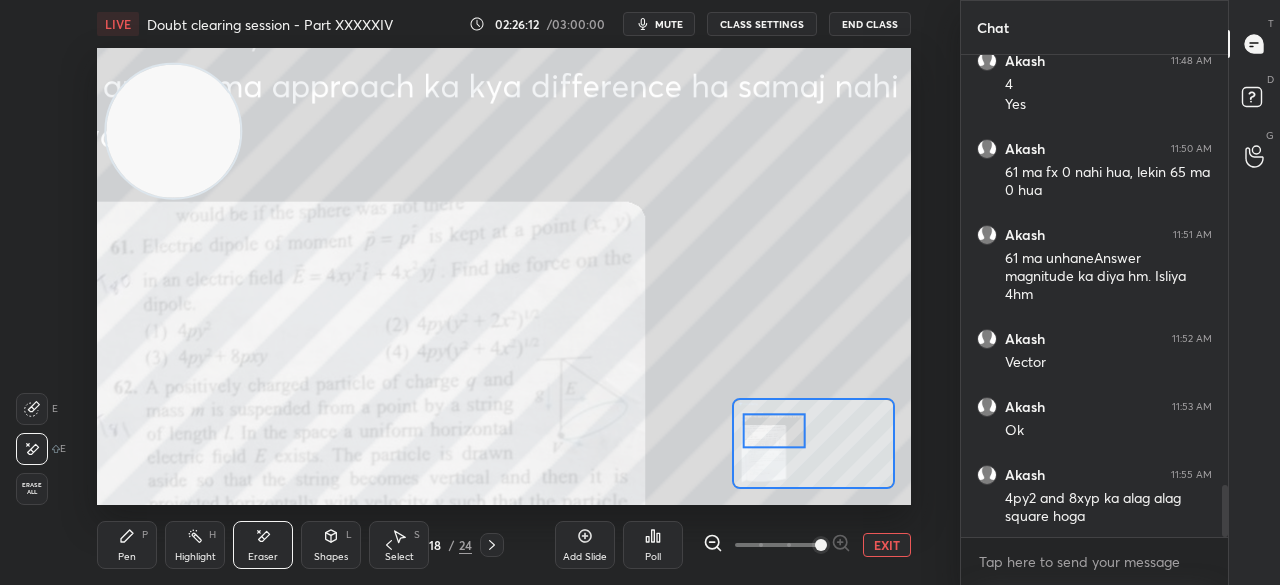 click 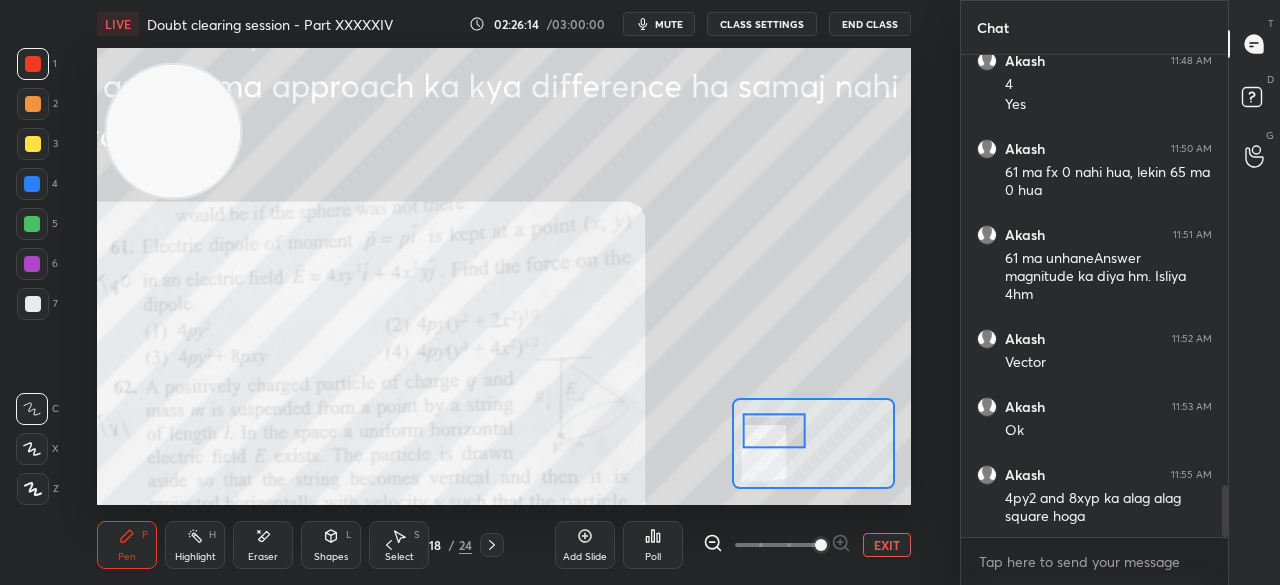 click 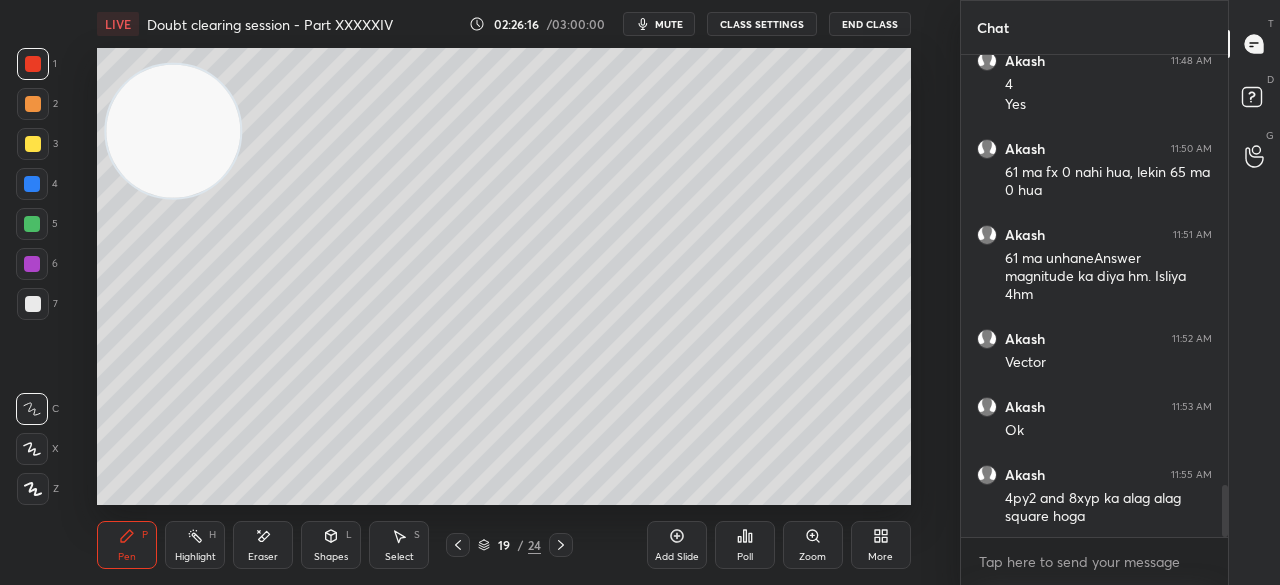 click 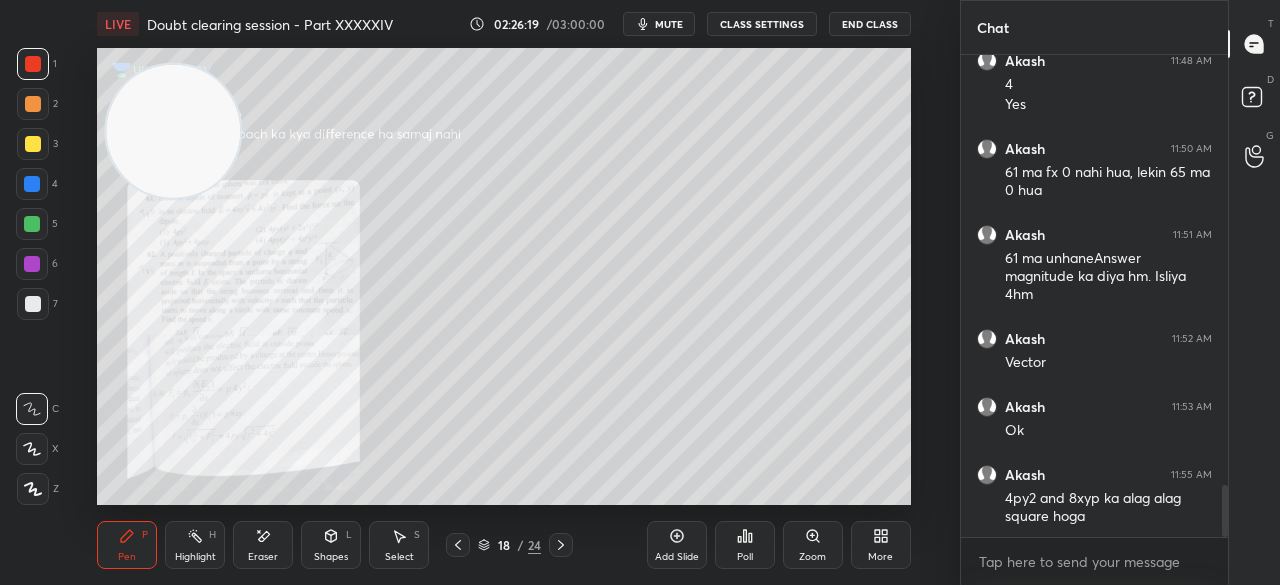 click on "Zoom" at bounding box center [812, 557] 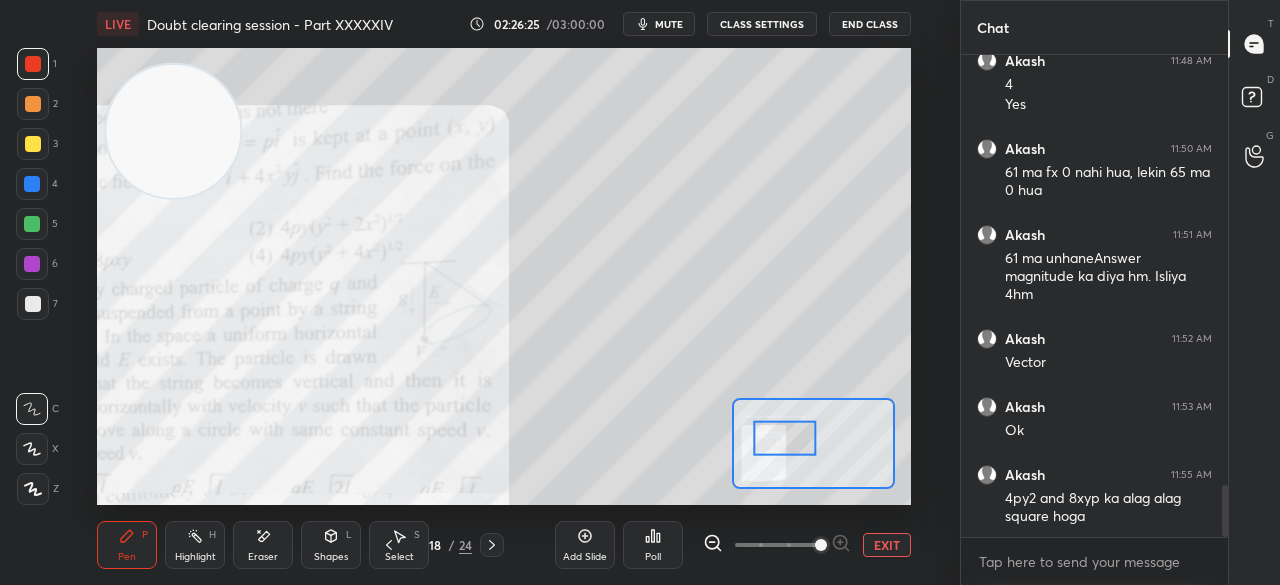 click 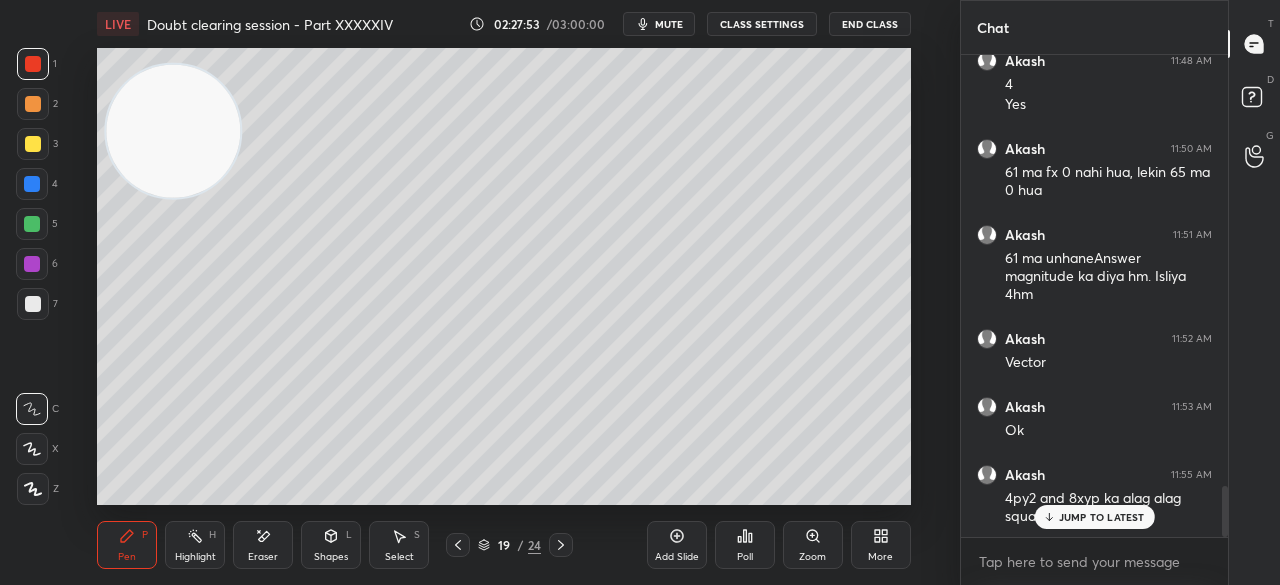 scroll, scrollTop: 4086, scrollLeft: 0, axis: vertical 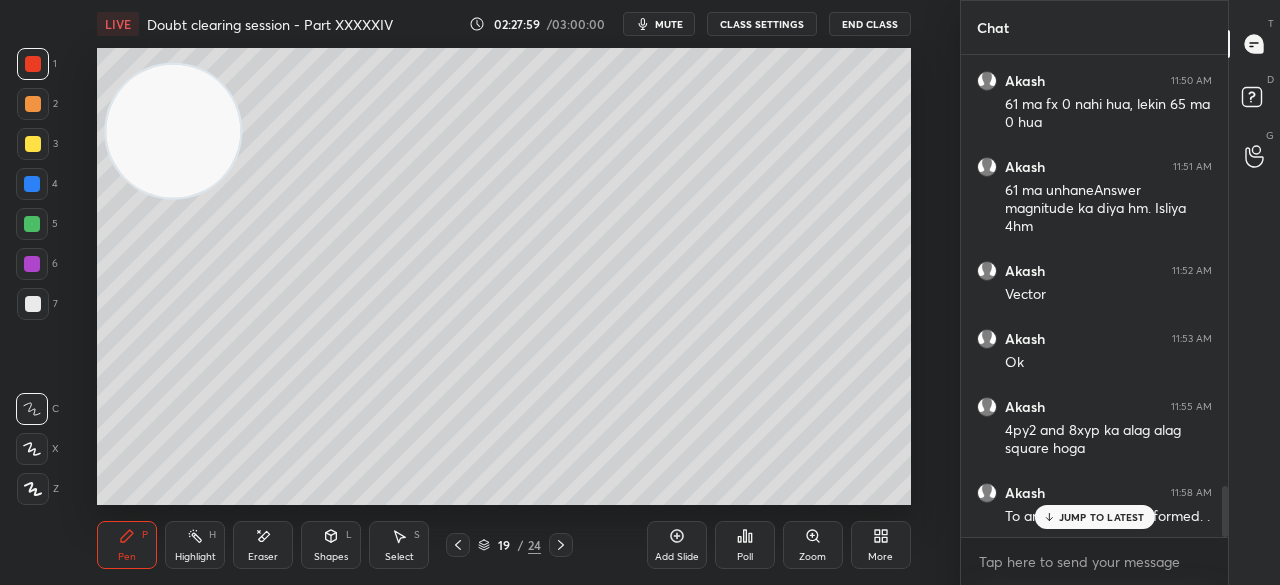 click on "JUMP TO LATEST" at bounding box center (1102, 517) 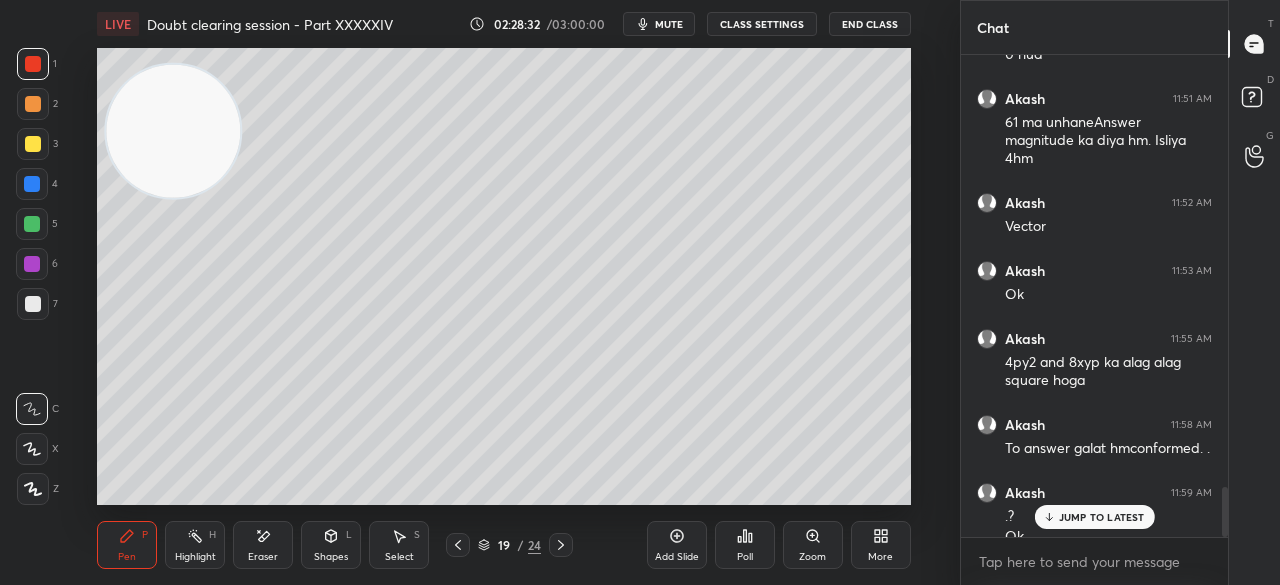 scroll, scrollTop: 4174, scrollLeft: 0, axis: vertical 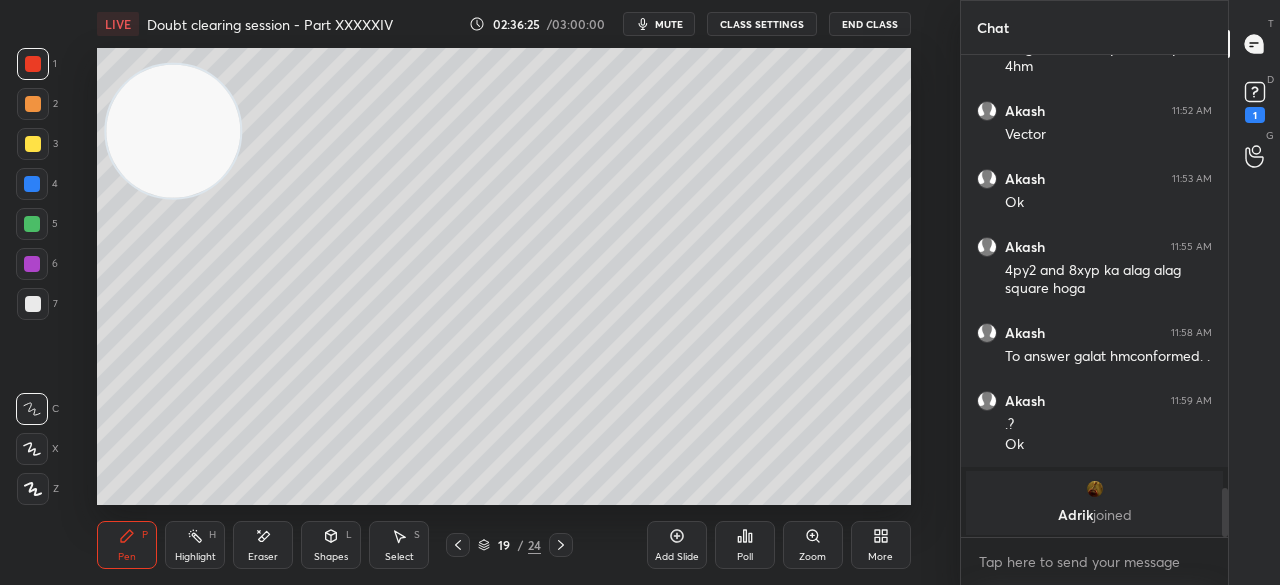 click on "End Class" at bounding box center (870, 24) 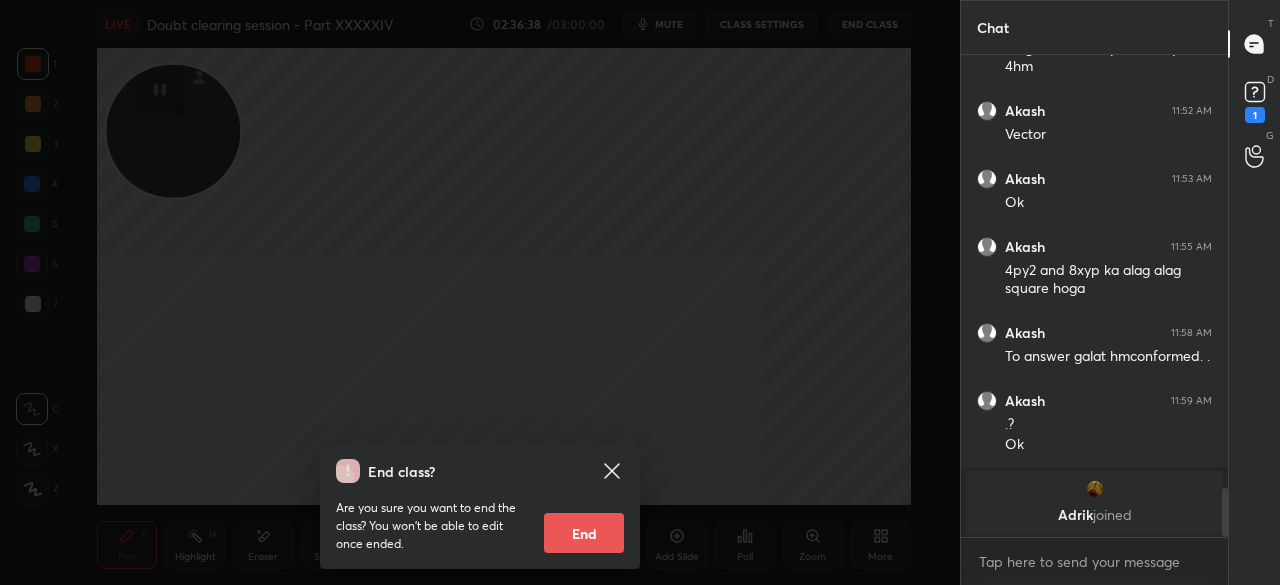 scroll, scrollTop: 4314, scrollLeft: 0, axis: vertical 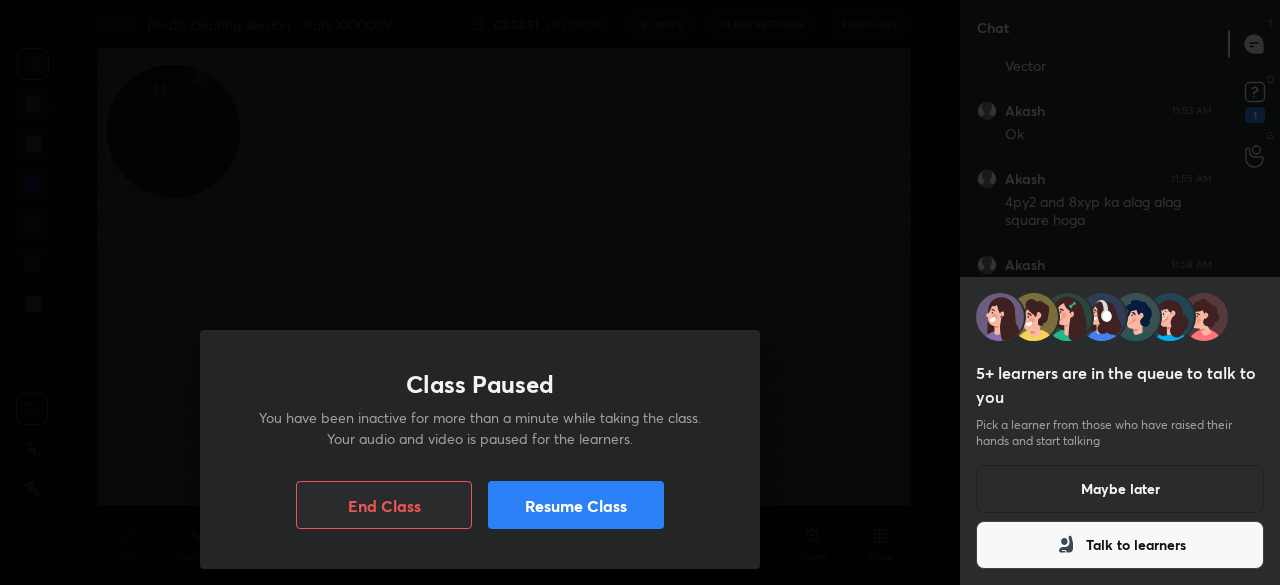 click on "Resume Class" at bounding box center [576, 505] 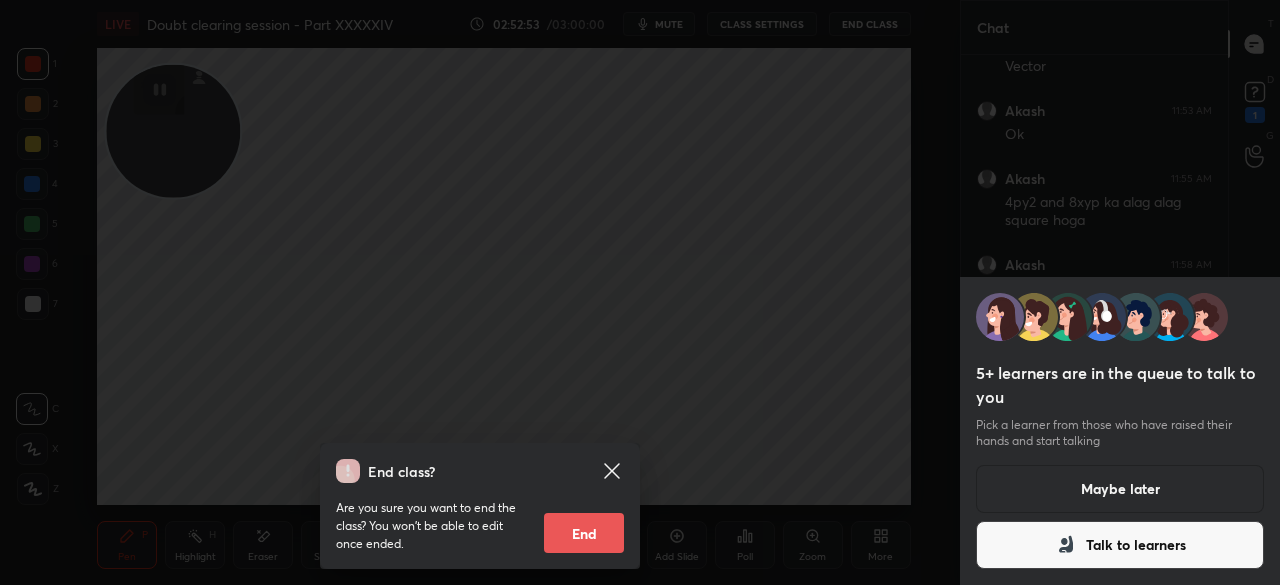 click 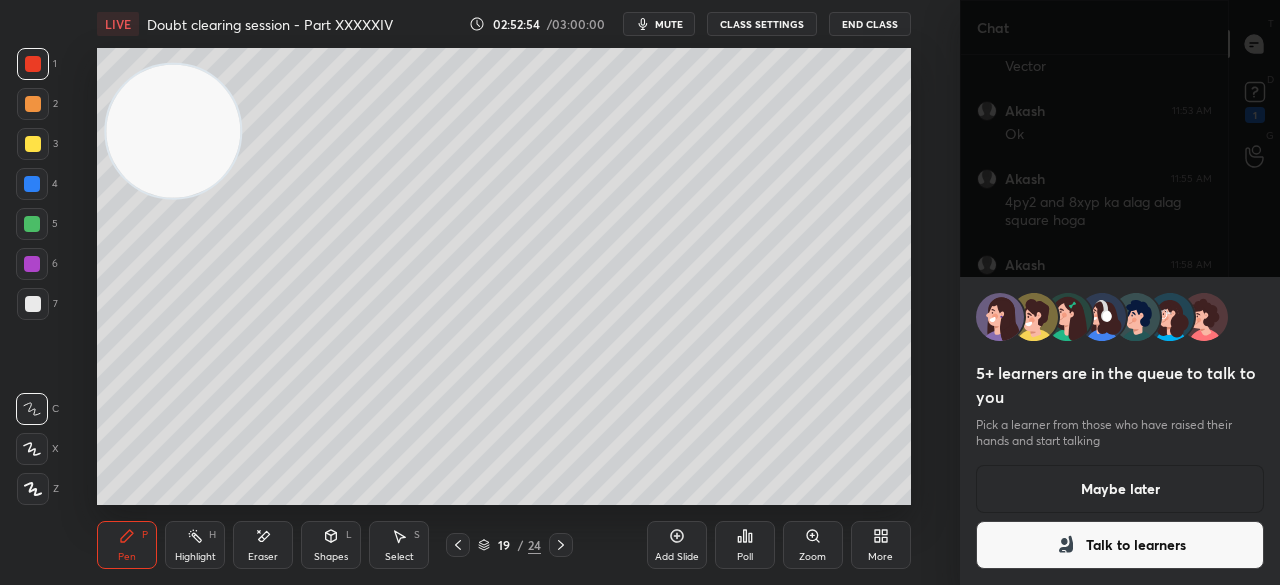 click on "Maybe later" at bounding box center [1120, 489] 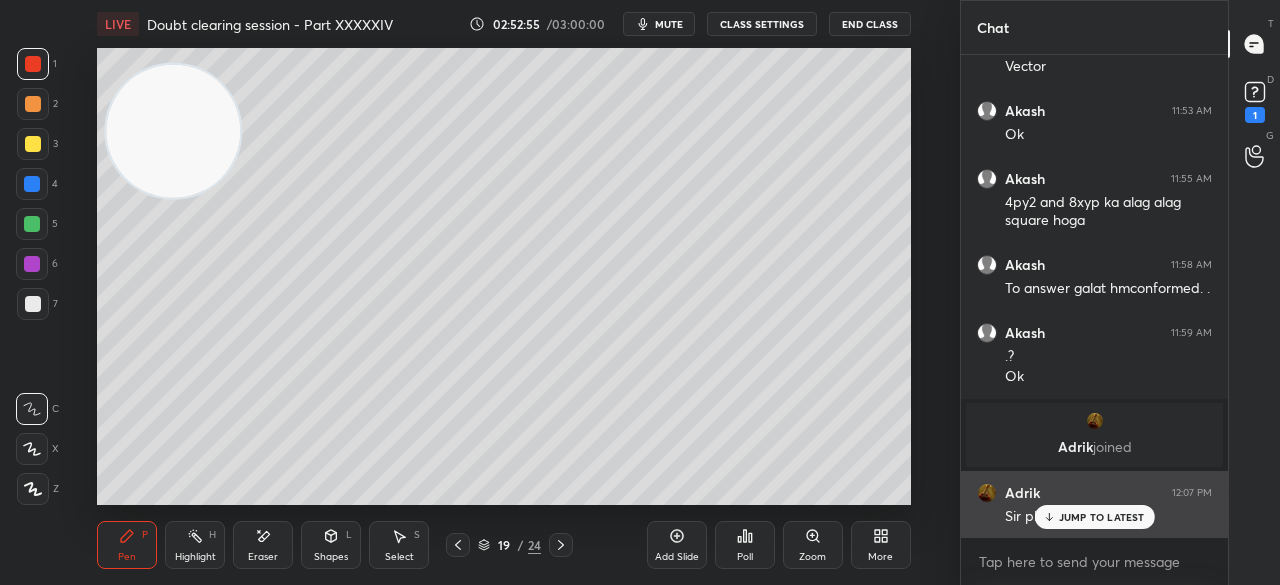 click on "JUMP TO LATEST" at bounding box center [1102, 517] 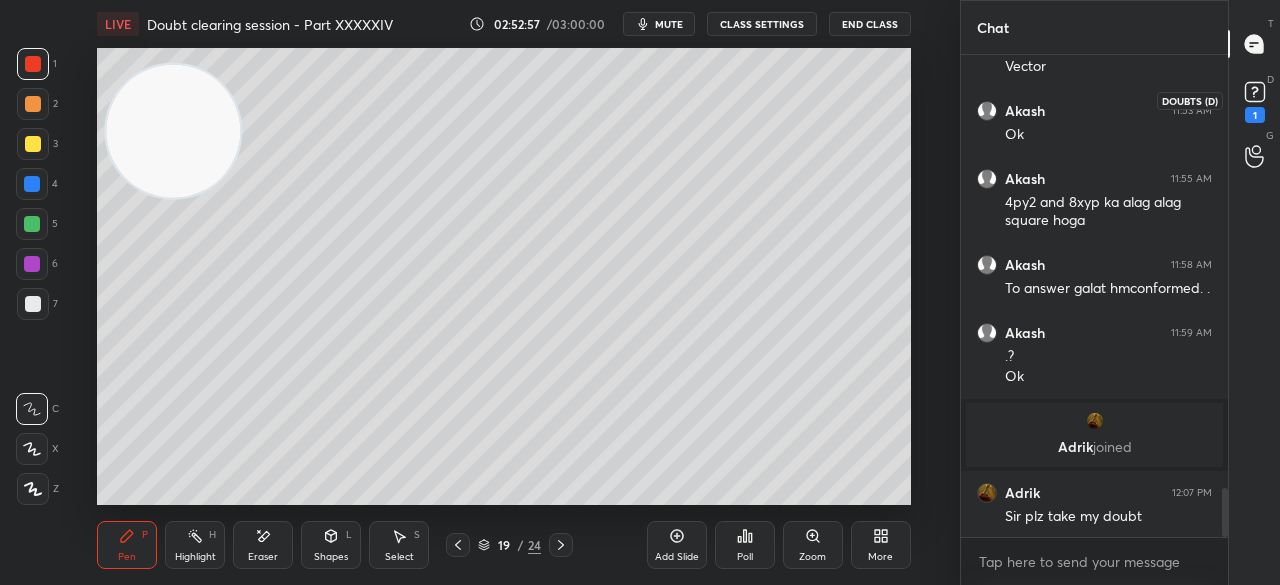 click 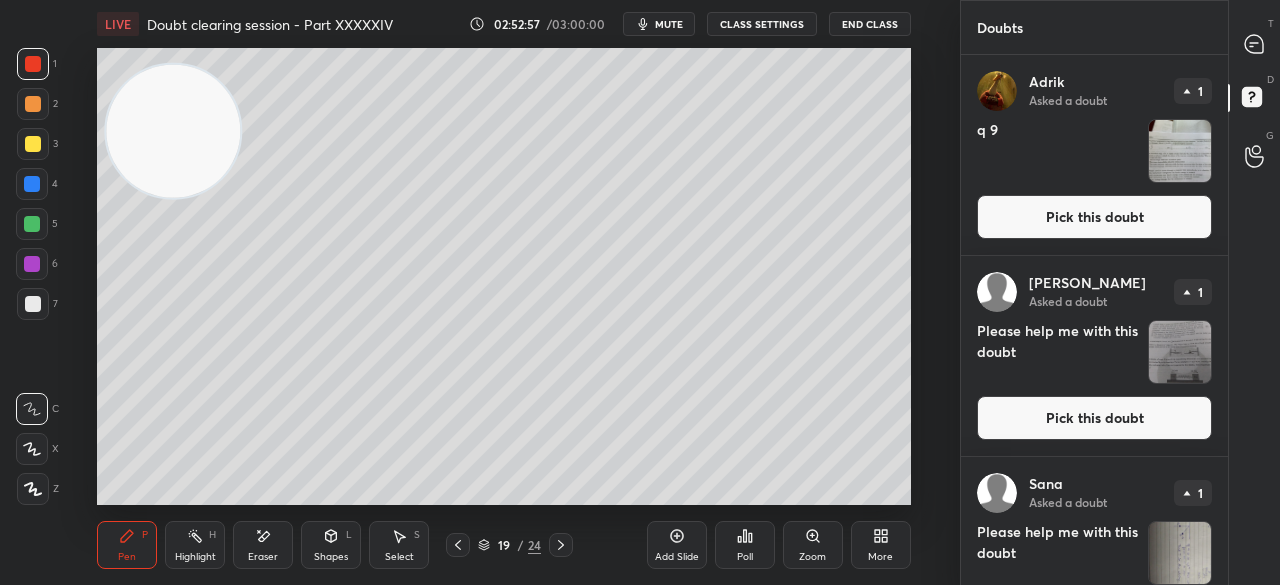 click on "Pick this doubt" at bounding box center [1094, 217] 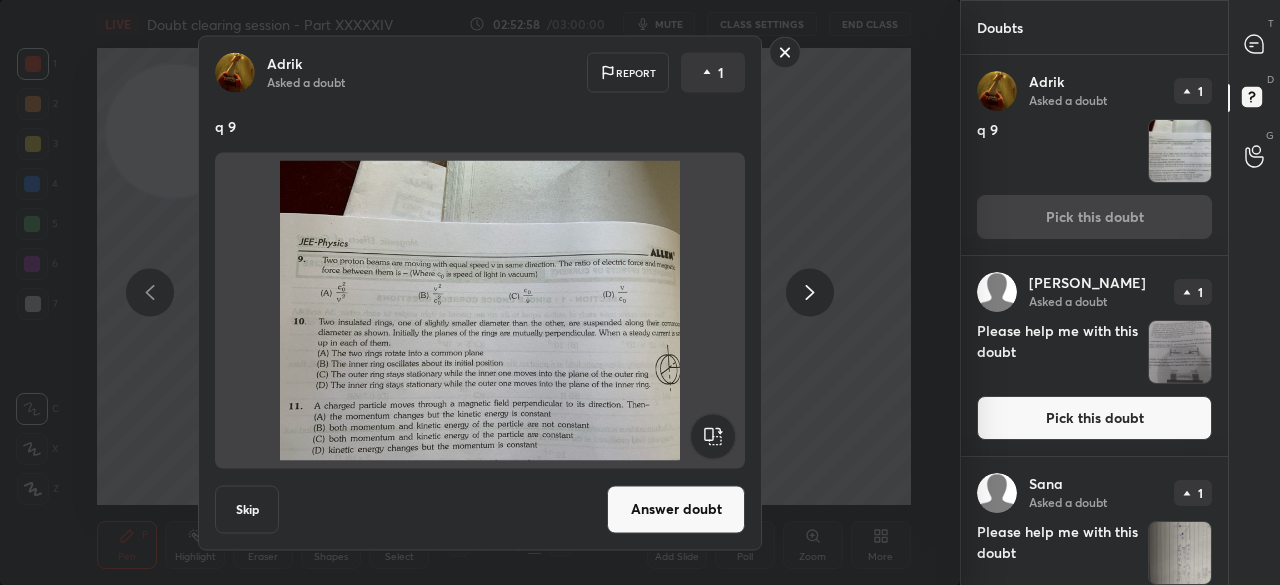 click on "Answer doubt" at bounding box center (676, 509) 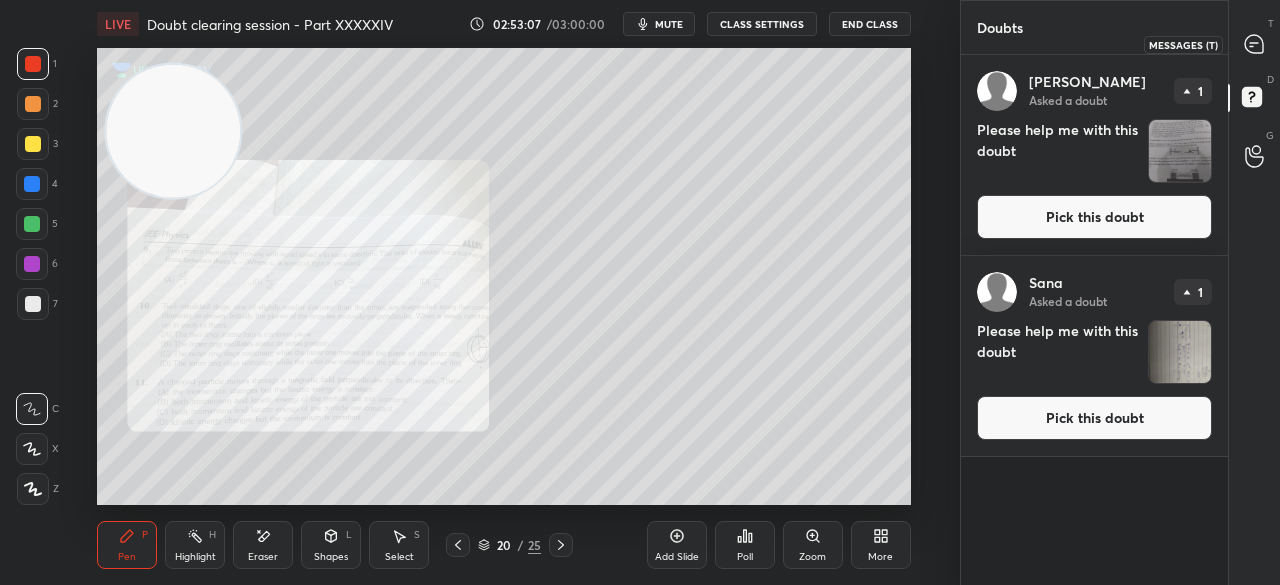 click 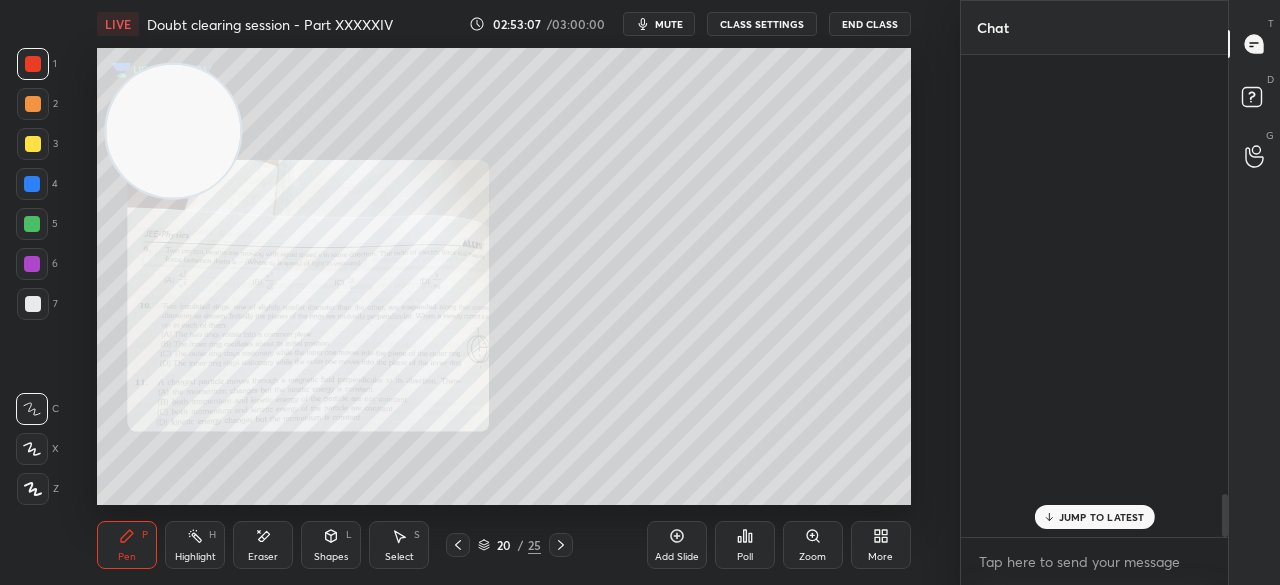 scroll, scrollTop: 4960, scrollLeft: 0, axis: vertical 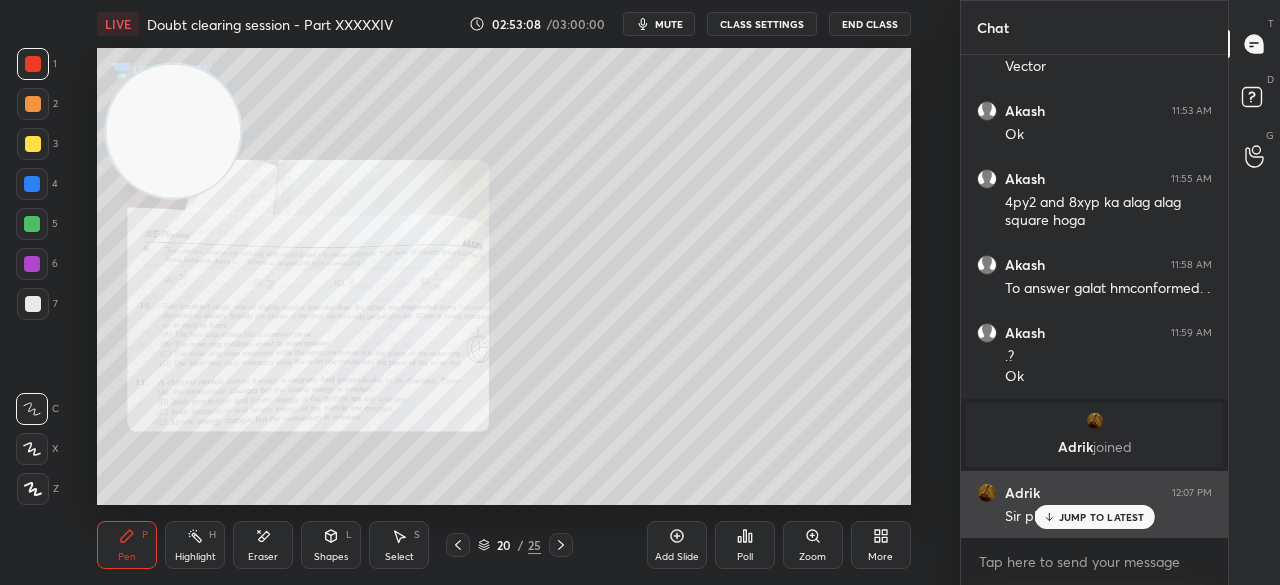 click on "JUMP TO LATEST" at bounding box center [1094, 517] 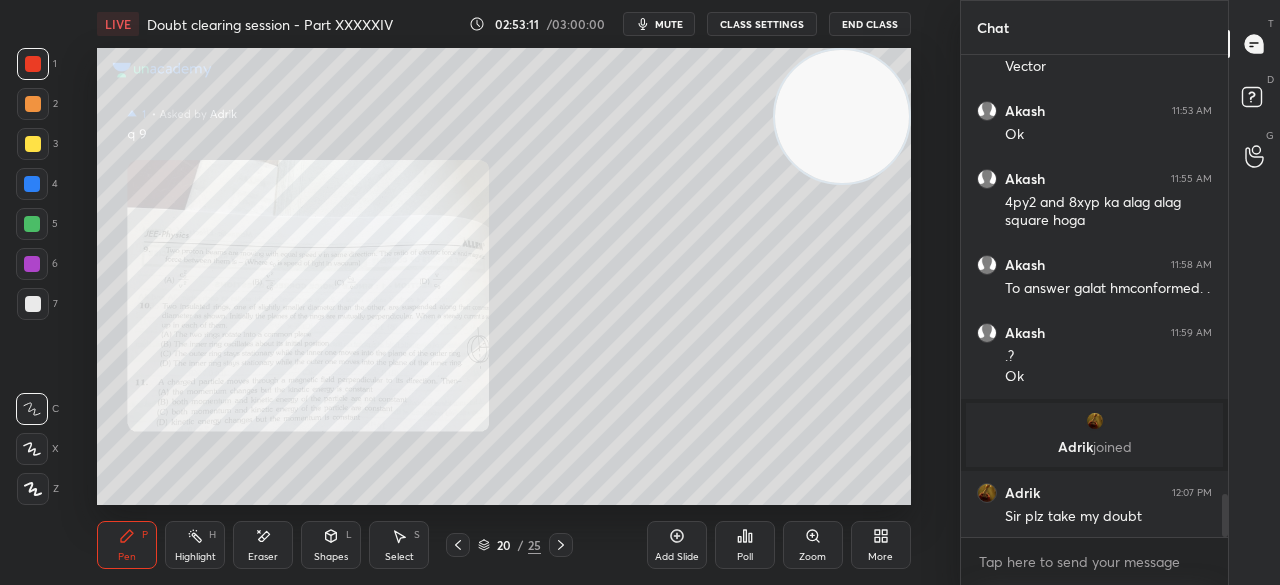 click on "Zoom" at bounding box center [813, 545] 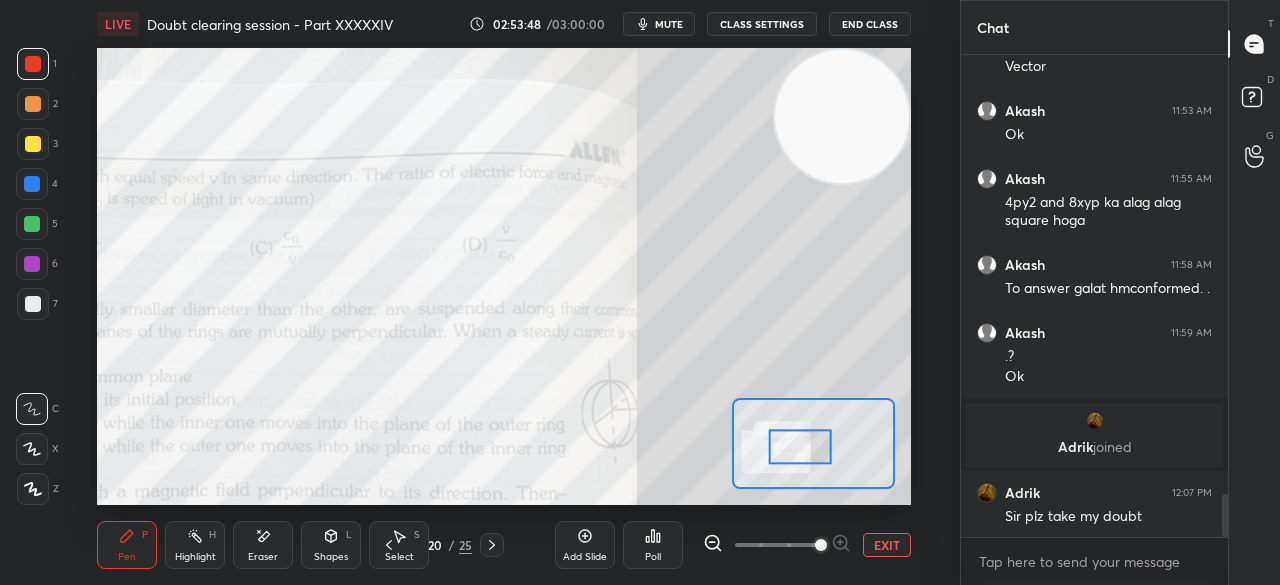 click at bounding box center [799, 446] 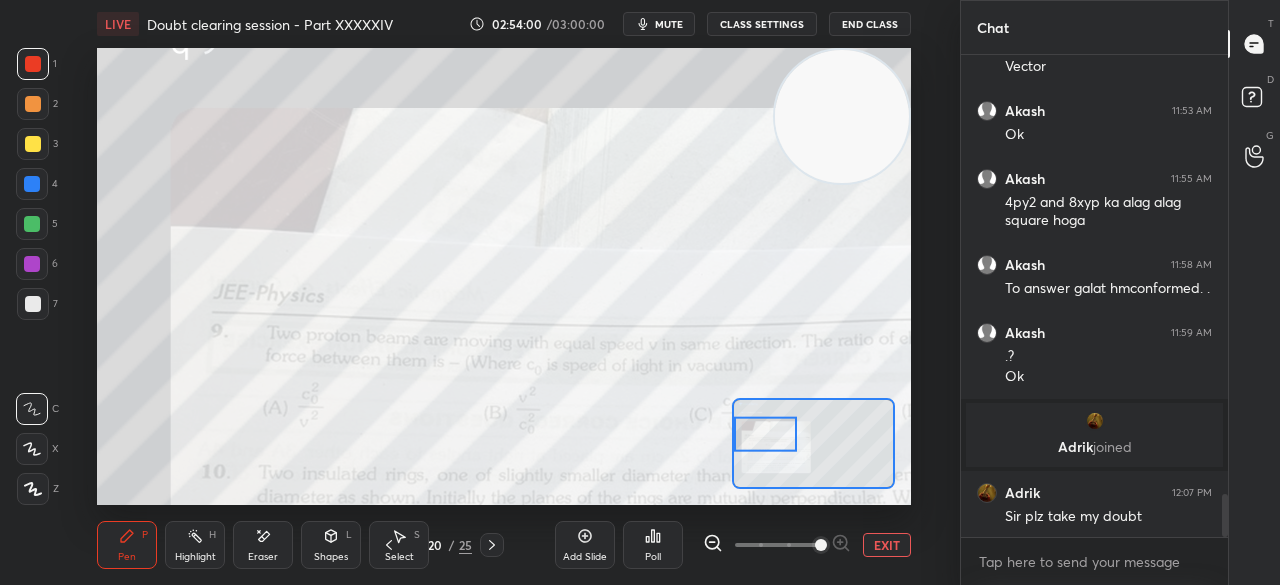 drag, startPoint x: 804, startPoint y: 454, endPoint x: 781, endPoint y: 442, distance: 25.942244 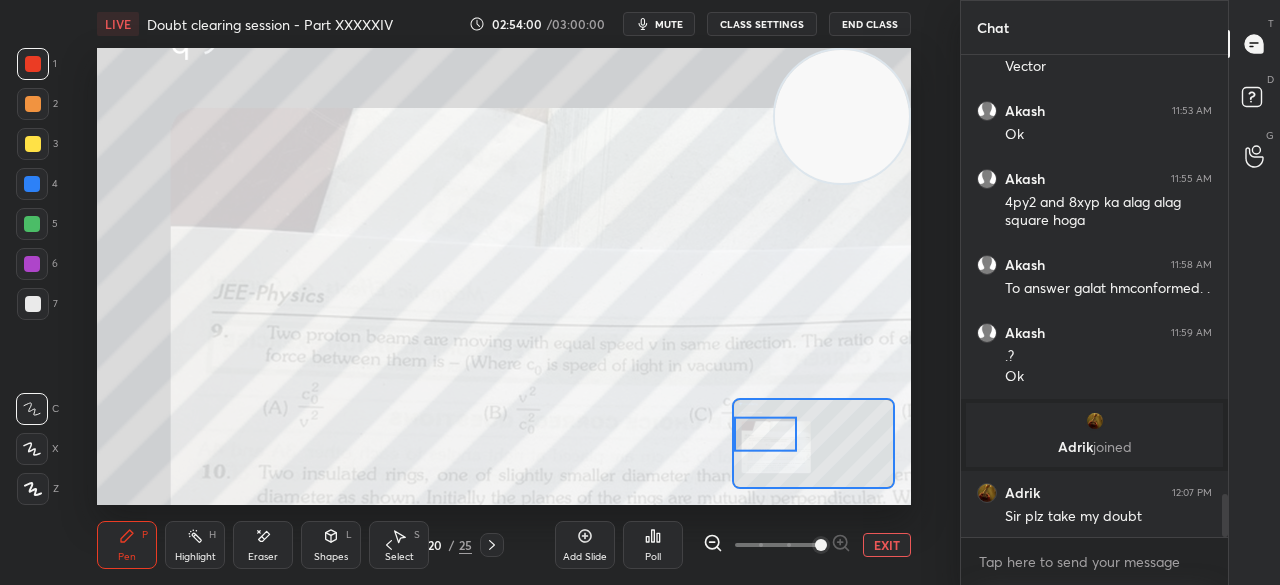 click at bounding box center [765, 434] 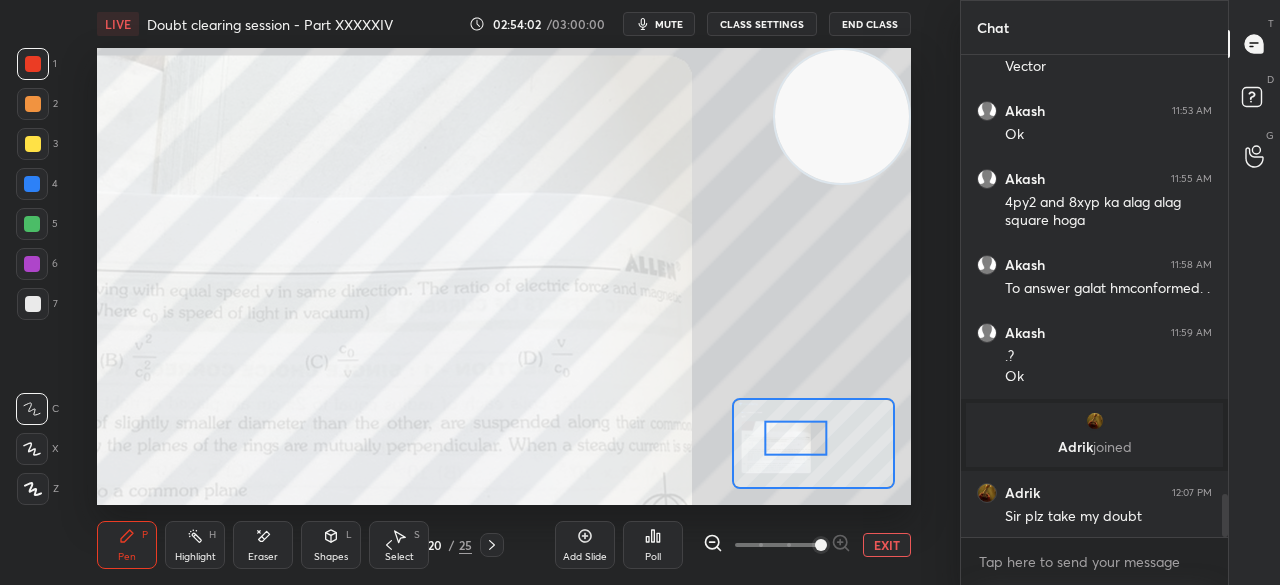 drag, startPoint x: 772, startPoint y: 436, endPoint x: 802, endPoint y: 440, distance: 30.265491 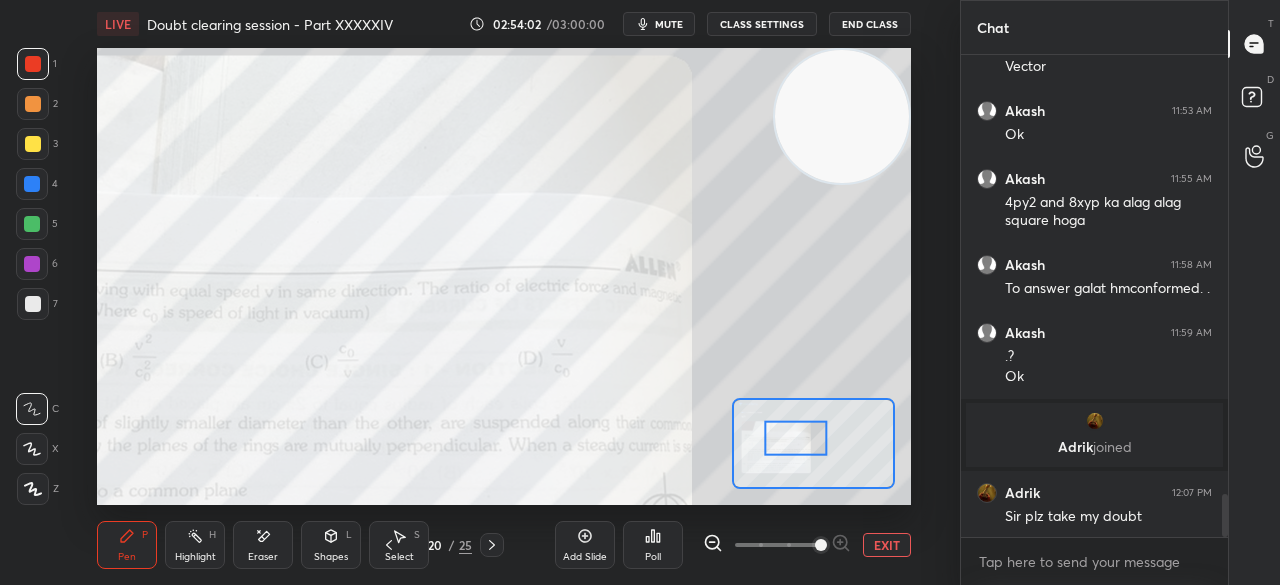 click at bounding box center [795, 438] 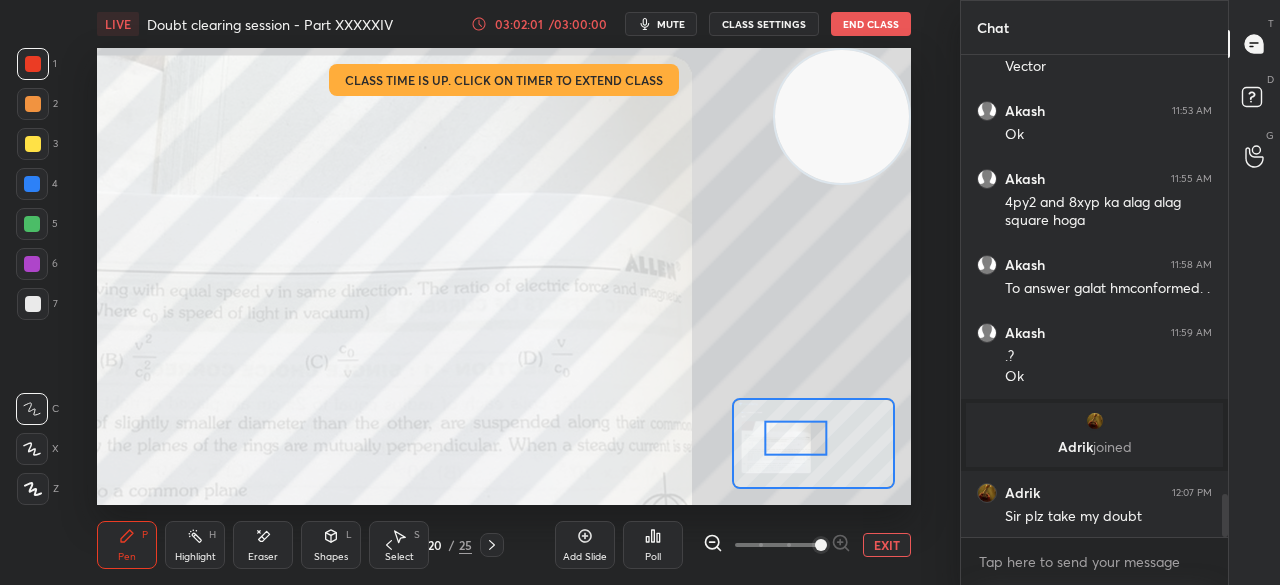 click on "End Class" at bounding box center (871, 24) 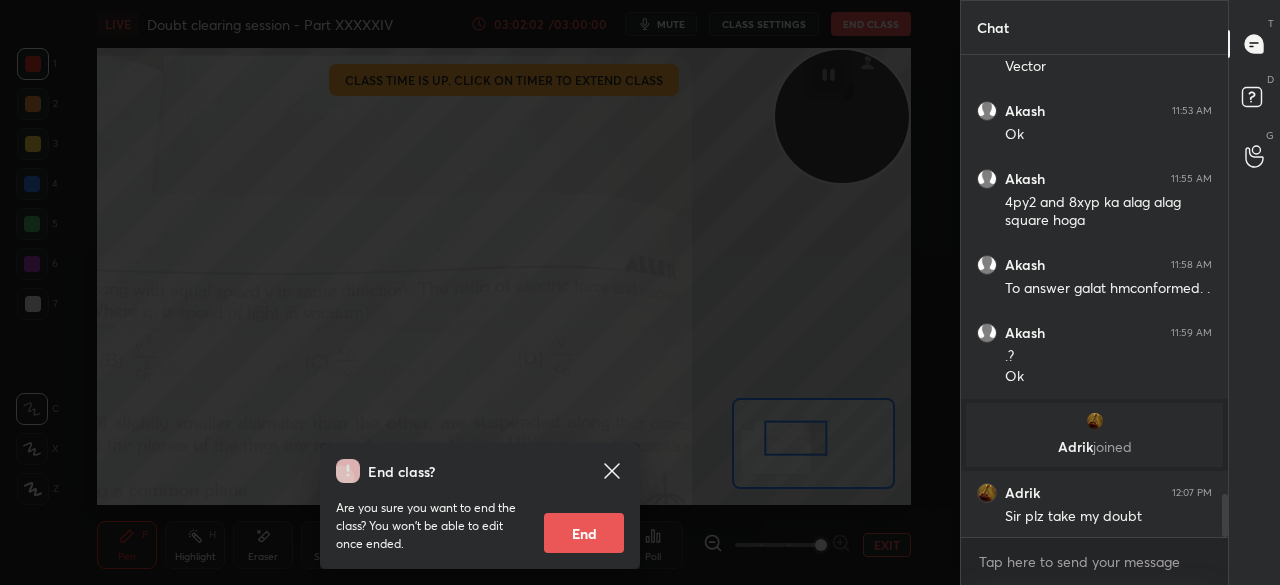 click on "End" at bounding box center [584, 533] 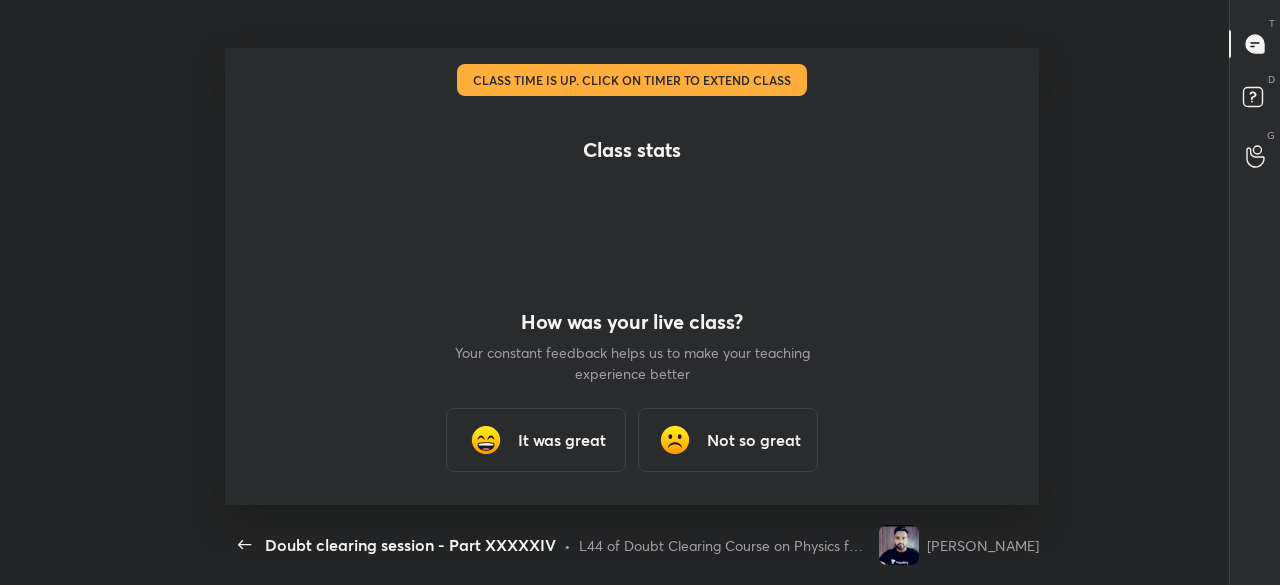 scroll, scrollTop: 99542, scrollLeft: 98982, axis: both 